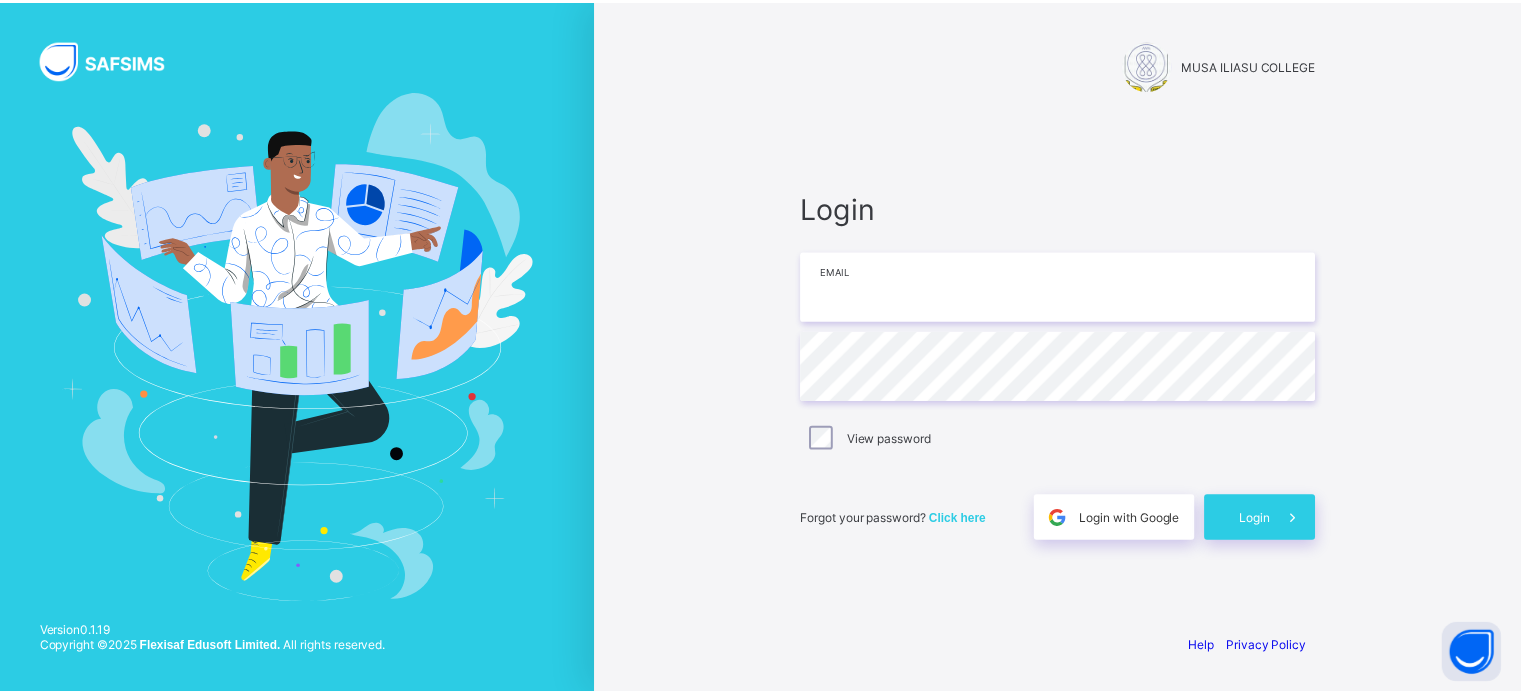 scroll, scrollTop: 0, scrollLeft: 0, axis: both 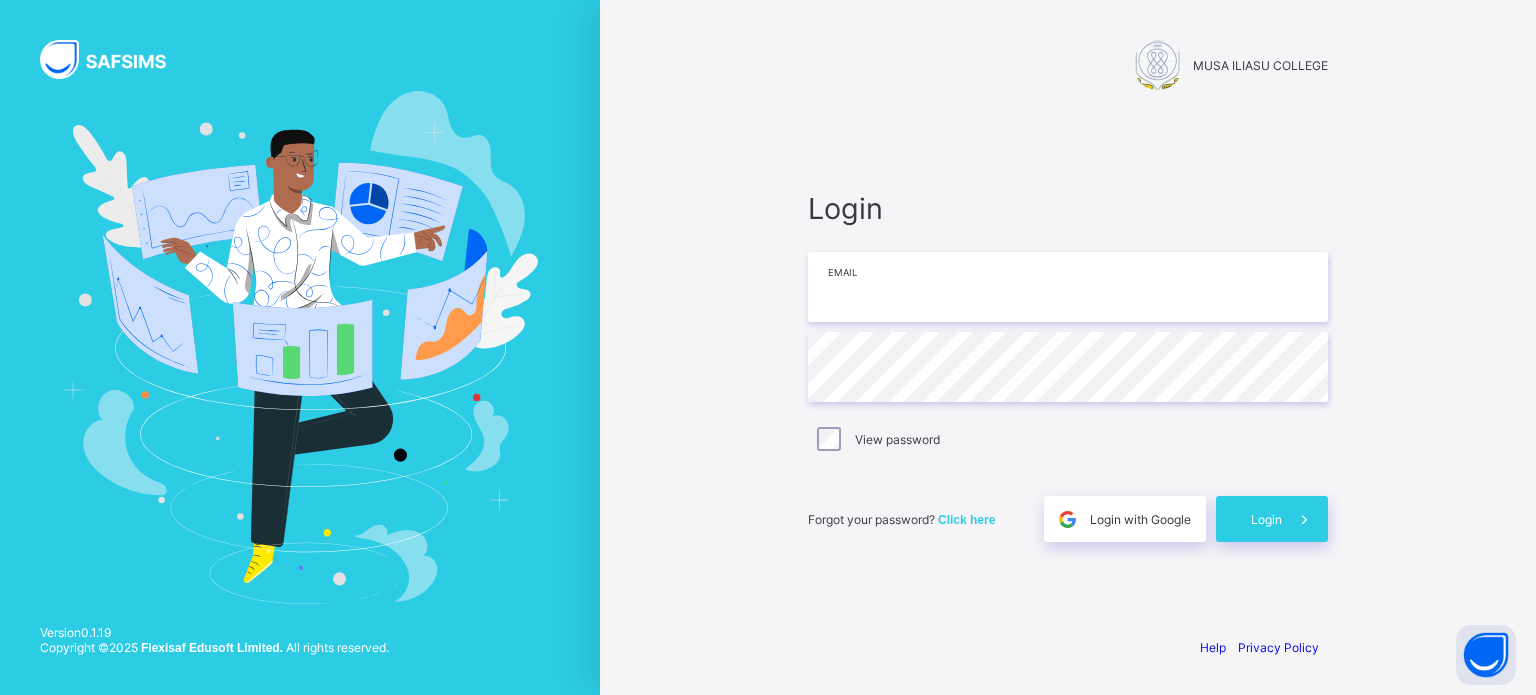 click at bounding box center (1068, 287) 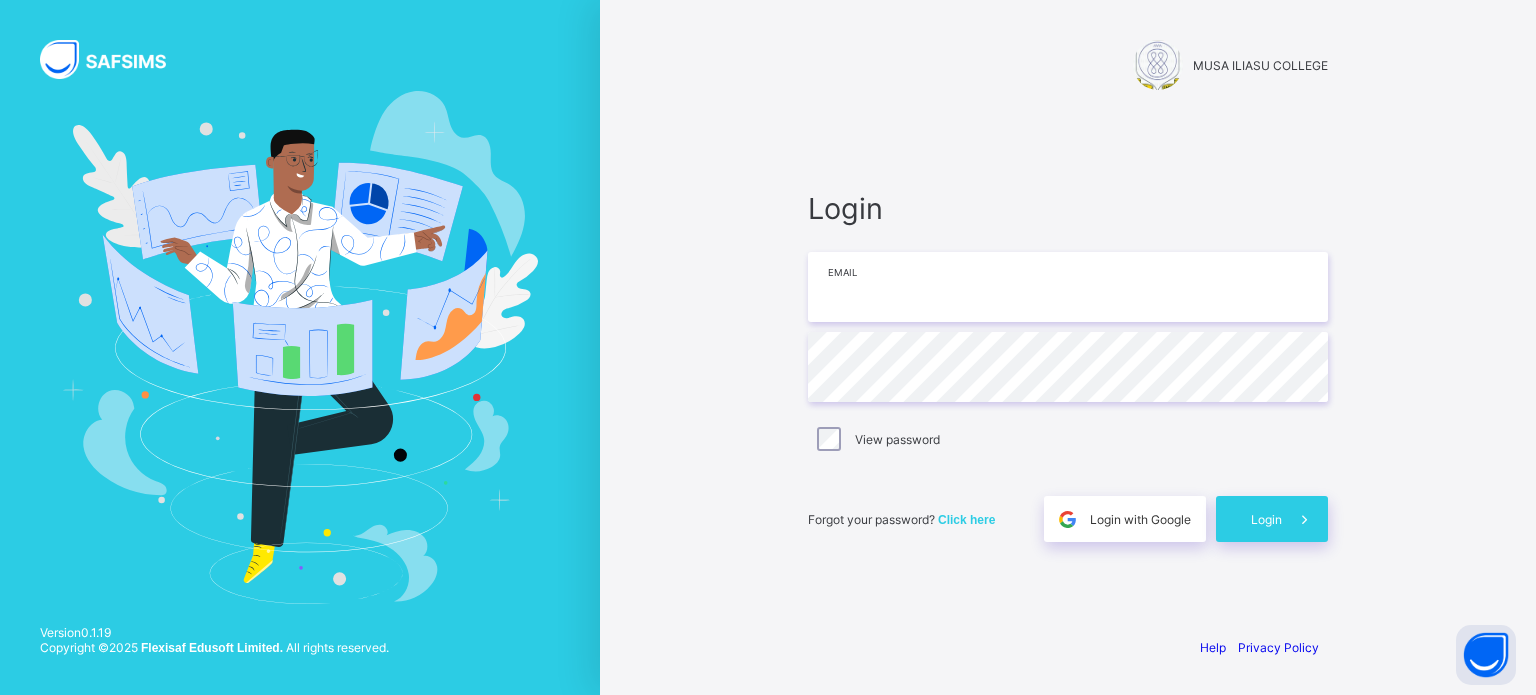 type on "**********" 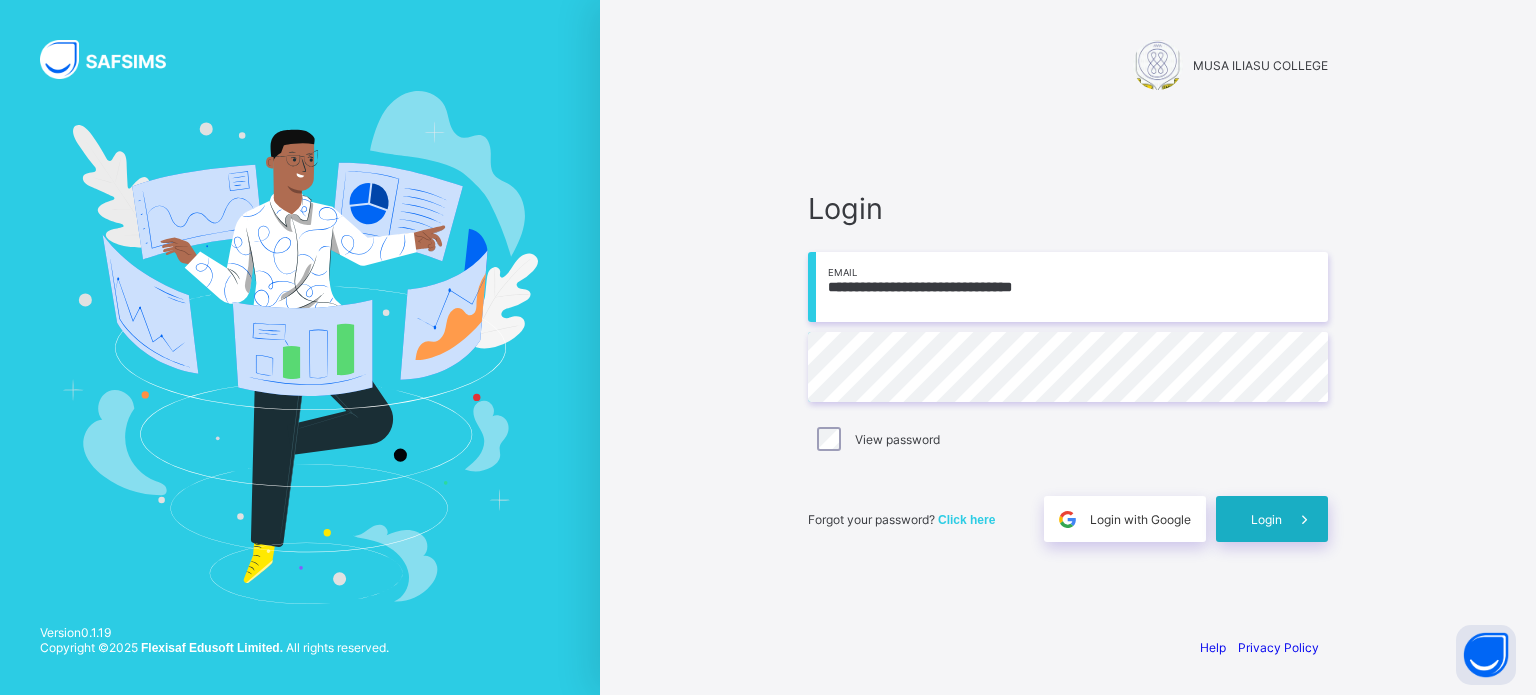 click on "Login" at bounding box center (1266, 519) 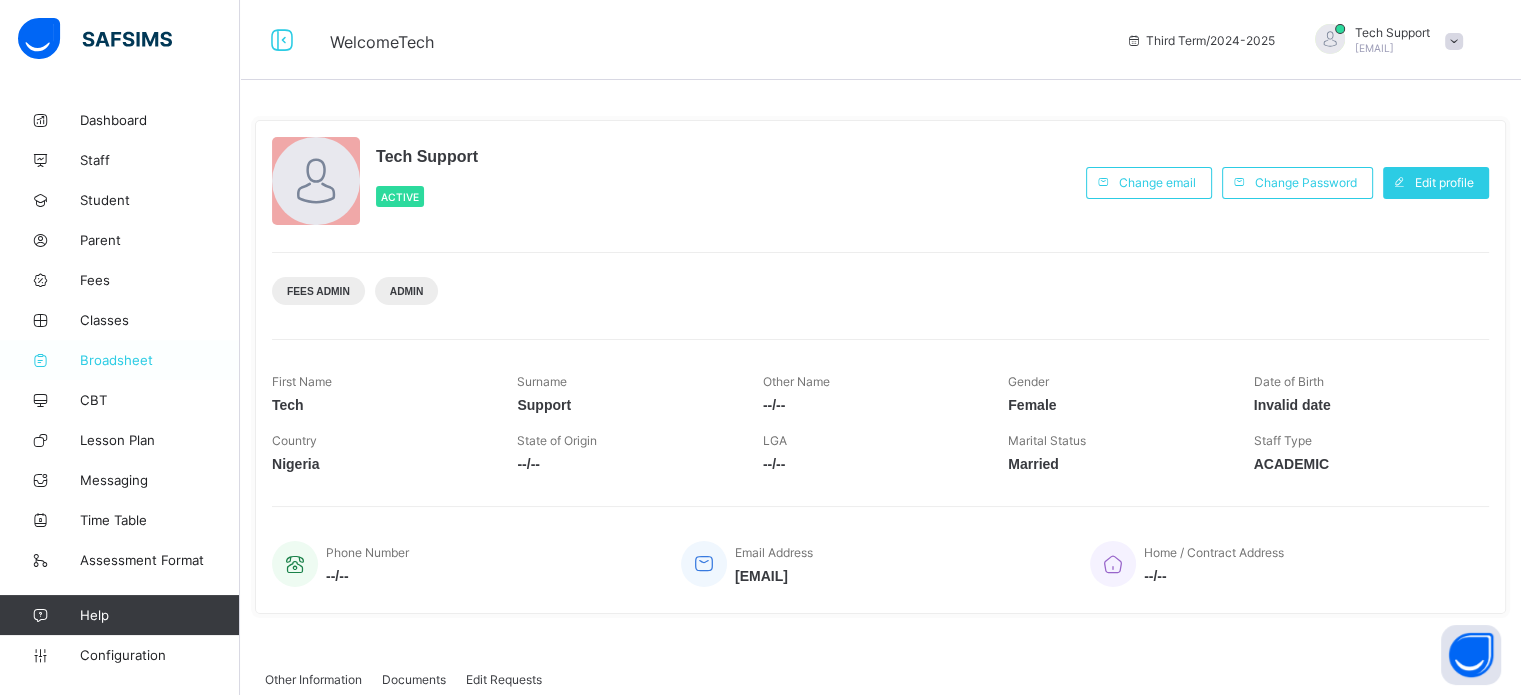 click on "Broadsheet" at bounding box center [160, 360] 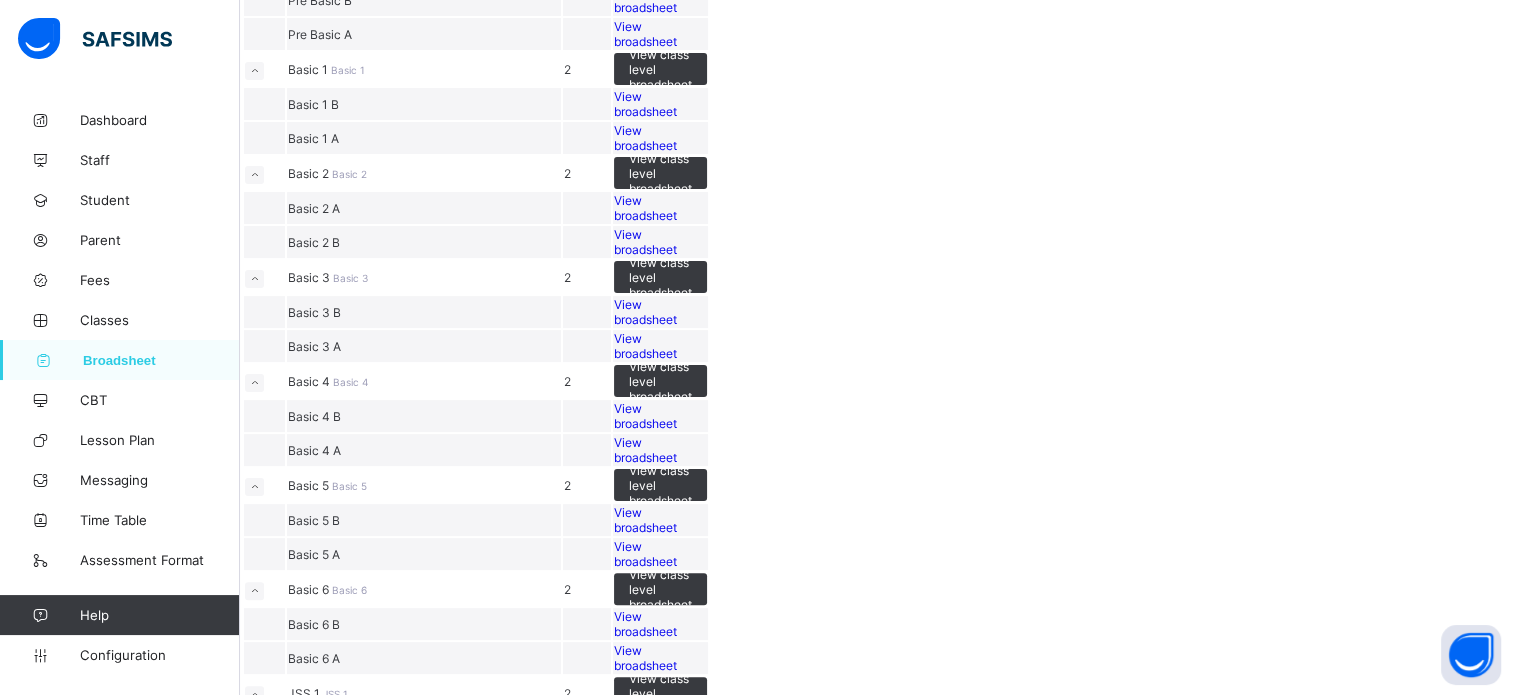 scroll, scrollTop: 448, scrollLeft: 0, axis: vertical 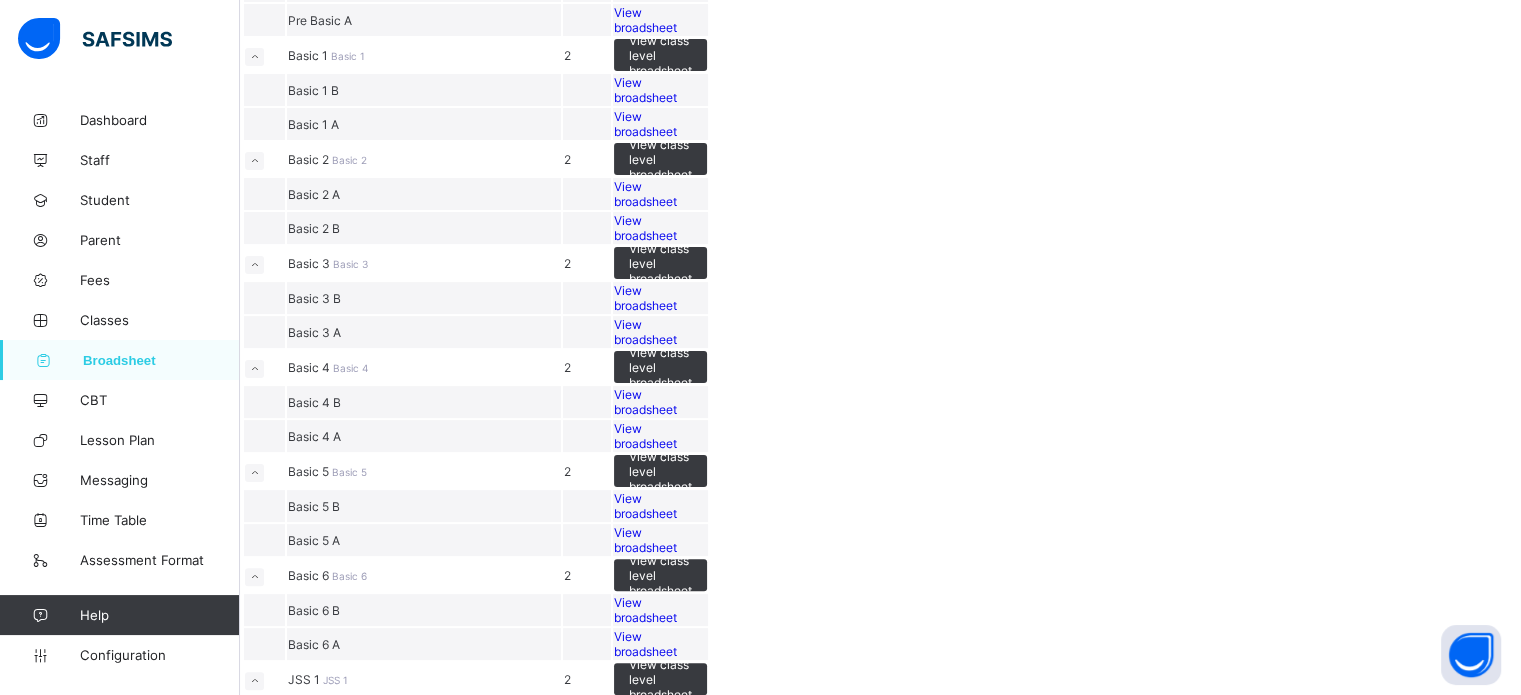 click on "View broadsheet" at bounding box center (645, 124) 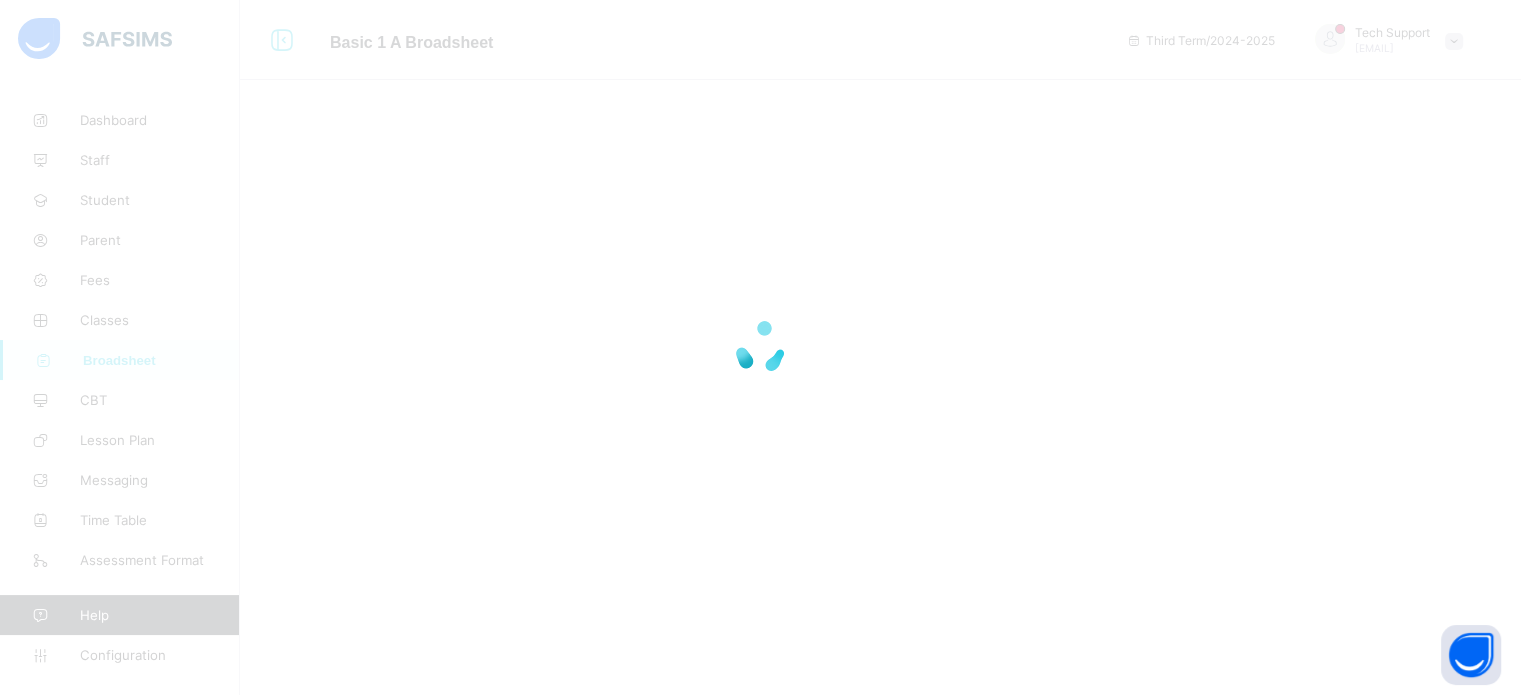 scroll, scrollTop: 0, scrollLeft: 0, axis: both 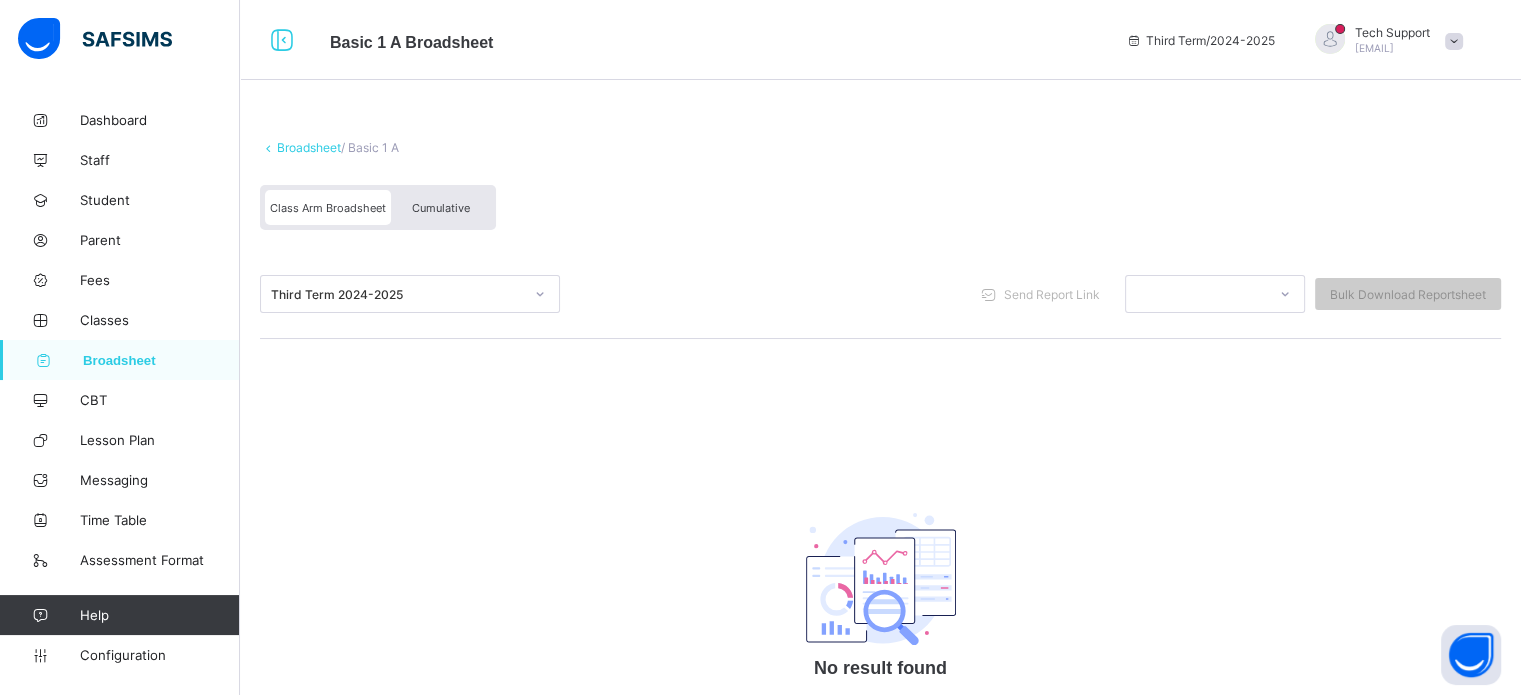 click on "Third Term 2024-2025" at bounding box center [397, 294] 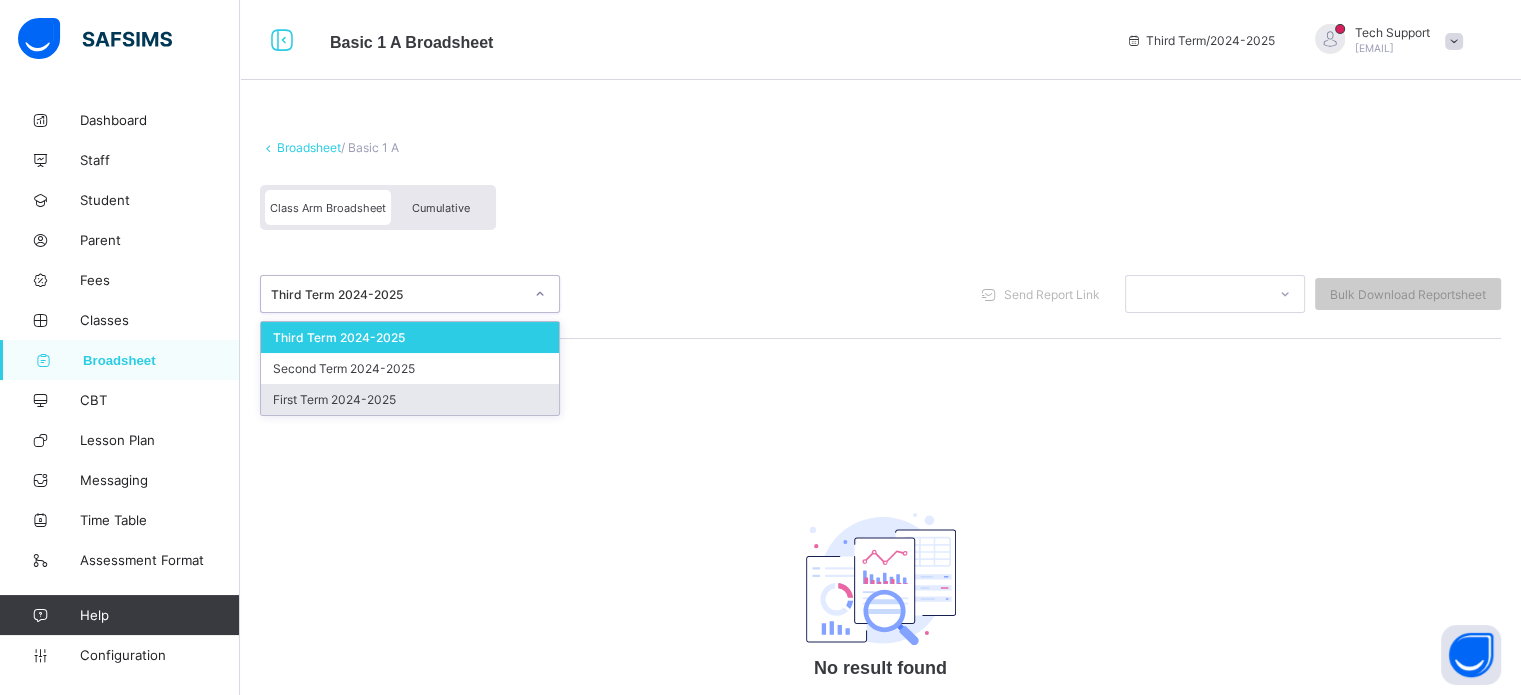 click on "First Term 2024-2025" at bounding box center (410, 399) 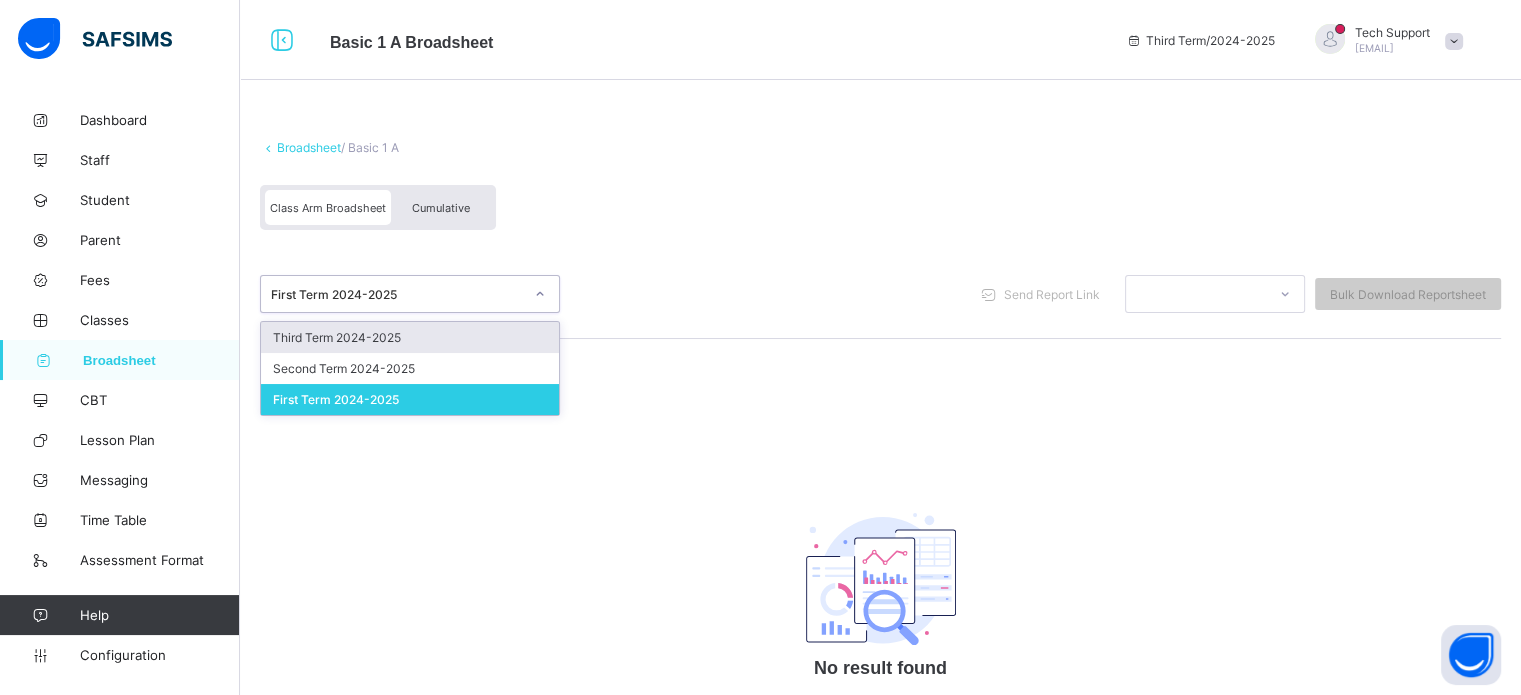 click on "First Term 2024-2025" at bounding box center [397, 294] 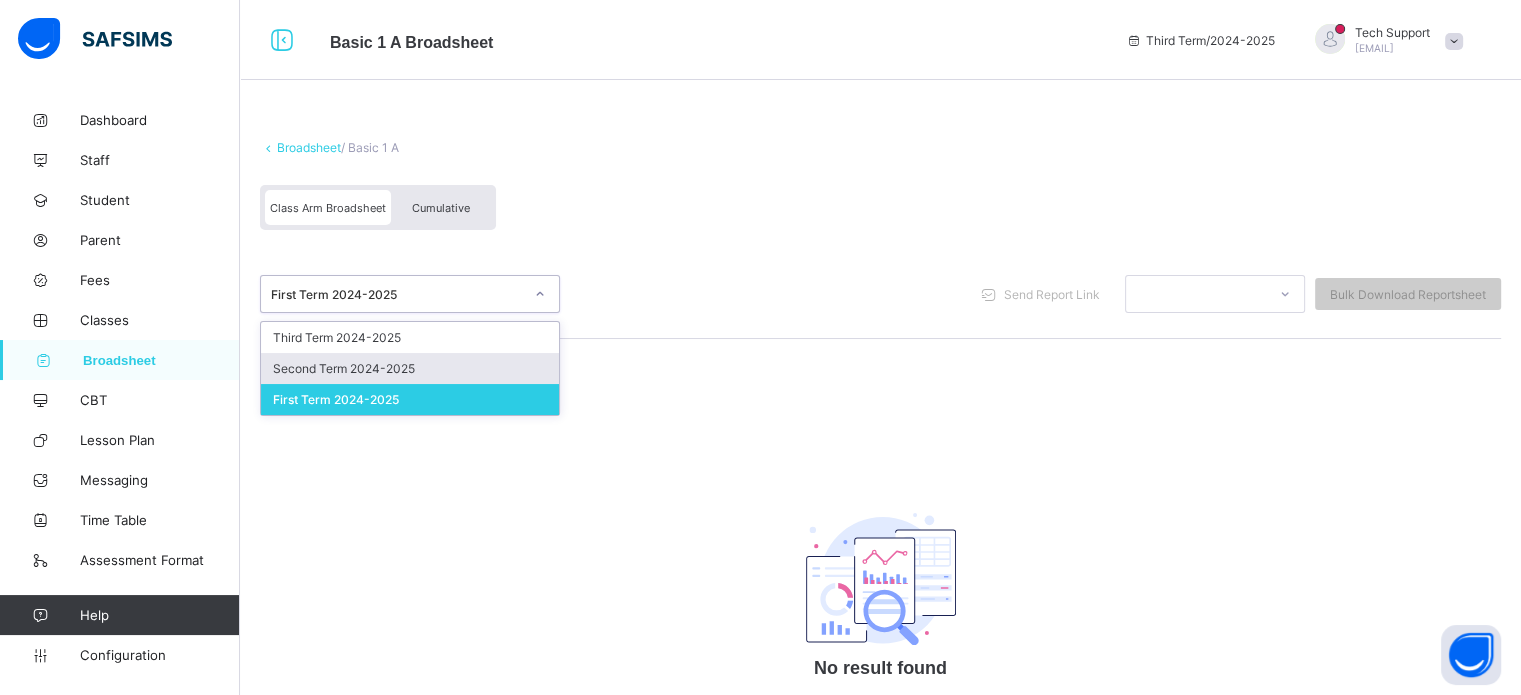 click on "Second Term 2024-2025" at bounding box center [410, 368] 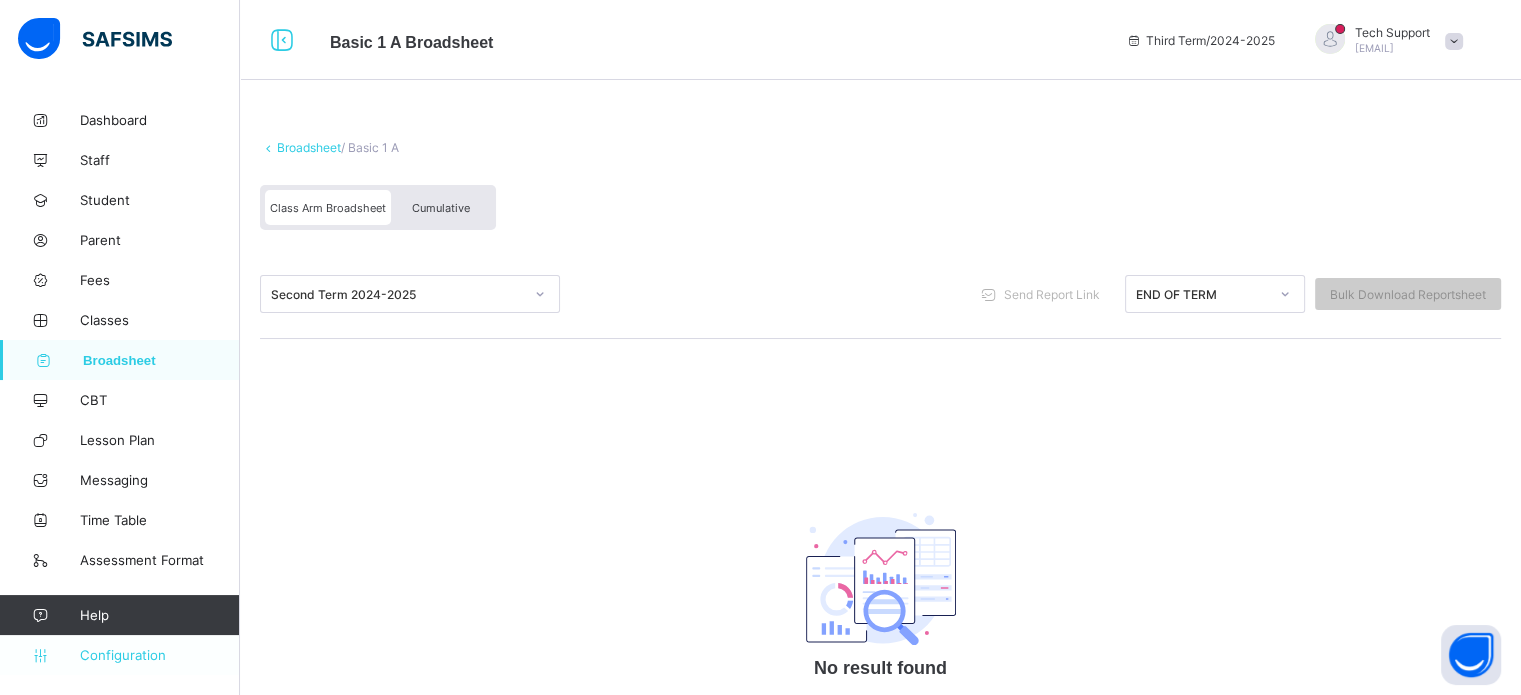 click on "Configuration" at bounding box center (159, 655) 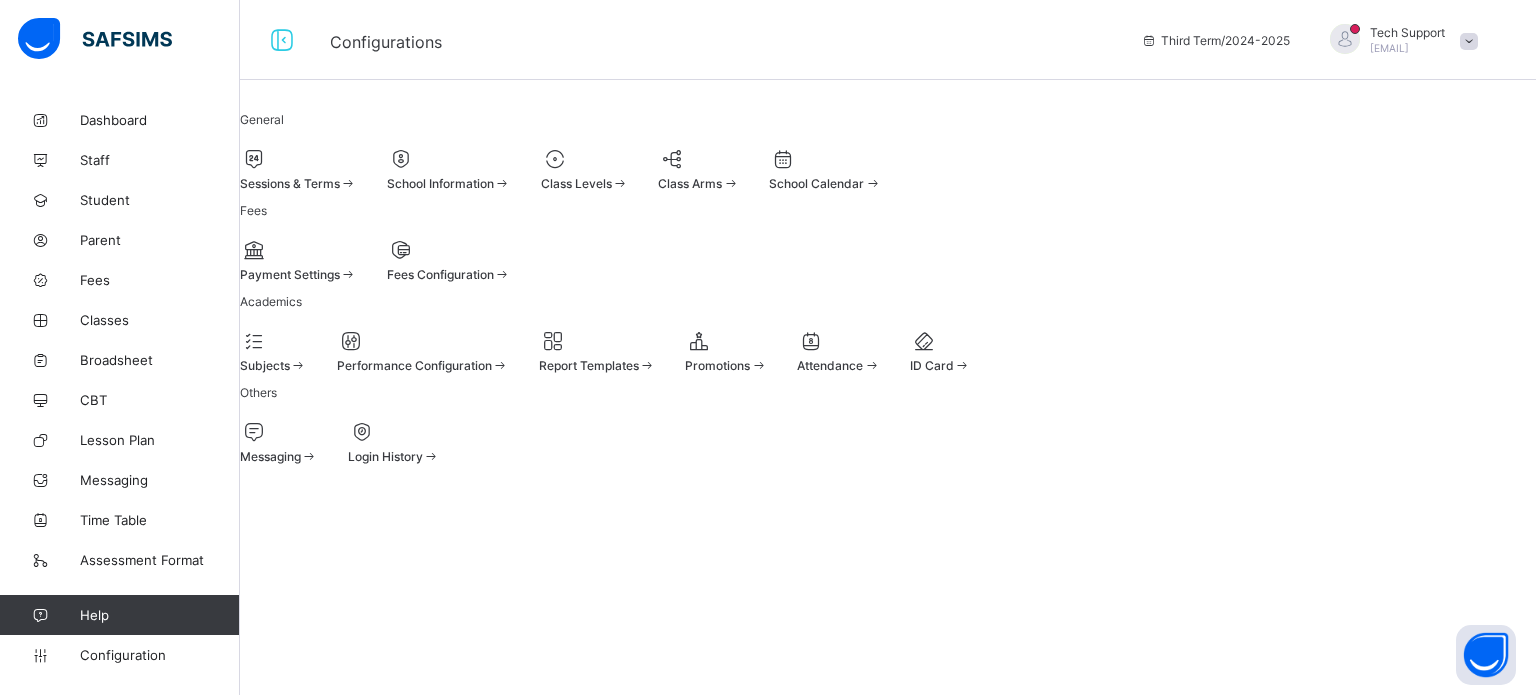 click at bounding box center (585, 159) 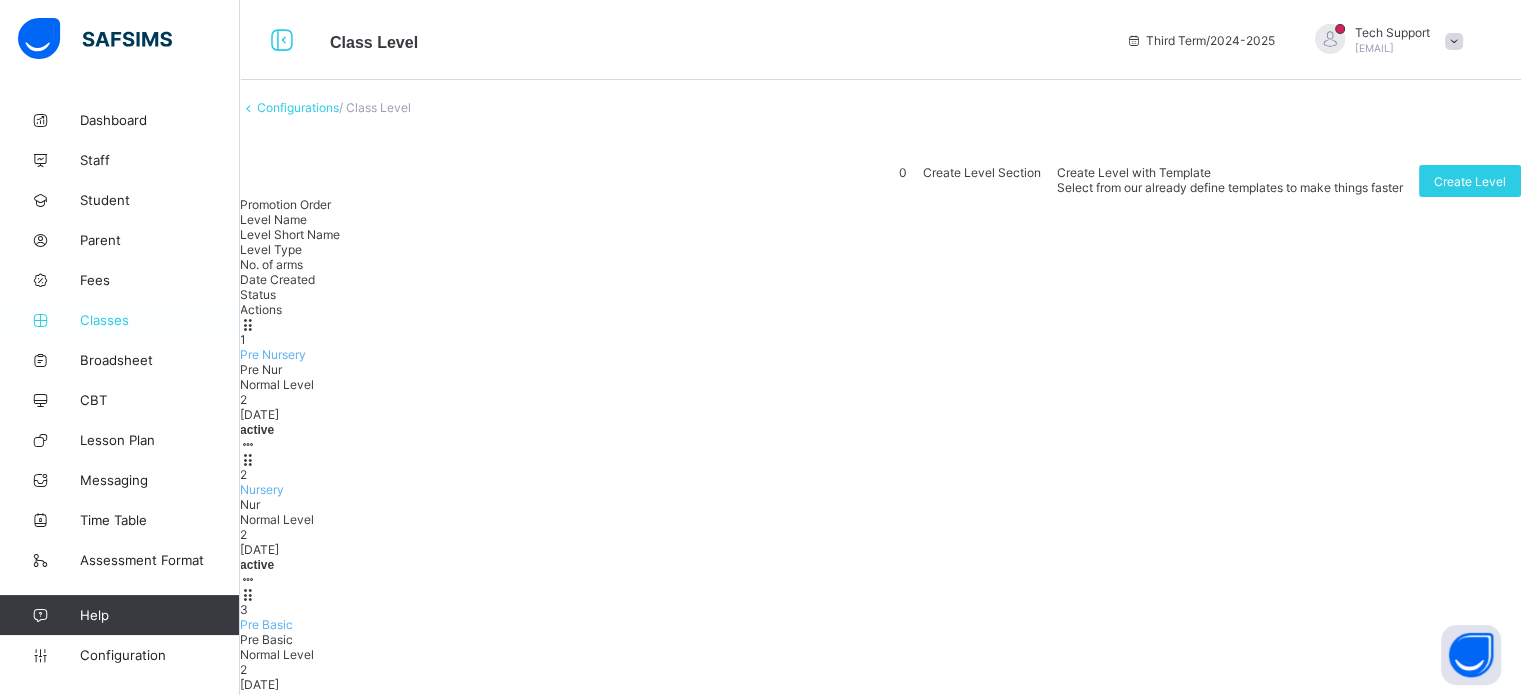 click on "Classes" at bounding box center [160, 320] 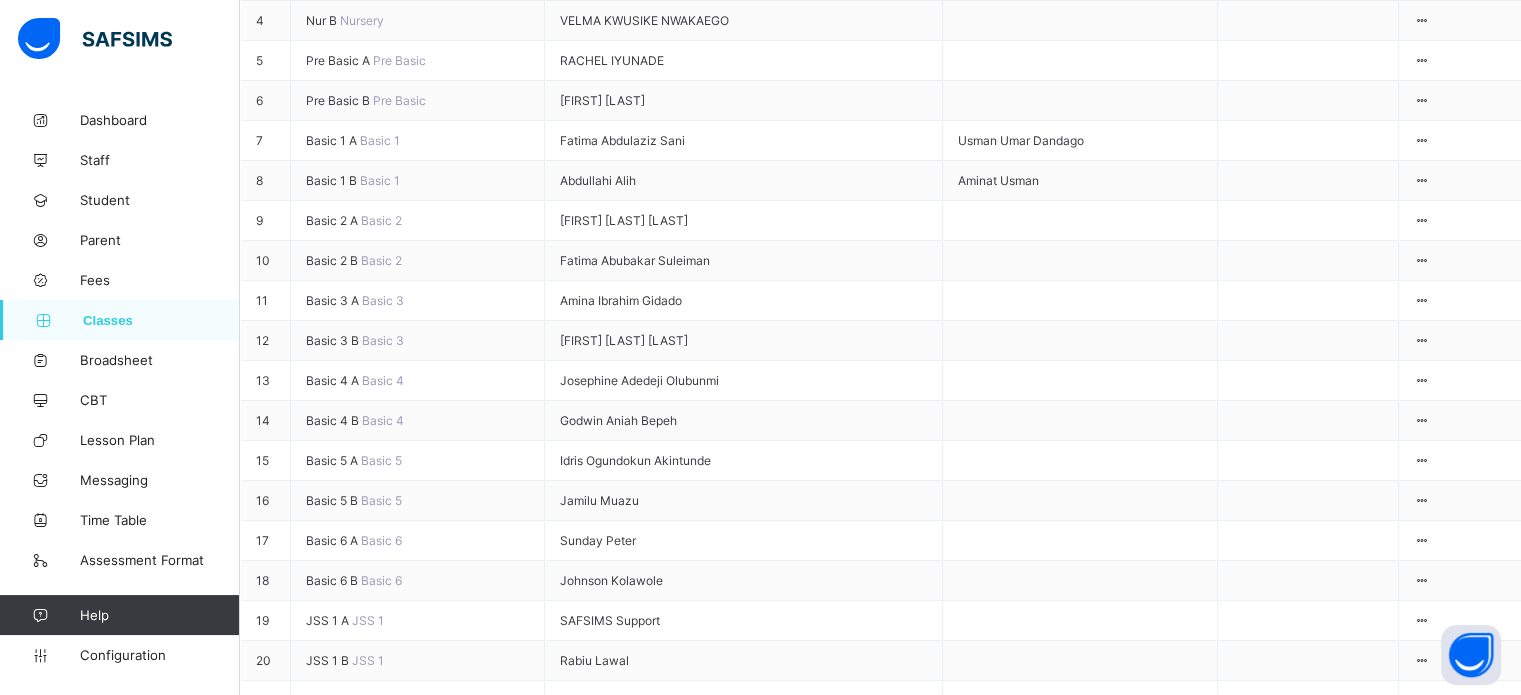 scroll, scrollTop: 466, scrollLeft: 0, axis: vertical 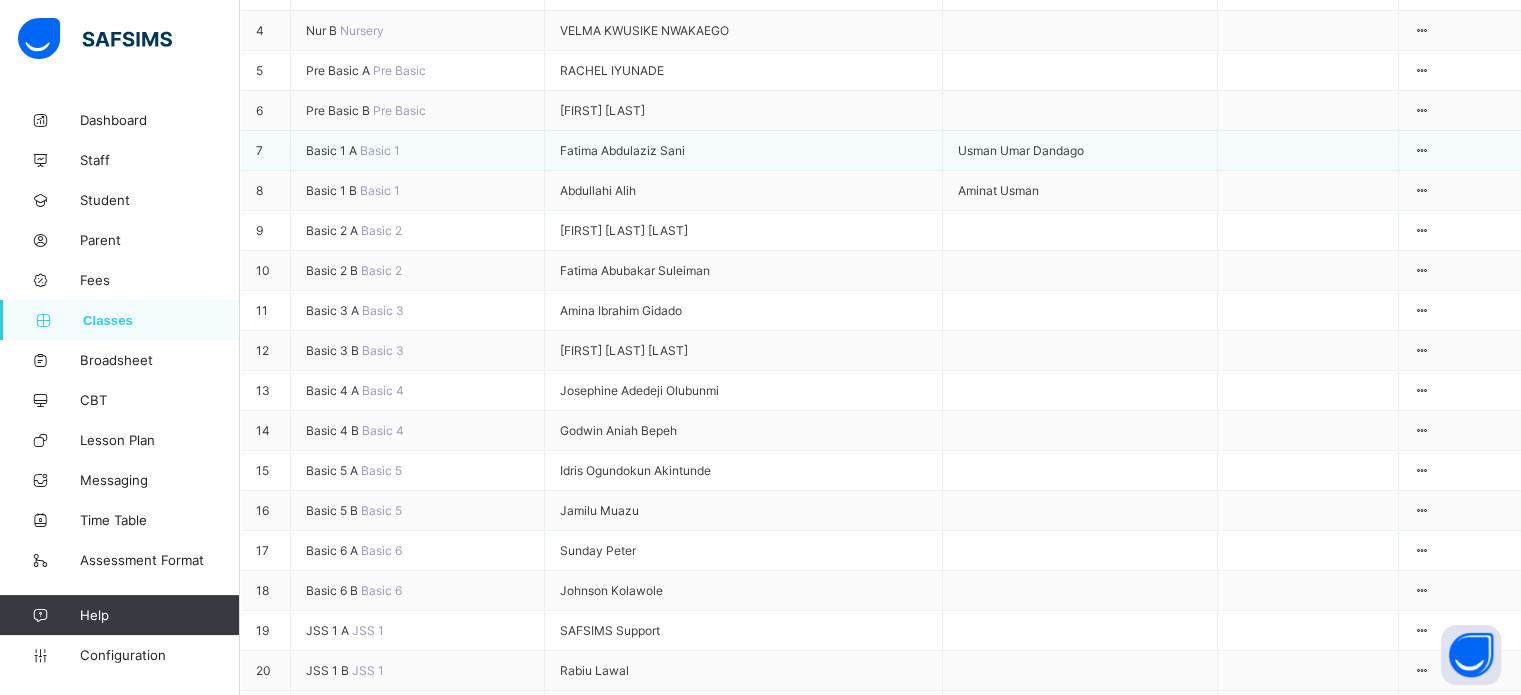 click on "Basic  1   A" at bounding box center [333, 150] 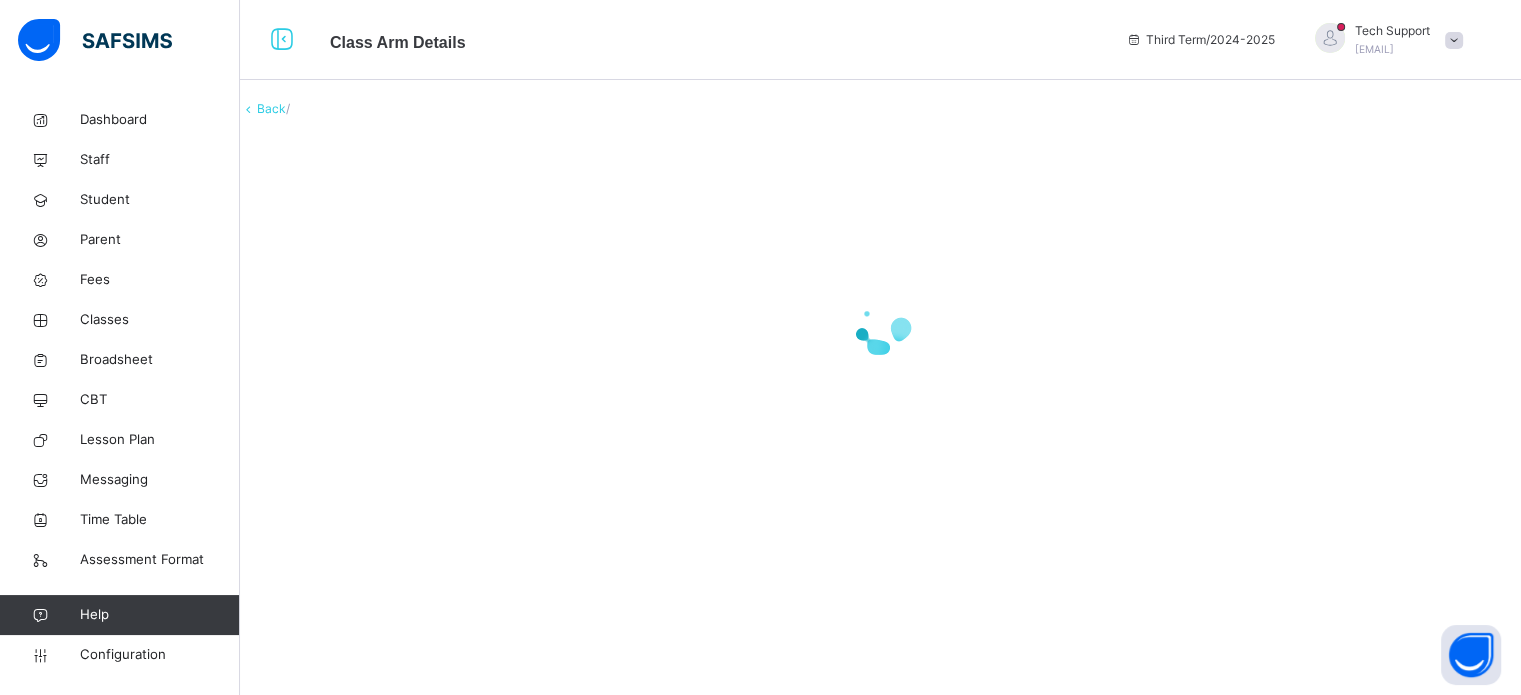 scroll, scrollTop: 0, scrollLeft: 0, axis: both 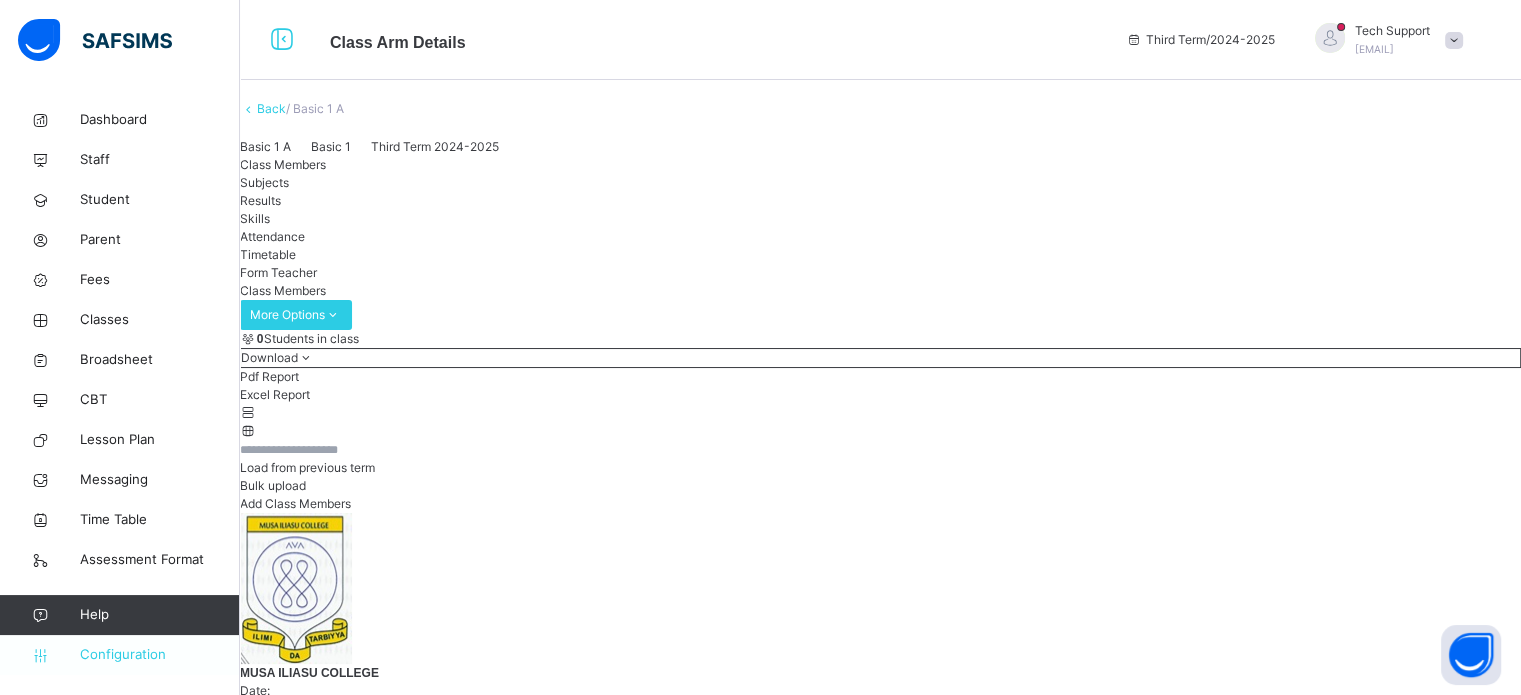 click on "Configuration" at bounding box center (119, 655) 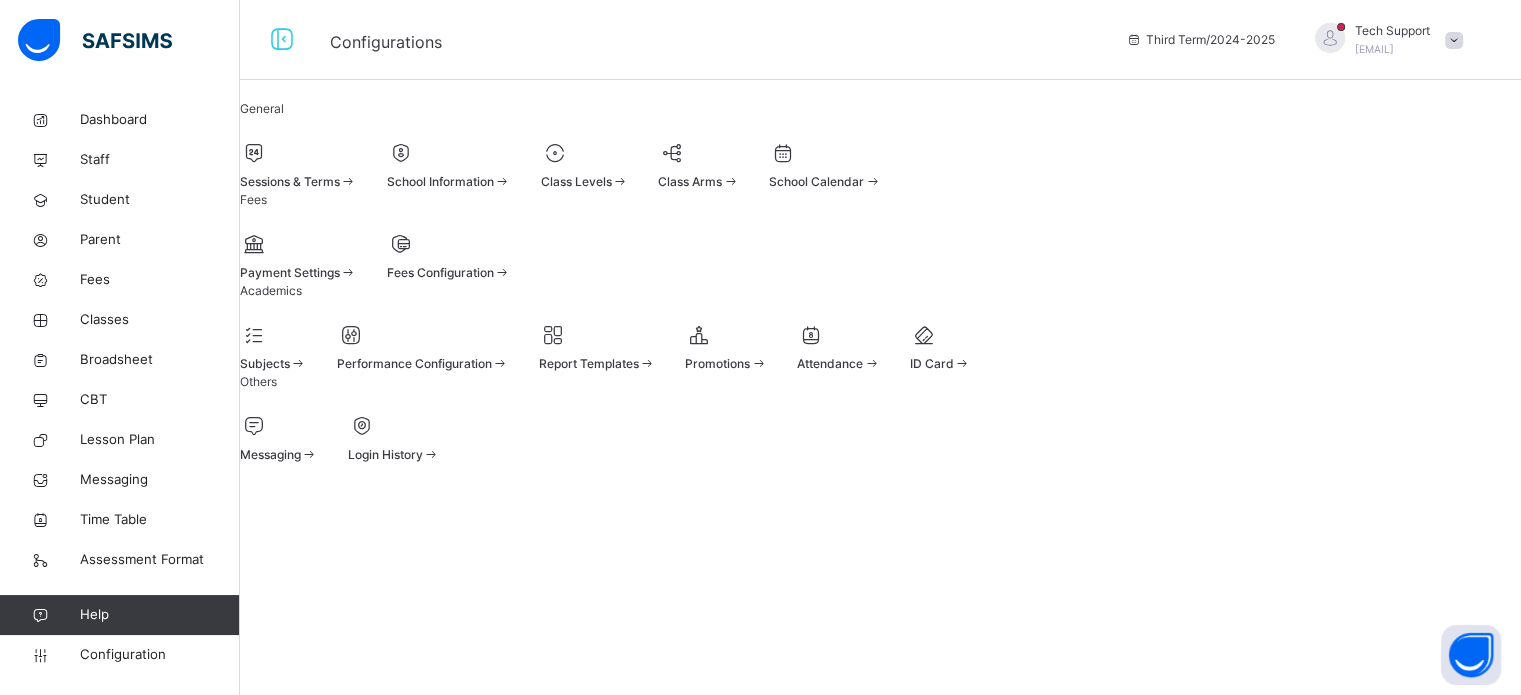 click at bounding box center [298, 153] 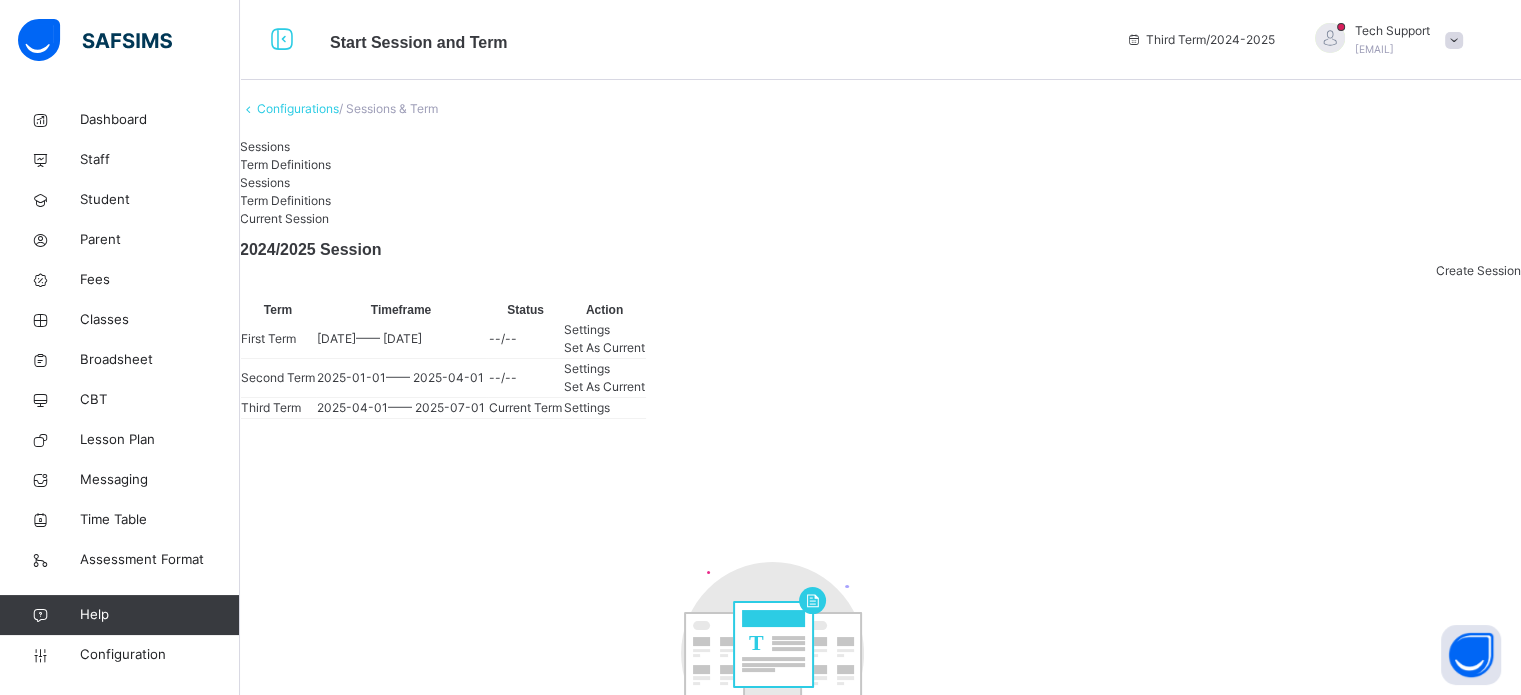 click on "Set As Current" at bounding box center (604, 347) 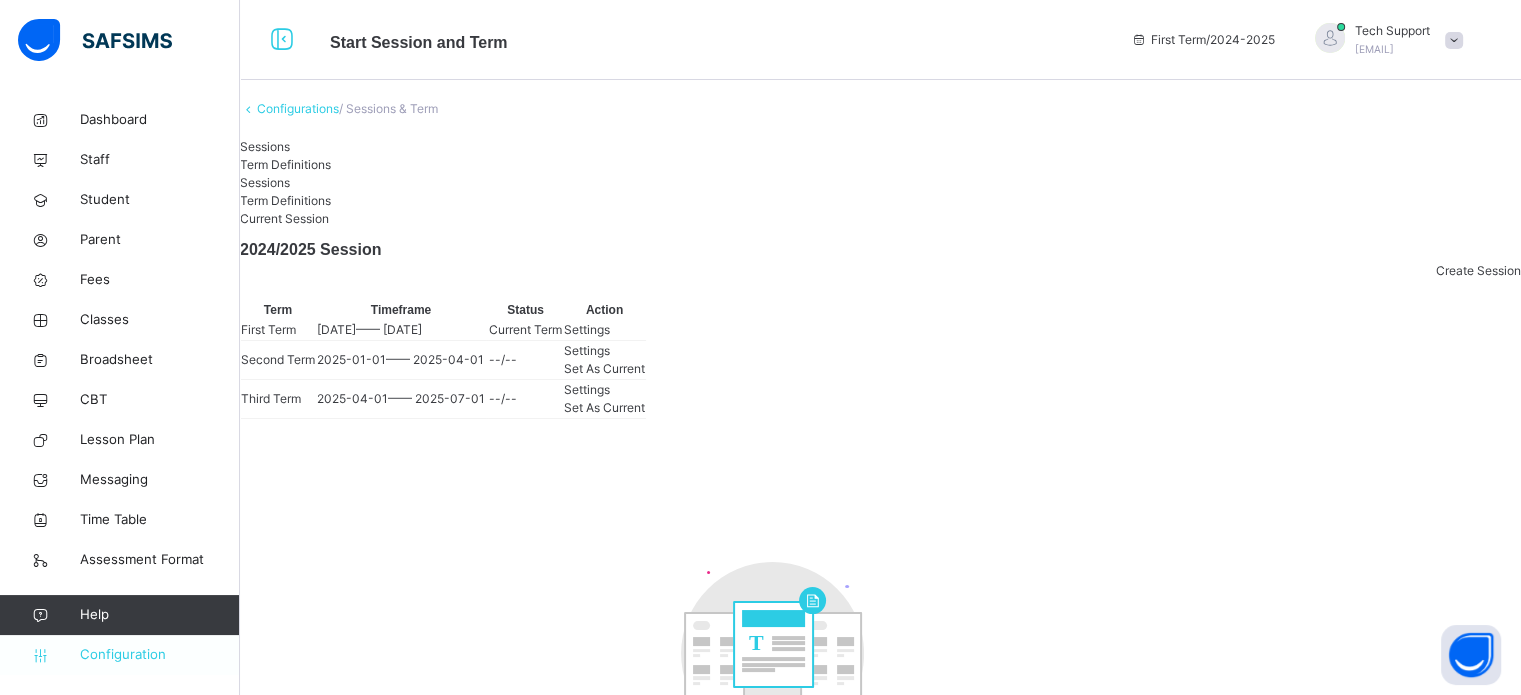 click on "Configuration" at bounding box center (159, 655) 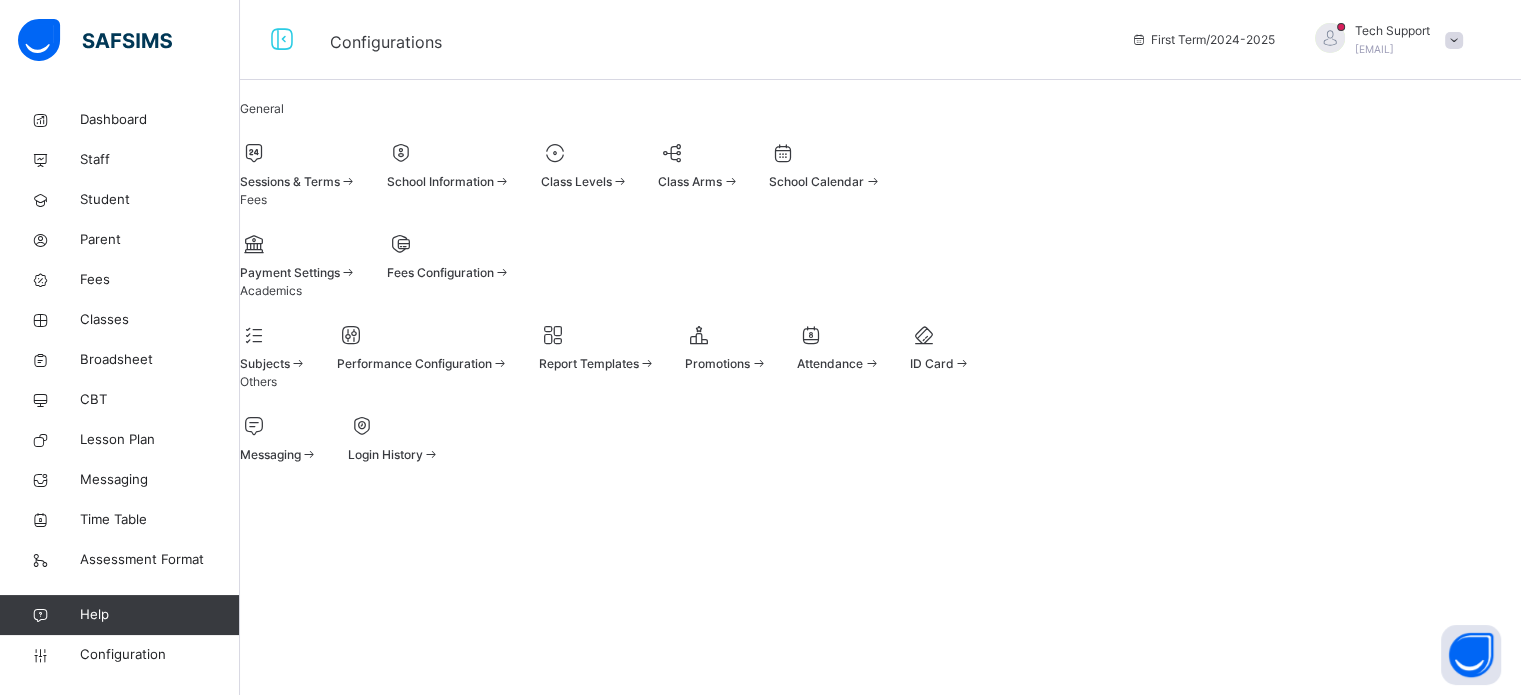 click at bounding box center (585, 153) 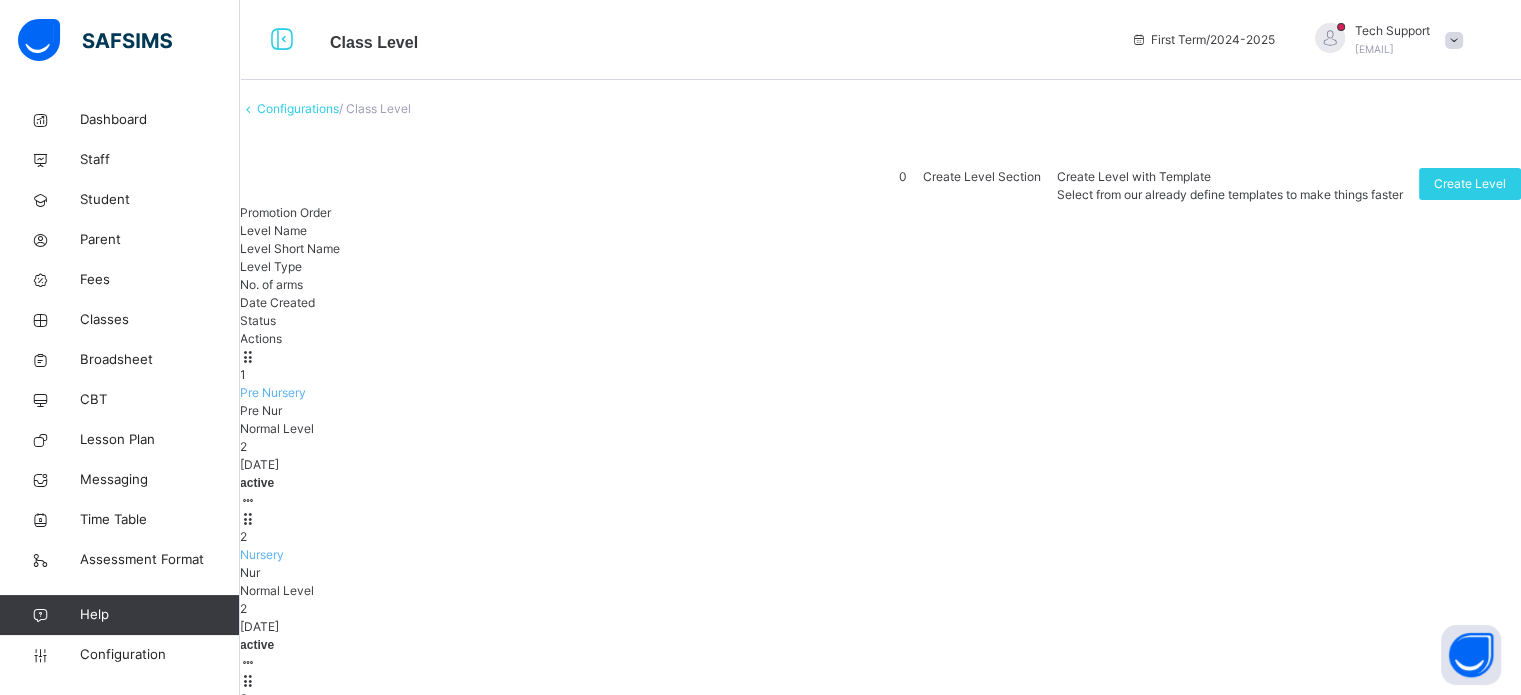 click on "Basic 1" at bounding box center (260, 878) 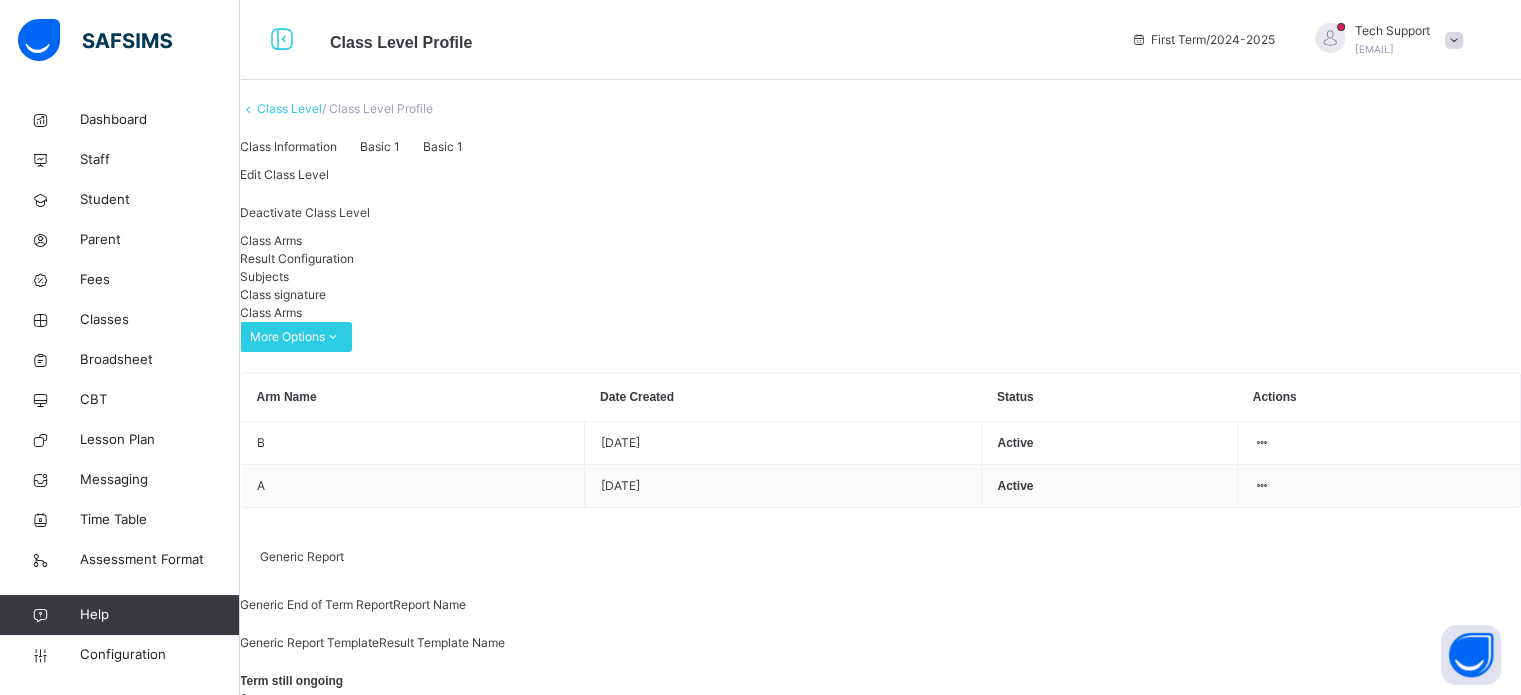 click on "Result Configuration" at bounding box center [297, 258] 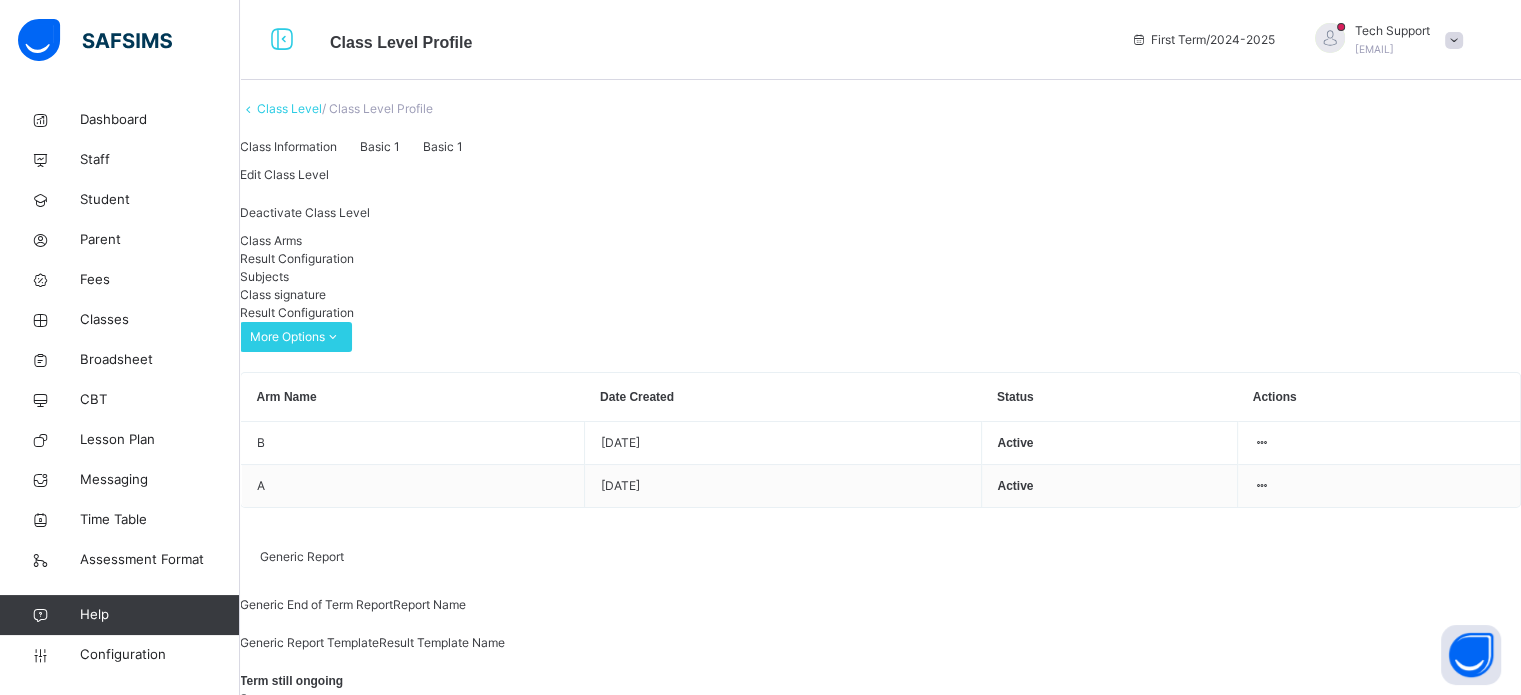 scroll, scrollTop: 260, scrollLeft: 0, axis: vertical 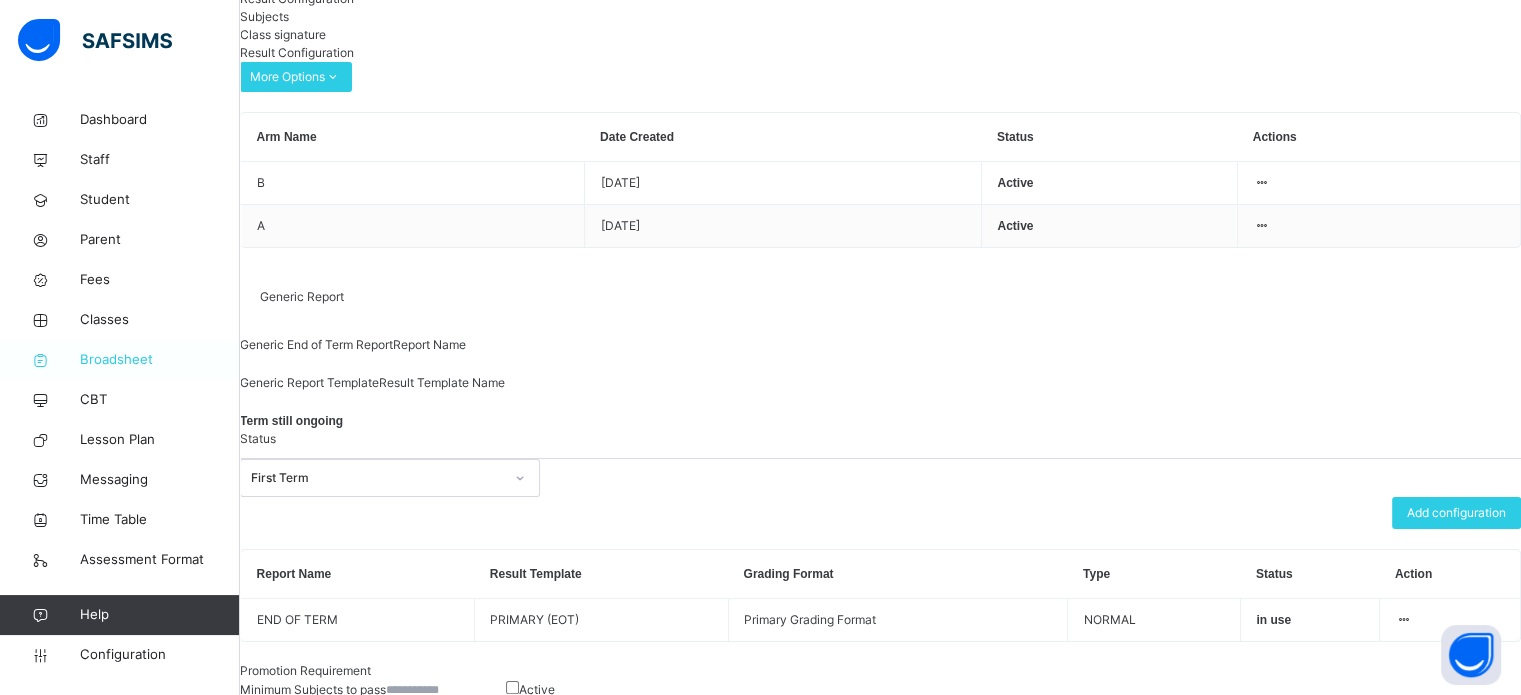 click on "Broadsheet" at bounding box center [160, 360] 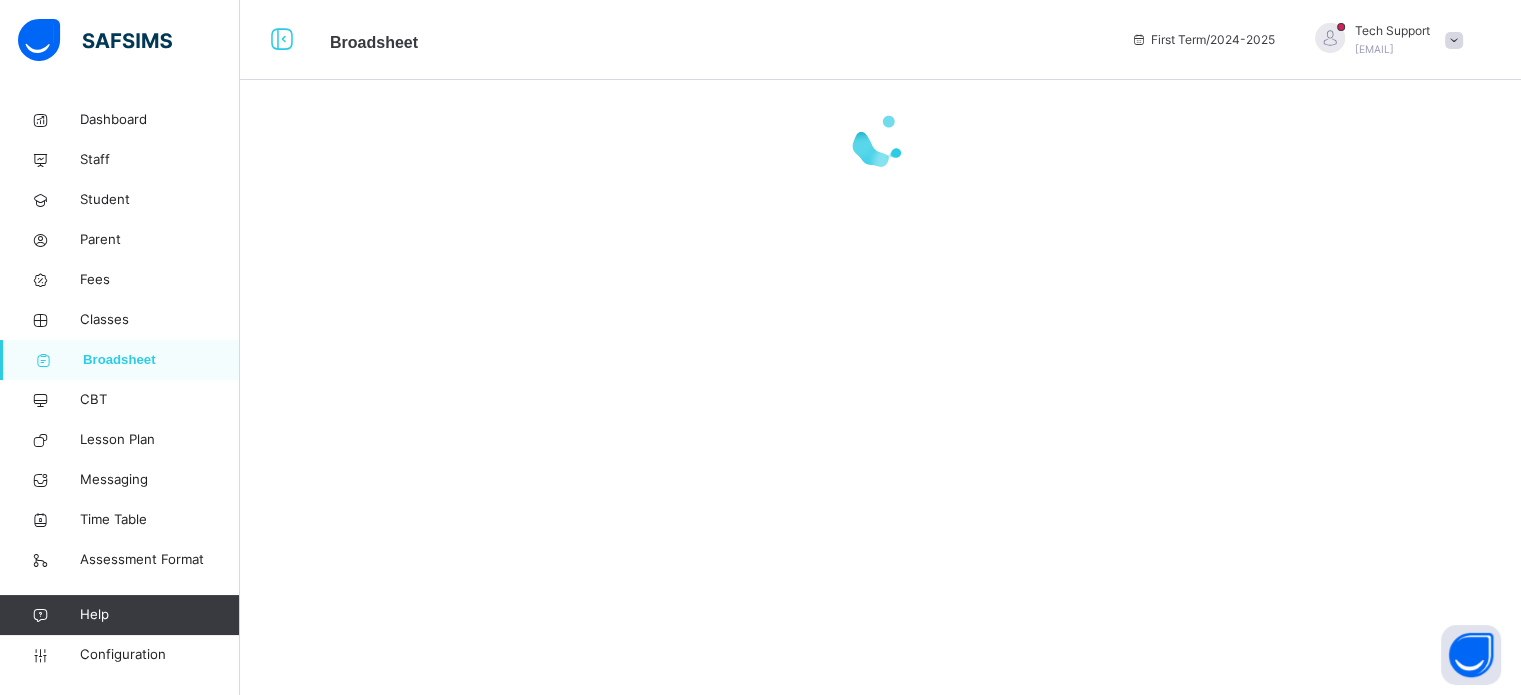 scroll, scrollTop: 0, scrollLeft: 0, axis: both 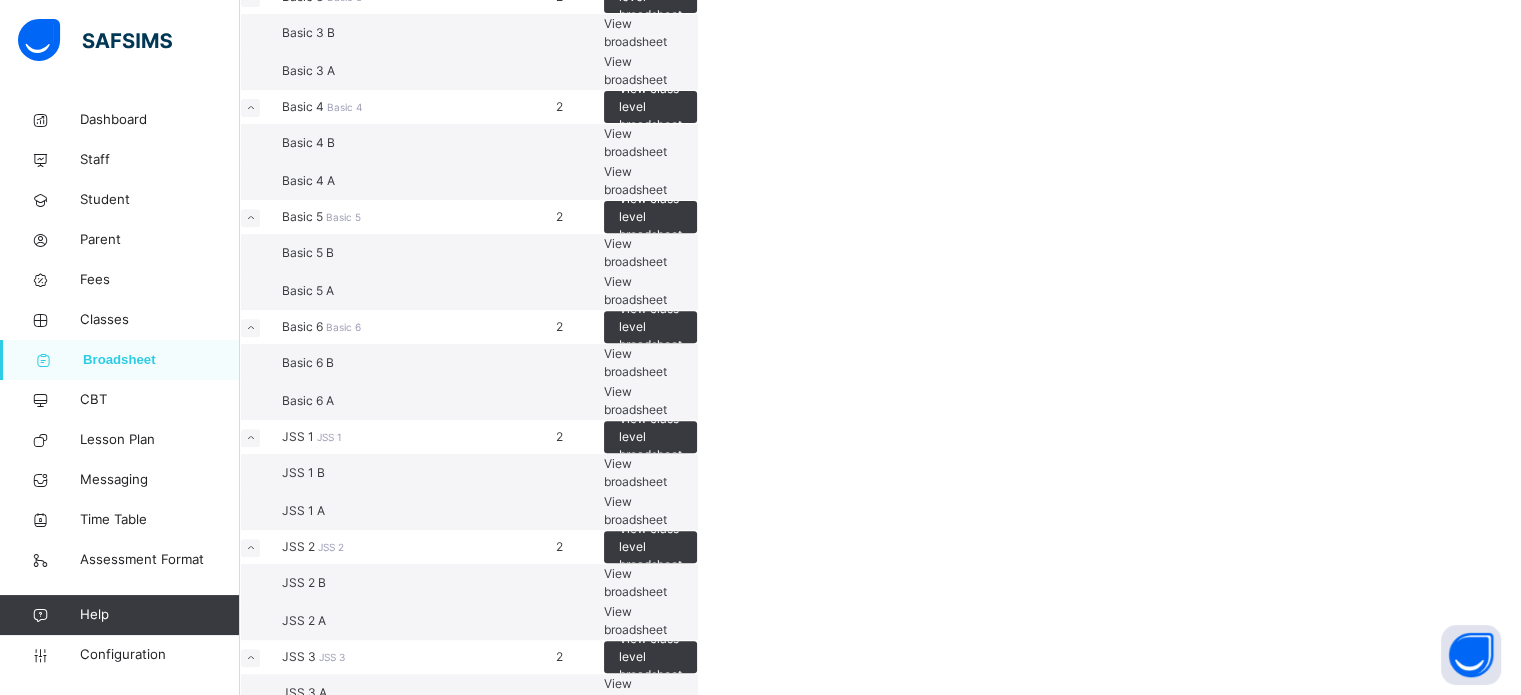 click on "View broadsheet" at bounding box center [635, -150] 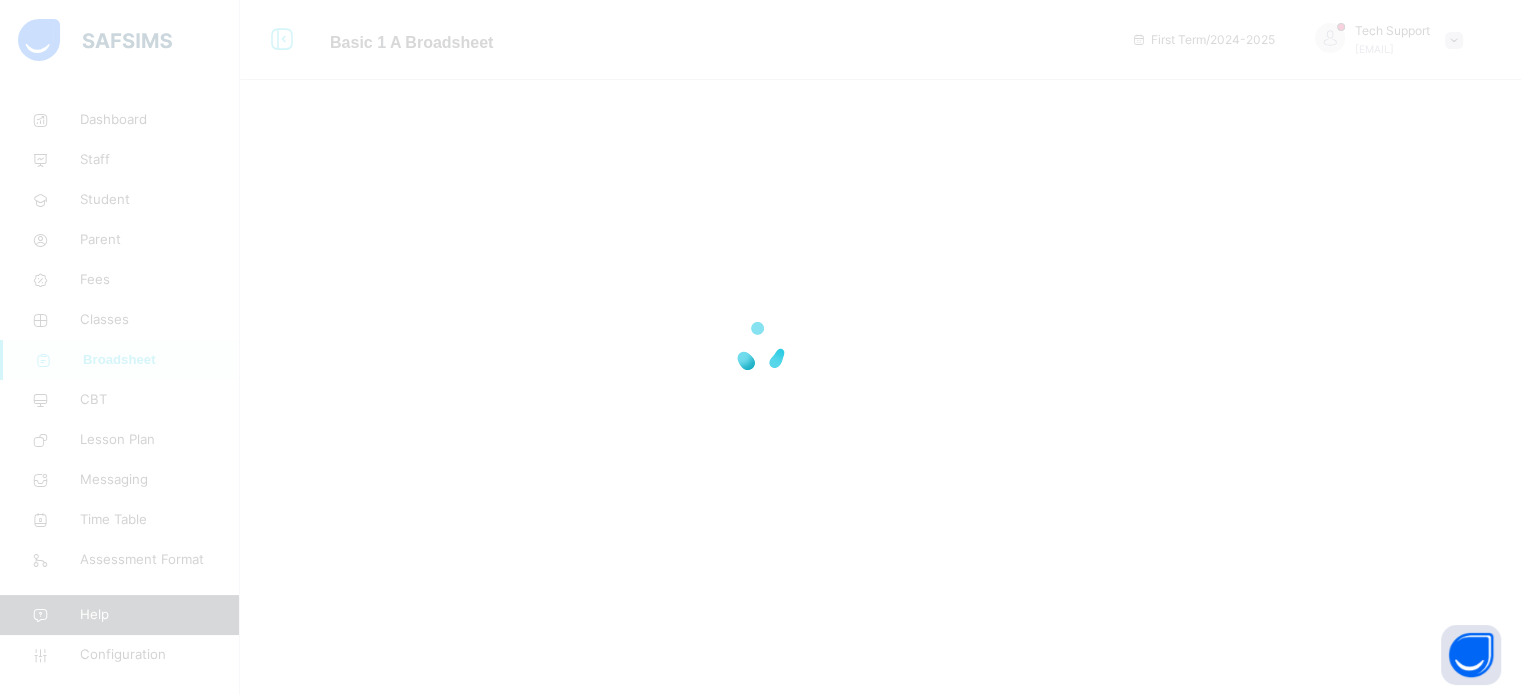 scroll, scrollTop: 0, scrollLeft: 0, axis: both 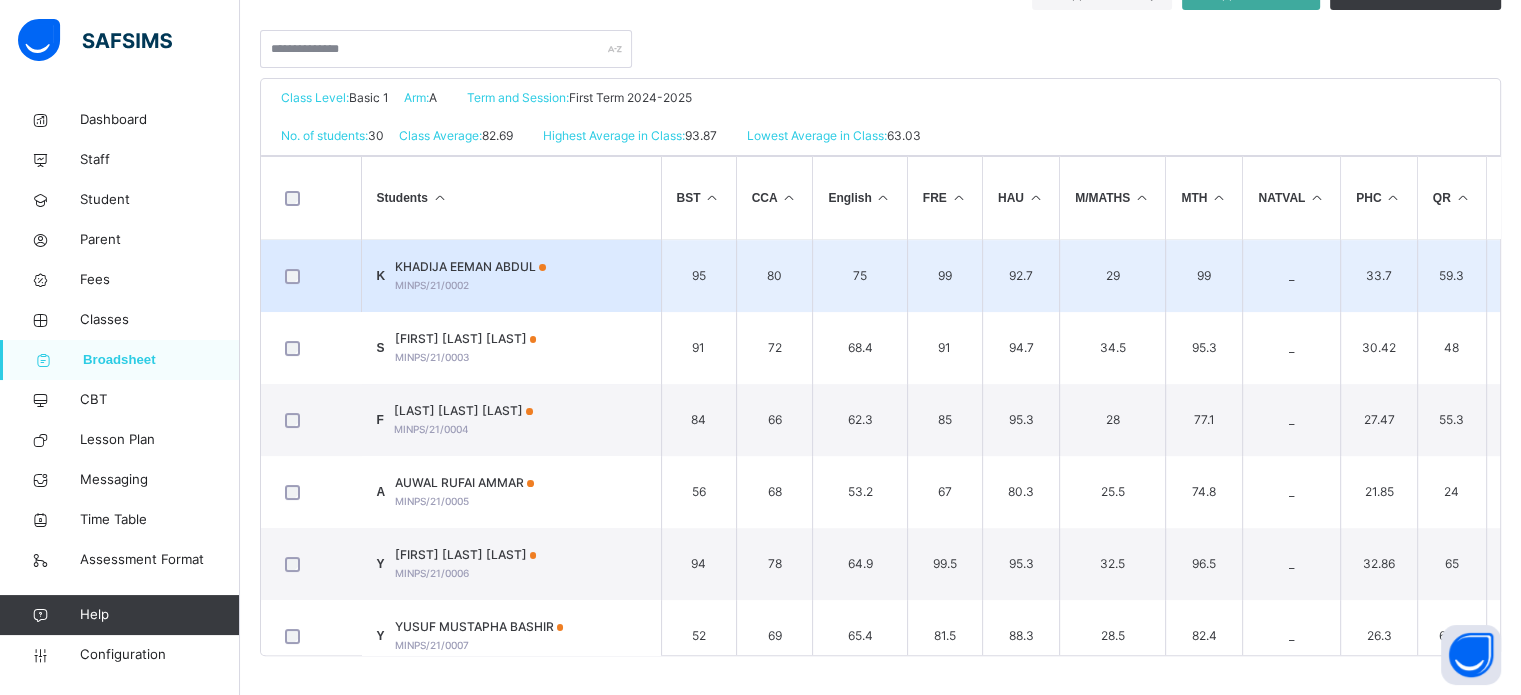 click on "KHADIJA EEMAN ABDUL" at bounding box center (470, 267) 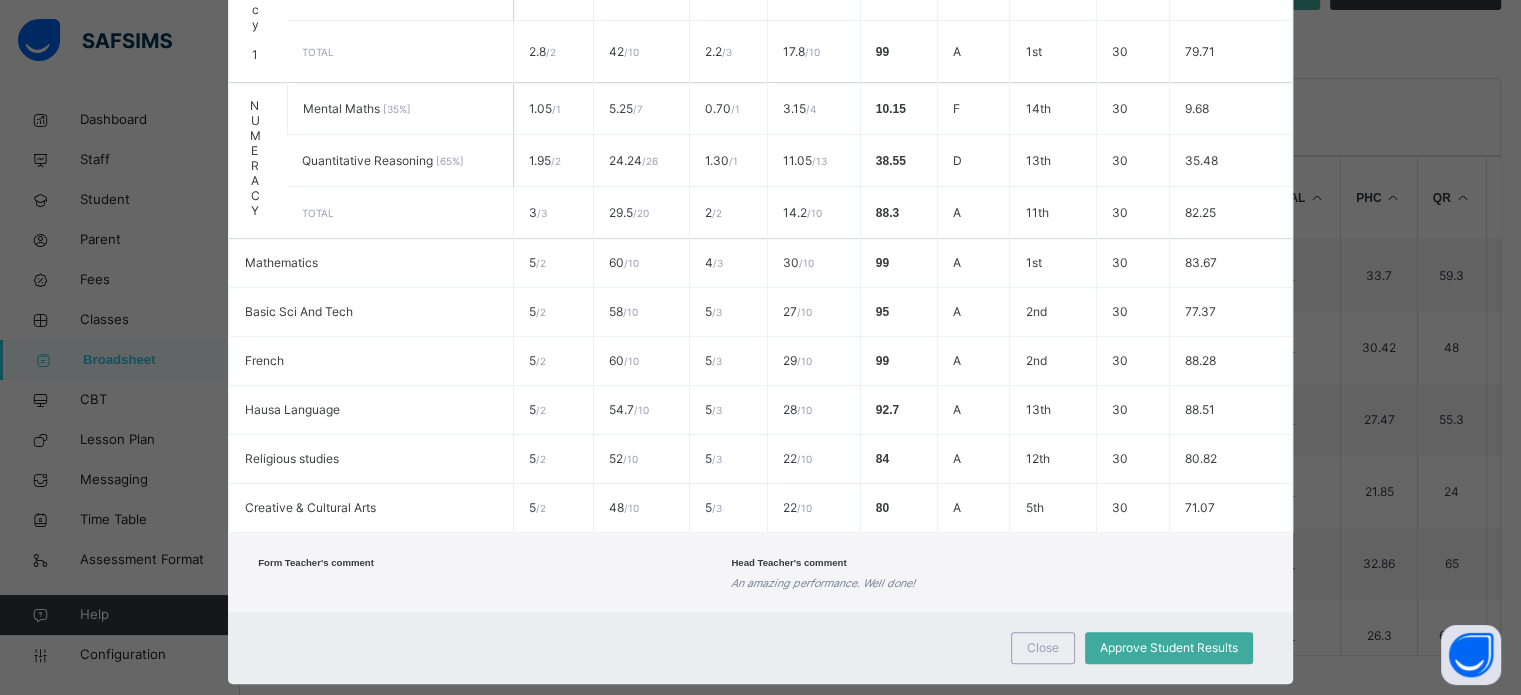 scroll, scrollTop: 807, scrollLeft: 0, axis: vertical 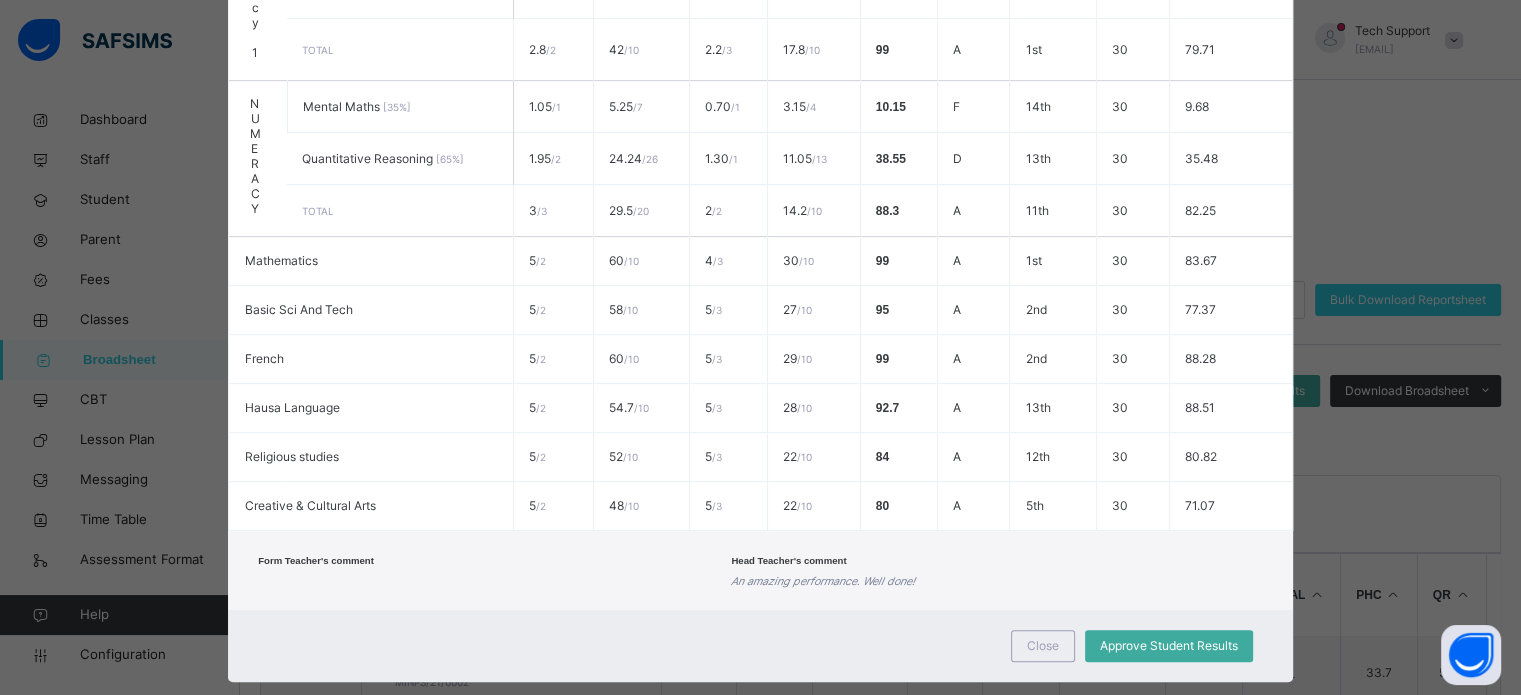 click on "K   MINPS/21/0002     KHADIJA EEMAN ABDUL      Basic  1 A   Pending END OF TERM View Reportsheet     Position         4       /30         Final Grade         A         Total Score         835.7         Final Average         92.86         No. of Subjects         12         No. in Class         30         Class Average         82.69         High. Average in Class         93.87         Low. Average in Class         63.03     Assessments     Subjects       CTEST     EXAM     HW     CA       Total         Grade         Position         Out of         Class average       LITERACY 2     Phonics and Spelling   [ 35 %]     0.70 / 1     6.79 / 7     1.05 / 1     3.25 / 4     11.79     F     1st     30     9.95     Verbal Reasoning   [ 65 %]     1.95 / 2     26.00 / 26     1.30 / 1     13.00 / 13     42.25     C     1st     30     41.69     TOTAL     2.65 / 2     32.79 / 20     2.35 / 3     16.26 / 10     98.7     A     1st     30     92.57     Literacy 1     Reading & Spelling    [ 20 %]     0.40 / 0     2.00 / 2     /" at bounding box center (760, 347) 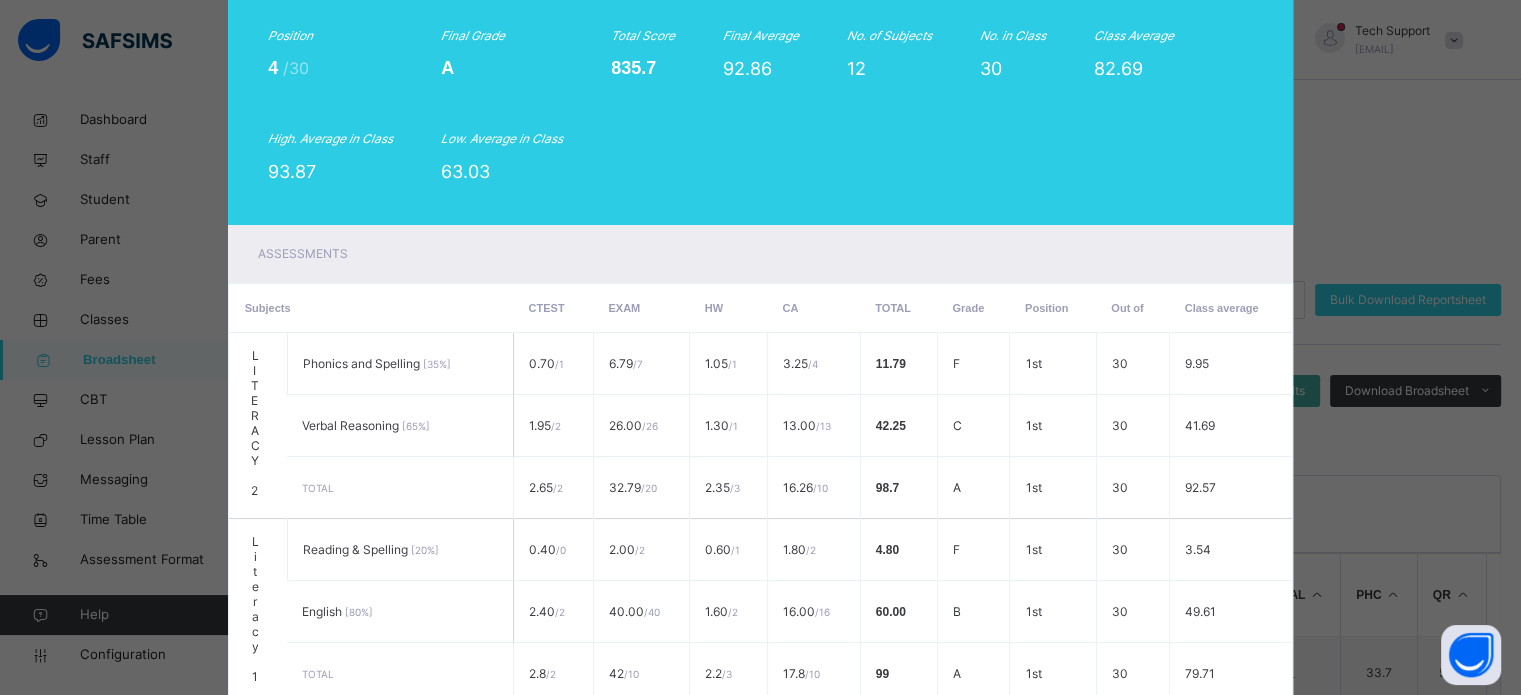 scroll, scrollTop: 0, scrollLeft: 0, axis: both 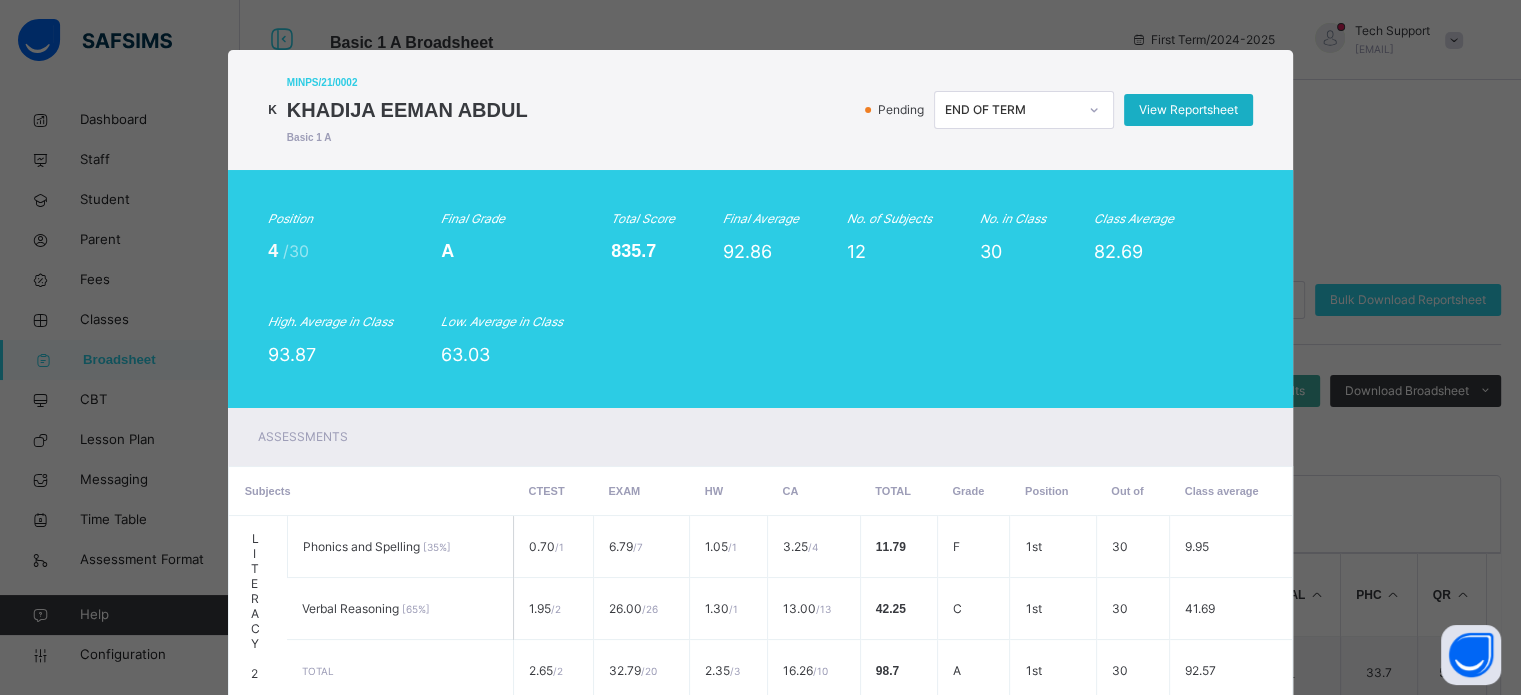 click on "View Reportsheet" at bounding box center [1188, 110] 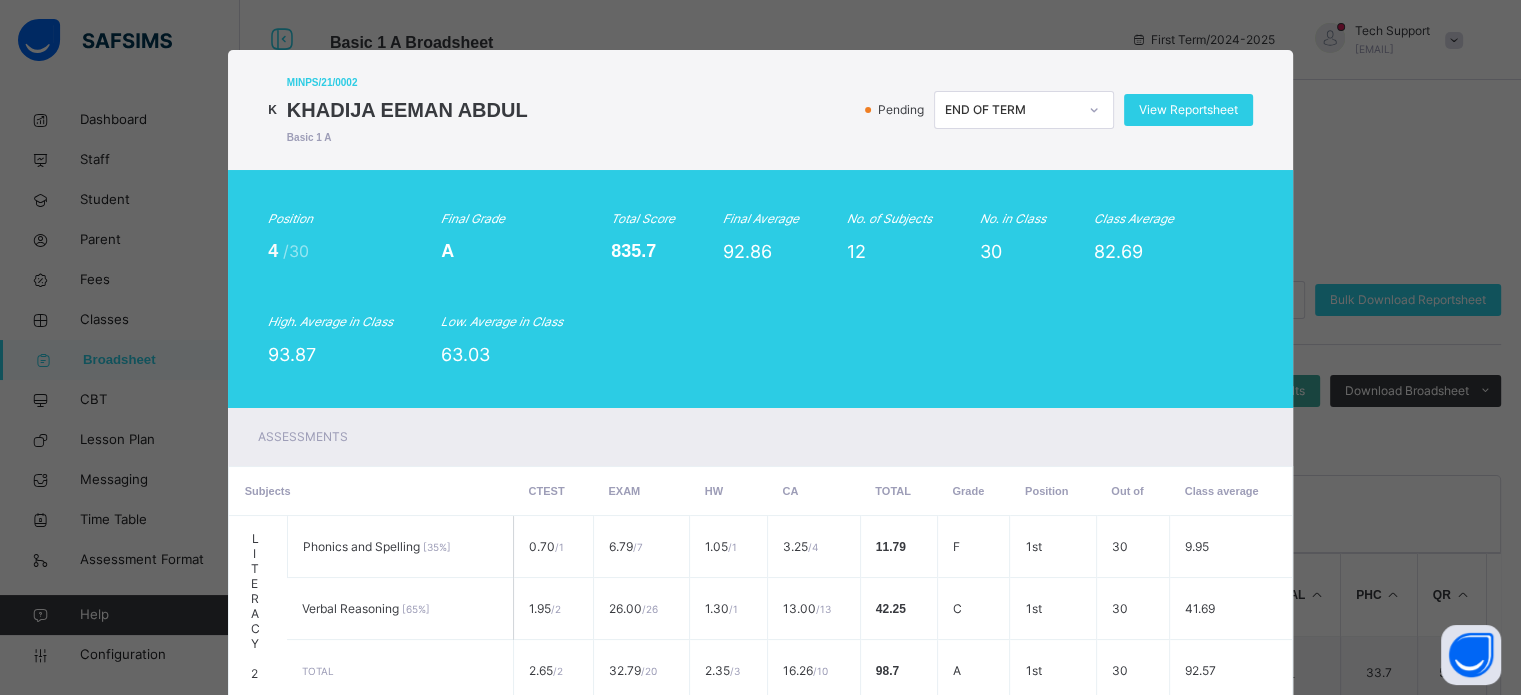 scroll, scrollTop: 608, scrollLeft: 0, axis: vertical 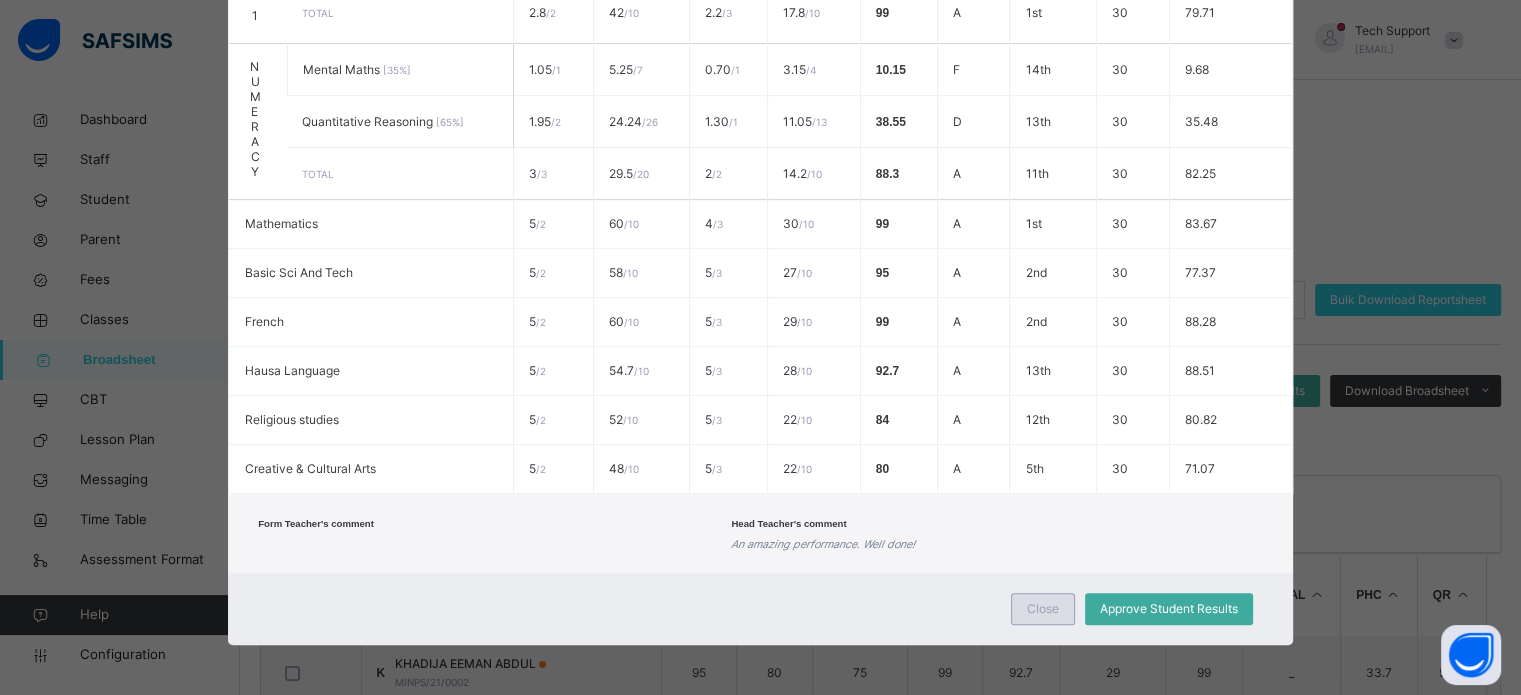click on "Close" at bounding box center [1043, 609] 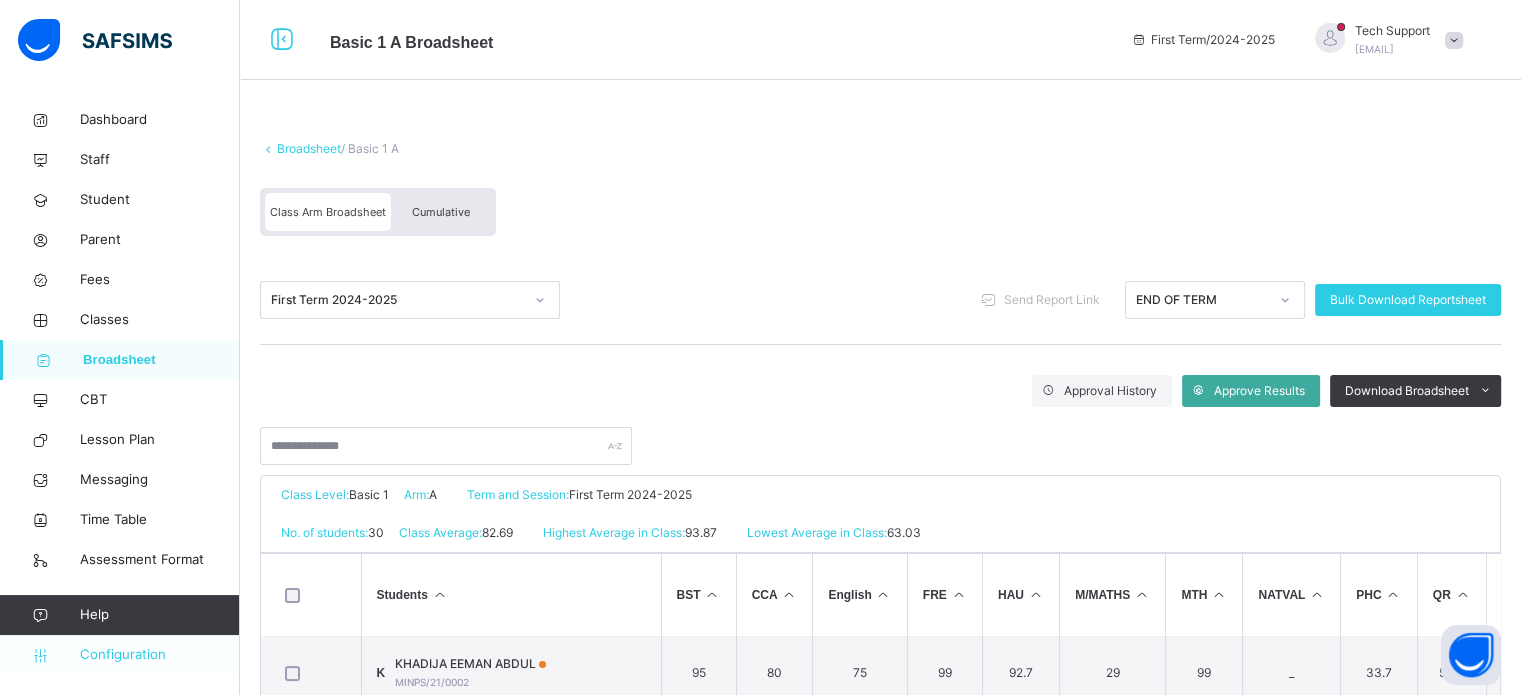 click on "Configuration" at bounding box center [159, 655] 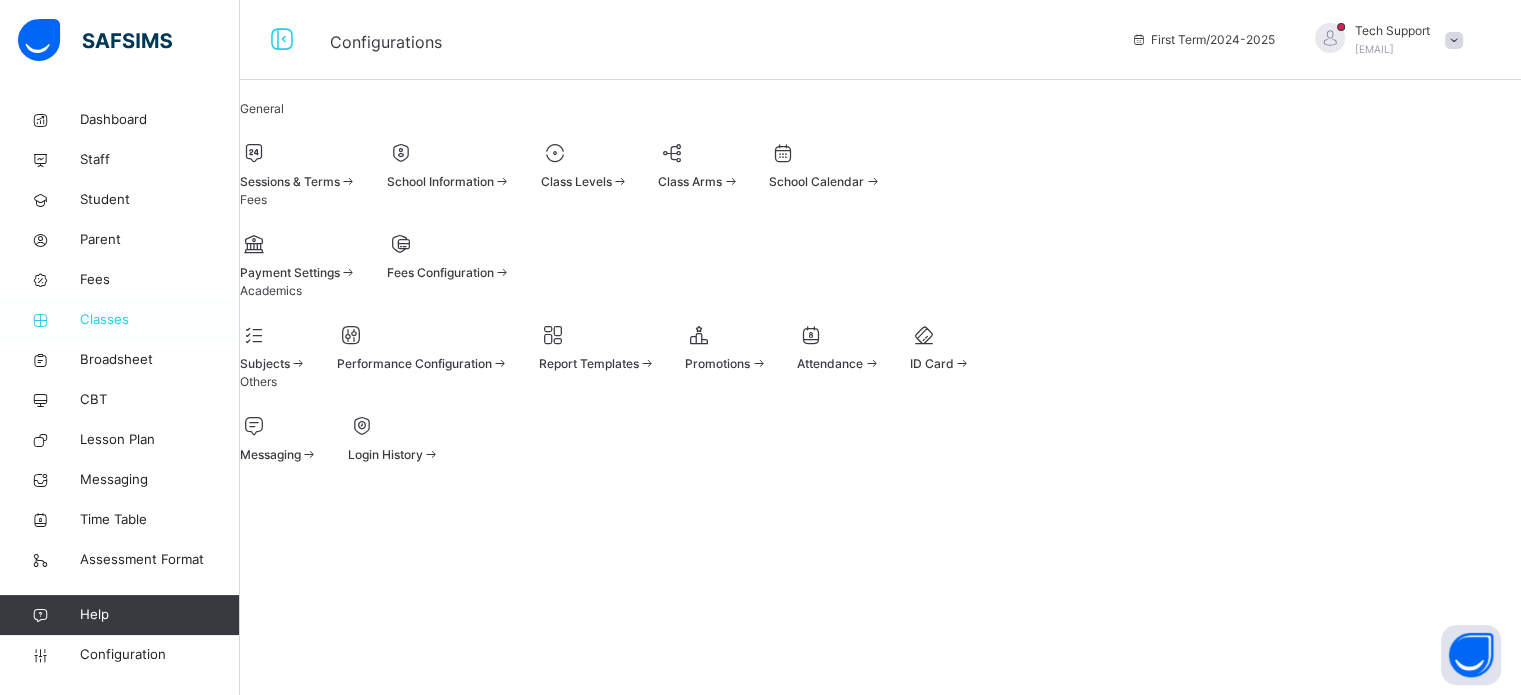 click on "Classes" at bounding box center [160, 320] 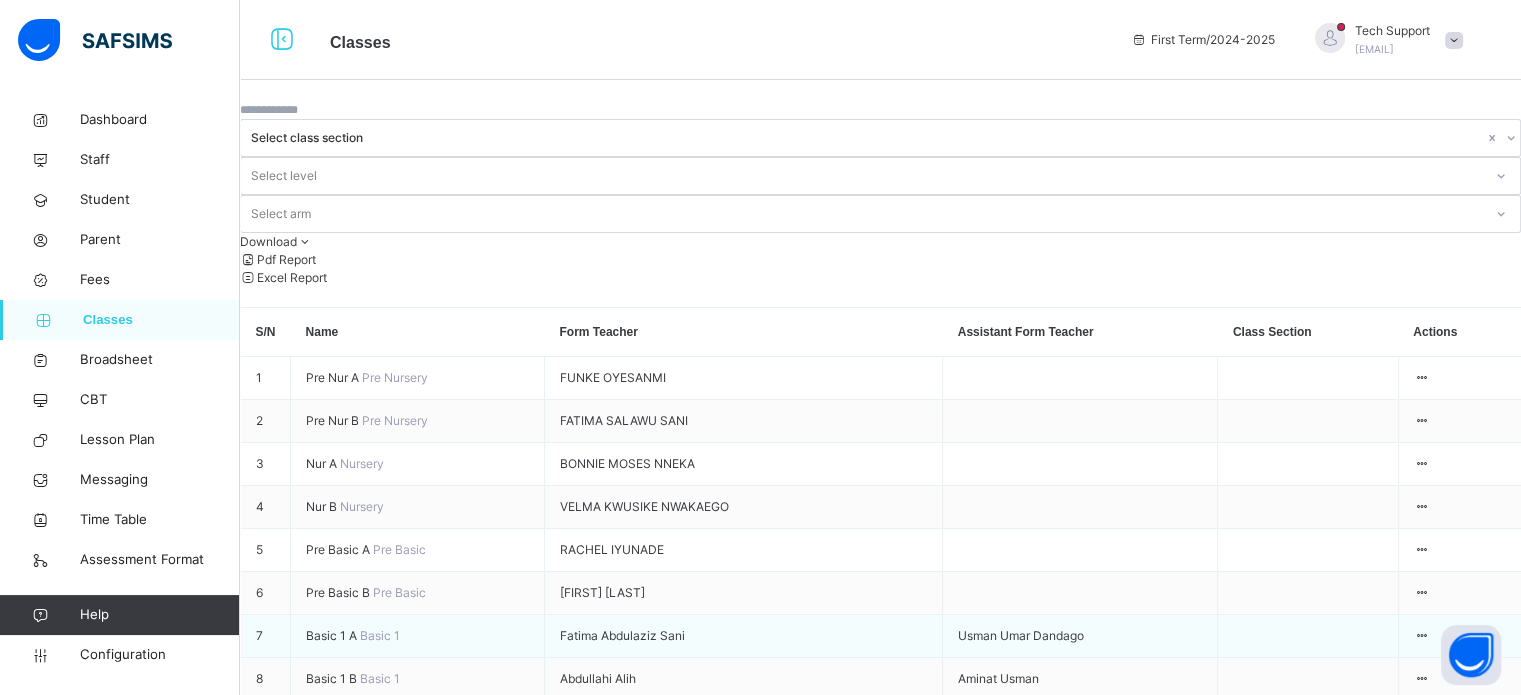 click on "Basic  1   A" at bounding box center (333, 635) 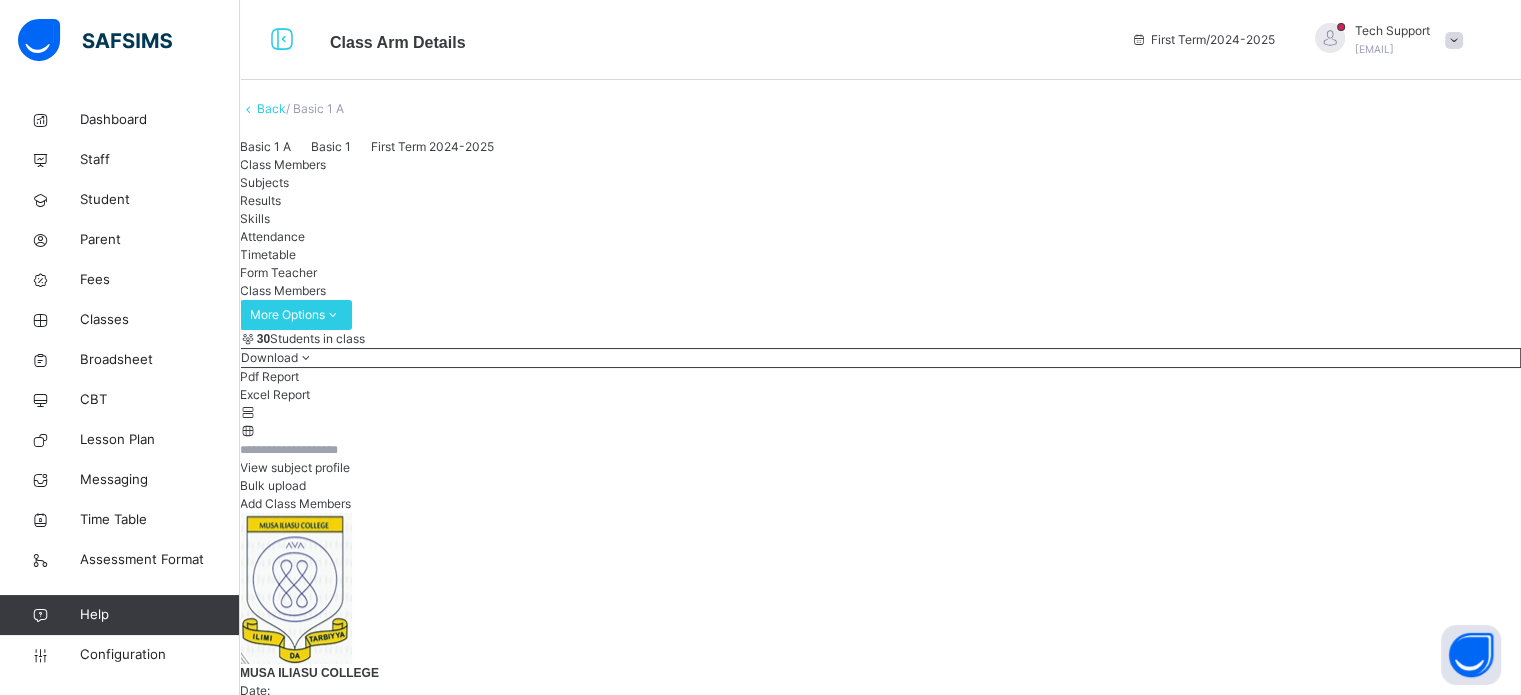 click on "Subjects" at bounding box center [264, 182] 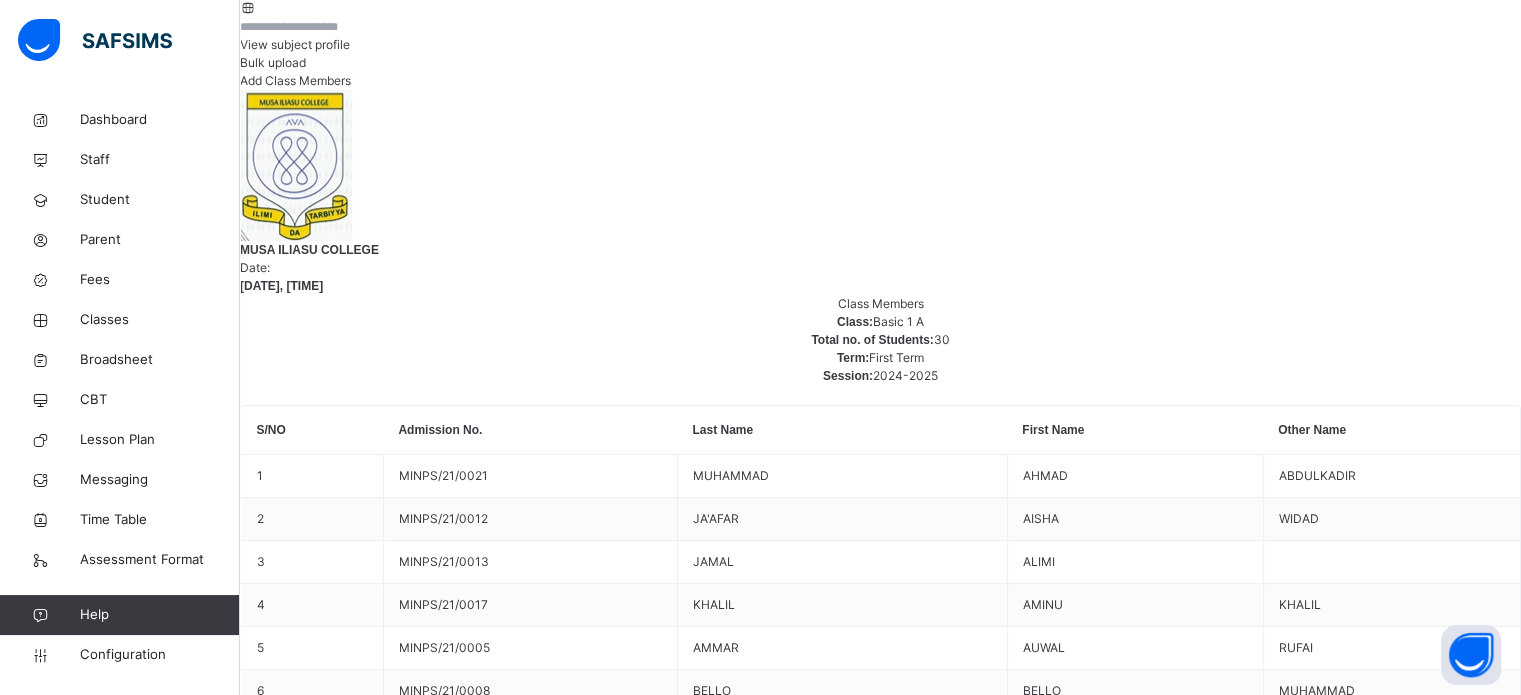 scroll, scrollTop: 433, scrollLeft: 0, axis: vertical 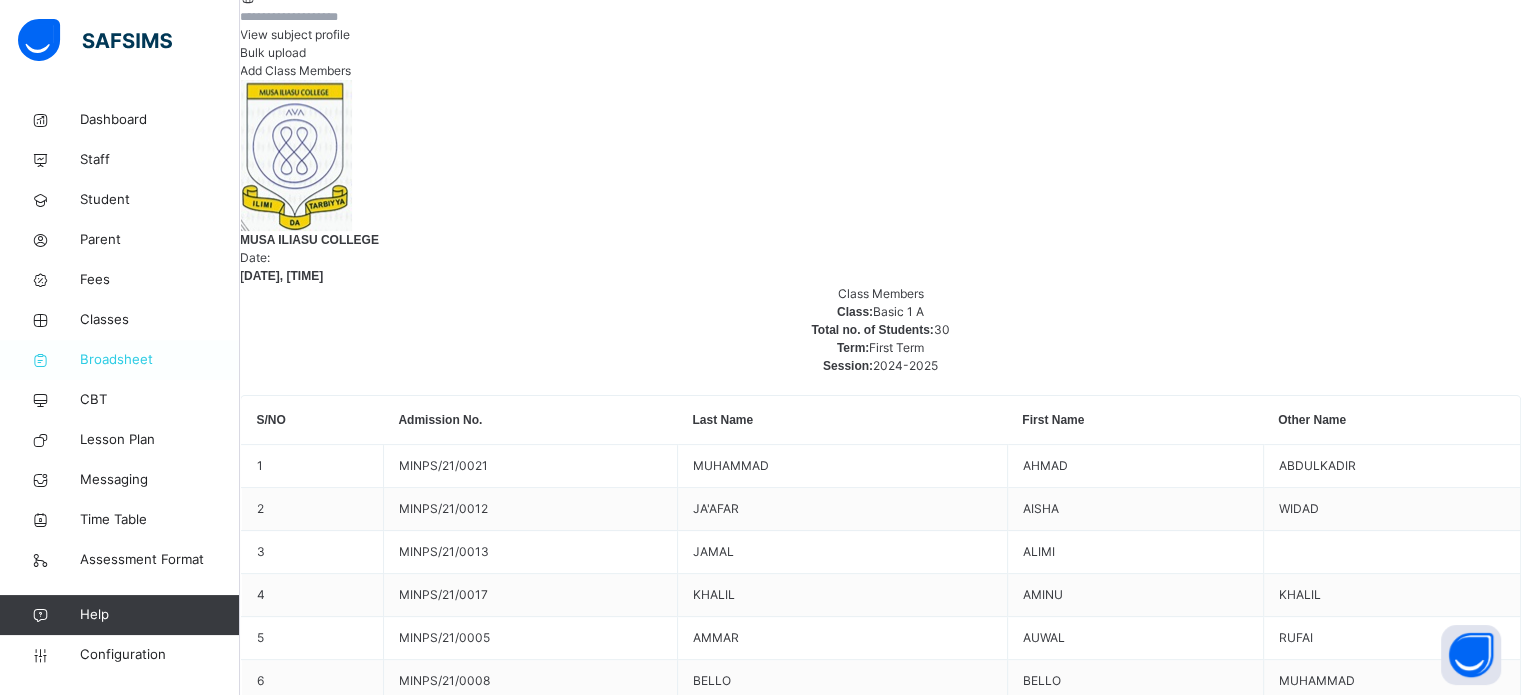 click on "Broadsheet" at bounding box center (120, 360) 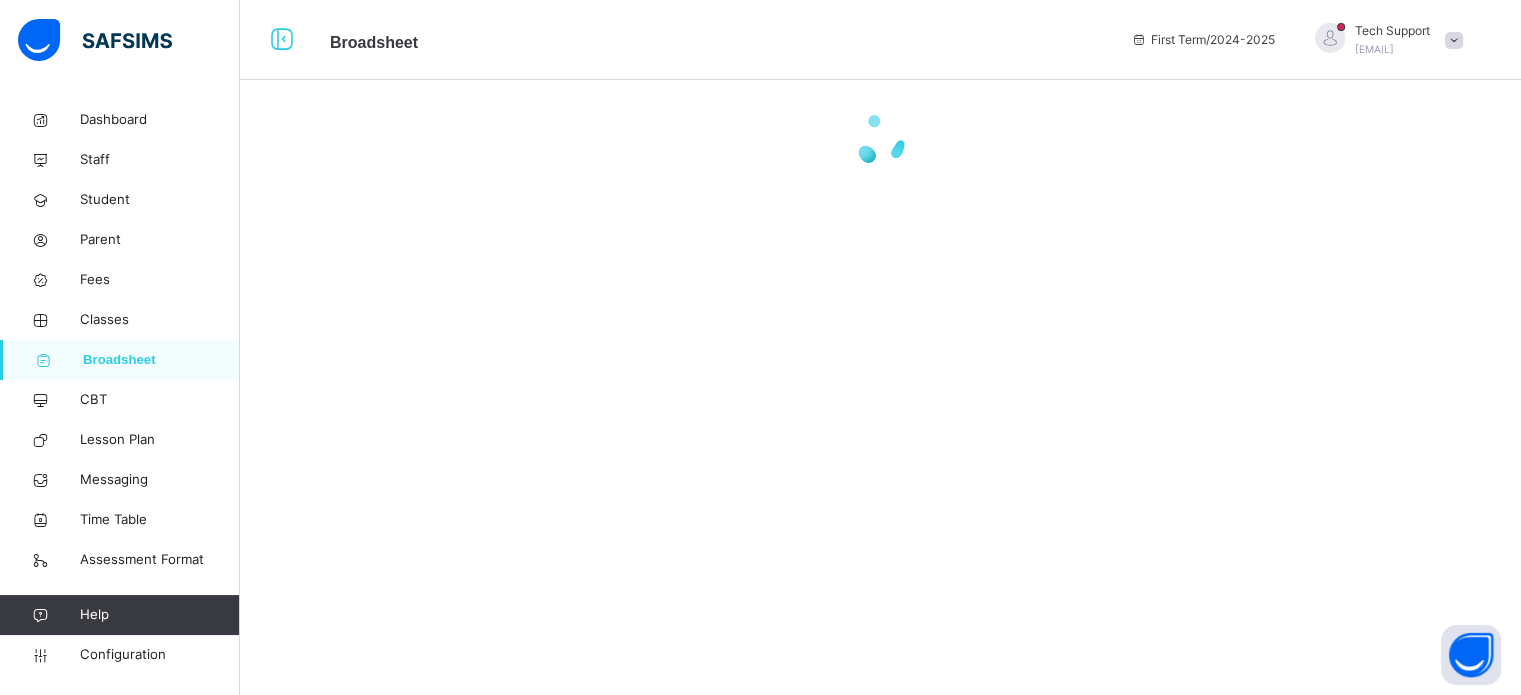 scroll, scrollTop: 0, scrollLeft: 0, axis: both 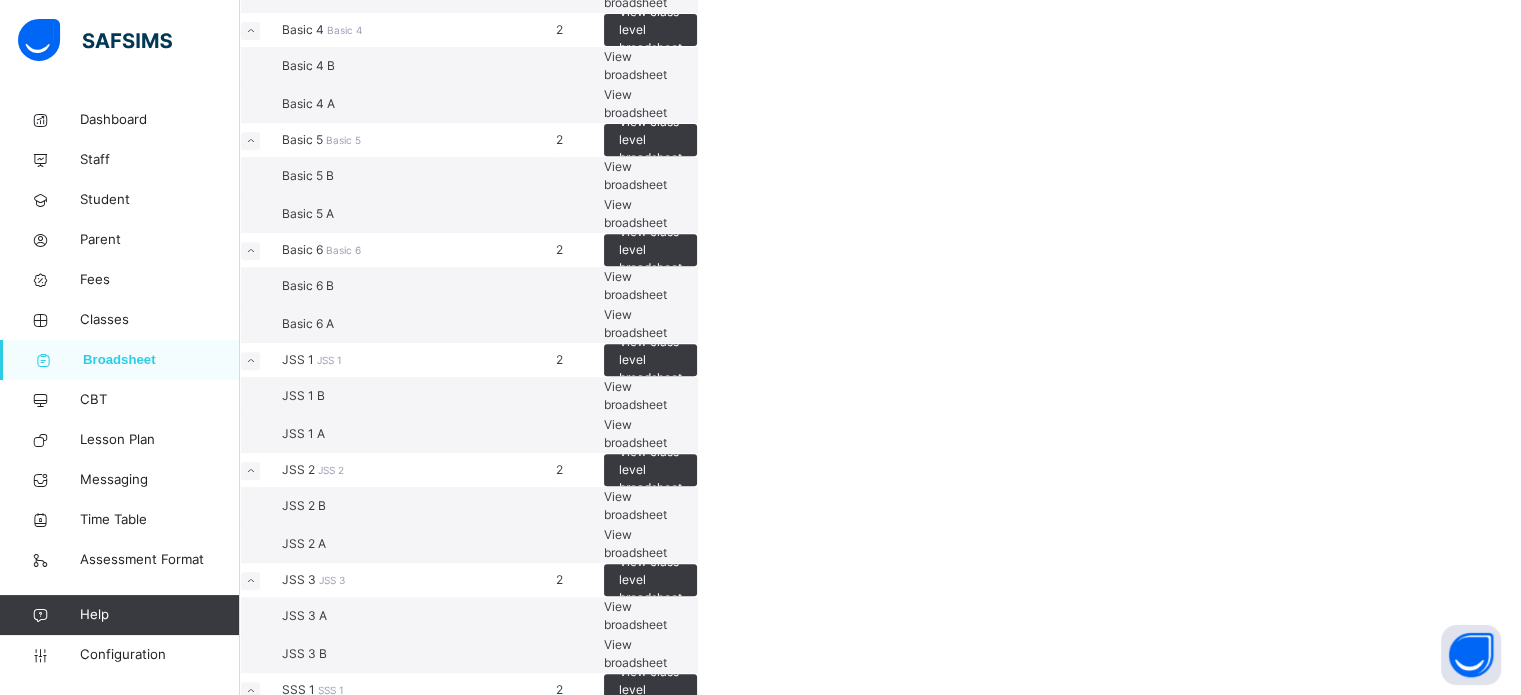 click on "View broadsheet" at bounding box center (650, -116) 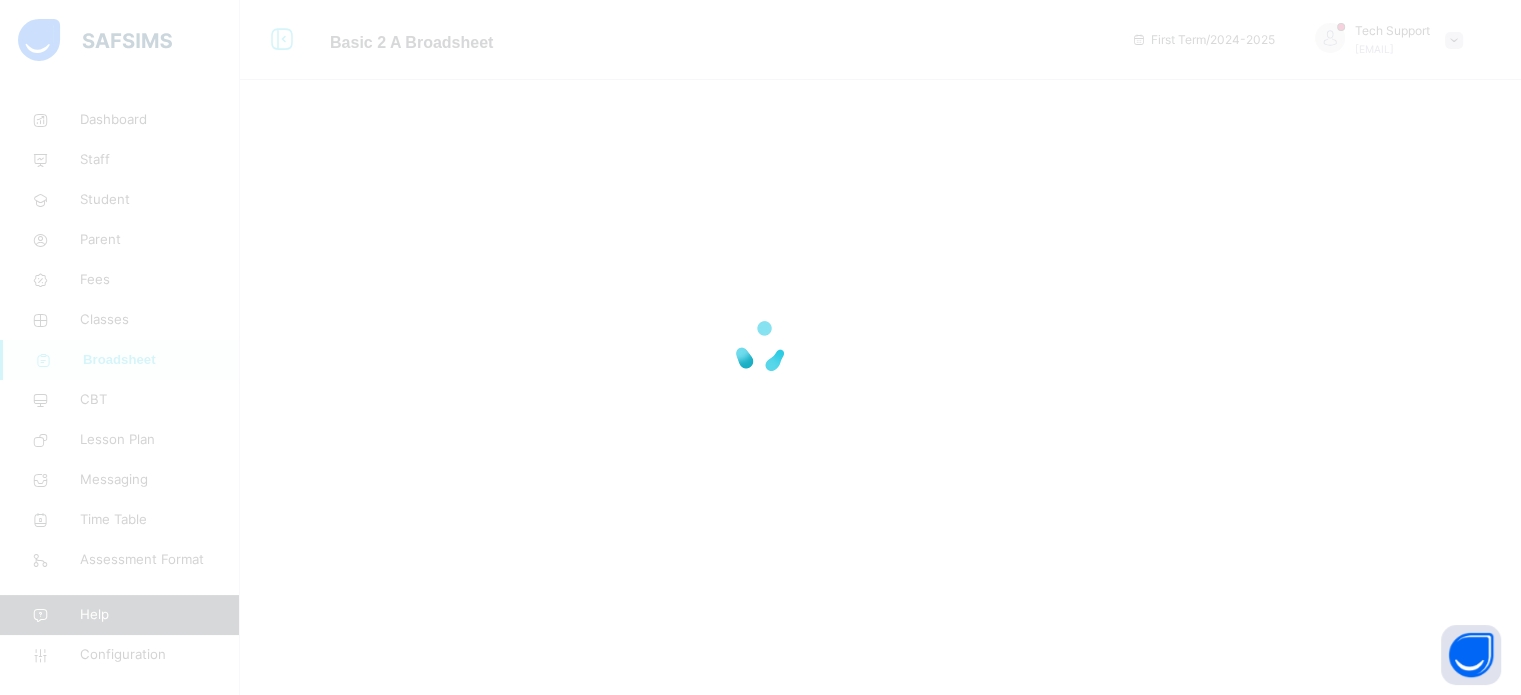 scroll, scrollTop: 0, scrollLeft: 0, axis: both 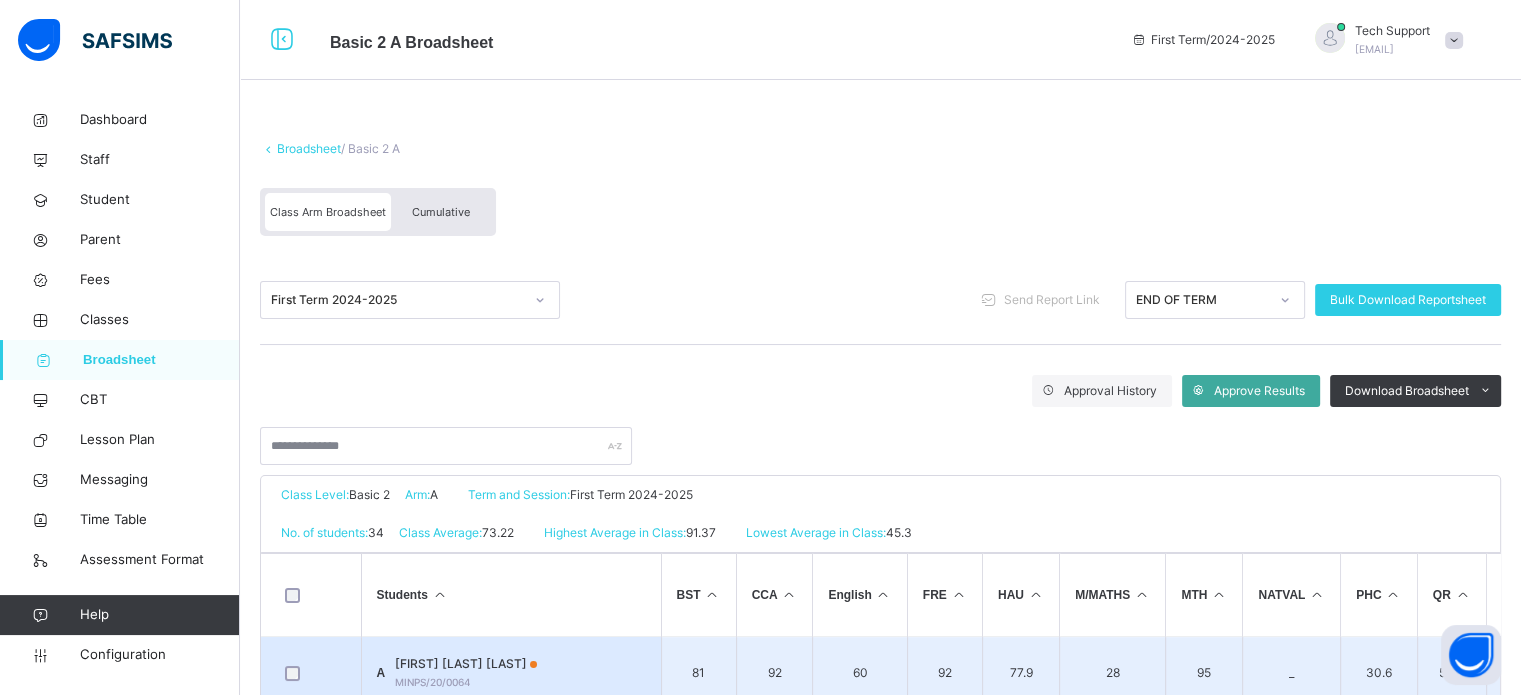 click on "[FIRST] [LAST] [LAST]" at bounding box center (466, 664) 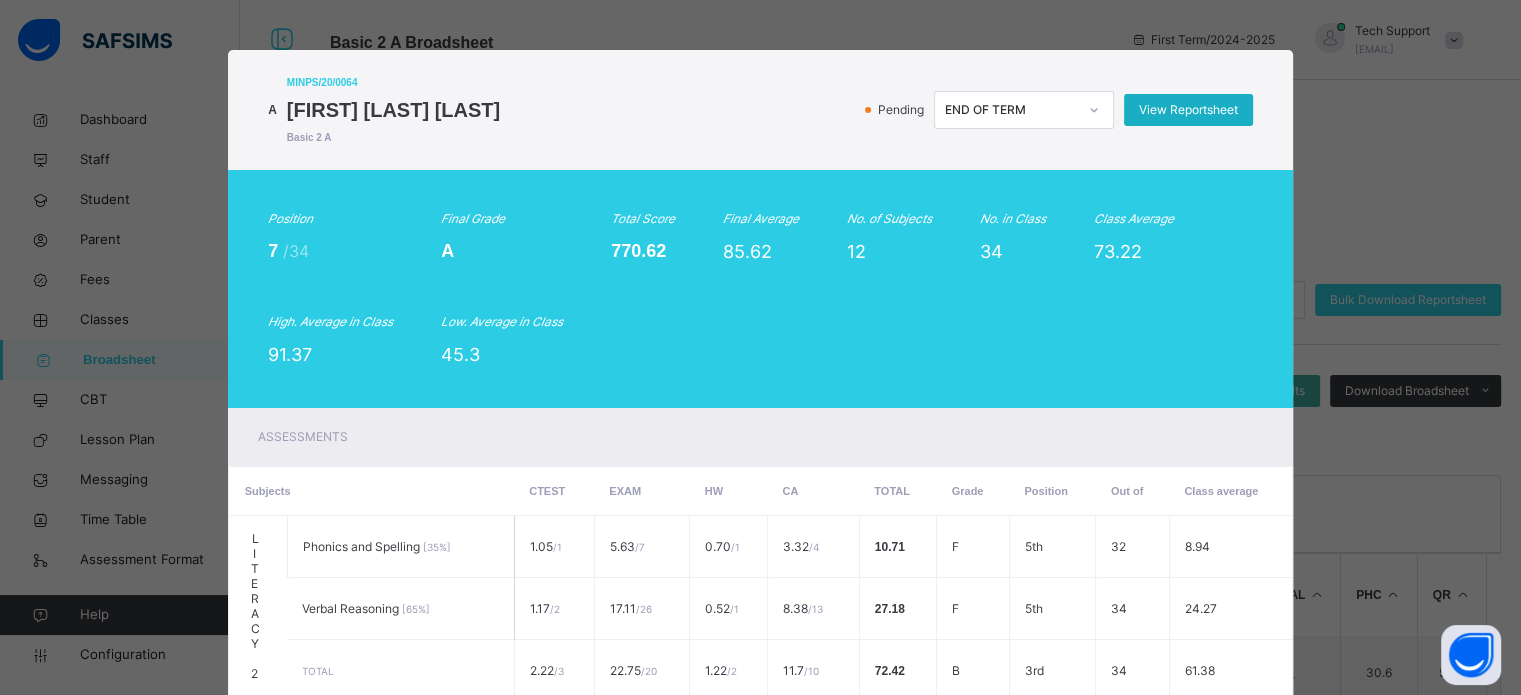 click on "View Reportsheet" at bounding box center [1188, 110] 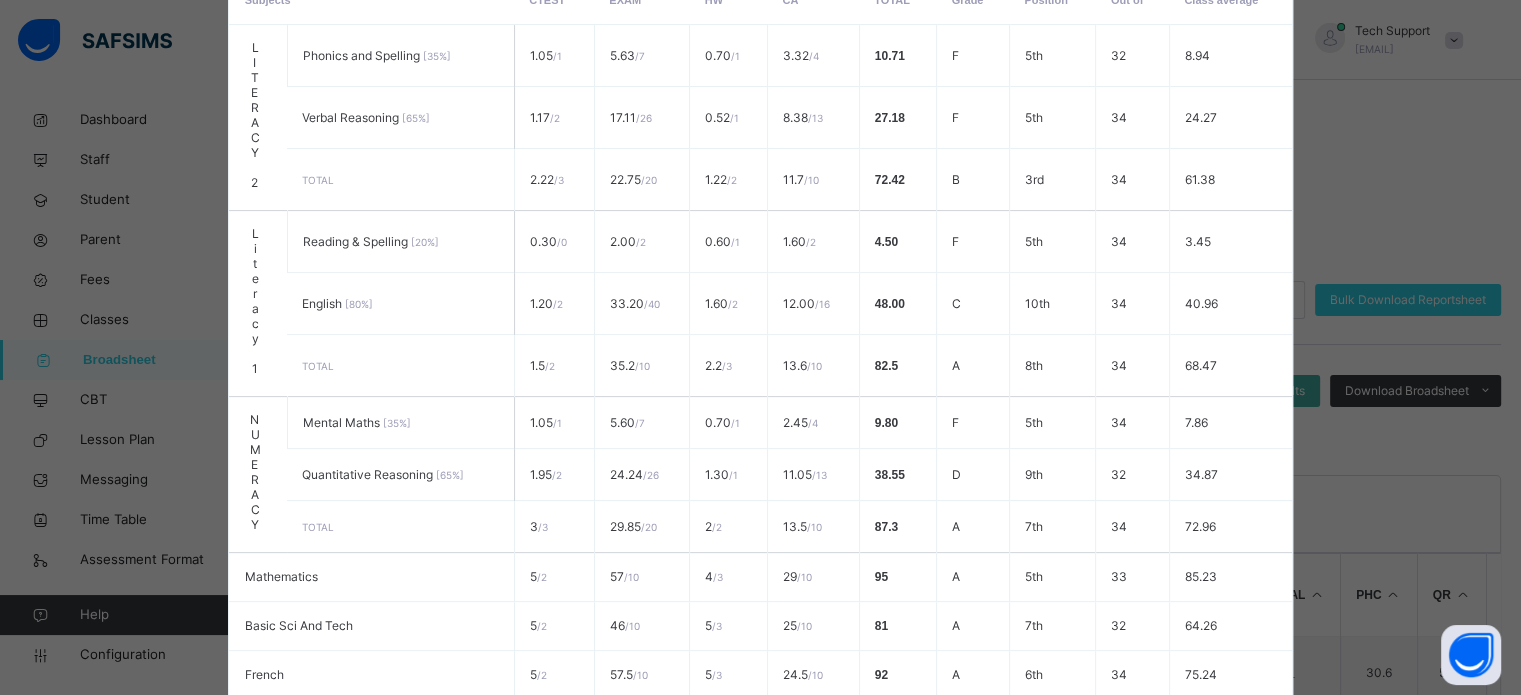 scroll, scrollTop: 848, scrollLeft: 0, axis: vertical 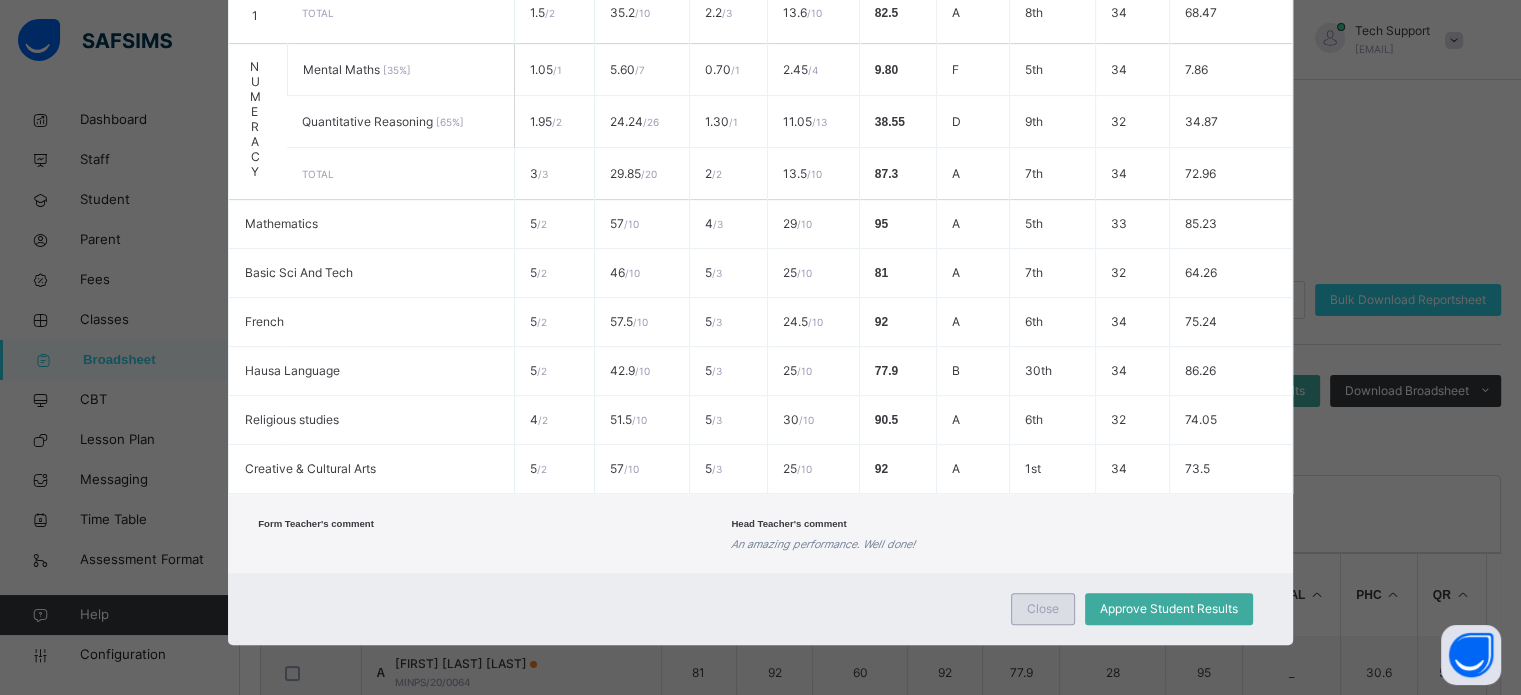 click on "Close" at bounding box center (1043, 609) 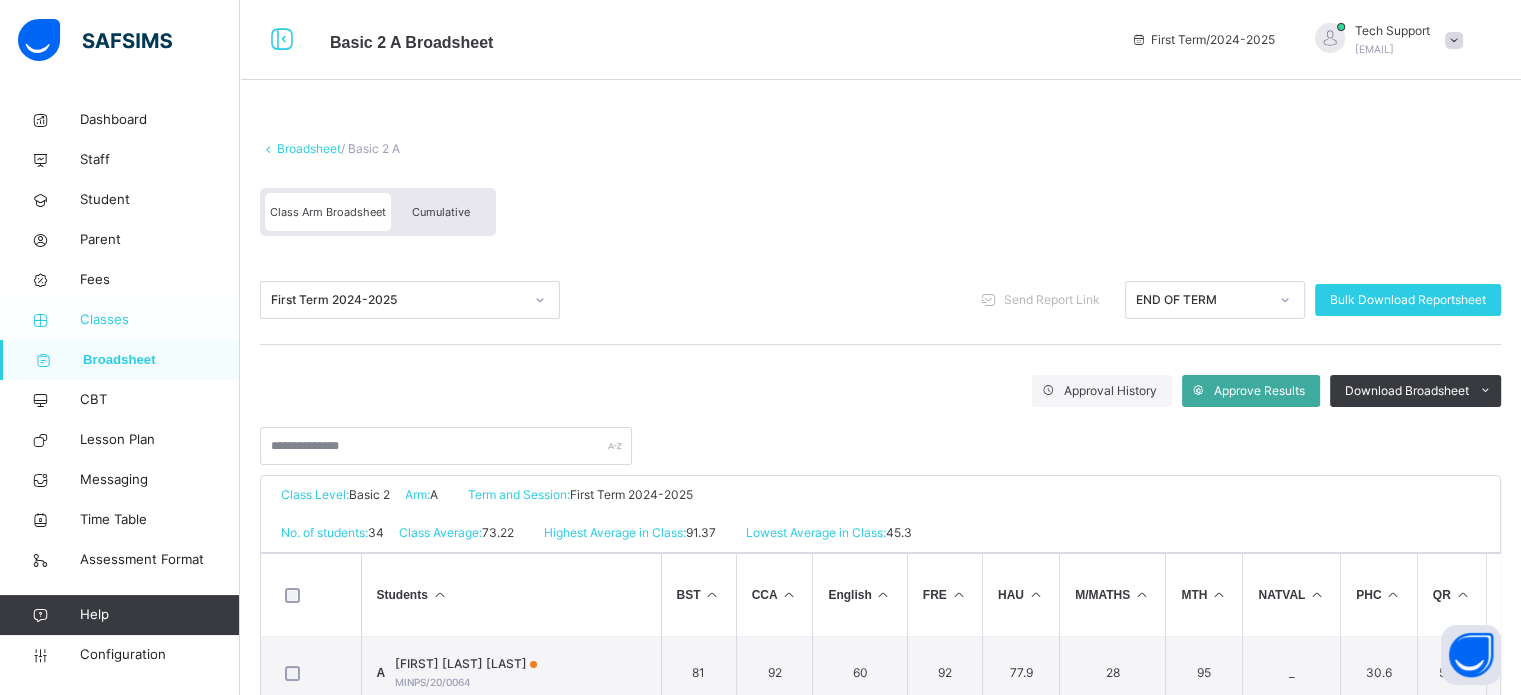 click on "Classes" at bounding box center (160, 320) 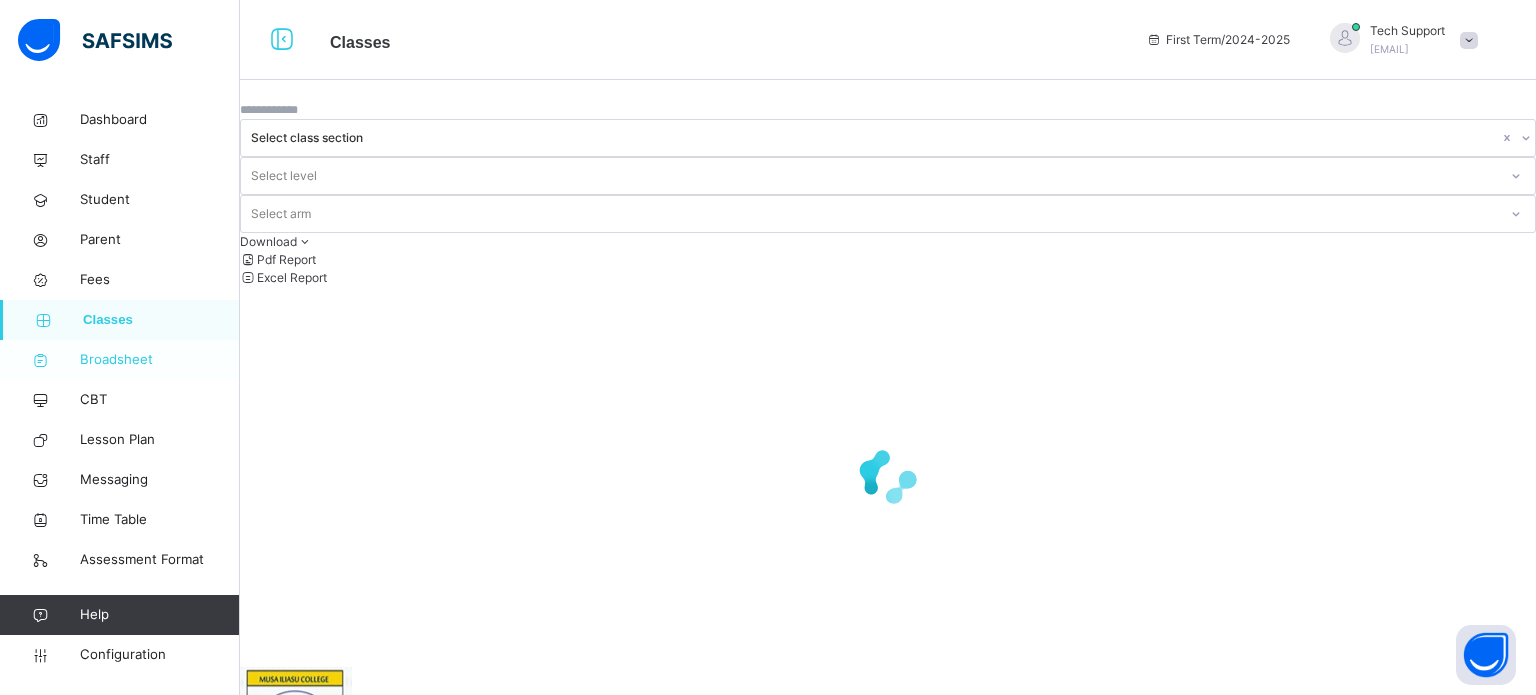 click on "Broadsheet" at bounding box center [120, 360] 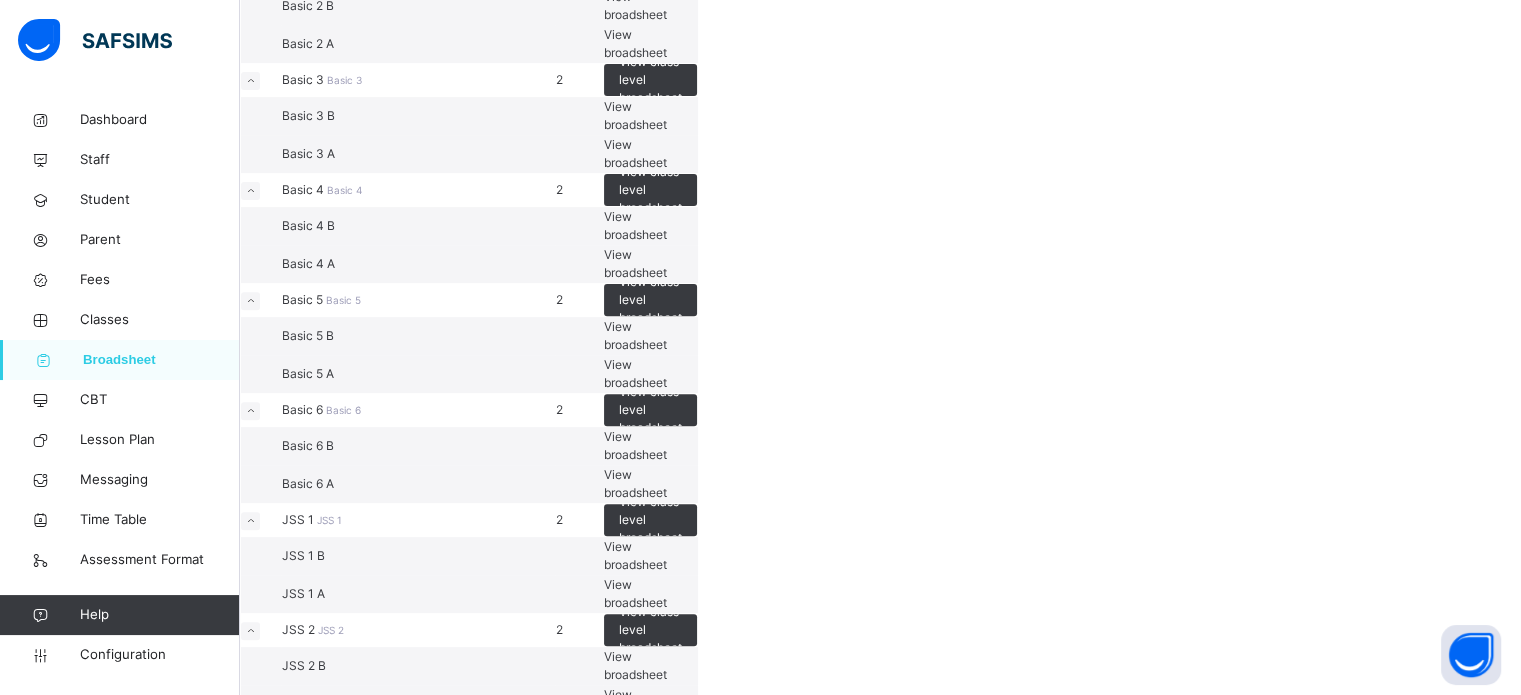 scroll, scrollTop: 616, scrollLeft: 0, axis: vertical 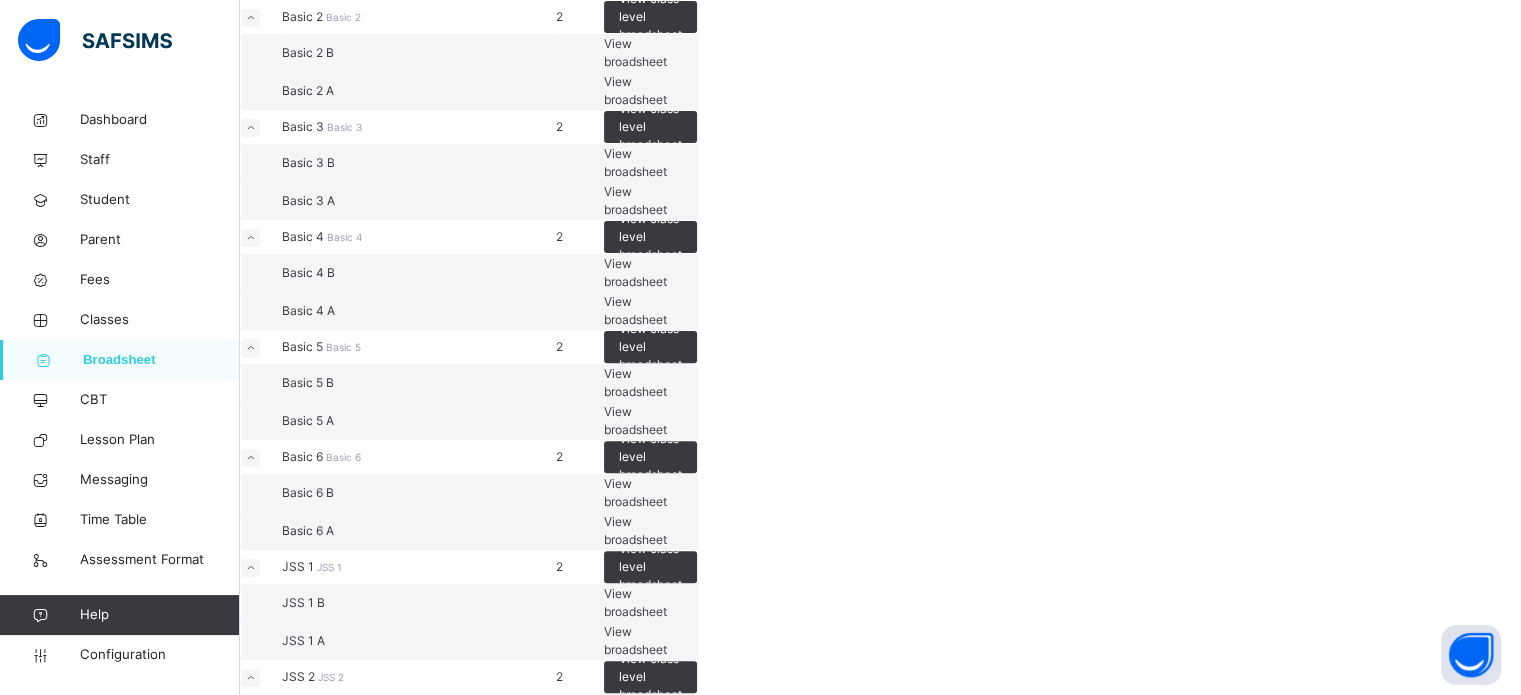 click on "View broadsheet" at bounding box center [635, -20] 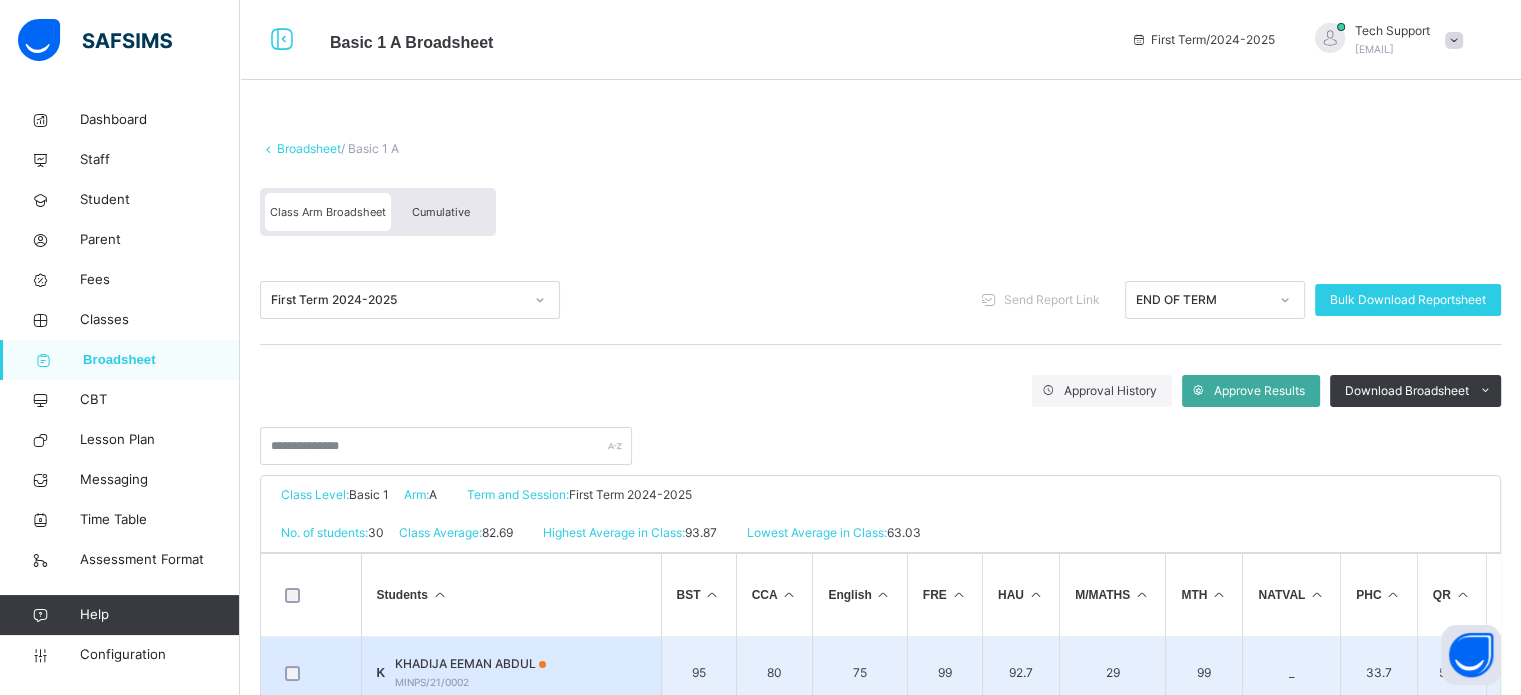 click on "KHADIJA EEMAN ABDUL" at bounding box center [470, 664] 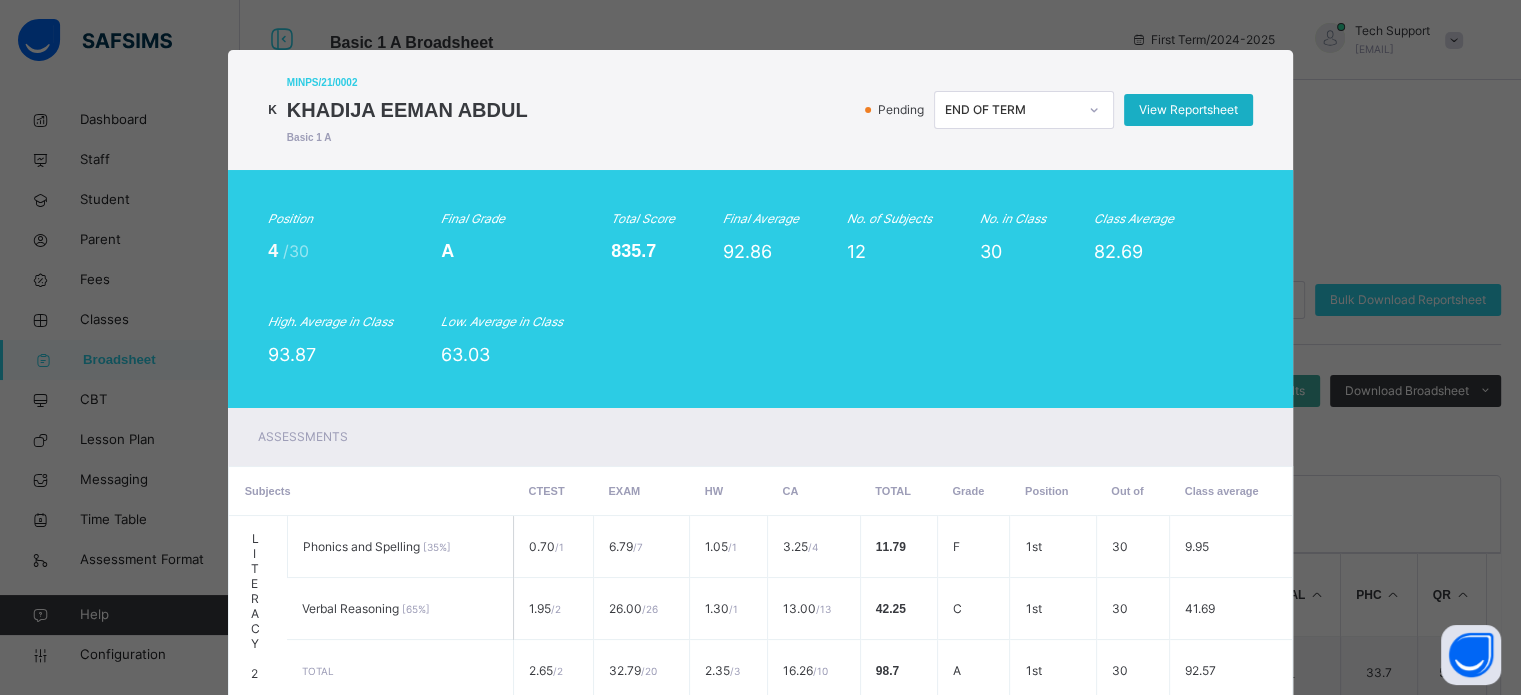 click on "View Reportsheet" at bounding box center [1188, 110] 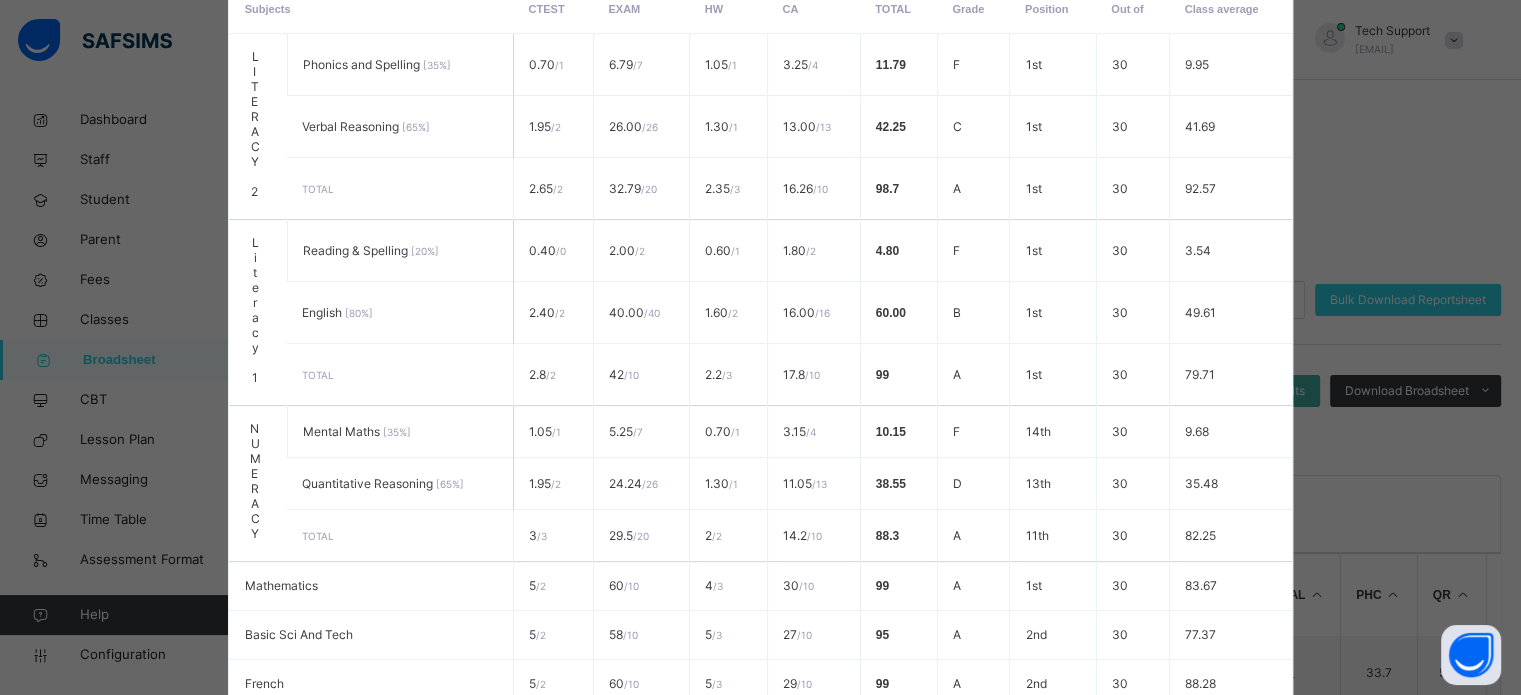 scroll, scrollTop: 848, scrollLeft: 0, axis: vertical 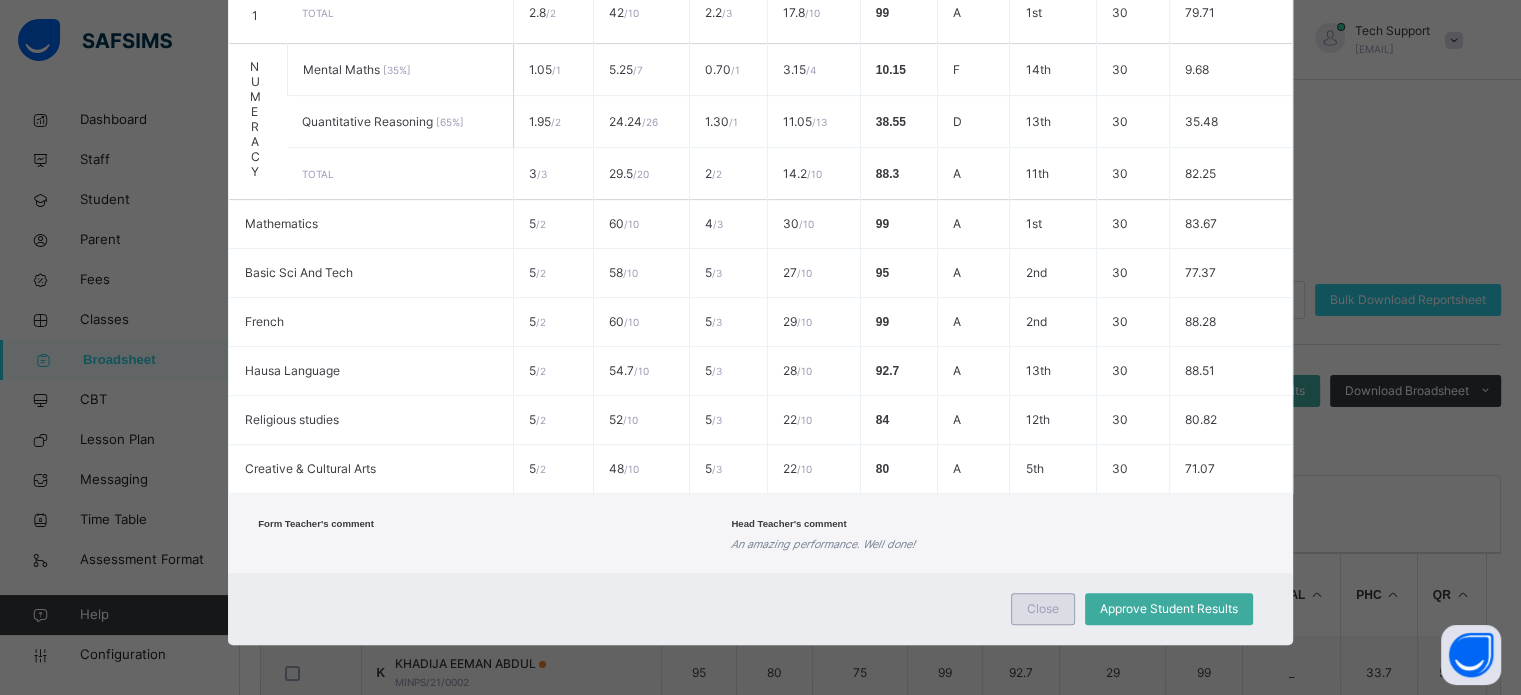 click on "Close" at bounding box center (1043, 609) 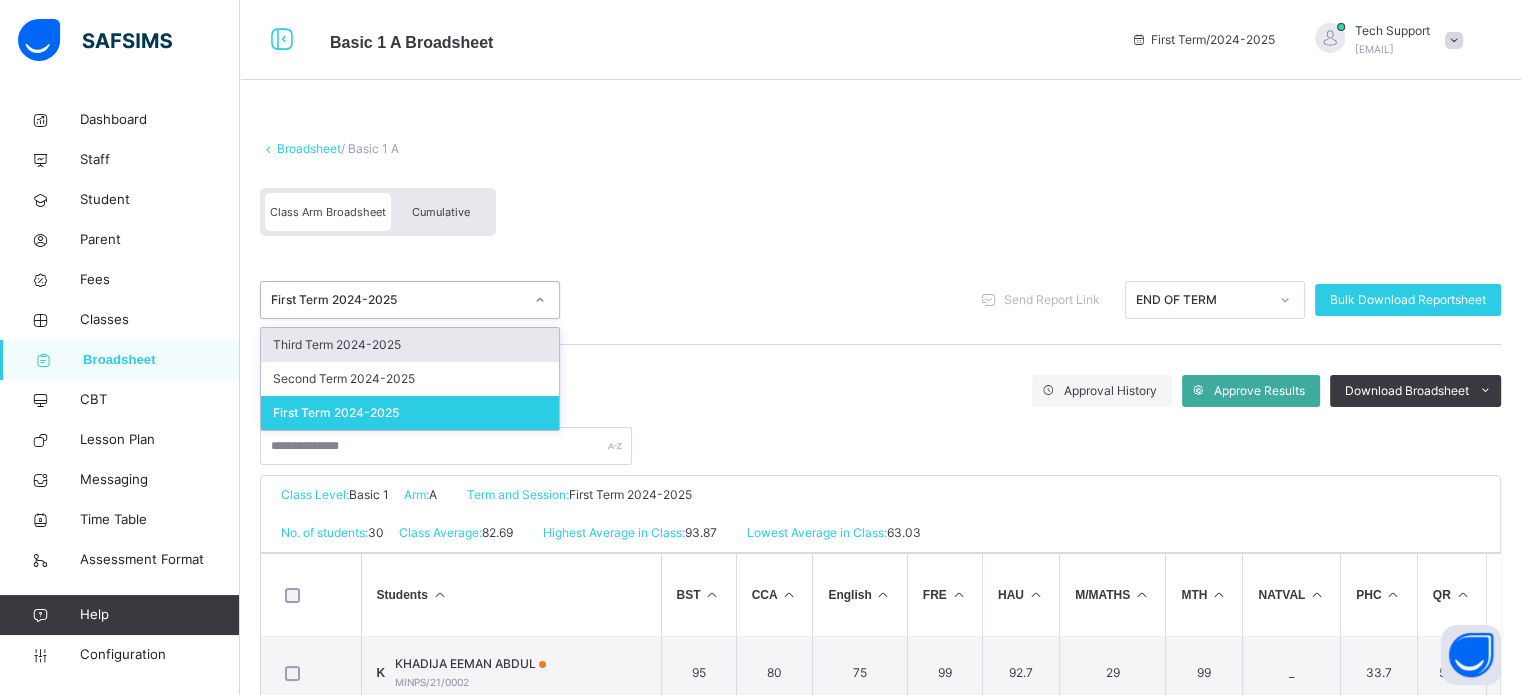 click on "First Term 2024-2025" at bounding box center (397, 300) 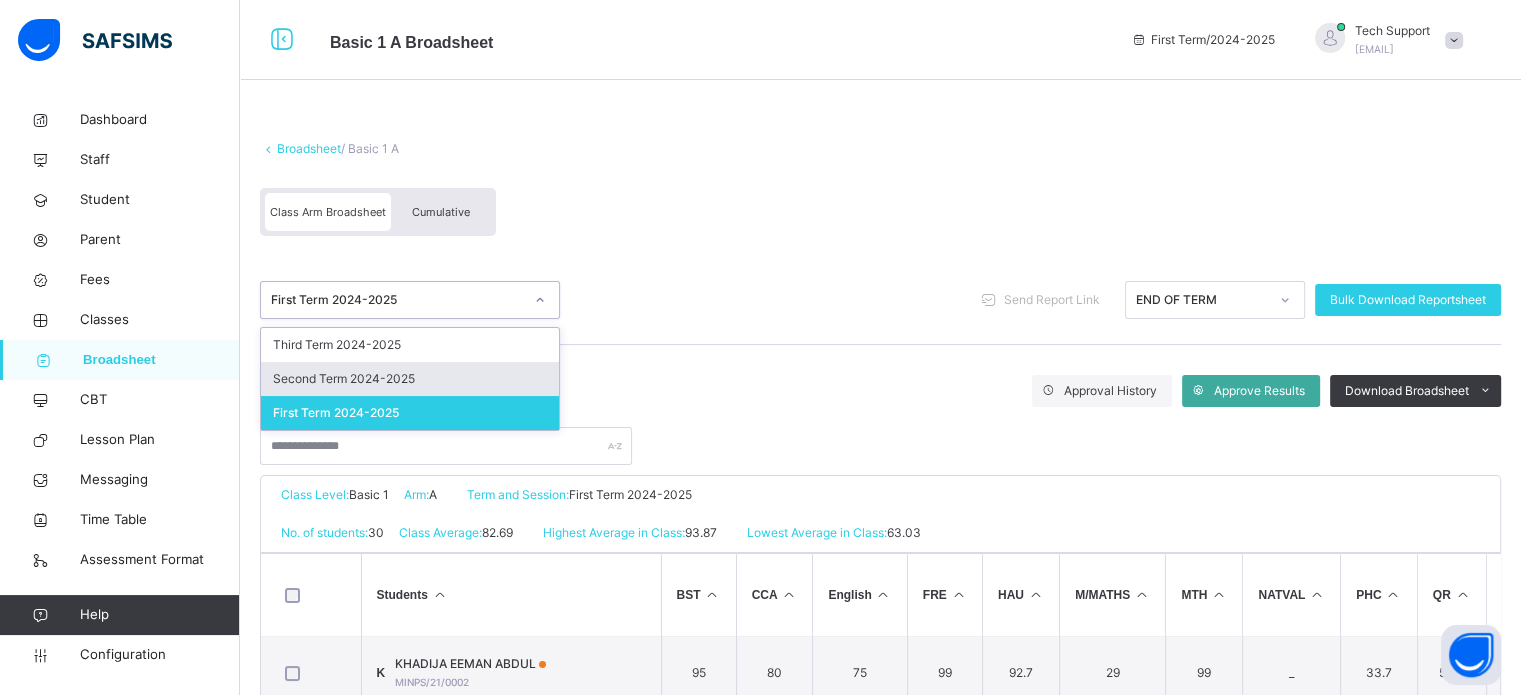click on "Second Term 2024-2025" at bounding box center [410, 379] 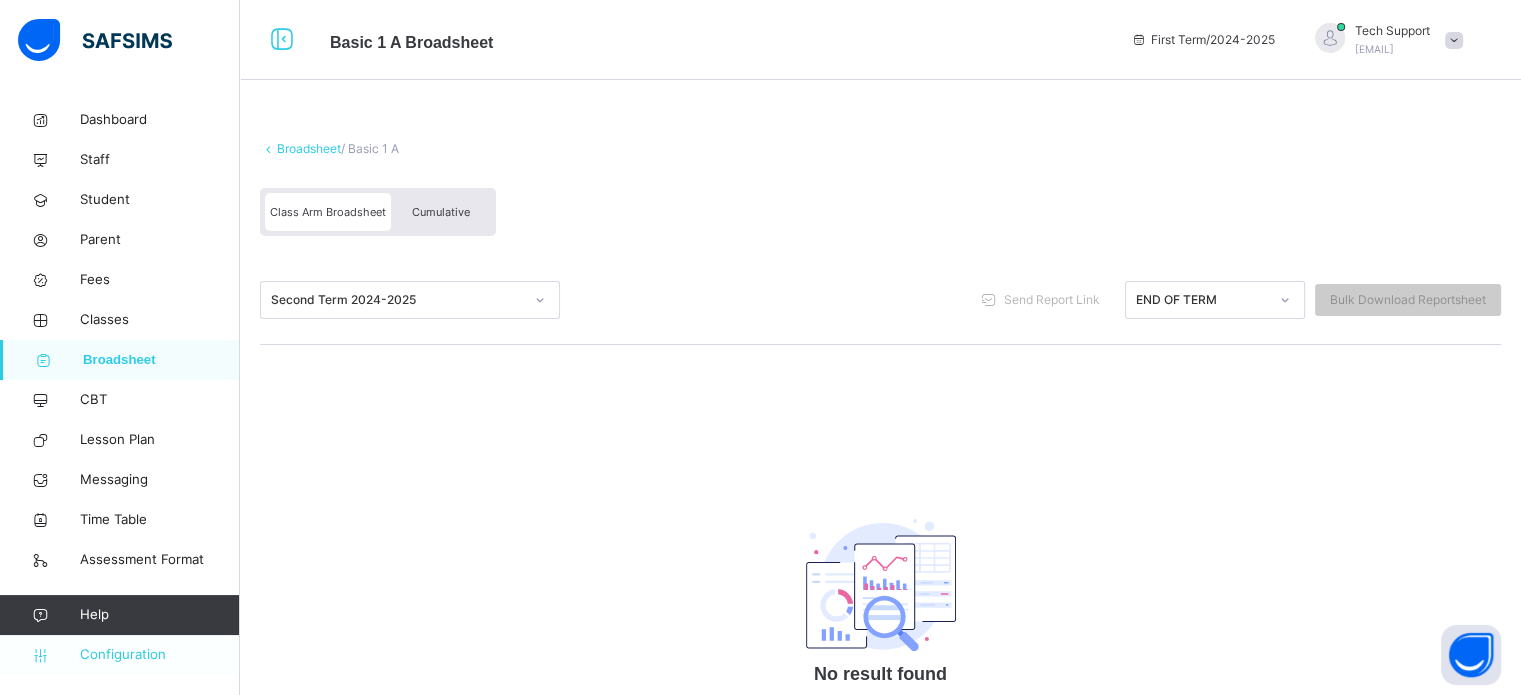 click on "Configuration" at bounding box center (159, 655) 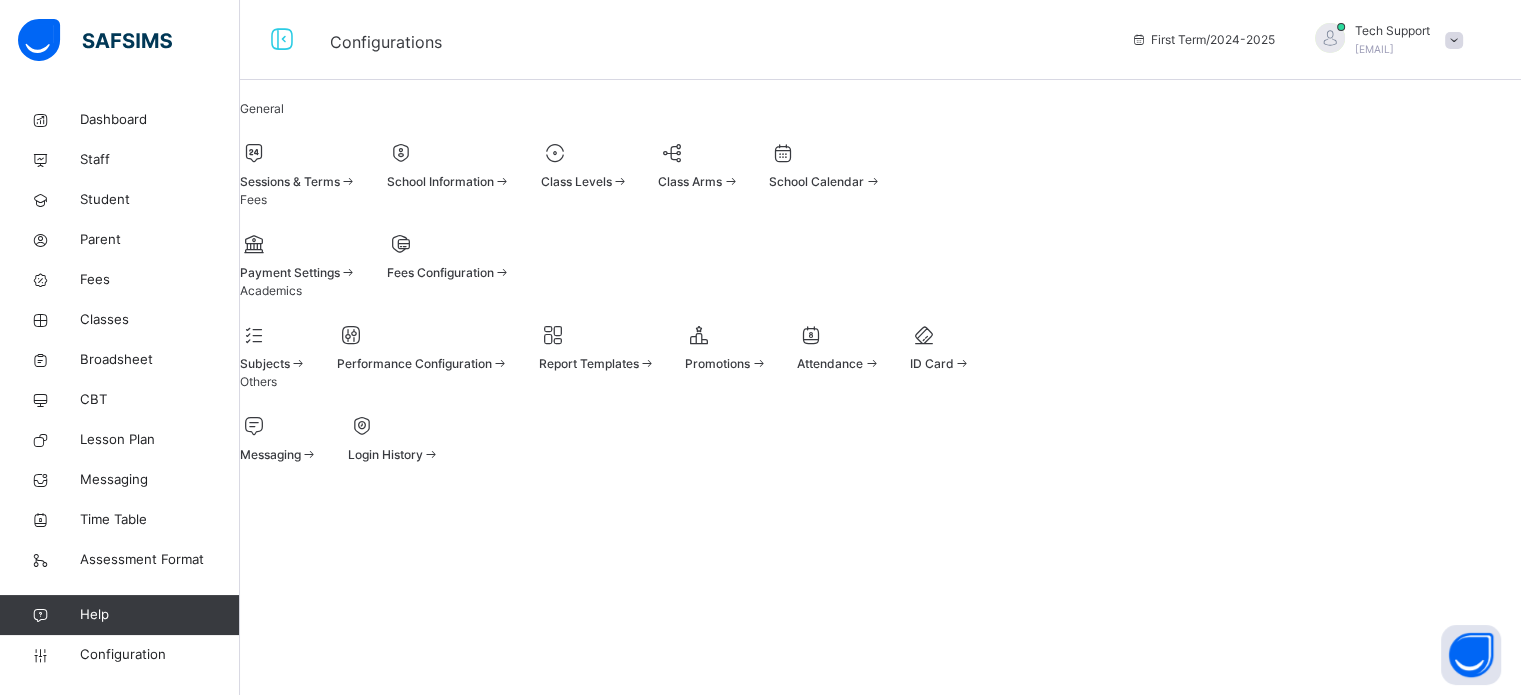 click on "Sessions & Terms" at bounding box center (298, 164) 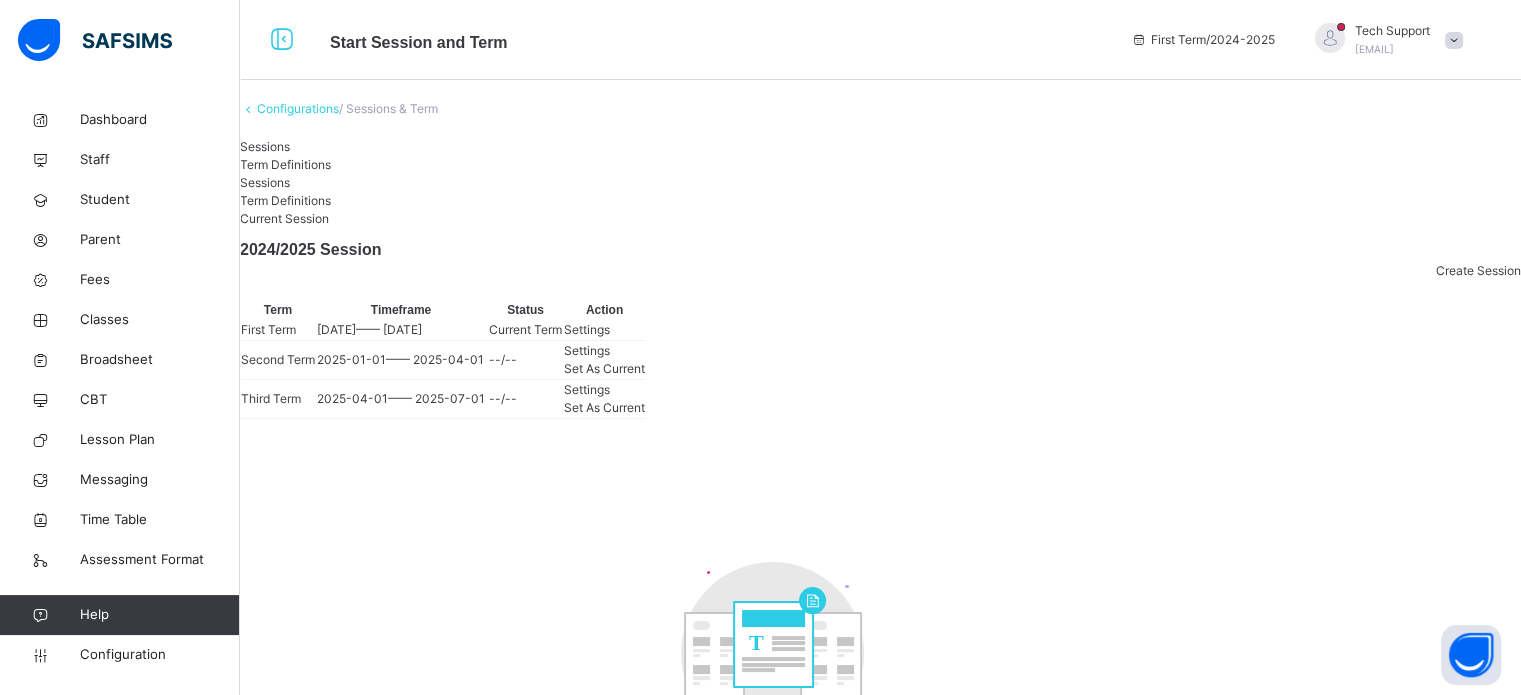 click on "Set As Current" at bounding box center (604, 369) 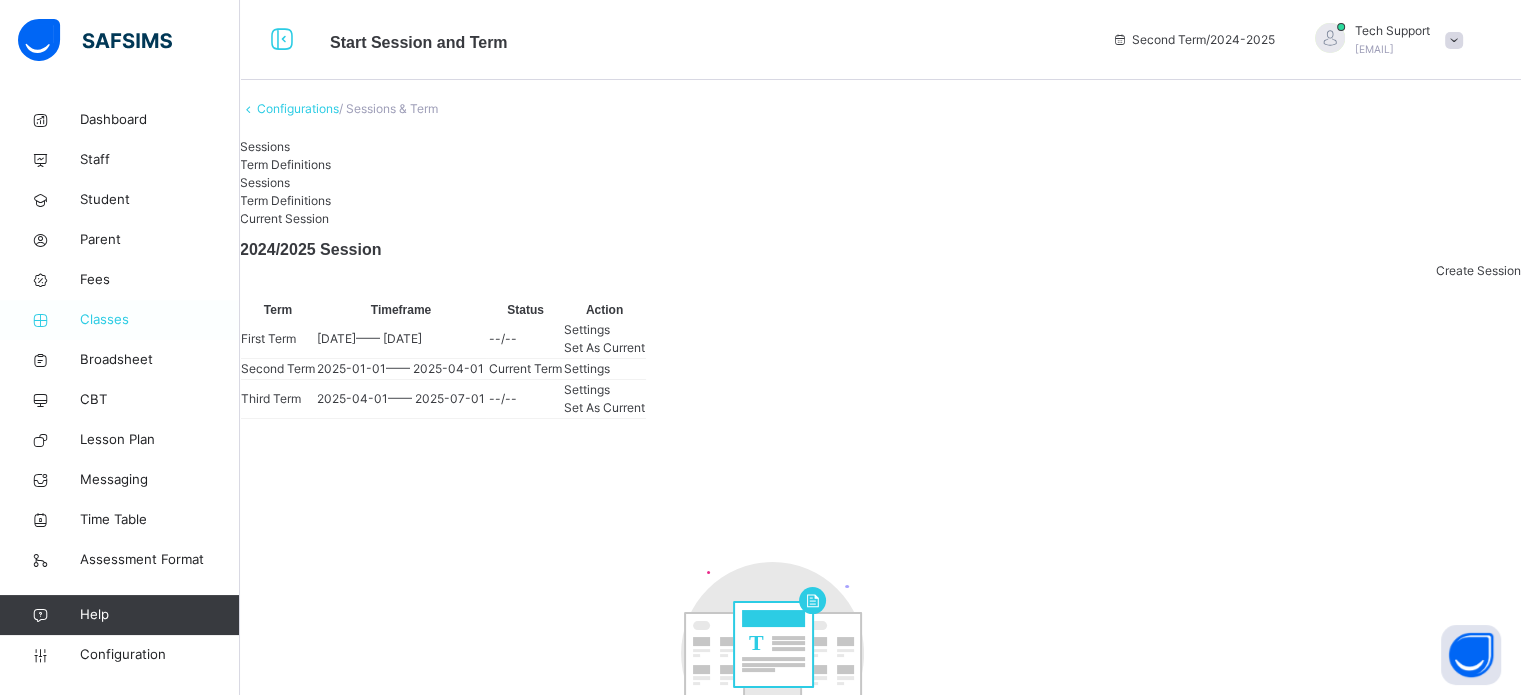 click on "Classes" at bounding box center (160, 320) 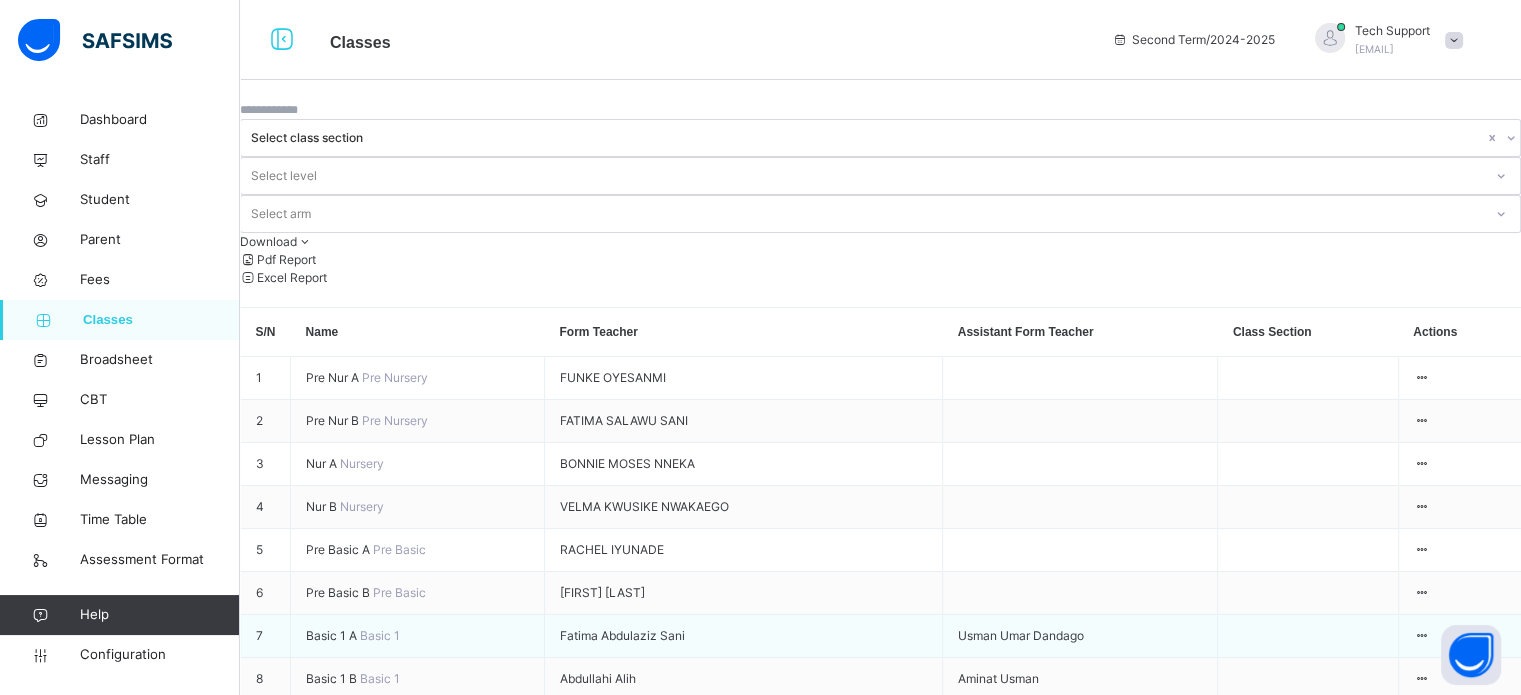 click on "Basic  1   A" at bounding box center [333, 635] 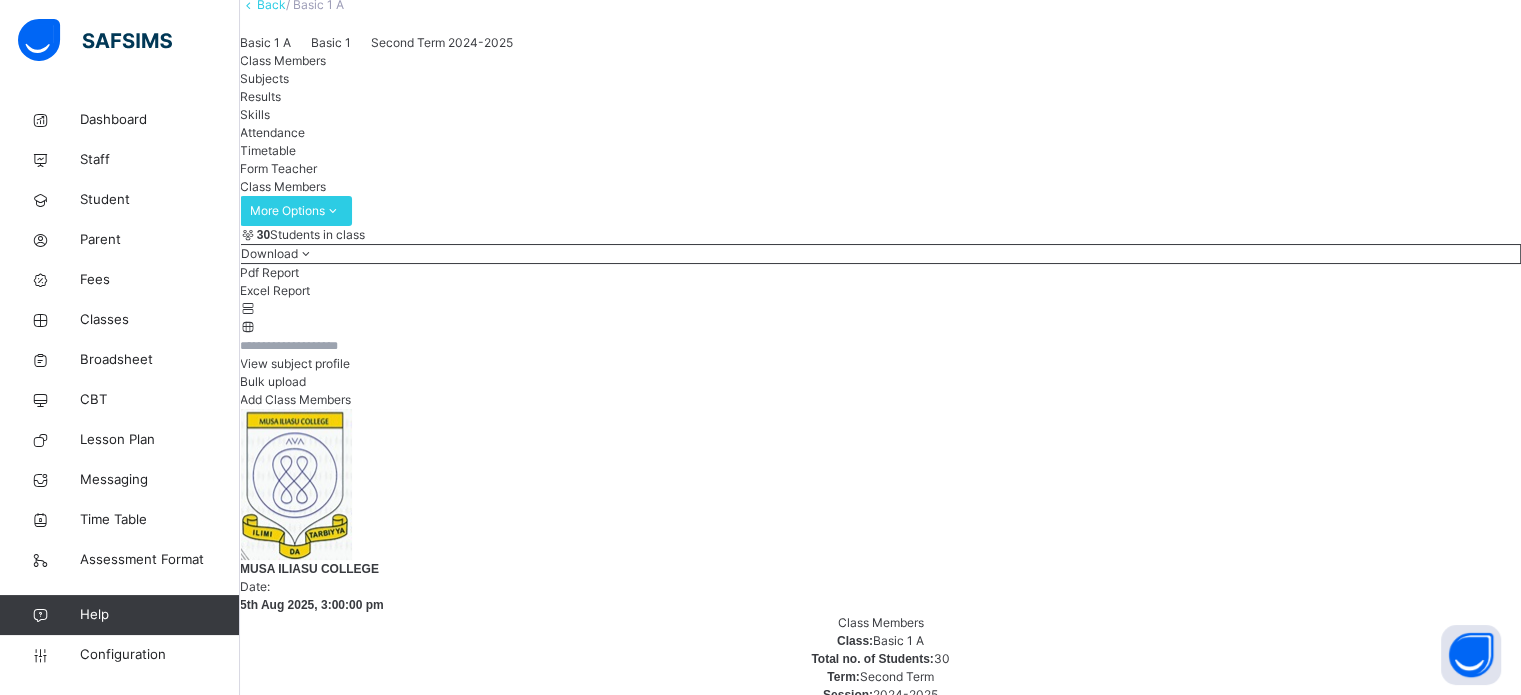 scroll, scrollTop: 58, scrollLeft: 0, axis: vertical 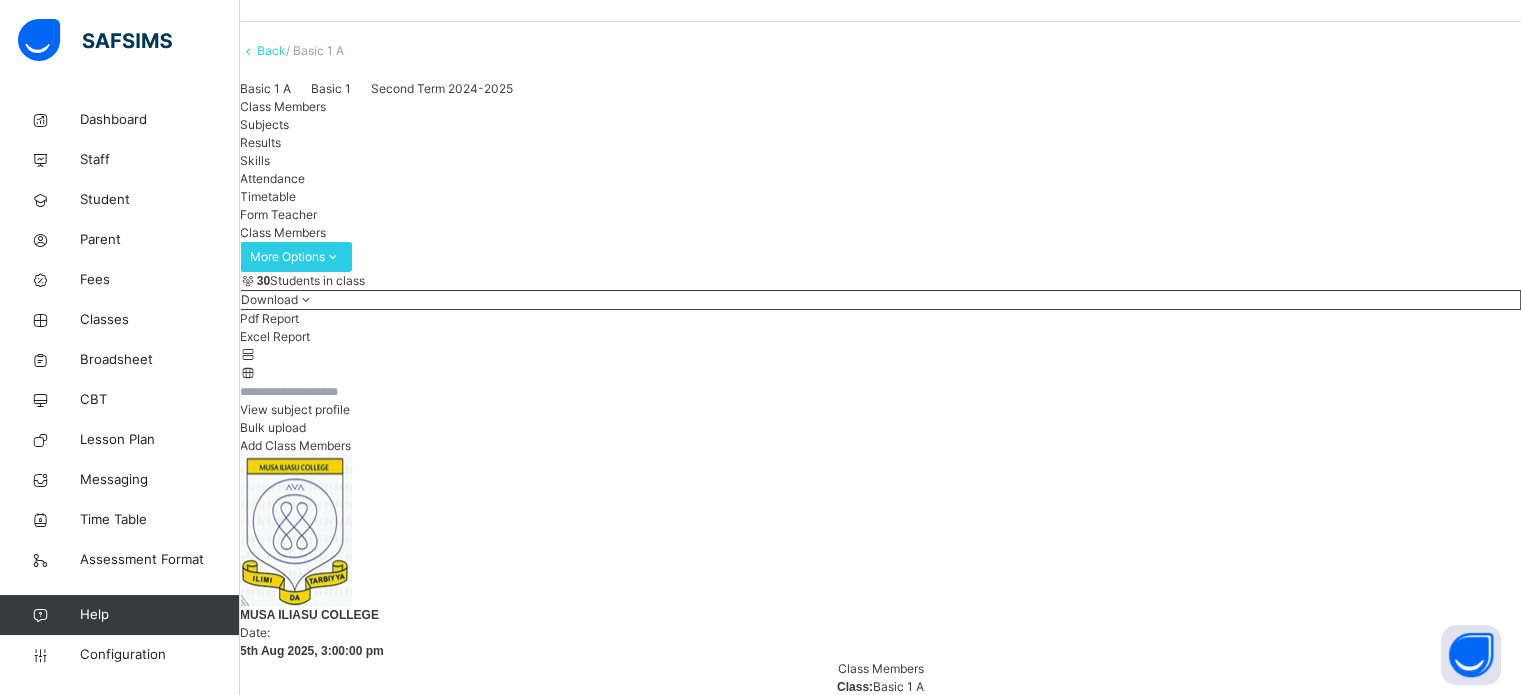 click at bounding box center [1032, 89] 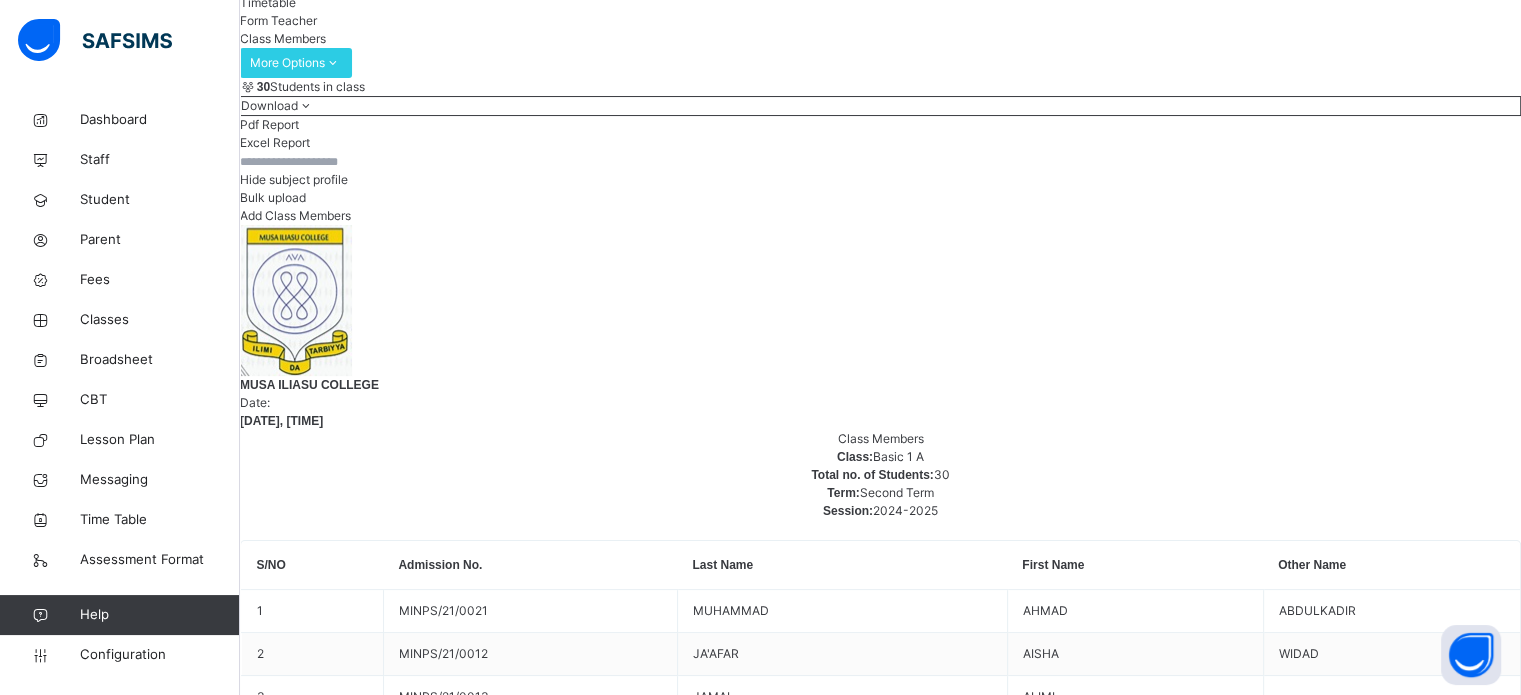 scroll, scrollTop: 0, scrollLeft: 0, axis: both 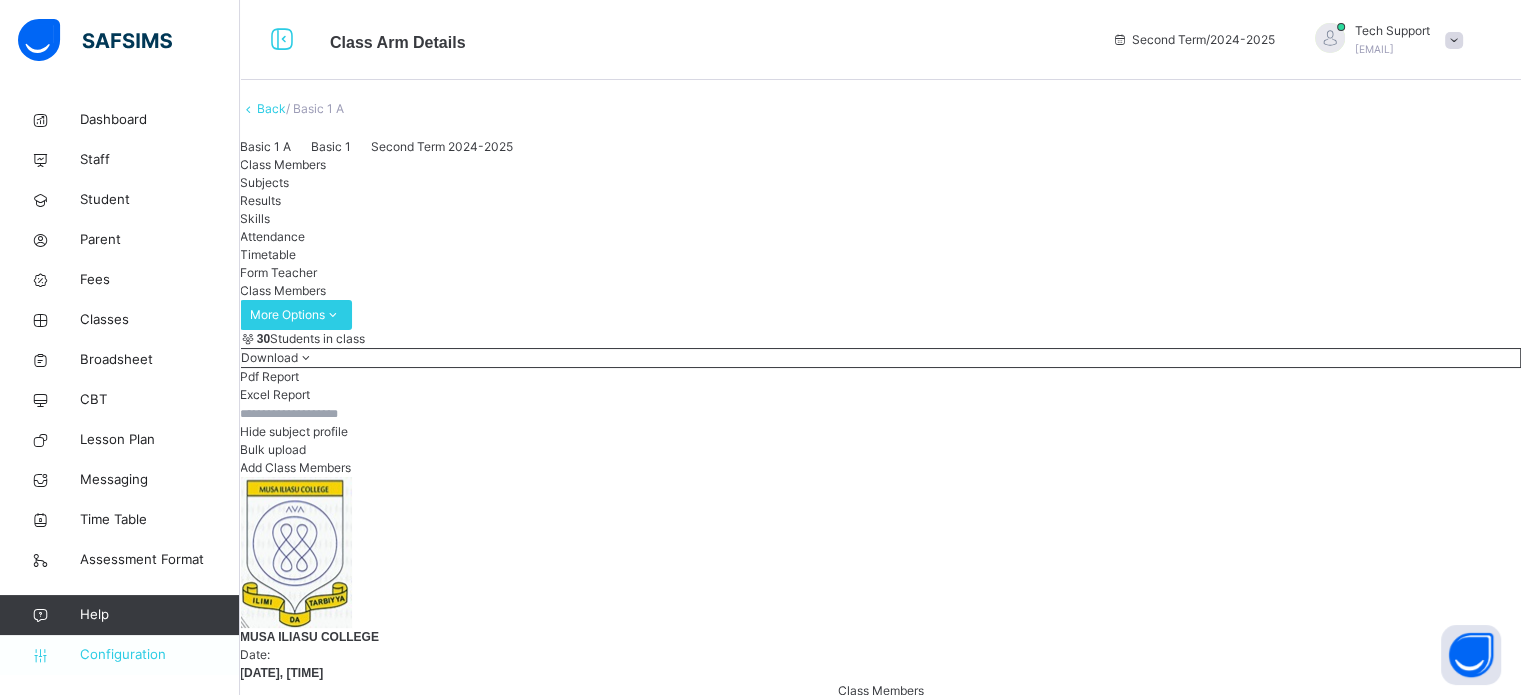 click on "Configuration" at bounding box center [159, 655] 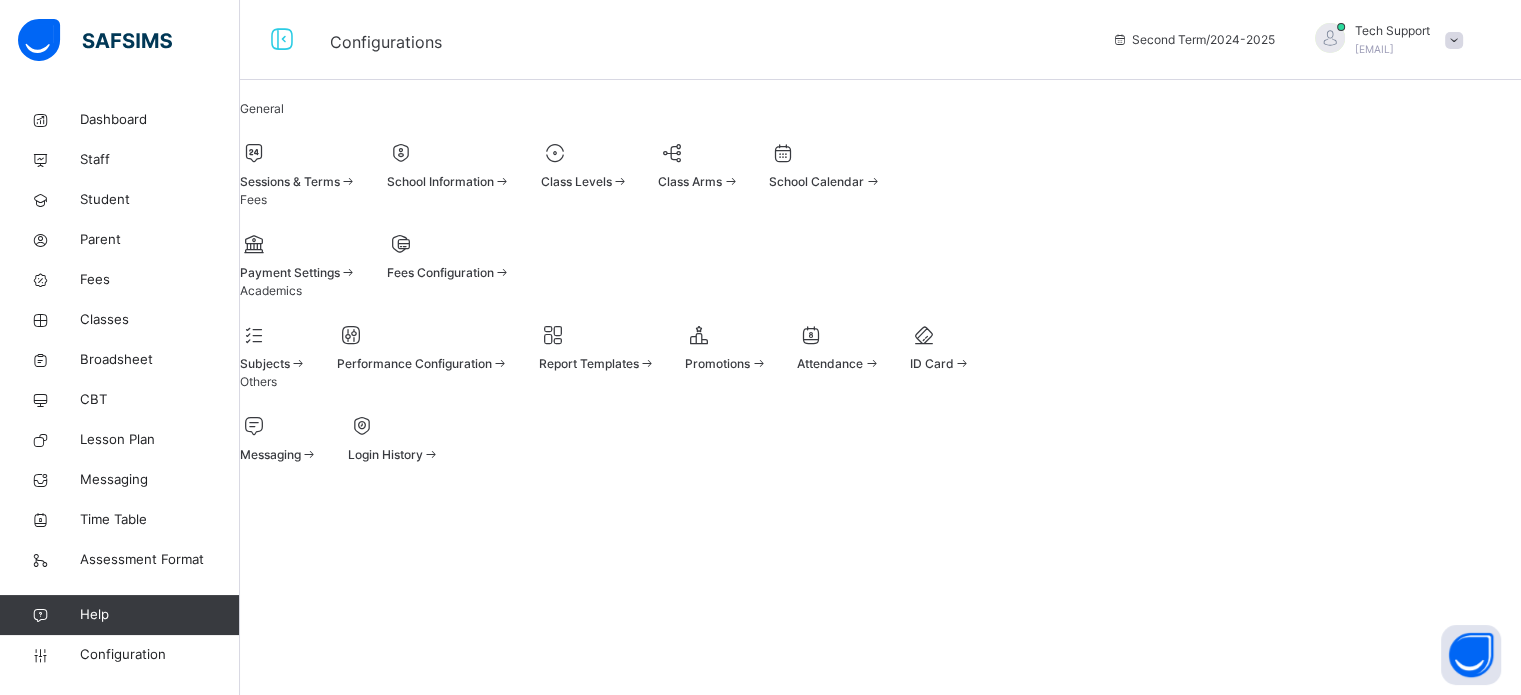 click at bounding box center (597, 335) 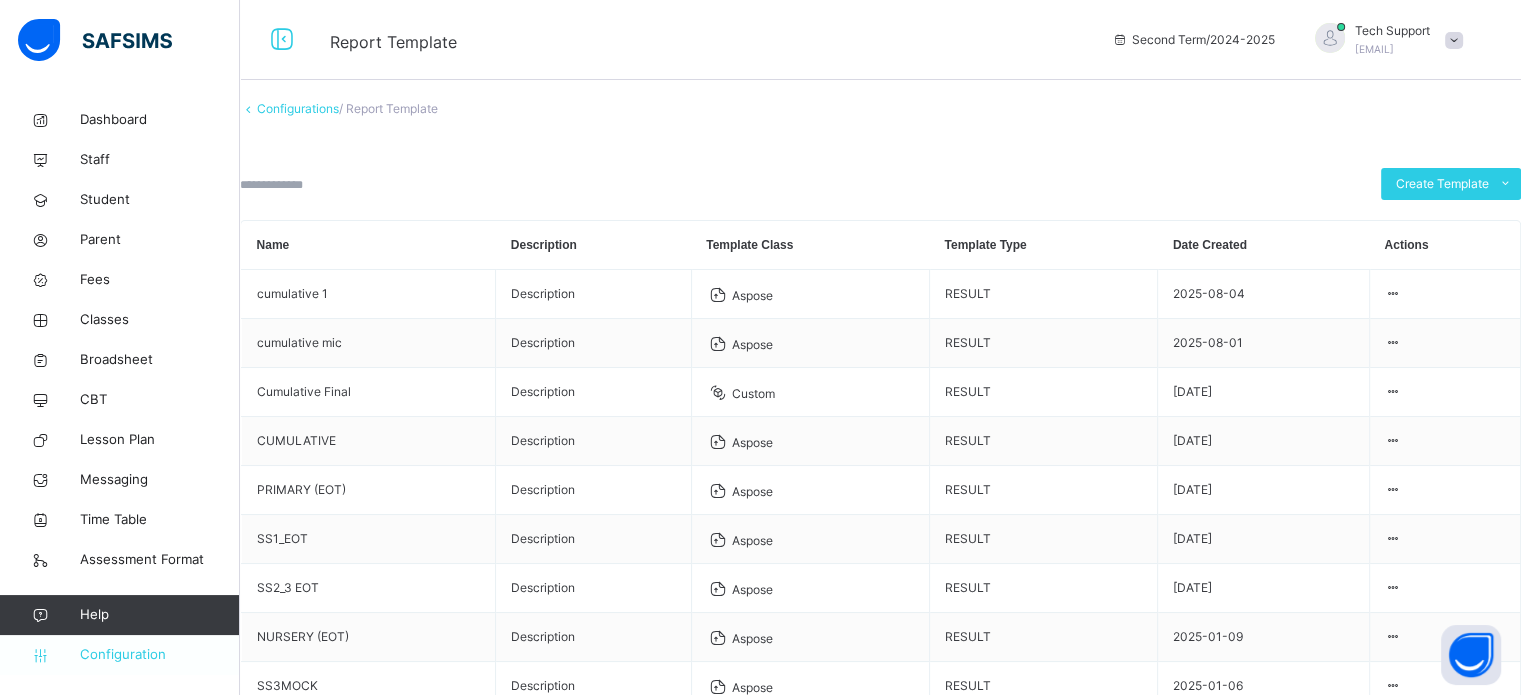 click on "Configuration" at bounding box center [159, 655] 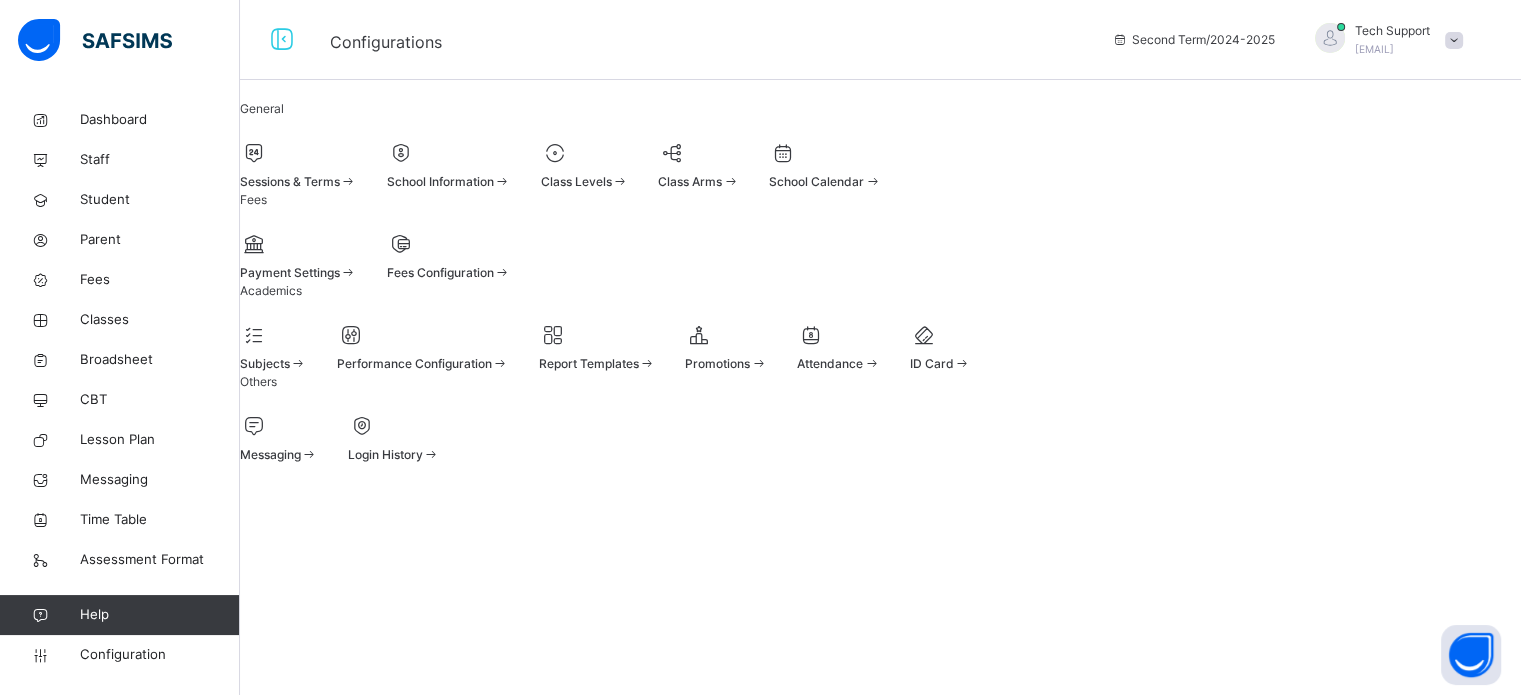 click on "Class Levels" at bounding box center (576, 181) 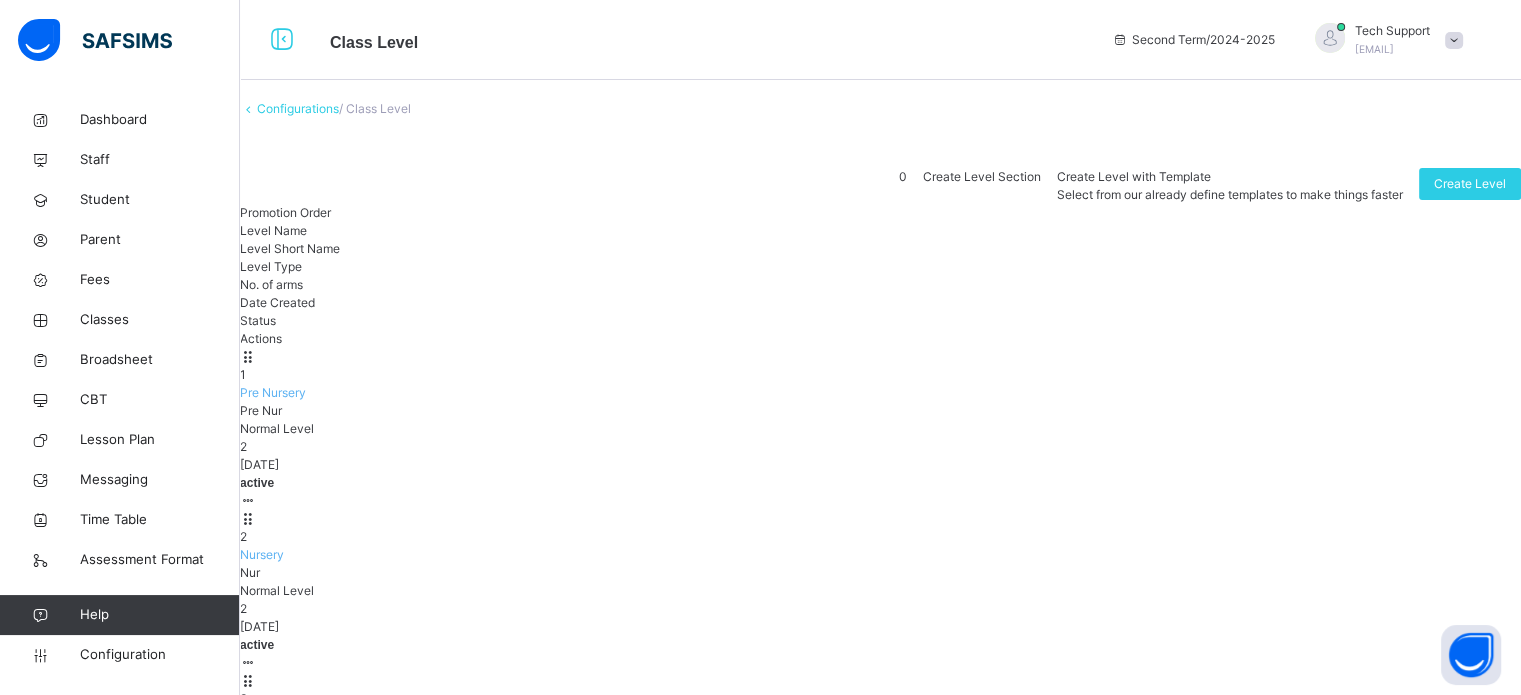 click on "Basic 1" at bounding box center (260, 878) 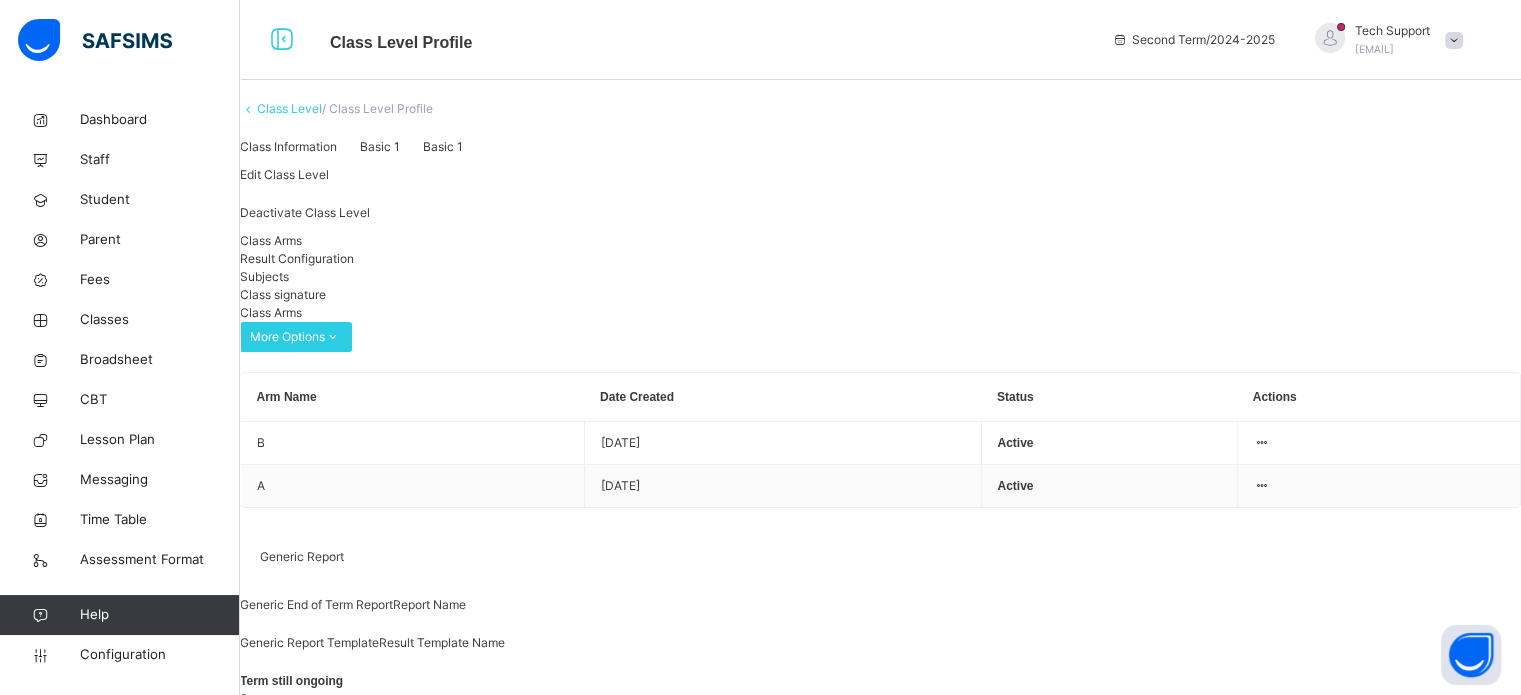 click on "Result Configuration" at bounding box center (297, 258) 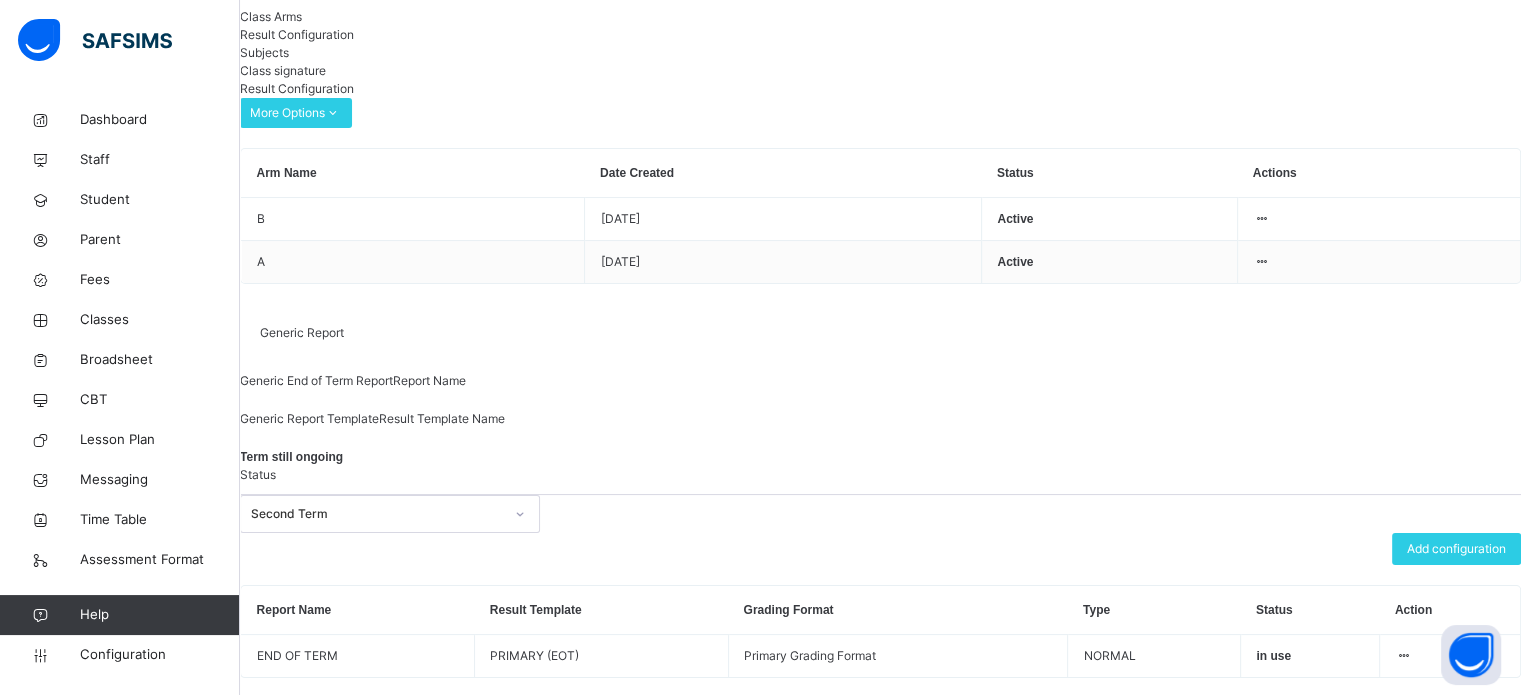 scroll, scrollTop: 260, scrollLeft: 0, axis: vertical 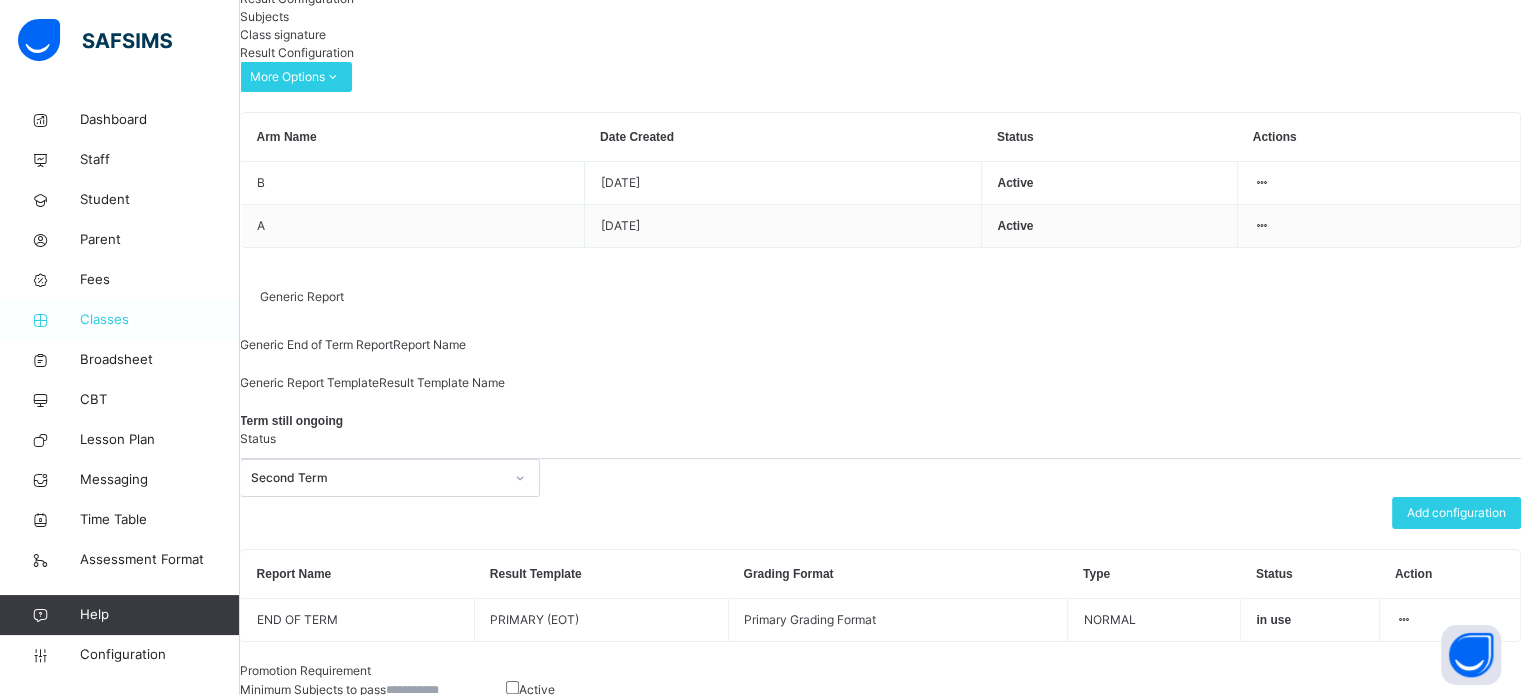 click on "Classes" at bounding box center (160, 320) 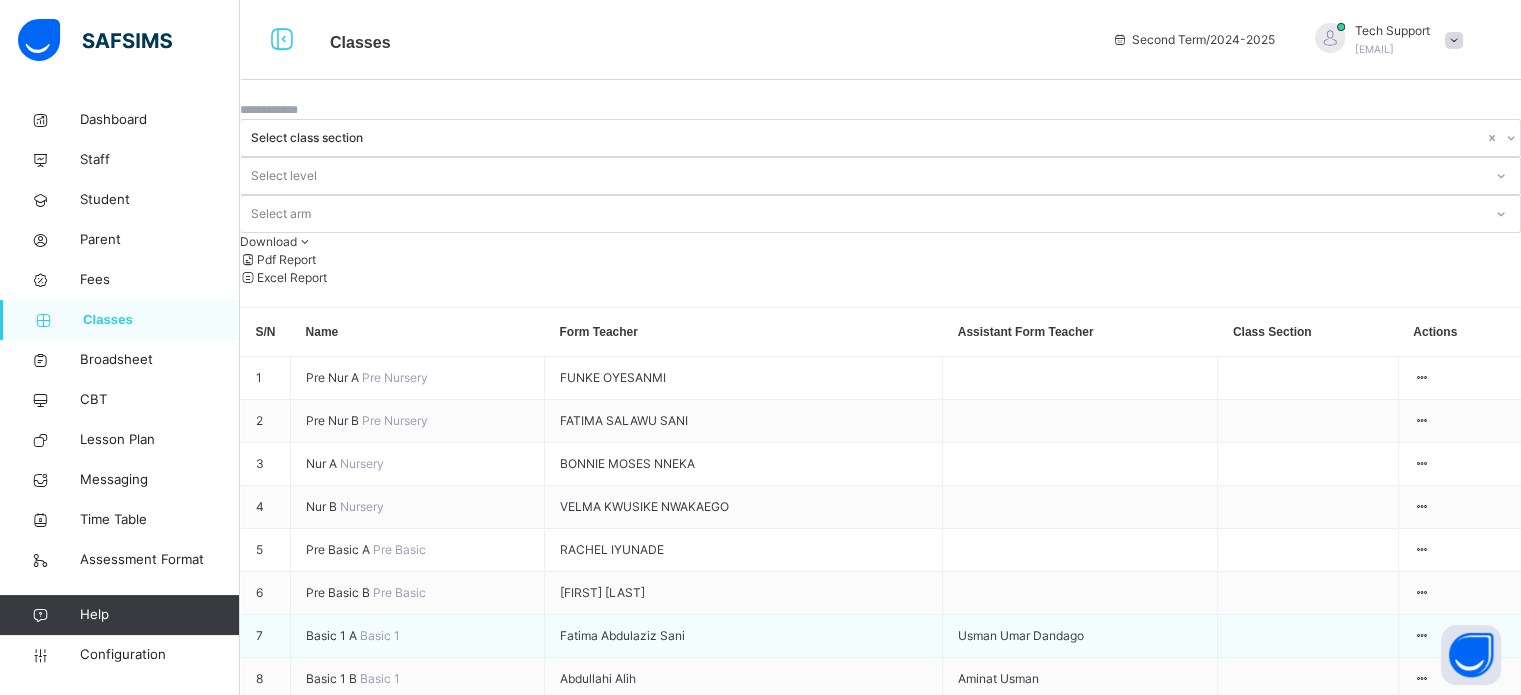 click on "Basic  1   A" at bounding box center [333, 635] 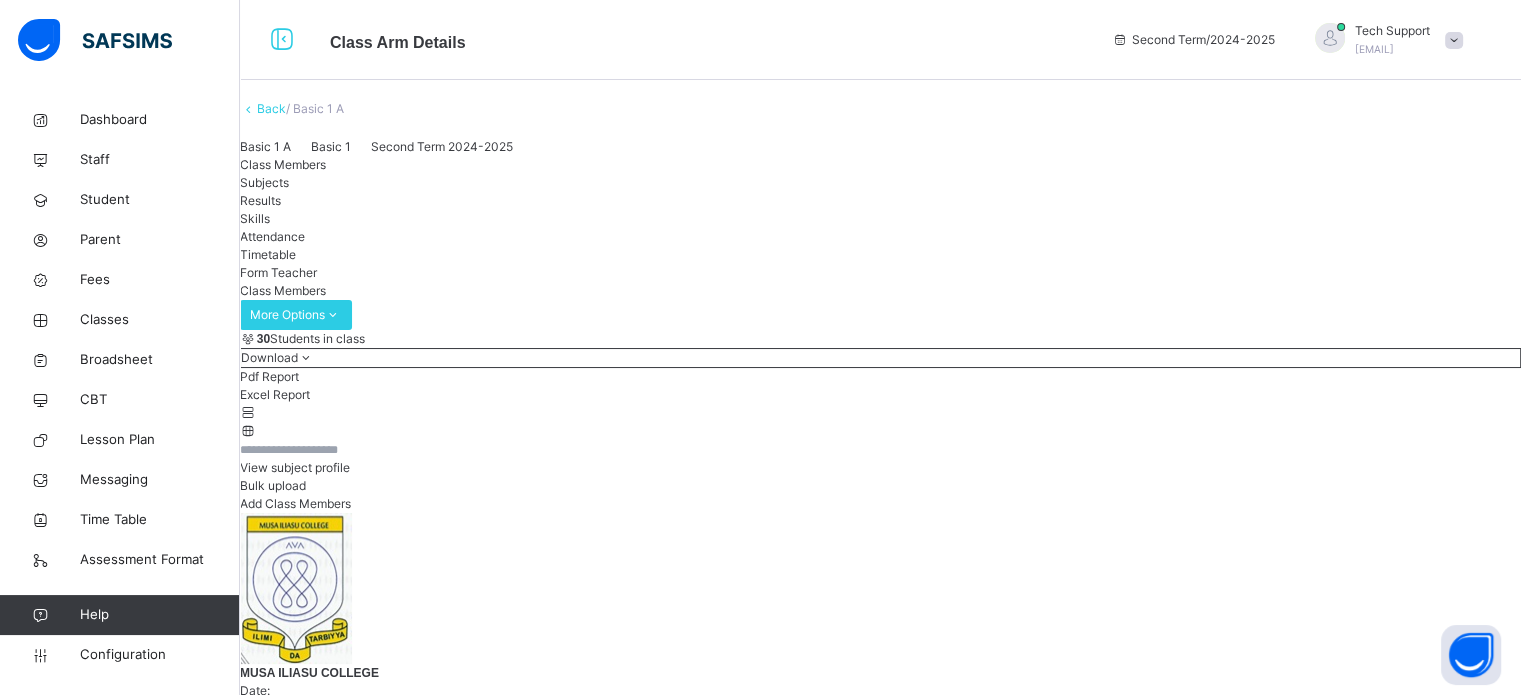 click on "Subjects" at bounding box center (264, 182) 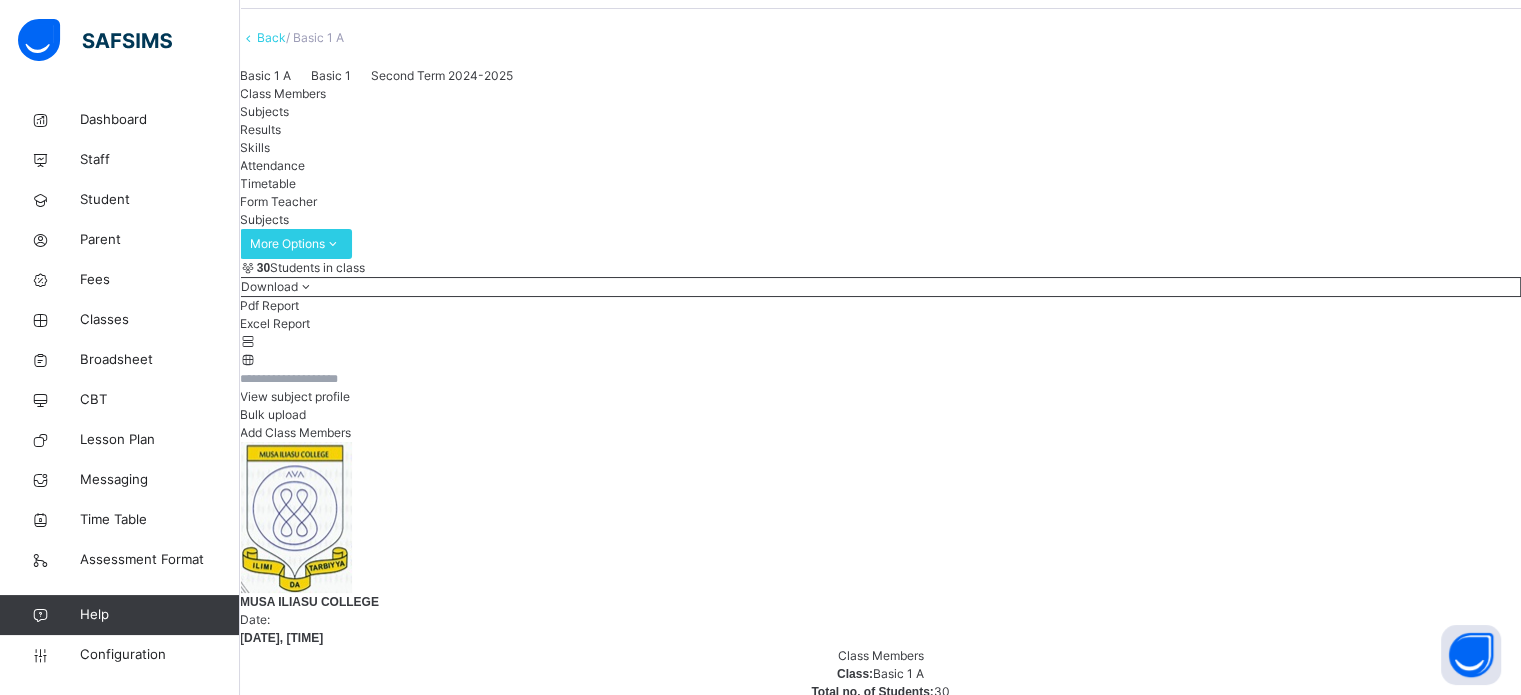 scroll, scrollTop: 64, scrollLeft: 0, axis: vertical 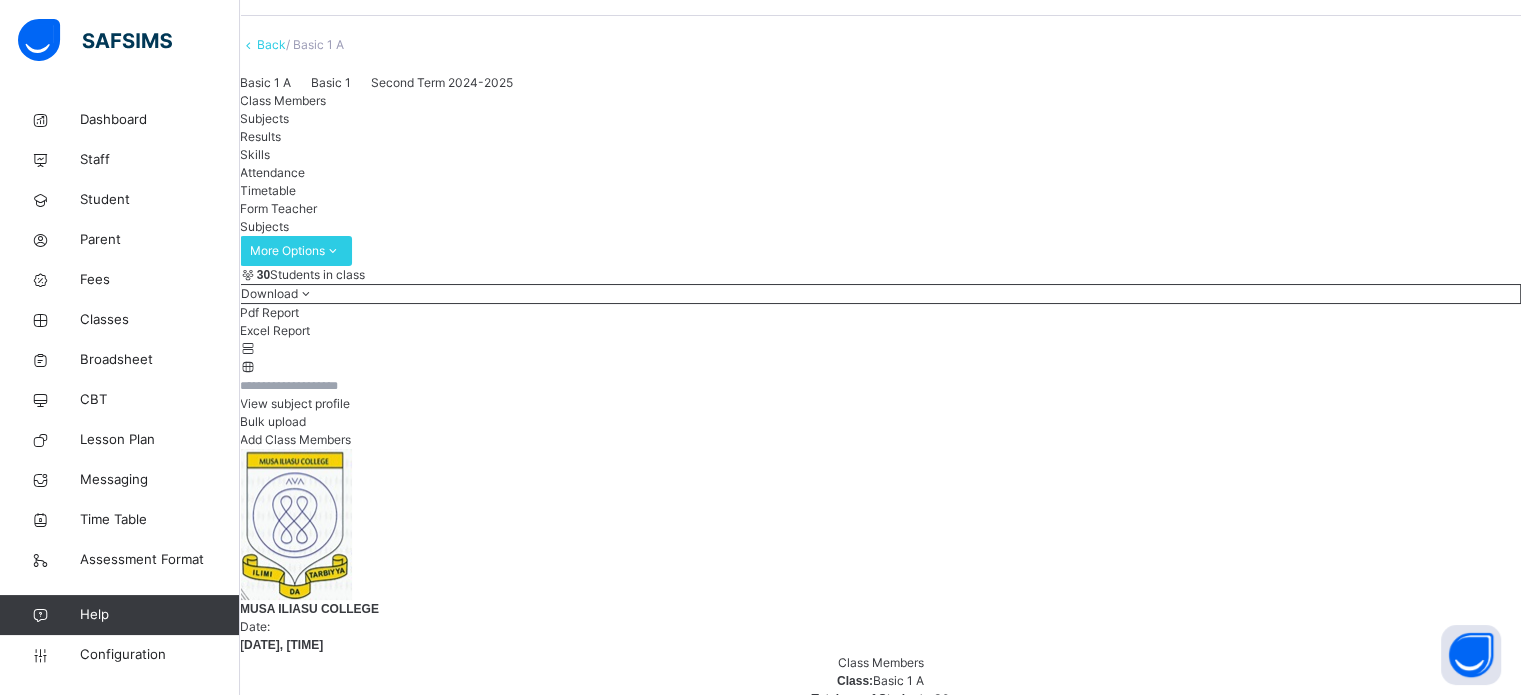 click on "Assign Subjects to a teacher" at bounding box center (1300, 4244) 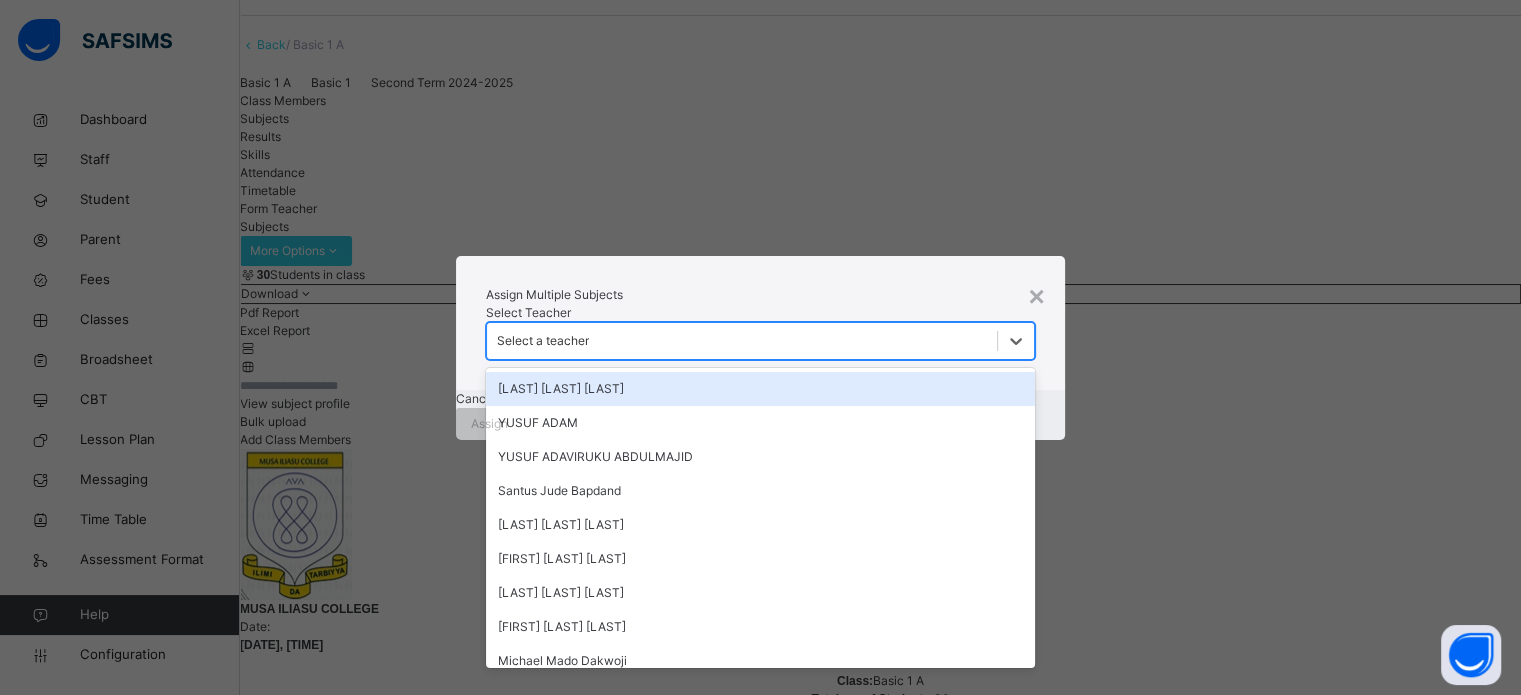 click on "Select a teacher" at bounding box center (741, 340) 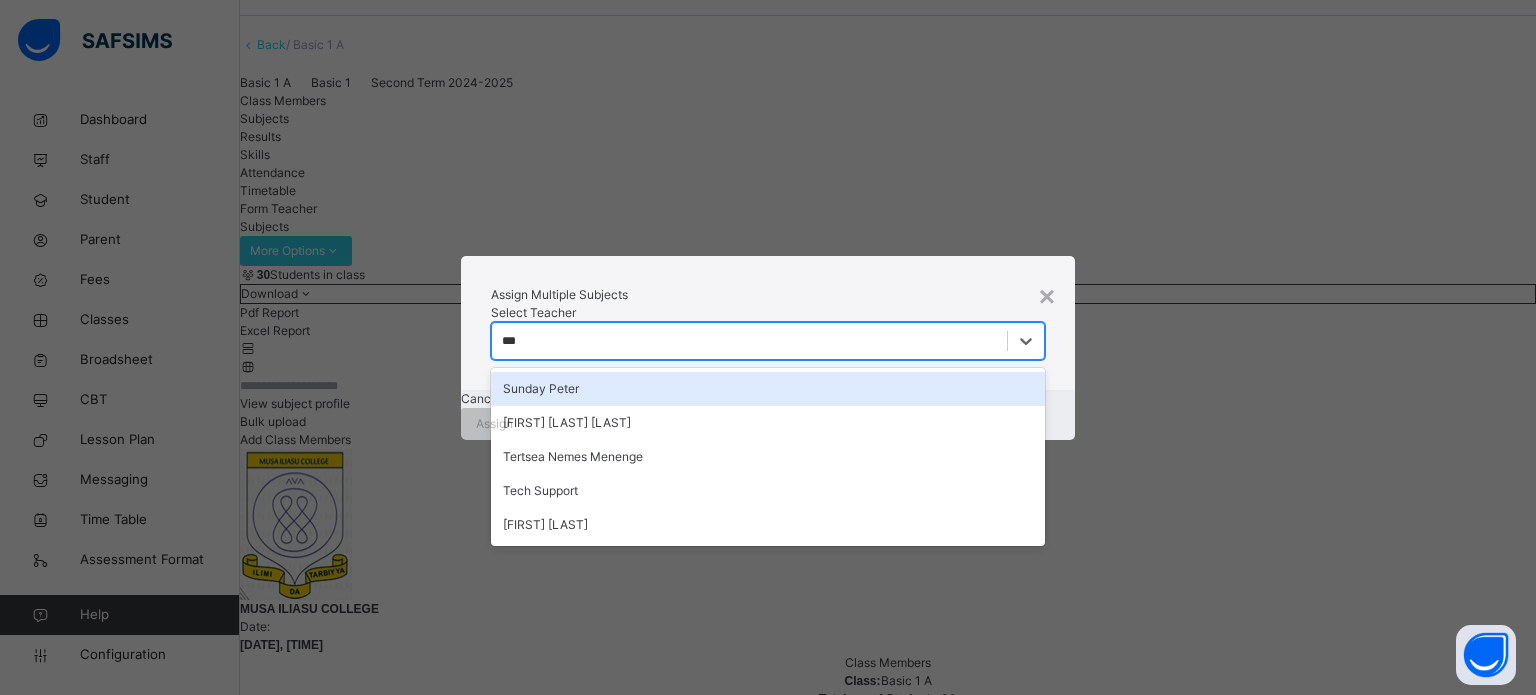 type on "****" 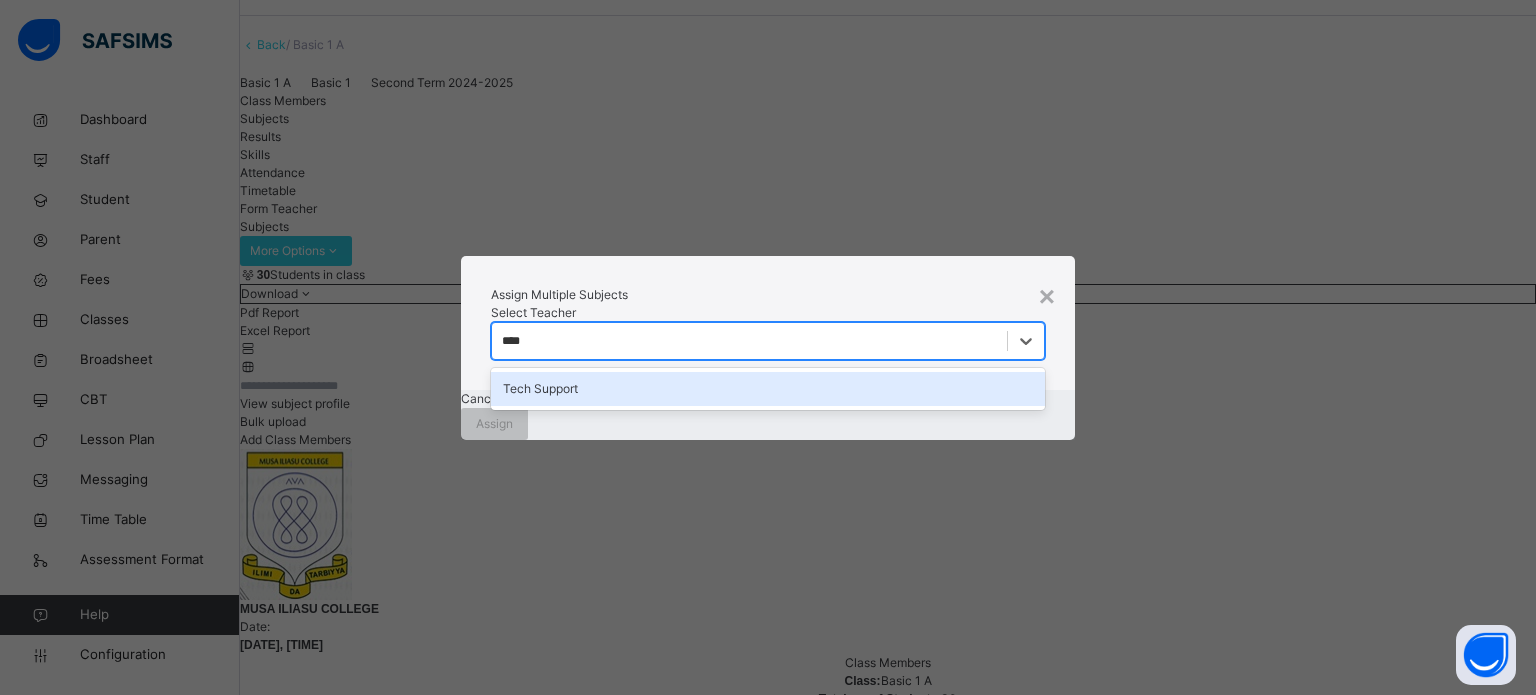 click on "Tech  Support" at bounding box center (768, 389) 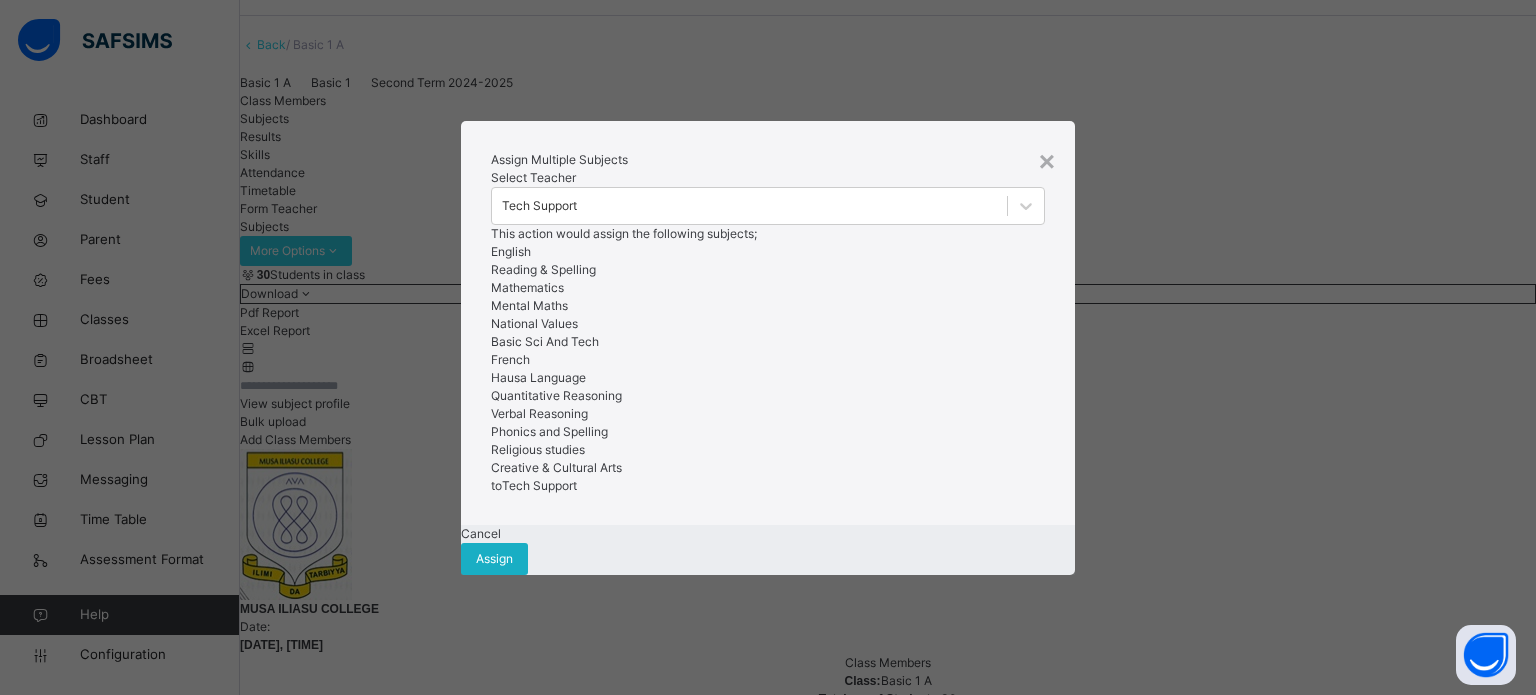 click on "Assign" at bounding box center [494, 559] 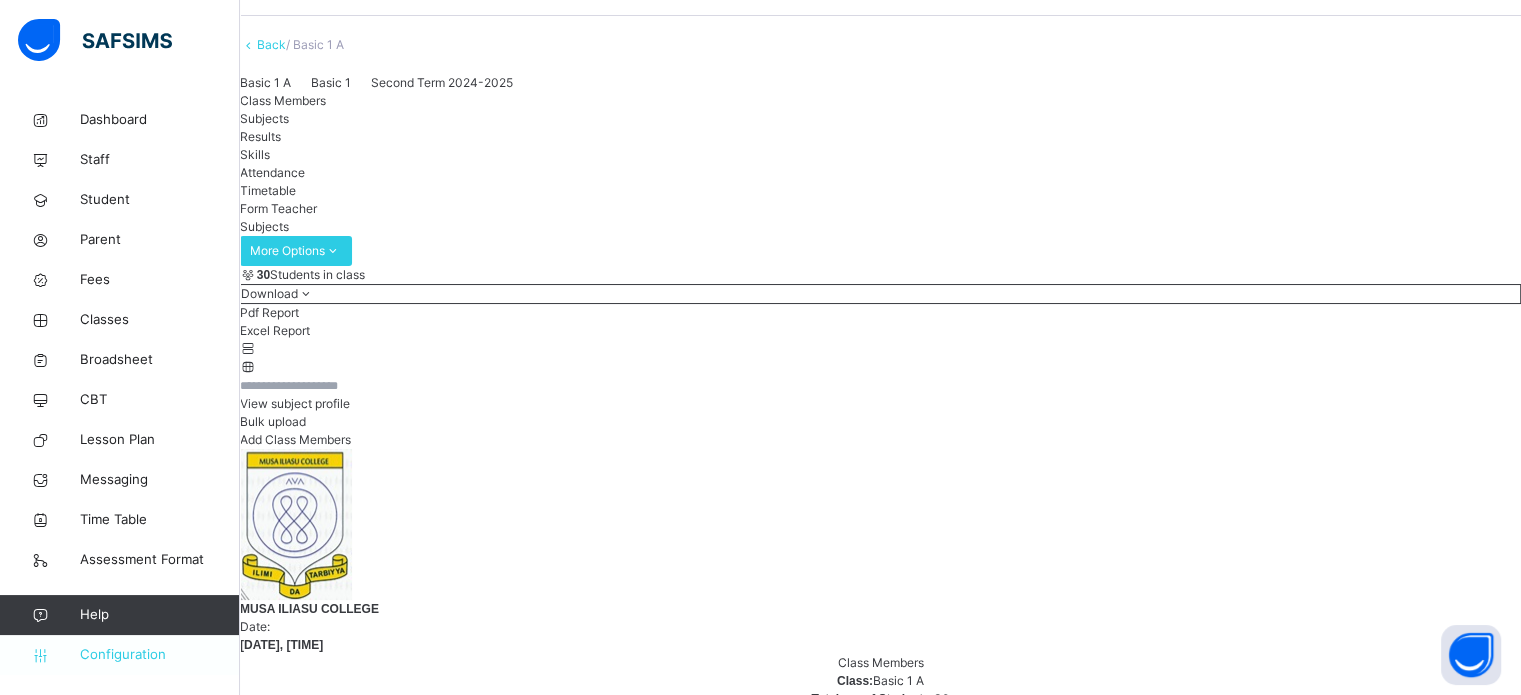 click on "Configuration" at bounding box center (159, 655) 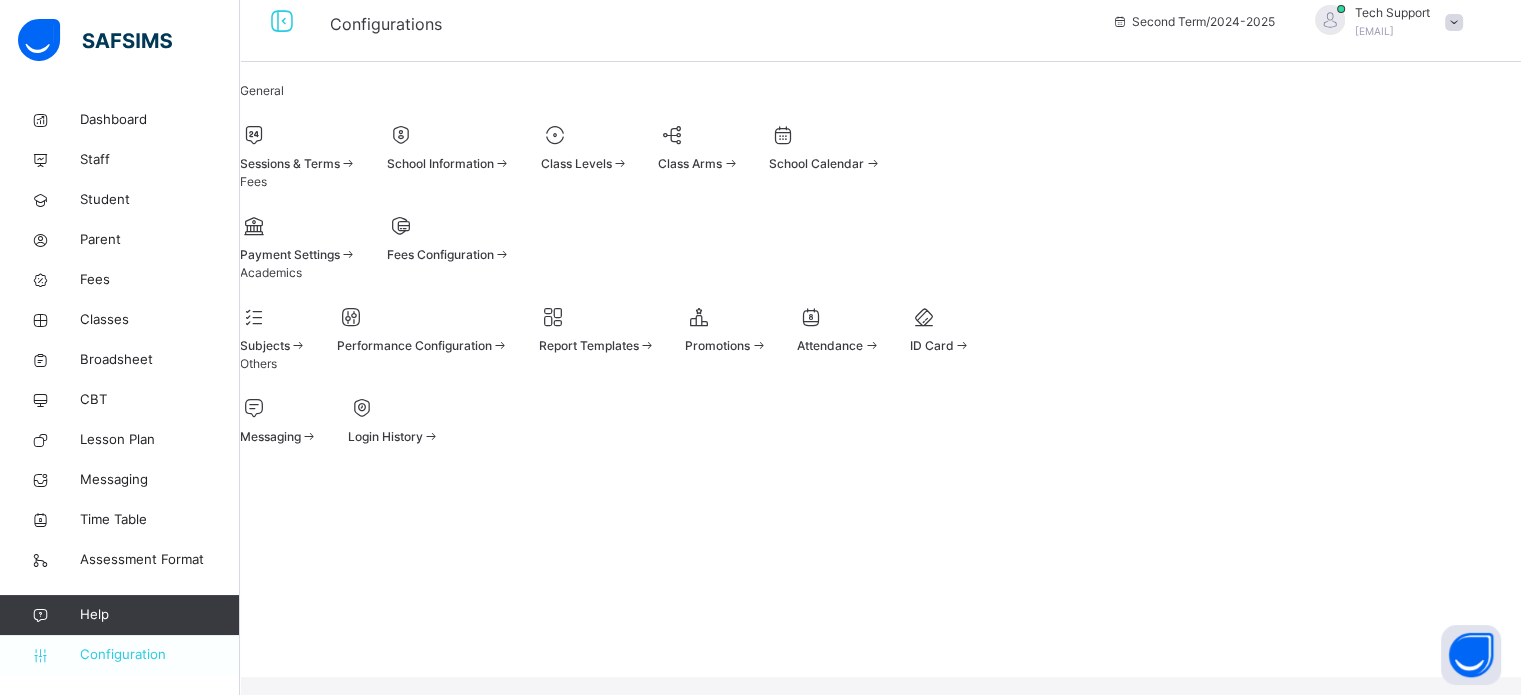 scroll, scrollTop: 26, scrollLeft: 0, axis: vertical 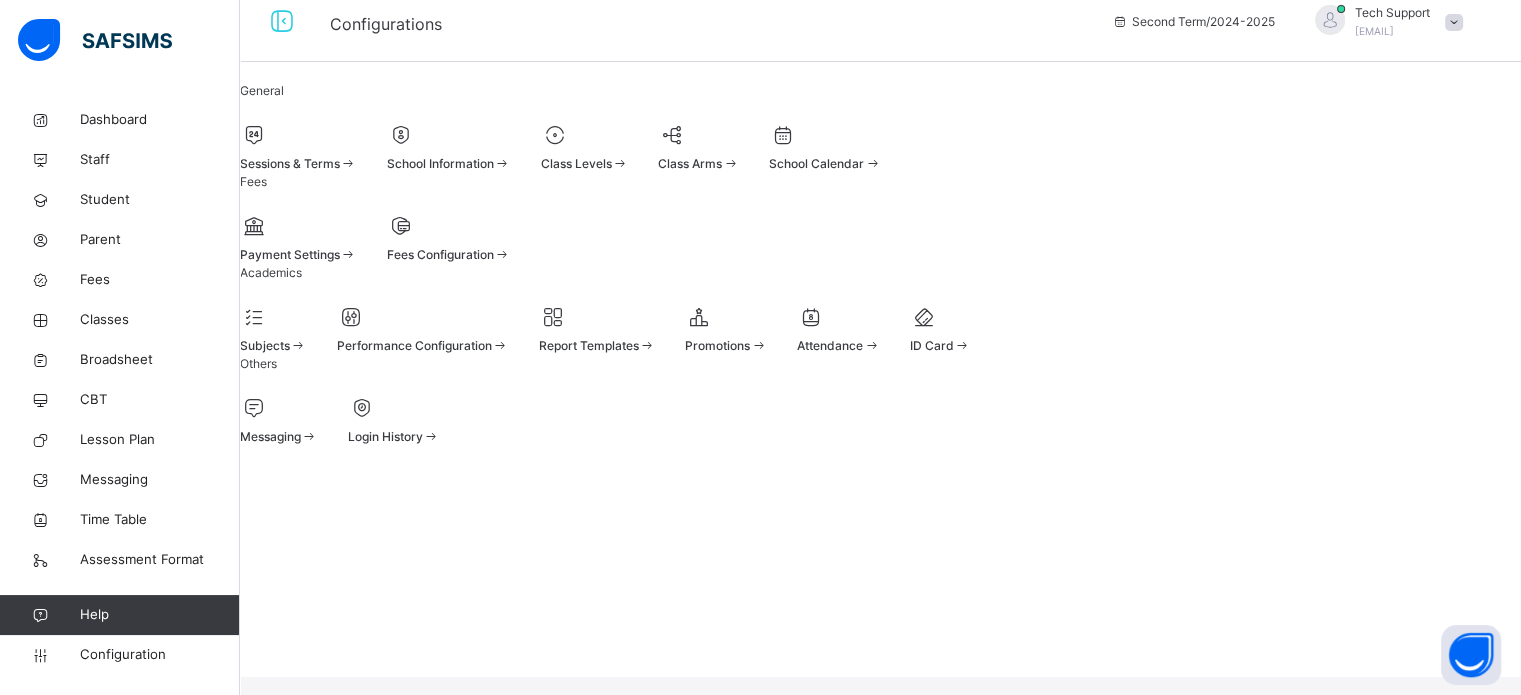 click on "Sessions & Terms" at bounding box center [290, 163] 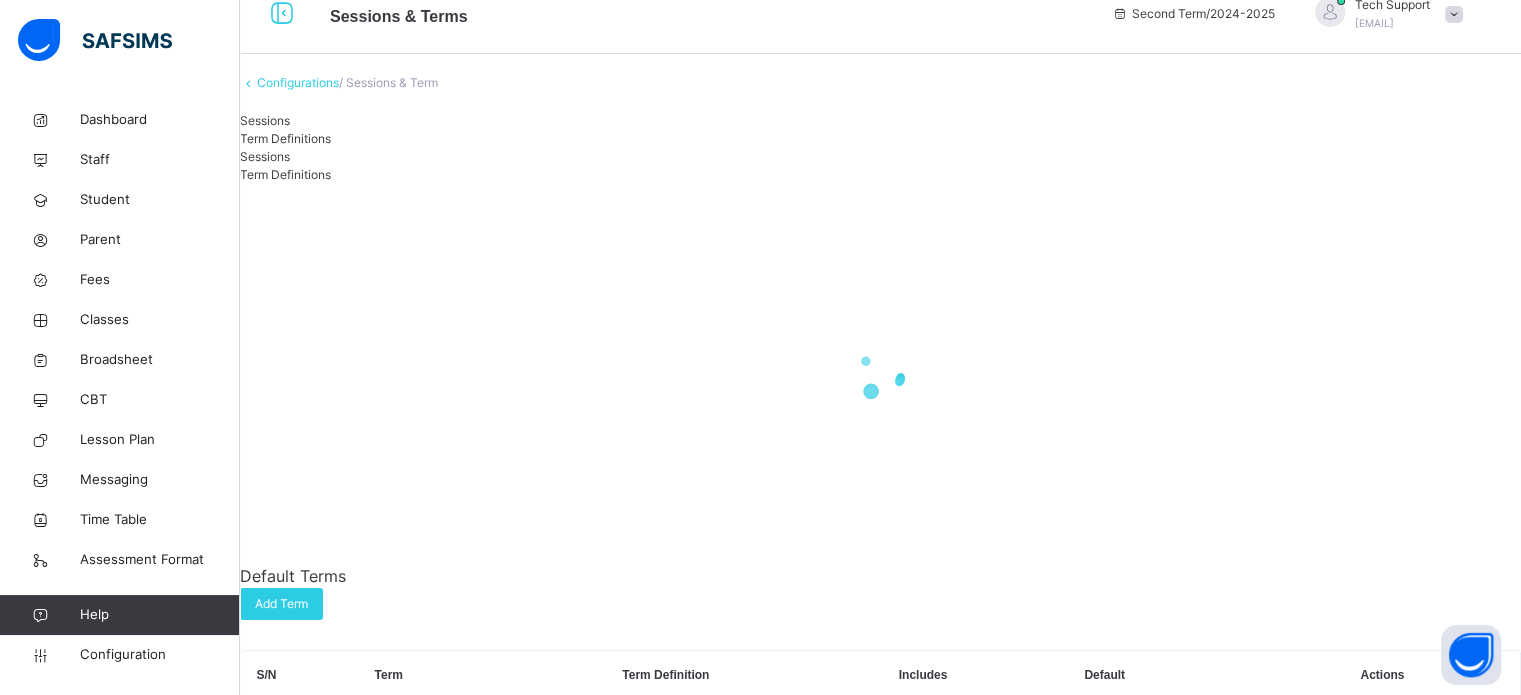 scroll, scrollTop: 0, scrollLeft: 0, axis: both 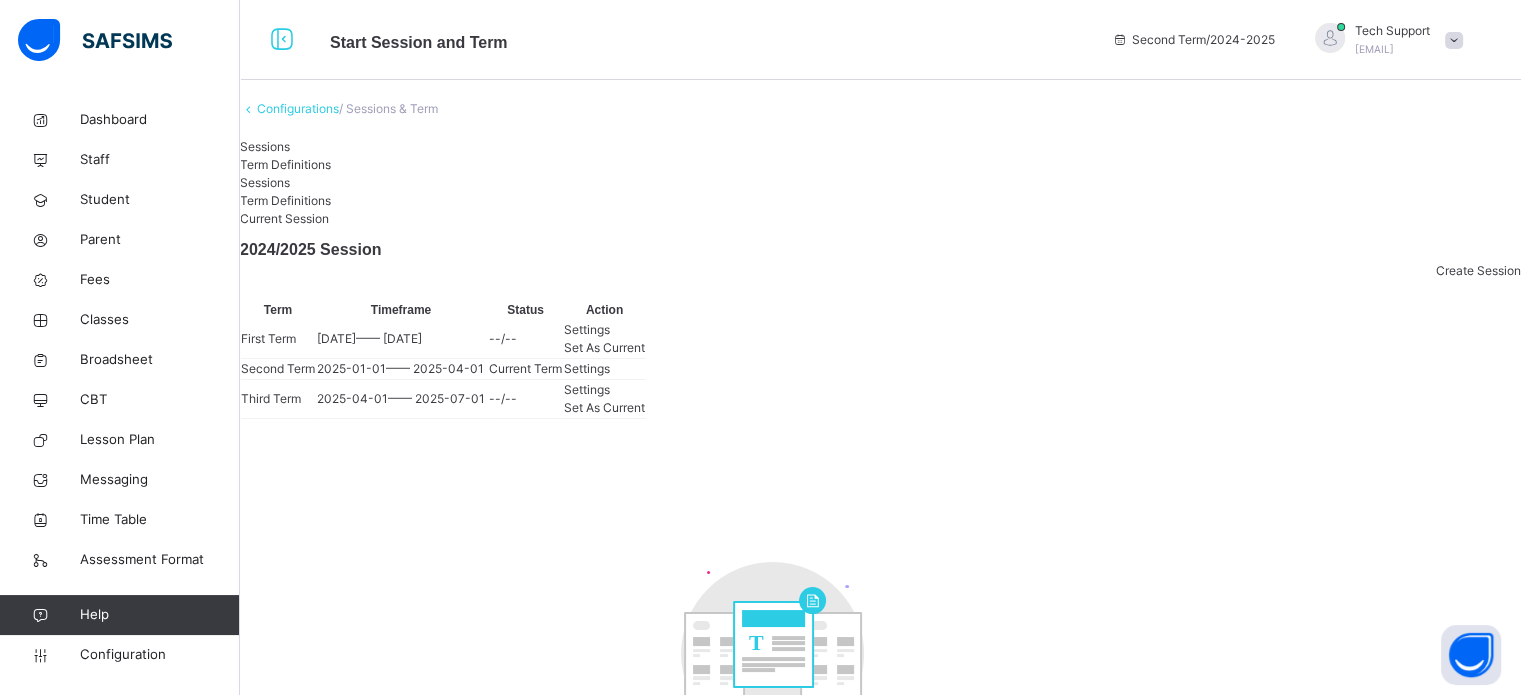 click on "Set As Current" at bounding box center (604, 347) 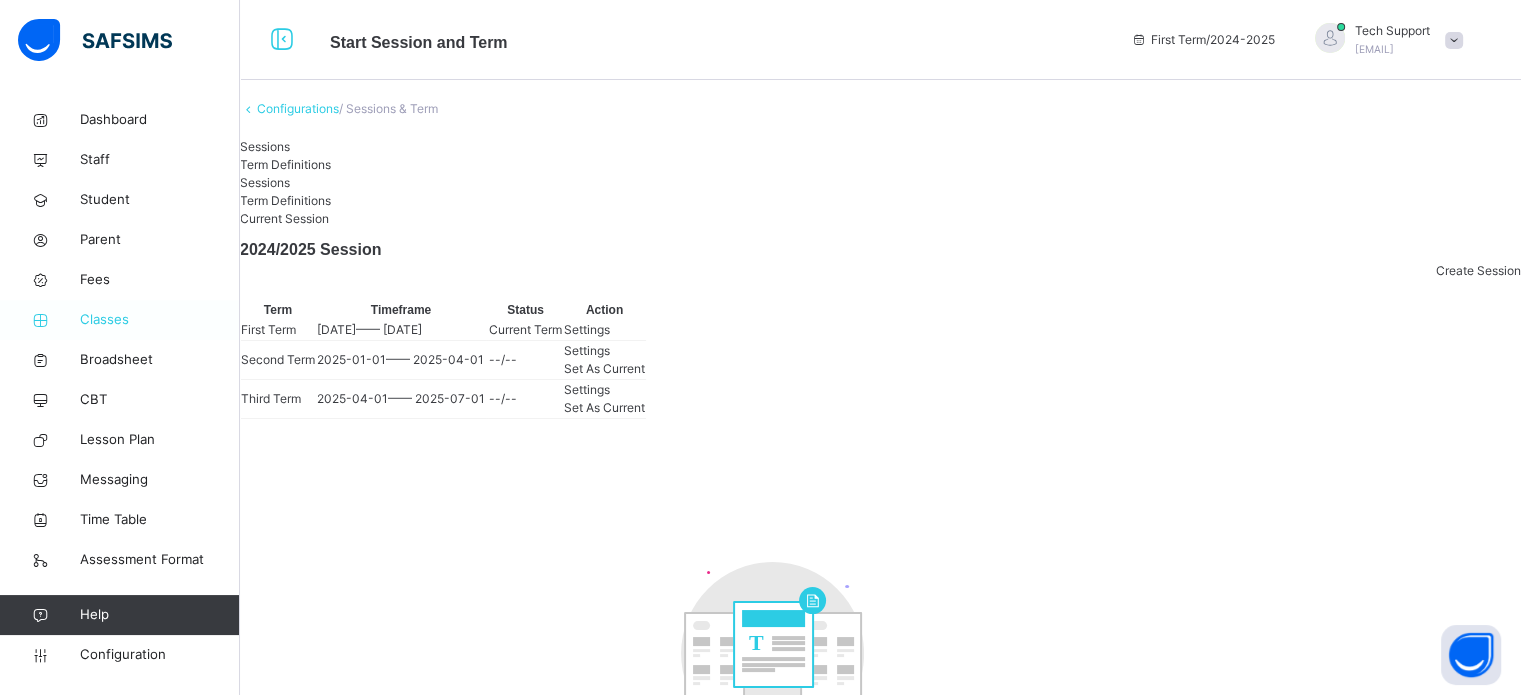 click on "Classes" at bounding box center (160, 320) 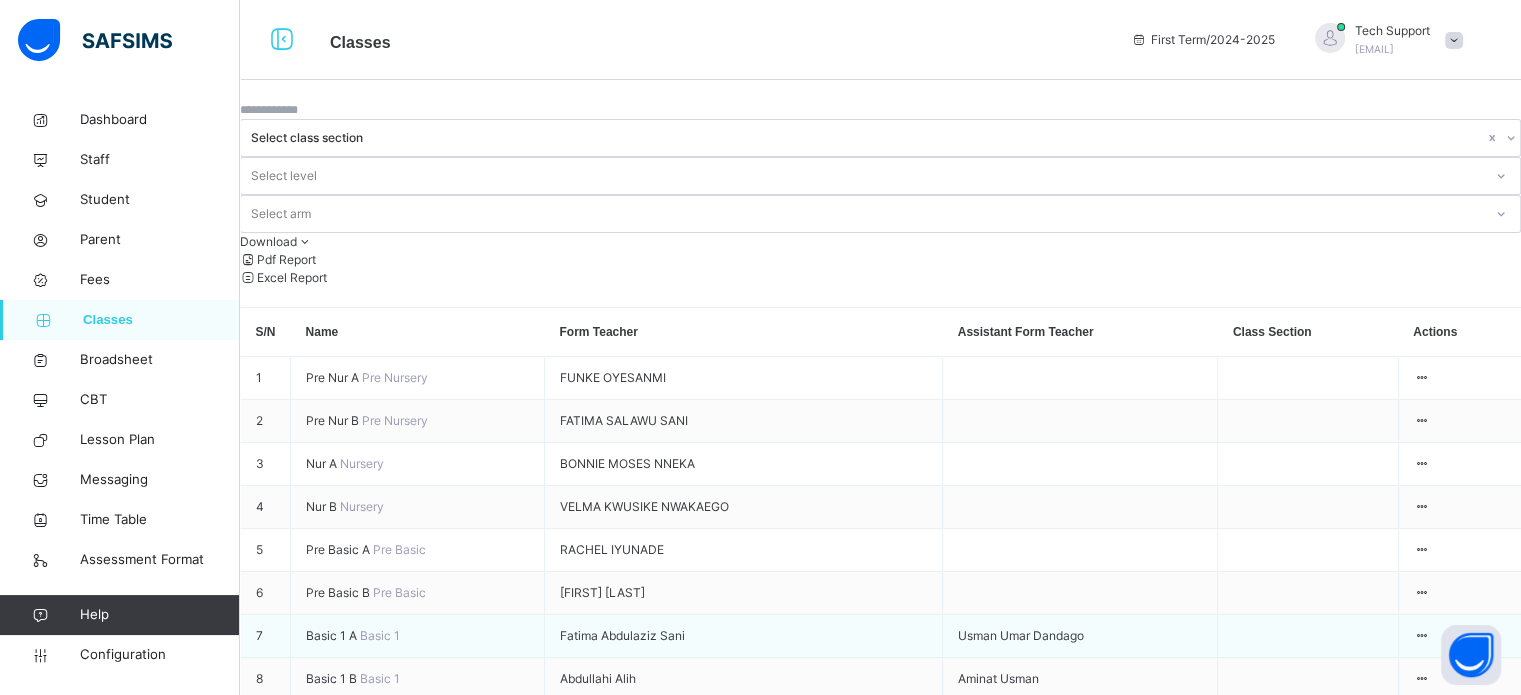 click on "Basic  1   A   Basic 1" at bounding box center [418, 636] 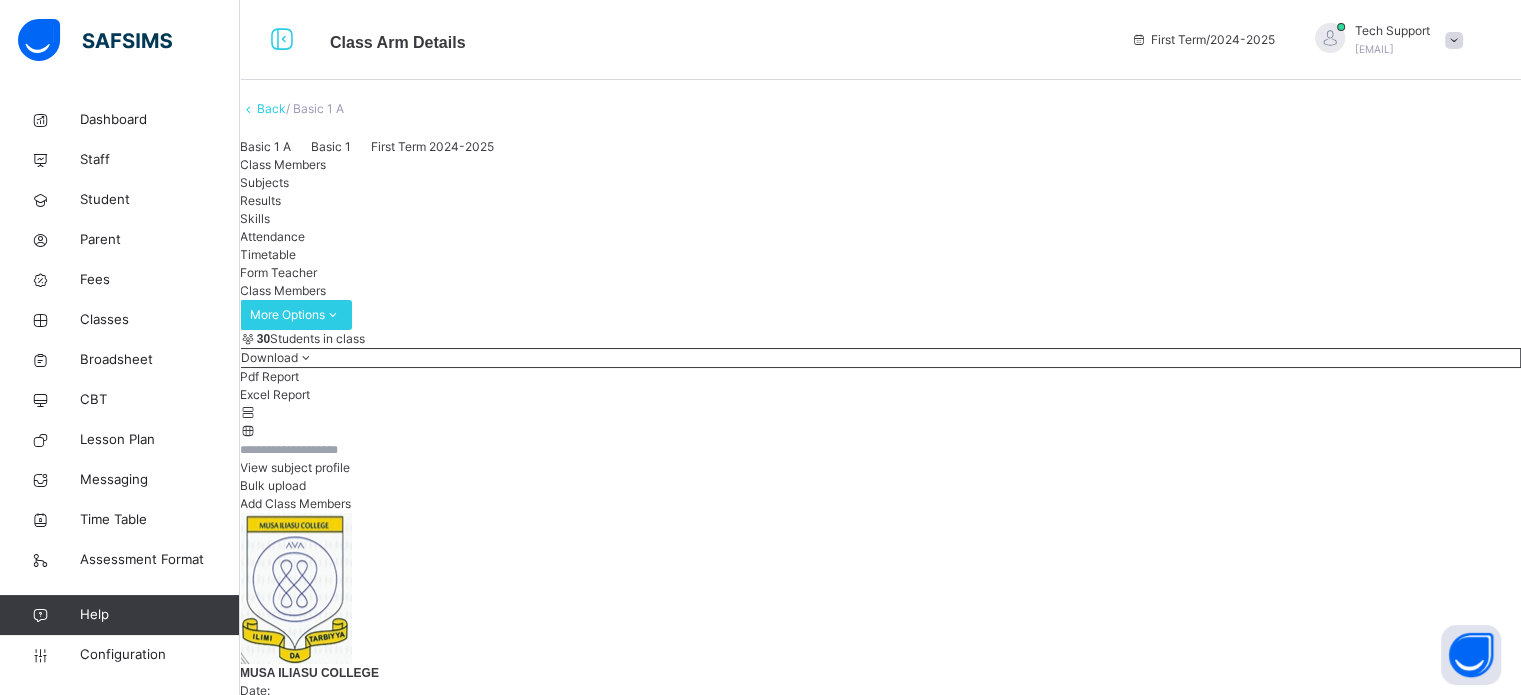 click on "Subjects" at bounding box center [264, 182] 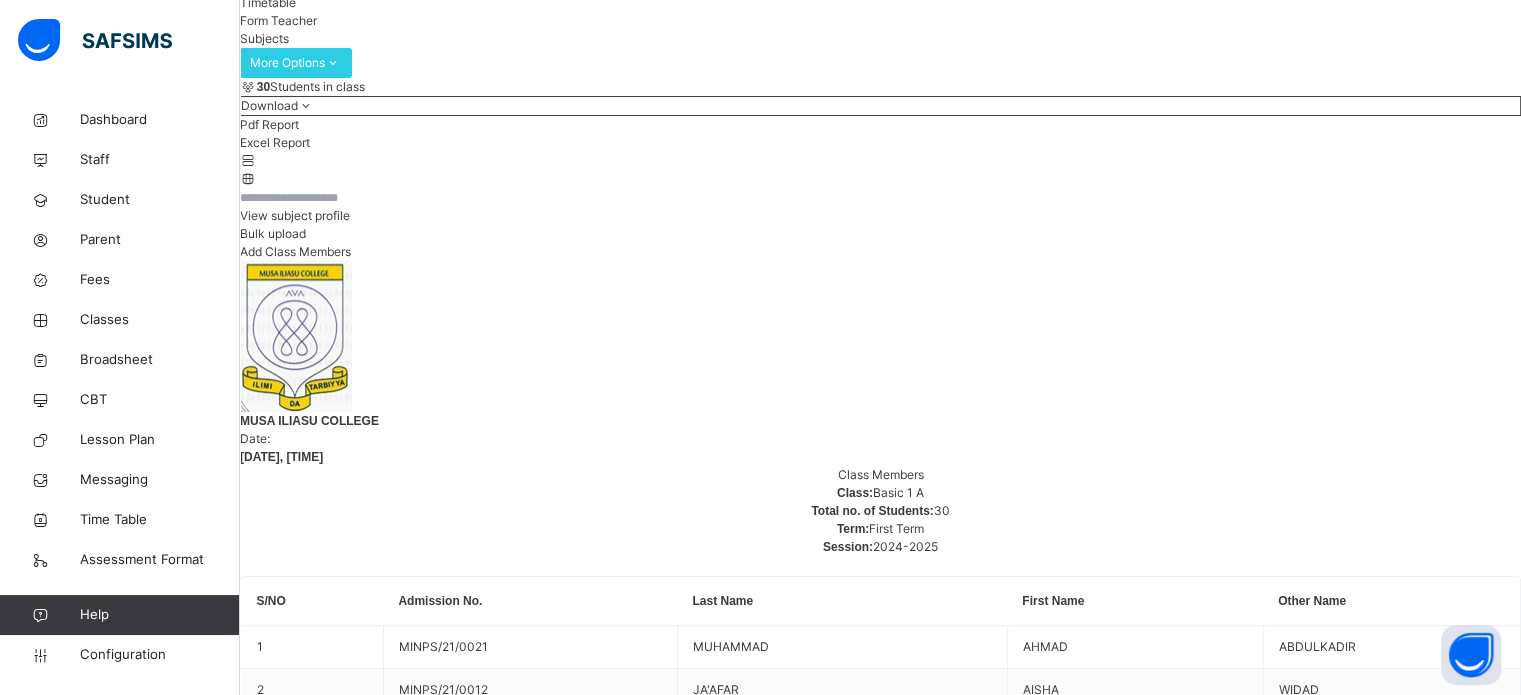 scroll, scrollTop: 303, scrollLeft: 0, axis: vertical 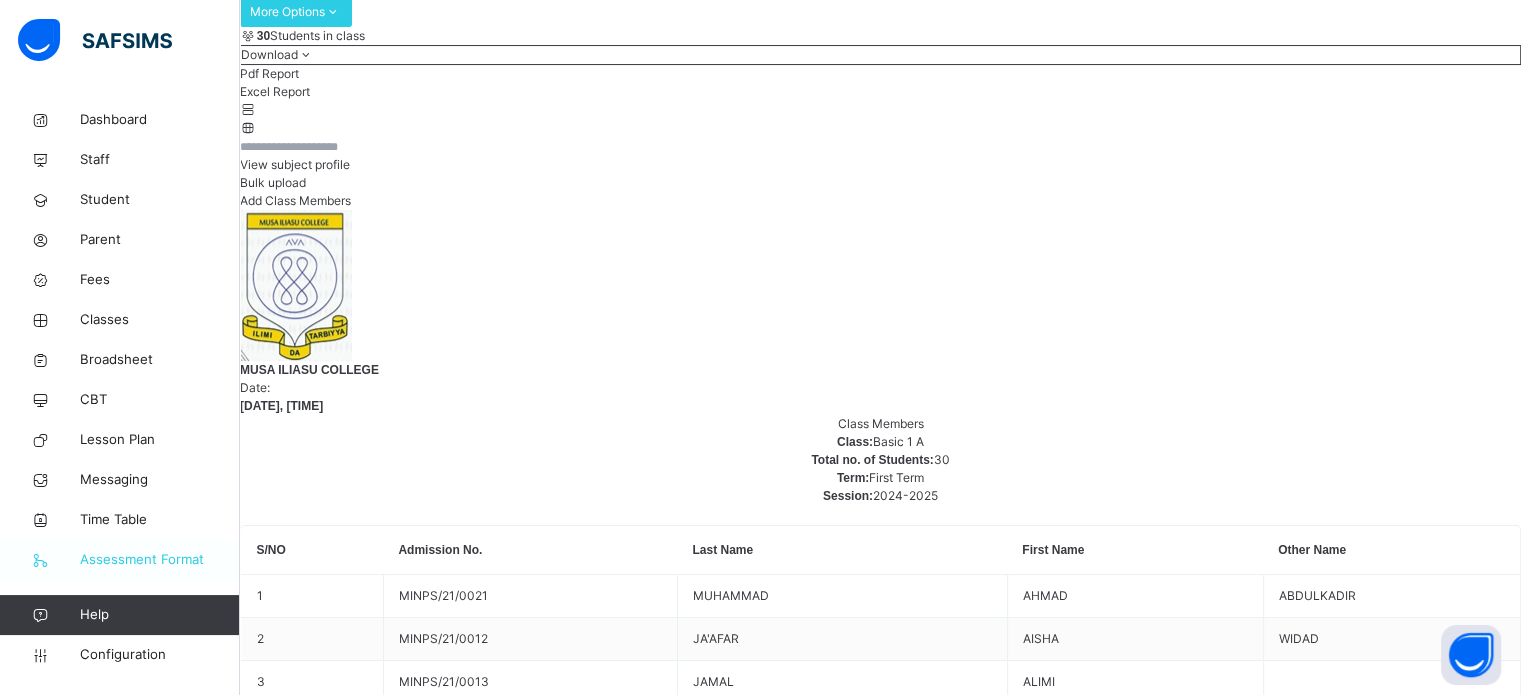 click on "Assessment Format" at bounding box center [160, 560] 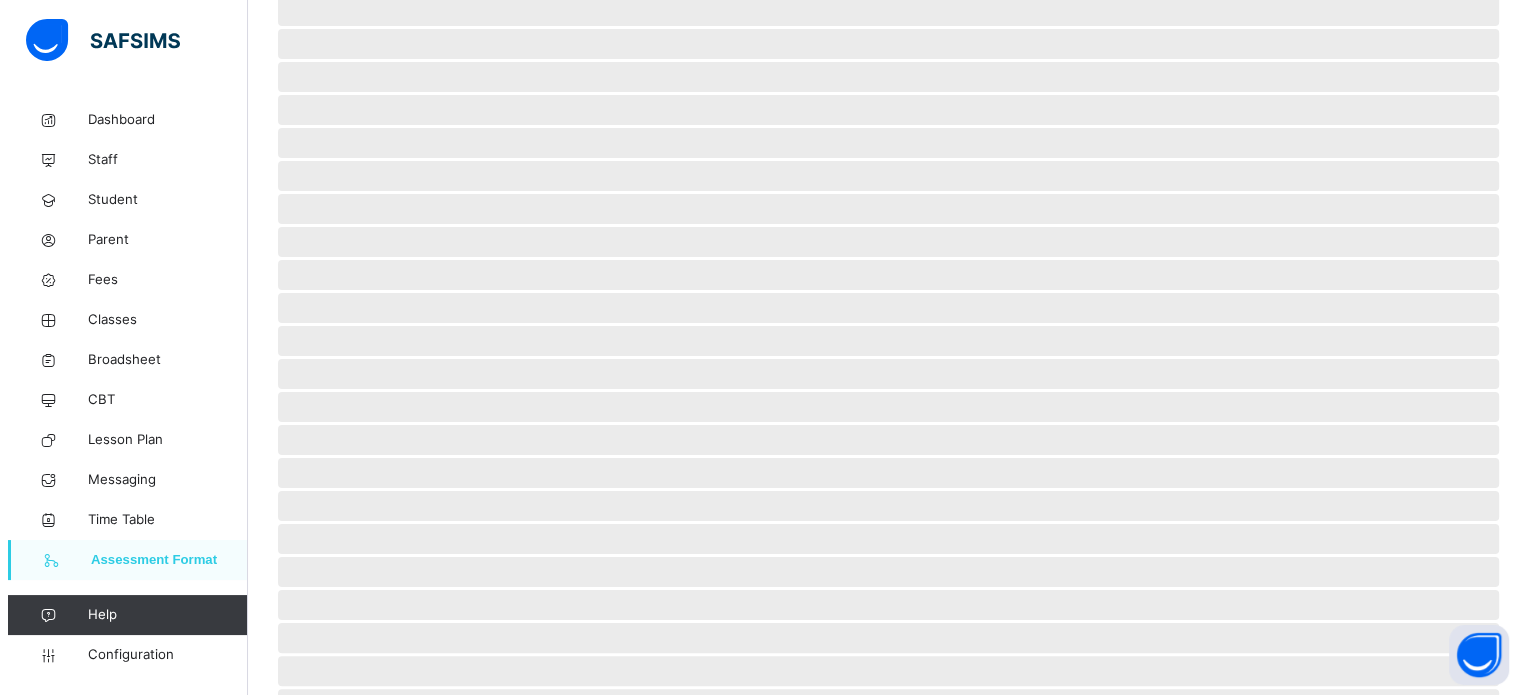 scroll, scrollTop: 0, scrollLeft: 0, axis: both 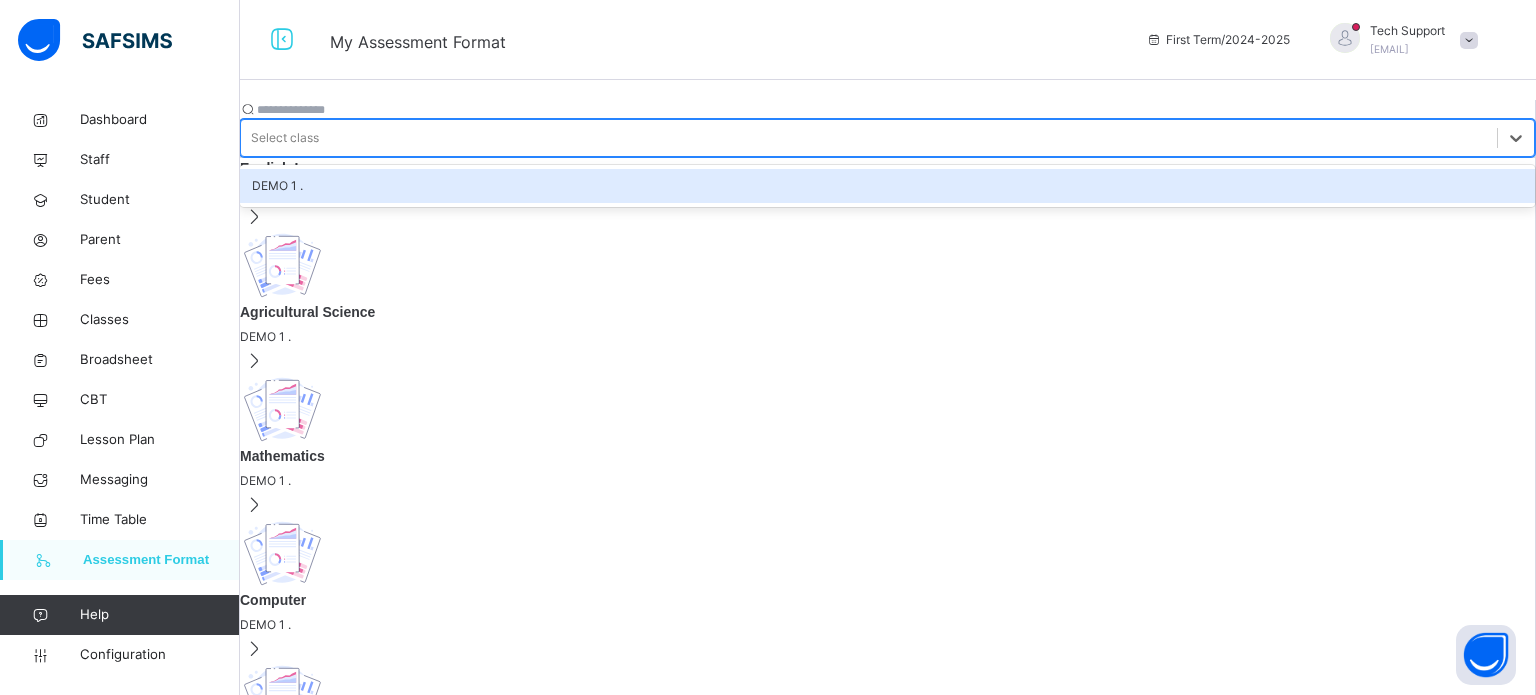 click on "Select class" at bounding box center [285, 138] 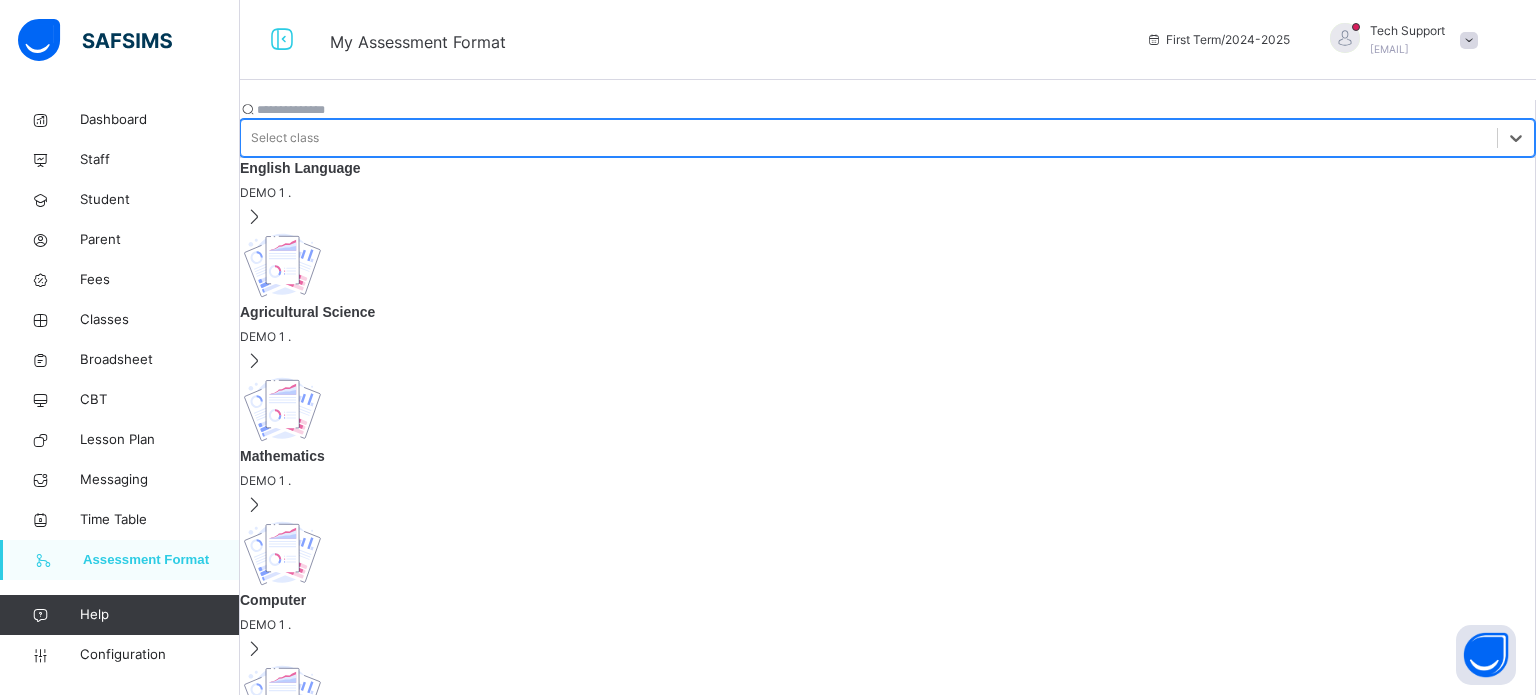 drag, startPoint x: 530, startPoint y: 105, endPoint x: 418, endPoint y: 100, distance: 112.11155 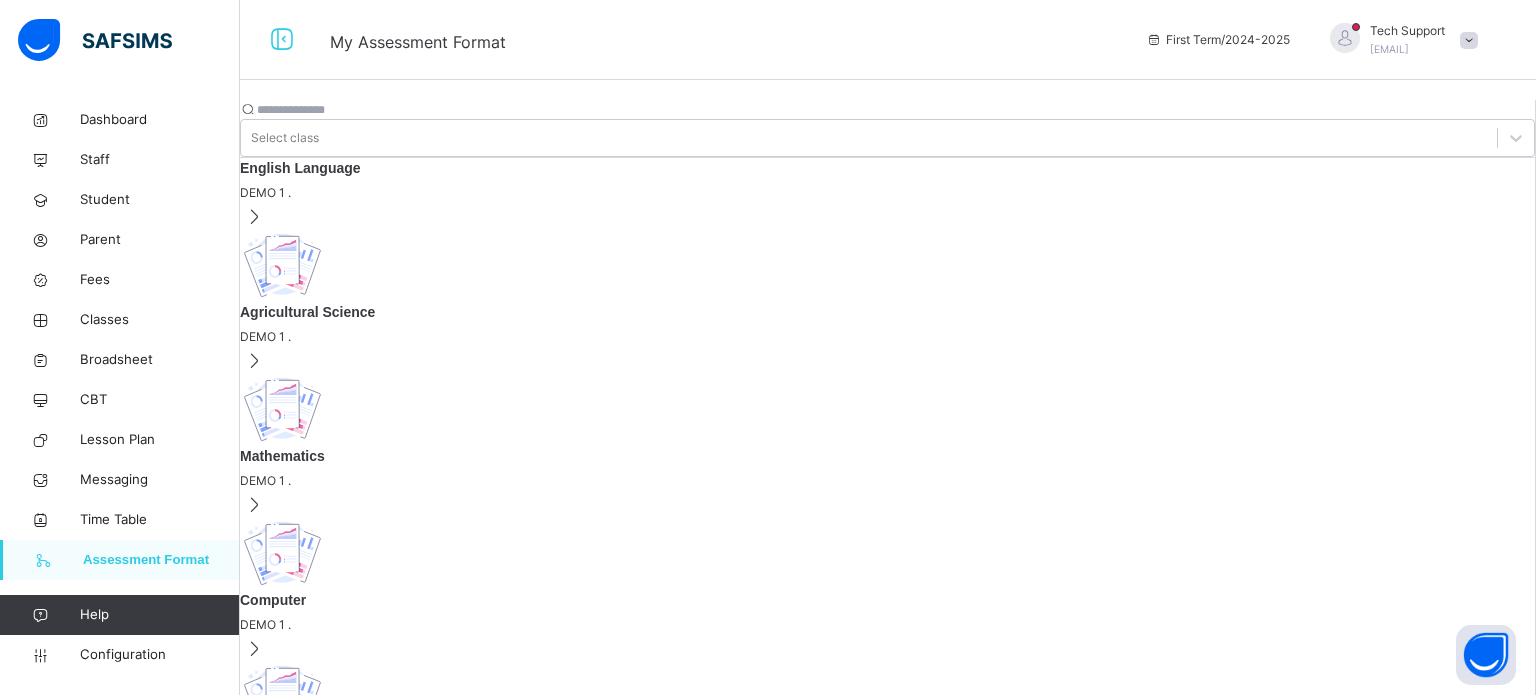 click at bounding box center (317, 110) 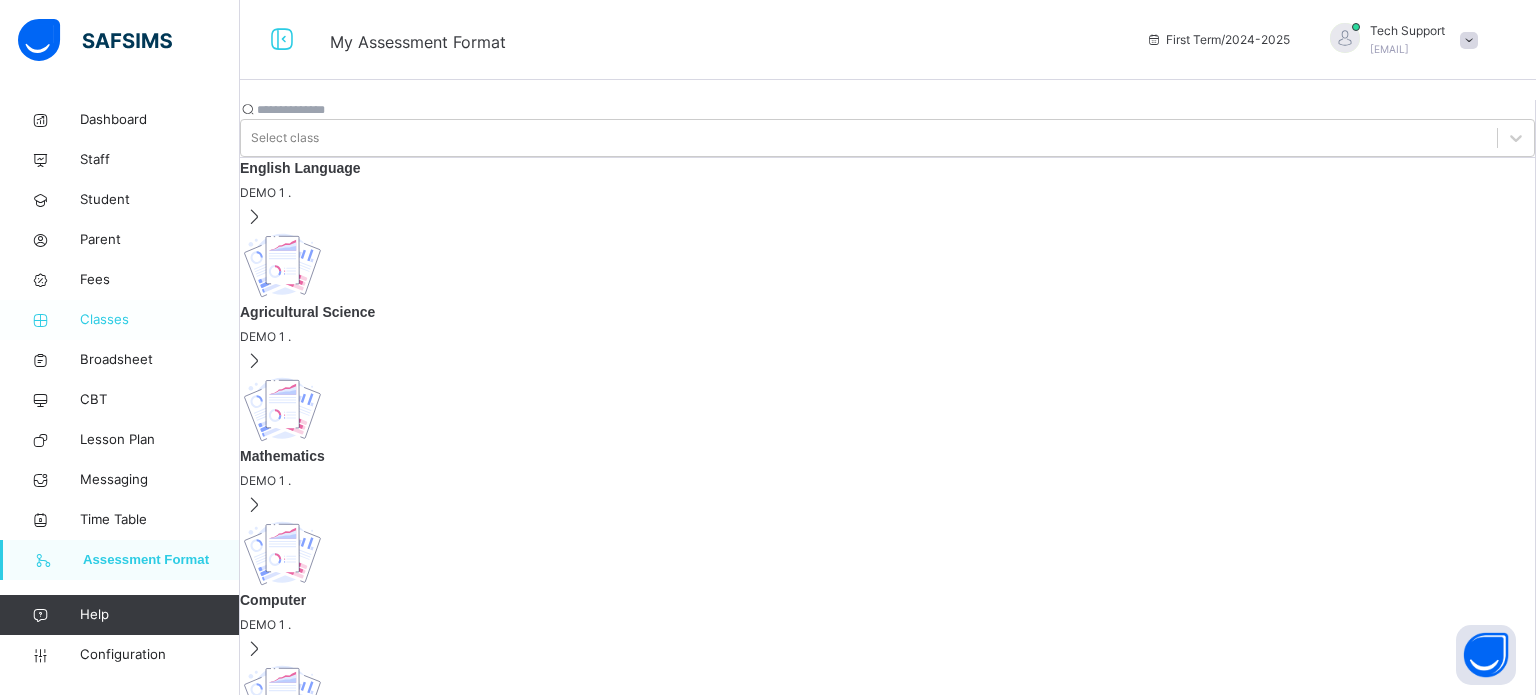 click on "Classes" at bounding box center [160, 320] 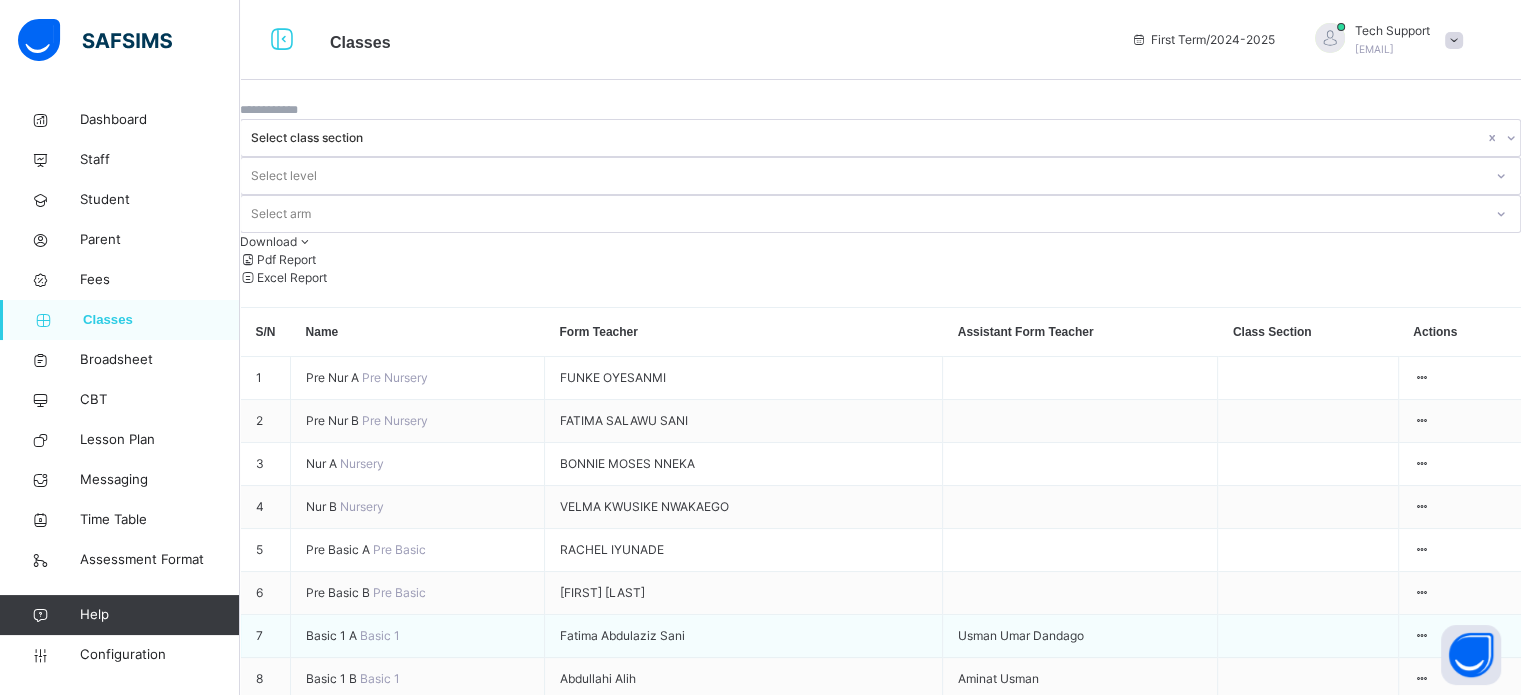 click on "Basic  1   A" at bounding box center (333, 635) 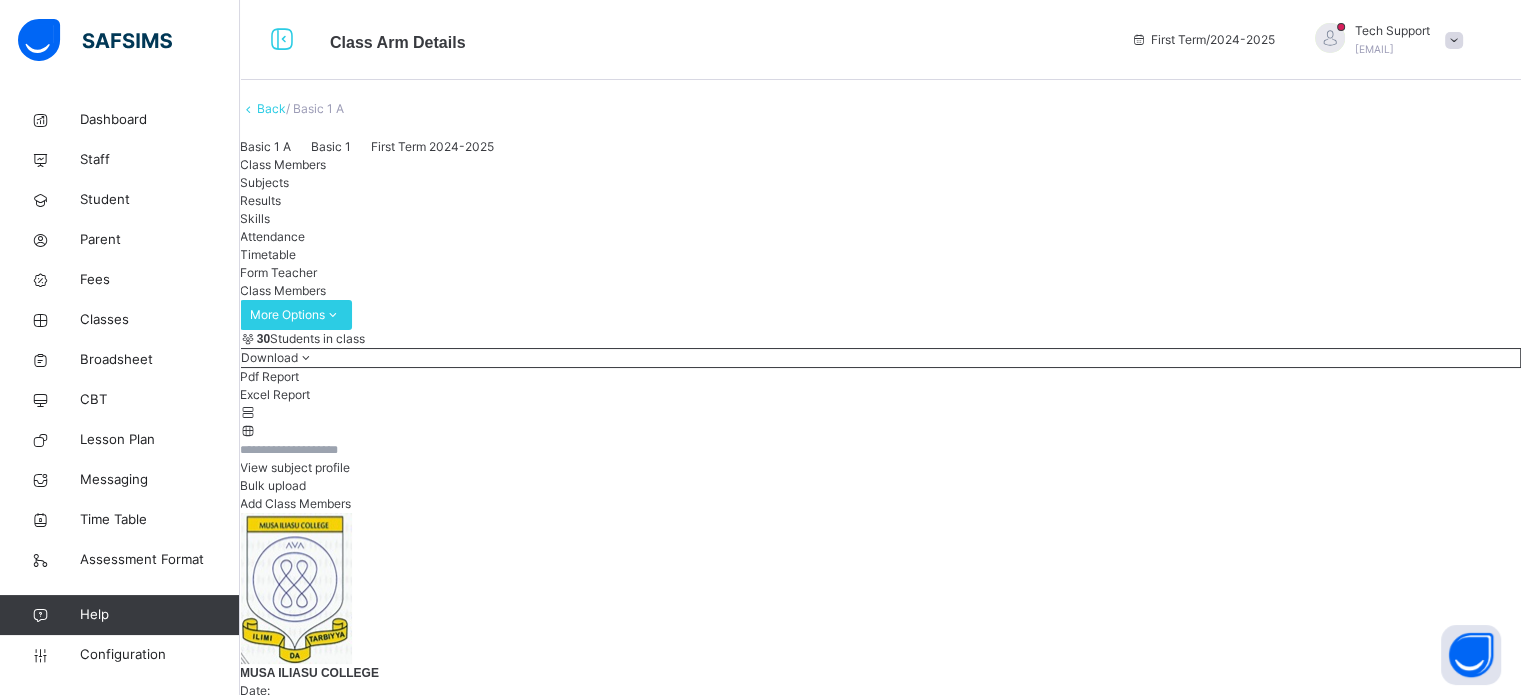 click on "Subjects" at bounding box center (264, 182) 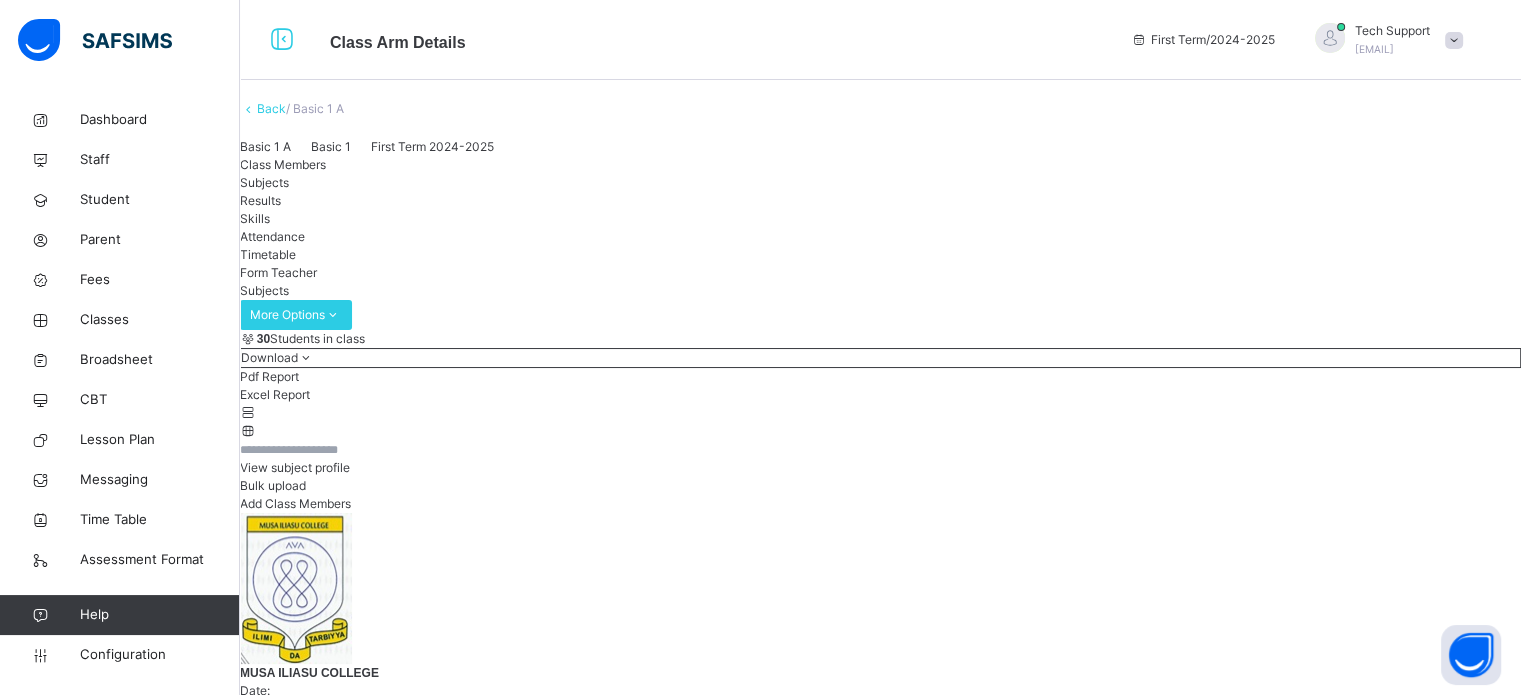 click on "Assign Subjects to a teacher" at bounding box center [1300, 4308] 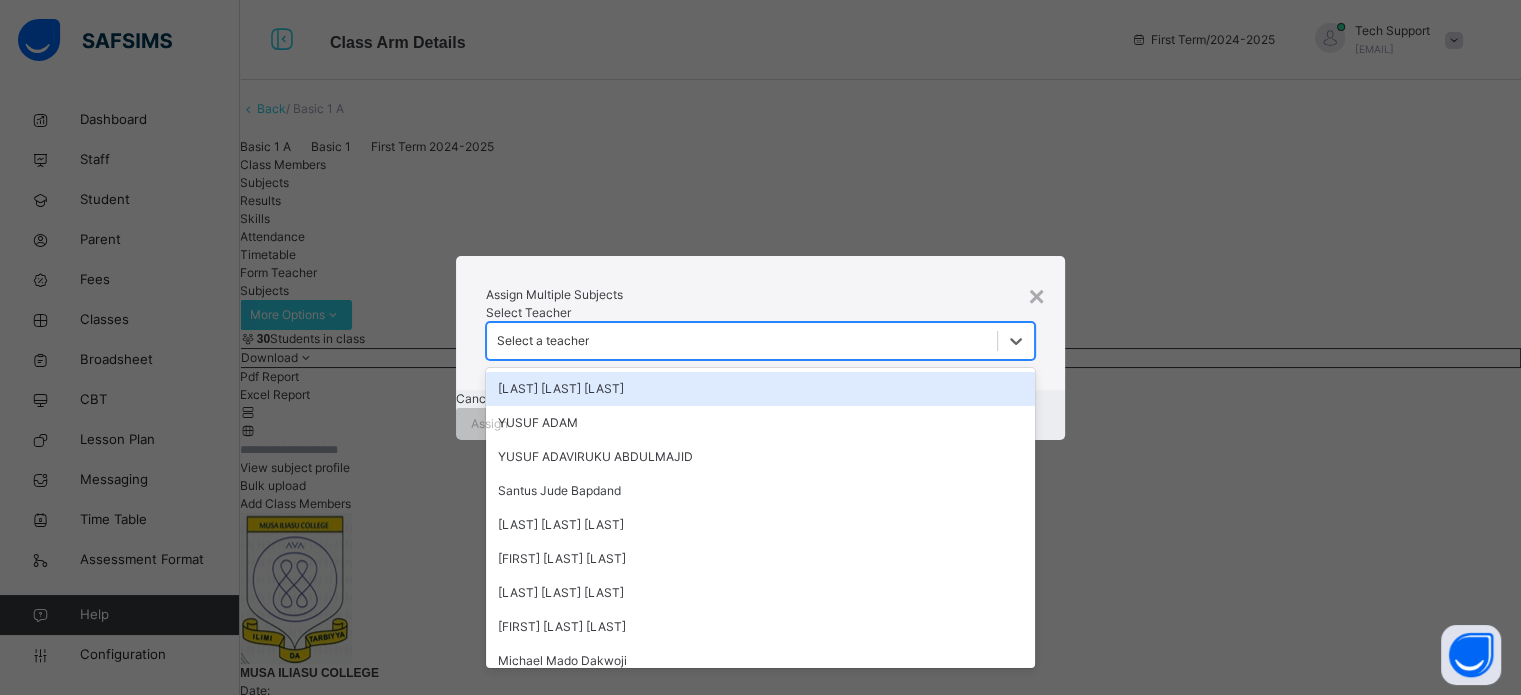 click on "Select a teacher" at bounding box center [543, 341] 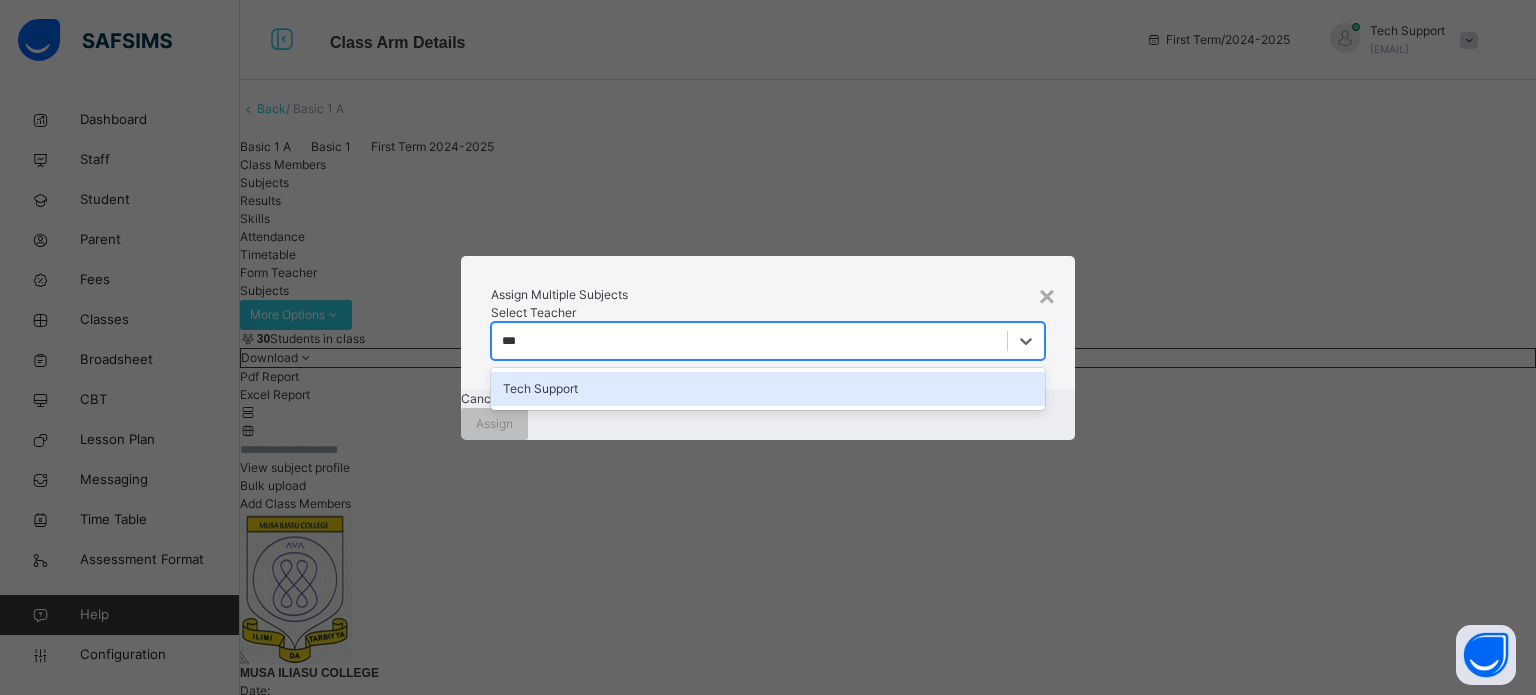 type on "****" 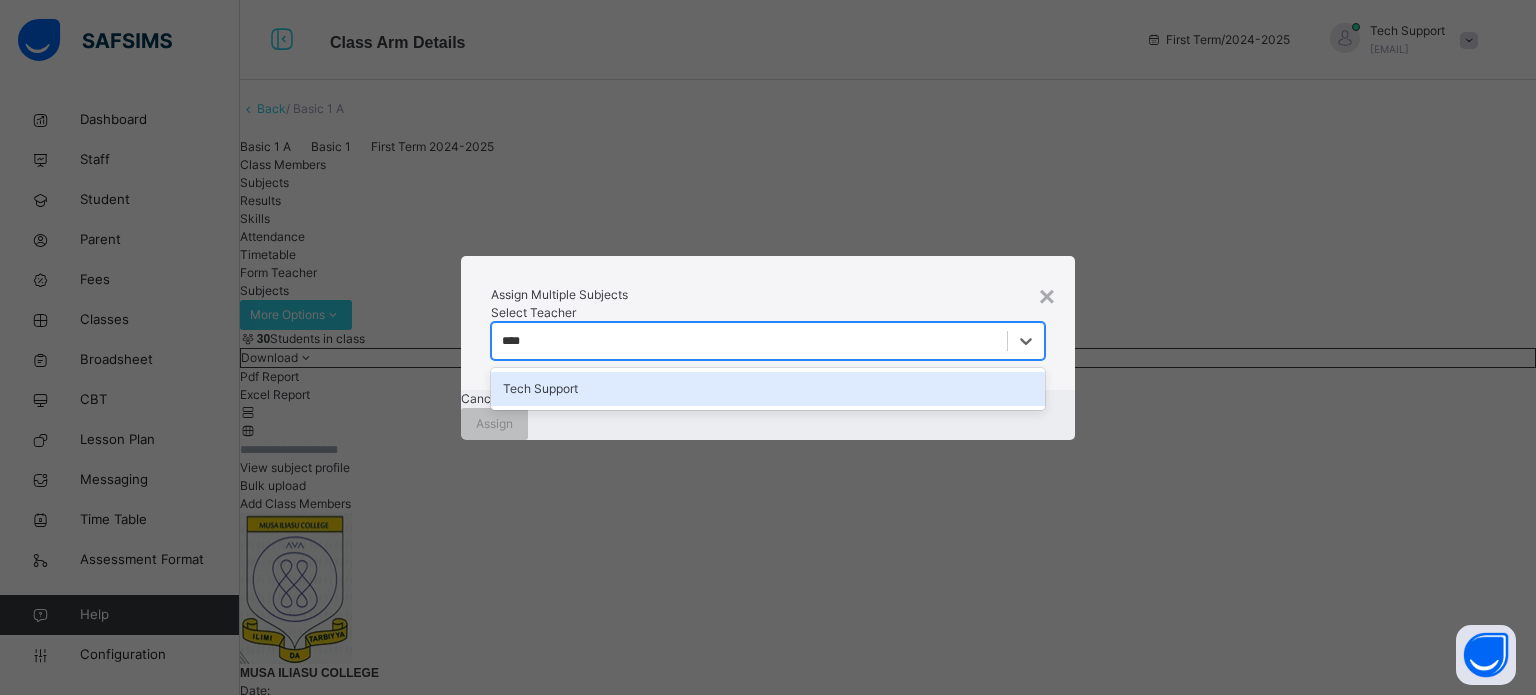 click on "Tech  Support" at bounding box center (768, 389) 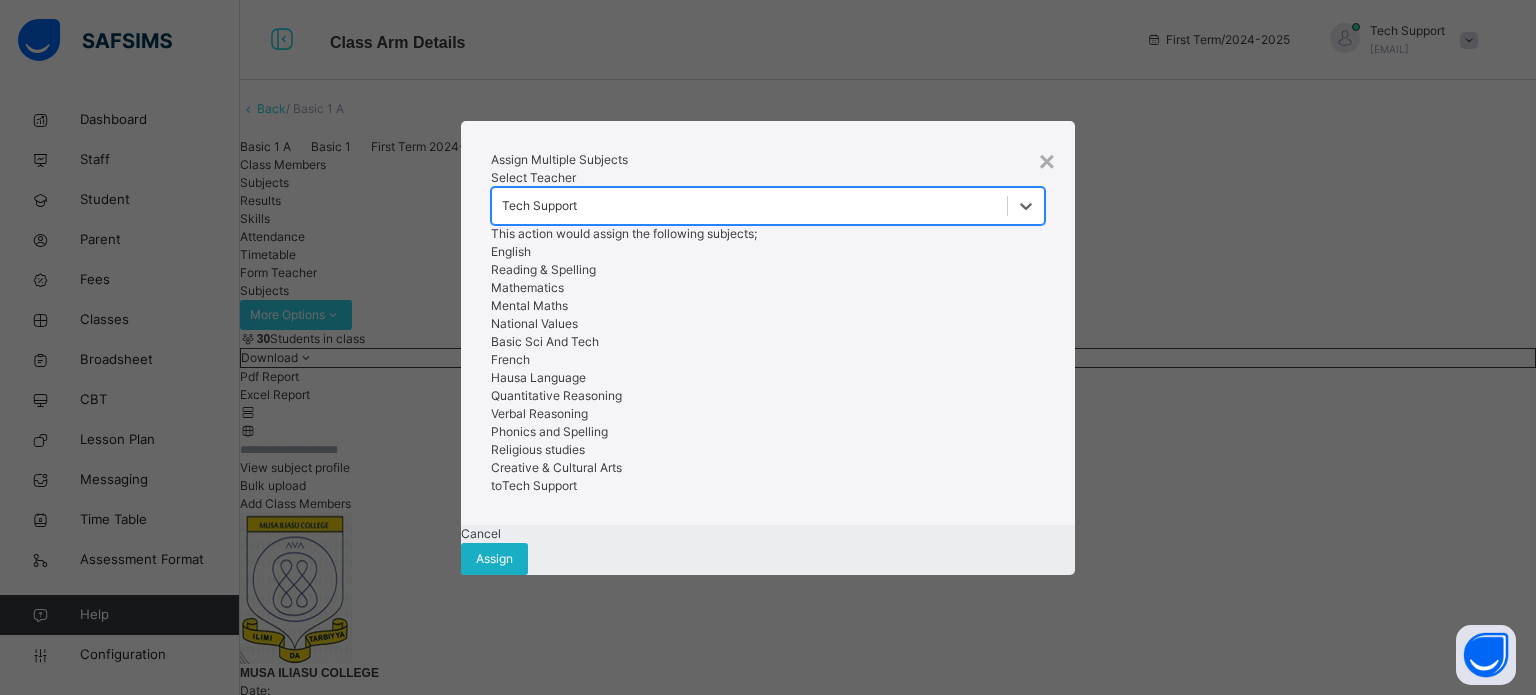 click on "Assign" at bounding box center (494, 559) 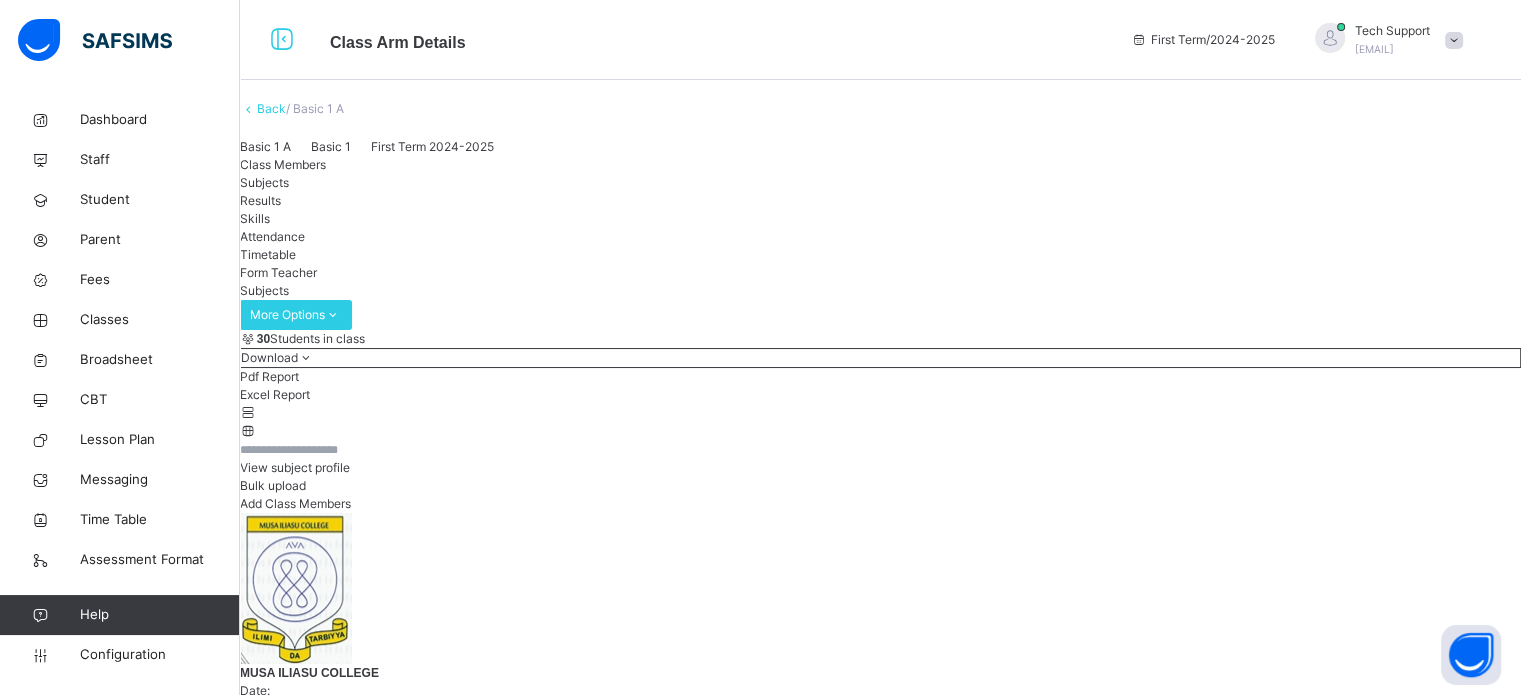 click at bounding box center [1330, 38] 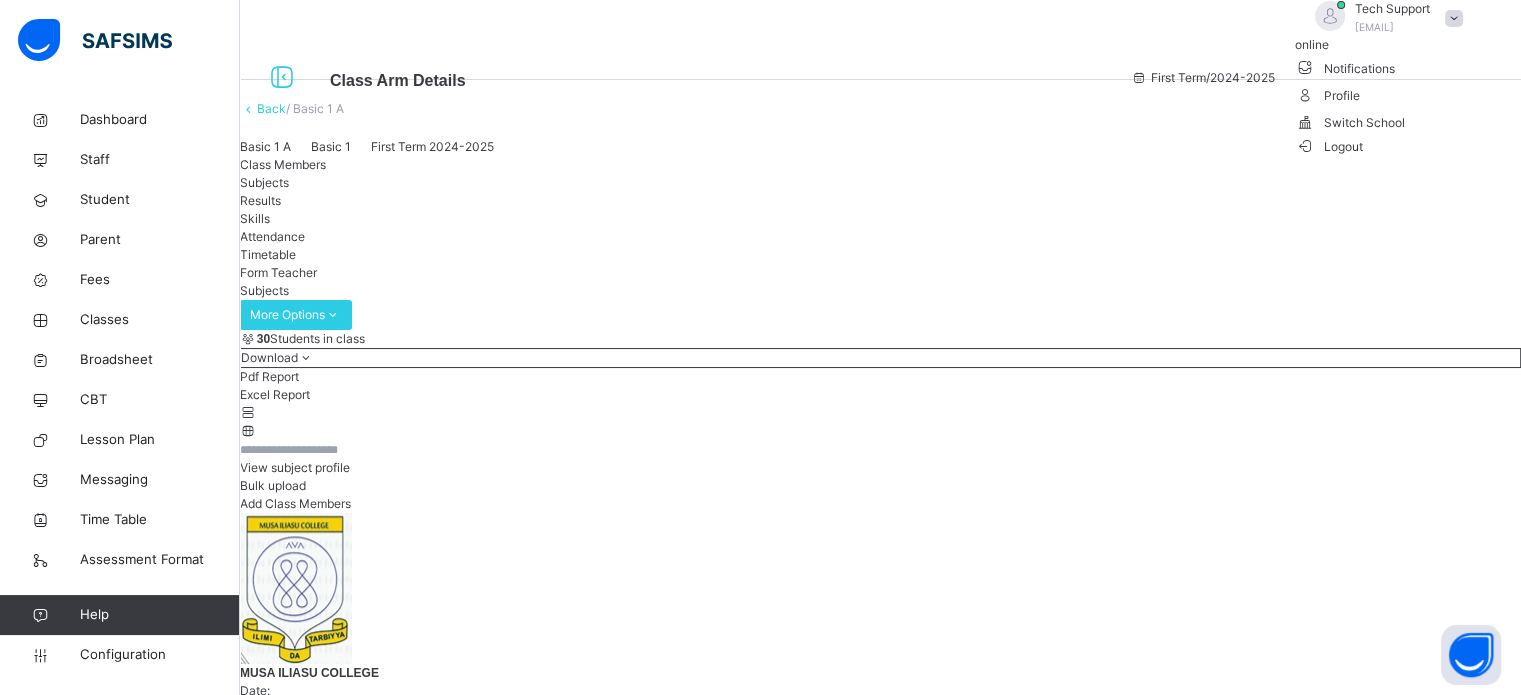 click on "Logout" at bounding box center [1329, 146] 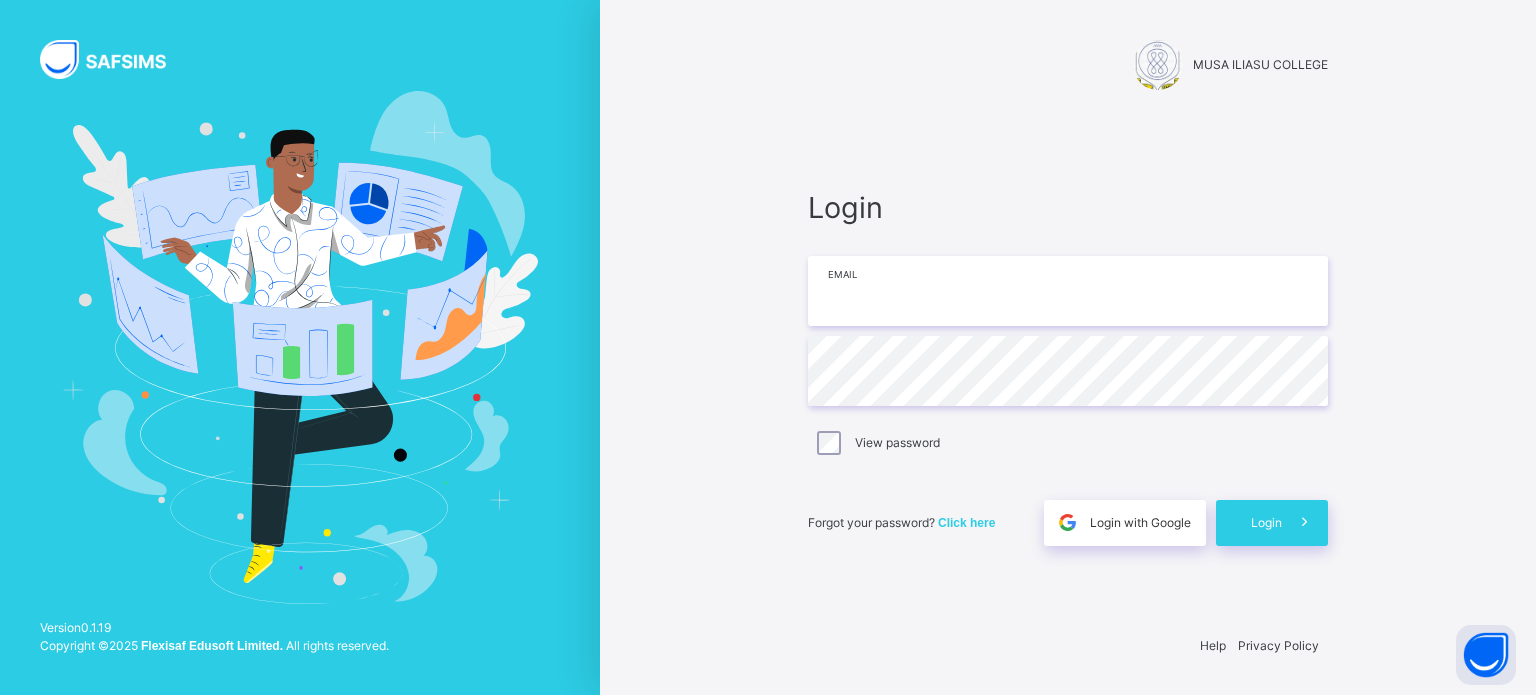 click at bounding box center (1068, 291) 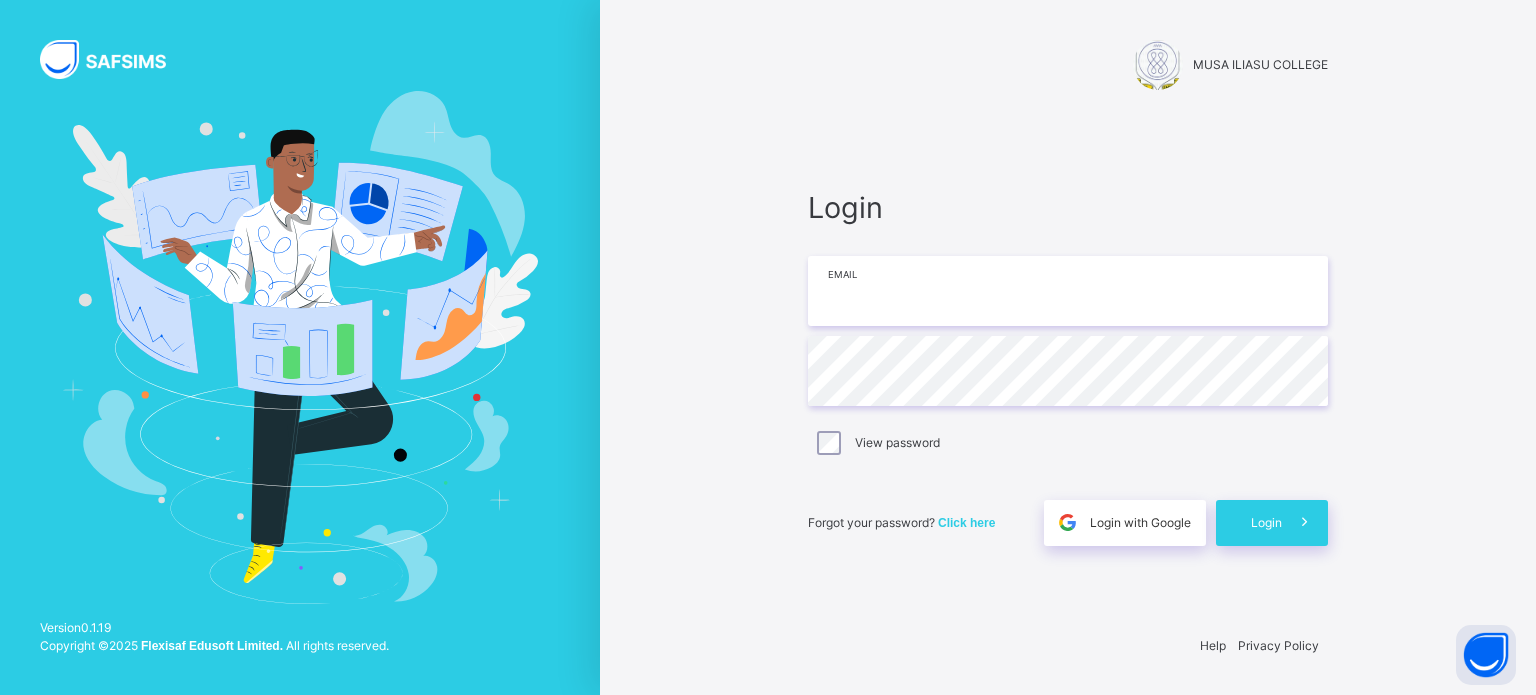 click at bounding box center (1068, 291) 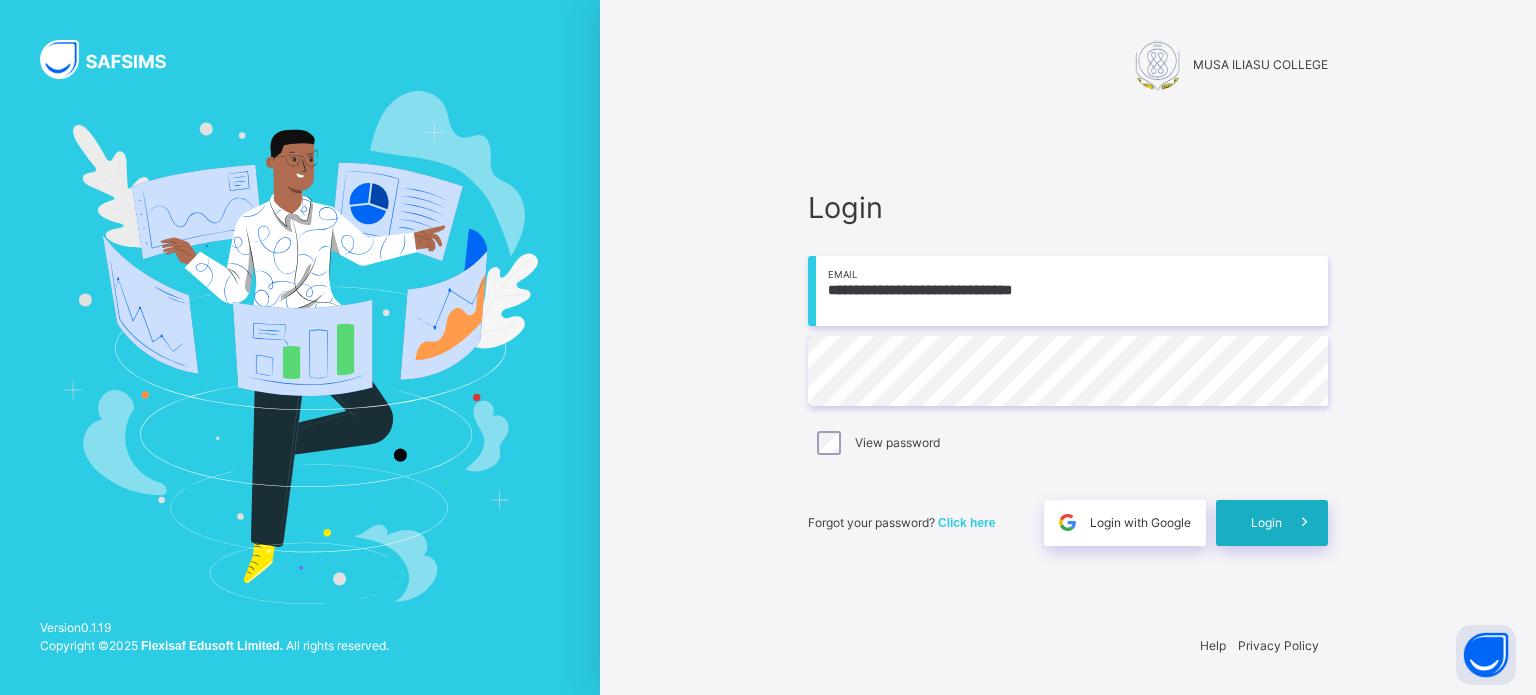 click on "Login" at bounding box center (1266, 523) 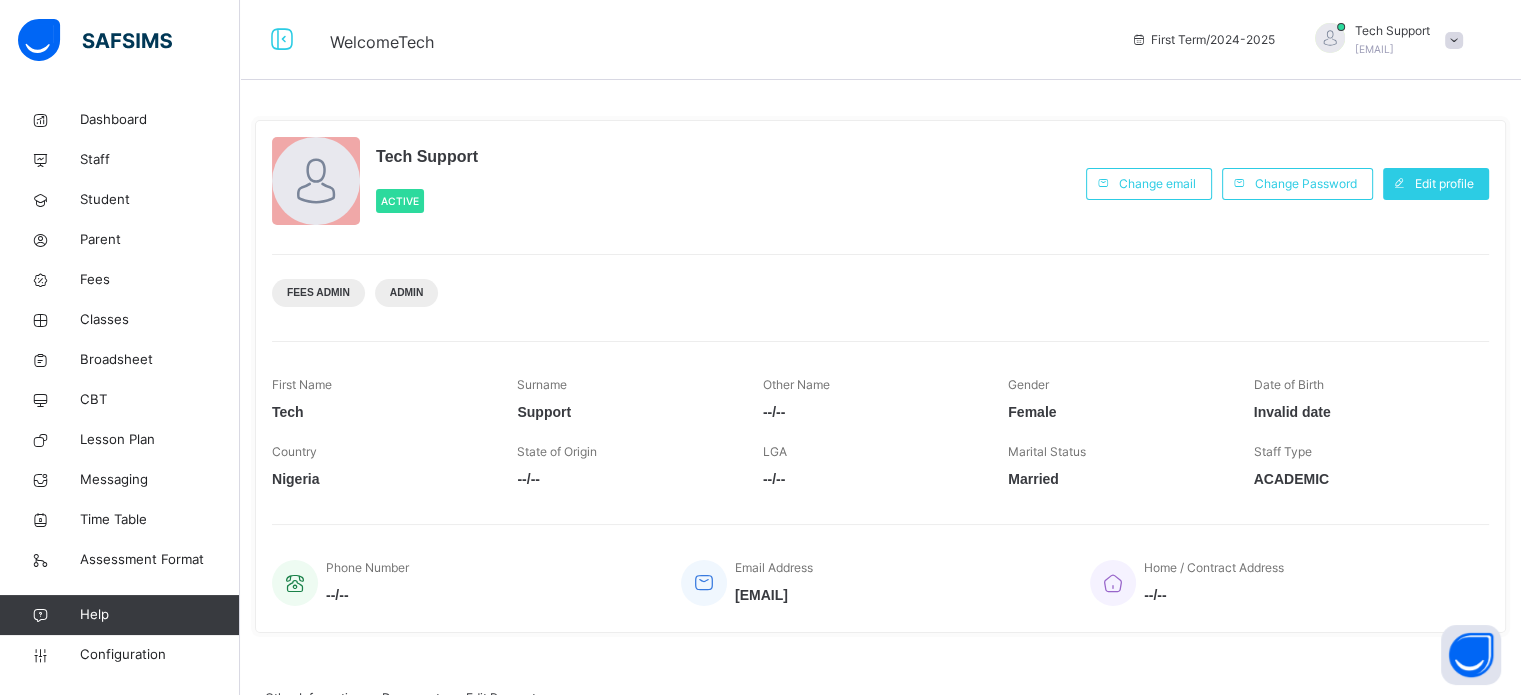 click on "Tech   Support" at bounding box center [1392, 31] 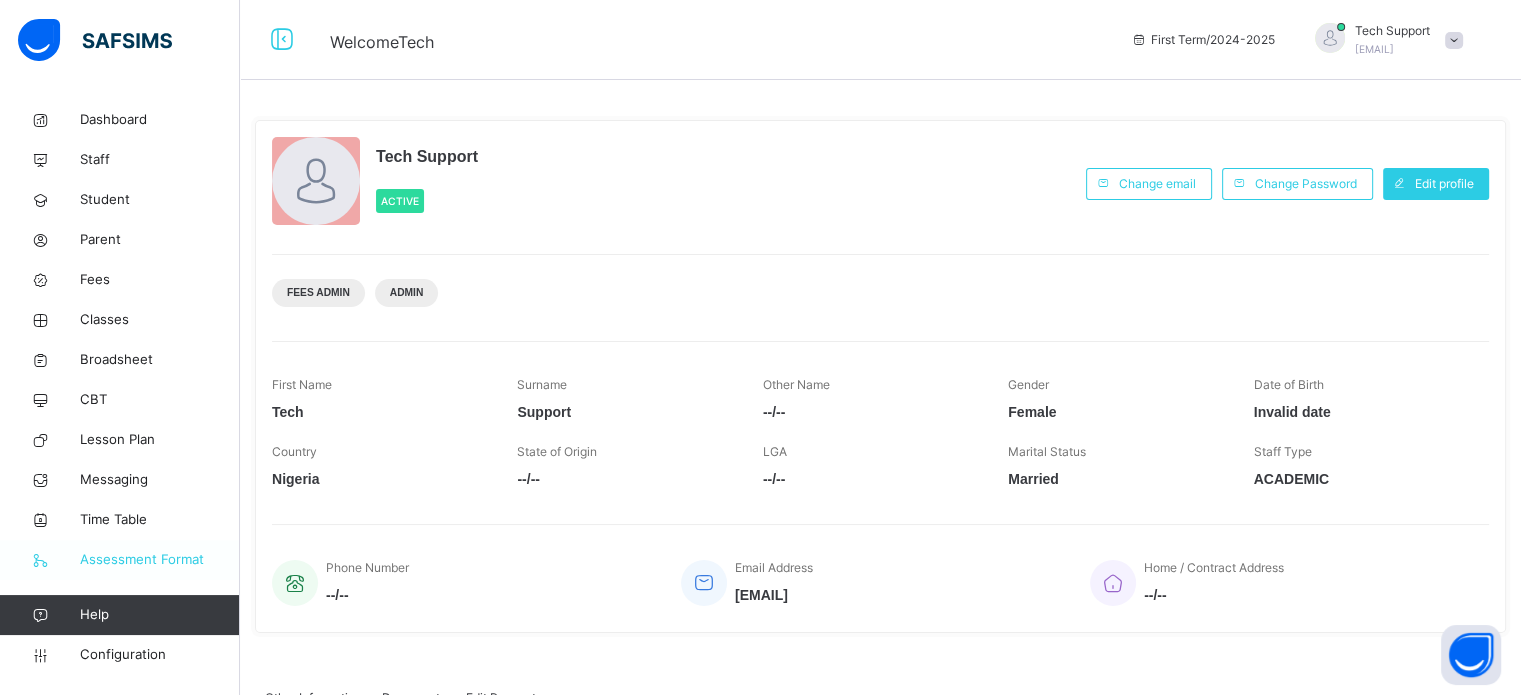 click on "Assessment Format" at bounding box center (160, 560) 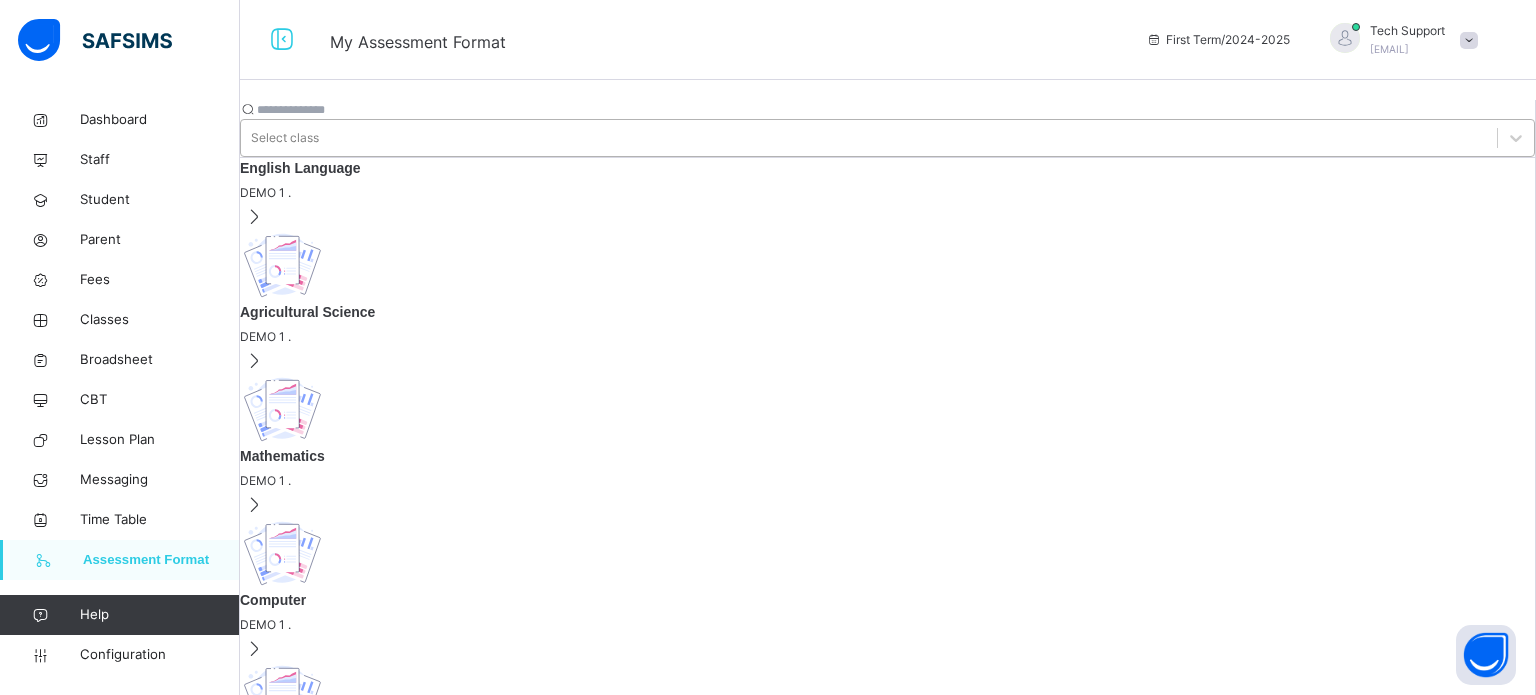 click on "Select class" at bounding box center [285, 138] 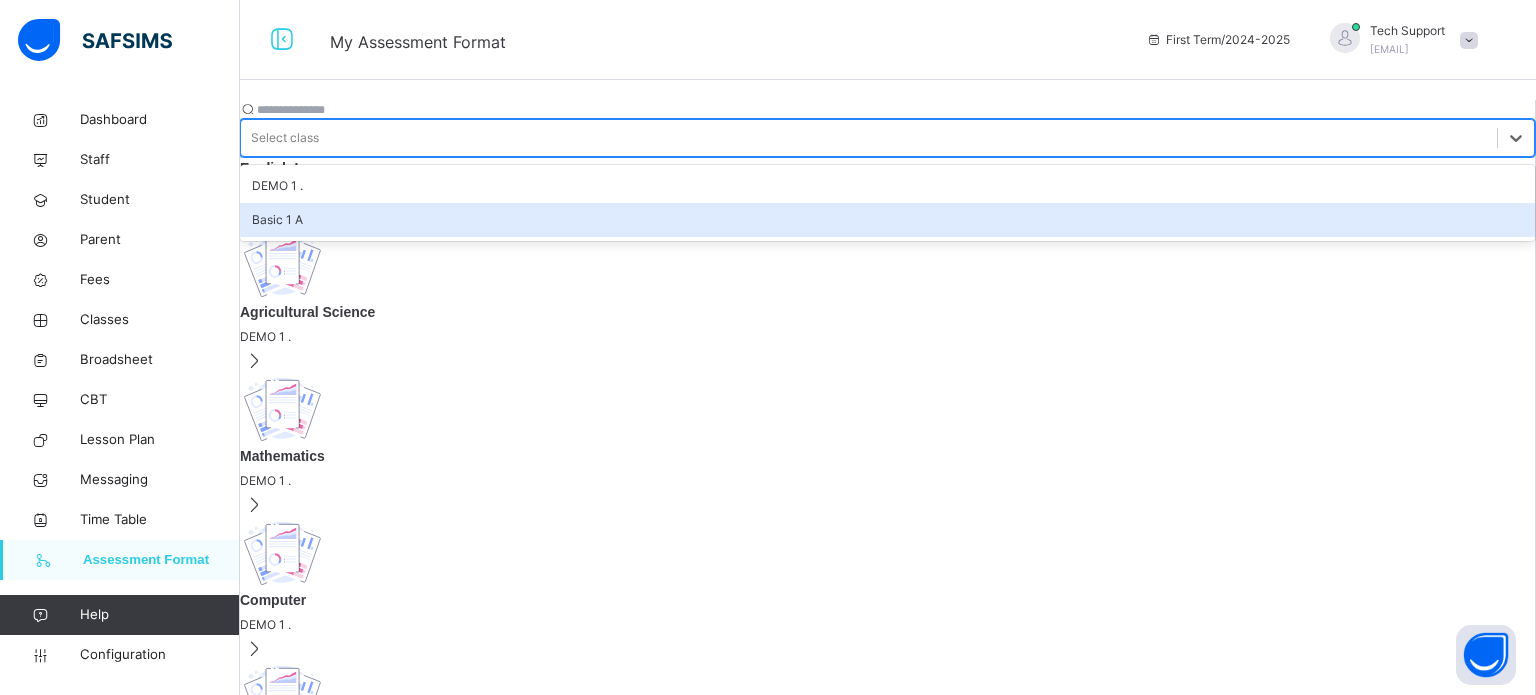 click on "Basic  1 A" at bounding box center [887, 220] 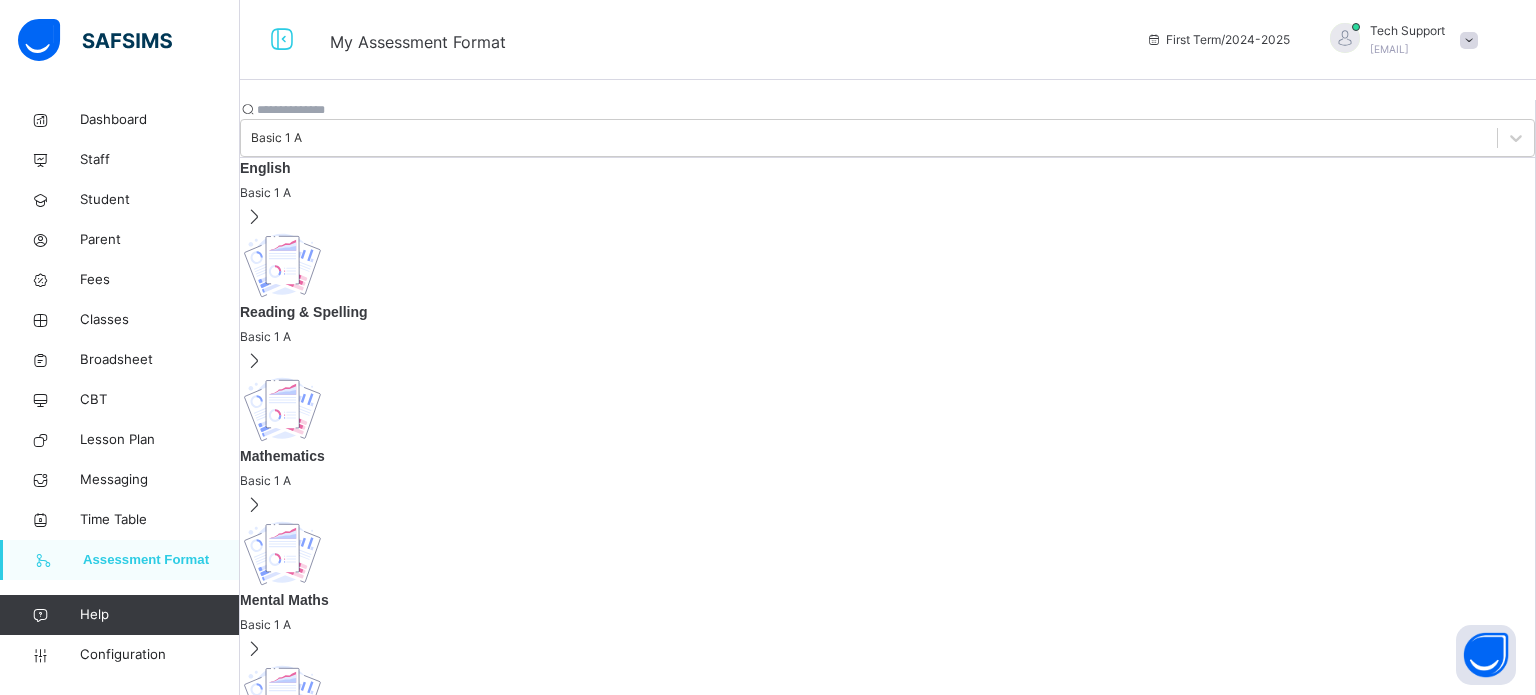 click at bounding box center [887, 181] 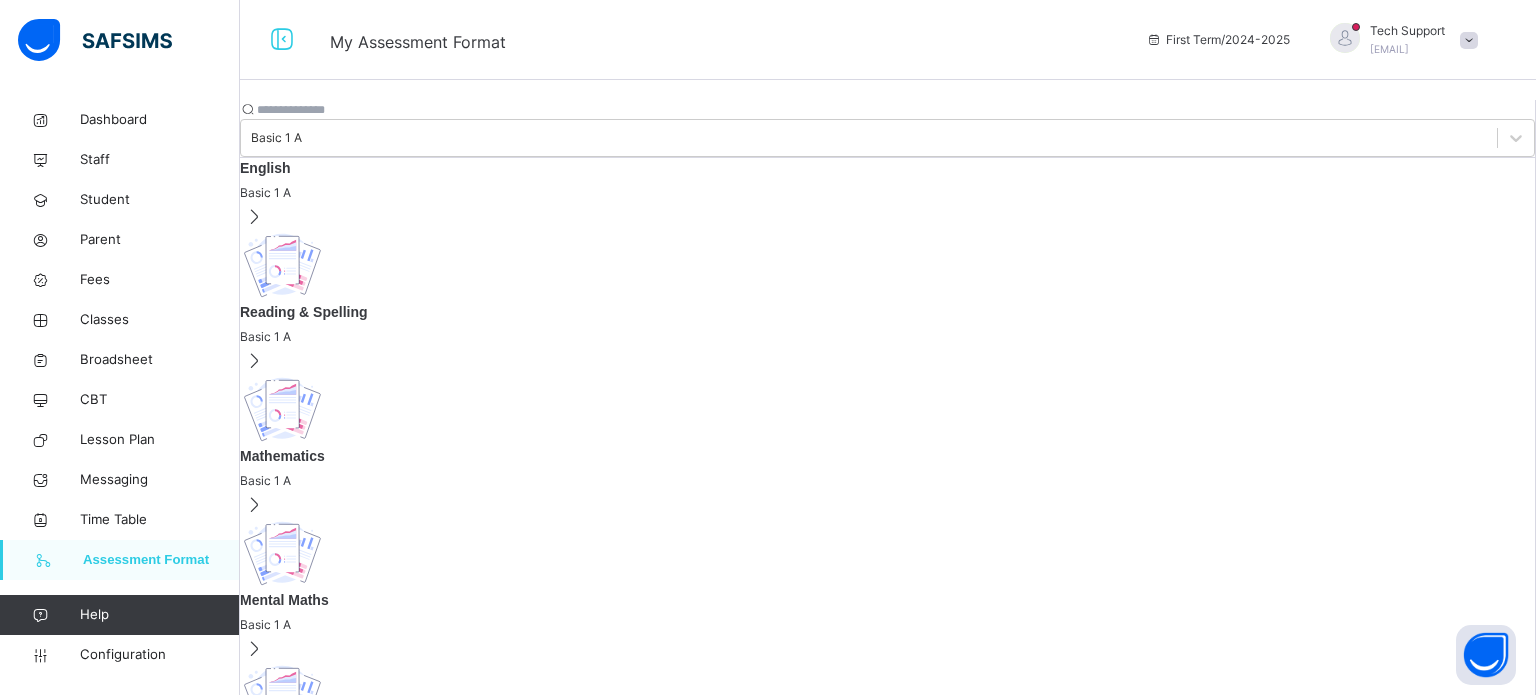 click on "CTEST   [ 5 %]" at bounding box center [284, 769] 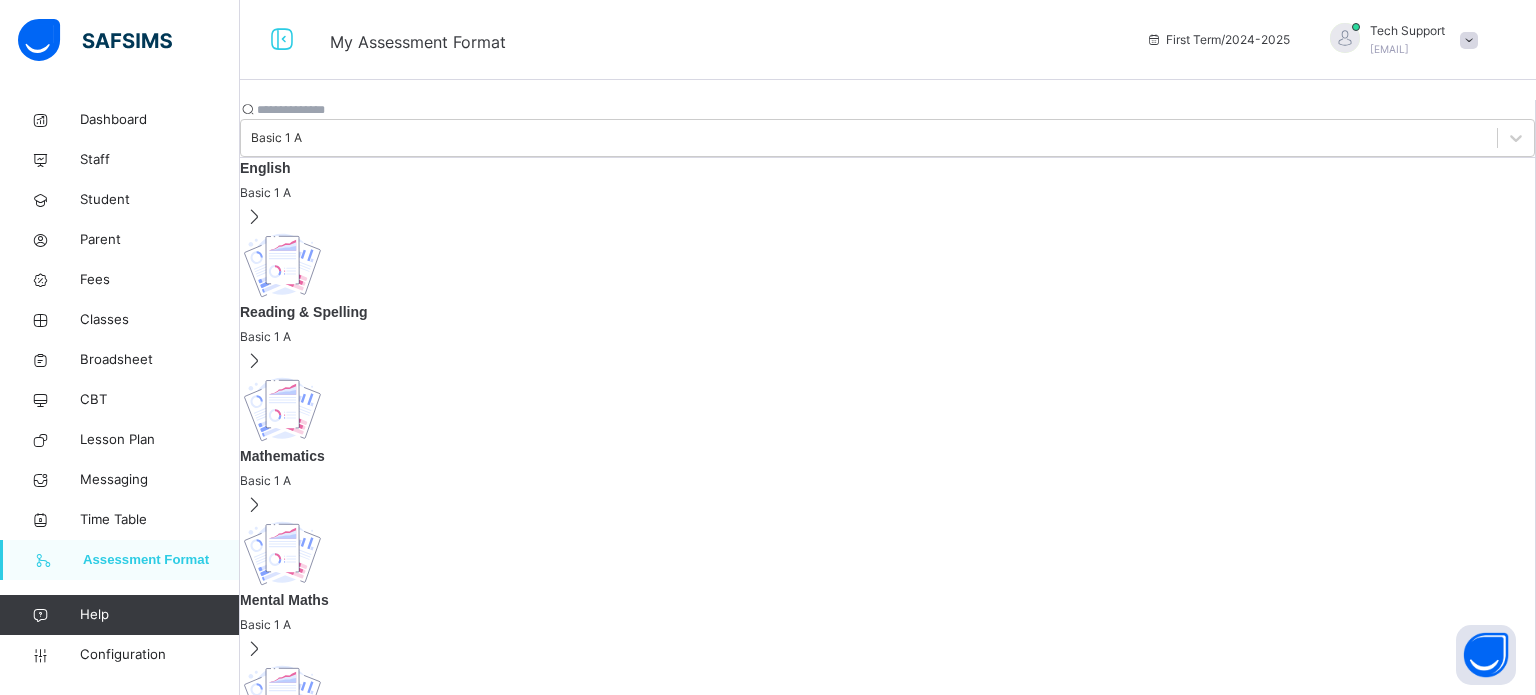 click on "[ 5 %]" at bounding box center (373, 770) 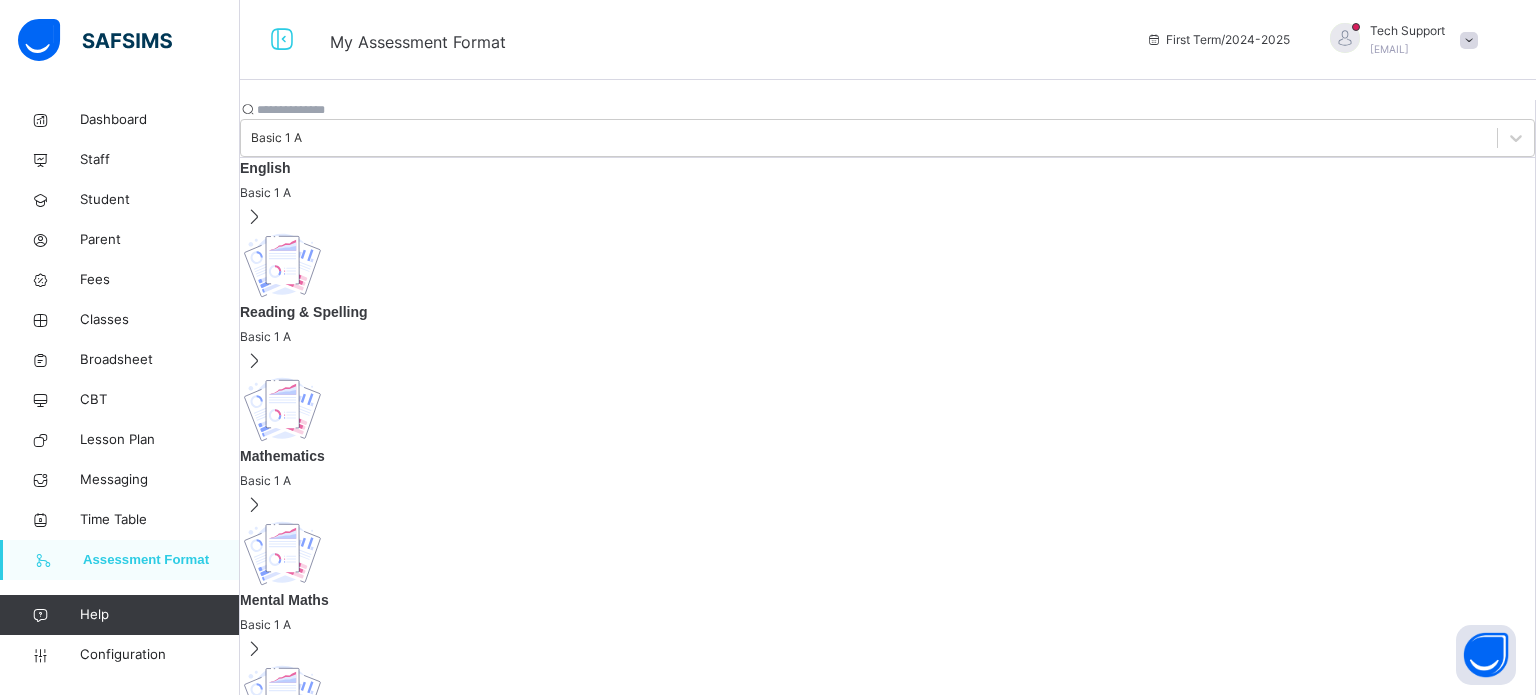 click on "[ 5 %]" at bounding box center (305, 770) 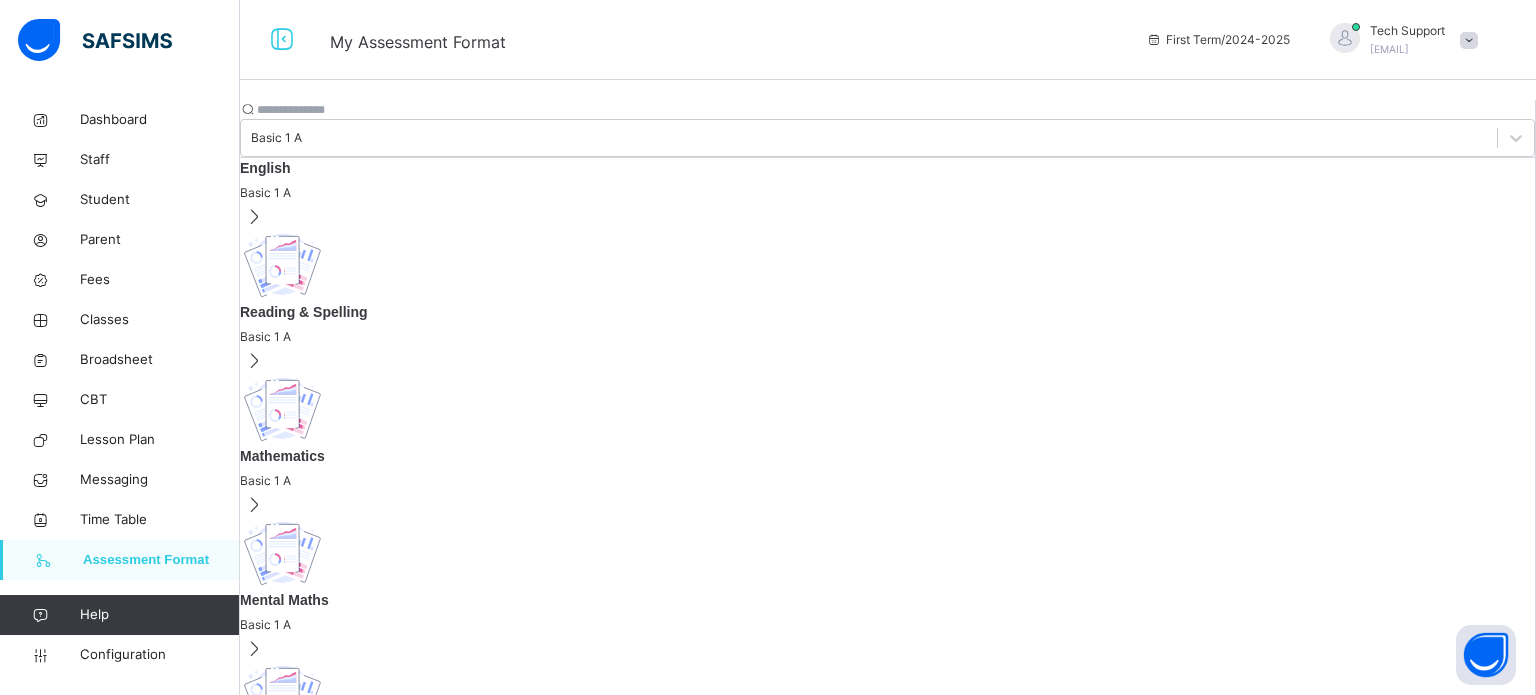 click at bounding box center [317, 110] 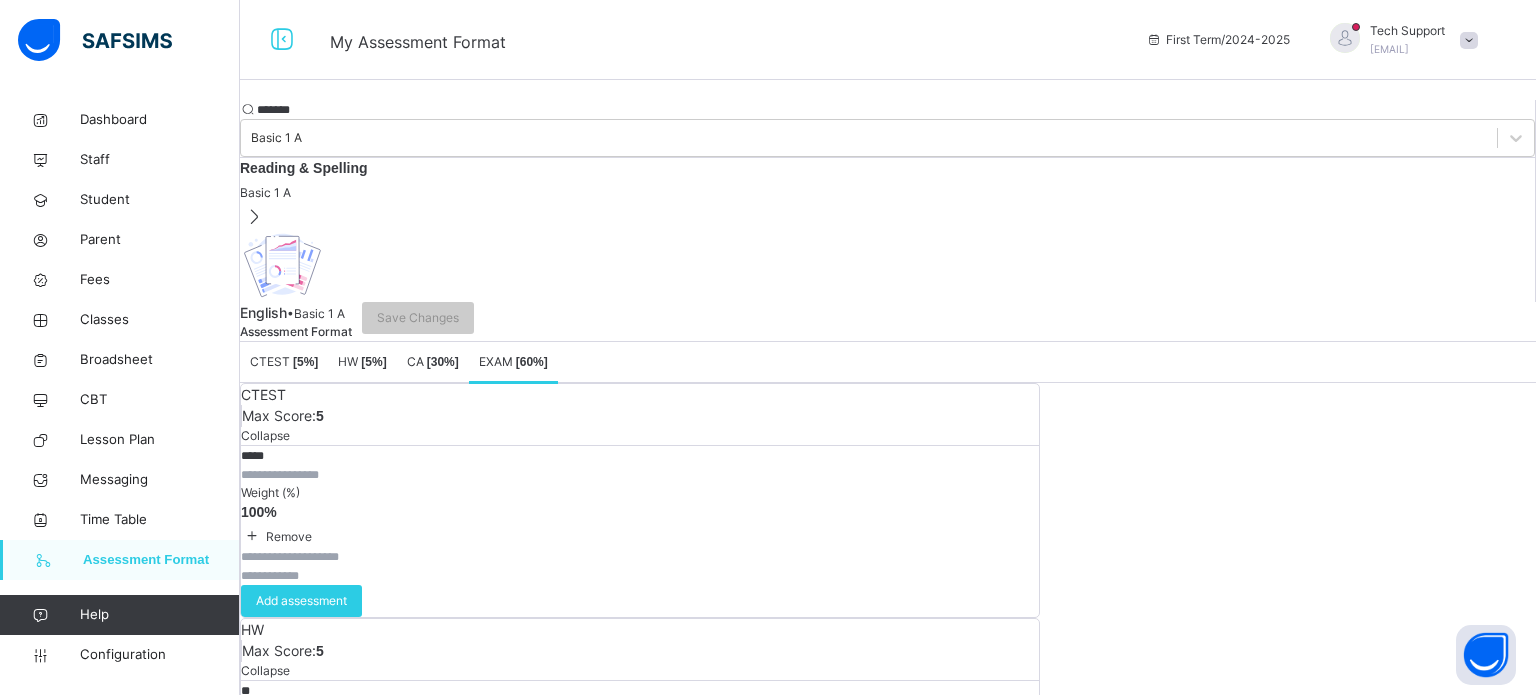 click on "Reading & Spelling" at bounding box center [887, 168] 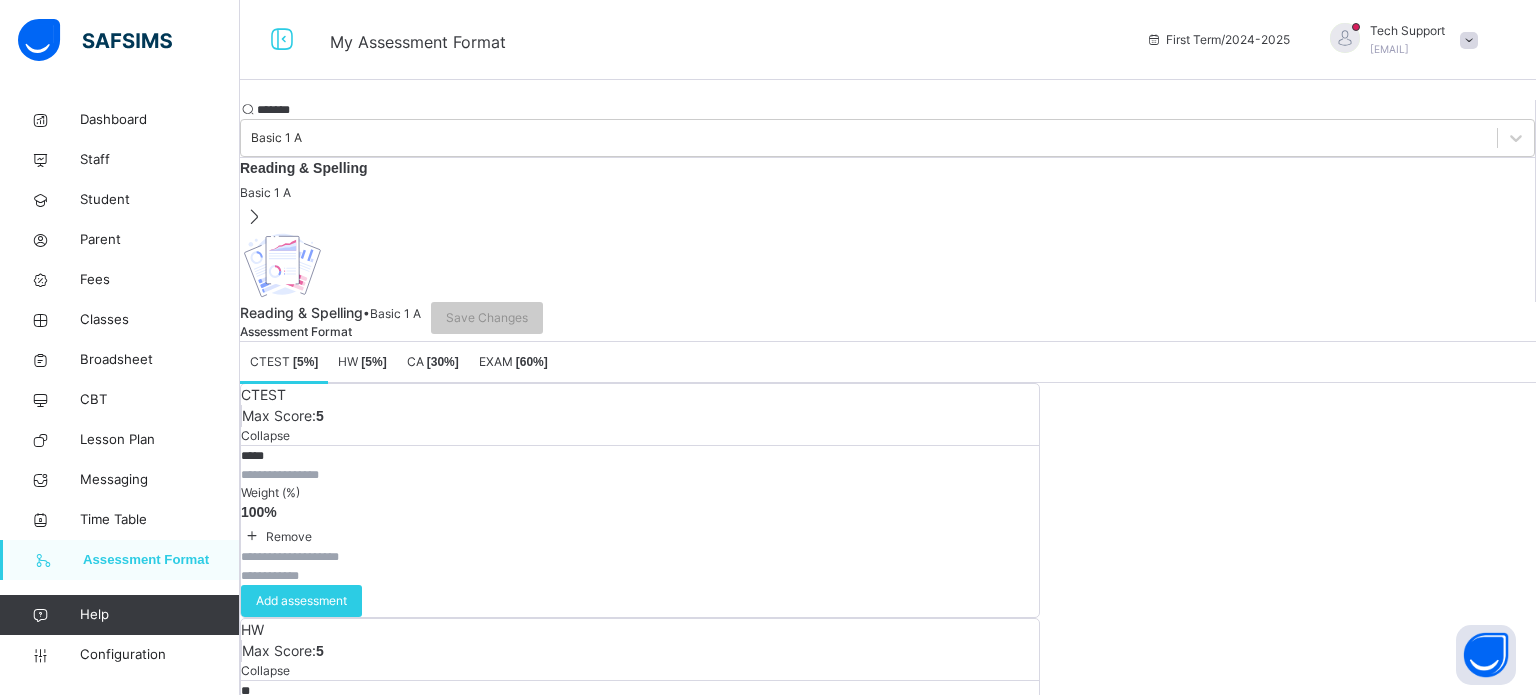 click on "CTEST   [ 5 %]" at bounding box center [284, 362] 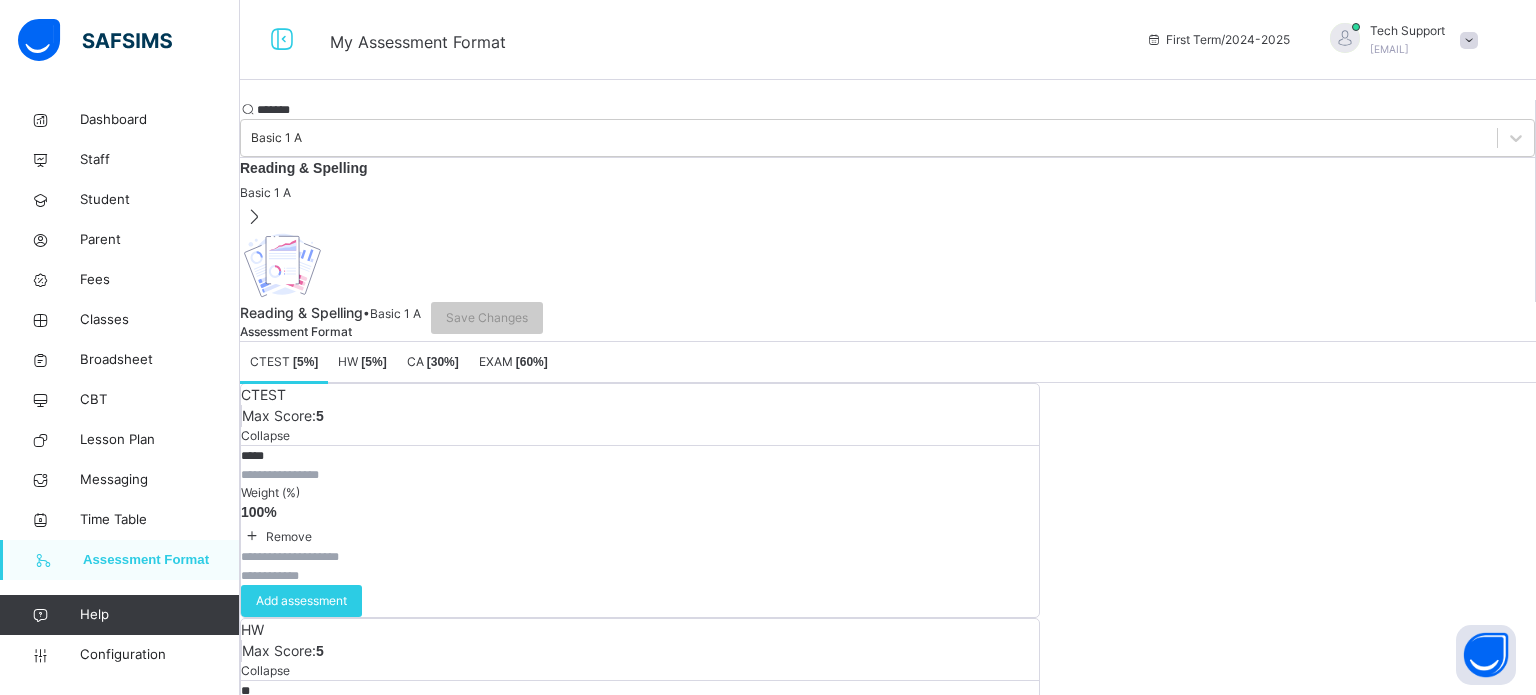 click on "[ 5 %]" at bounding box center [373, 362] 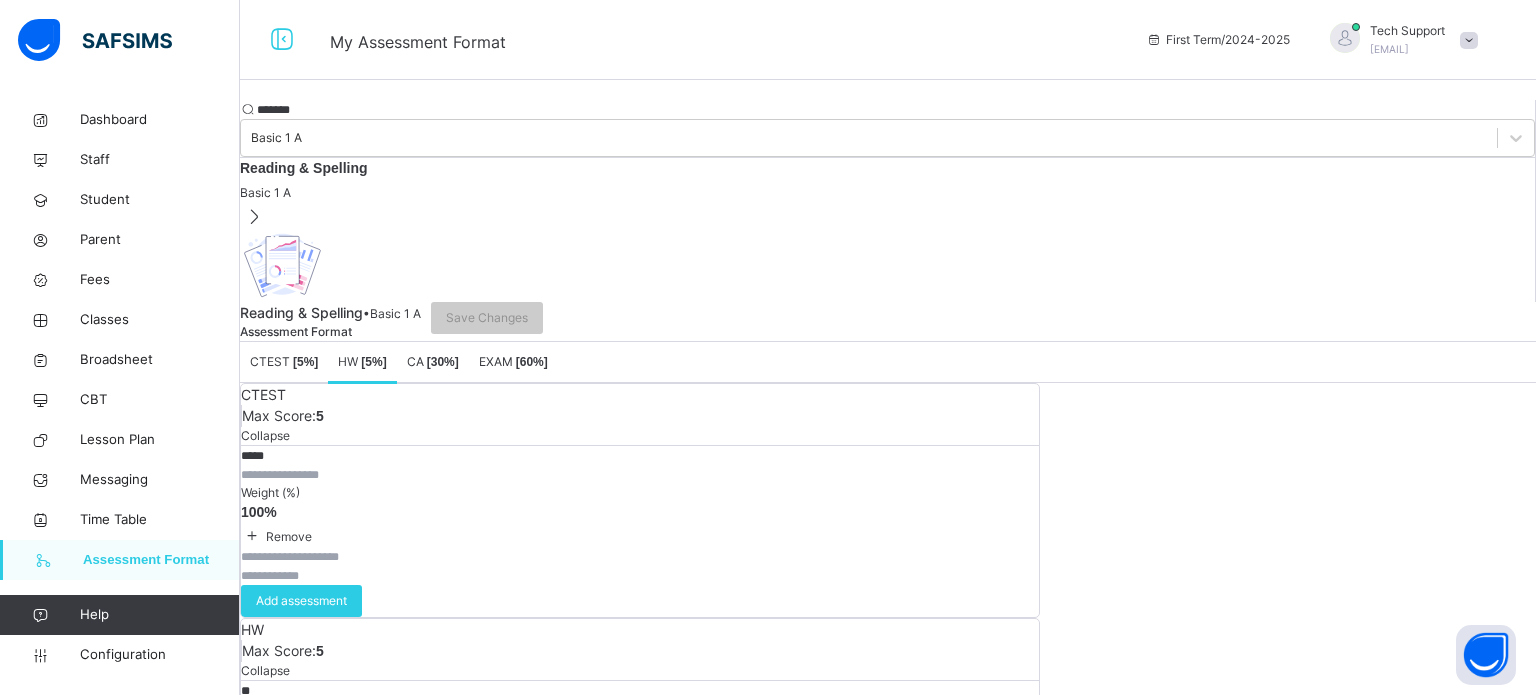 click on "CA   [ 30 %]" at bounding box center [433, 362] 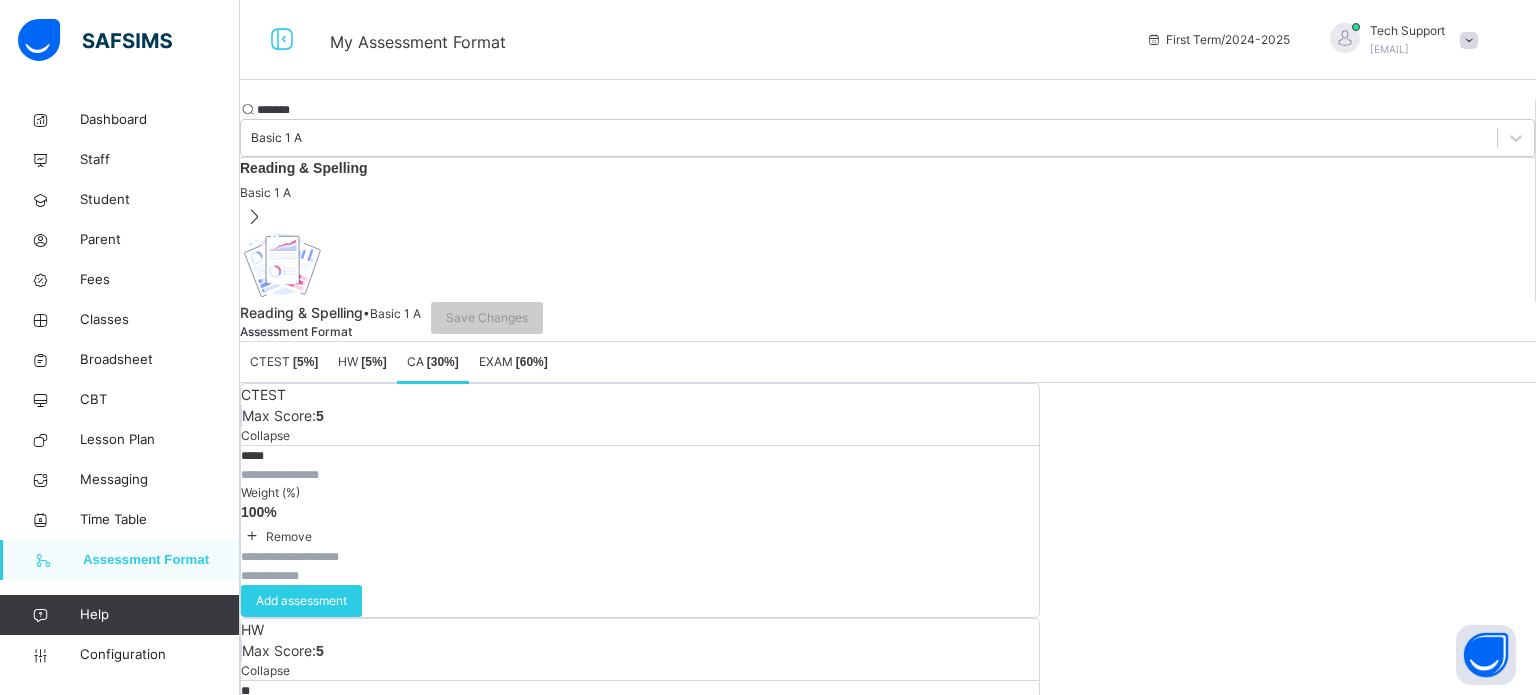 click on "EXAM   [ 60 %]" at bounding box center [513, 361] 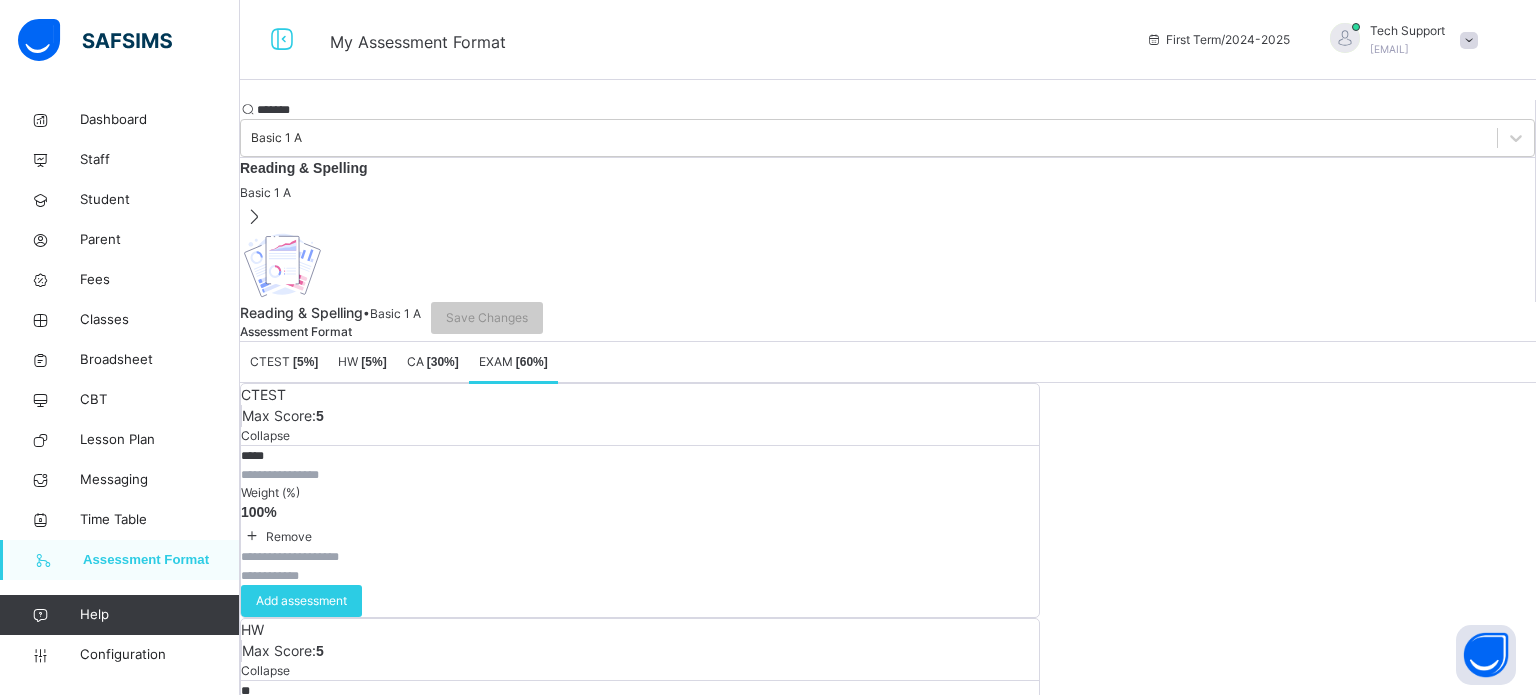 click on "[ 5 %]" at bounding box center (305, 362) 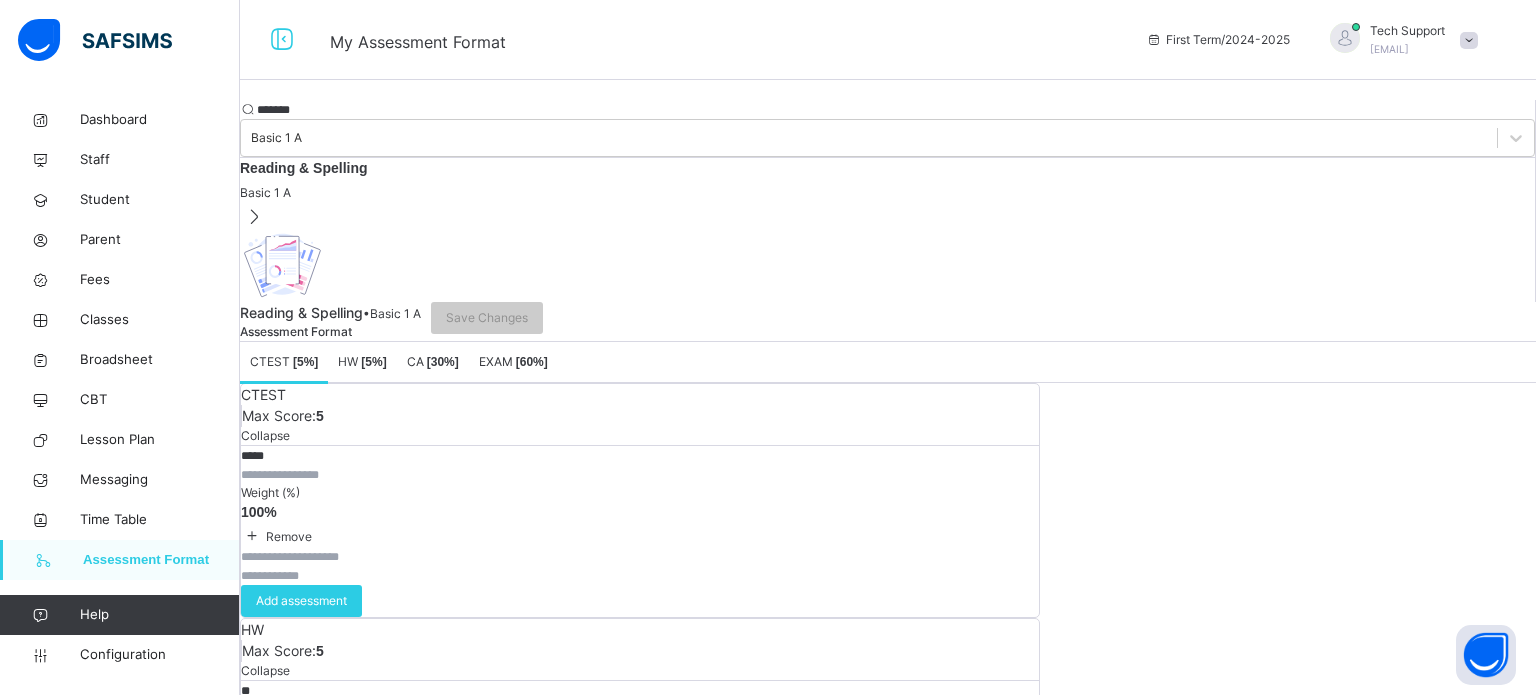 click on "[ 5 %]" at bounding box center [373, 362] 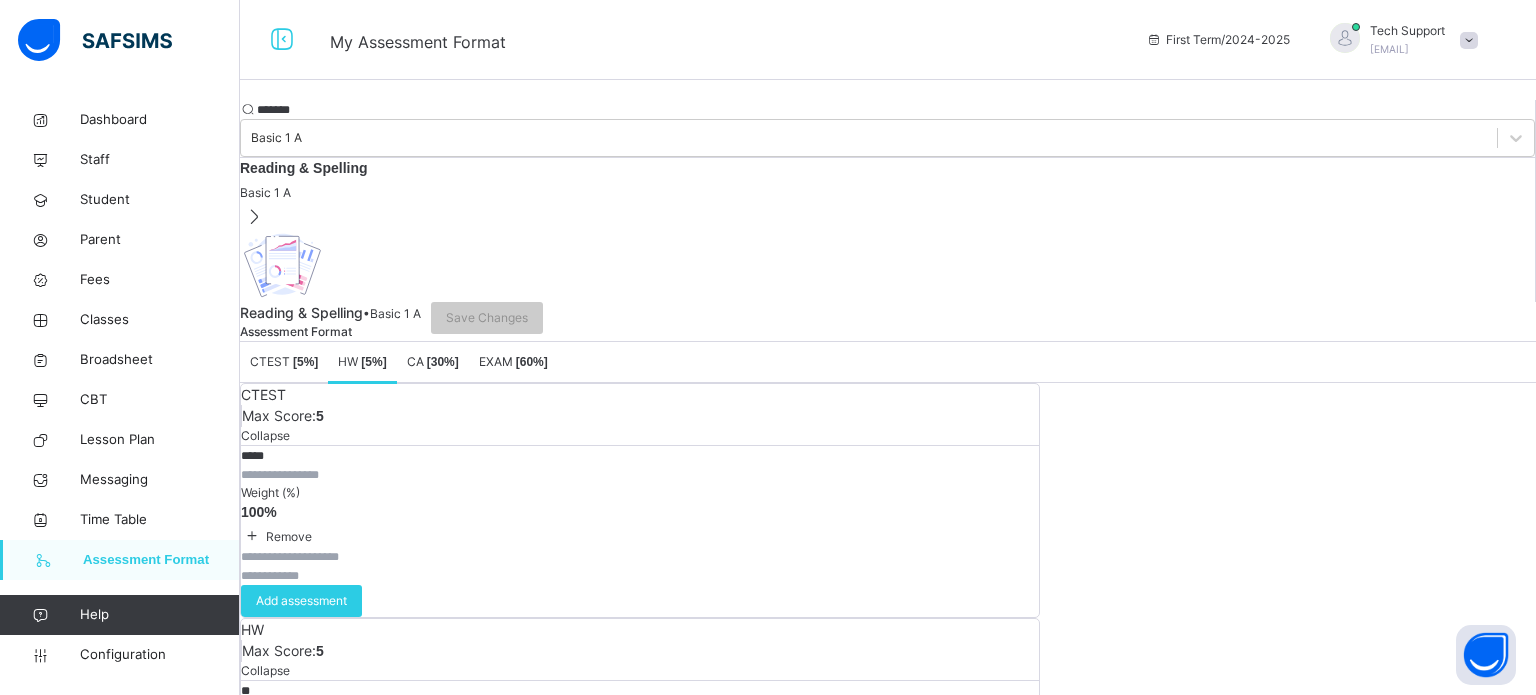 click on "CA   [ 30 %]" at bounding box center (433, 362) 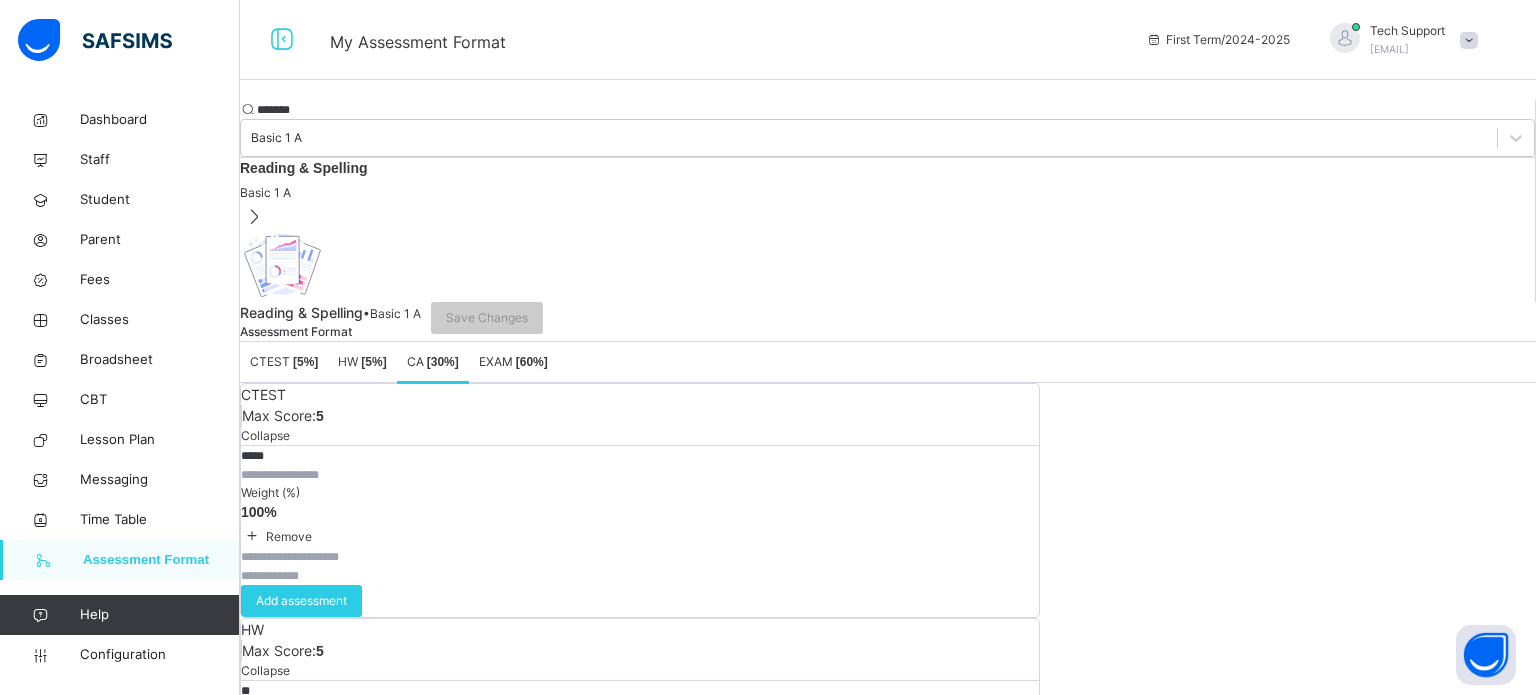 click on "EXAM   [ 60 %]" at bounding box center [513, 361] 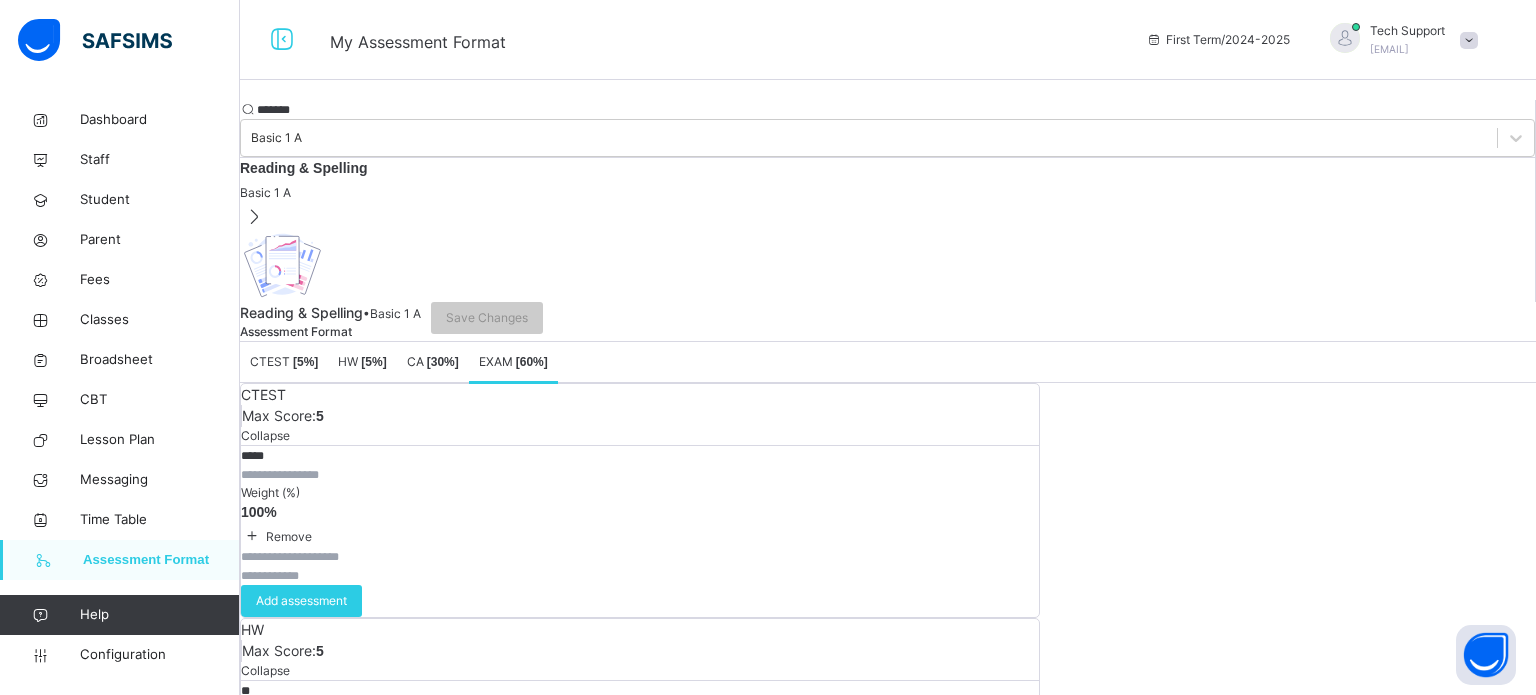 click on "CTEST   [ 5 %]" at bounding box center [284, 361] 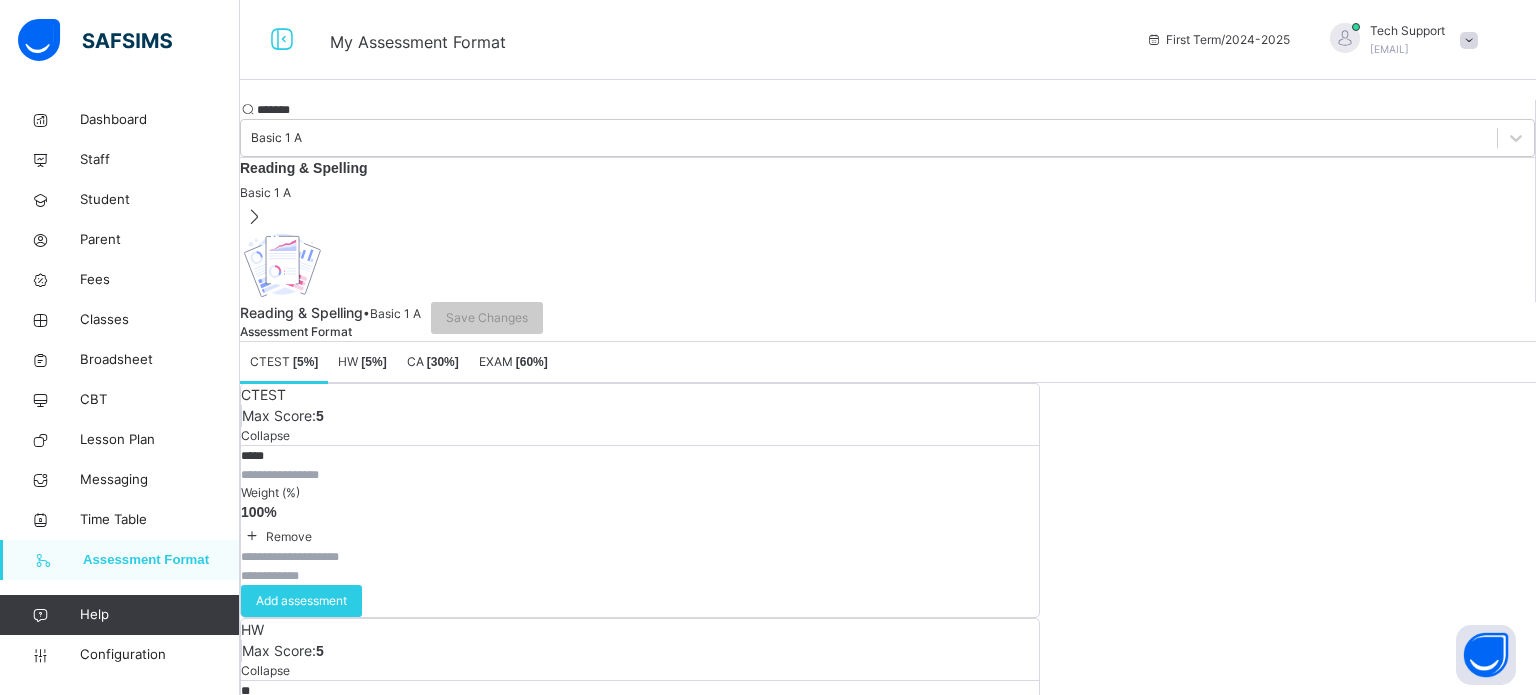 click on "HW   [ 5 %]" at bounding box center (362, 361) 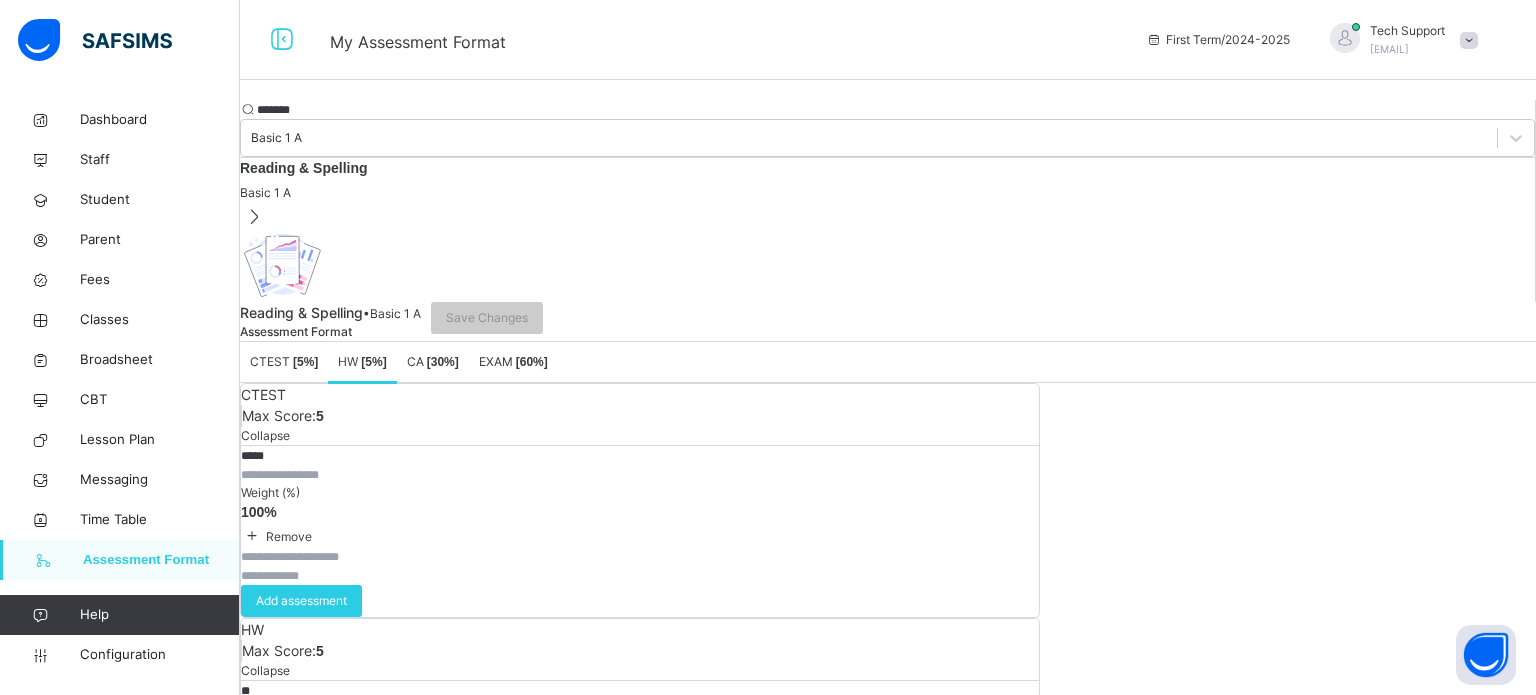 click on "CA   [ 30 %]" at bounding box center [433, 361] 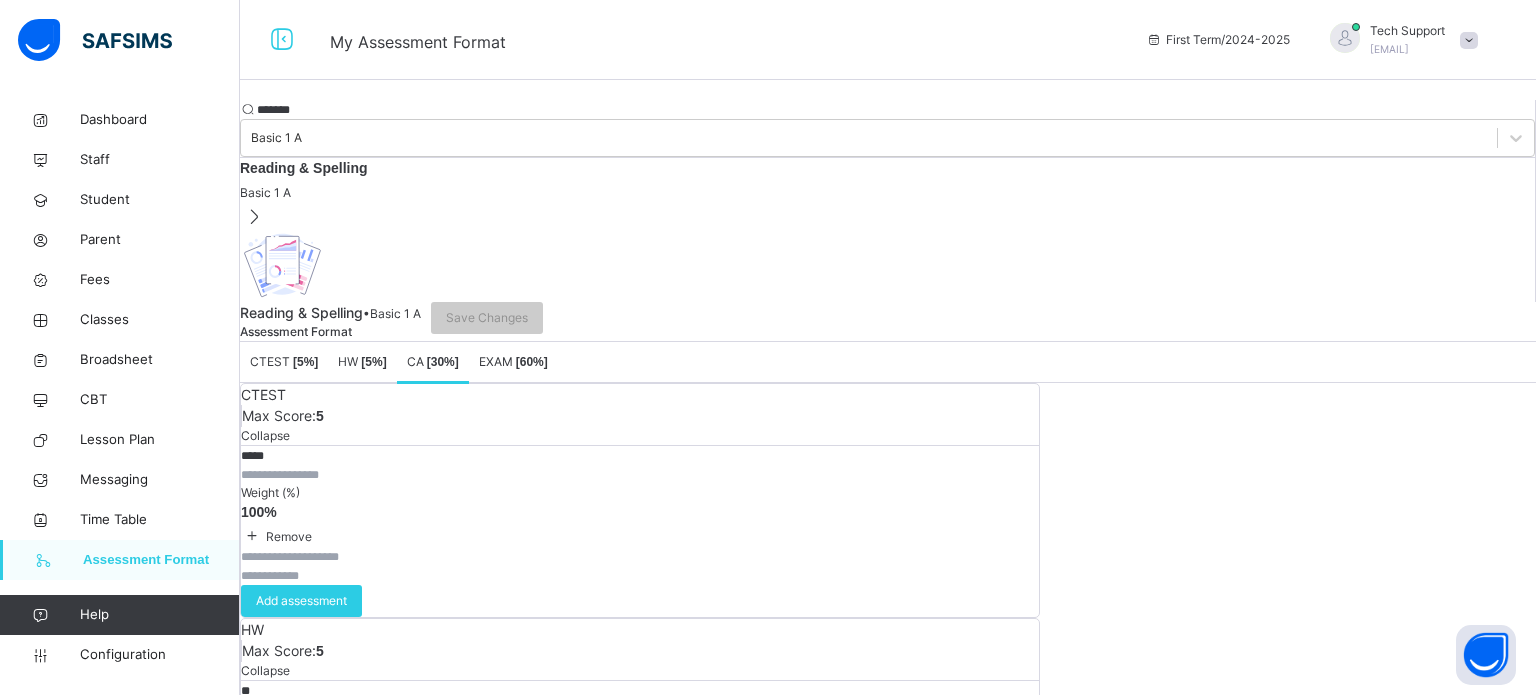 click on "[ 60 %]" at bounding box center [532, 362] 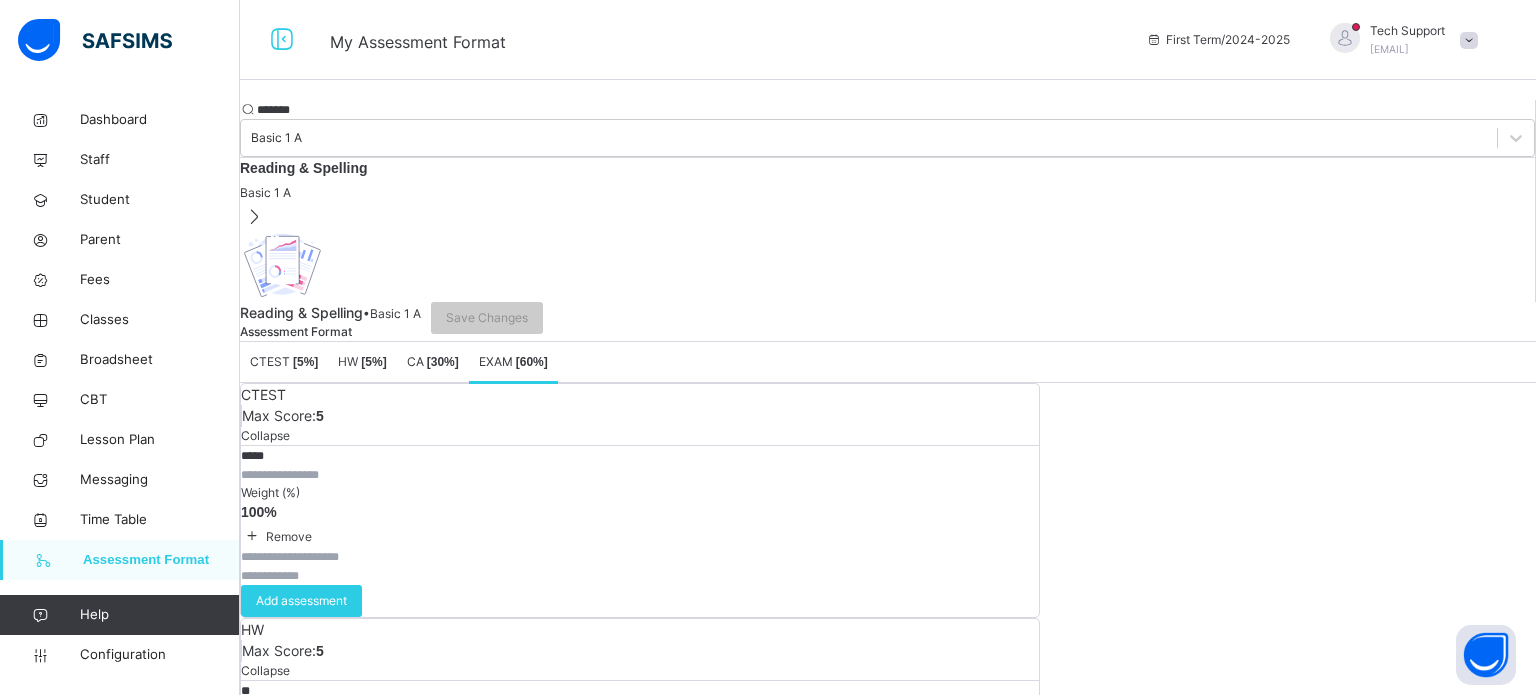 click on "*******" at bounding box center [317, 110] 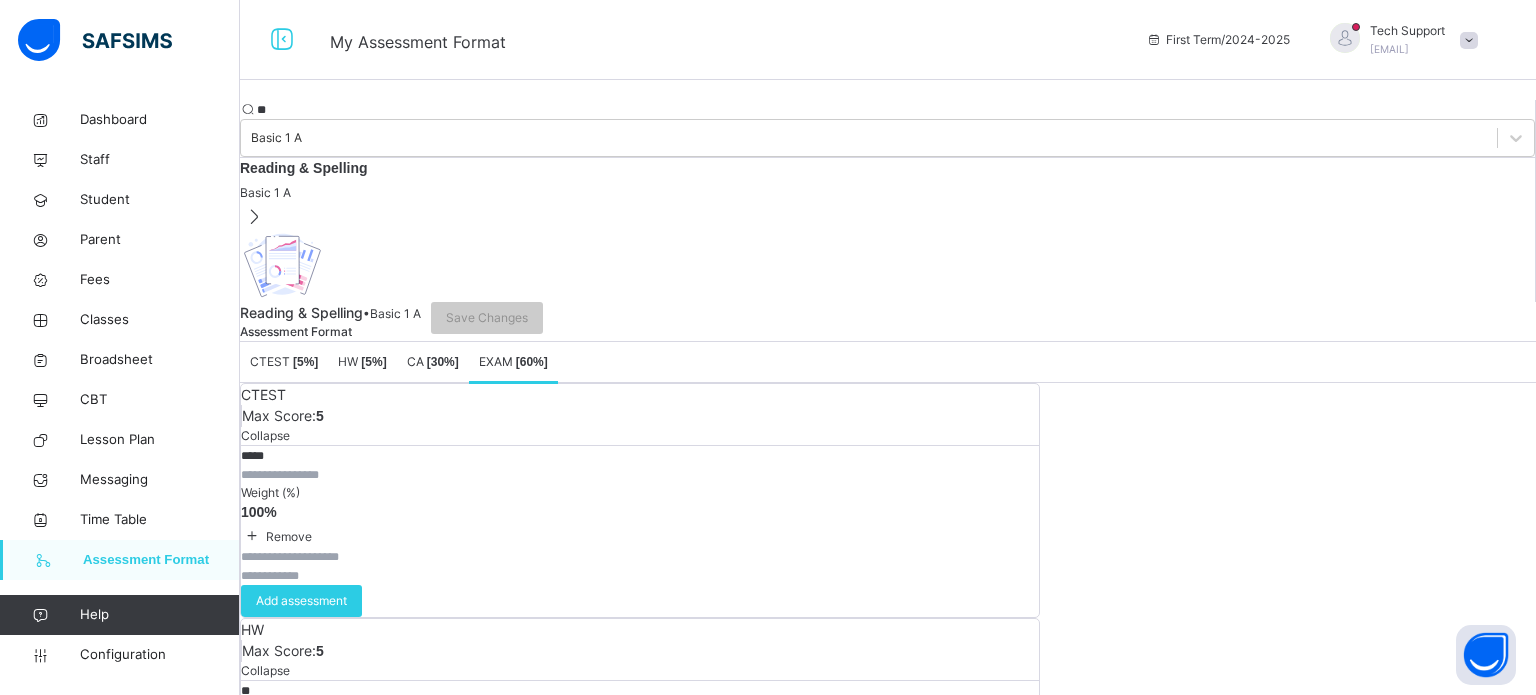 type on "*" 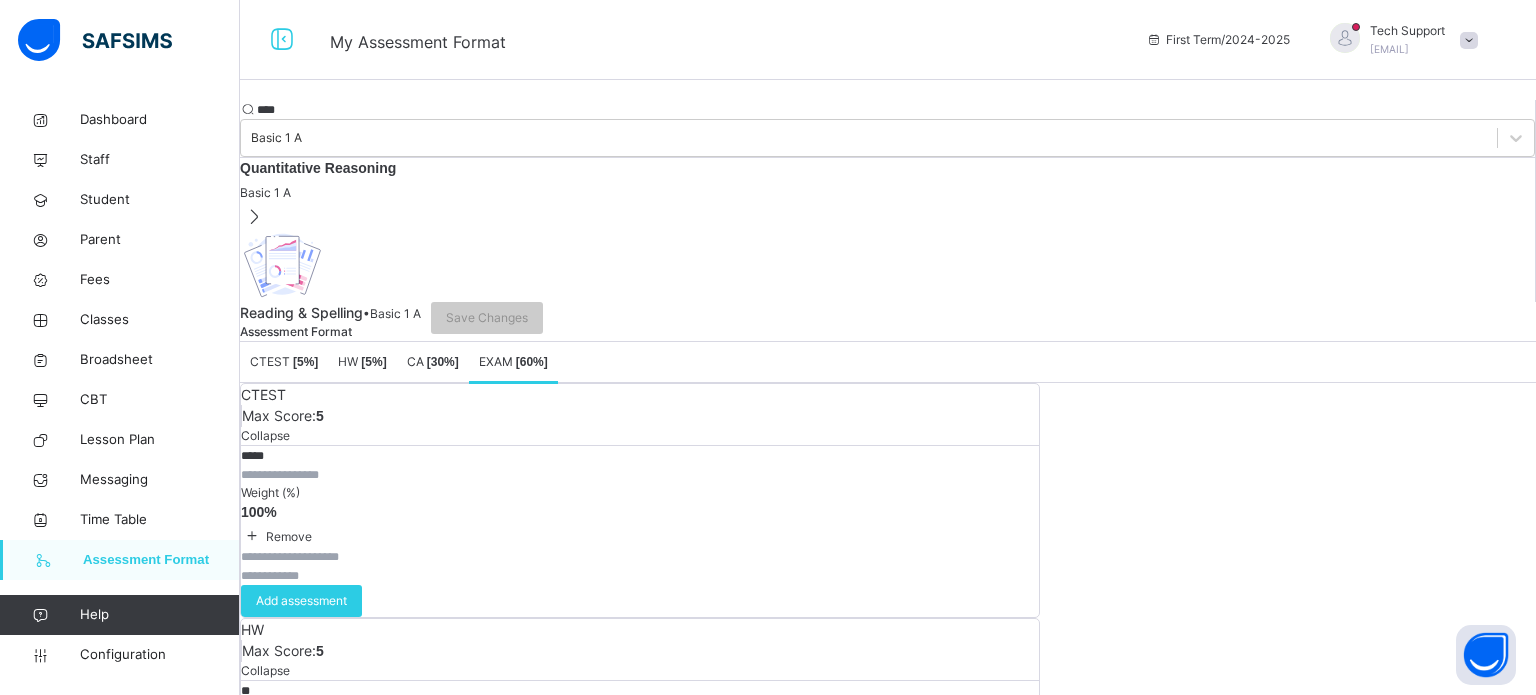 click at bounding box center [887, 181] 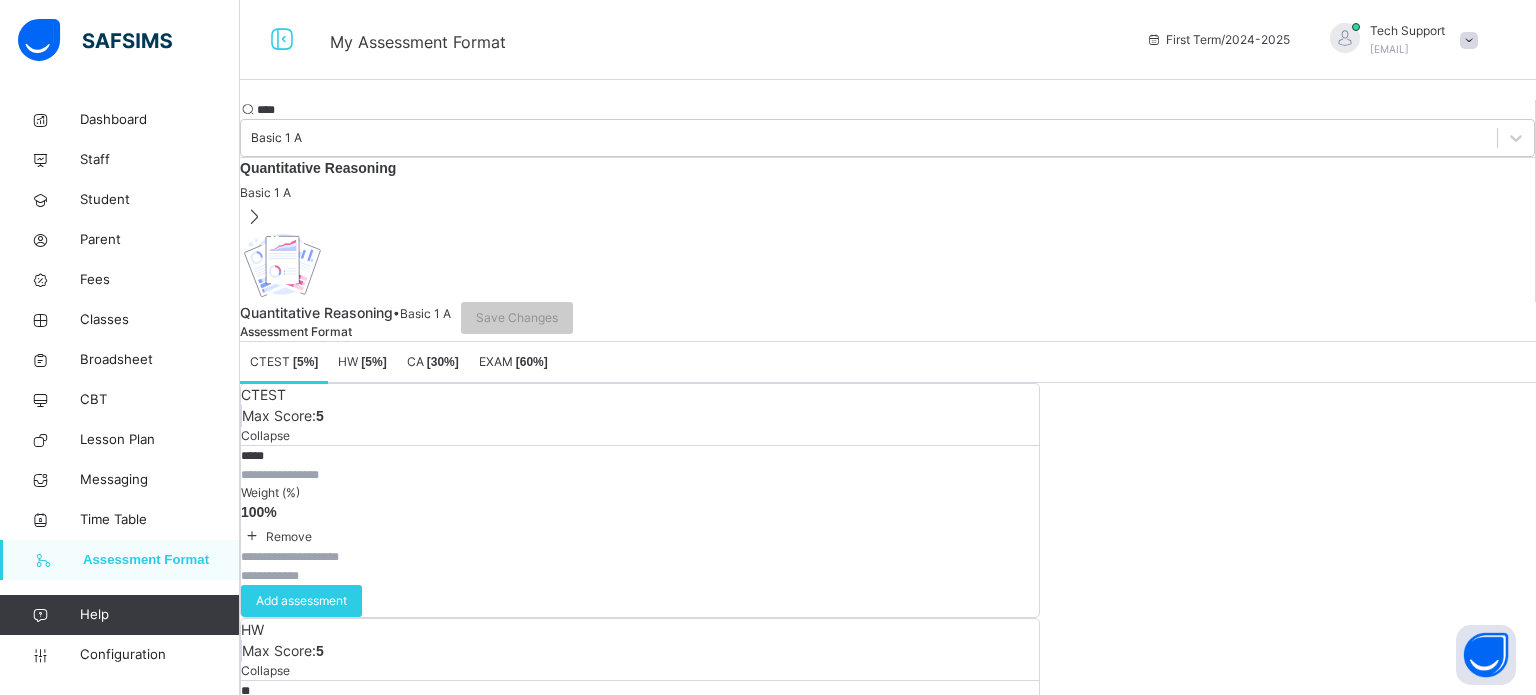 click on "CTEST   [ 5 %]" at bounding box center [284, 361] 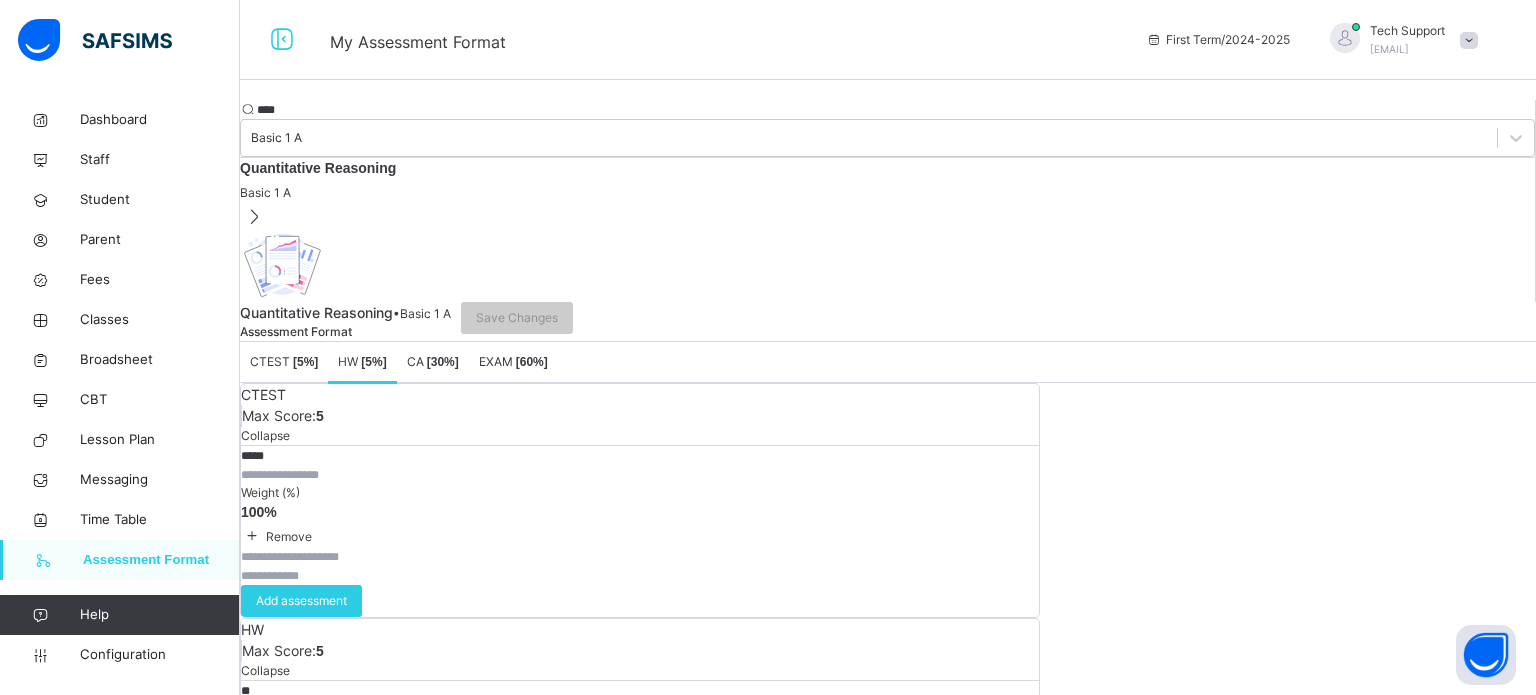 click on "[ 30 %]" at bounding box center [443, 362] 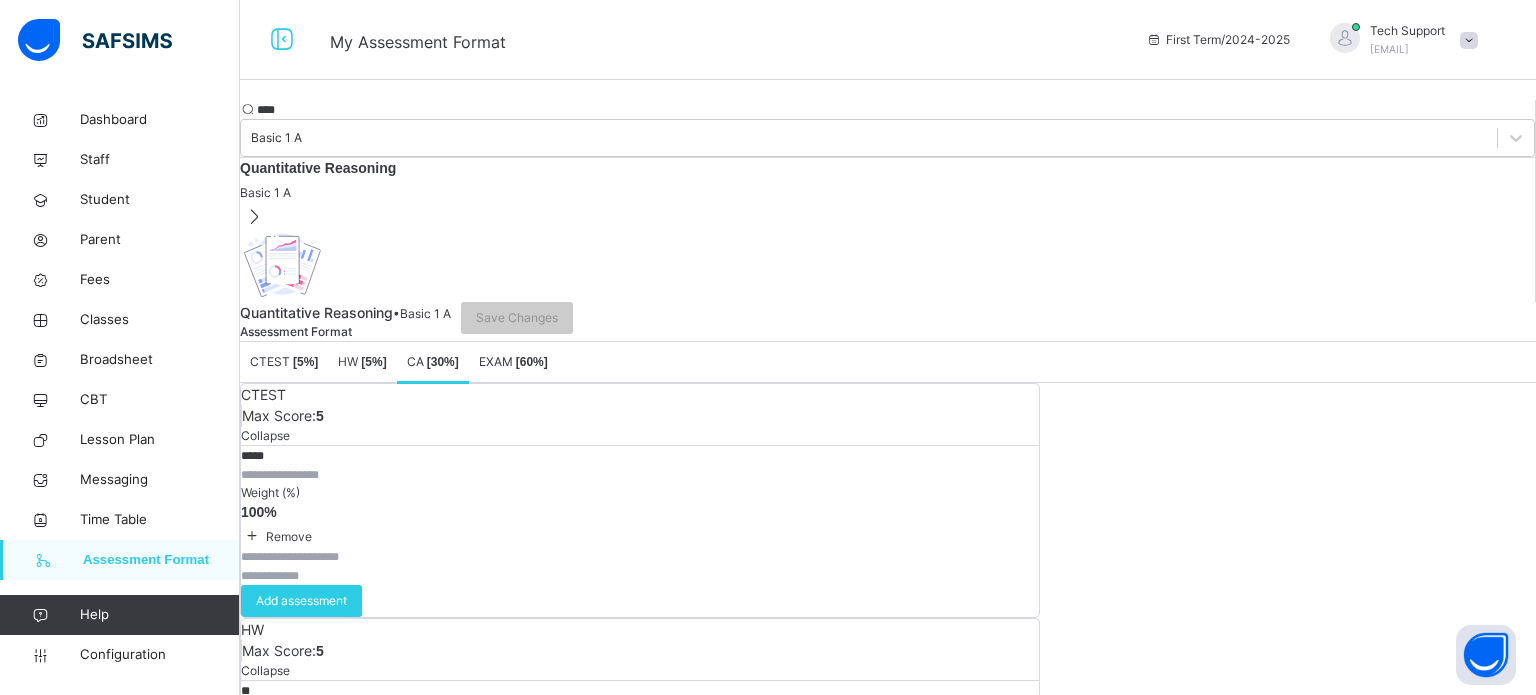 click on "EXAM   [ 60 %]" at bounding box center [513, 361] 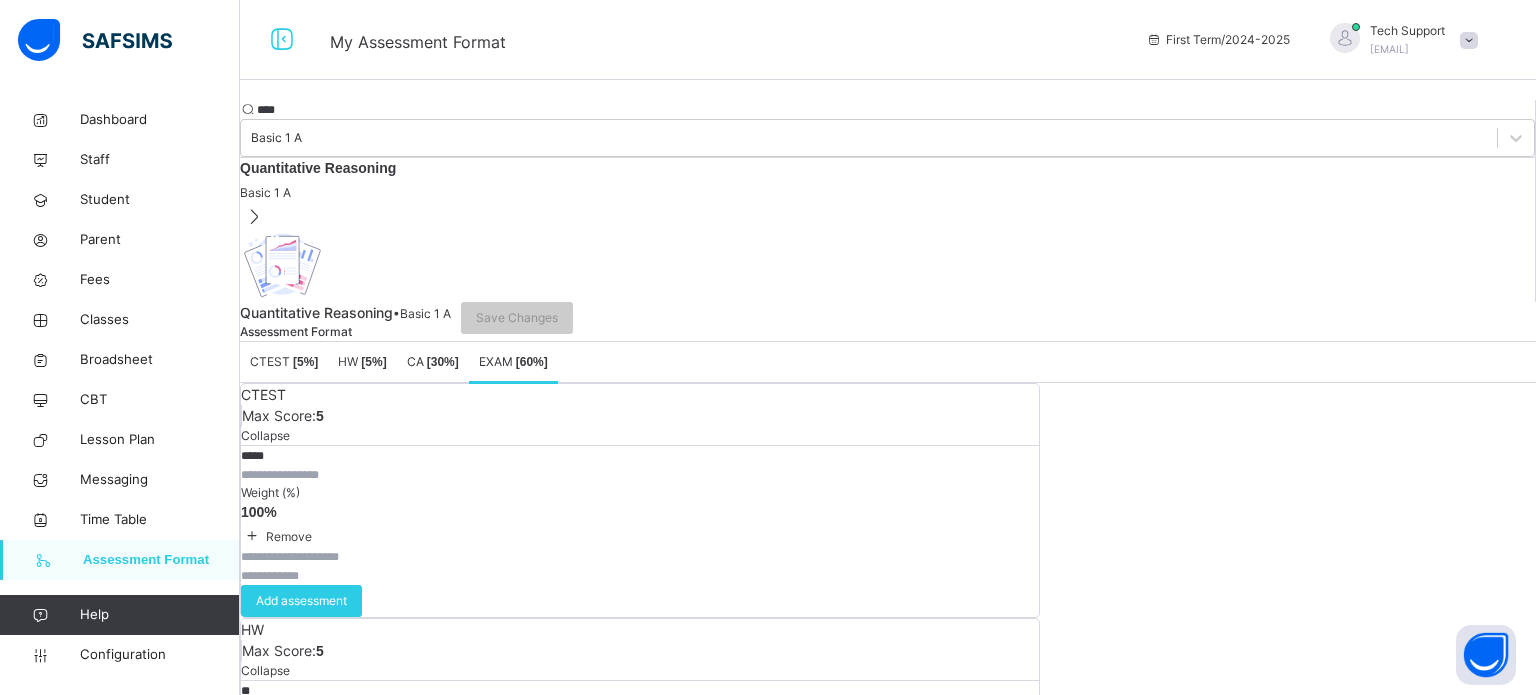 click on "CTEST   [ 5 %]" at bounding box center (284, 361) 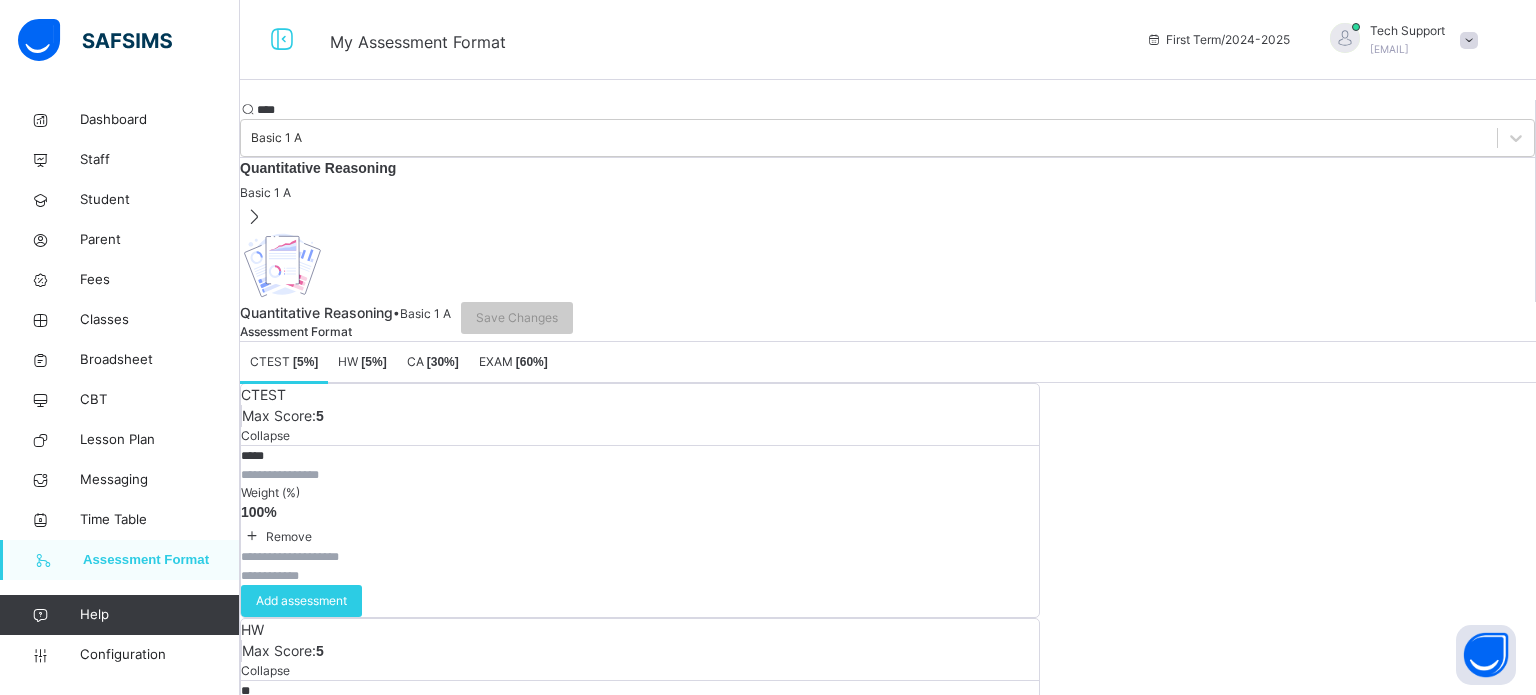 click on "[ 5 %]" at bounding box center [373, 362] 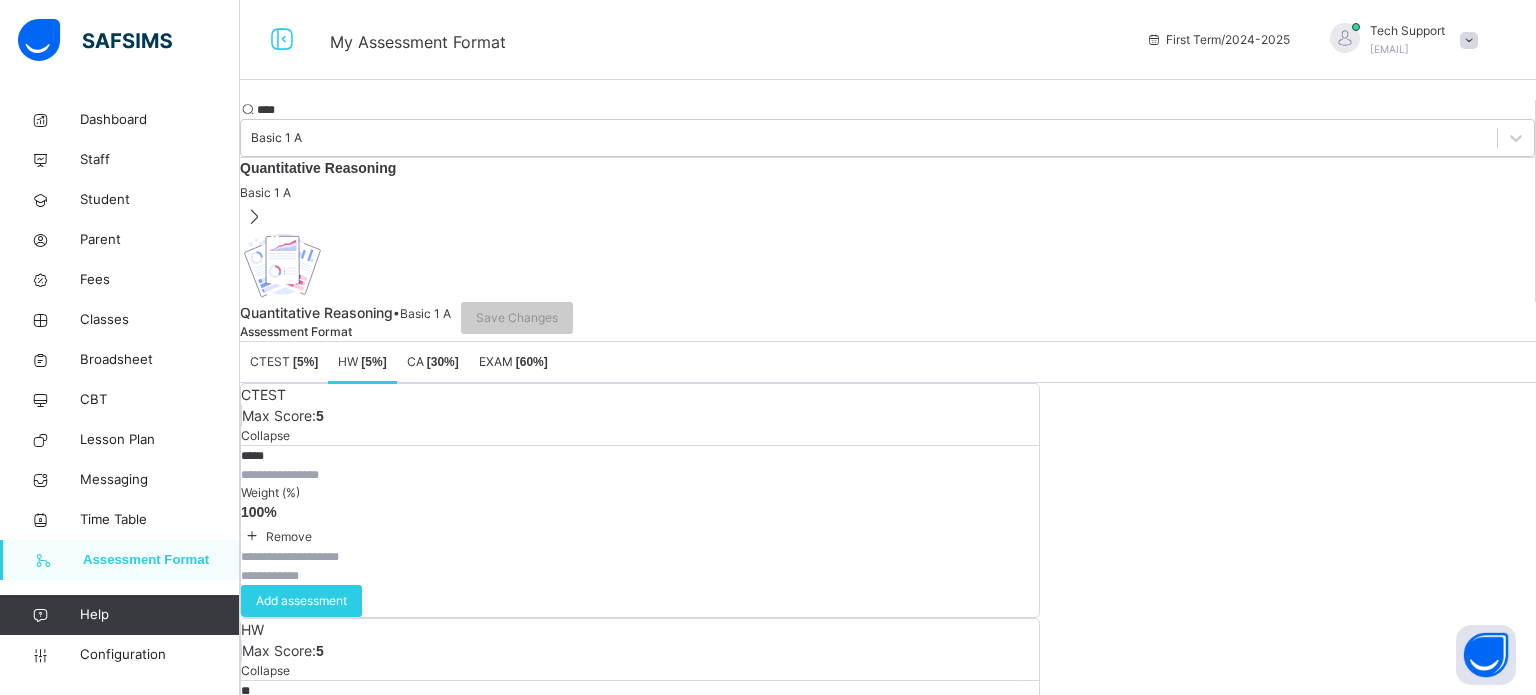 click on "CA   [ 30 %]" at bounding box center [433, 362] 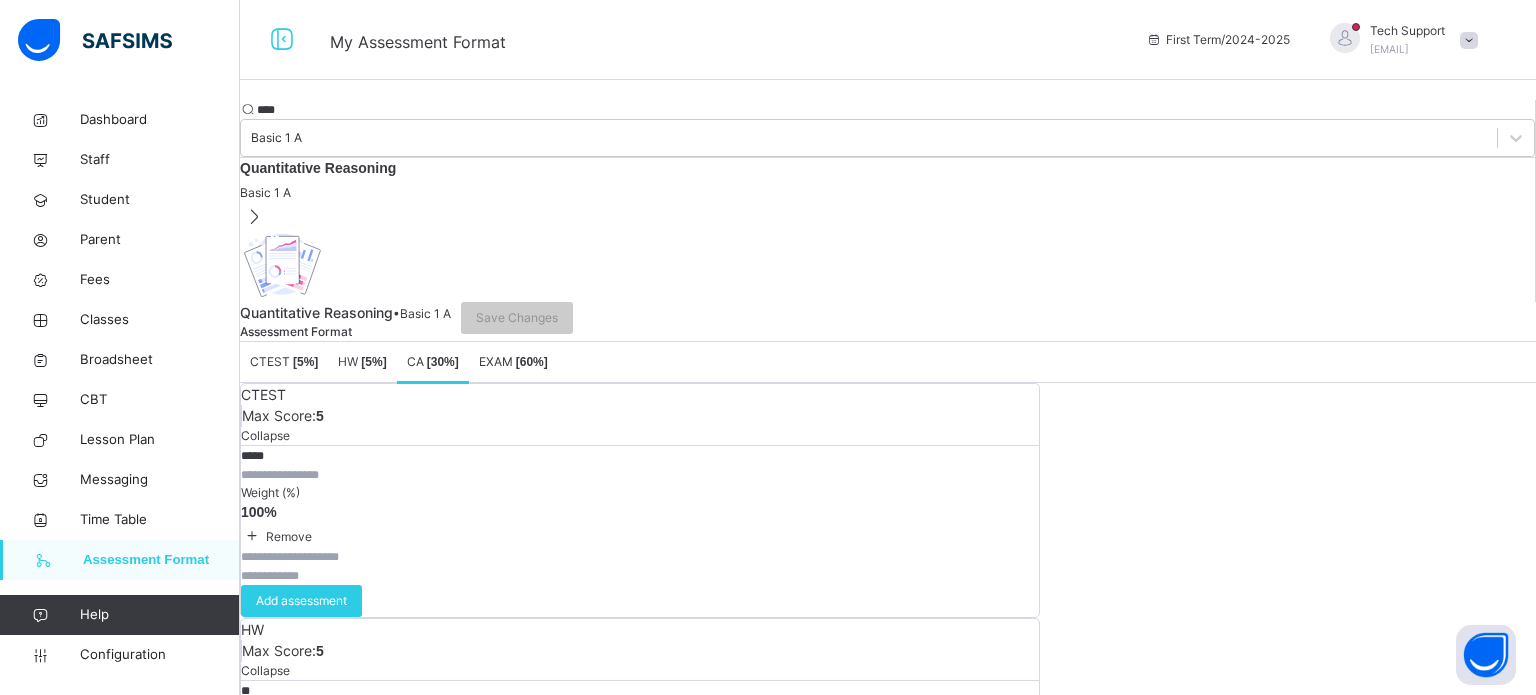 click on "EXAM   [ 60 %]" at bounding box center [513, 362] 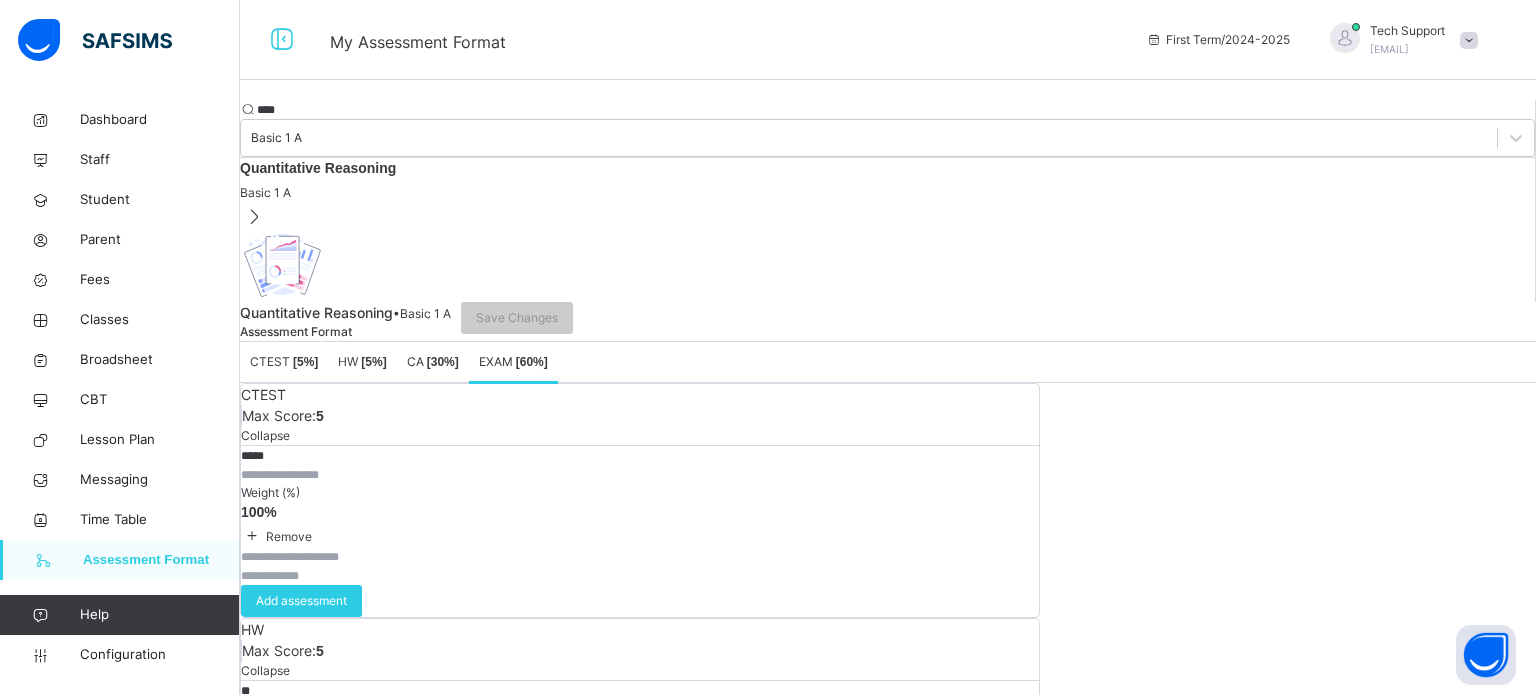 click on "****" at bounding box center [317, 110] 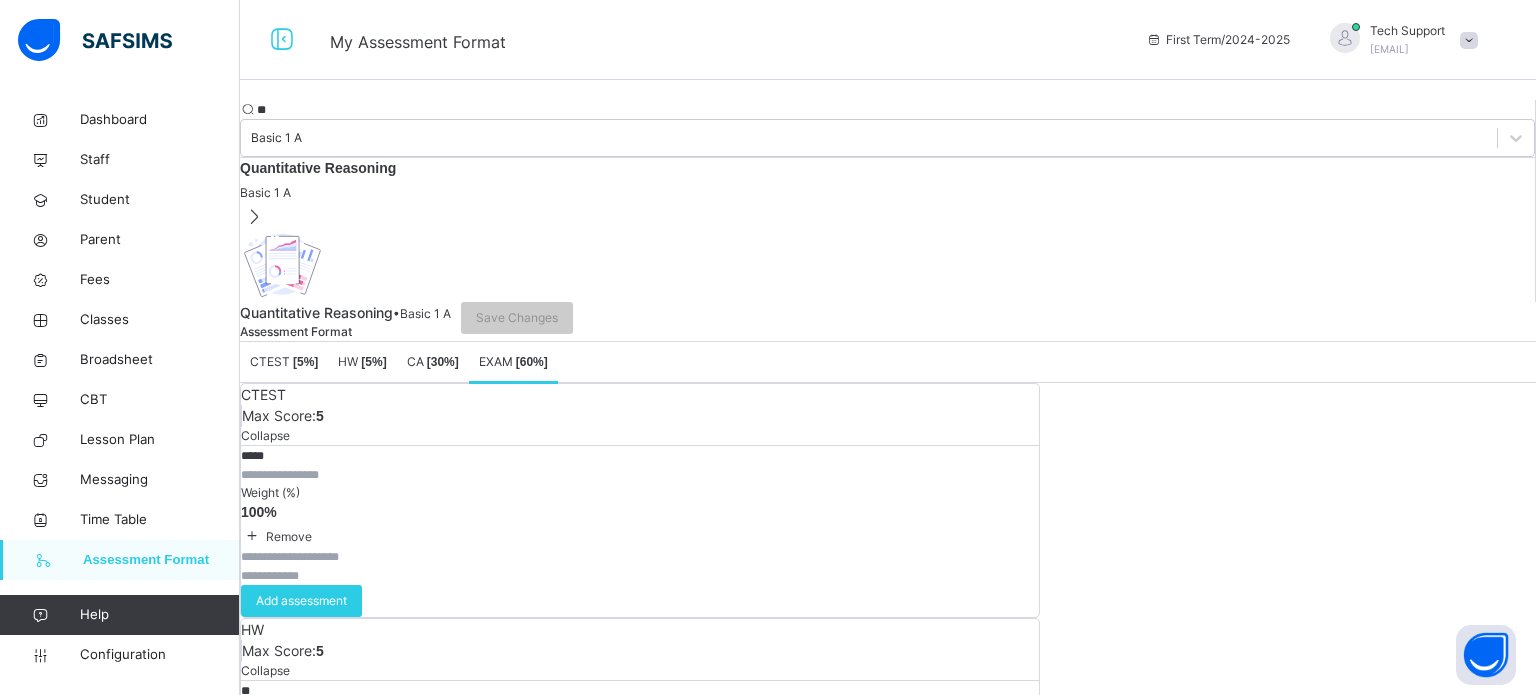 type on "*" 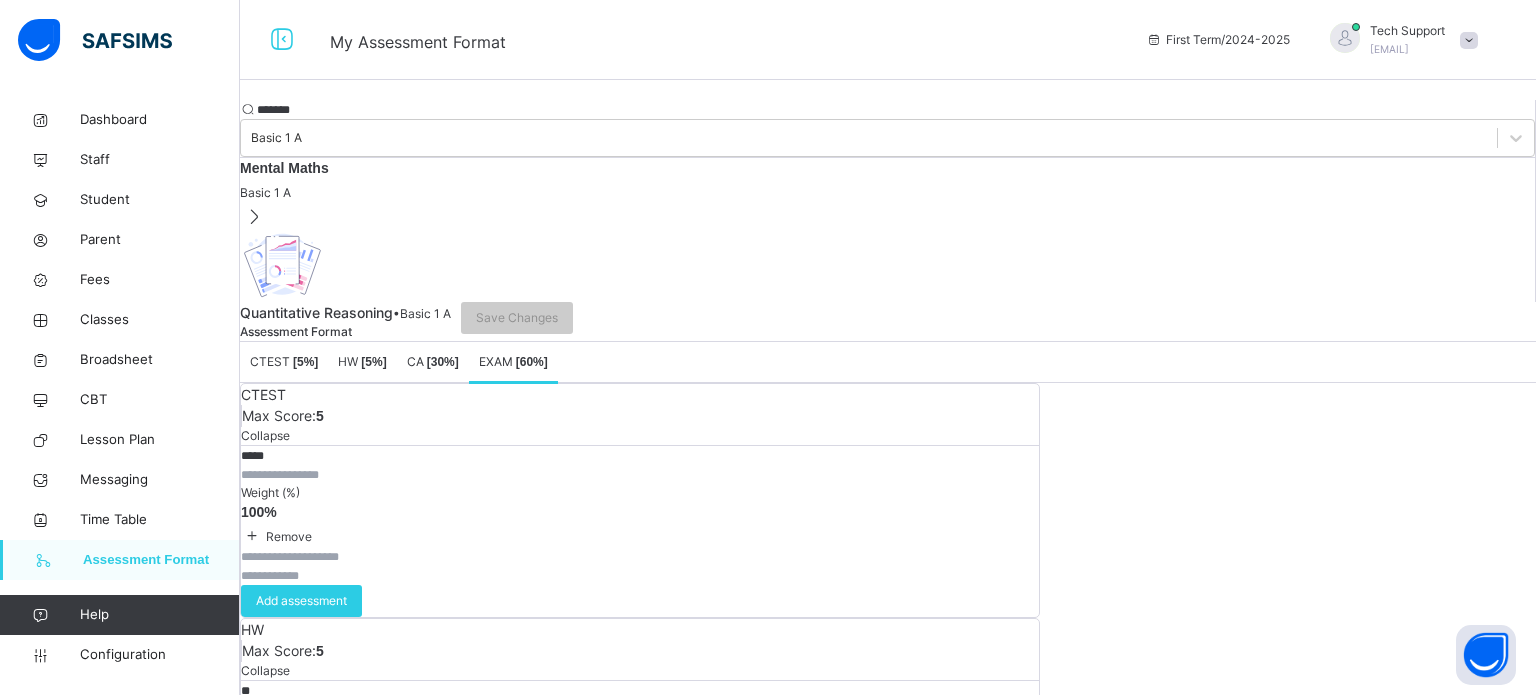 click on "Mental Maths" at bounding box center (887, 168) 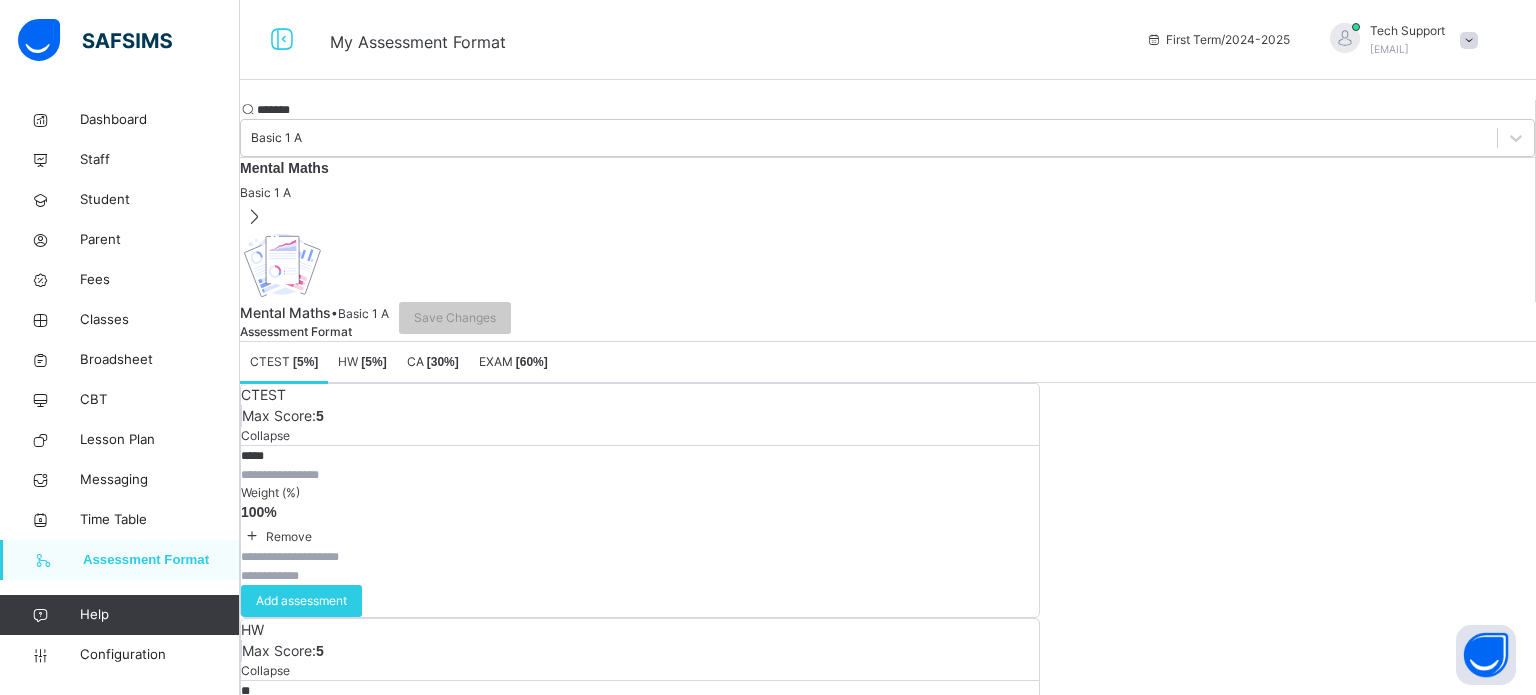 click on "[ 5 %]" at bounding box center [373, 362] 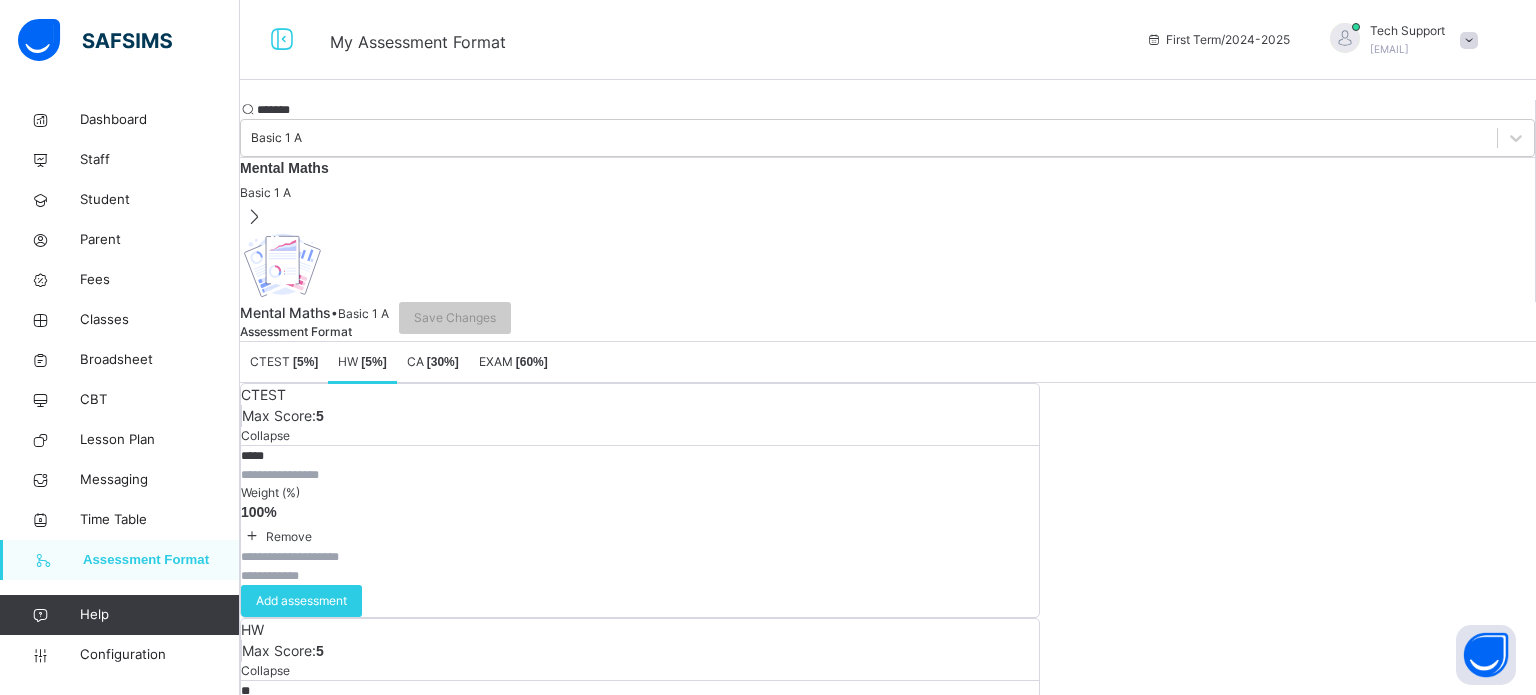 click on "CA   [ 30 %]" at bounding box center [433, 362] 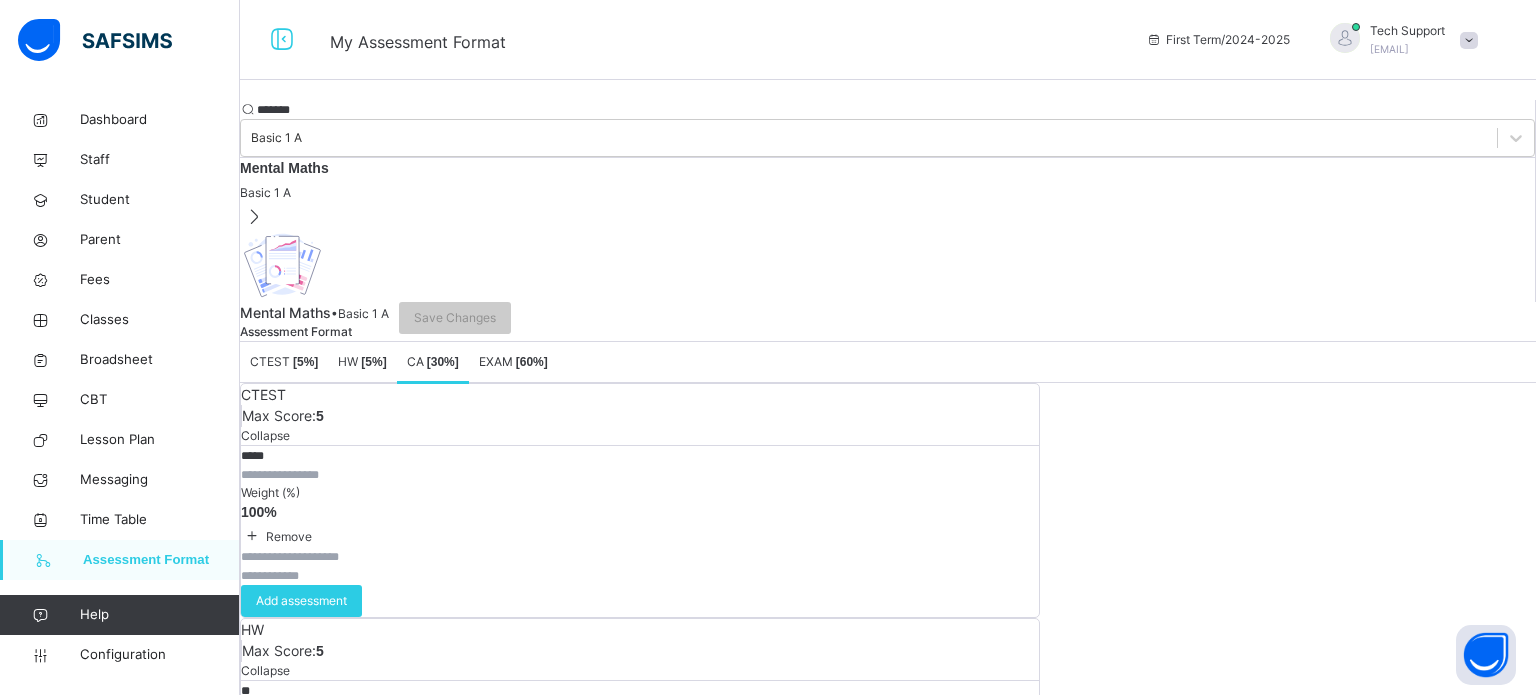 click on "EXAM   [ 60 %]" at bounding box center [513, 361] 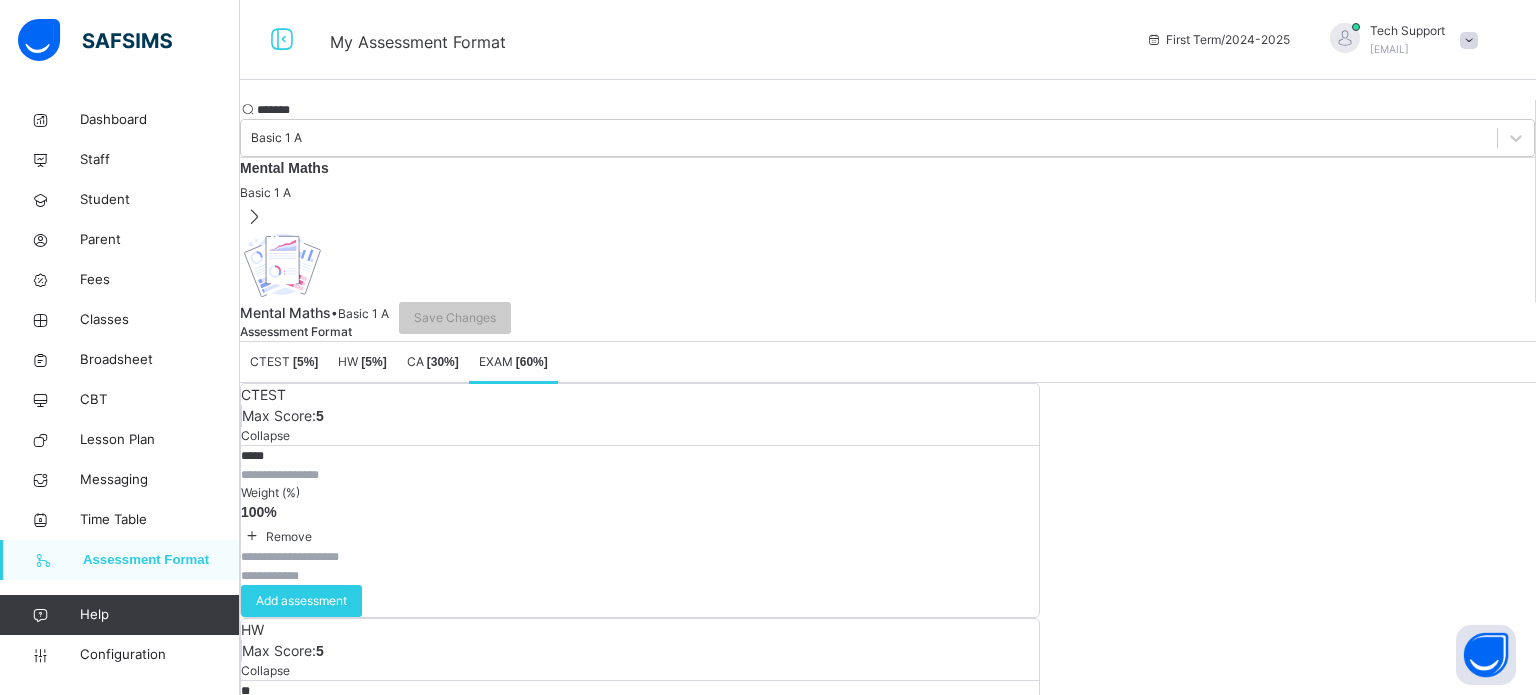 click on "[ 5 %]" at bounding box center [305, 362] 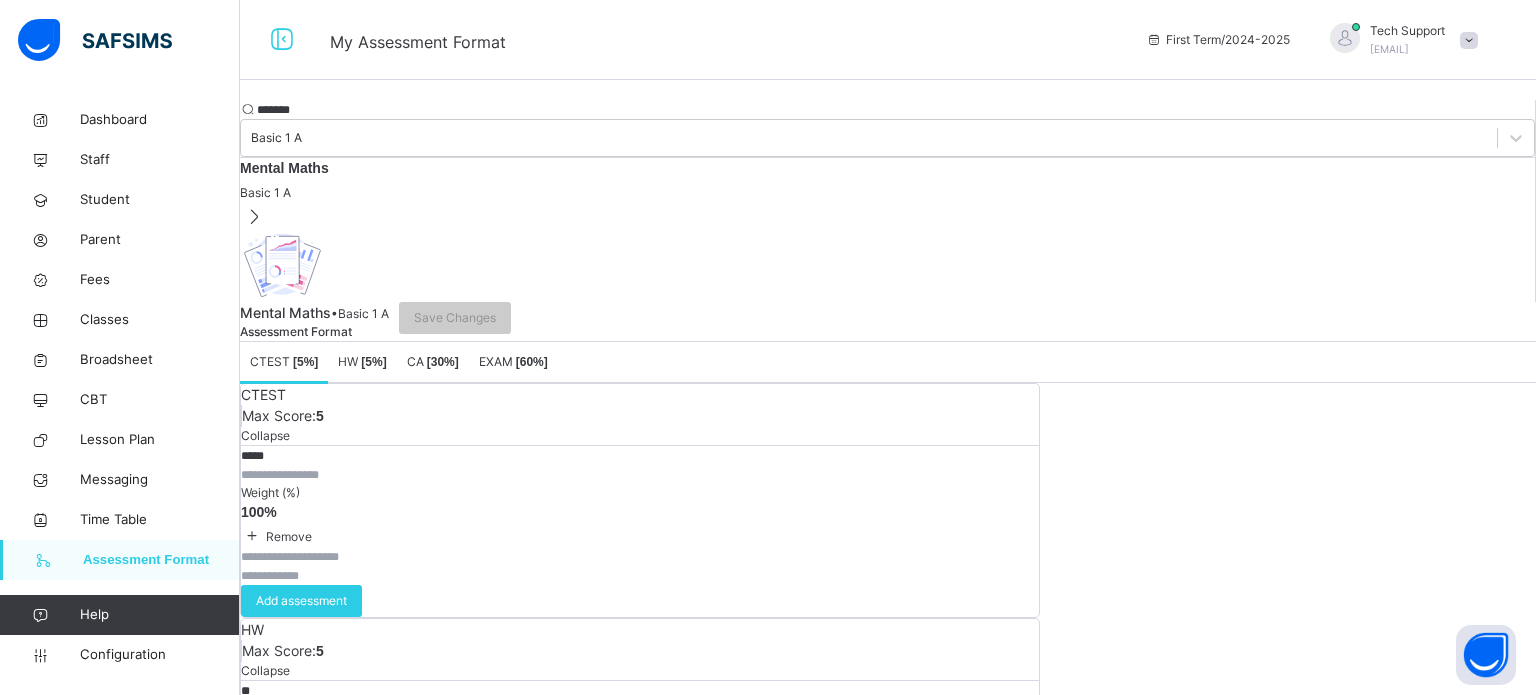 click on "[ 5 %]" at bounding box center [373, 362] 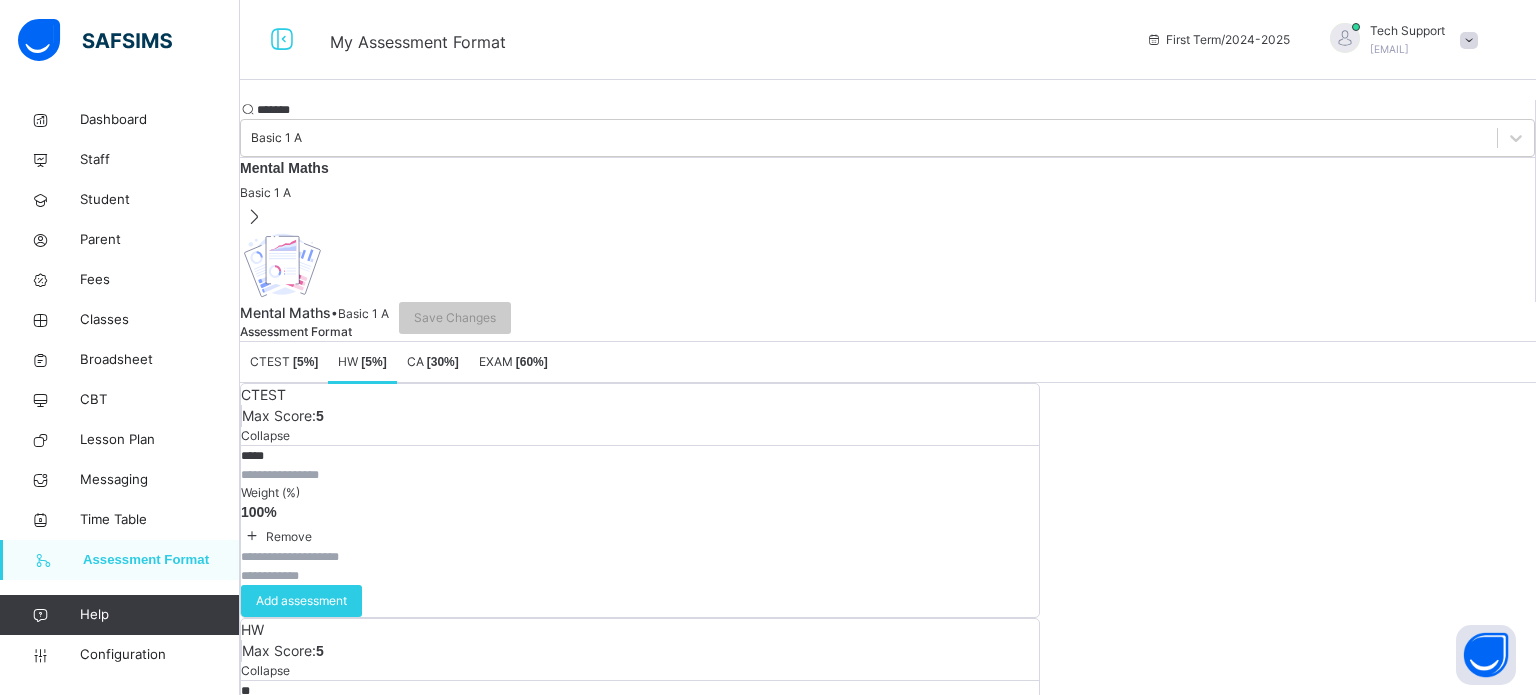 click on "[ 30 %]" at bounding box center [443, 362] 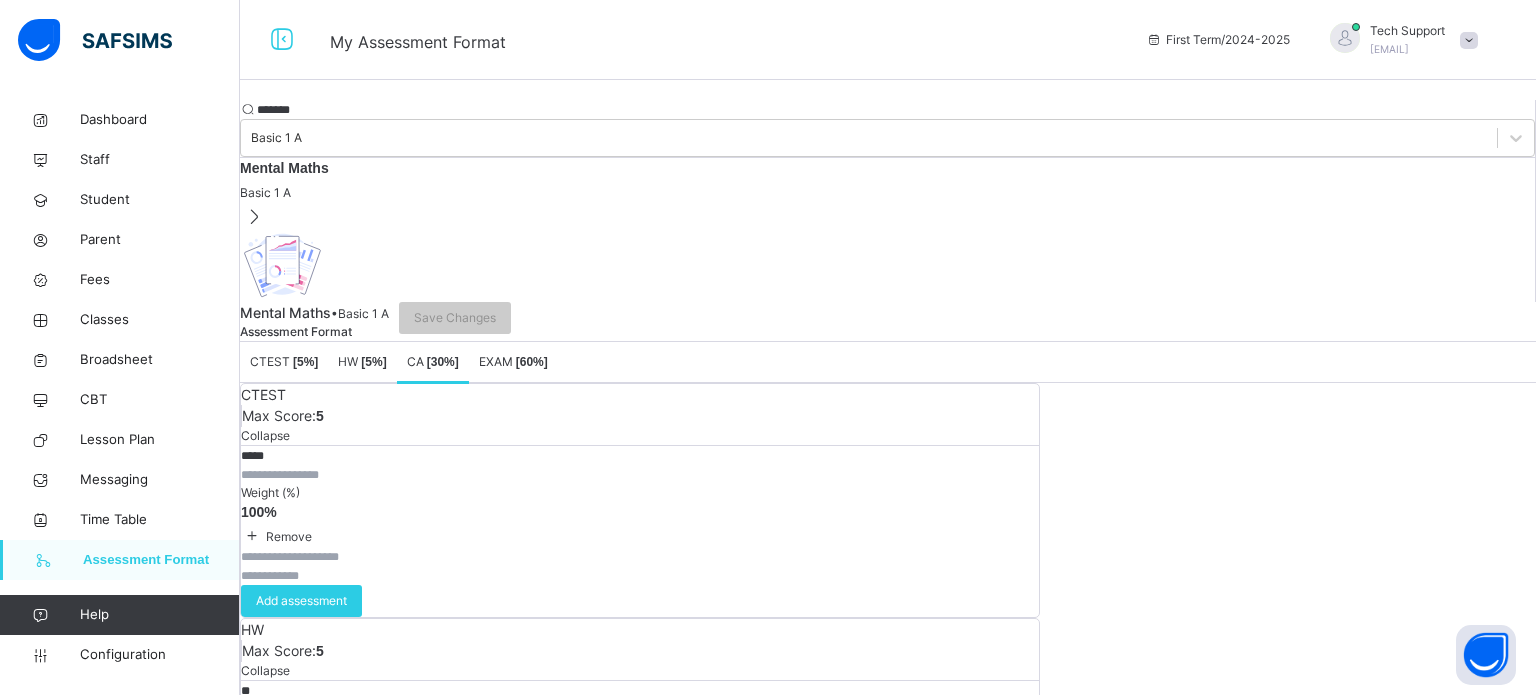 click on "[ 5 %]" at bounding box center [305, 362] 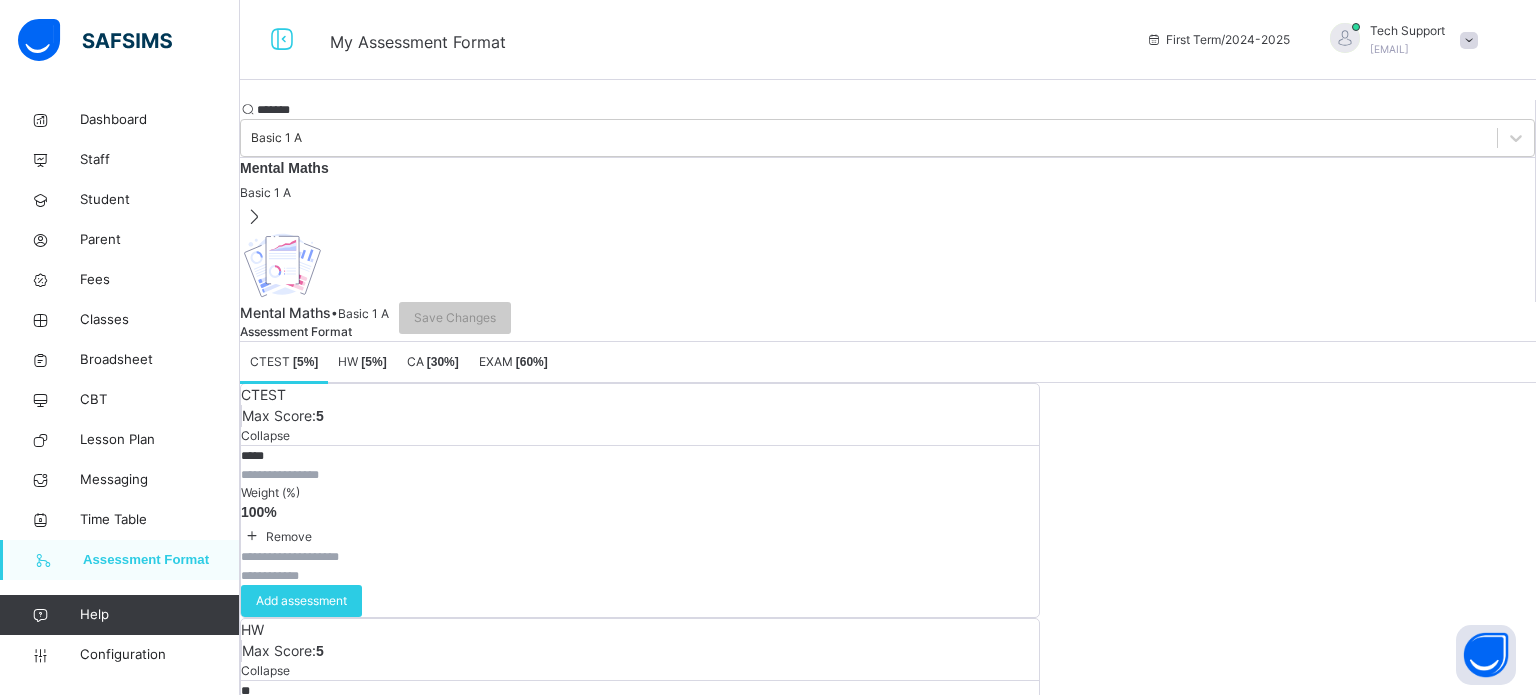 click on "[ 5 %]" at bounding box center (373, 362) 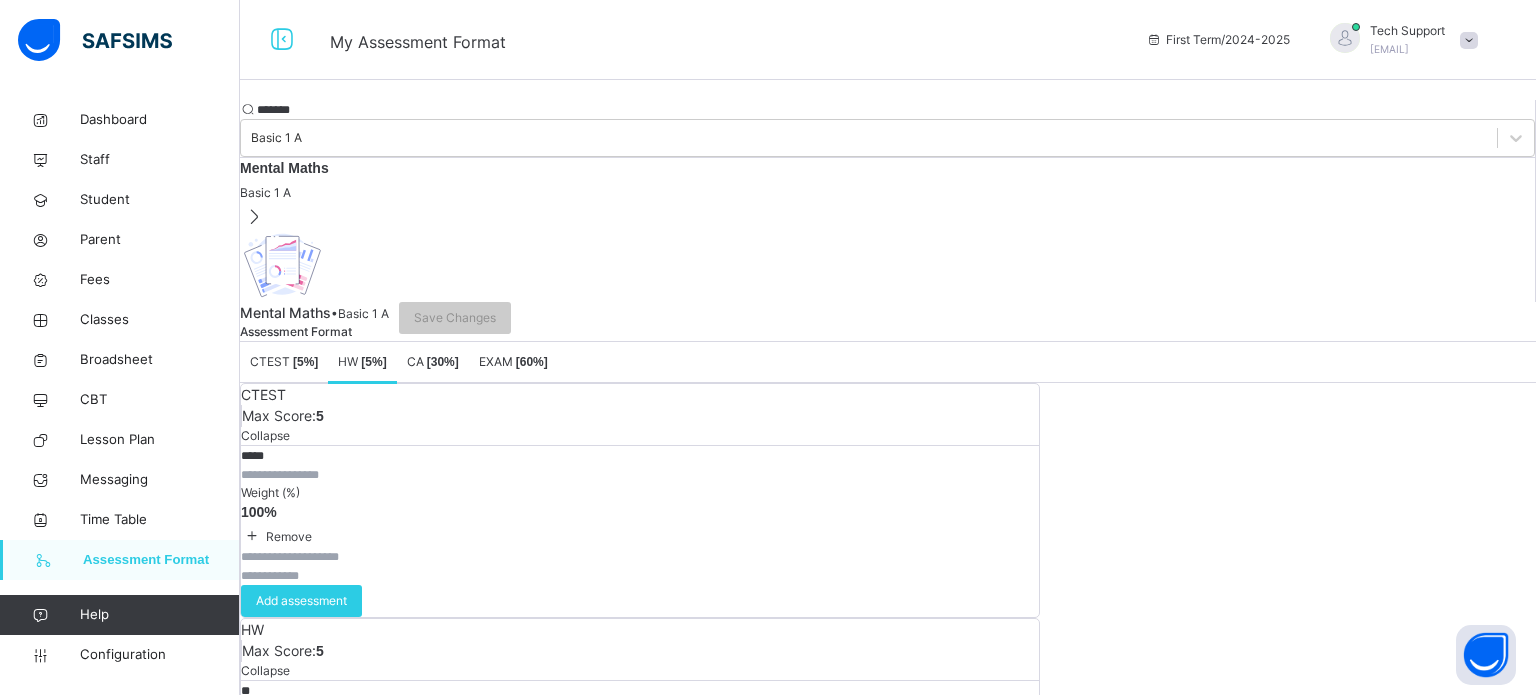 click on "[ 30 %]" at bounding box center [443, 362] 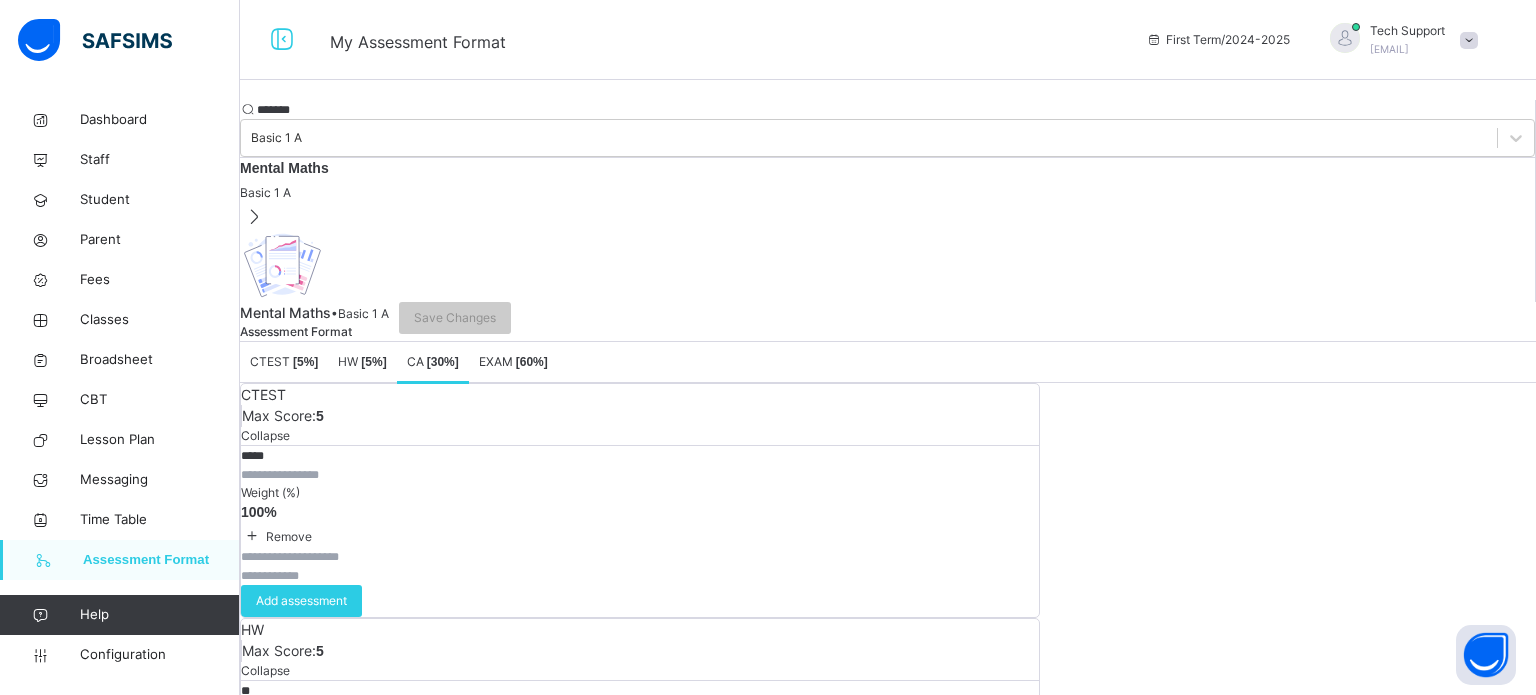 click on "[ 60 %]" at bounding box center (532, 362) 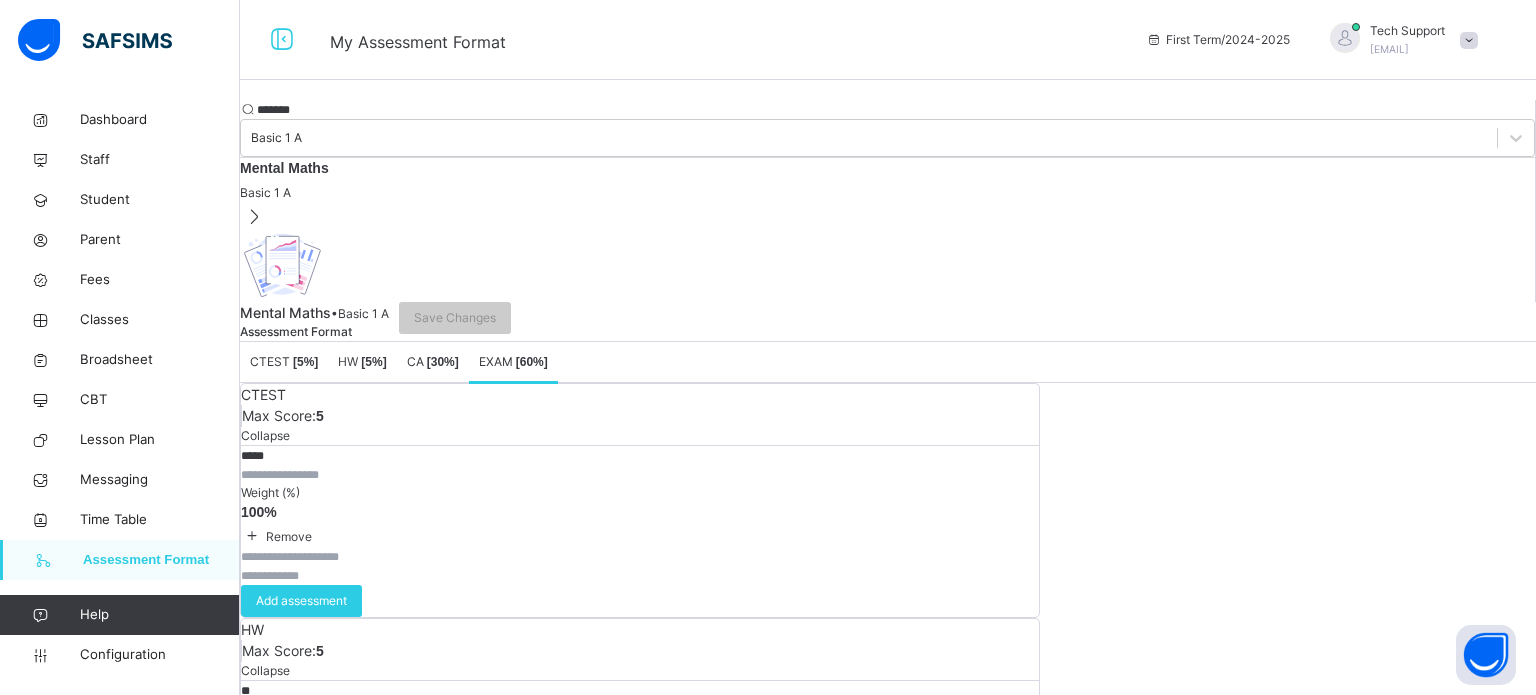 click on "[ 5 %]" at bounding box center [305, 362] 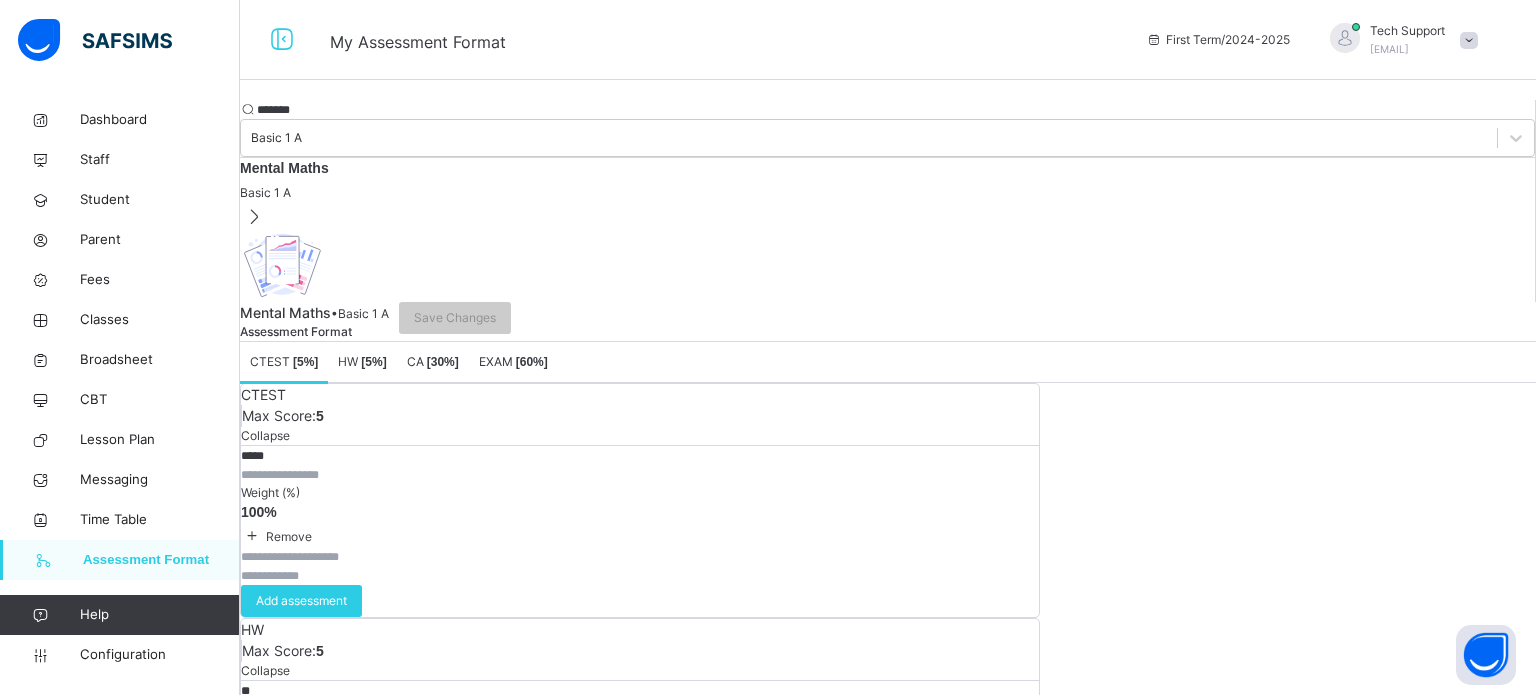 click on "[ 5 %]" at bounding box center (373, 362) 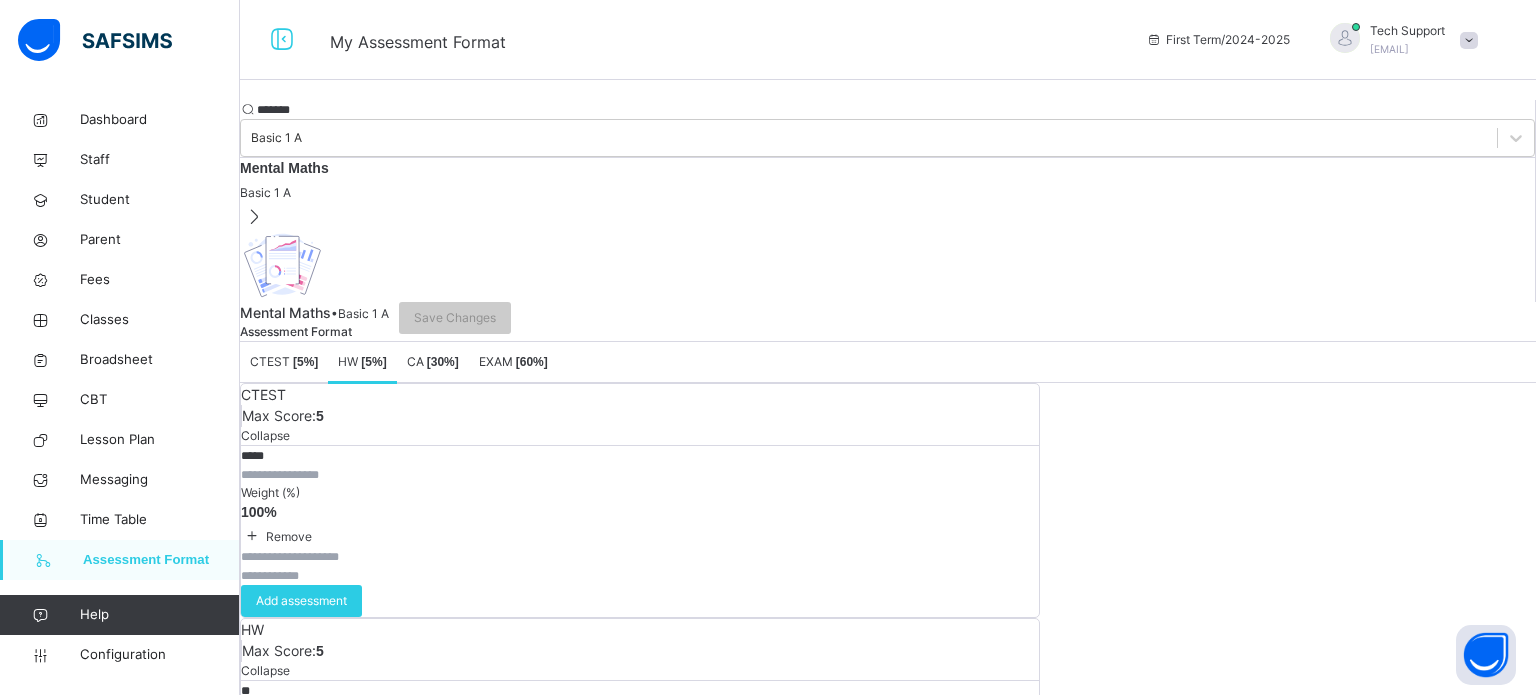 click on "[ 30 %]" at bounding box center [443, 362] 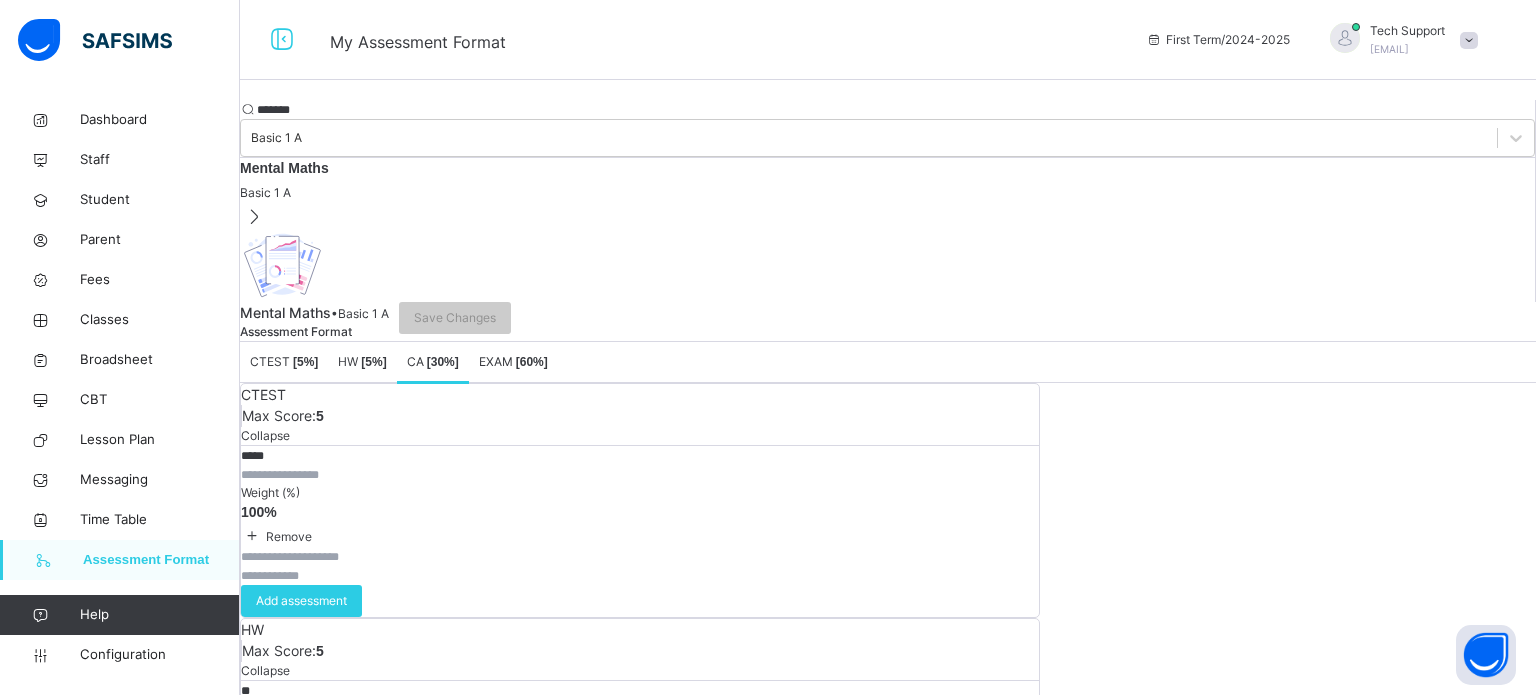 click on "******" at bounding box center [317, 110] 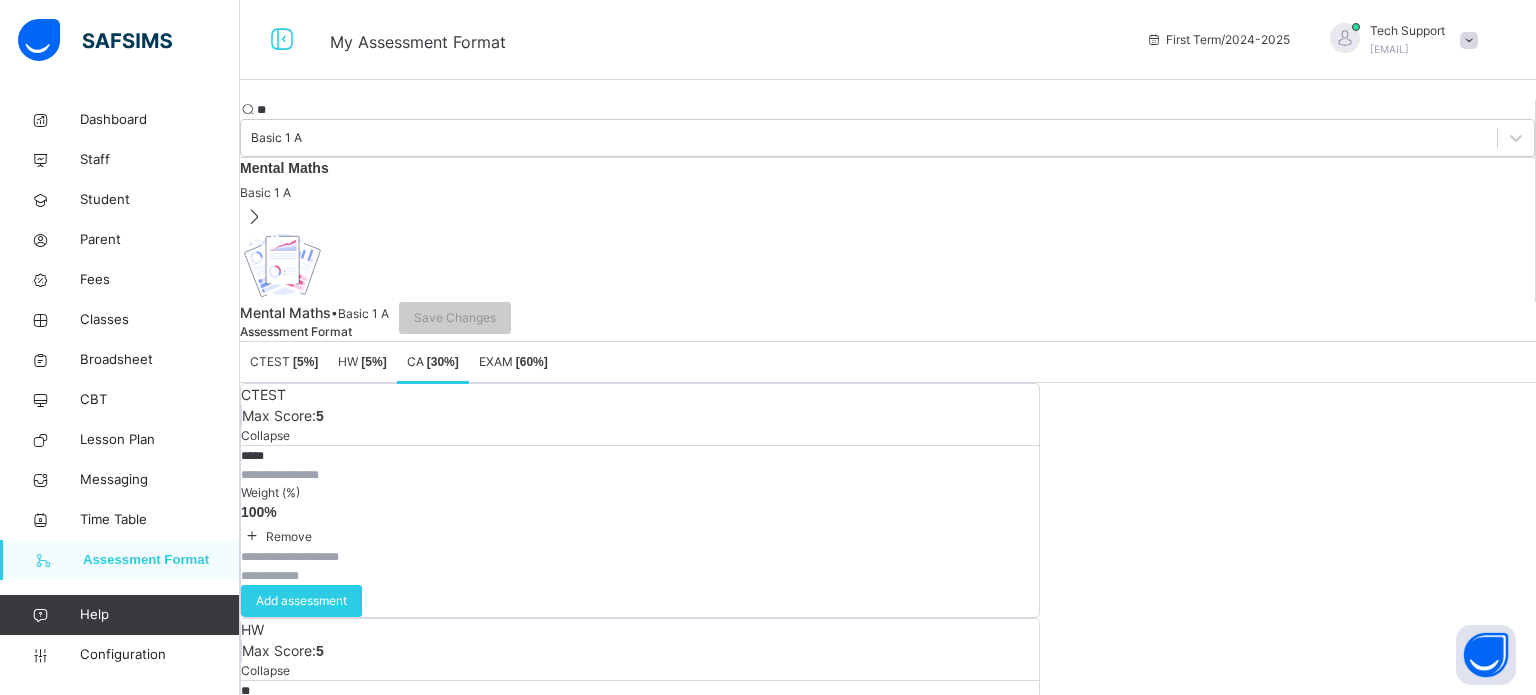 type on "*" 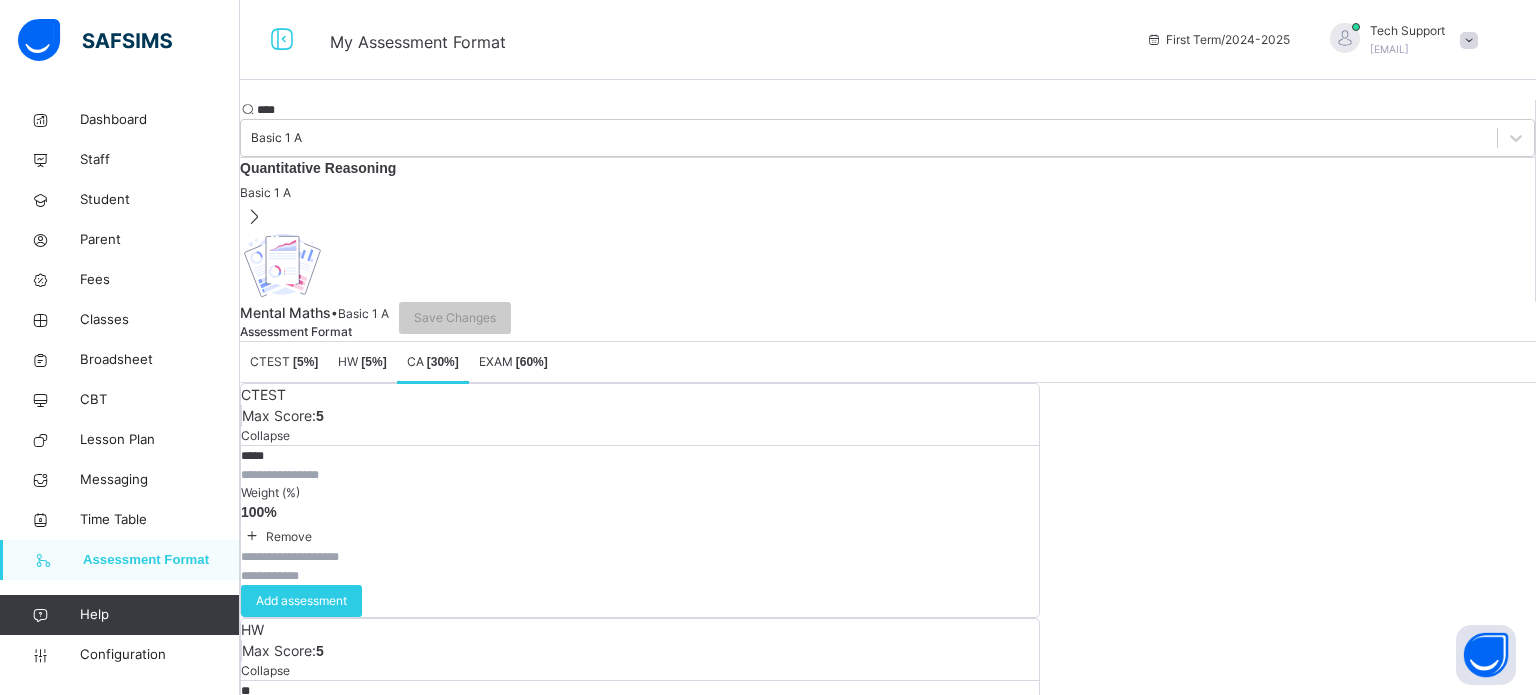 click on "Quantitative Reasoning" at bounding box center (887, 168) 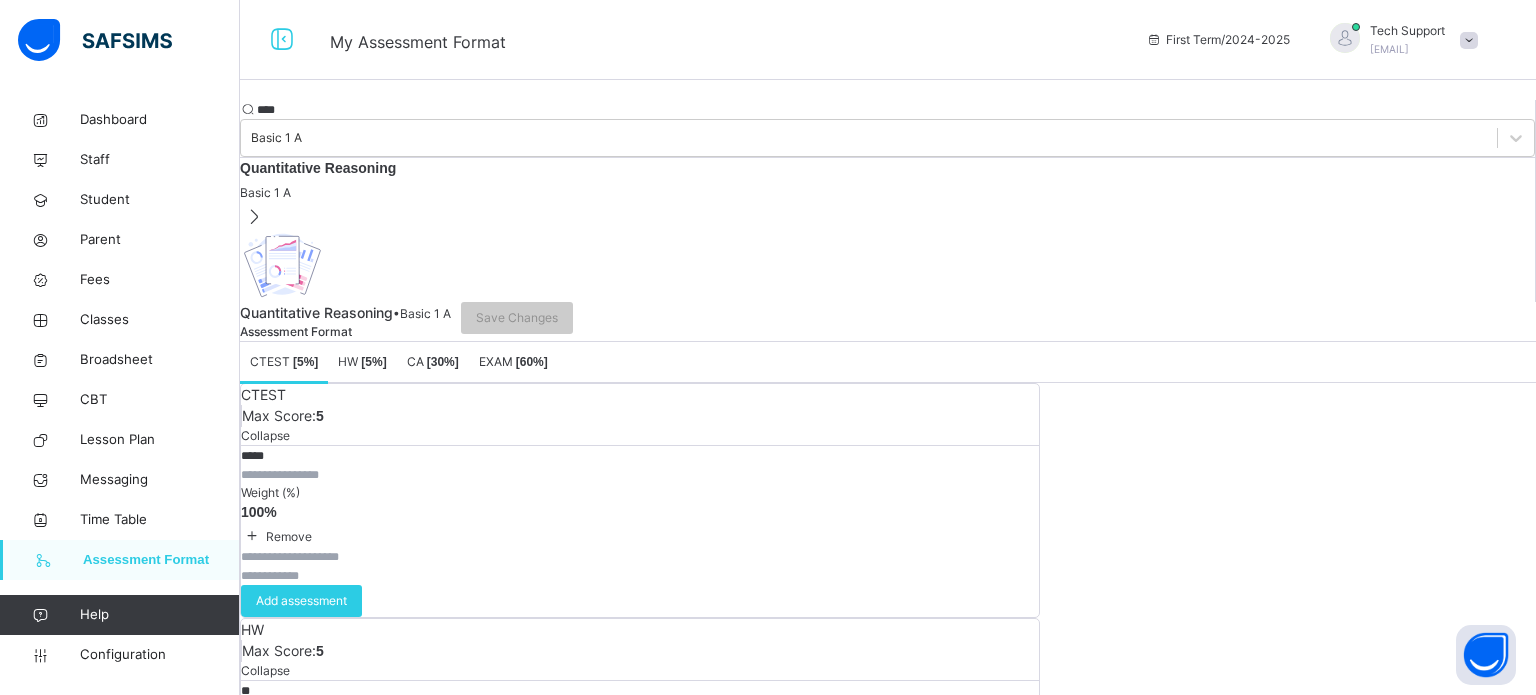click on "CTEST   [ 5 %]" at bounding box center [284, 361] 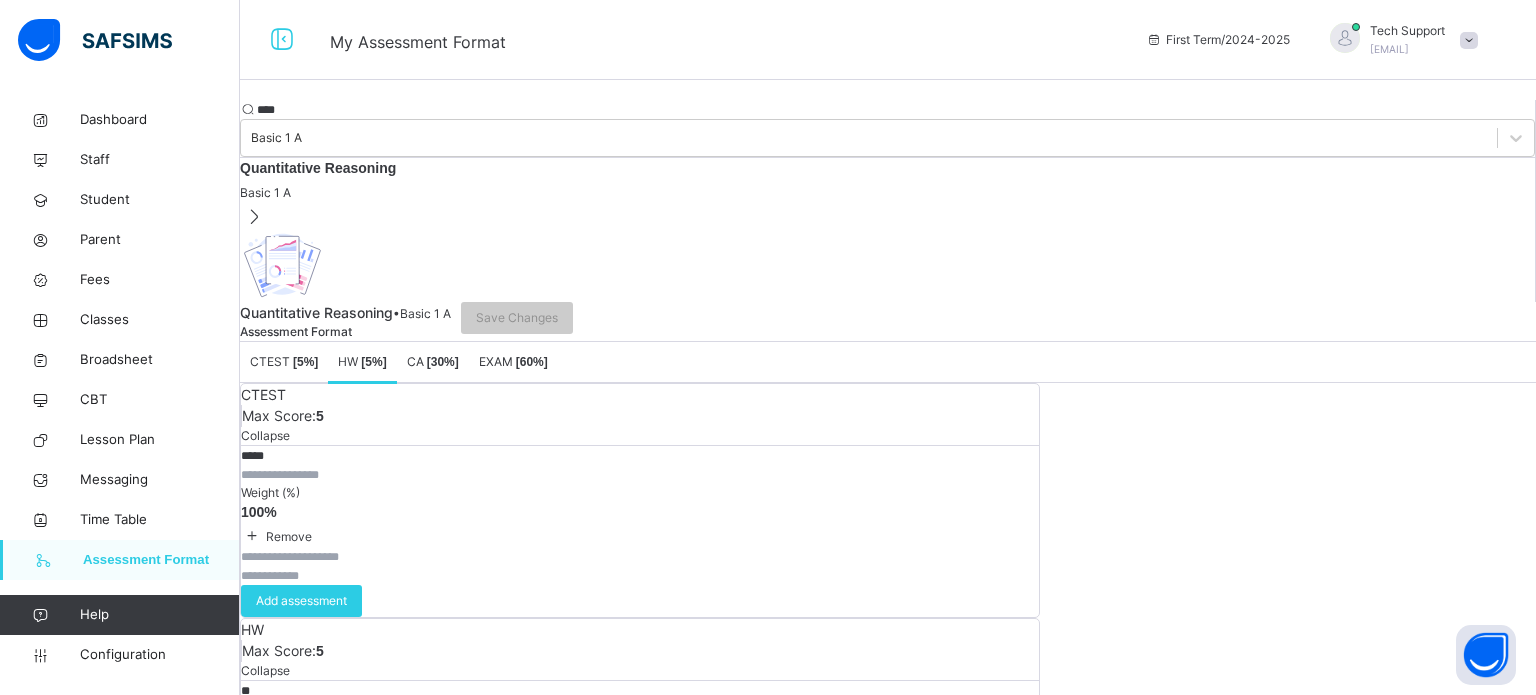 click on "[ 30 %]" at bounding box center (443, 362) 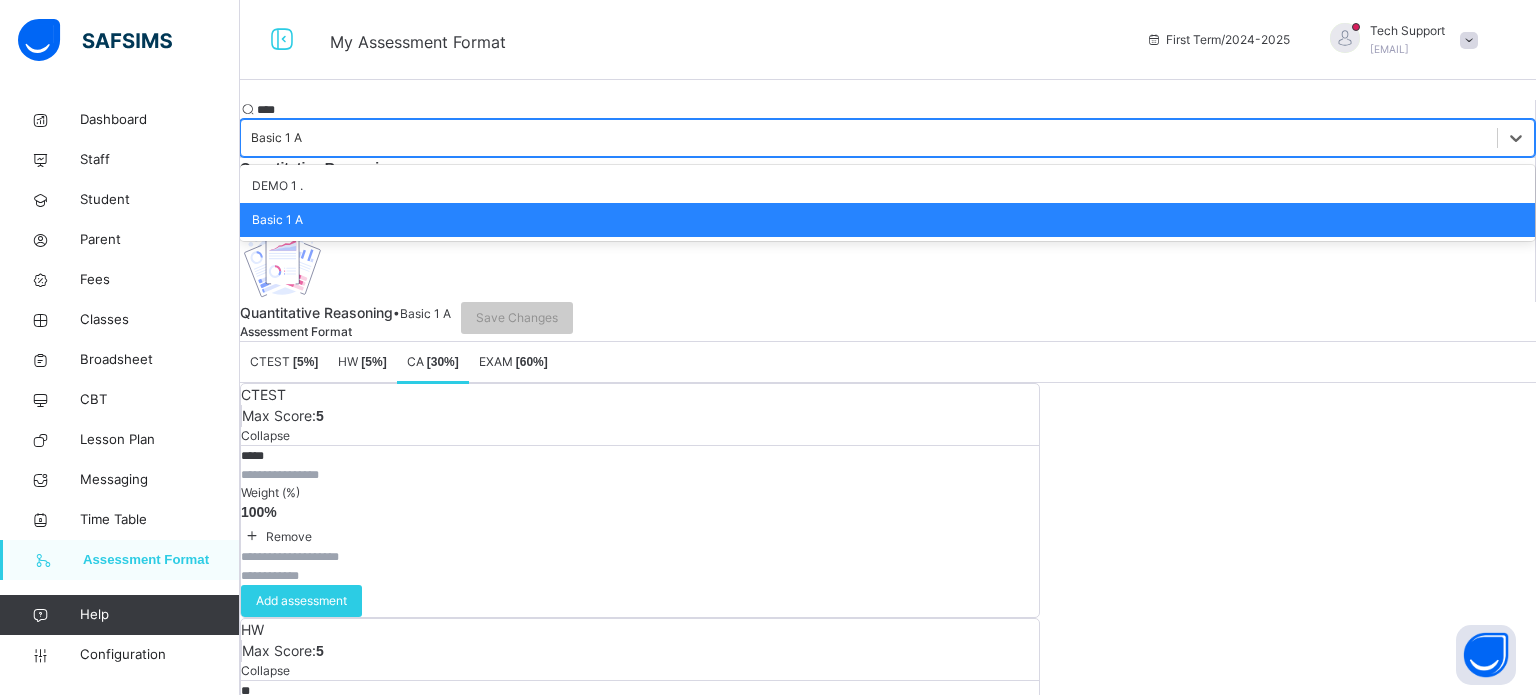 click on "Basic  1 A" at bounding box center [276, 138] 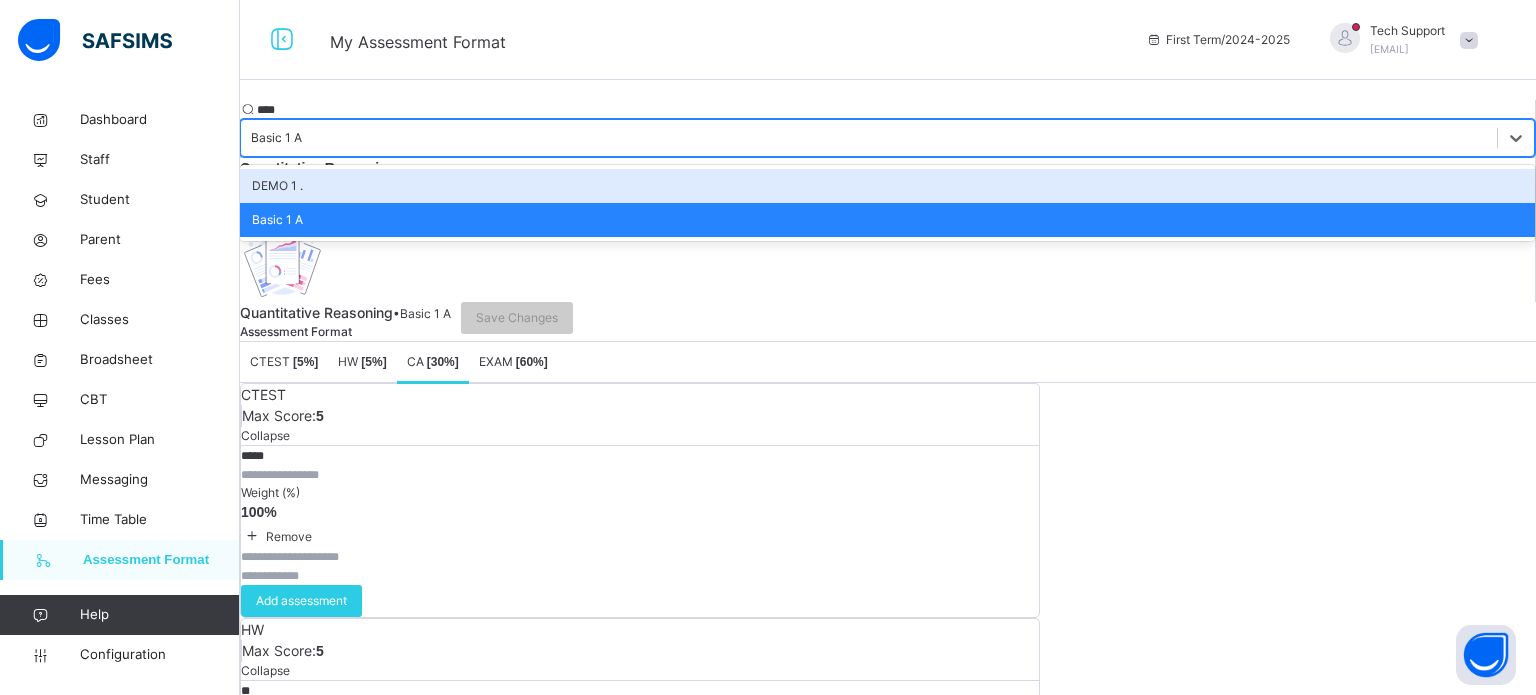 click on "****" at bounding box center (317, 110) 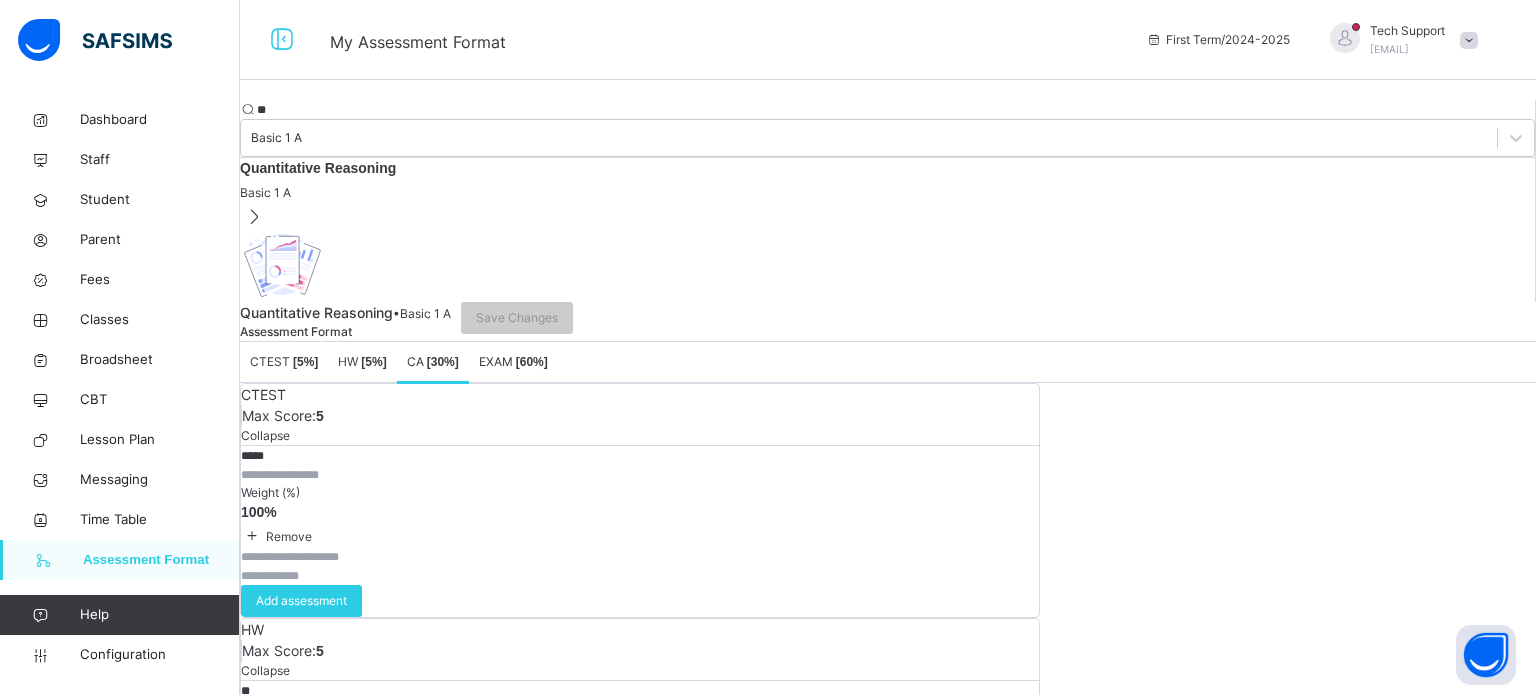type on "*" 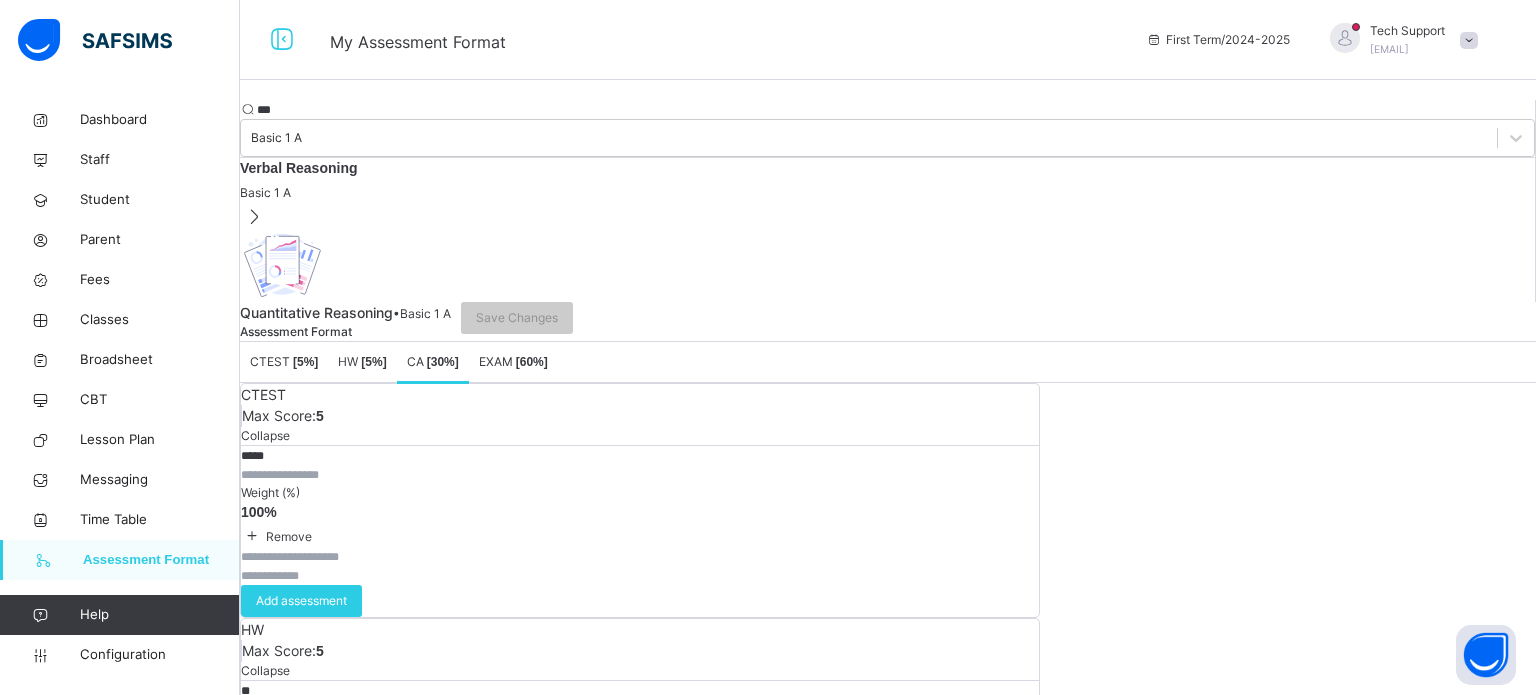 type on "***" 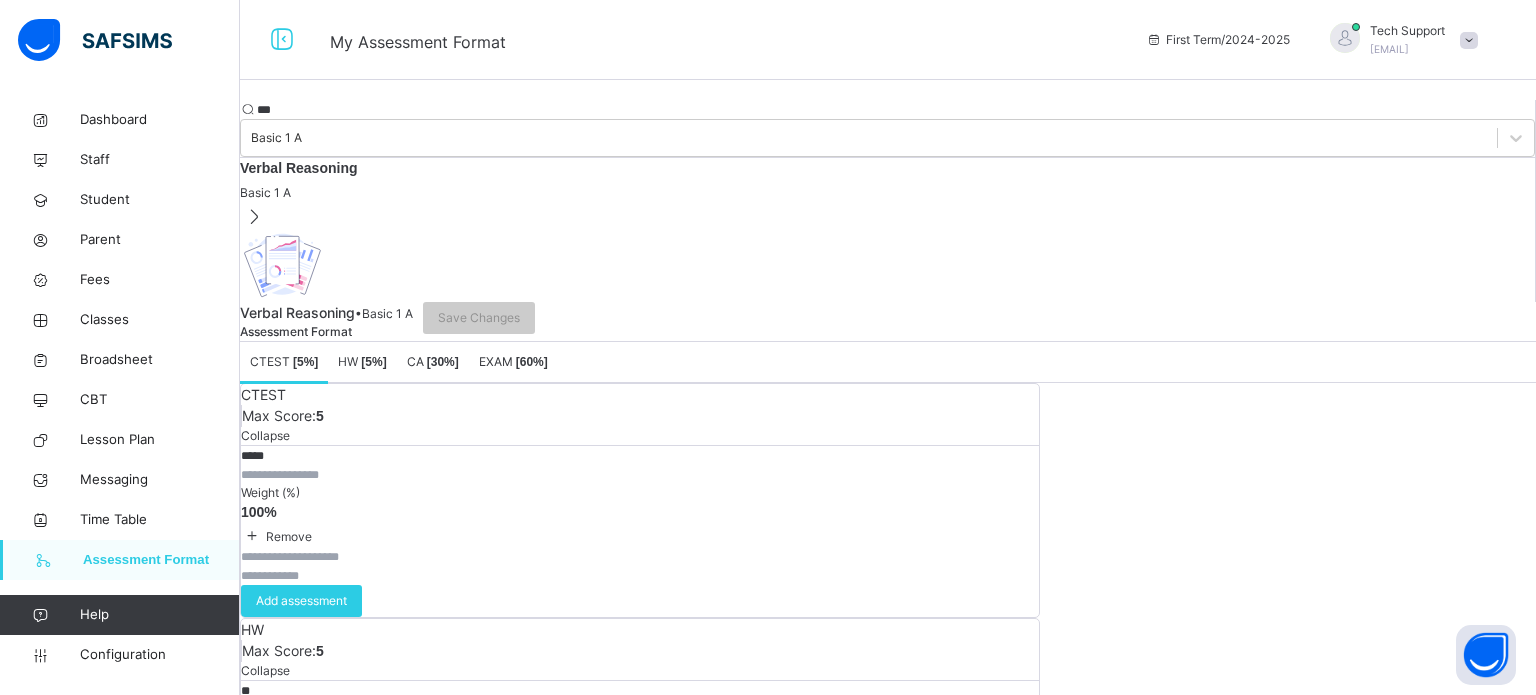 click on "[ 60 %]" at bounding box center (532, 362) 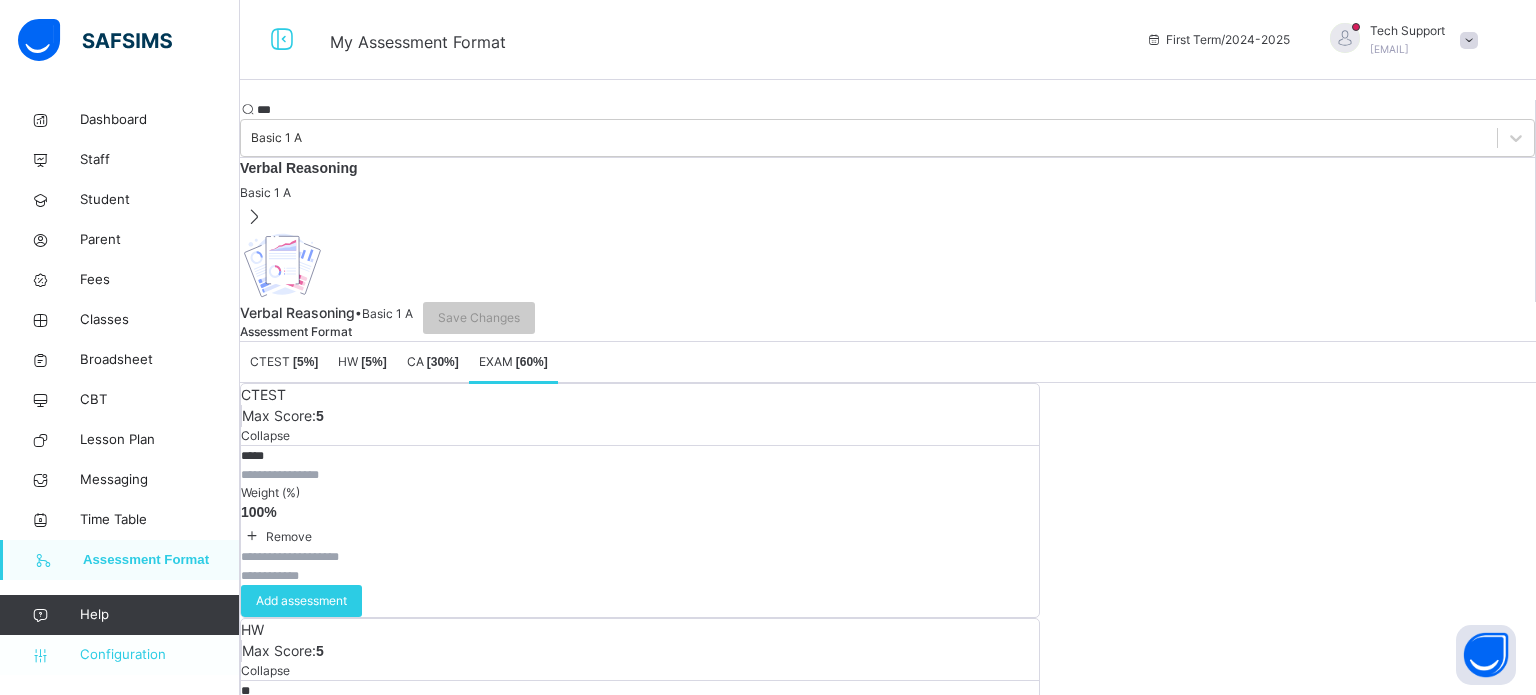 click on "Configuration" at bounding box center [159, 655] 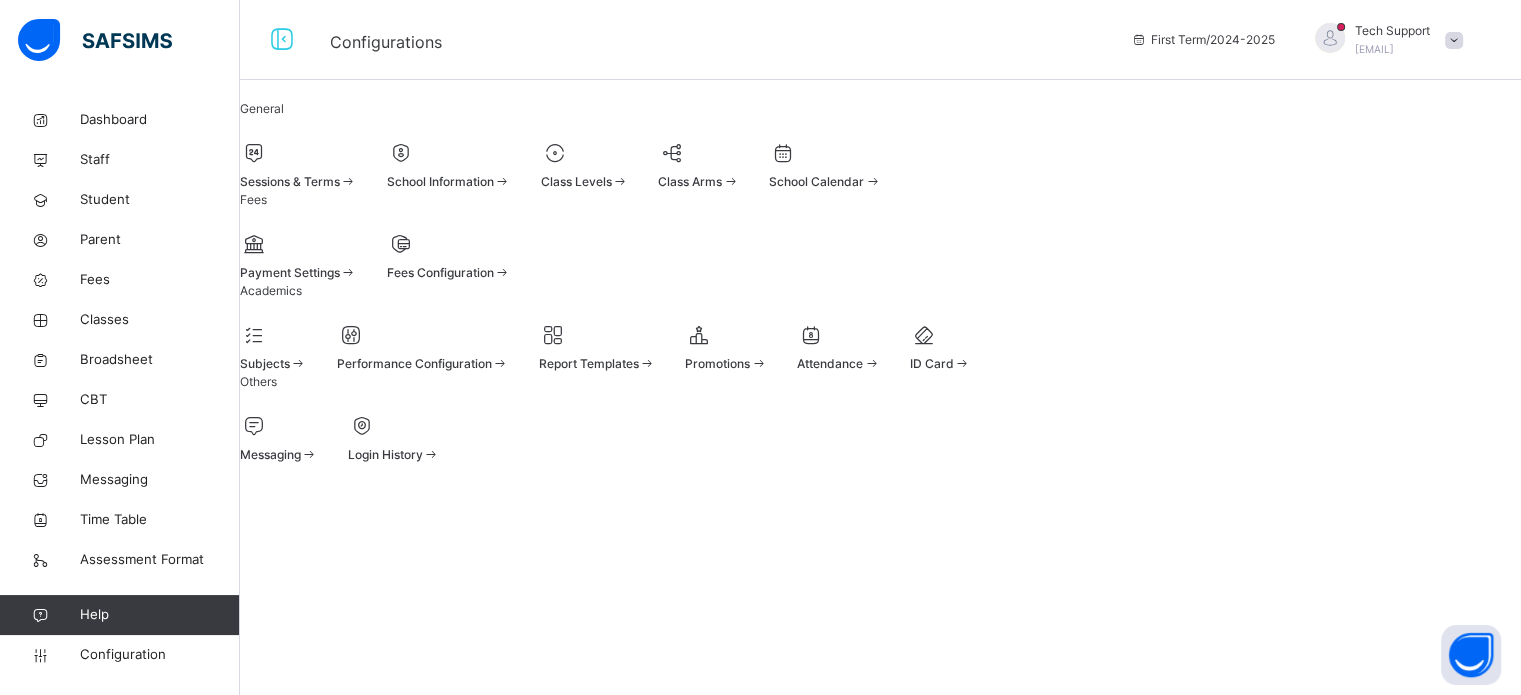 click on "Sessions & Terms" at bounding box center [298, 182] 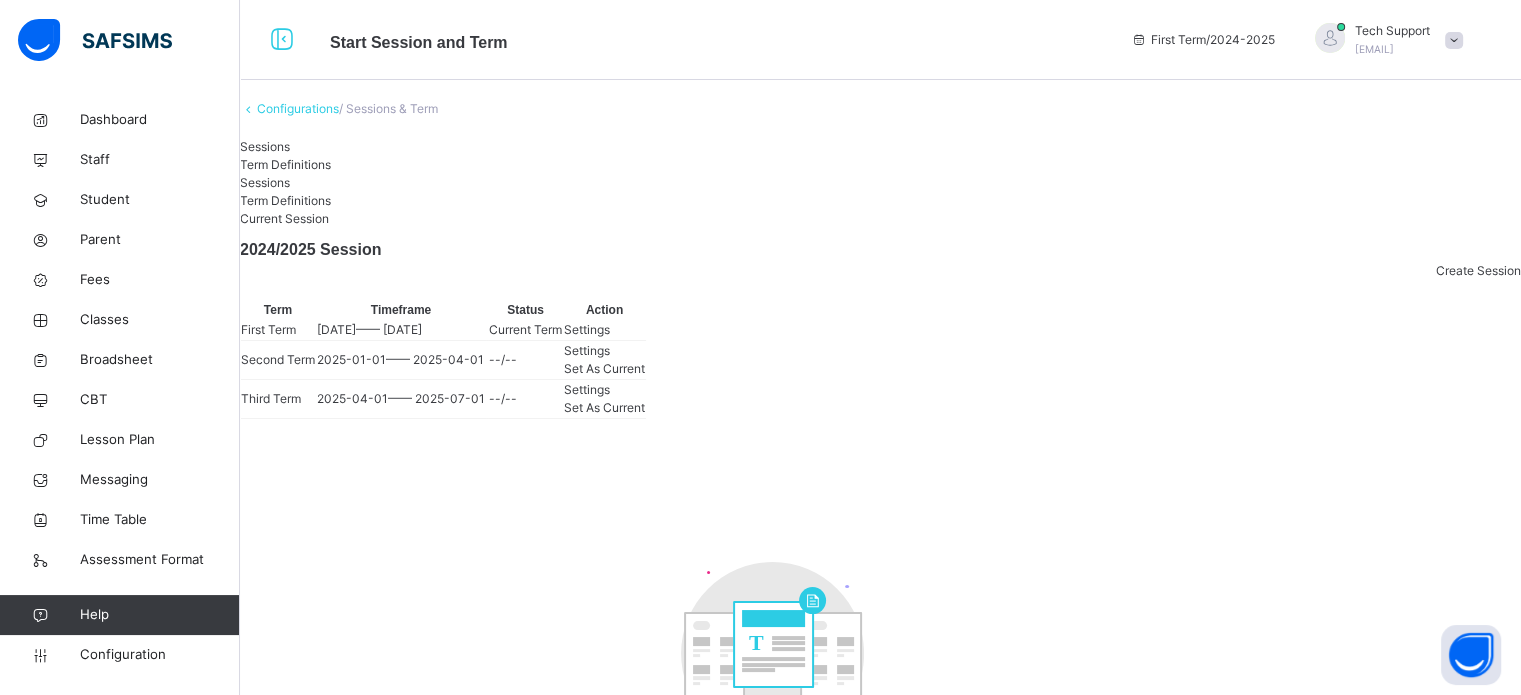 click on "Set As Current" at bounding box center [604, 368] 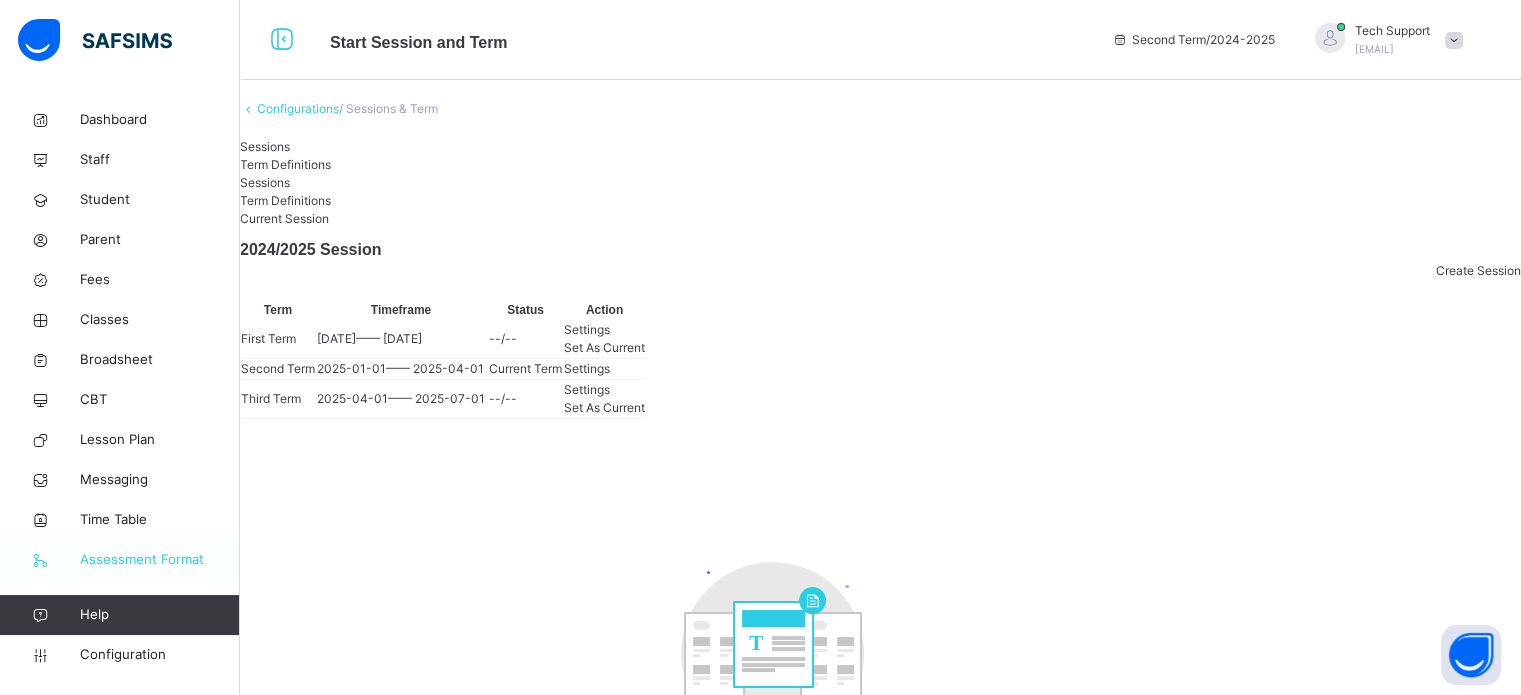 click on "Assessment Format" at bounding box center [160, 560] 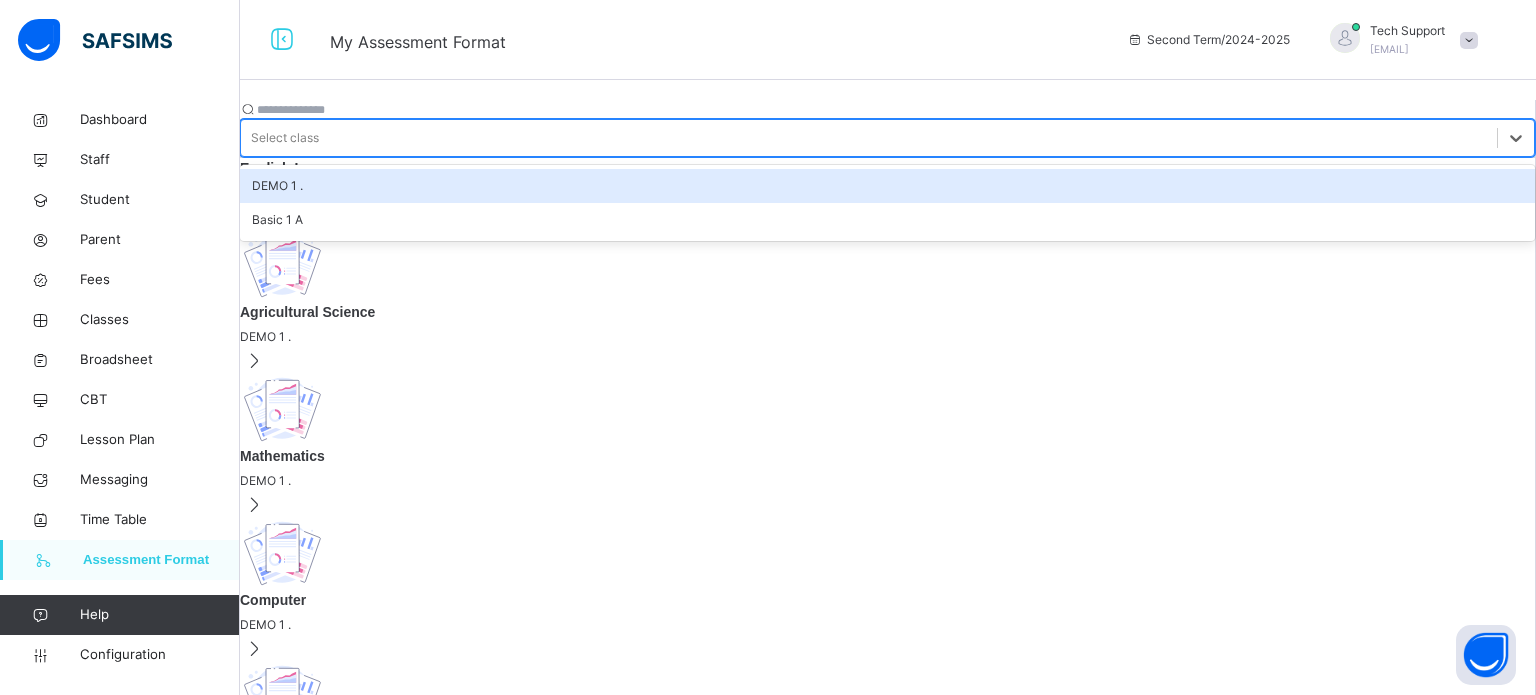 click on "Select class" at bounding box center (285, 138) 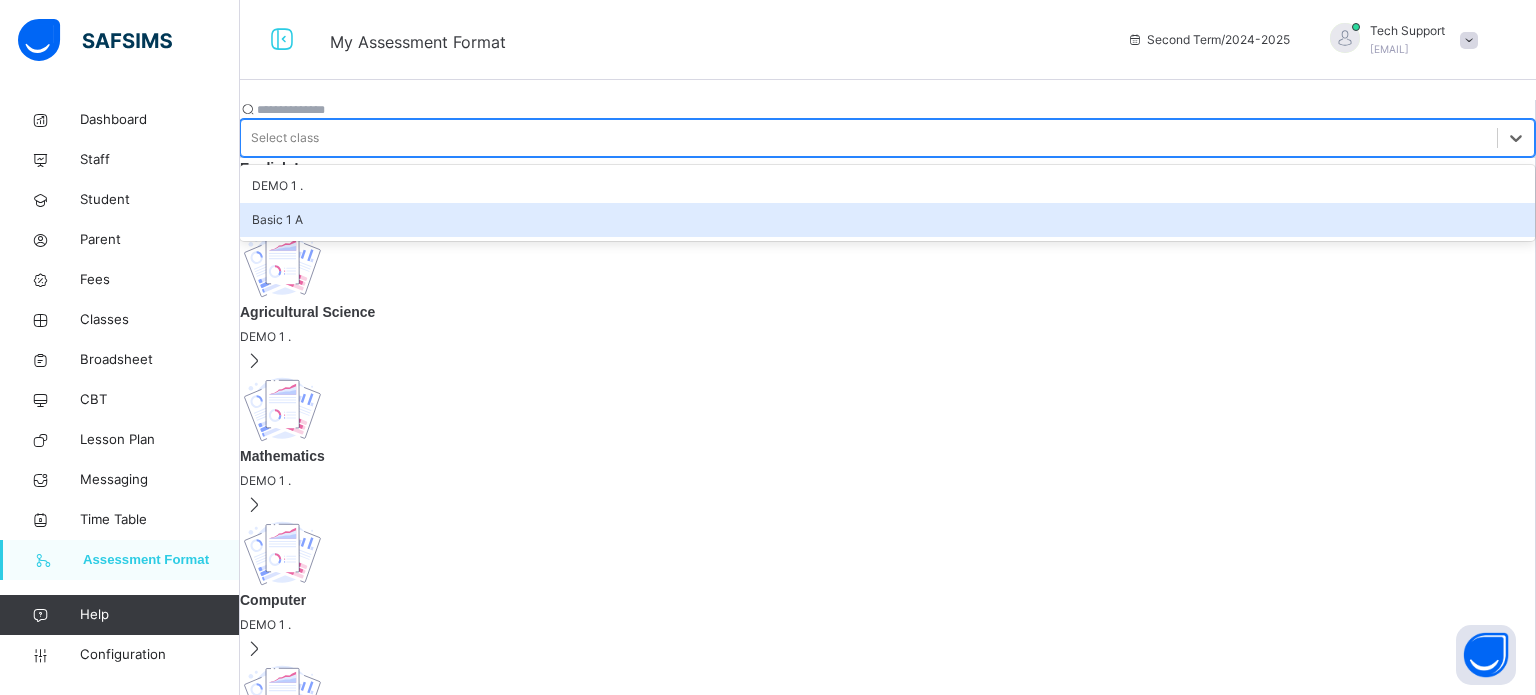 click on "Basic  1 A" at bounding box center [887, 220] 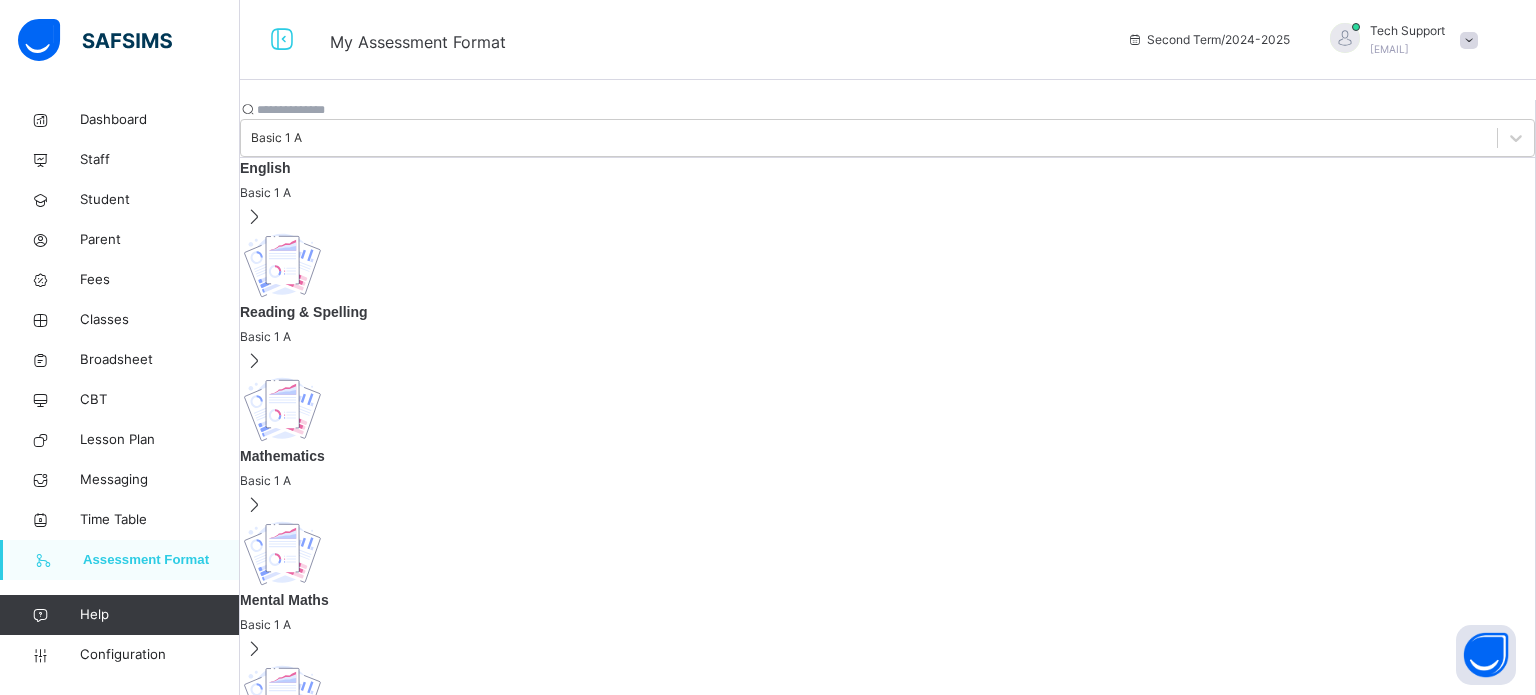 click on "English" at bounding box center [887, 168] 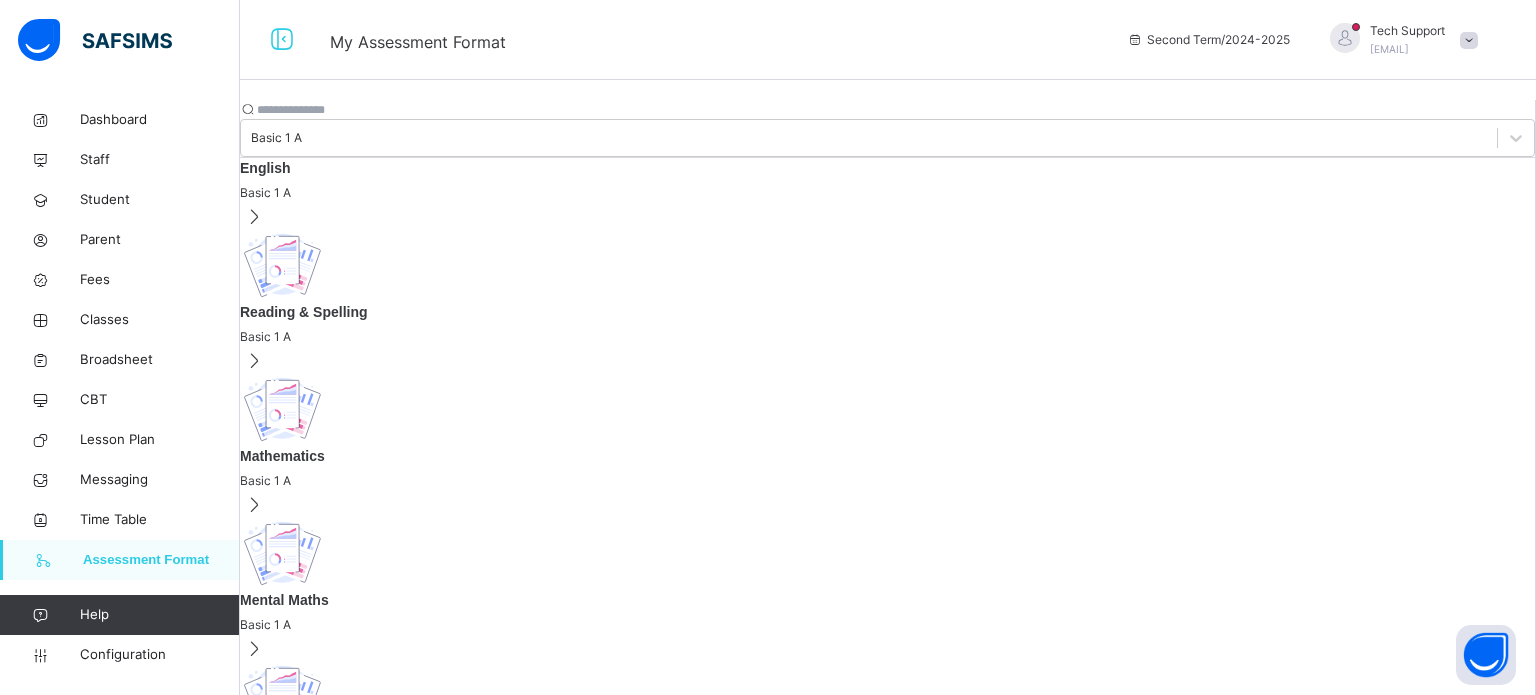 type on "*" 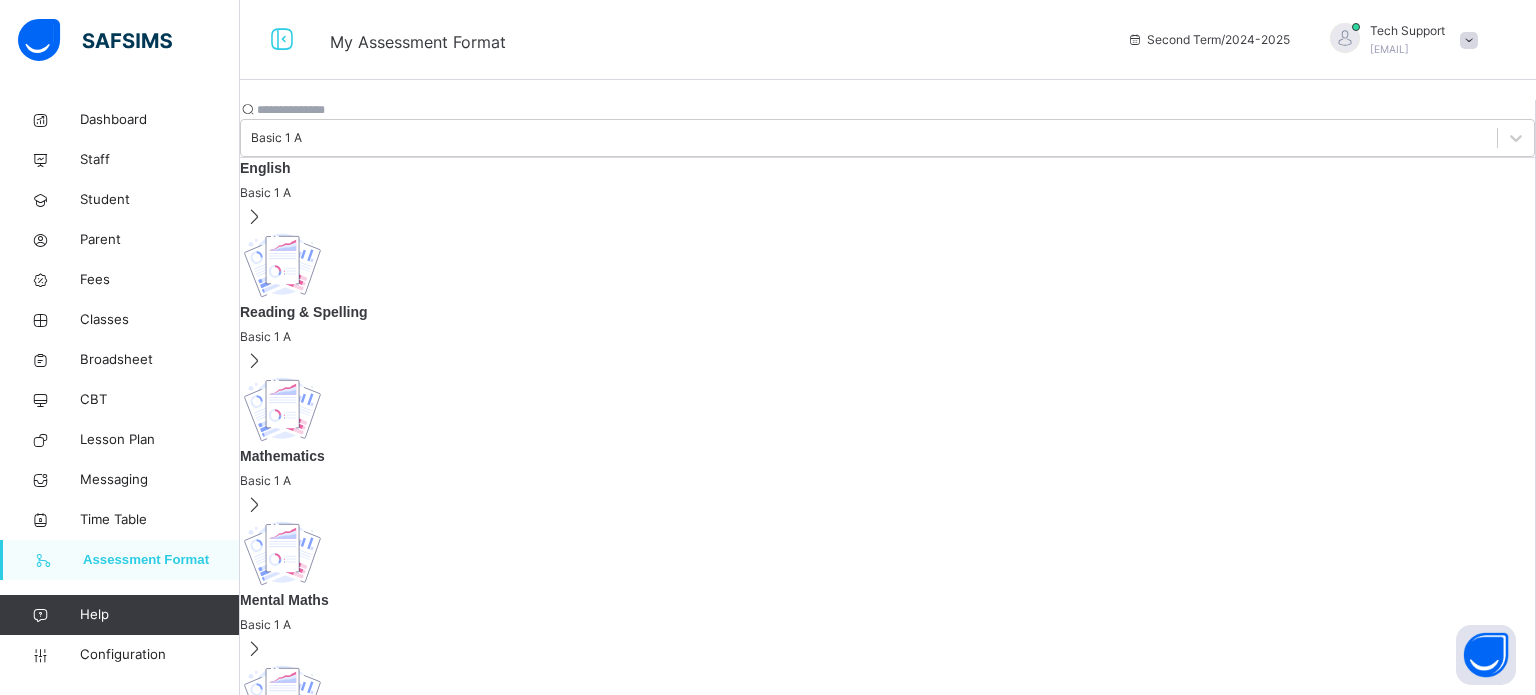 click at bounding box center [301, 1099] 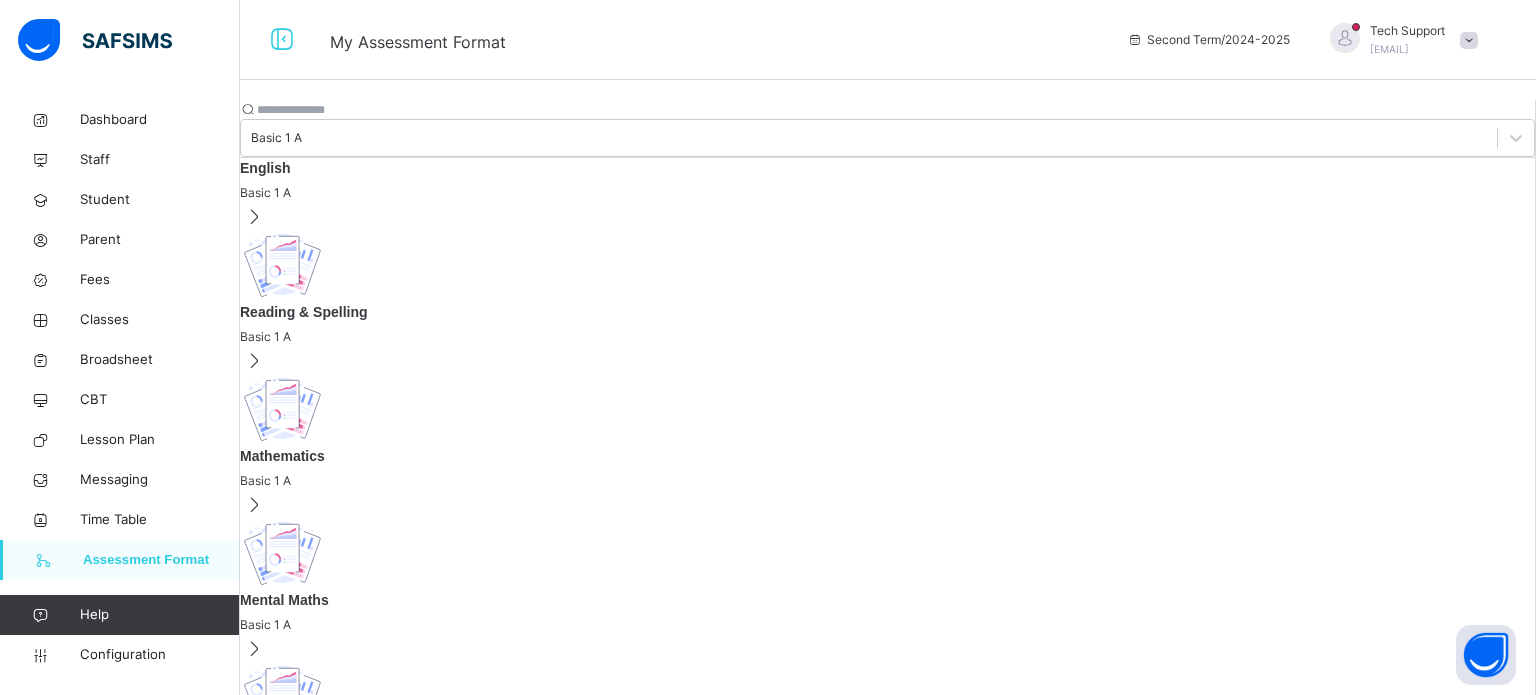 type on "**" 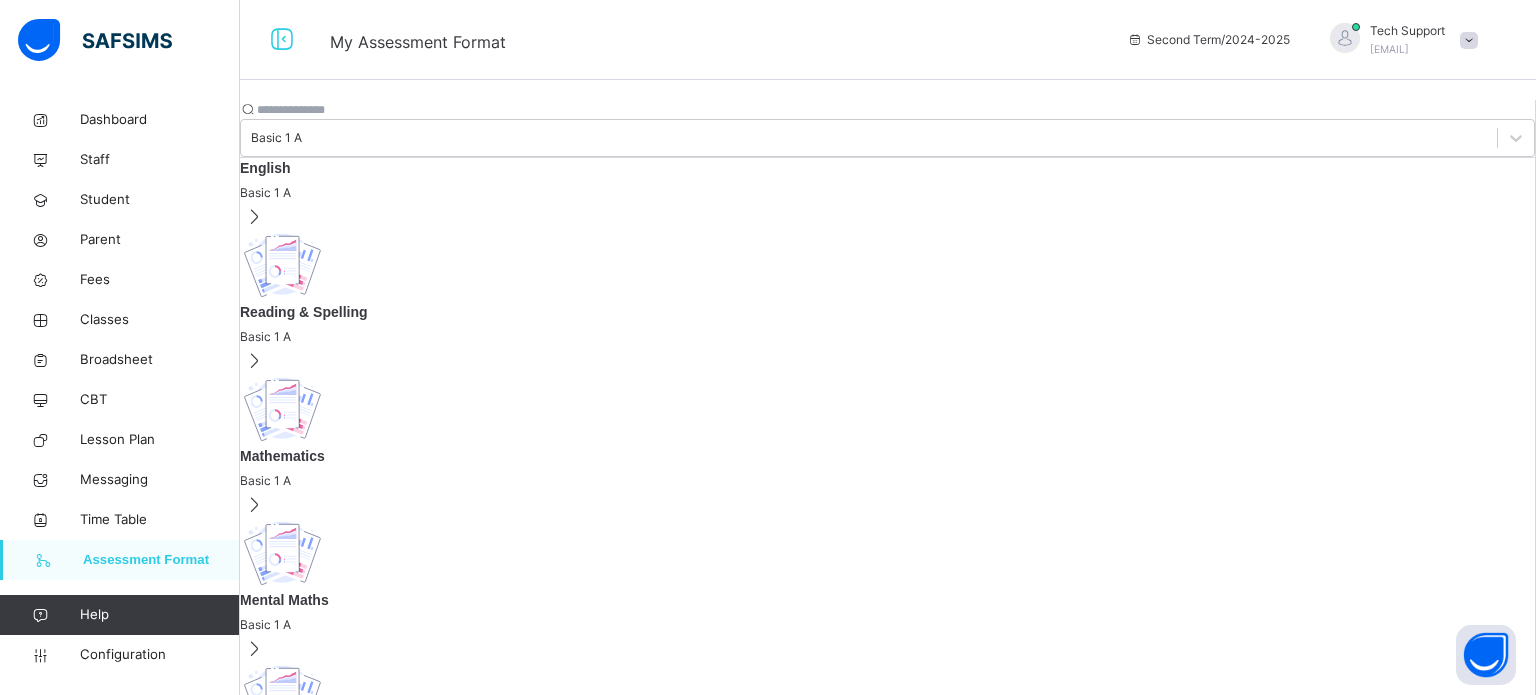 type on "**" 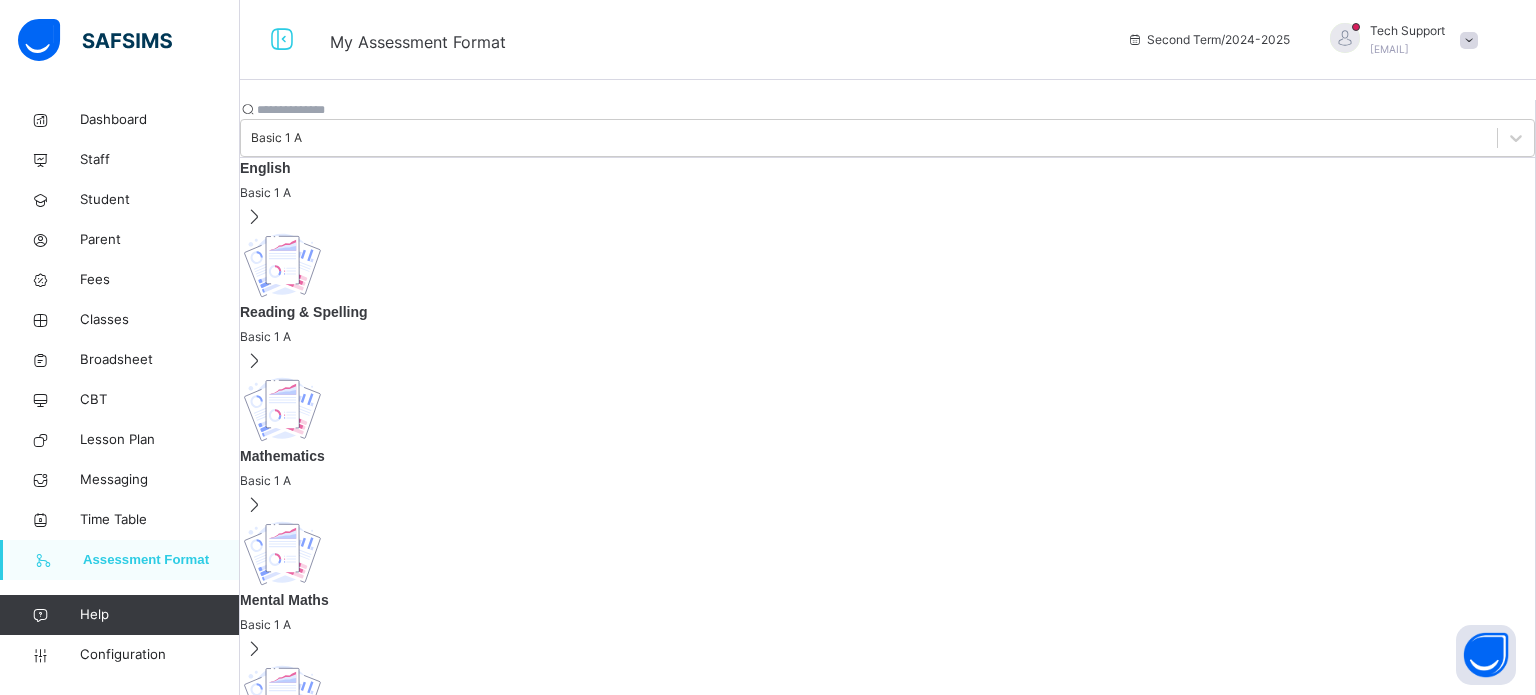 click at bounding box center (301, 864) 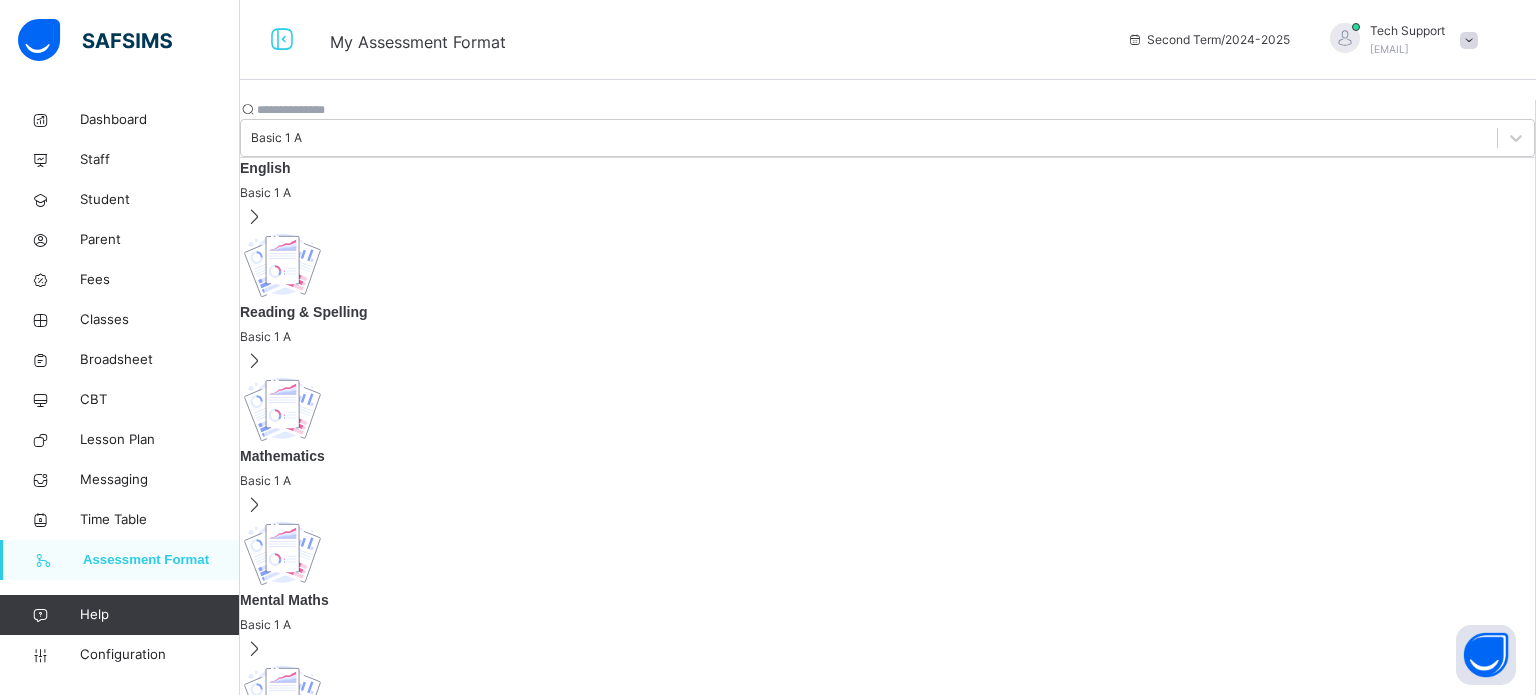 type on "**" 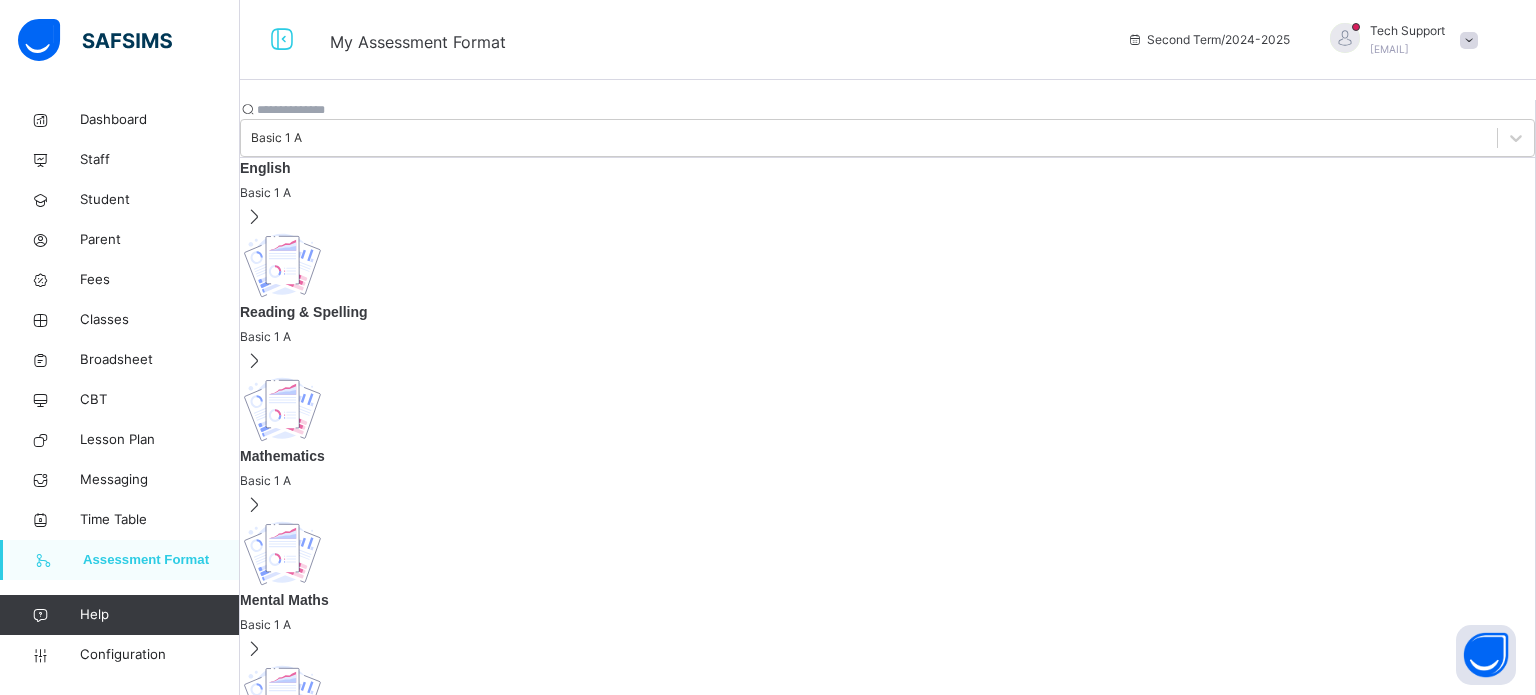 click on "*" at bounding box center [301, 1334] 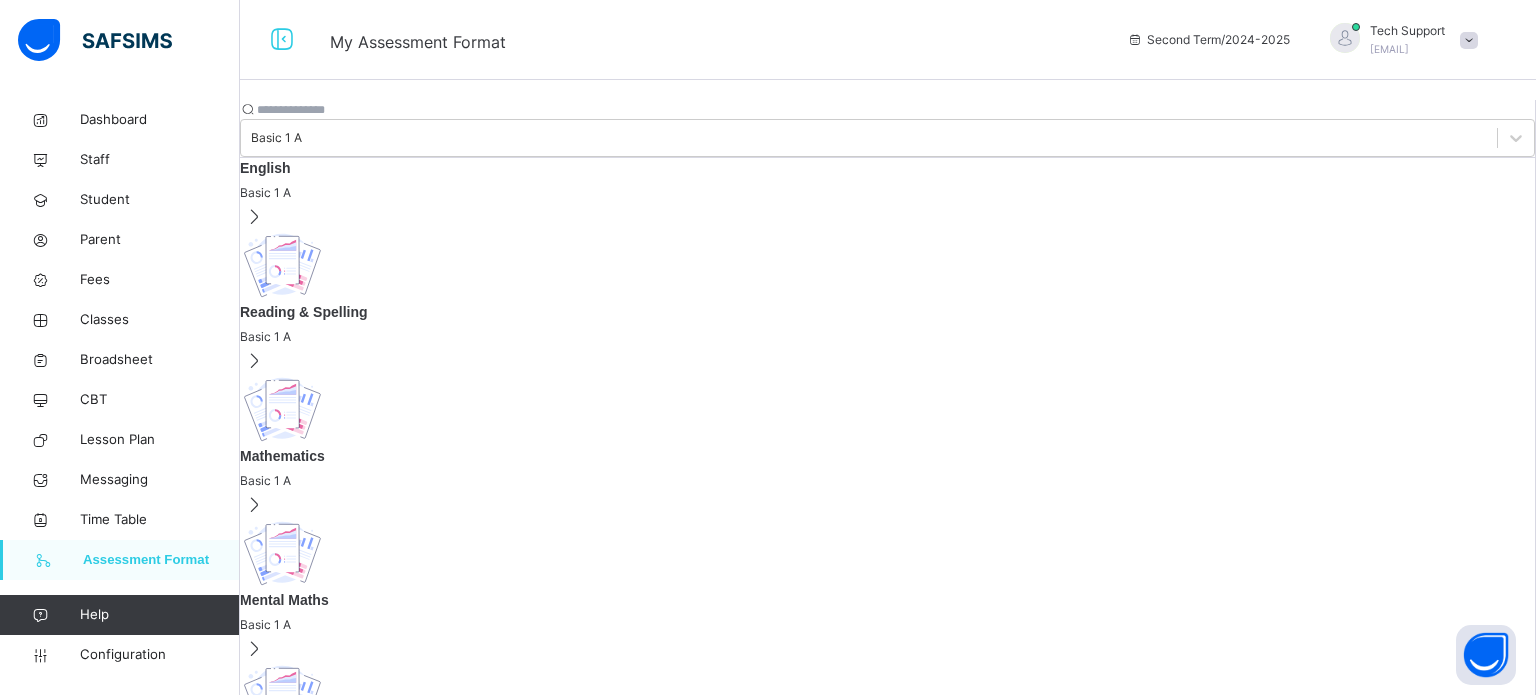 type on "**" 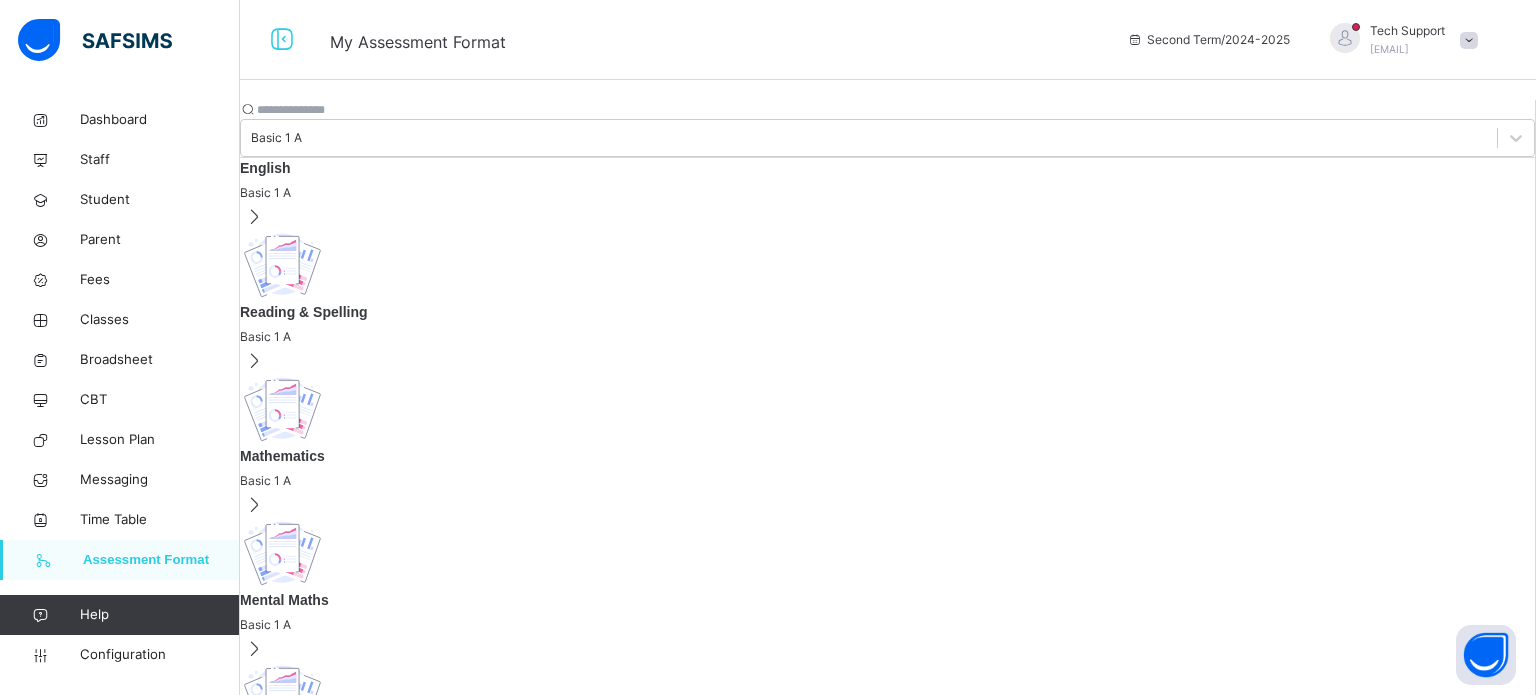 click on "Mental Maths" at bounding box center (887, 600) 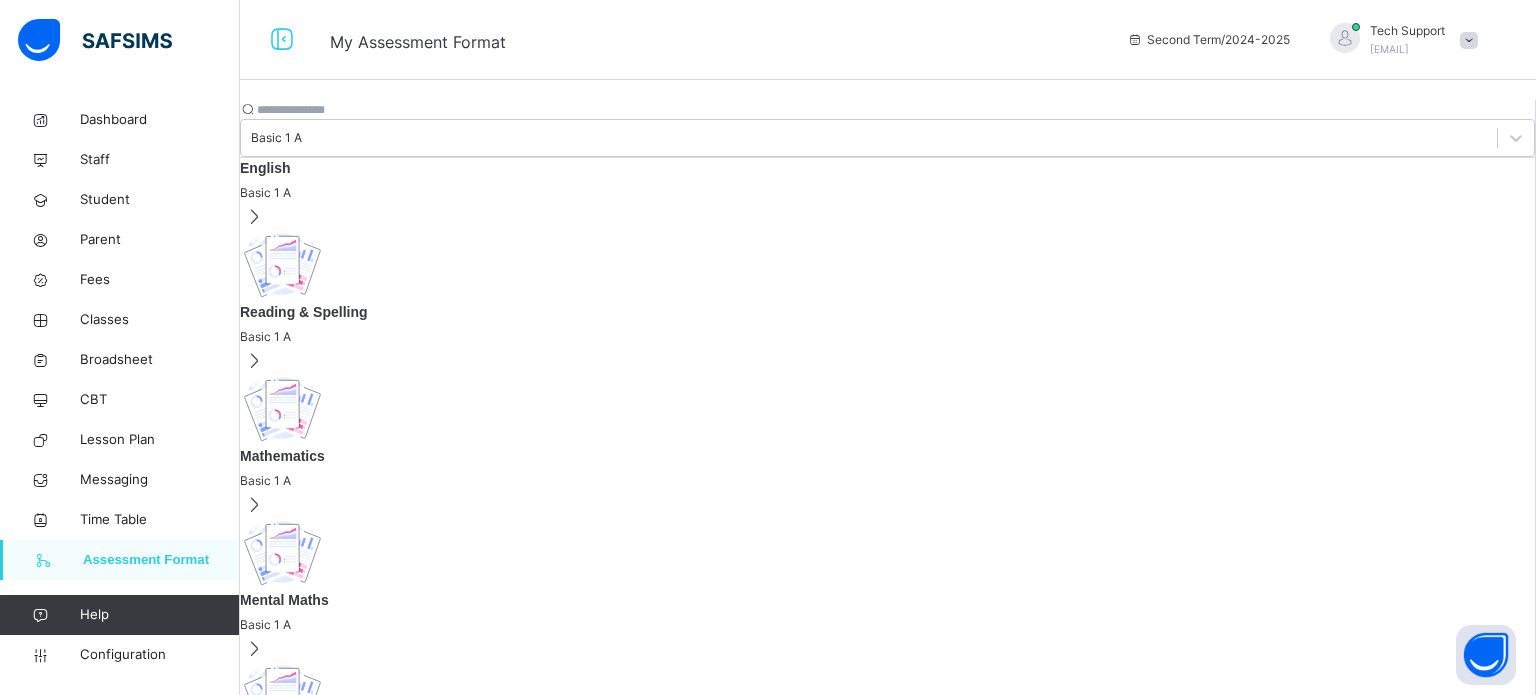 click at bounding box center (301, 864) 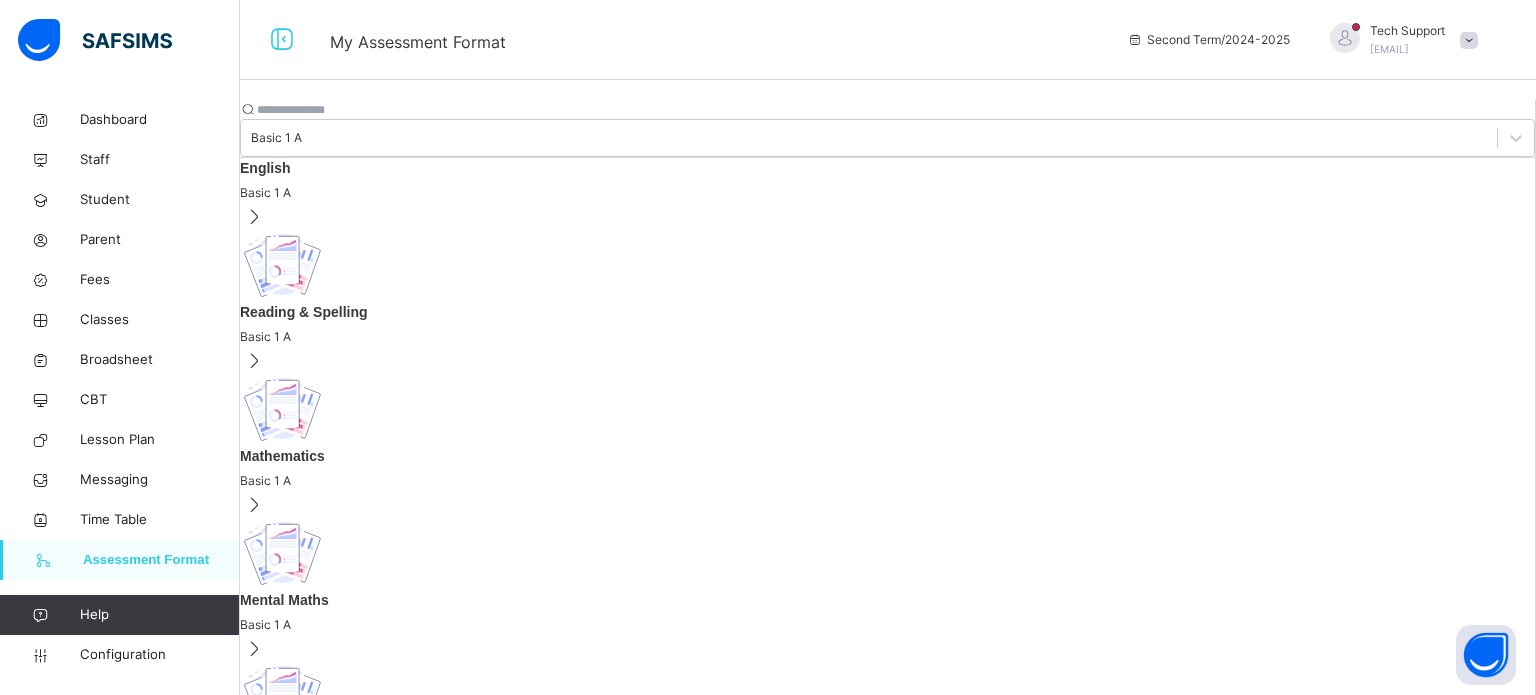 click on "[ 30 %]" at bounding box center [443, 770] 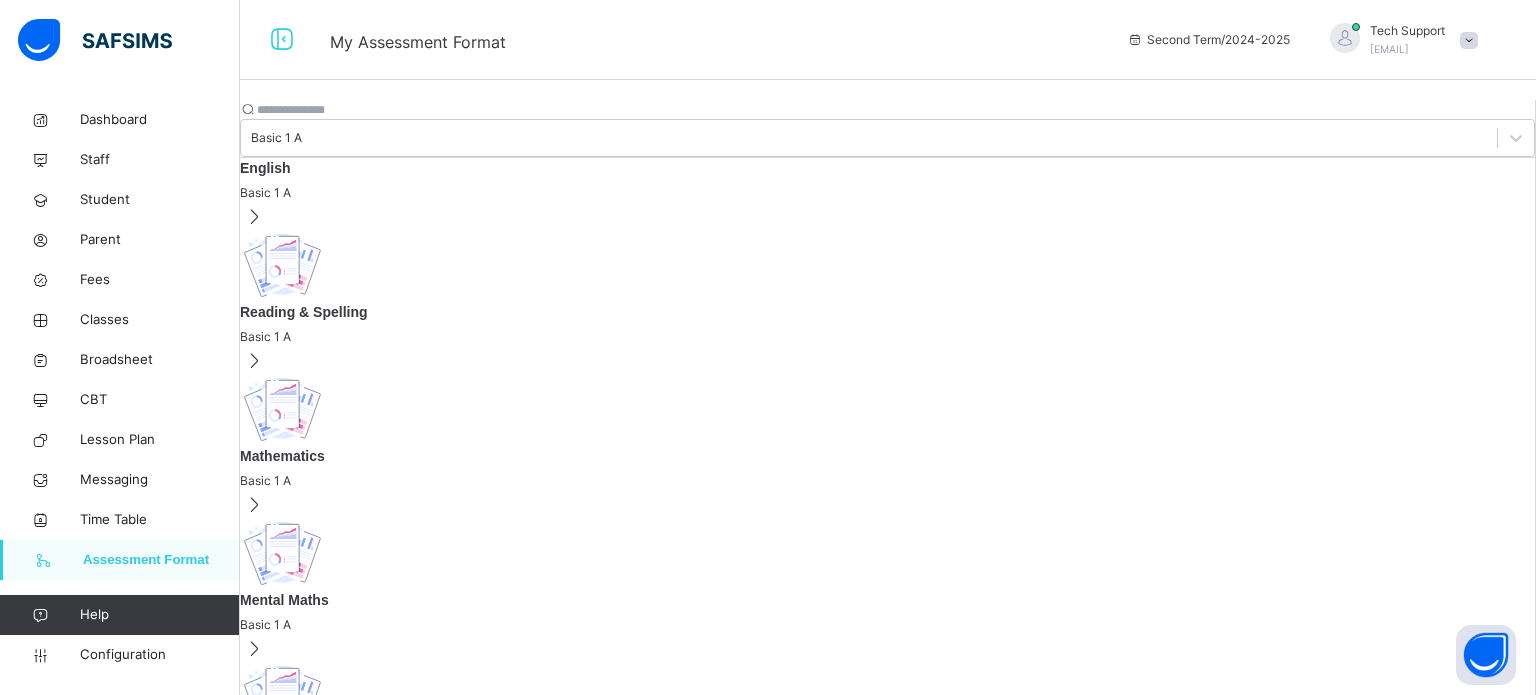 type on "****" 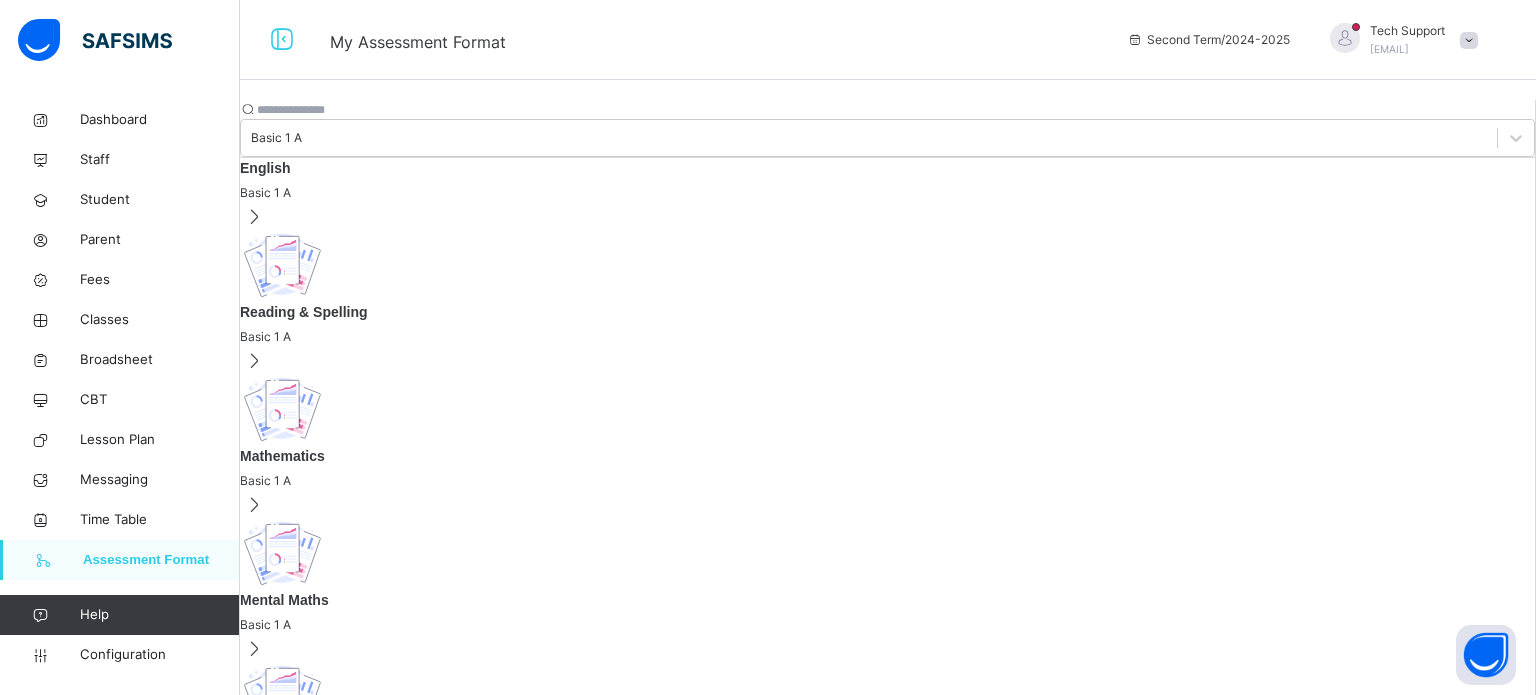 click at bounding box center (317, 110) 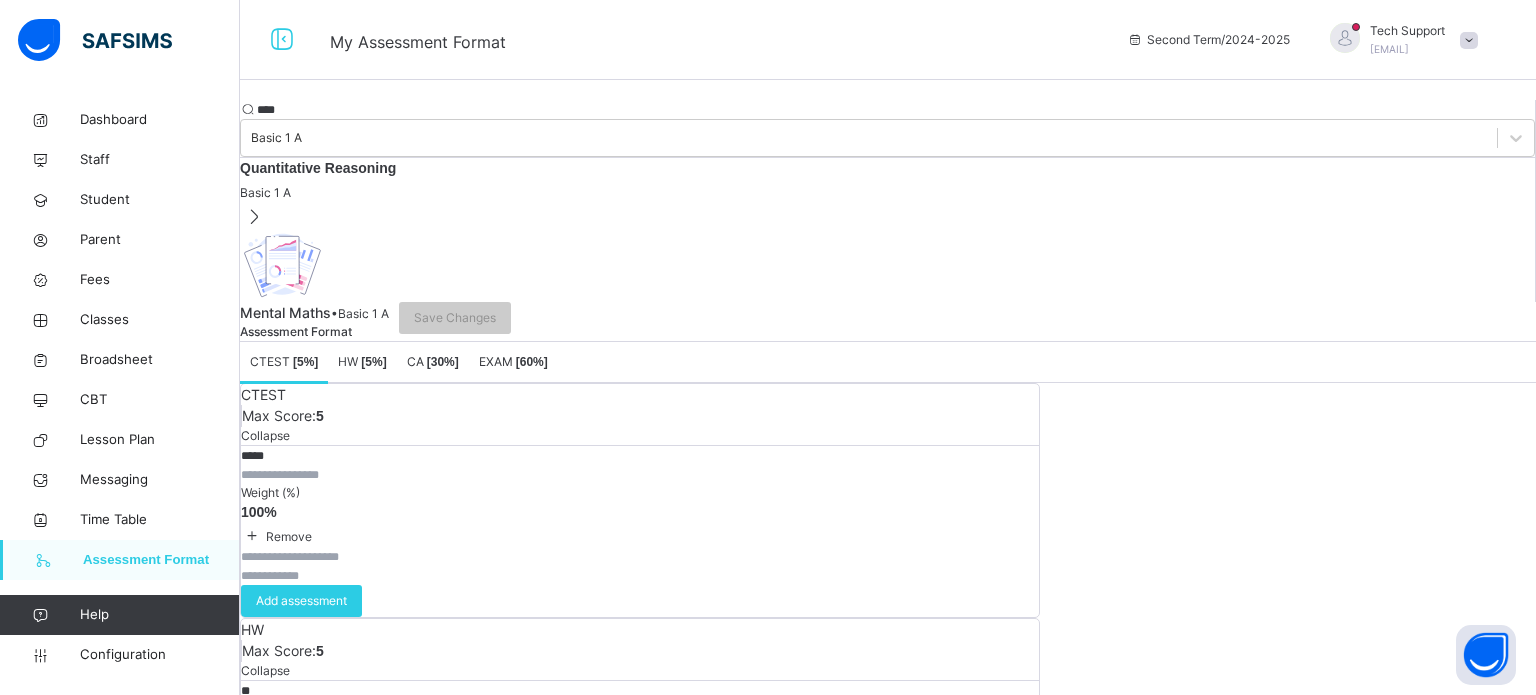 type on "****" 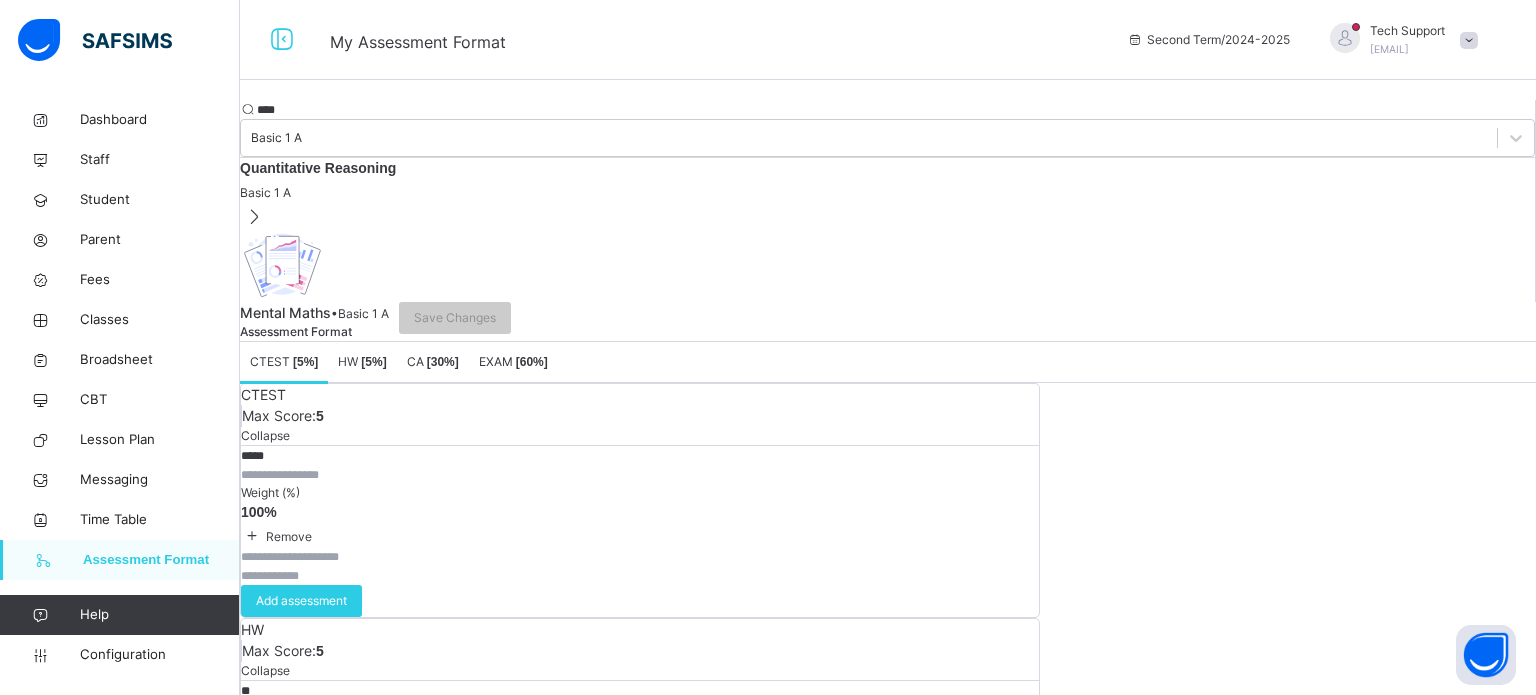 click on "Quantitative Reasoning" at bounding box center [887, 168] 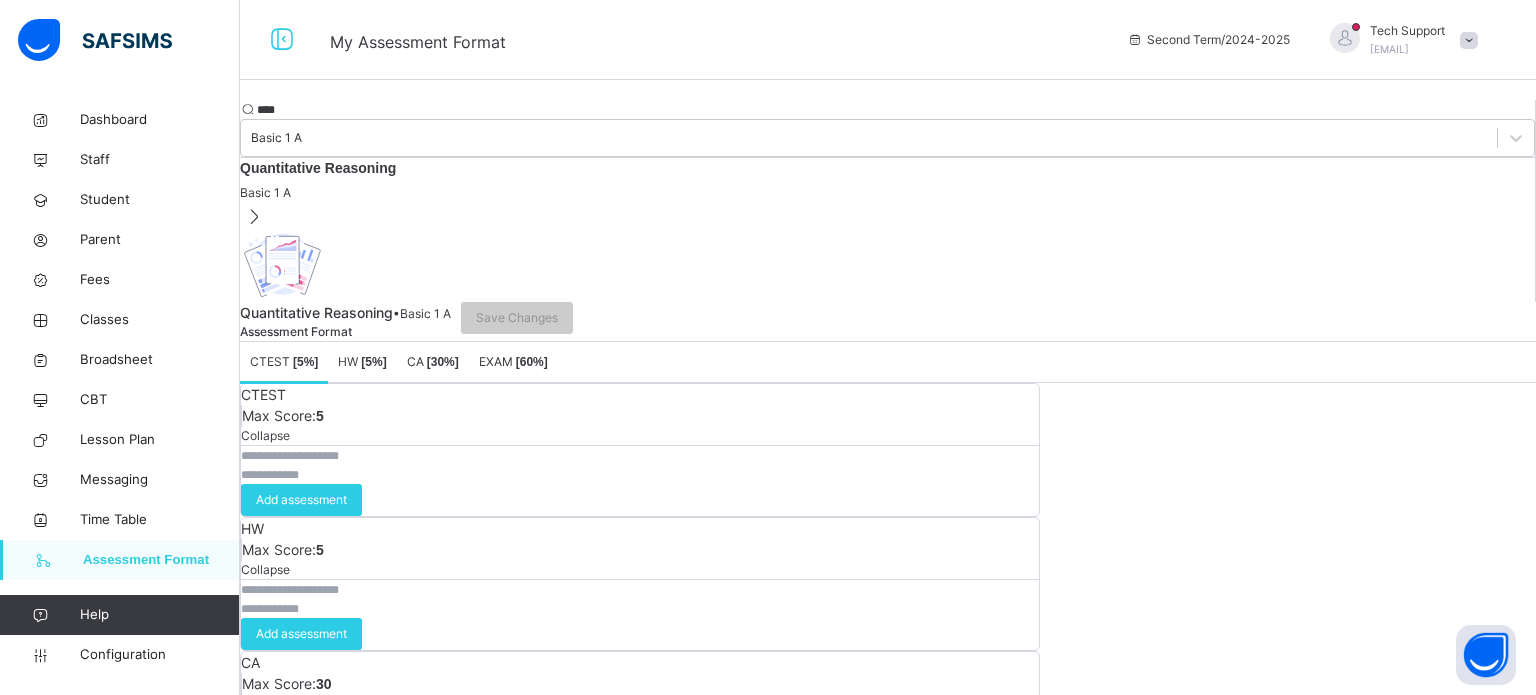click at bounding box center [301, 456] 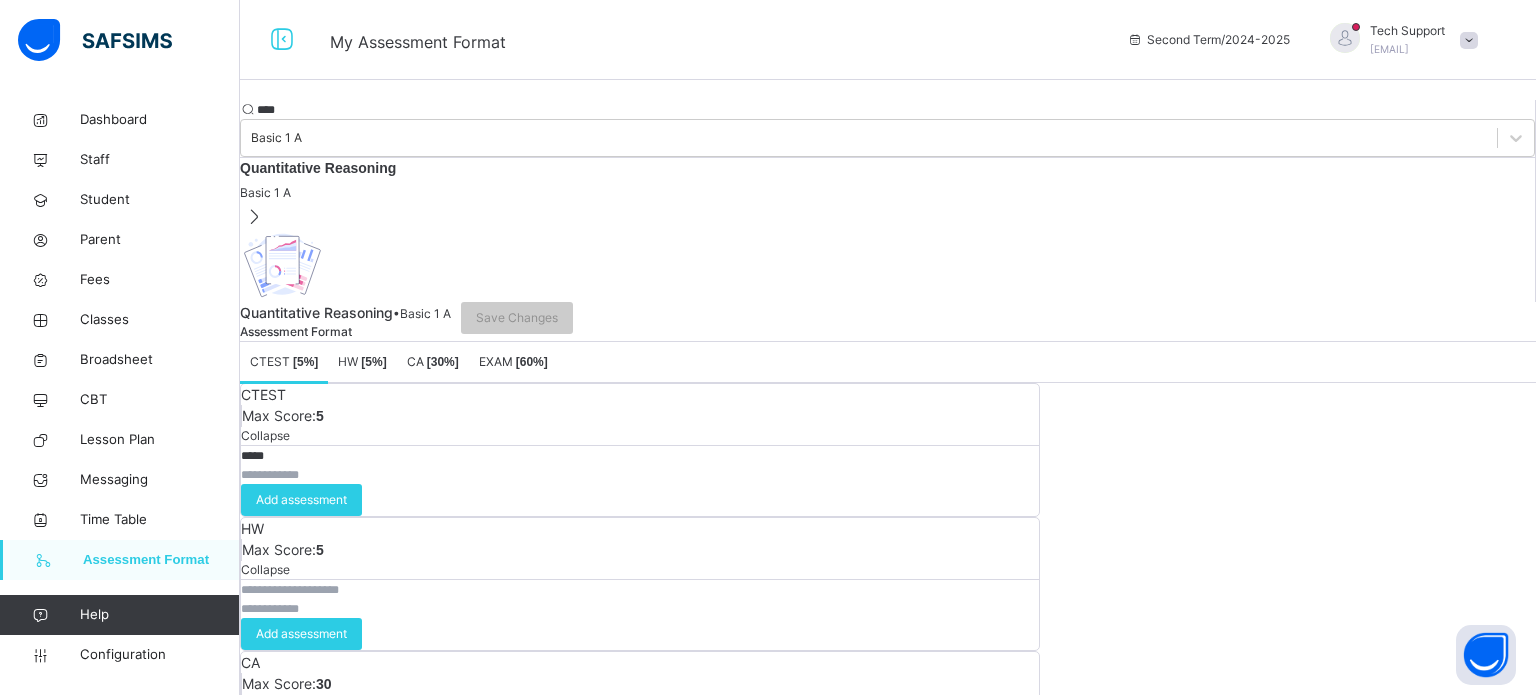 type on "*****" 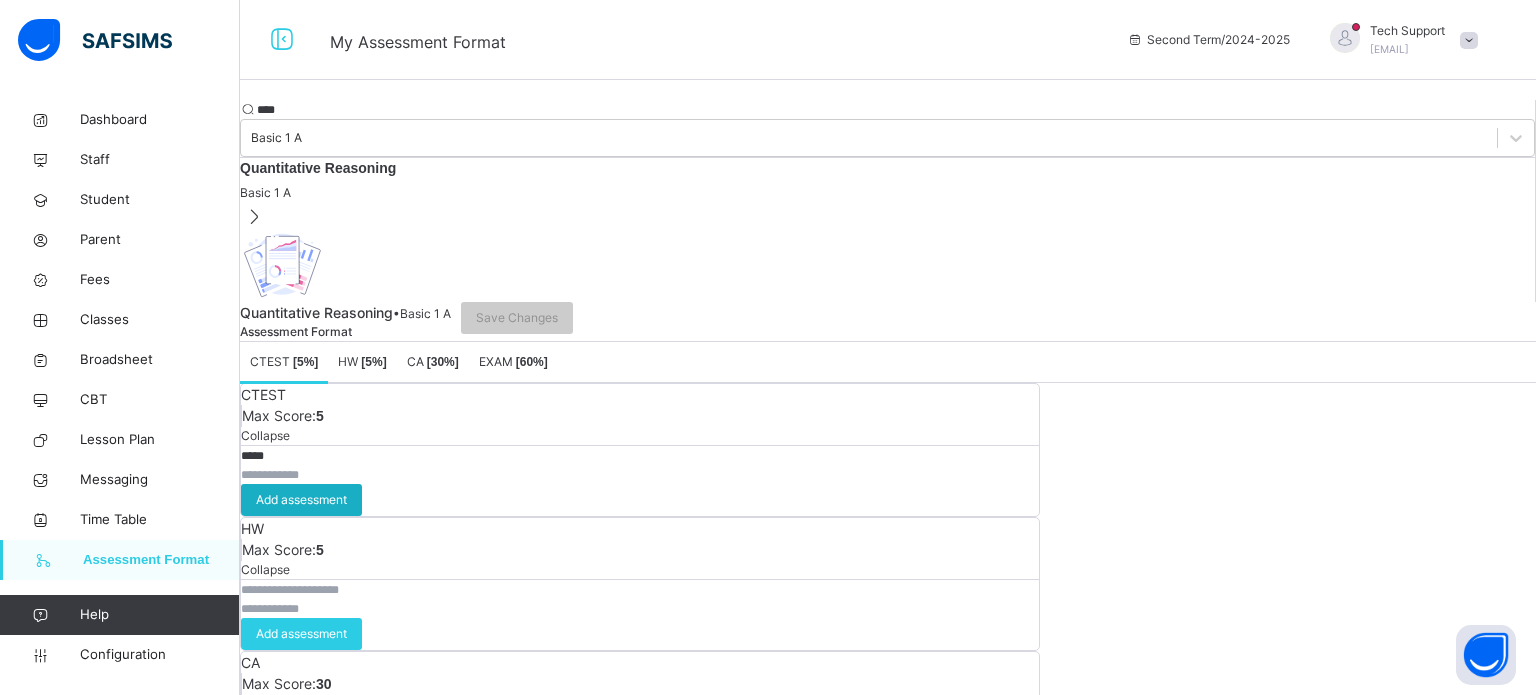 type on "*" 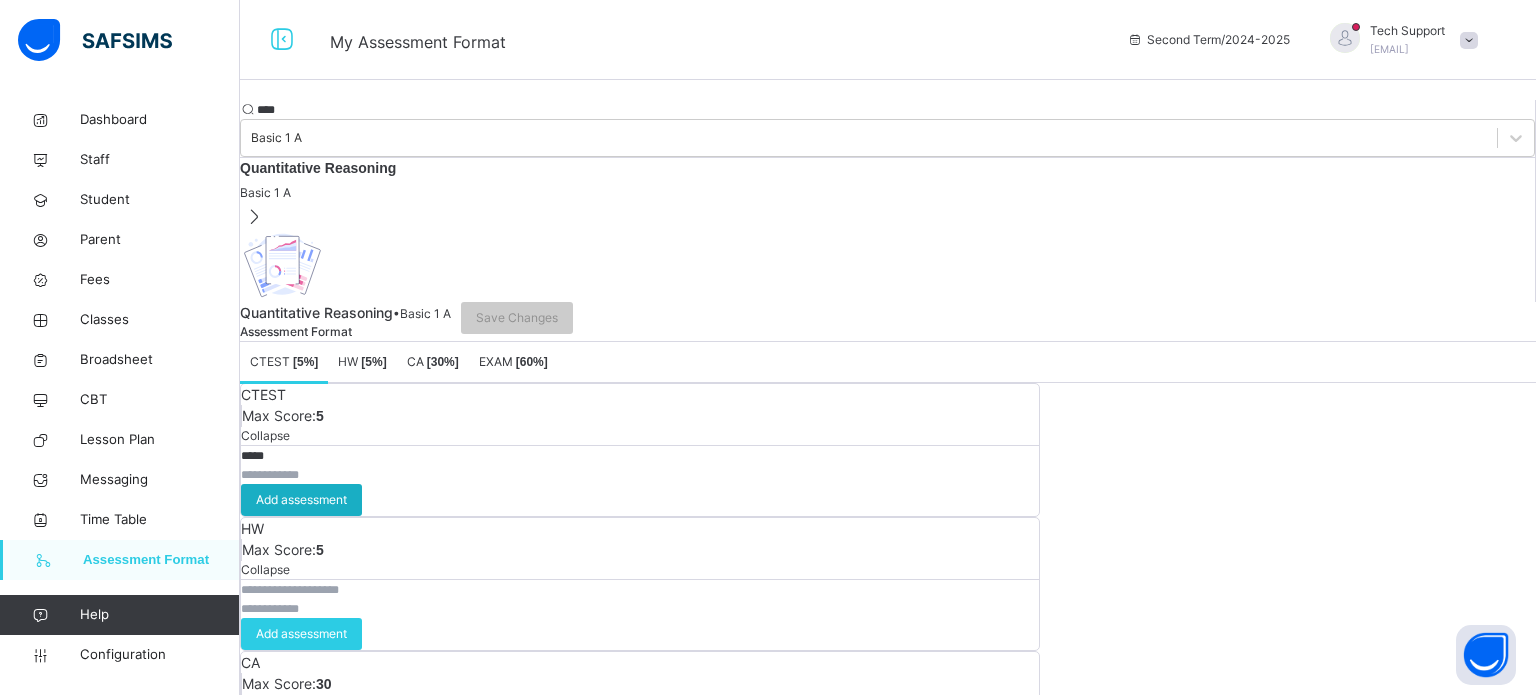 click on "Add assessment" at bounding box center (301, 500) 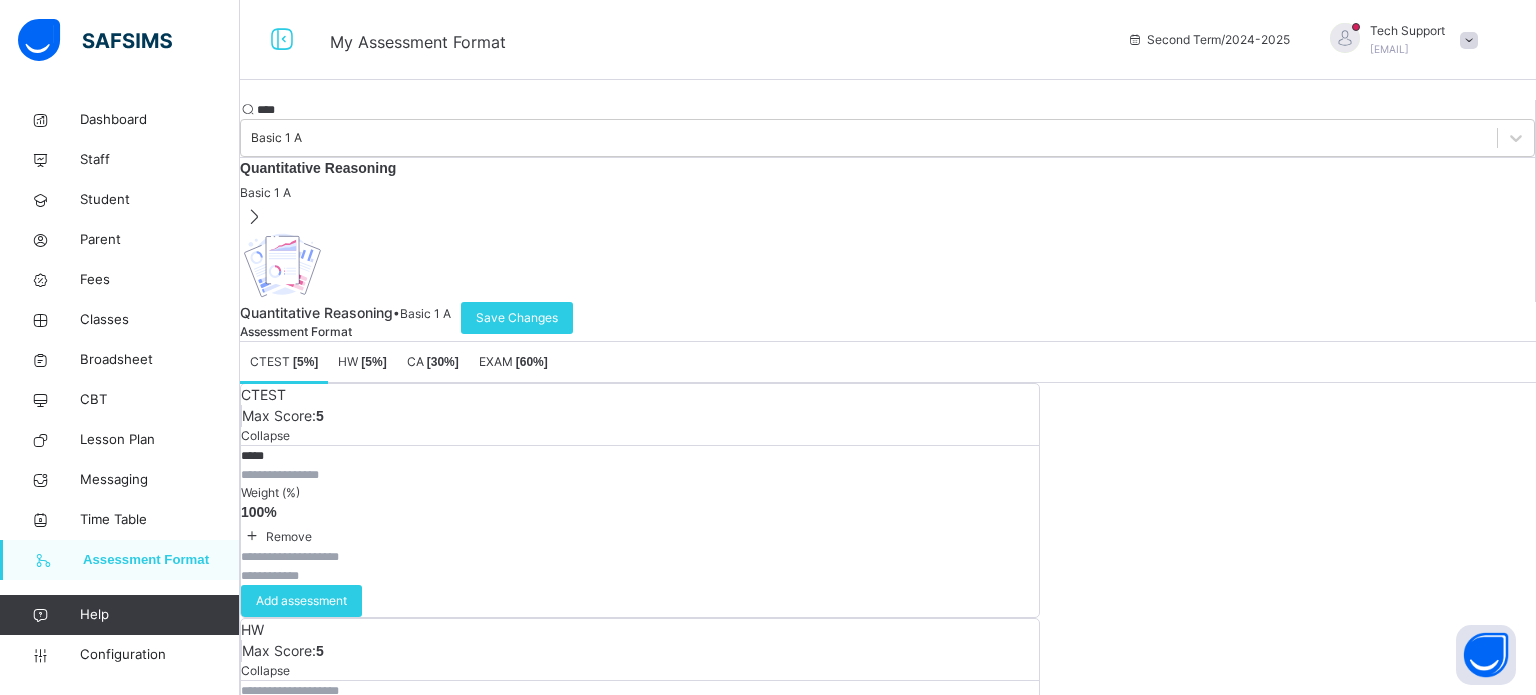 click on "HW   [ 5 %]" at bounding box center [362, 362] 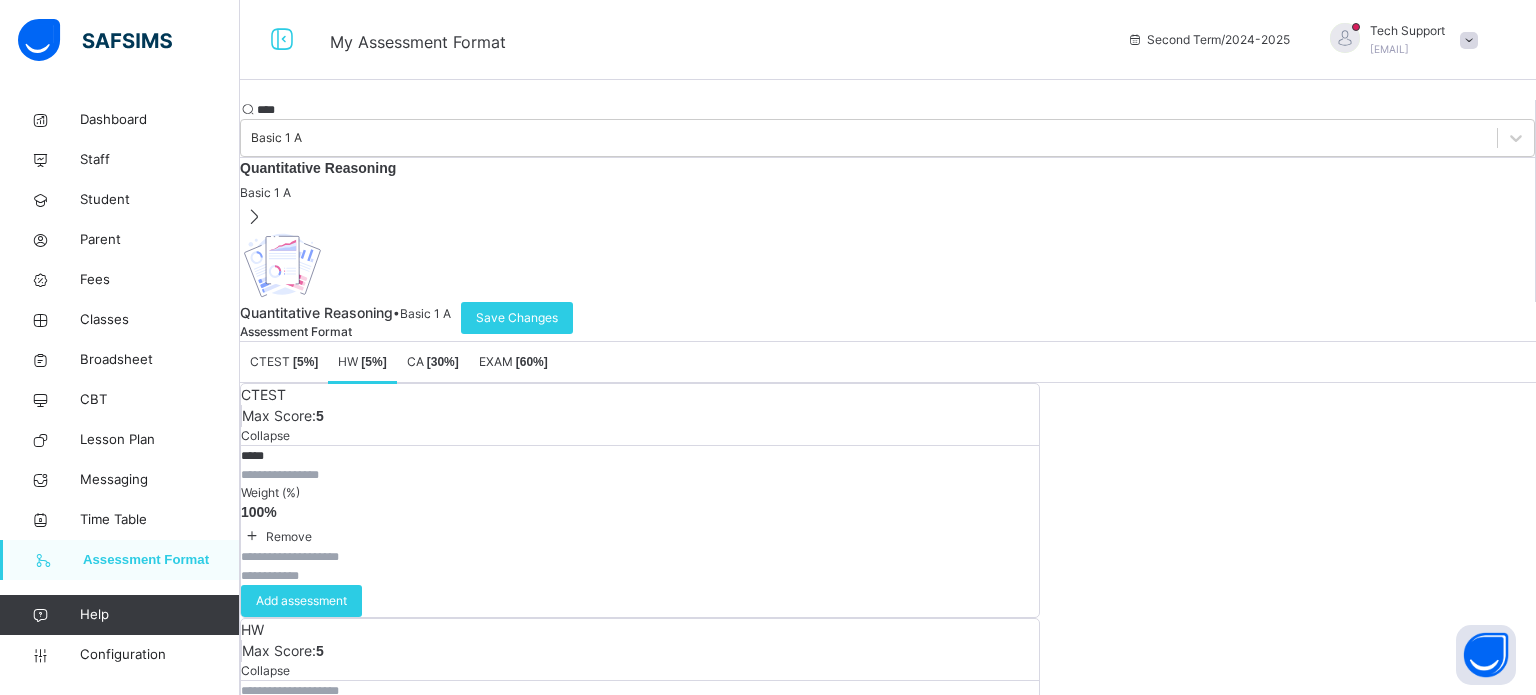 click at bounding box center [301, 691] 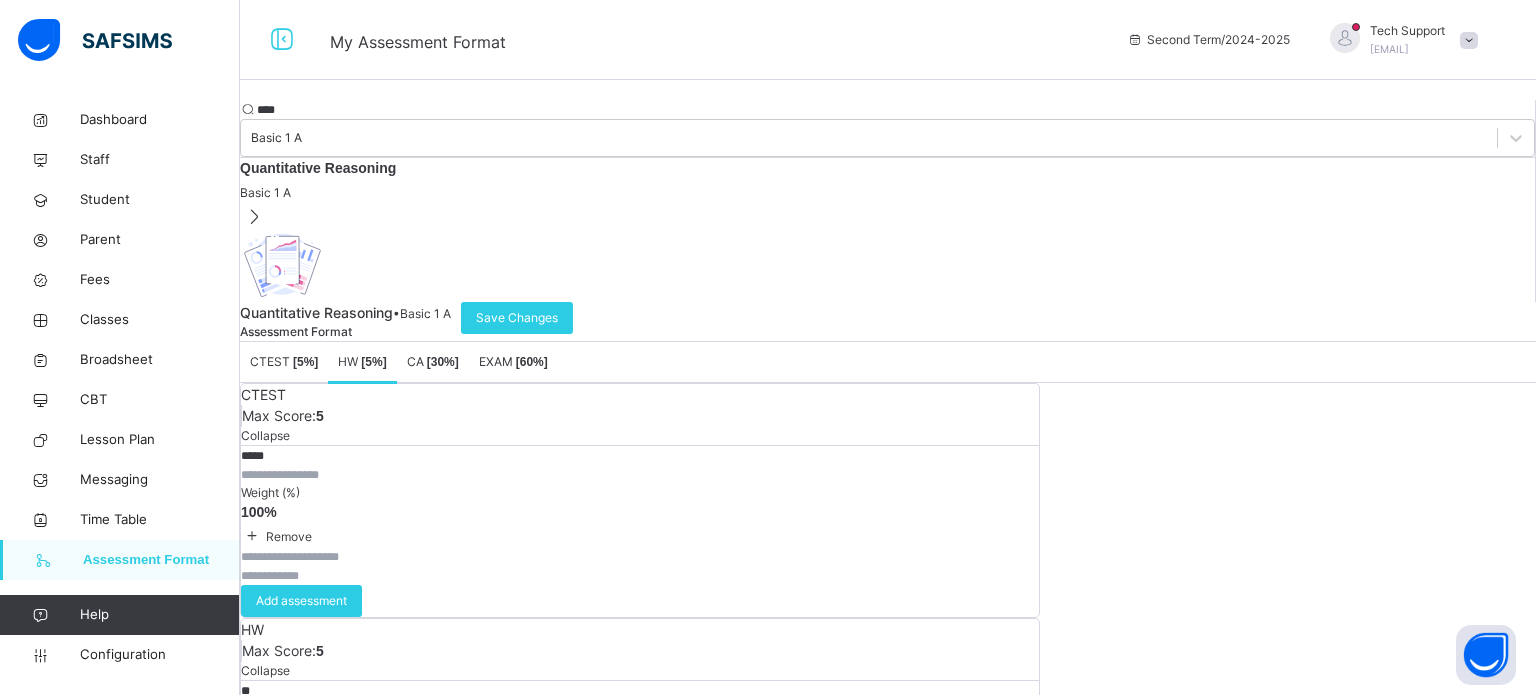 type on "**" 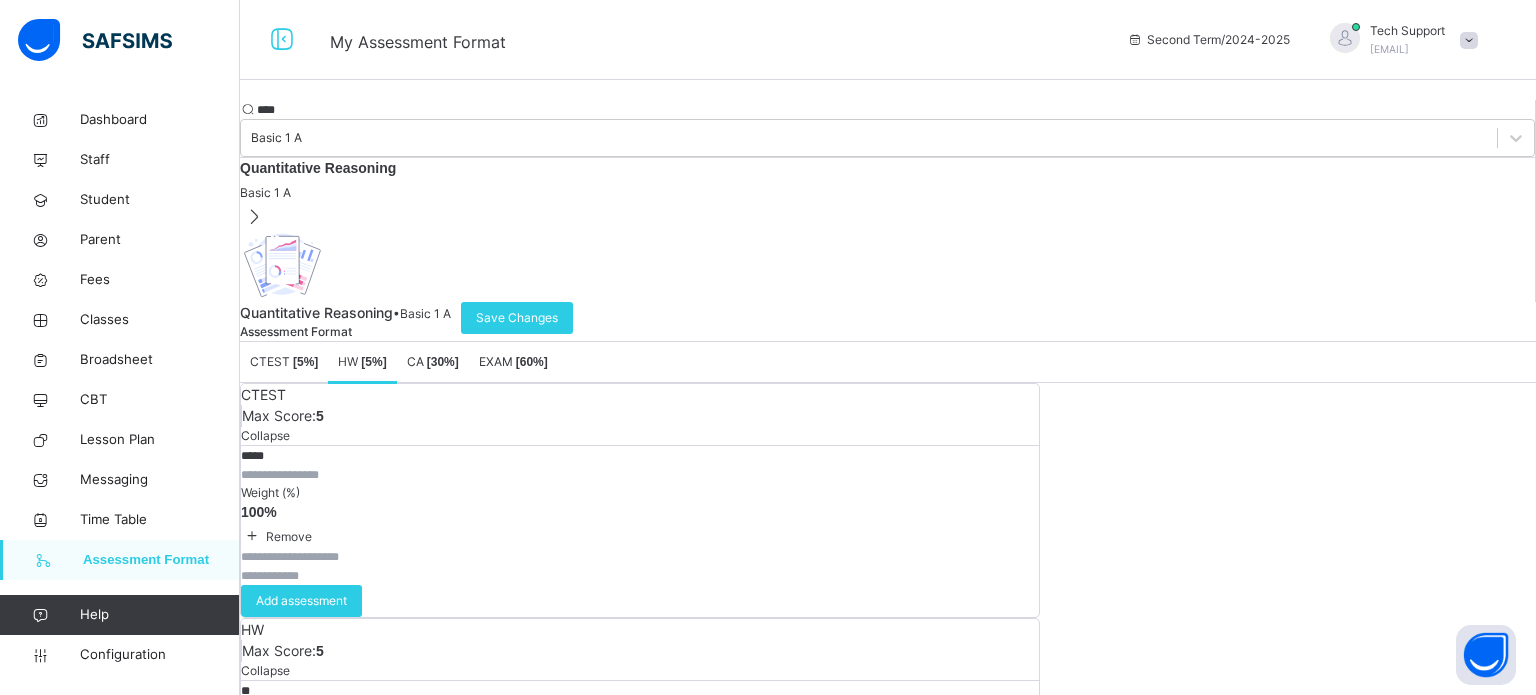 type on "*" 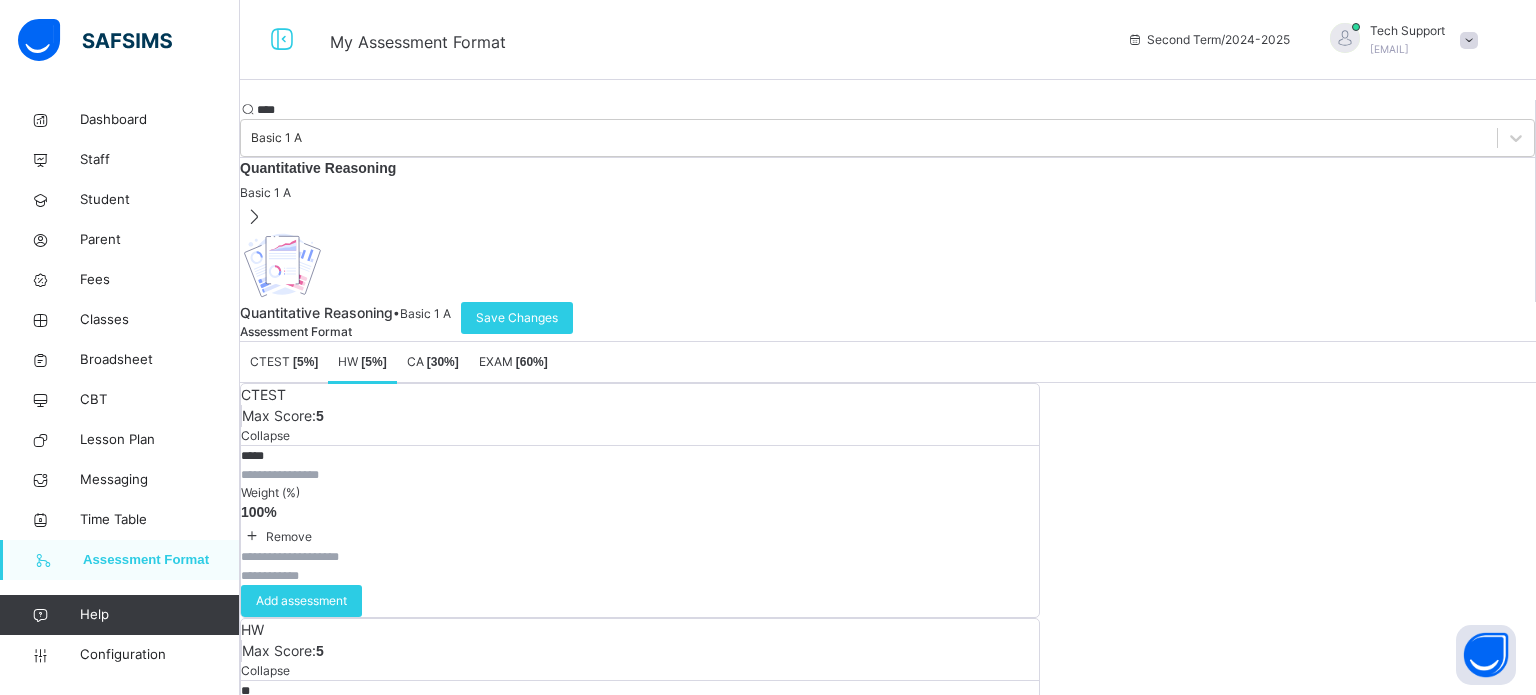 click on "Add assessment" at bounding box center [301, 735] 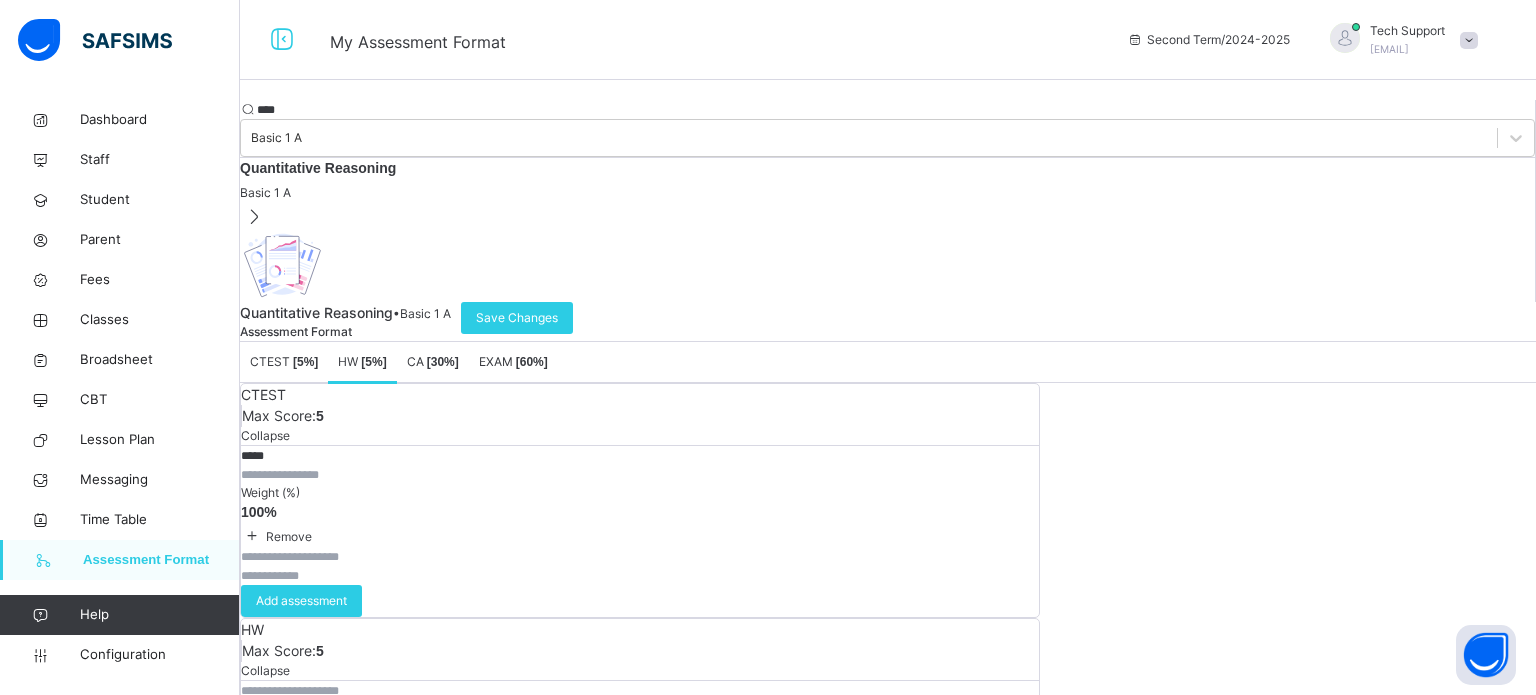 type on "*" 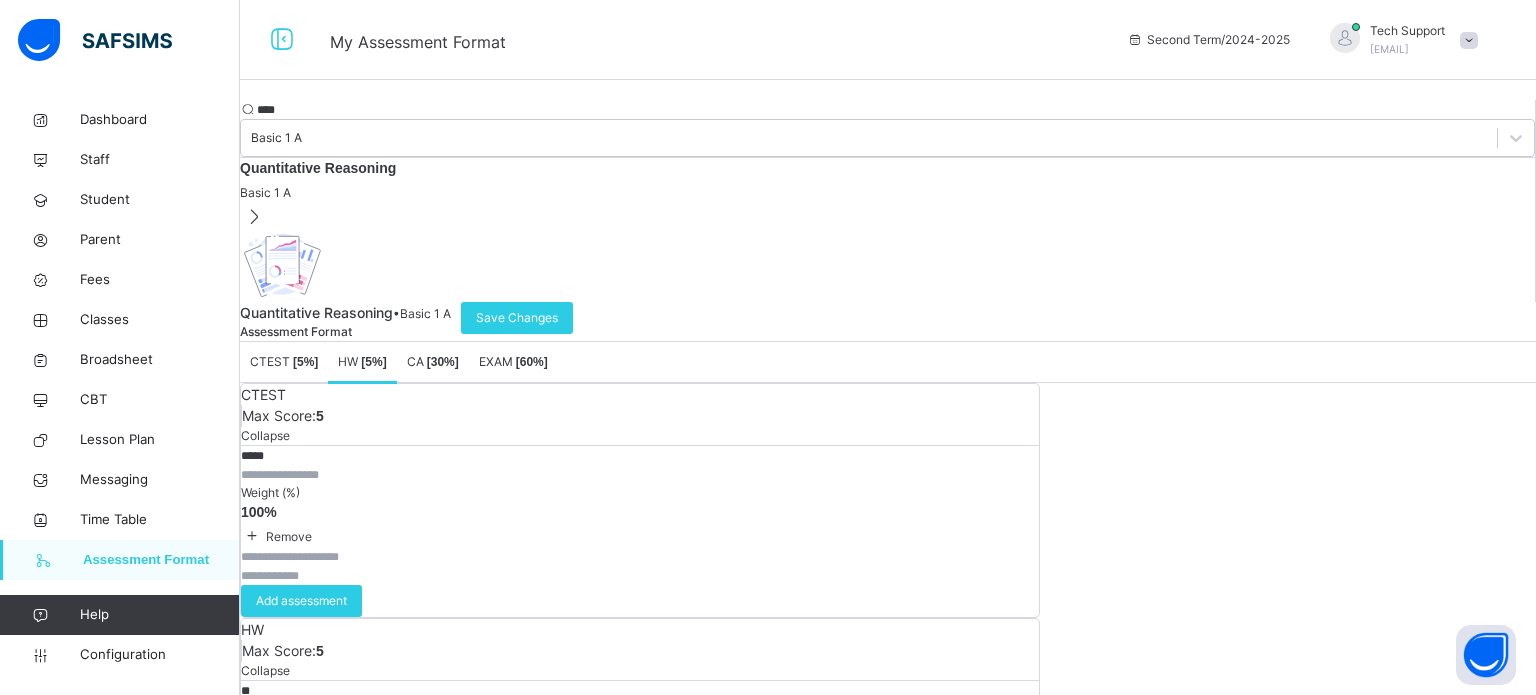 click on "[ 30 %]" at bounding box center (443, 362) 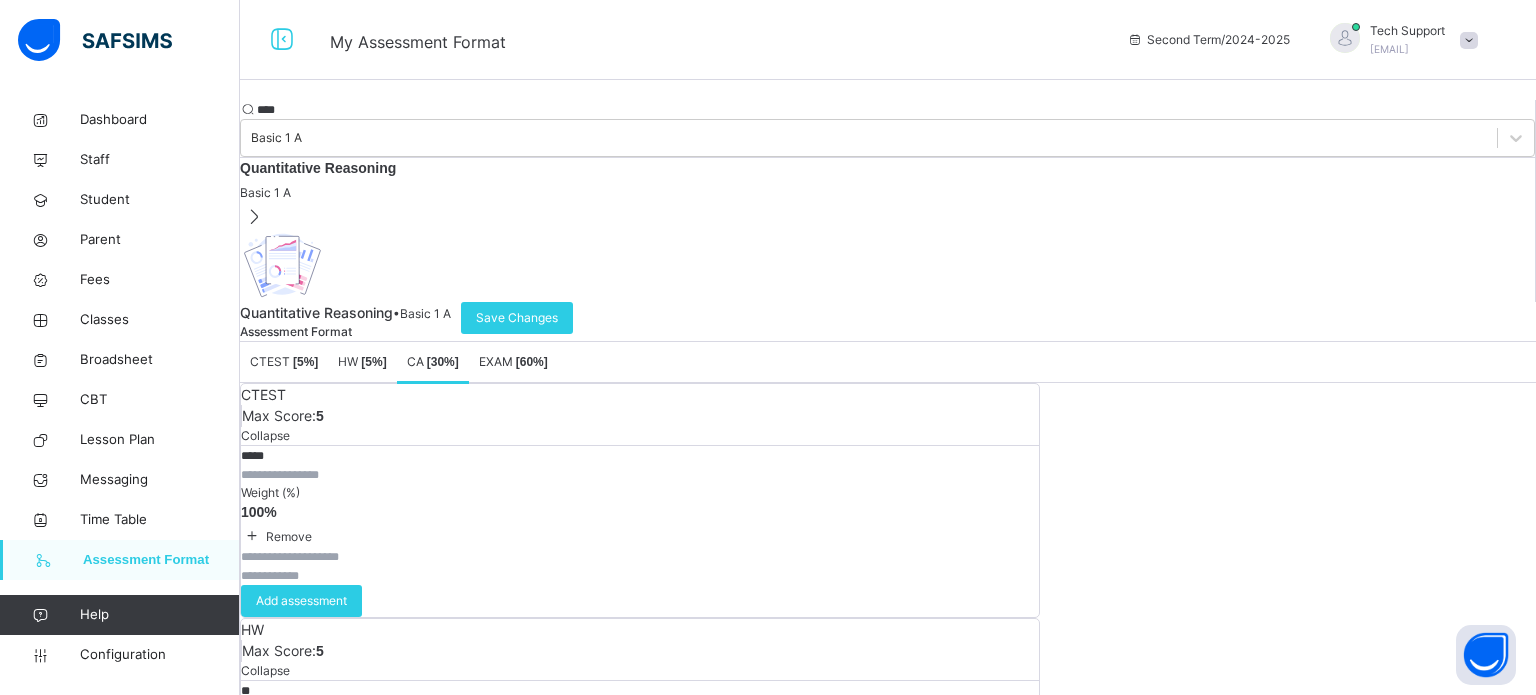 click at bounding box center (301, 926) 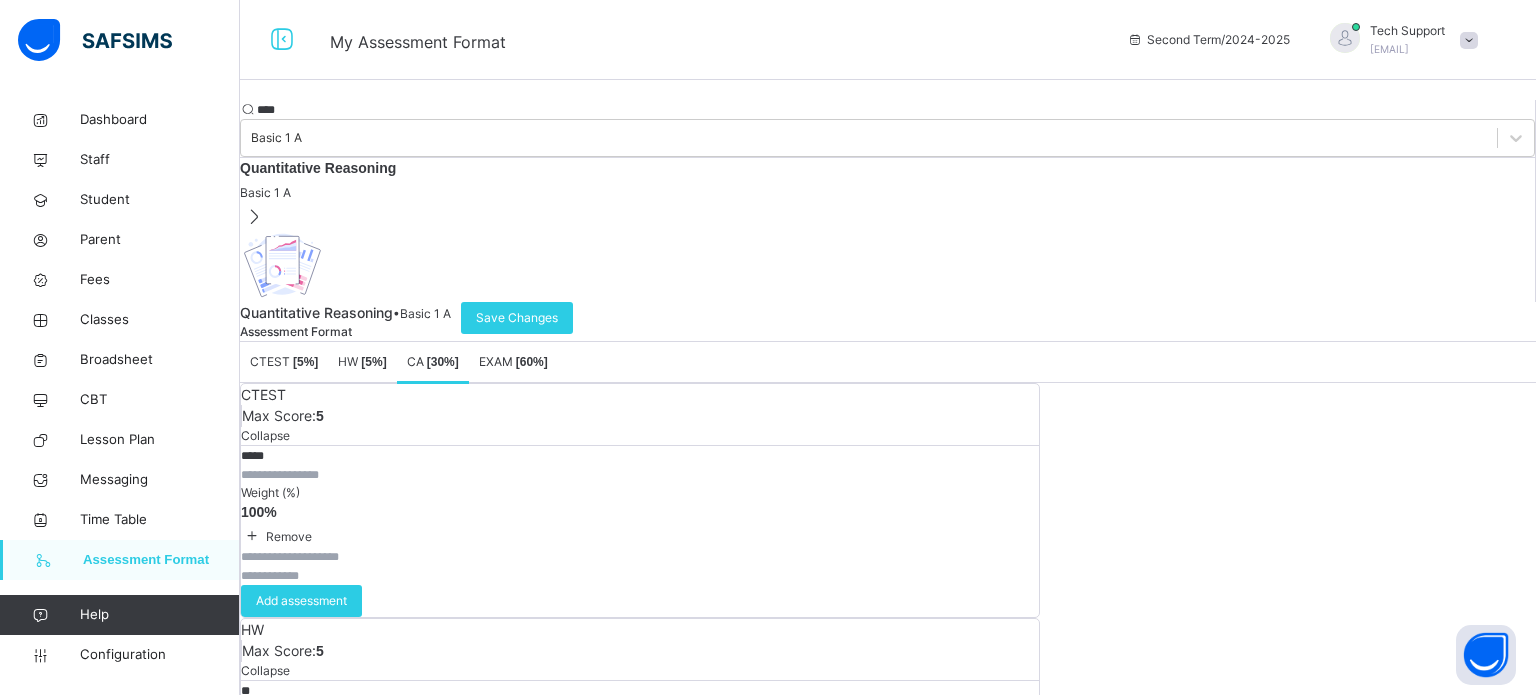 type on "**" 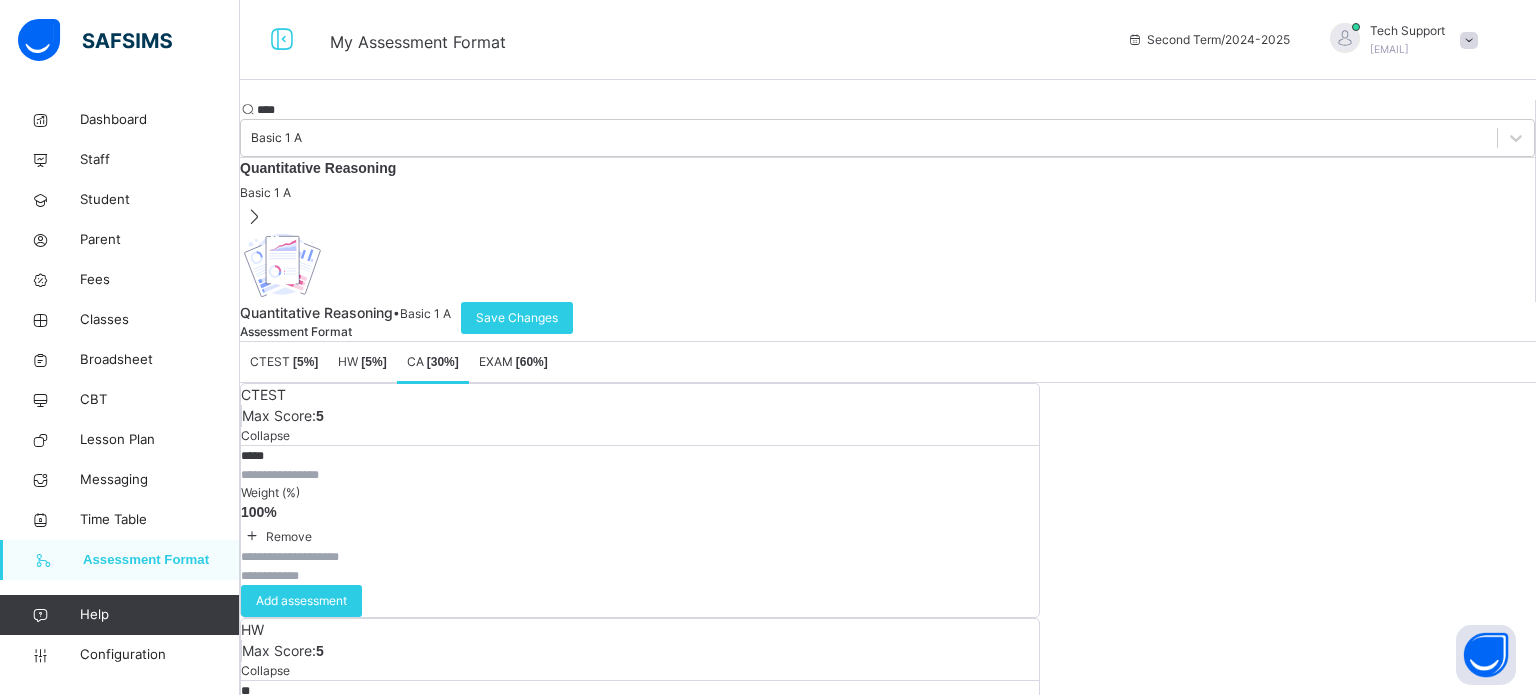 click on "Add assessment" at bounding box center [301, 970] 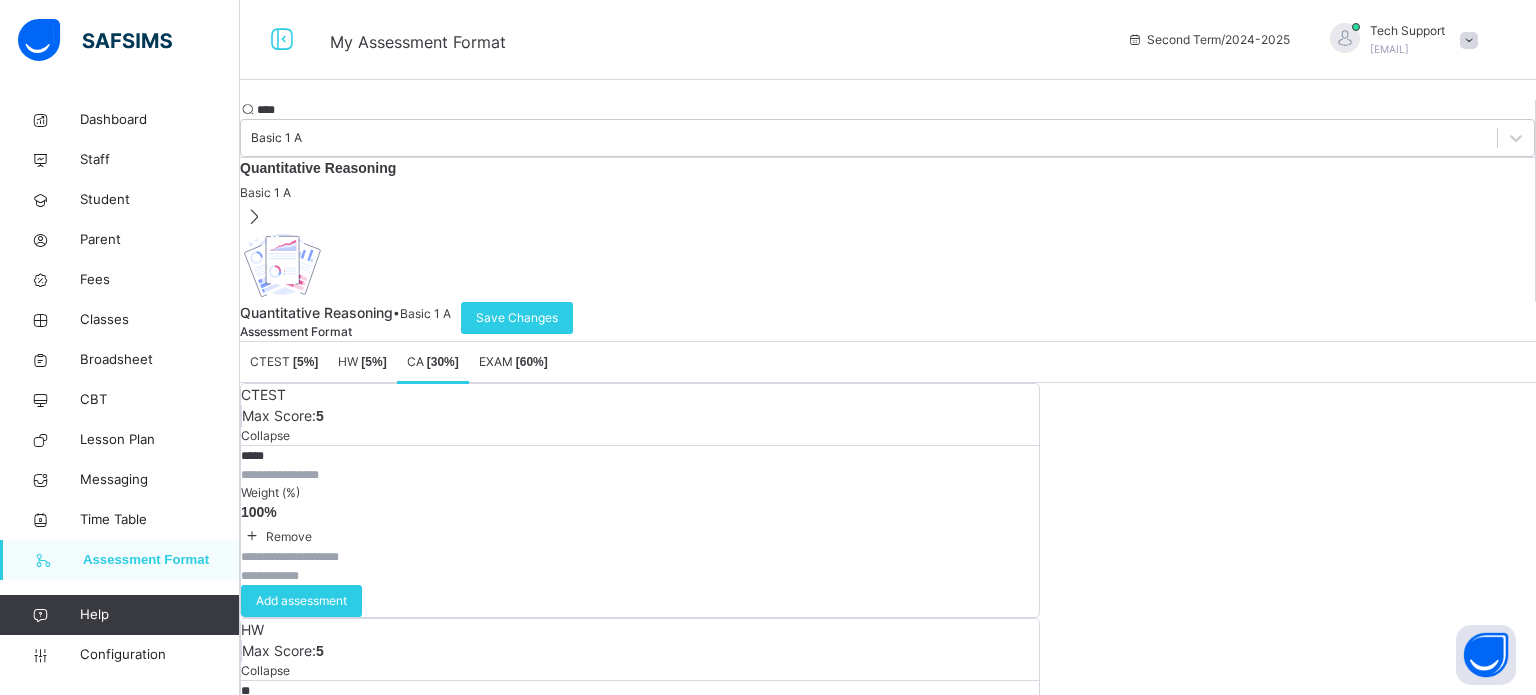 click on "[ 60 %]" at bounding box center [532, 362] 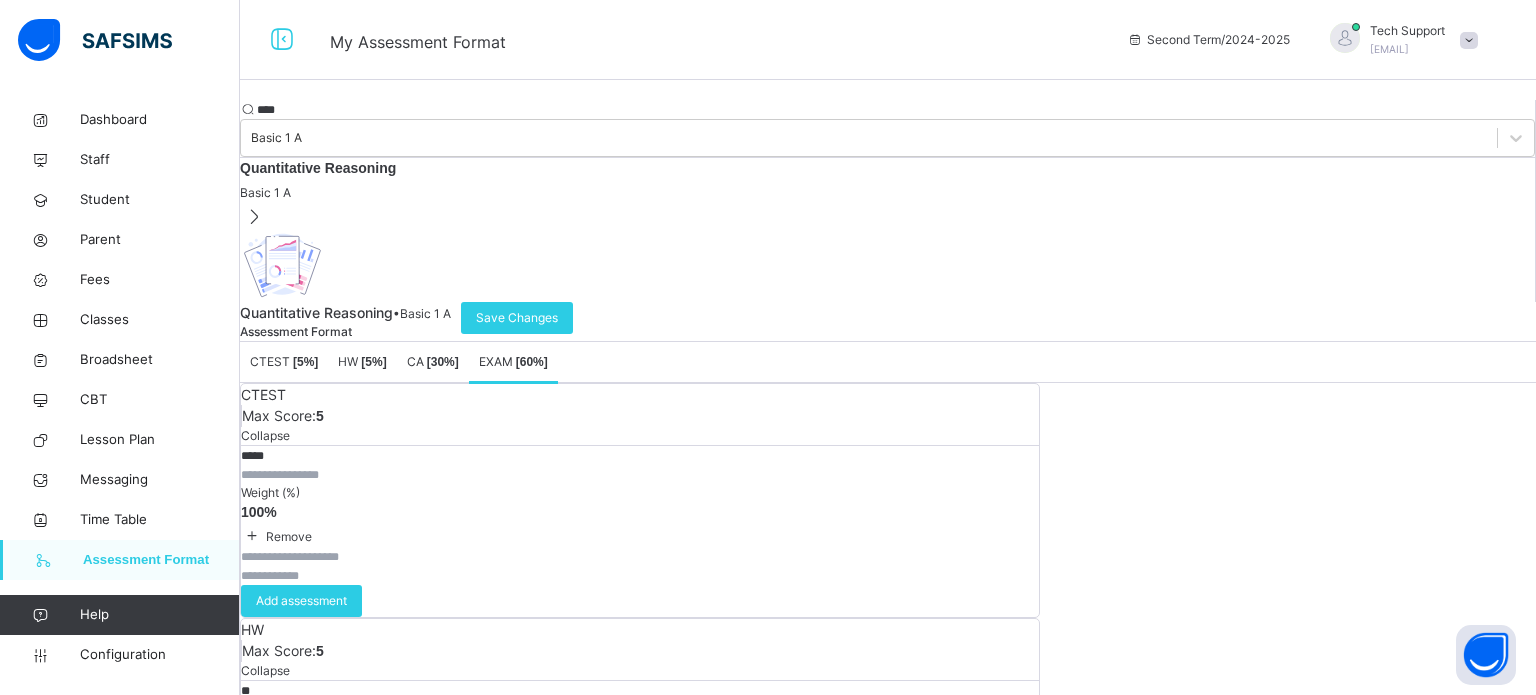 click on "*" at bounding box center (301, 1161) 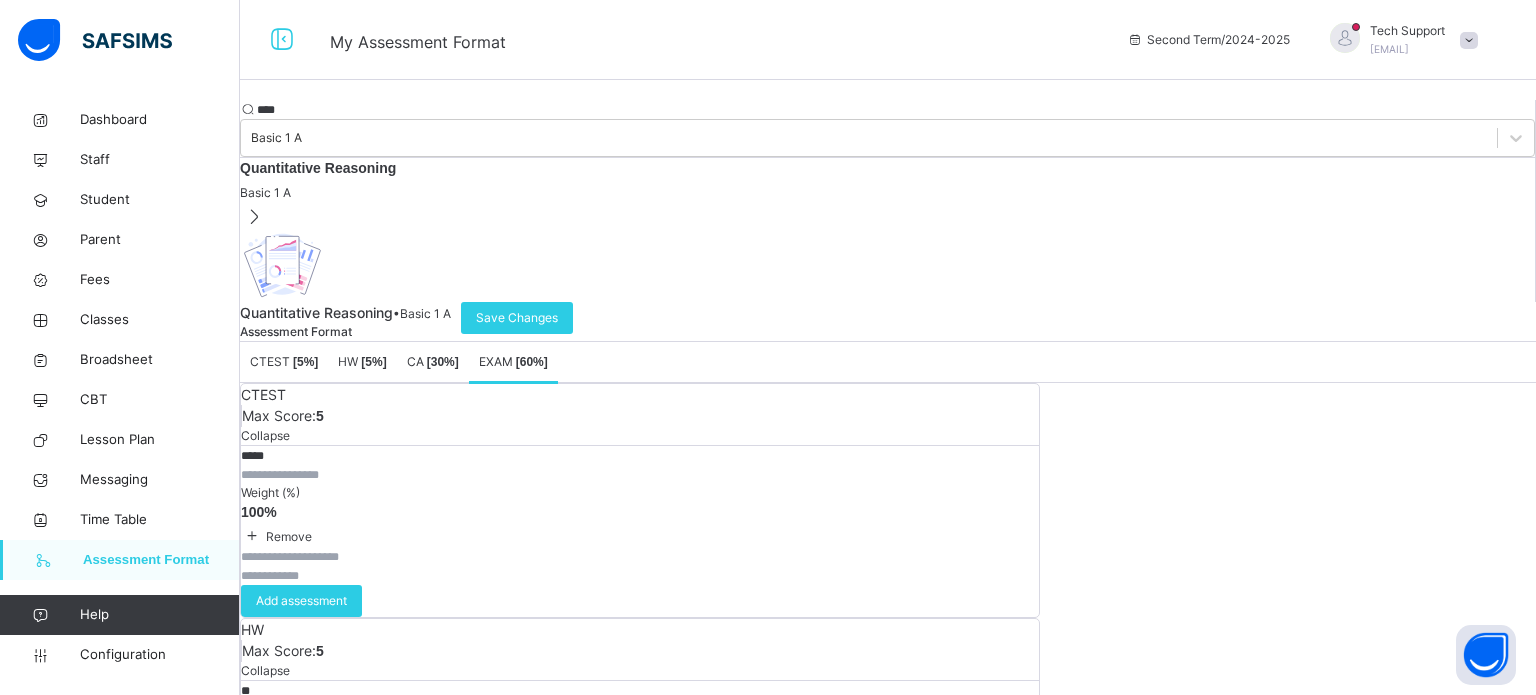 type on "**" 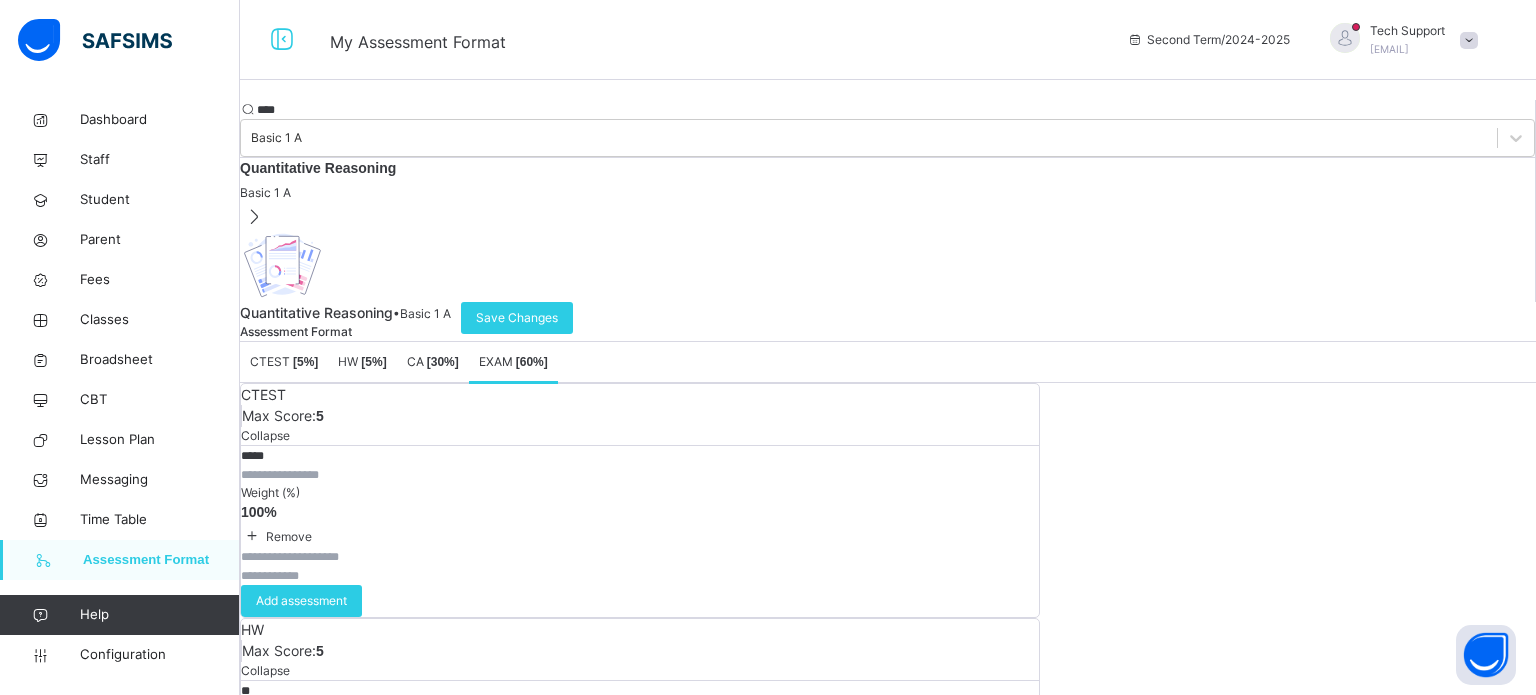 click on "Add assessment" at bounding box center (301, 1205) 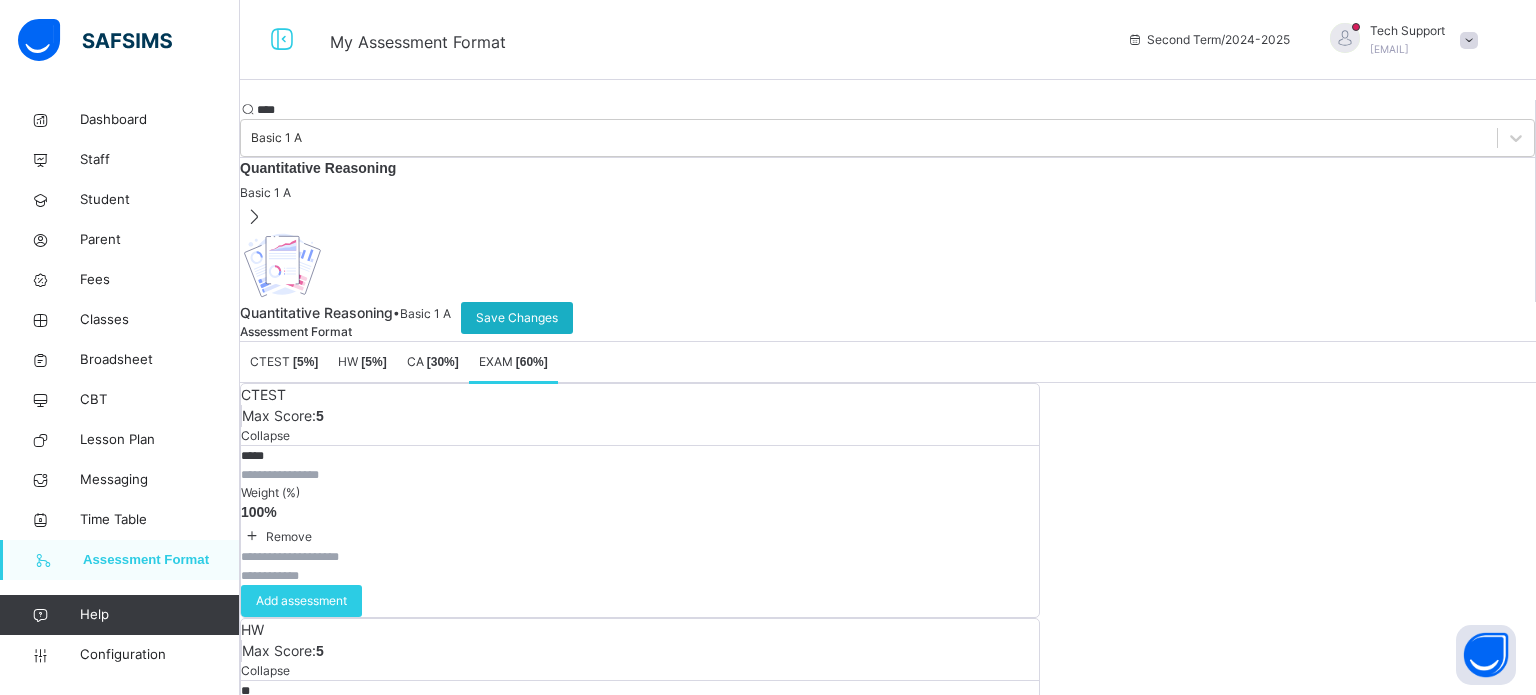click on "Save Changes" at bounding box center [517, 318] 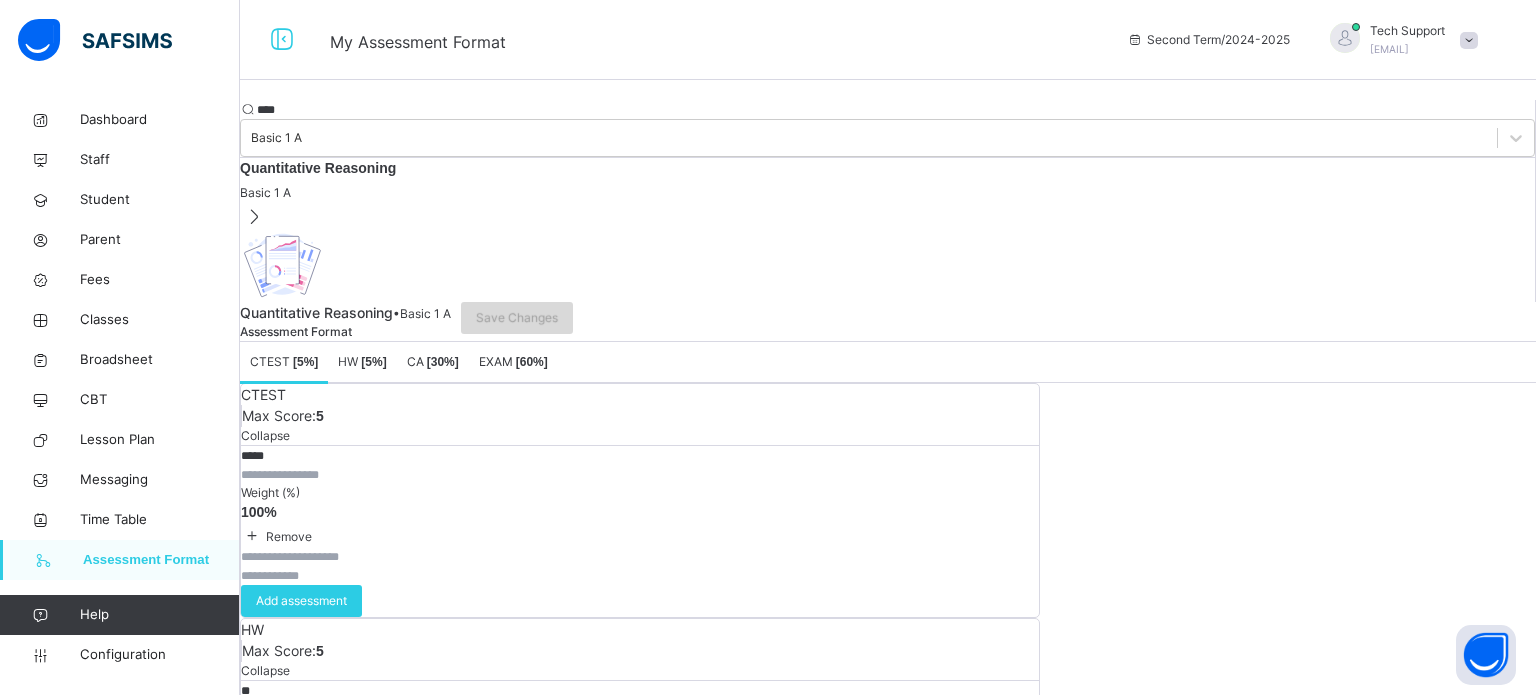 click on "Save Changes" at bounding box center (517, 318) 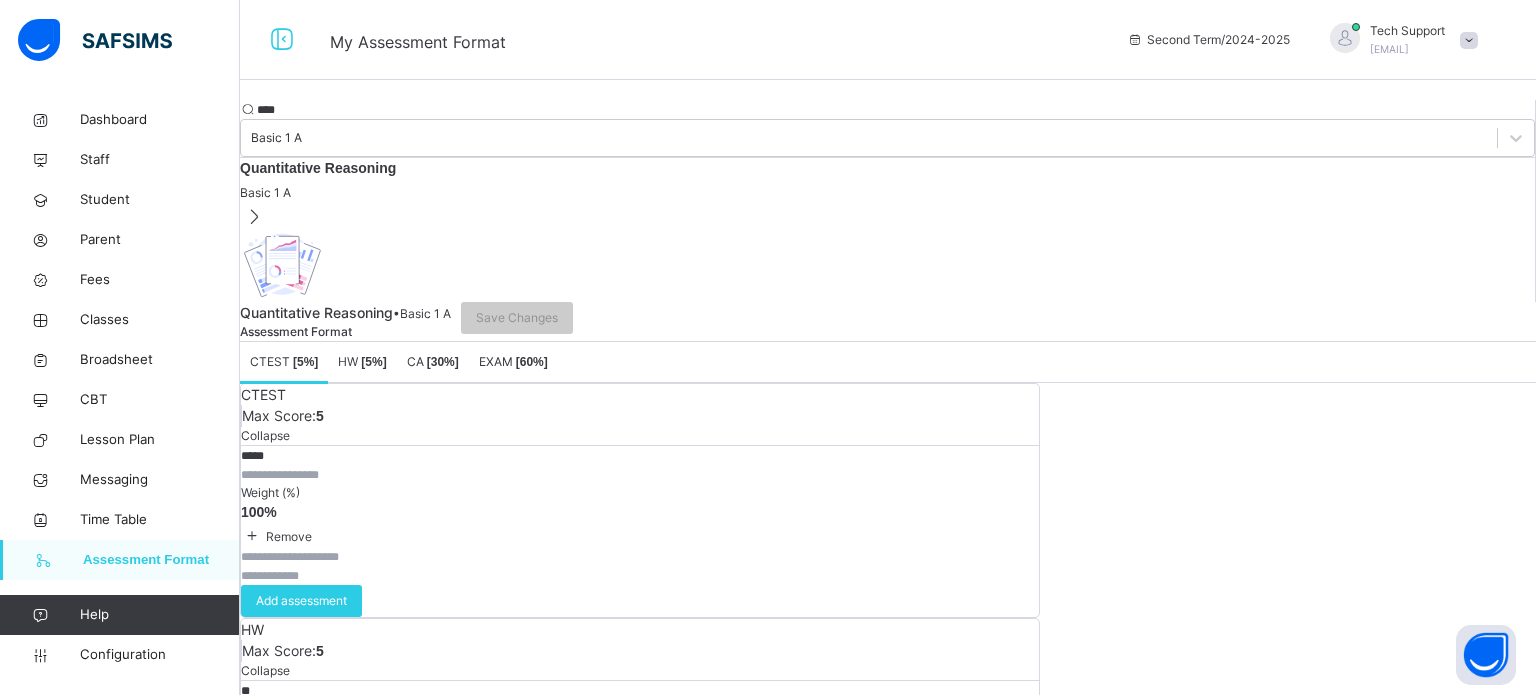 click on "****" at bounding box center [317, 110] 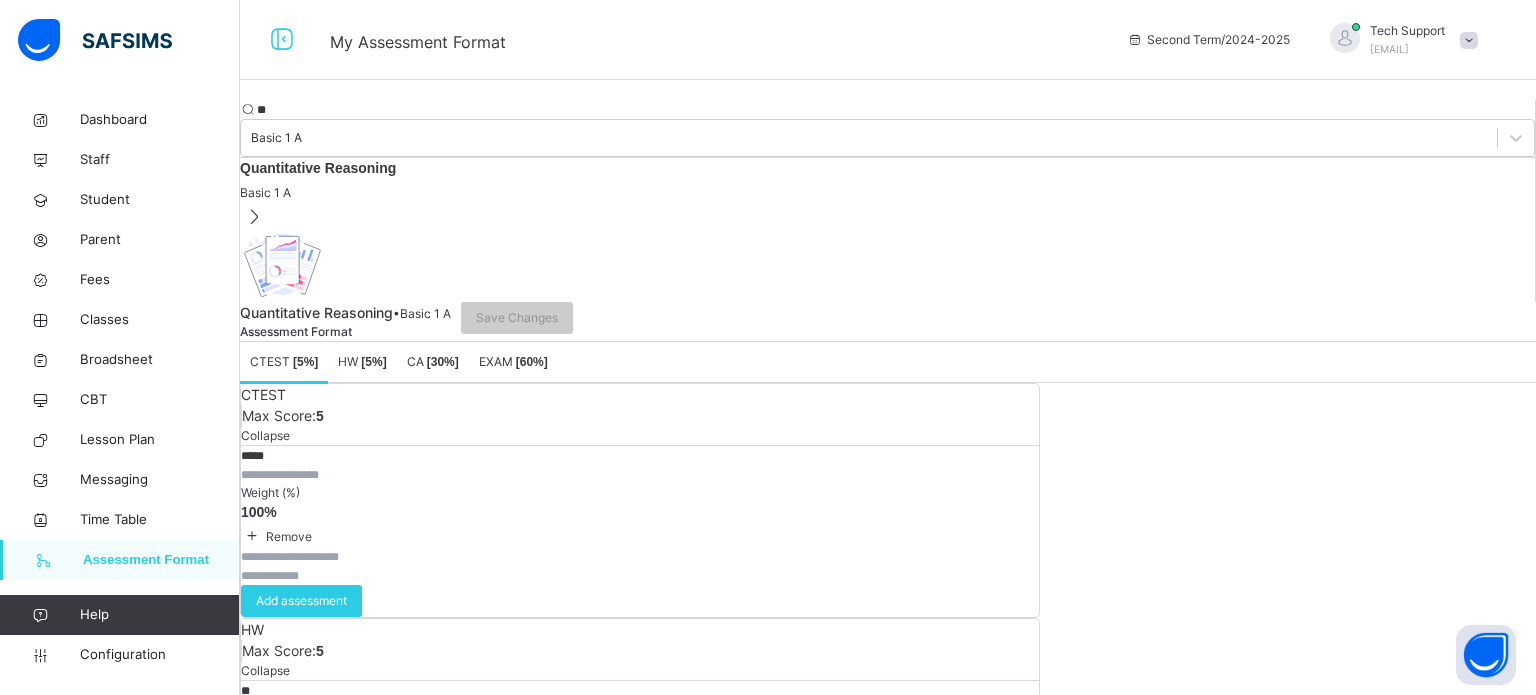 type on "*" 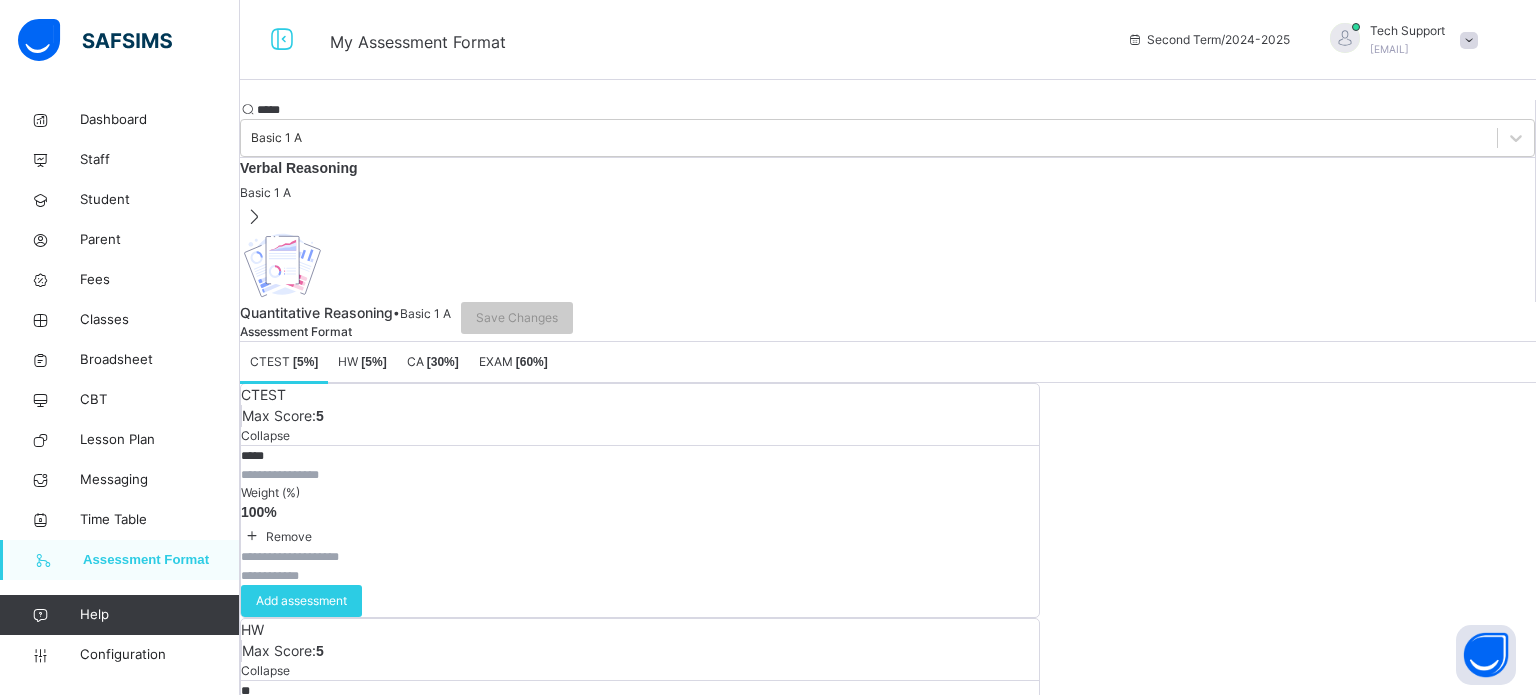 type on "*****" 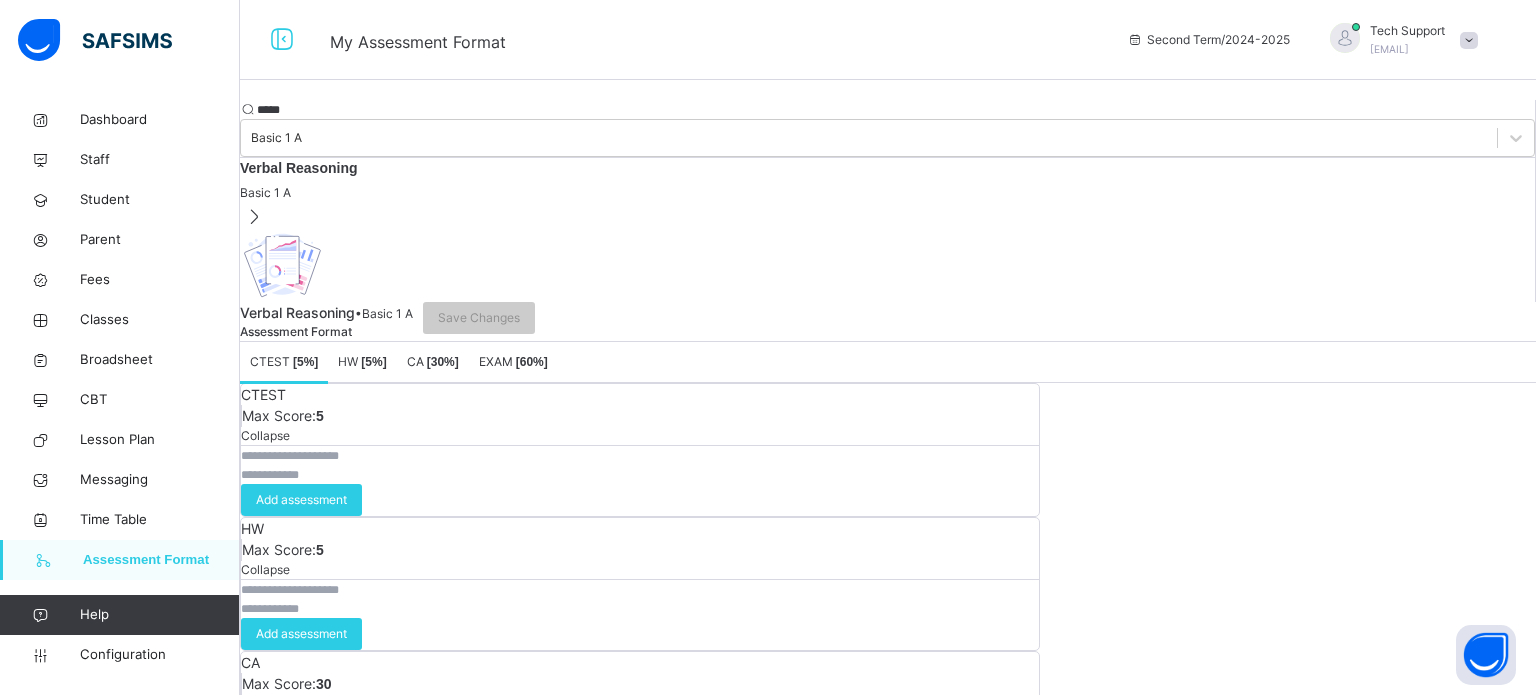 click at bounding box center (301, 456) 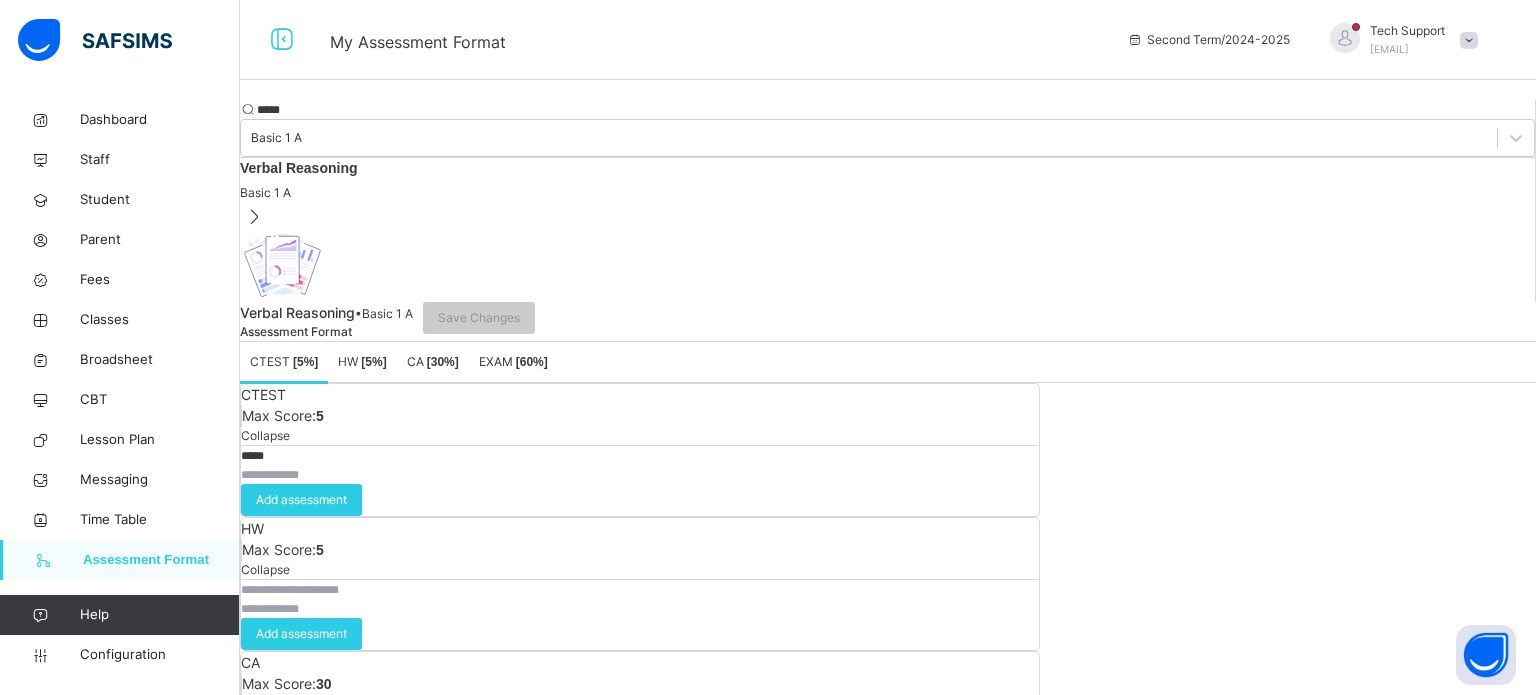 type on "*****" 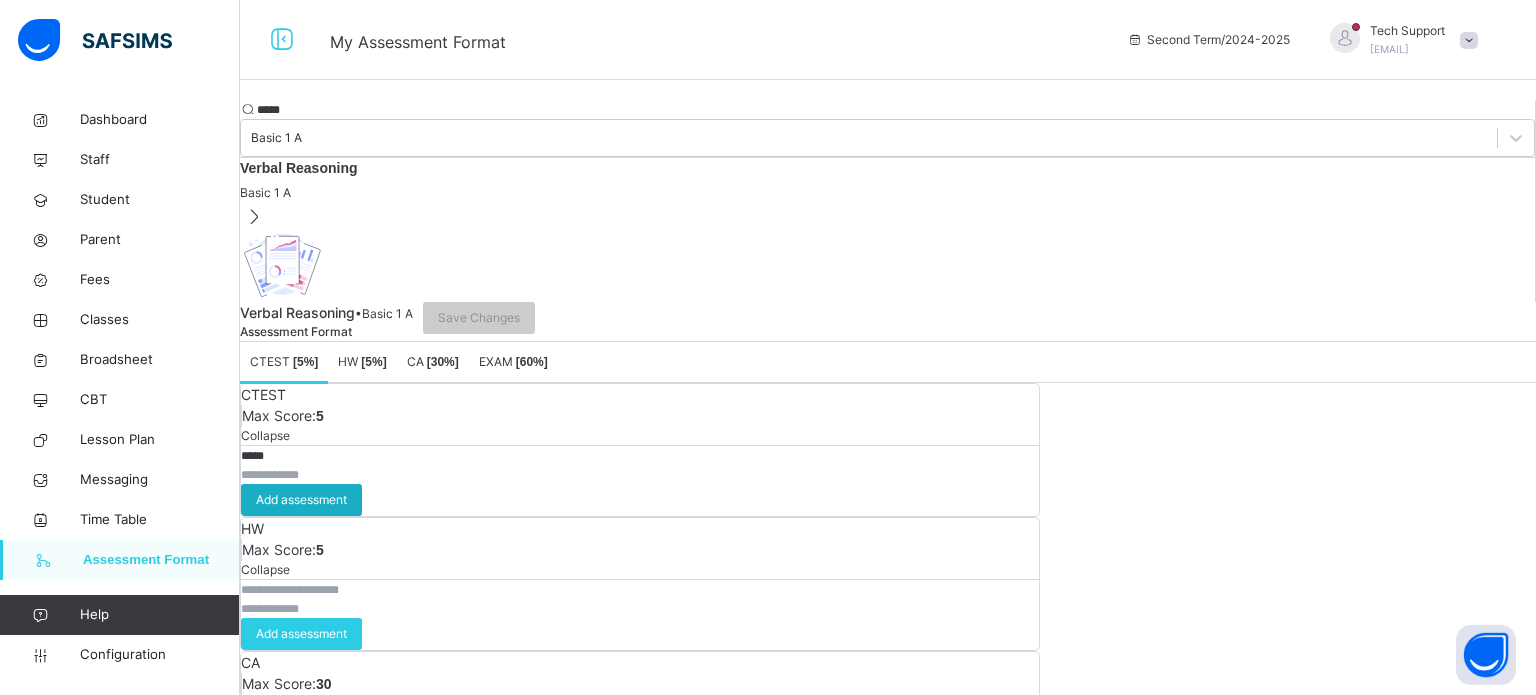 type on "*" 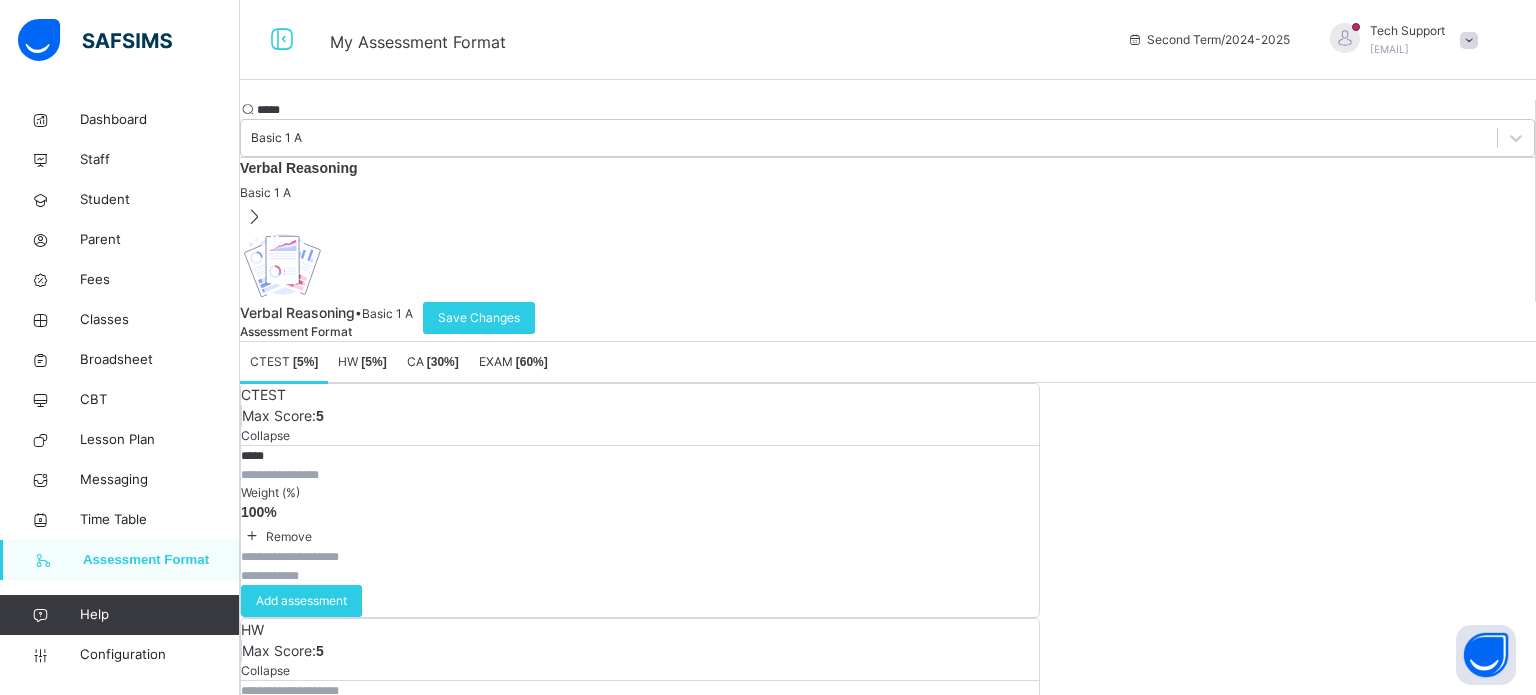 click on "HW   [ 5 %]" at bounding box center (362, 362) 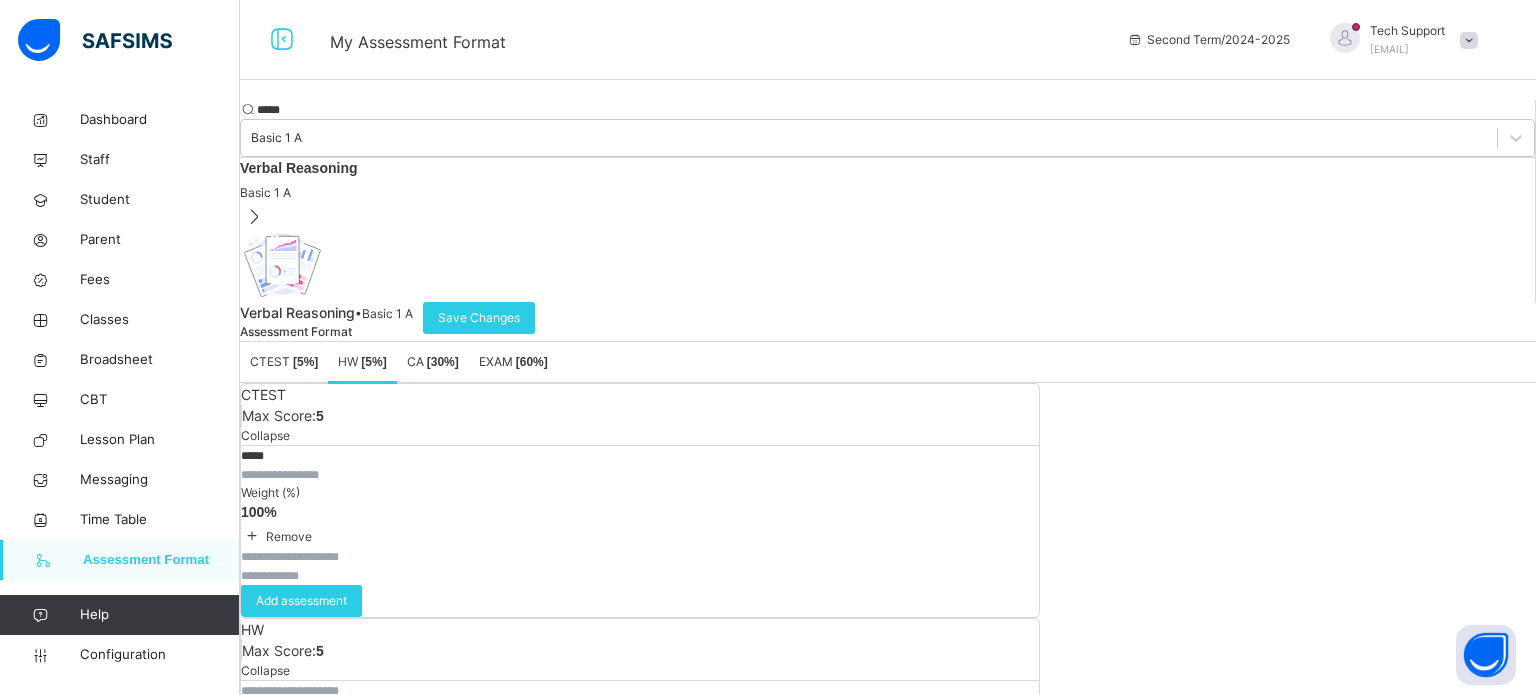 click at bounding box center [301, 691] 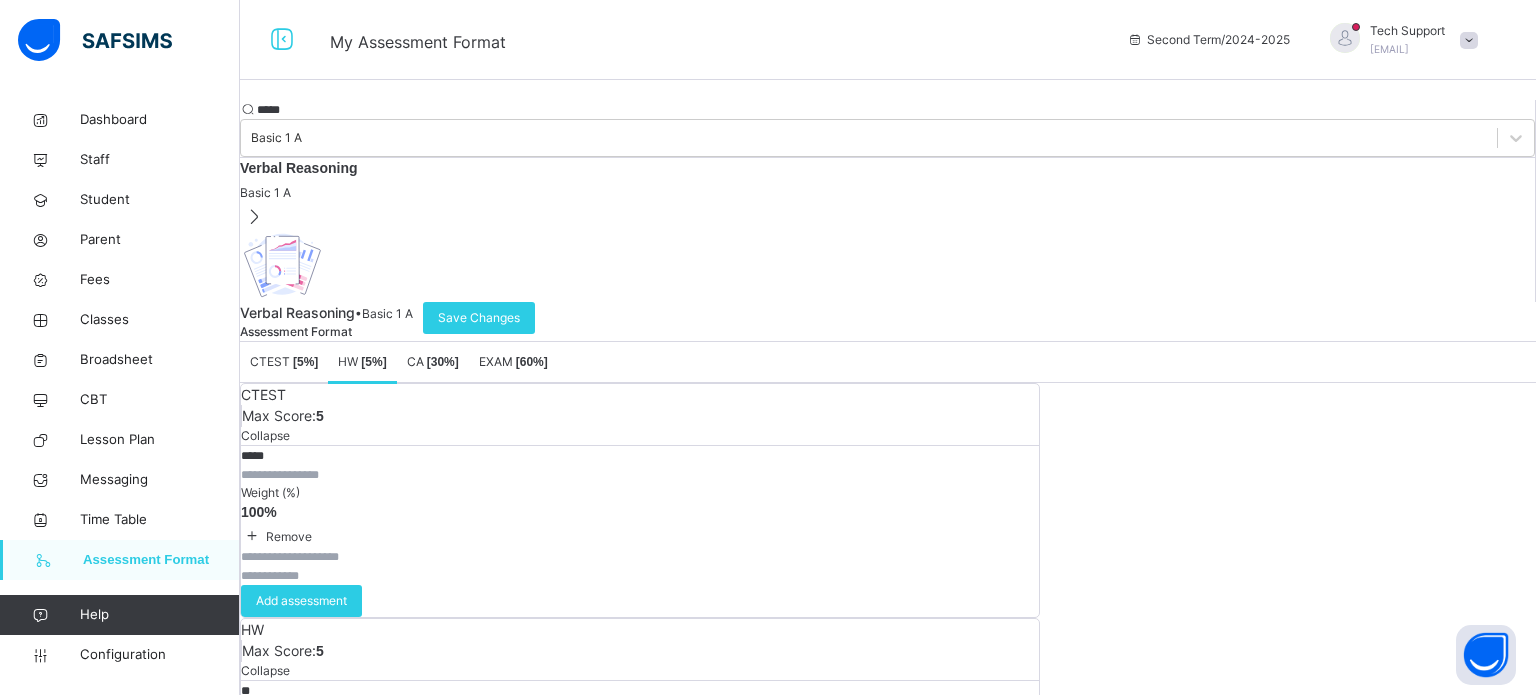 type on "**" 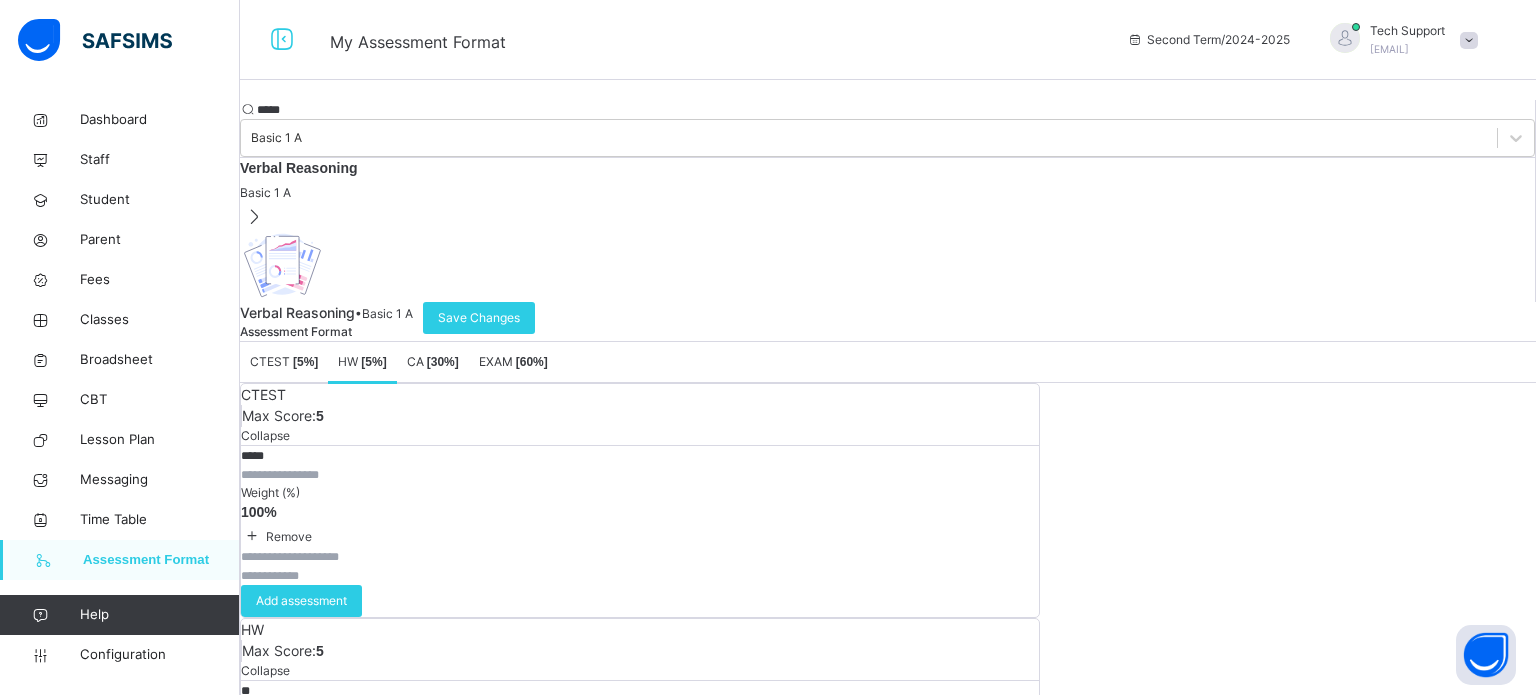 click on "[ 30 %]" at bounding box center (443, 362) 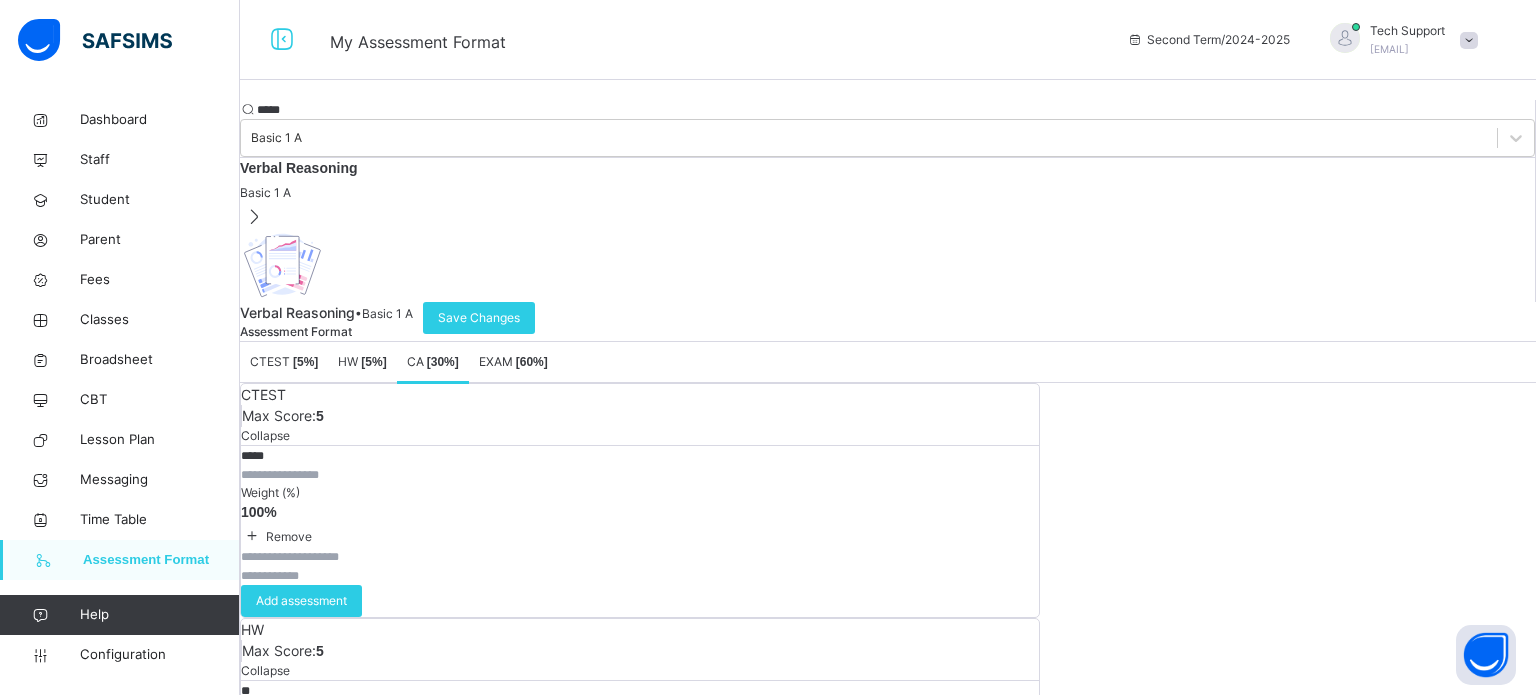 click on "**" at bounding box center (301, 926) 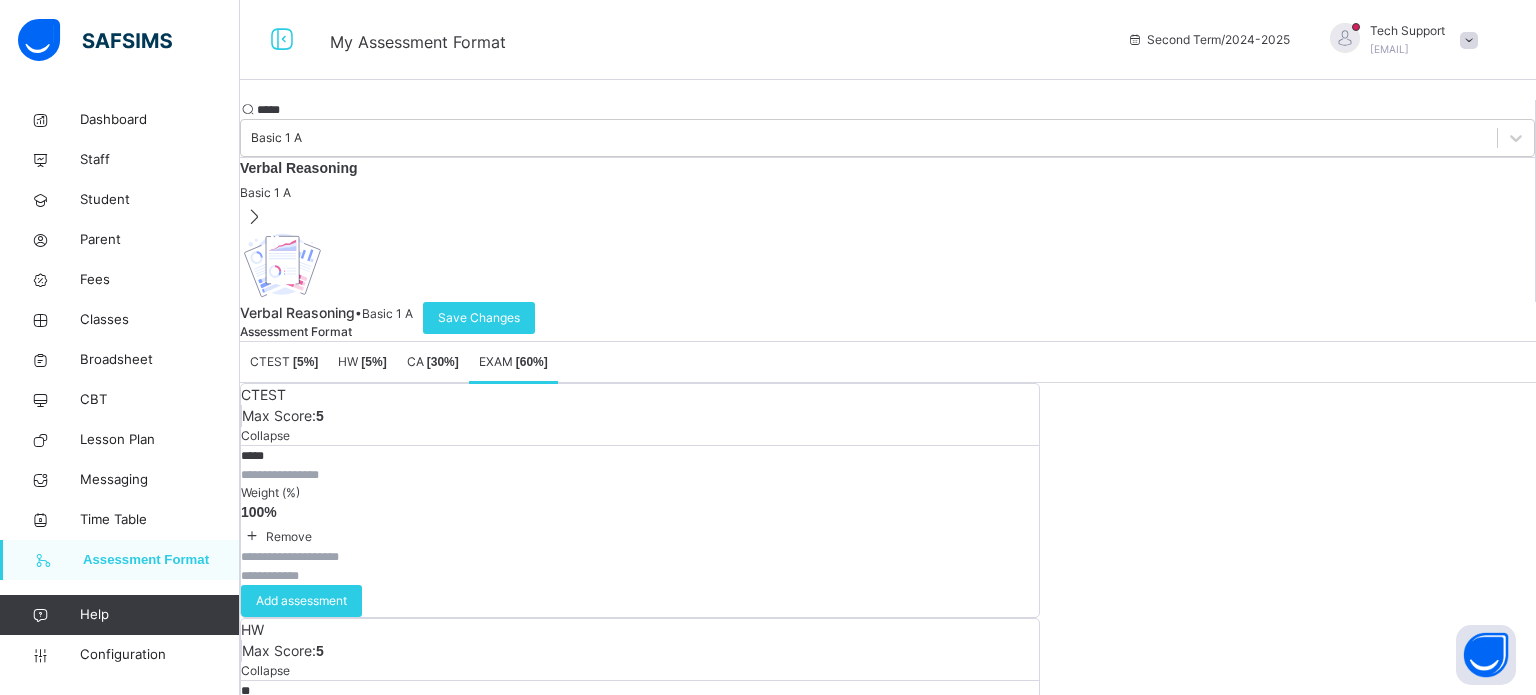 click on "*" at bounding box center (301, 1161) 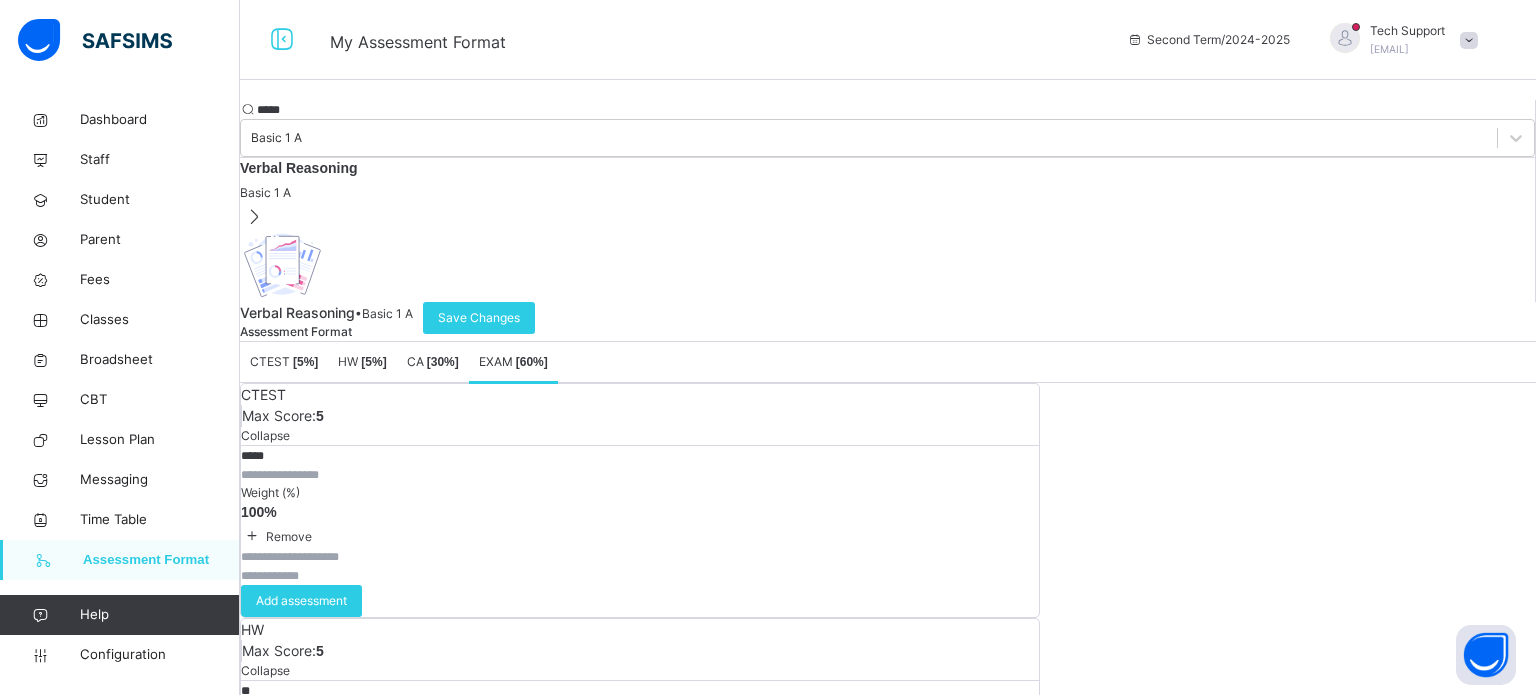 type on "****" 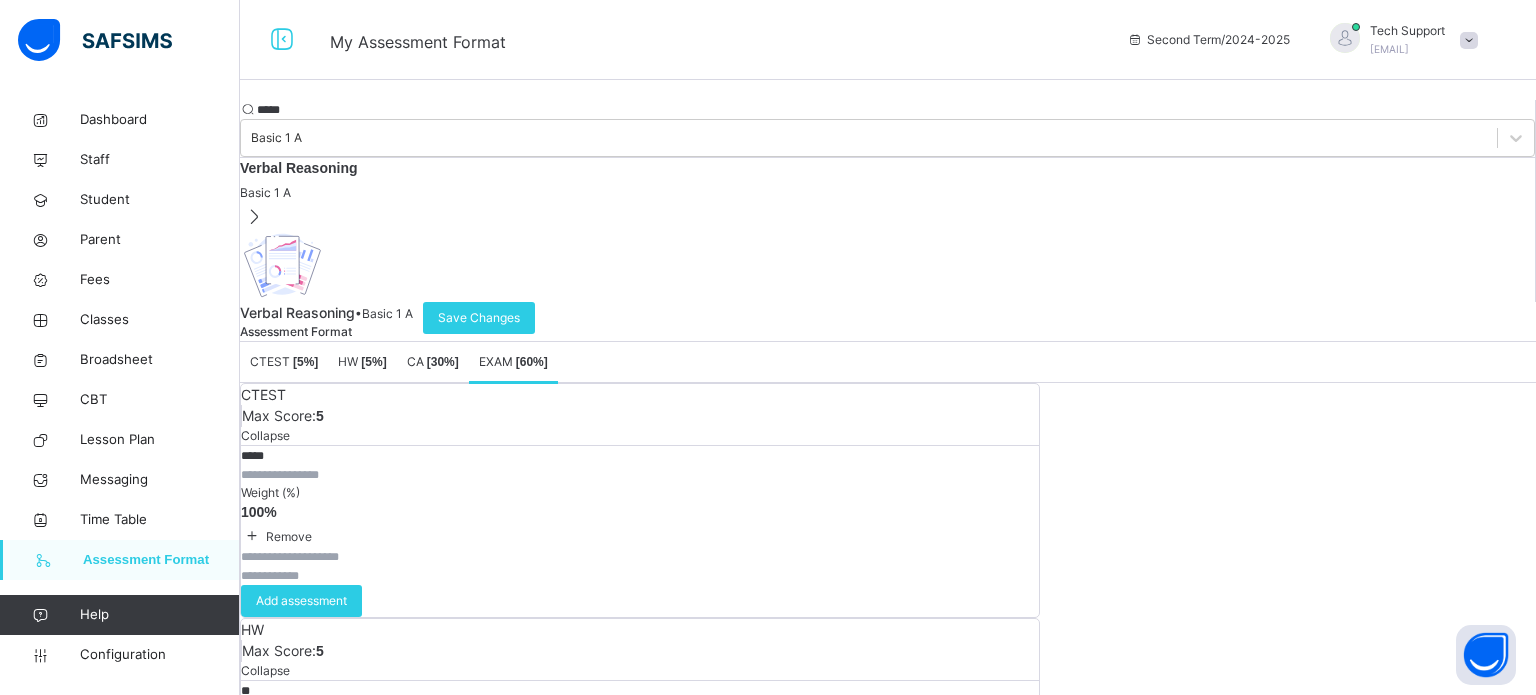 type on "**" 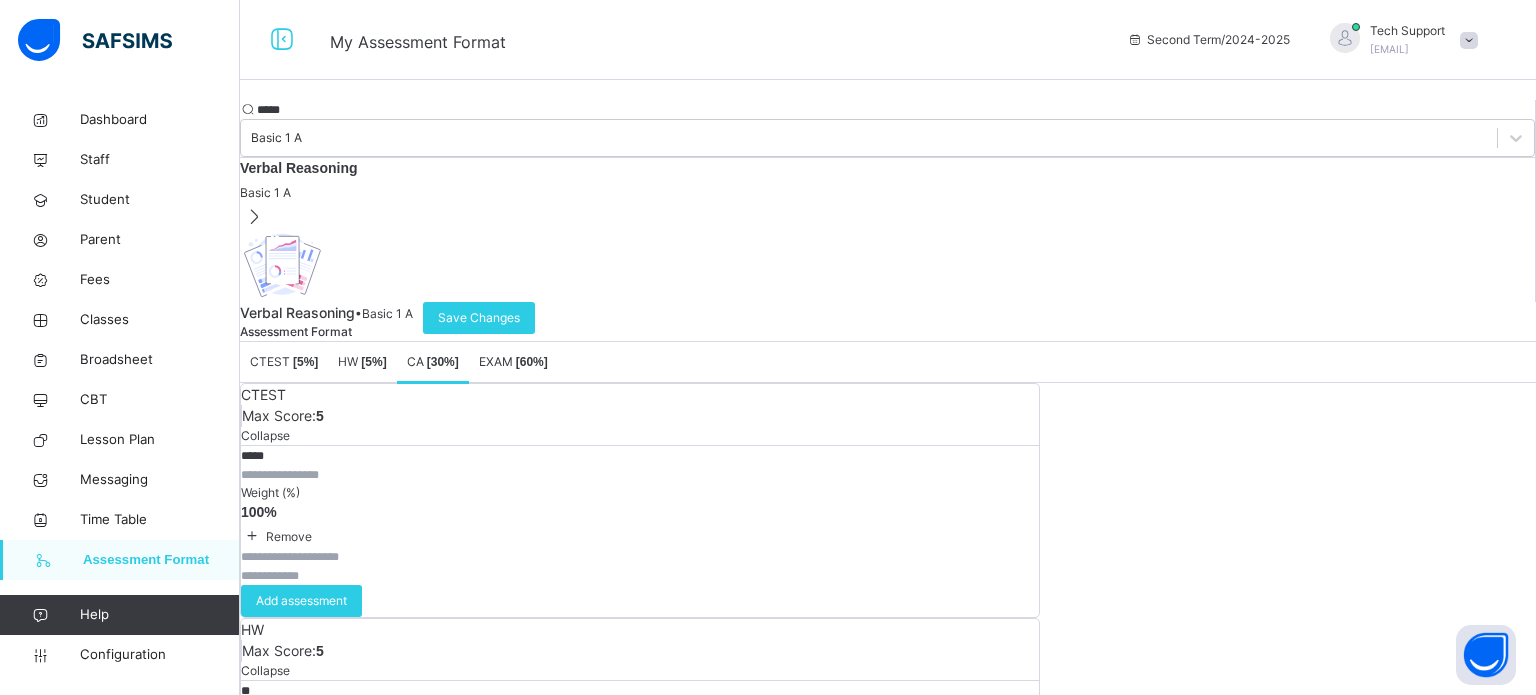 click on "[ 5 %]" at bounding box center (373, 362) 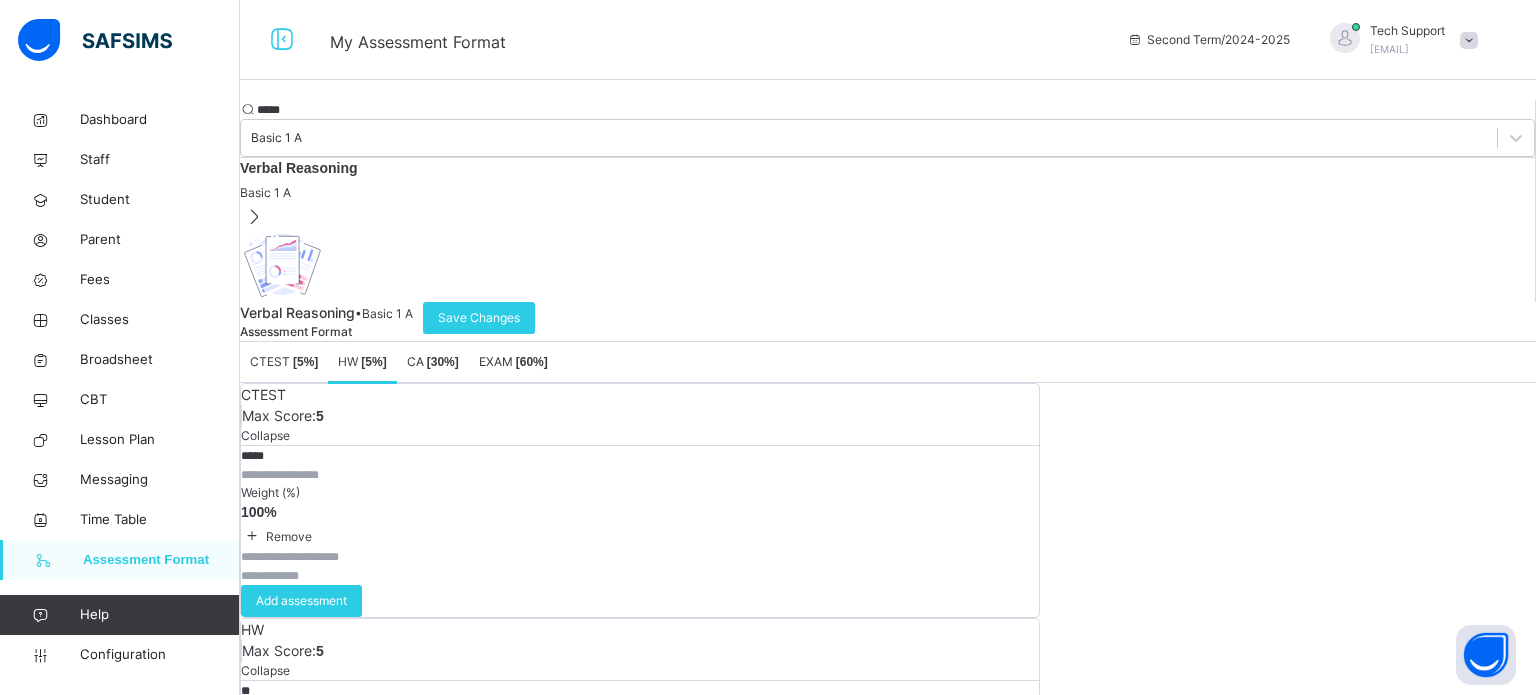 click on "CTEST   [ 5 %]" at bounding box center (284, 361) 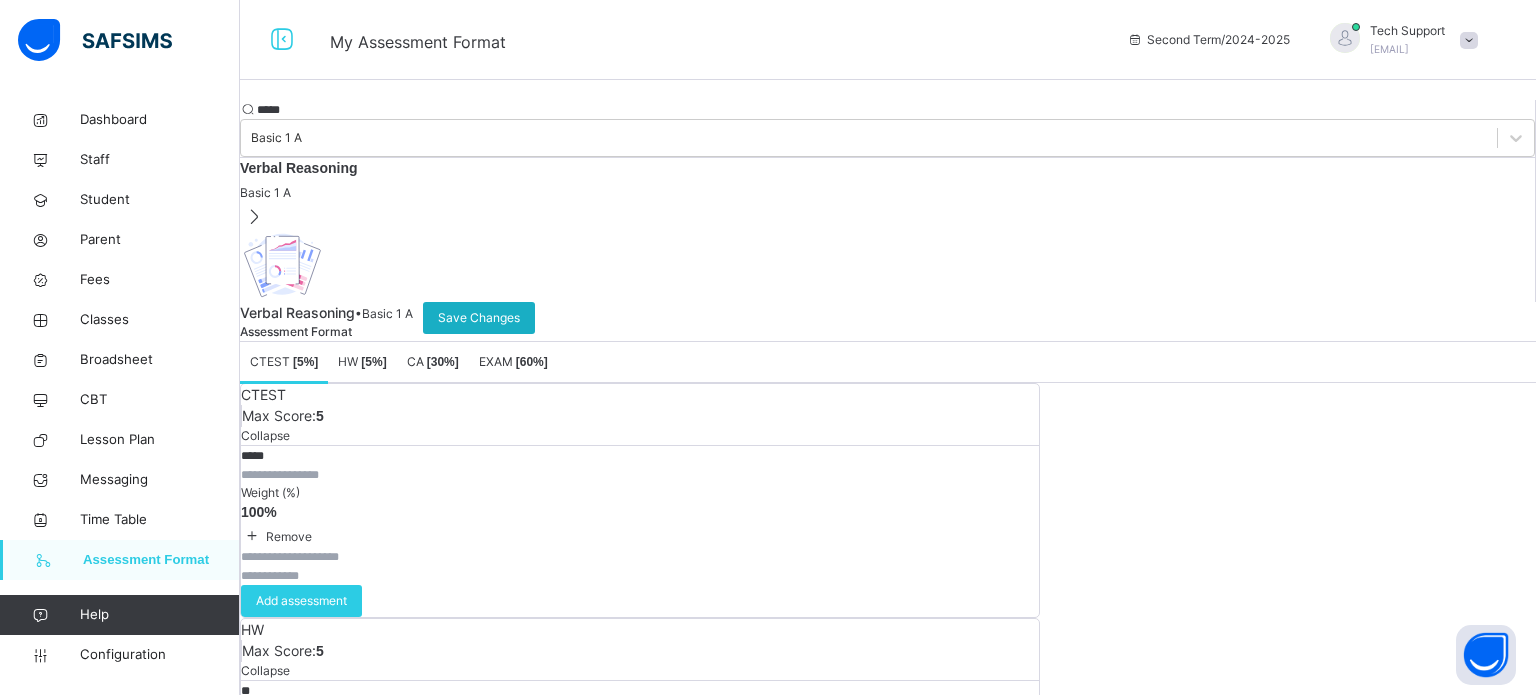 click on "Save Changes" at bounding box center (479, 318) 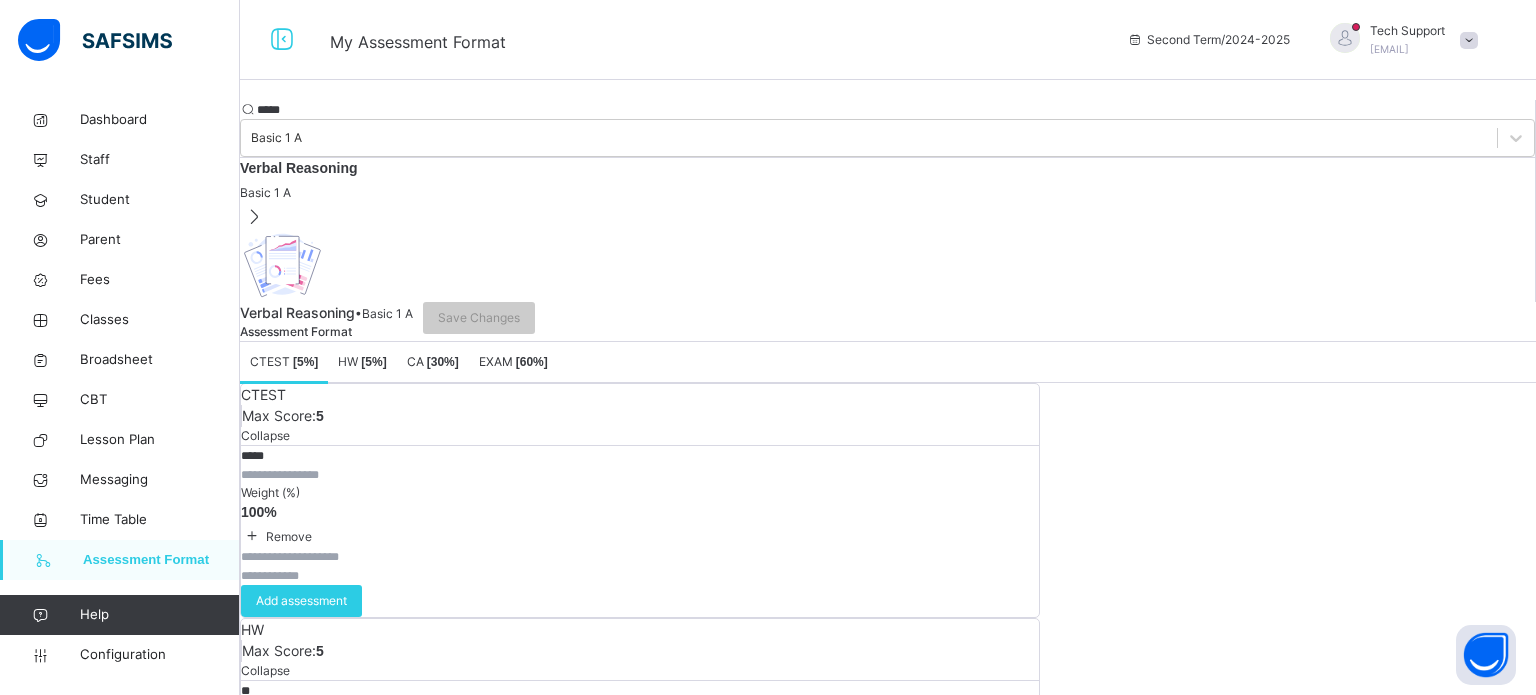 click on "*****" at bounding box center [317, 110] 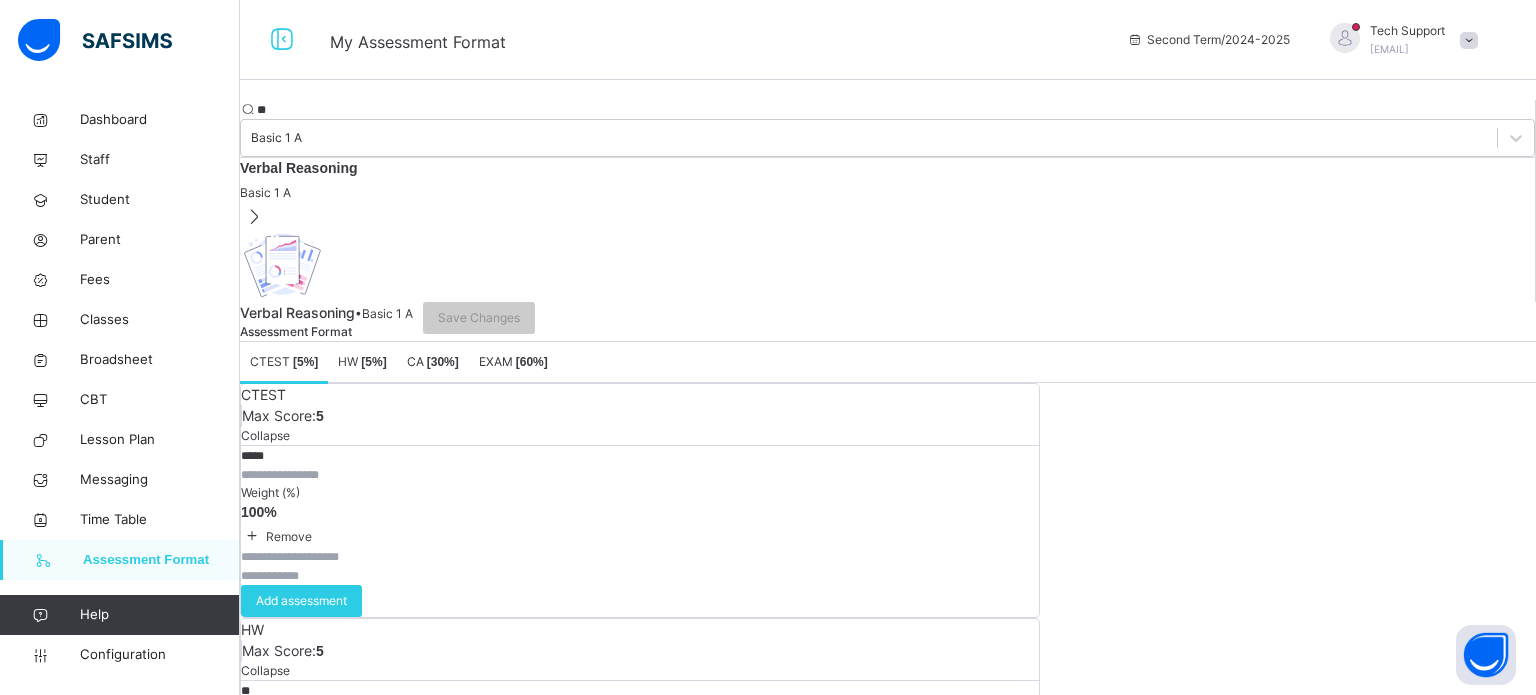 type on "*" 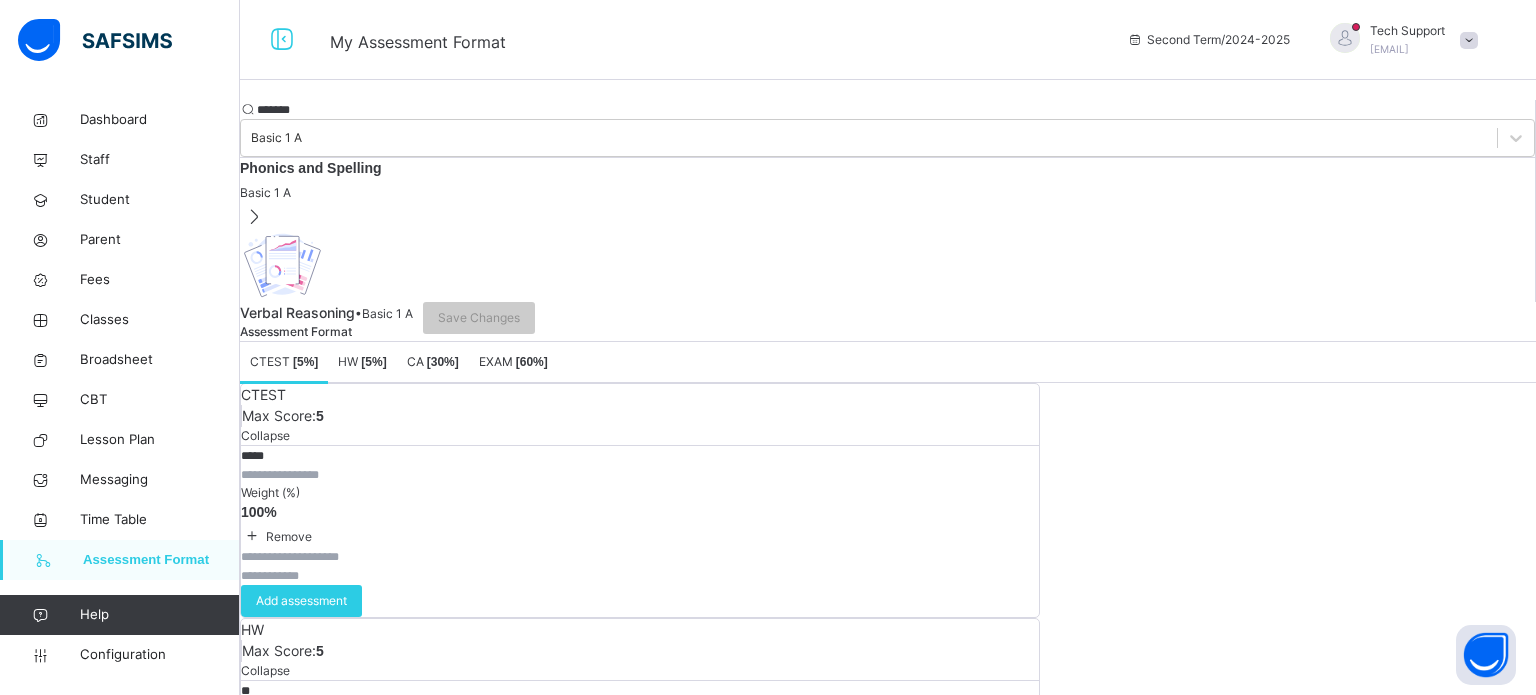 type on "*******" 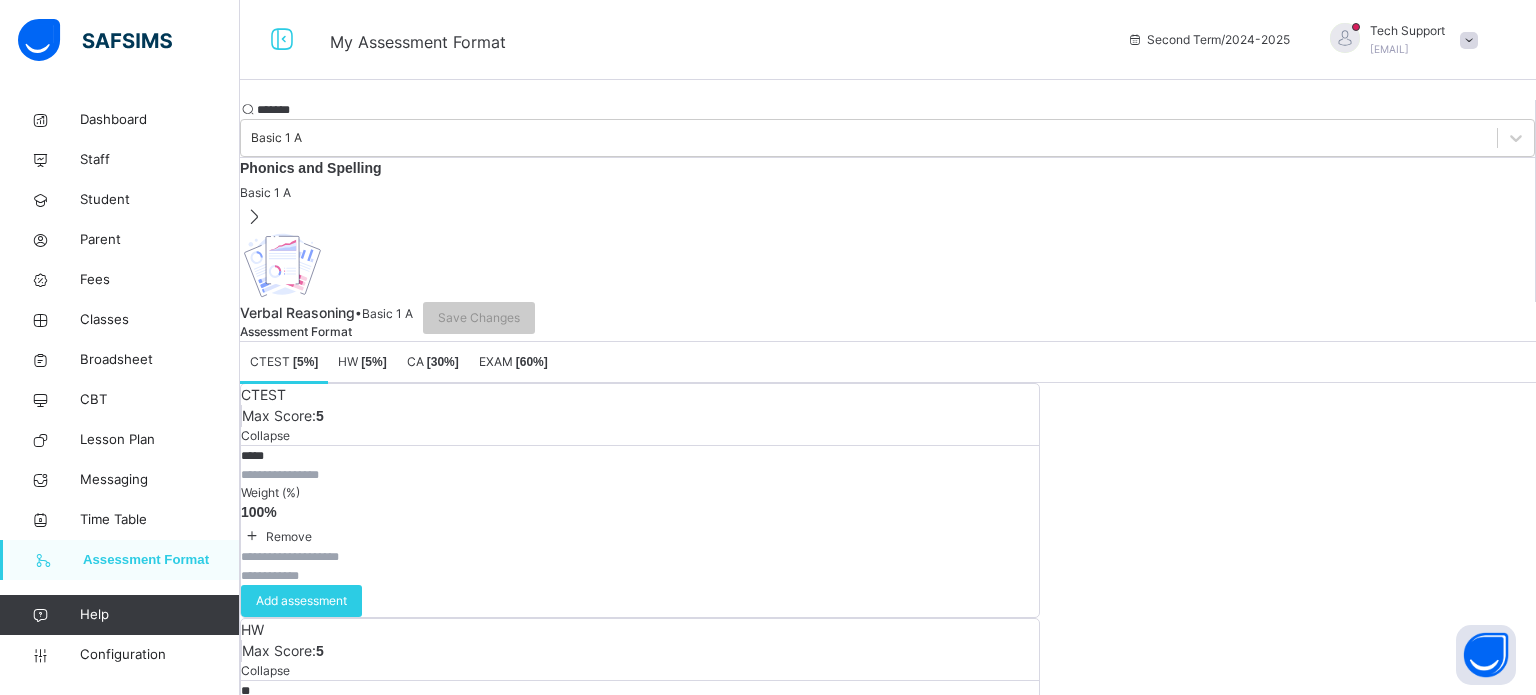 click on "Basic 1 A" at bounding box center [887, 193] 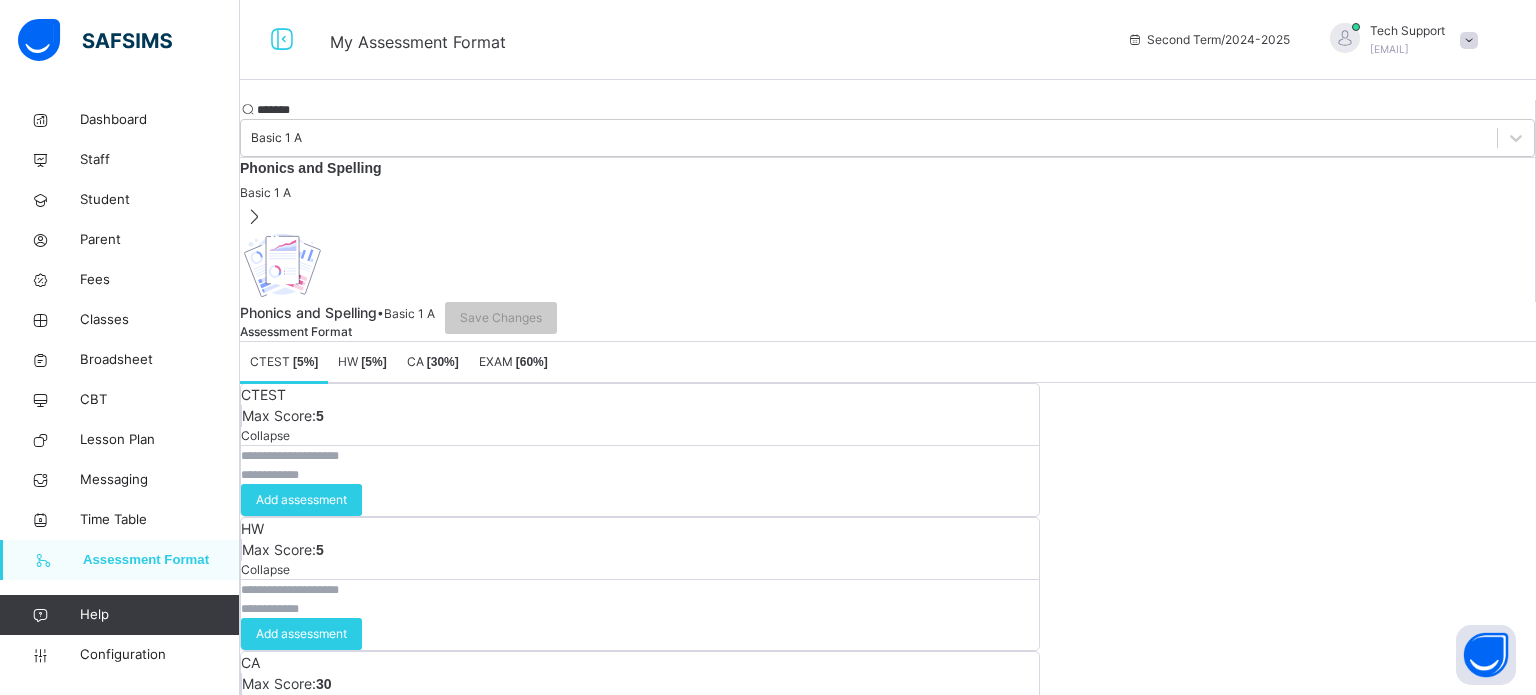 click at bounding box center [301, 456] 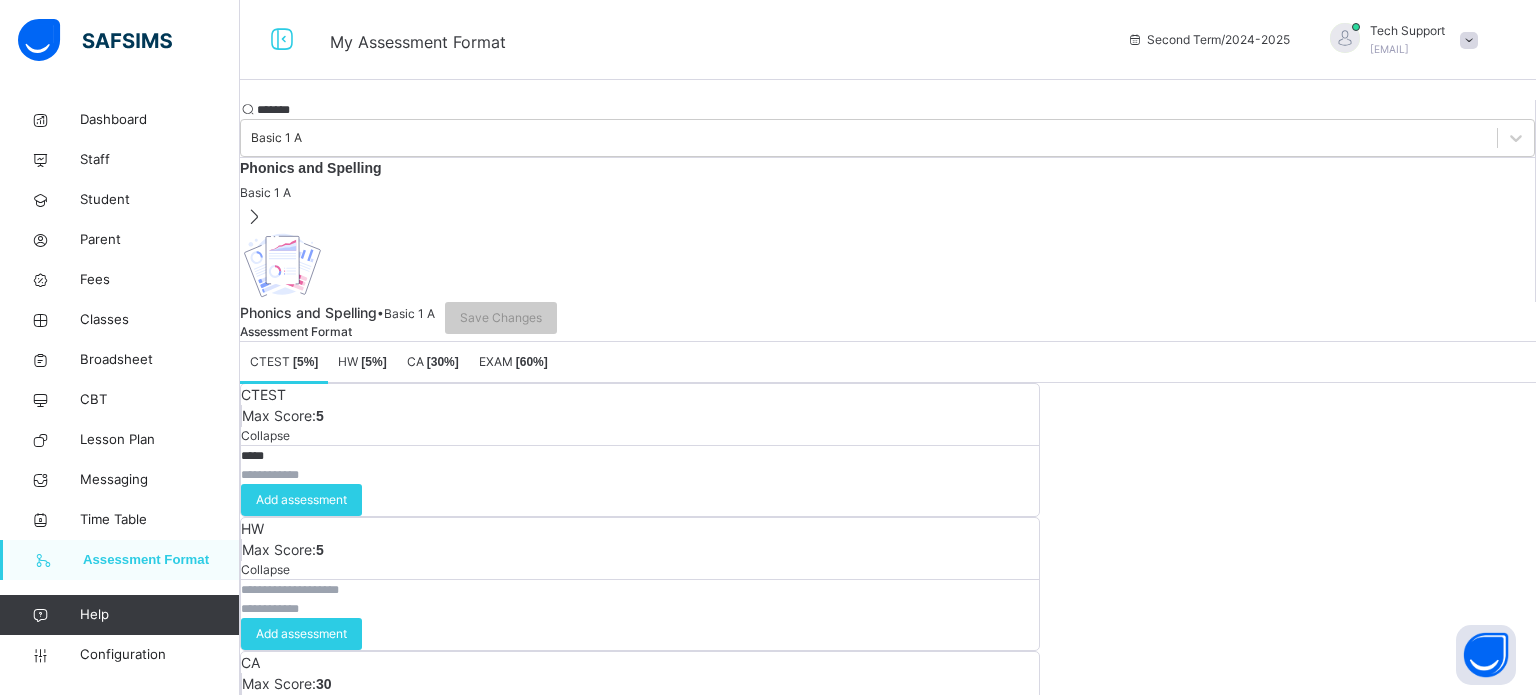 type on "*****" 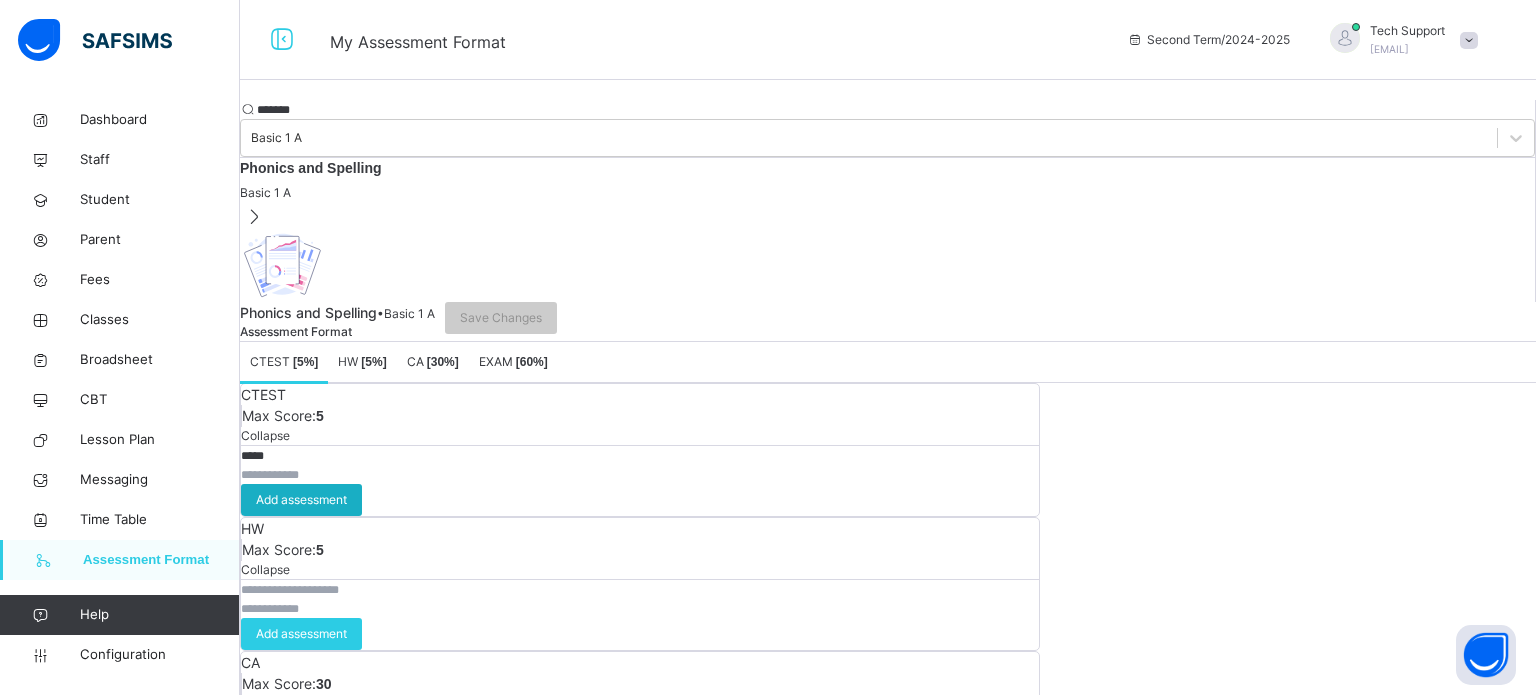 type on "*" 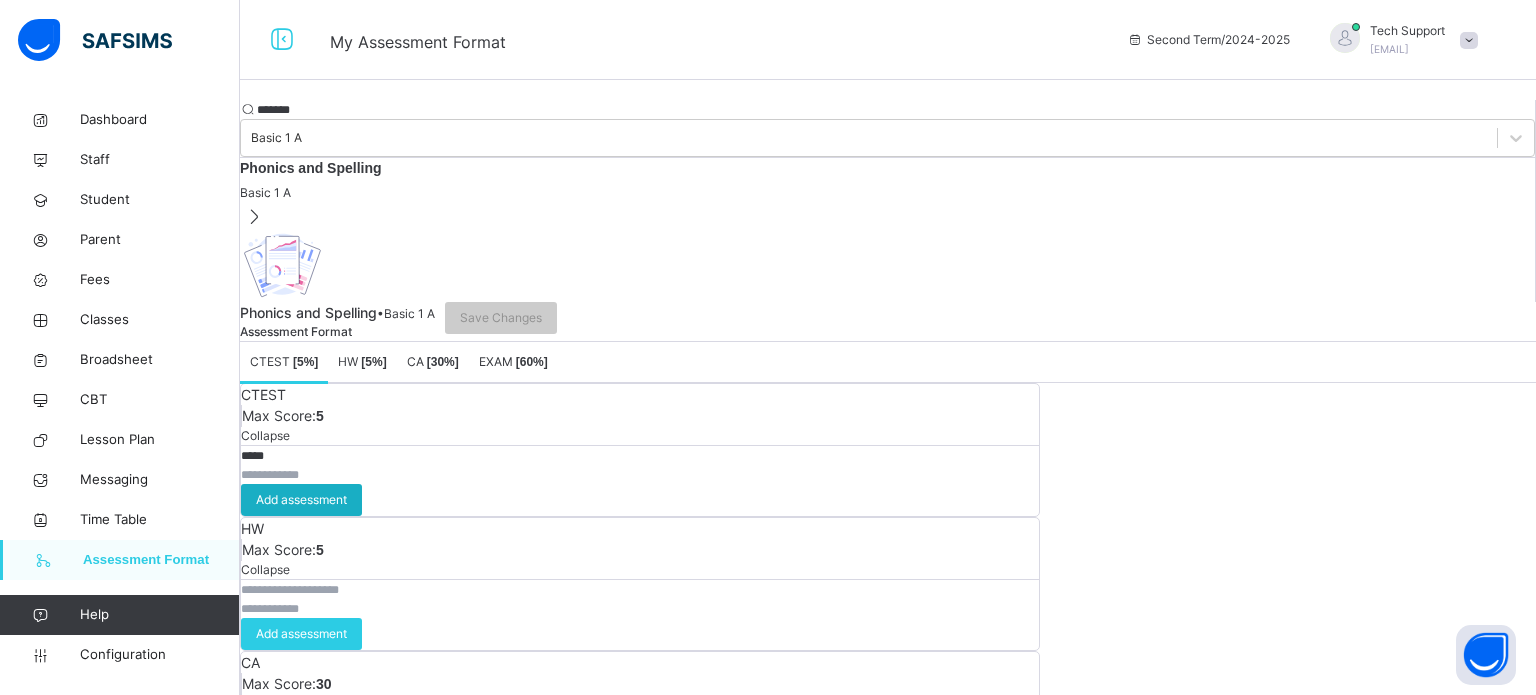 click on "Add assessment" at bounding box center (301, 500) 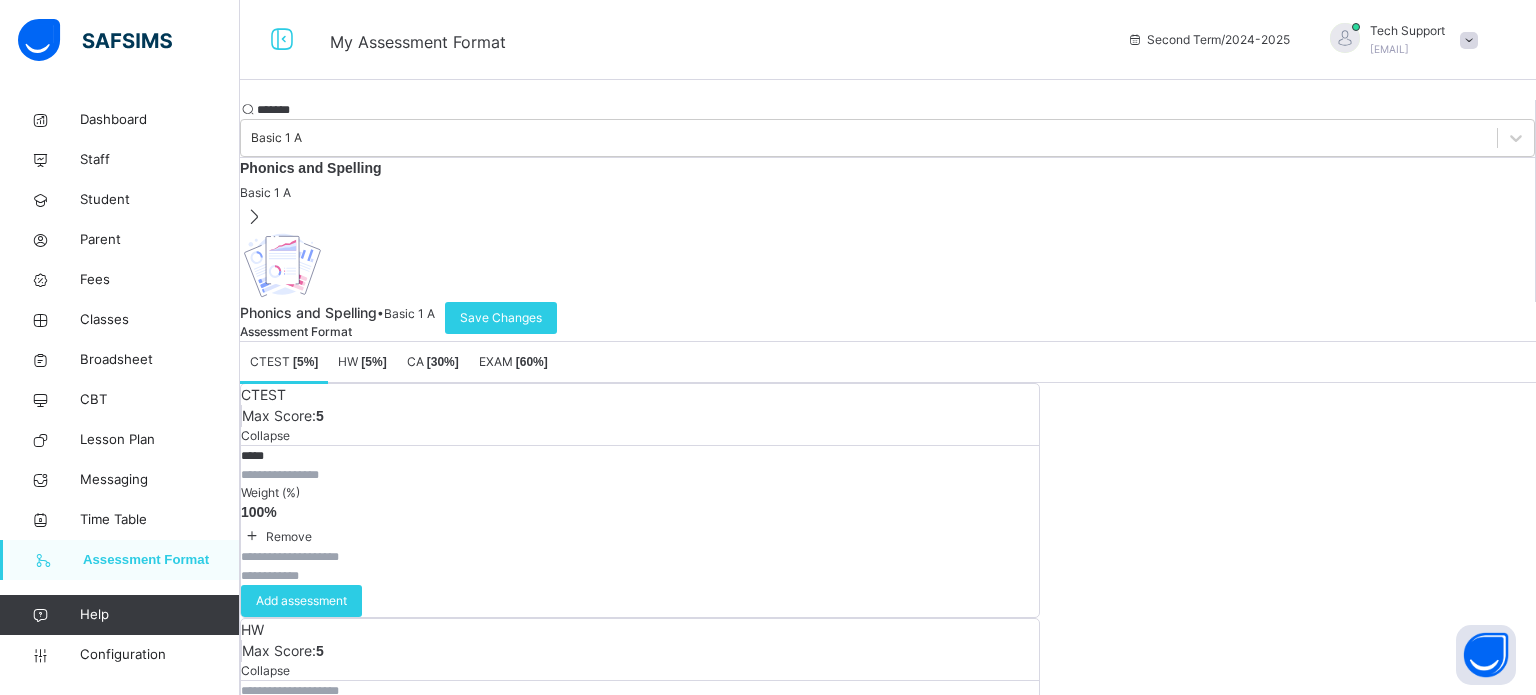 click on "[ 5 %]" at bounding box center (373, 362) 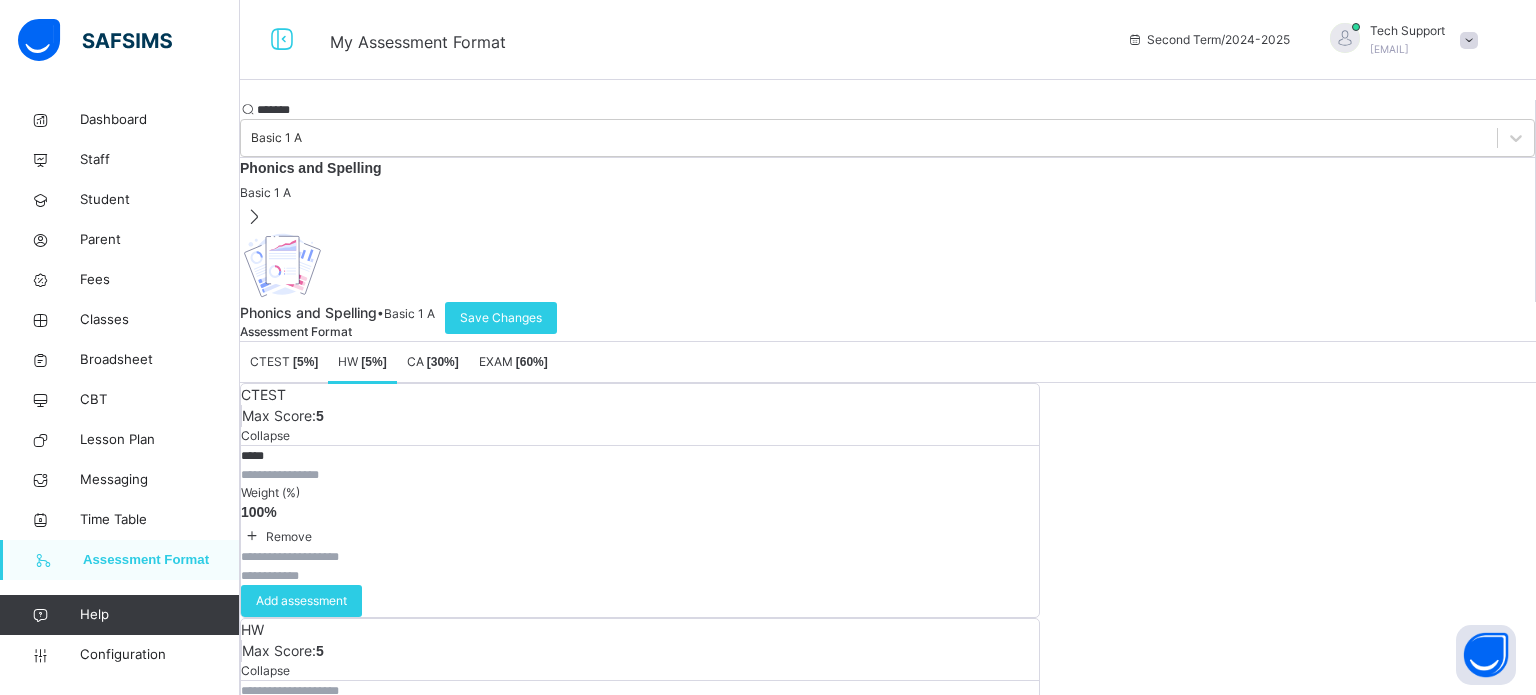 click at bounding box center (301, 691) 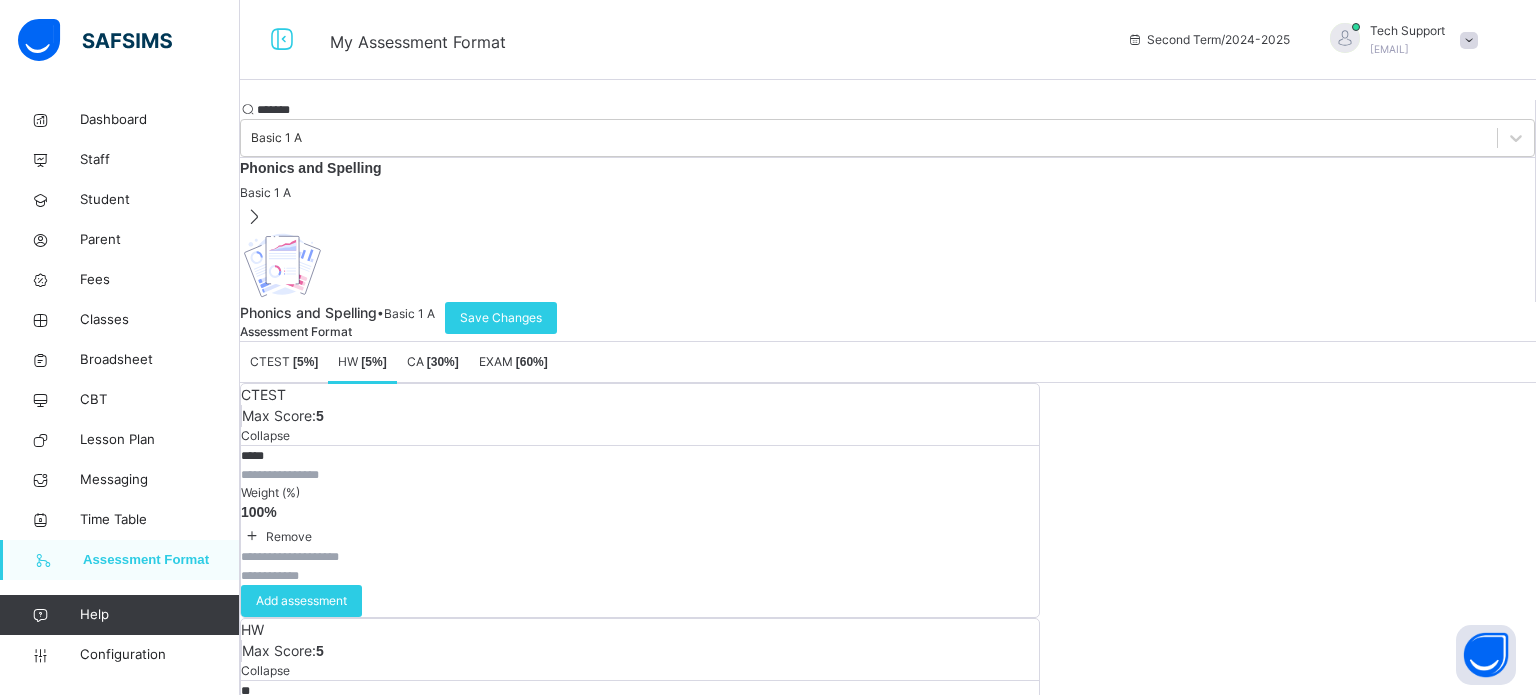type on "**" 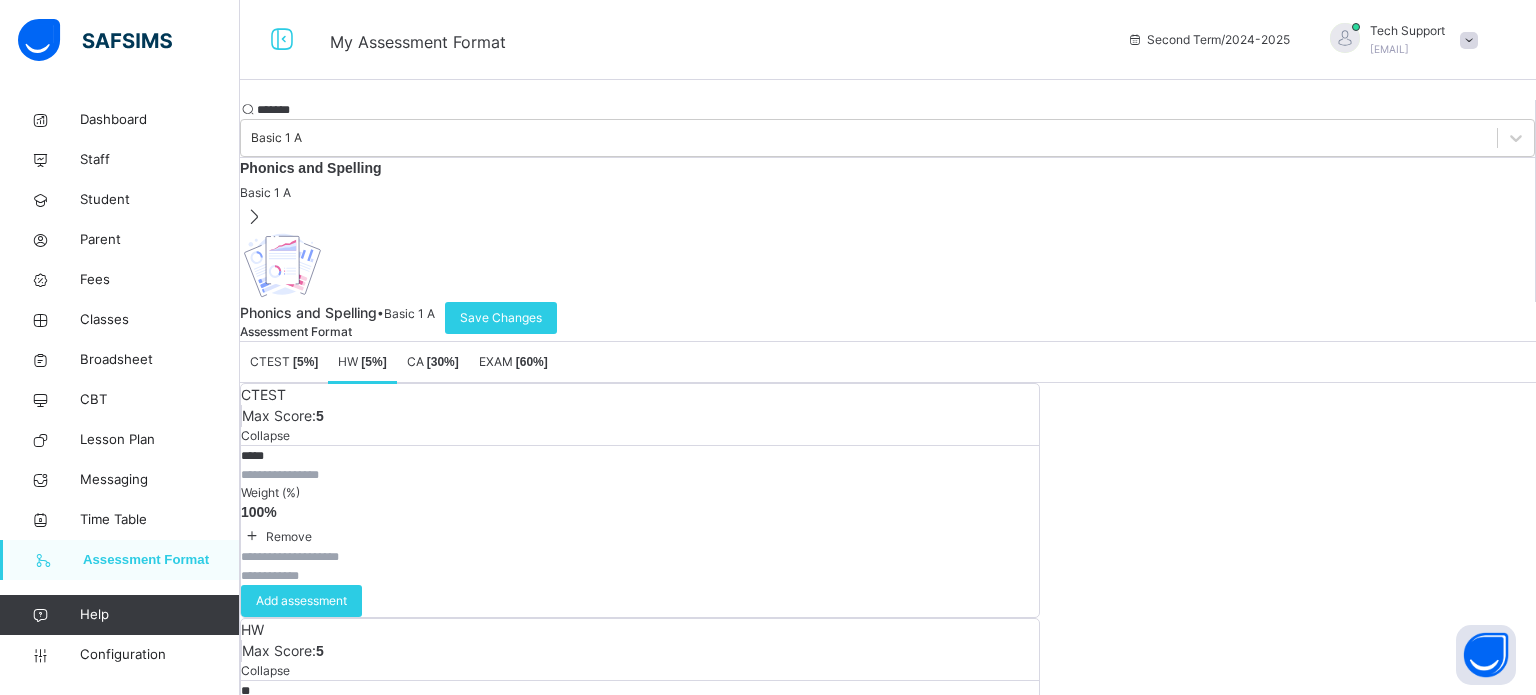 type on "*" 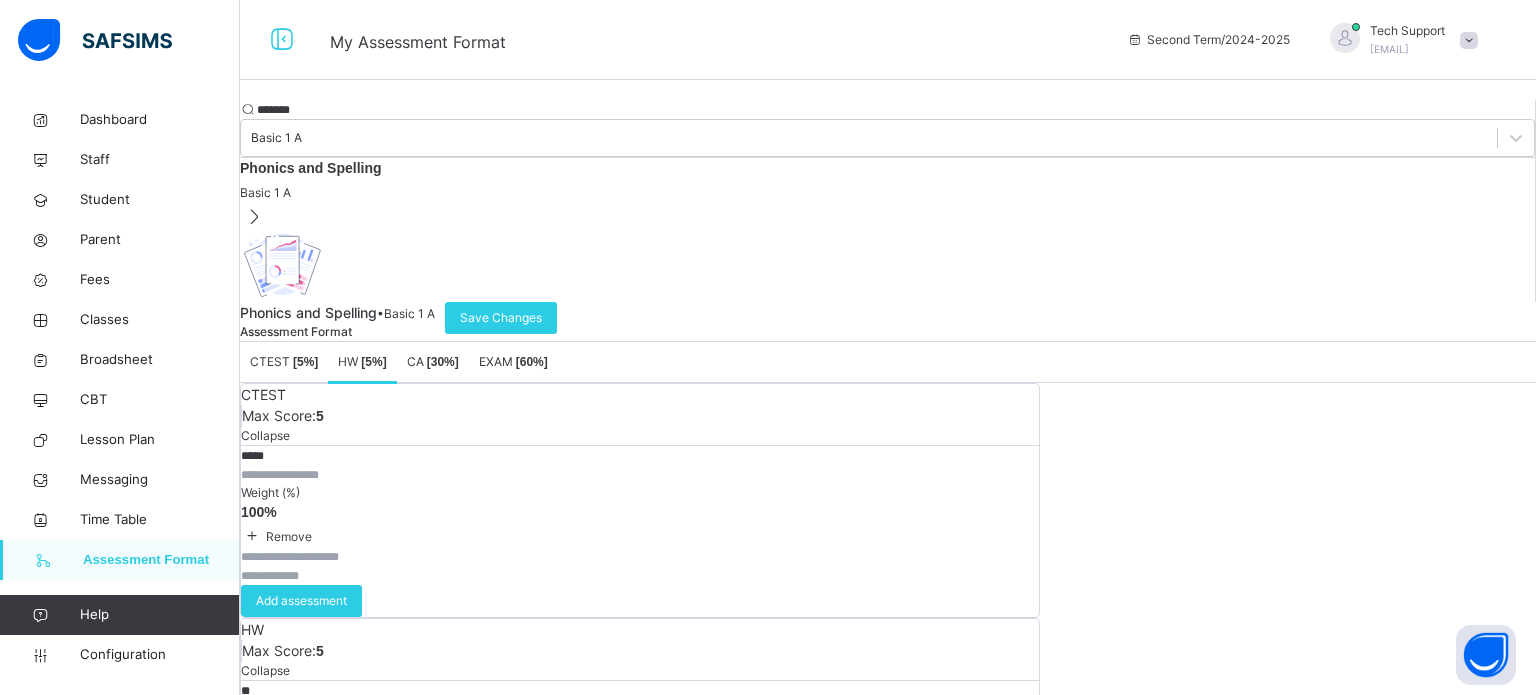 click on "Add assessment" at bounding box center (301, 735) 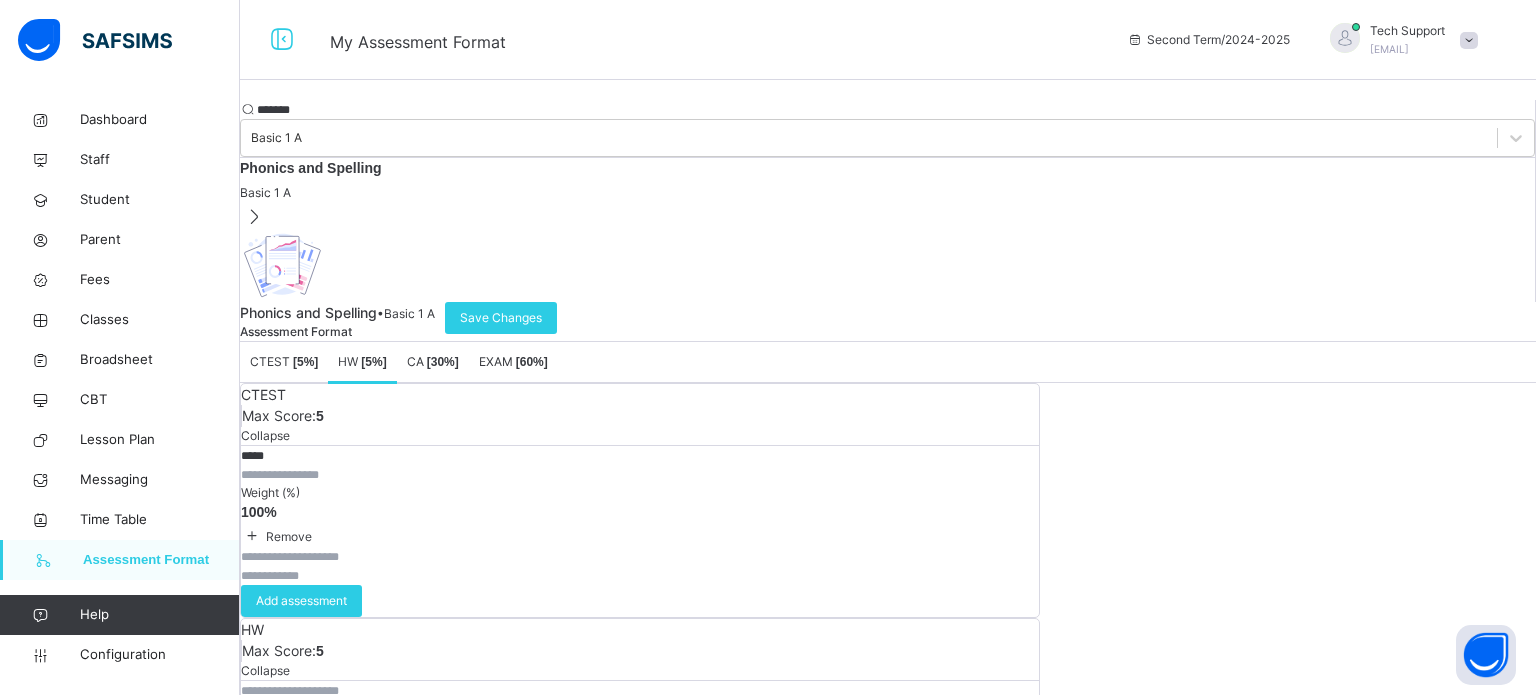type on "*" 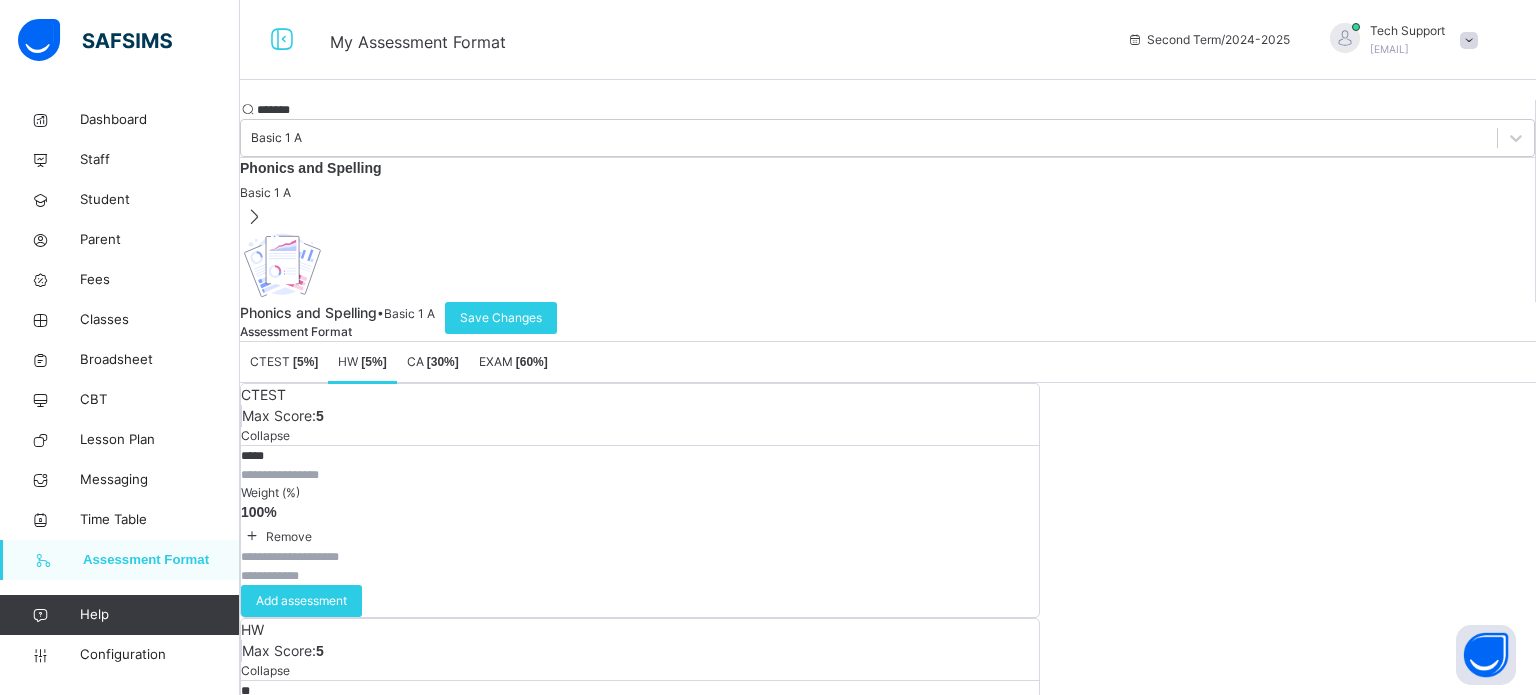 click on "CA   [ 30 %]" at bounding box center (433, 361) 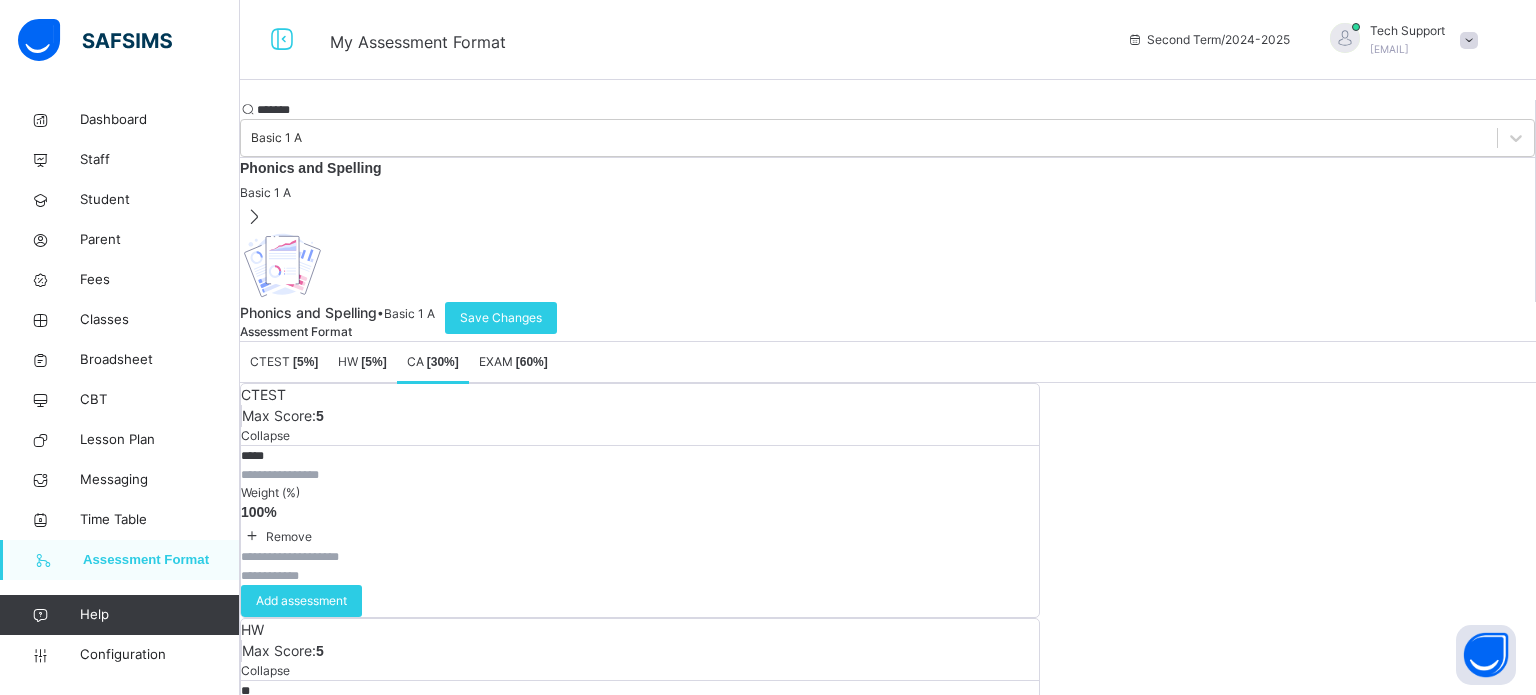 click on "**" at bounding box center (301, 926) 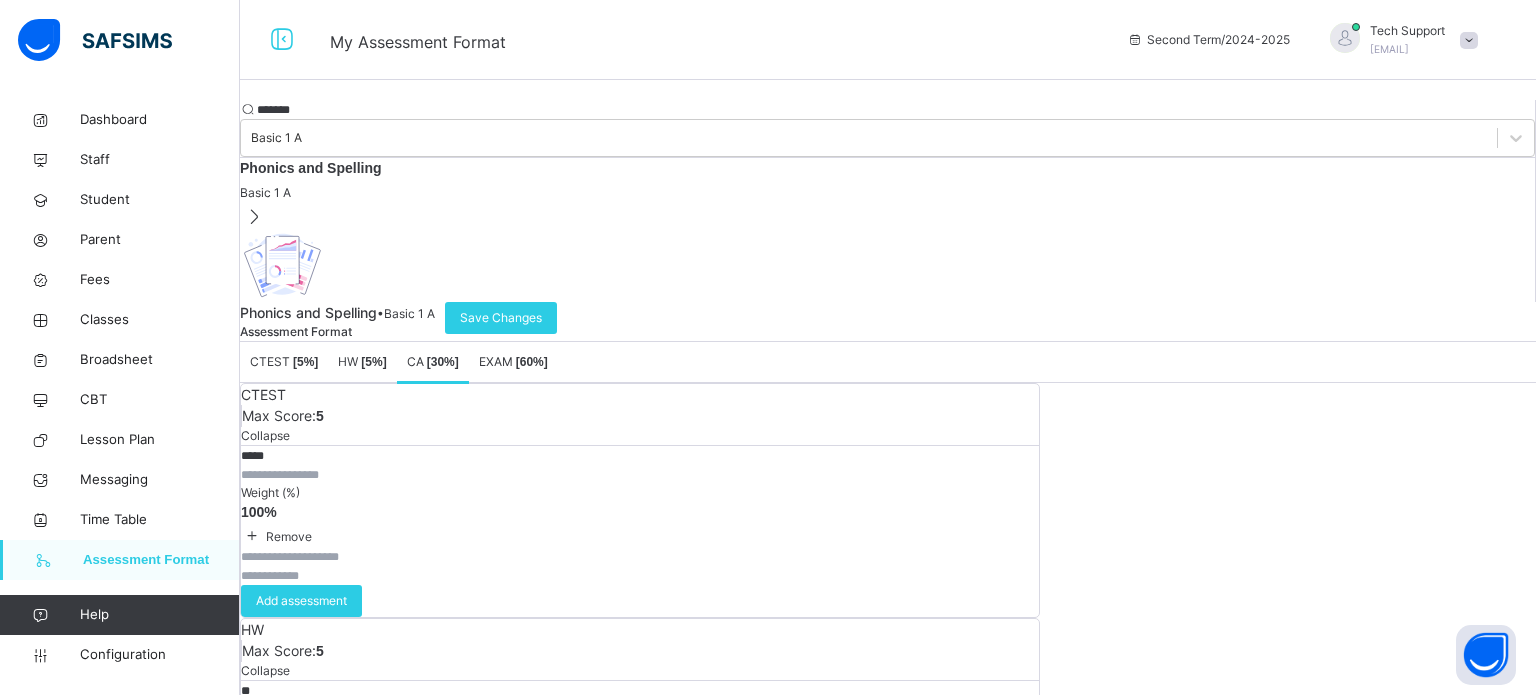 type on "**" 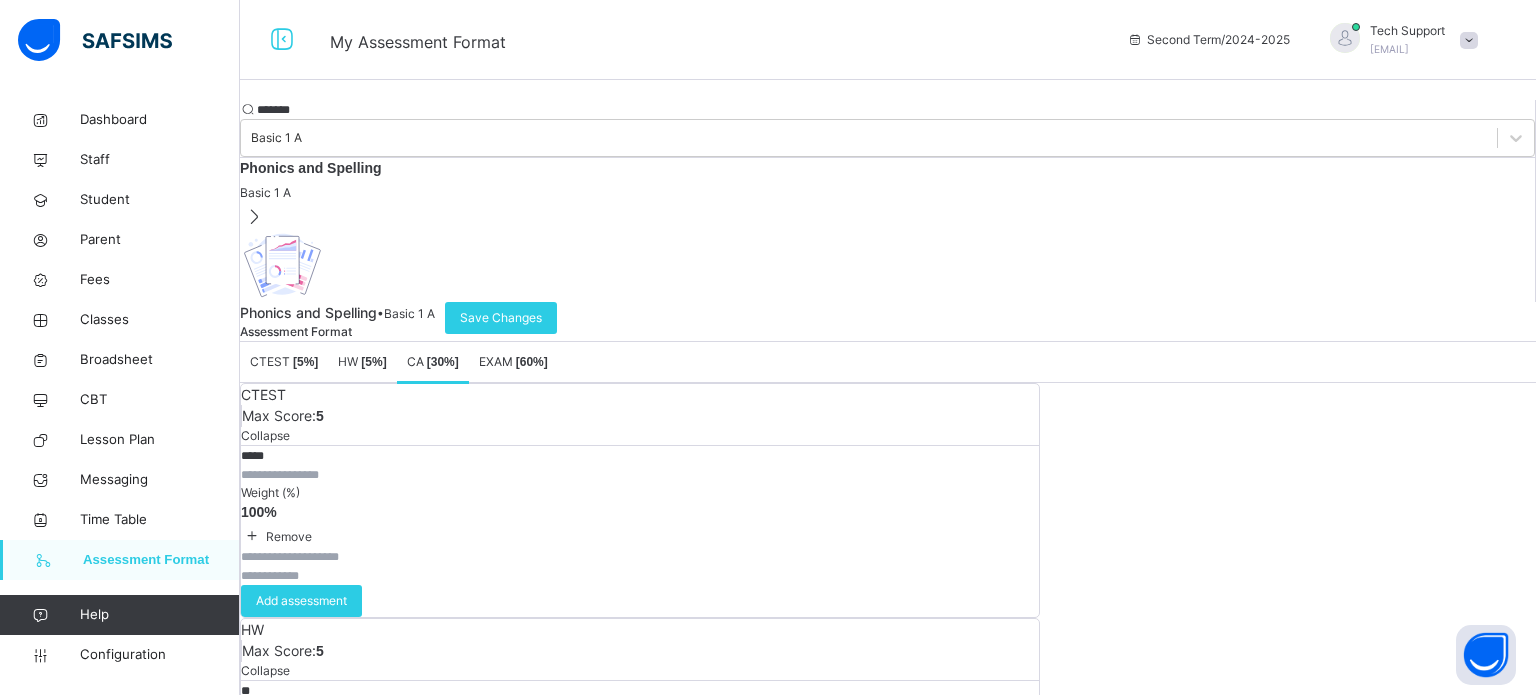 click on "Add assessment" at bounding box center (301, 970) 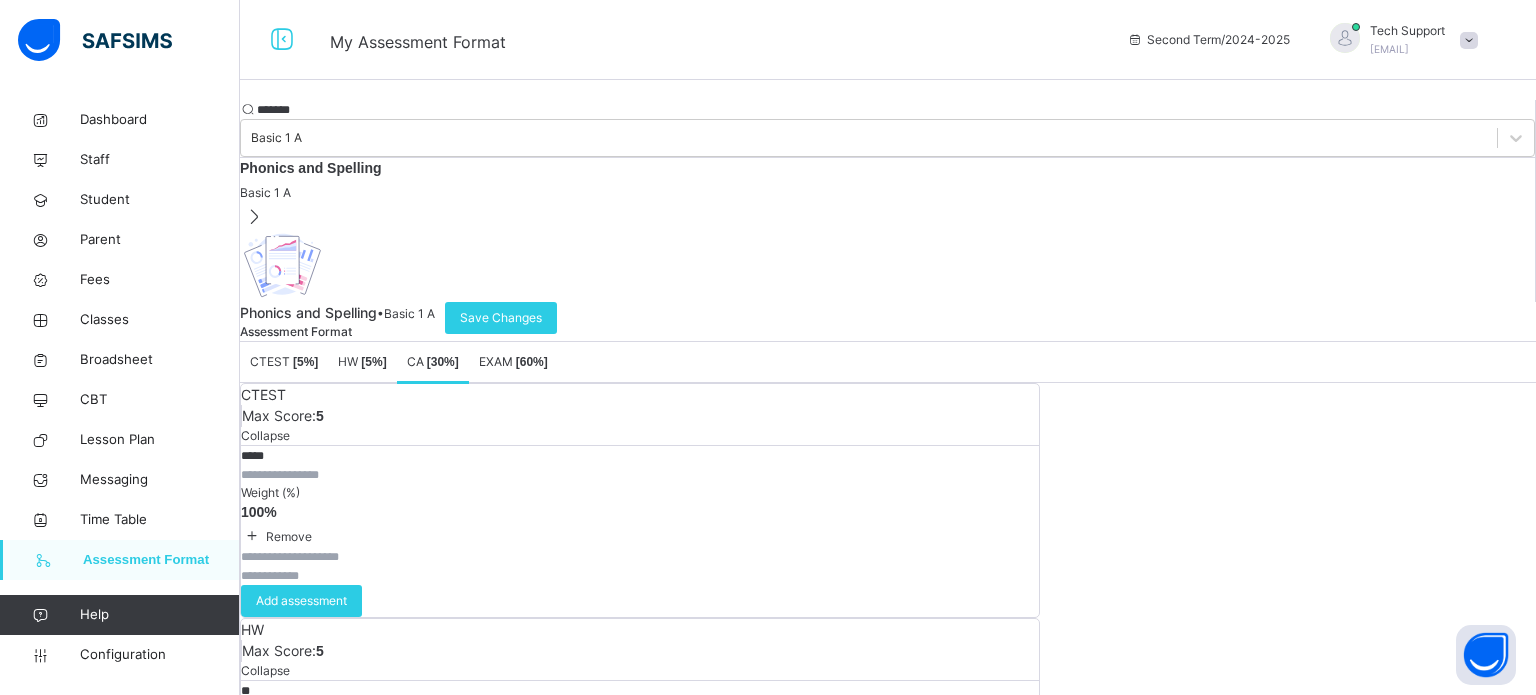 click on "EXAM   [ 60 %]" at bounding box center [513, 361] 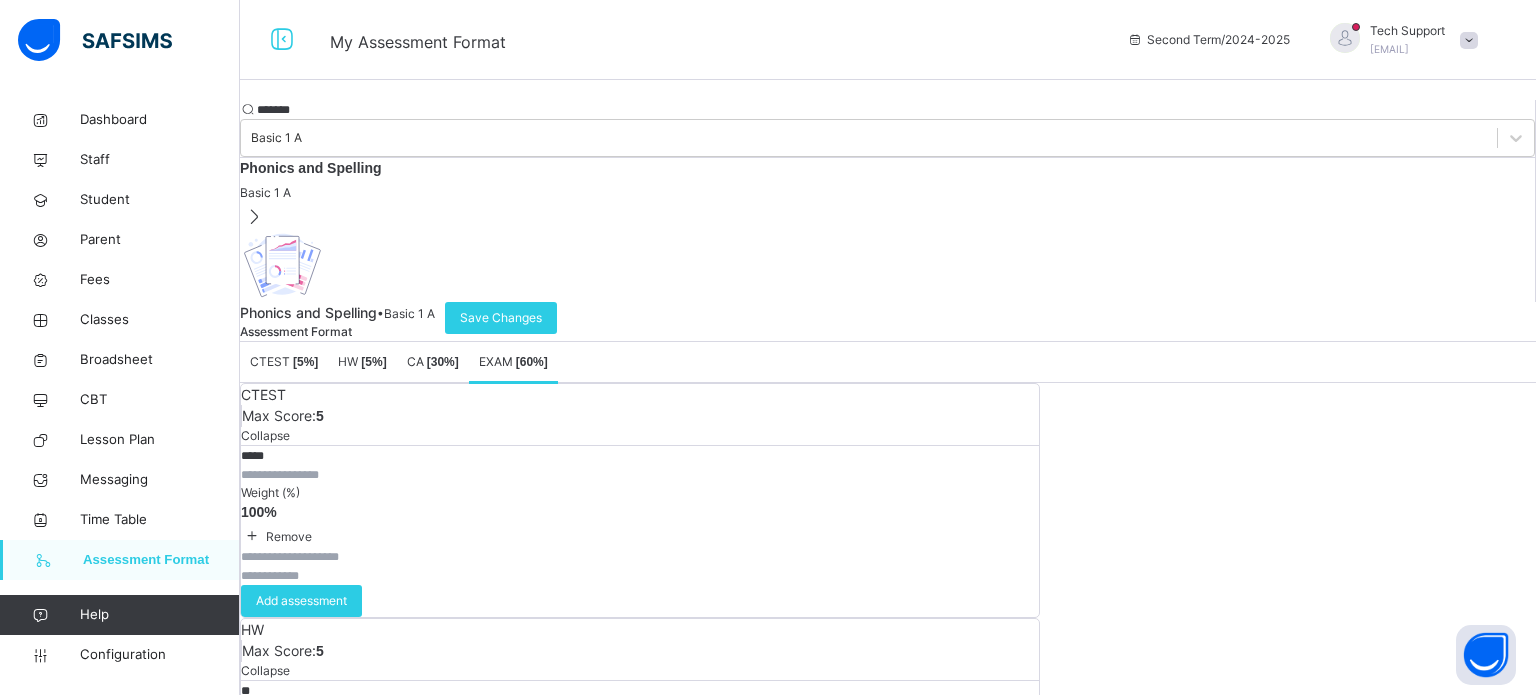click on "*" at bounding box center (301, 1161) 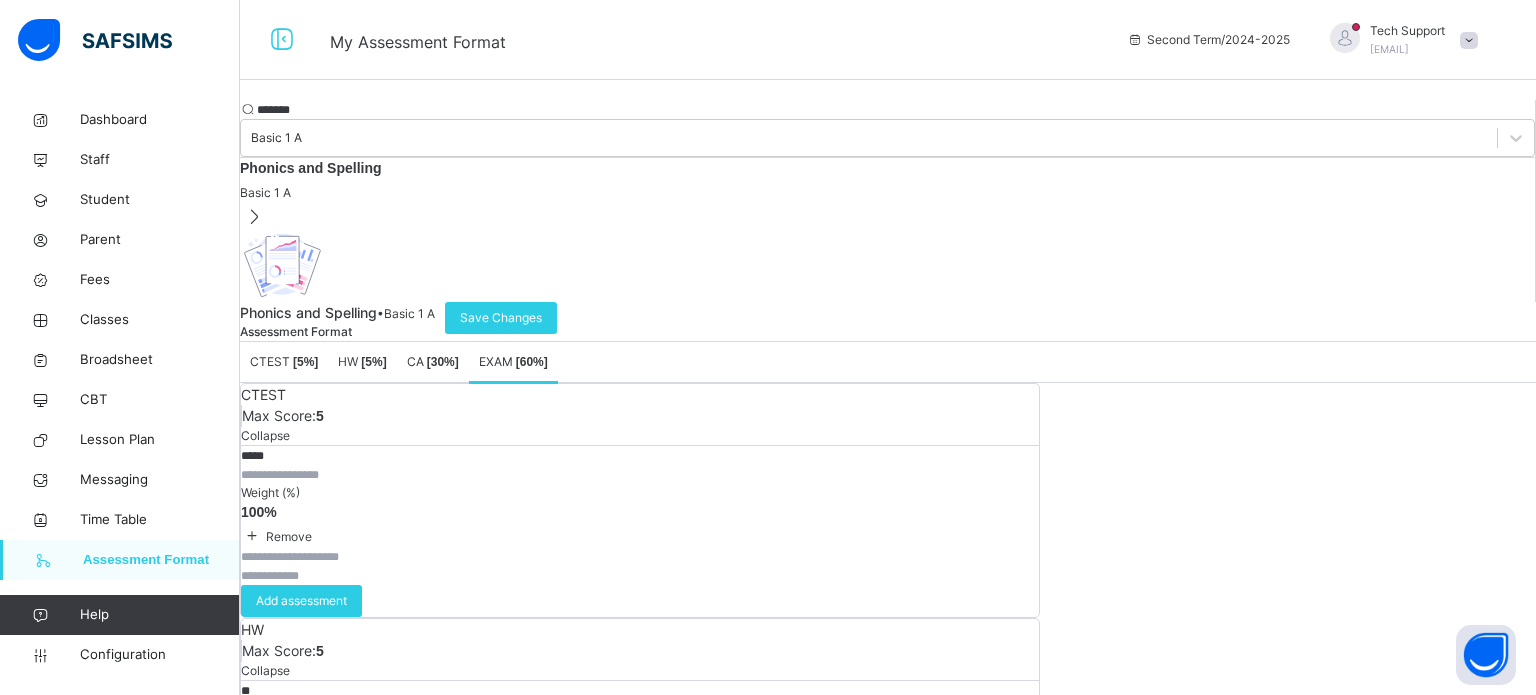 type on "**" 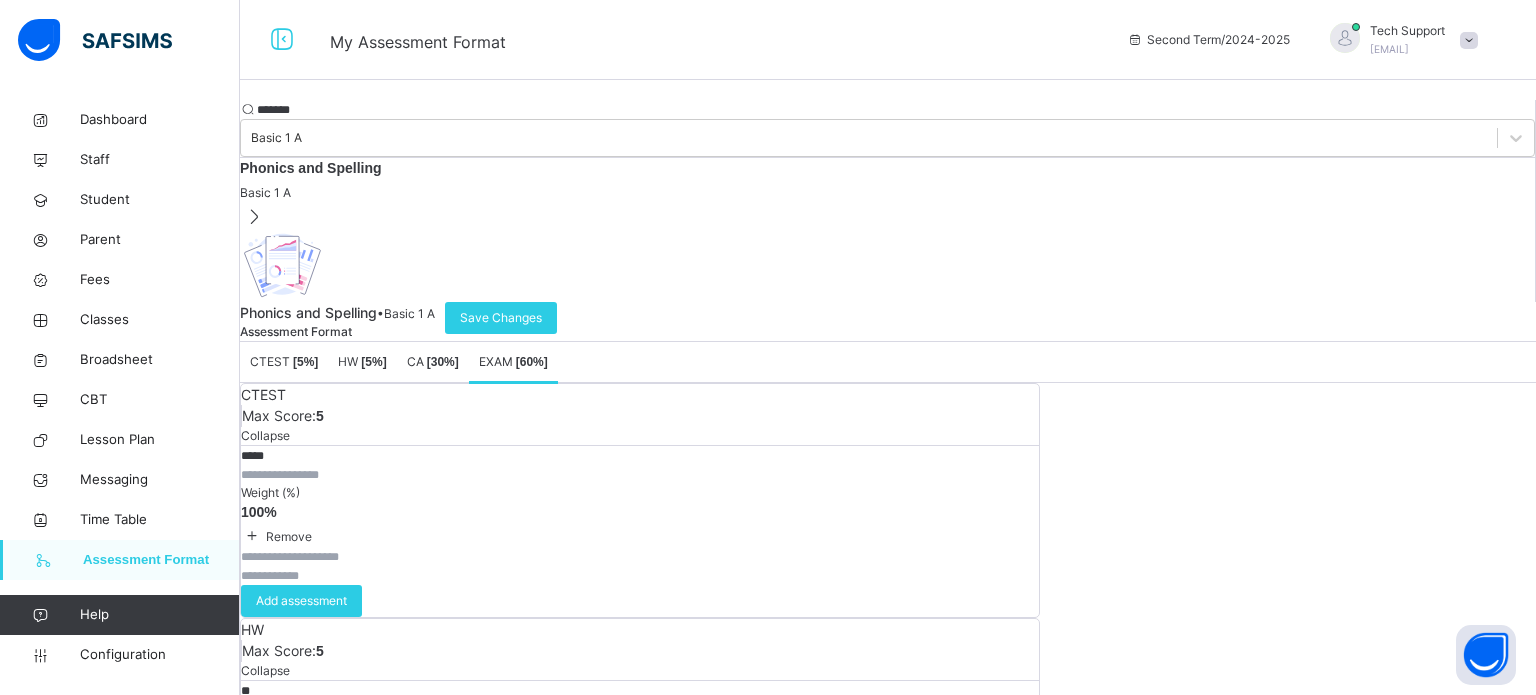 click on "Add assessment" at bounding box center [301, 1205] 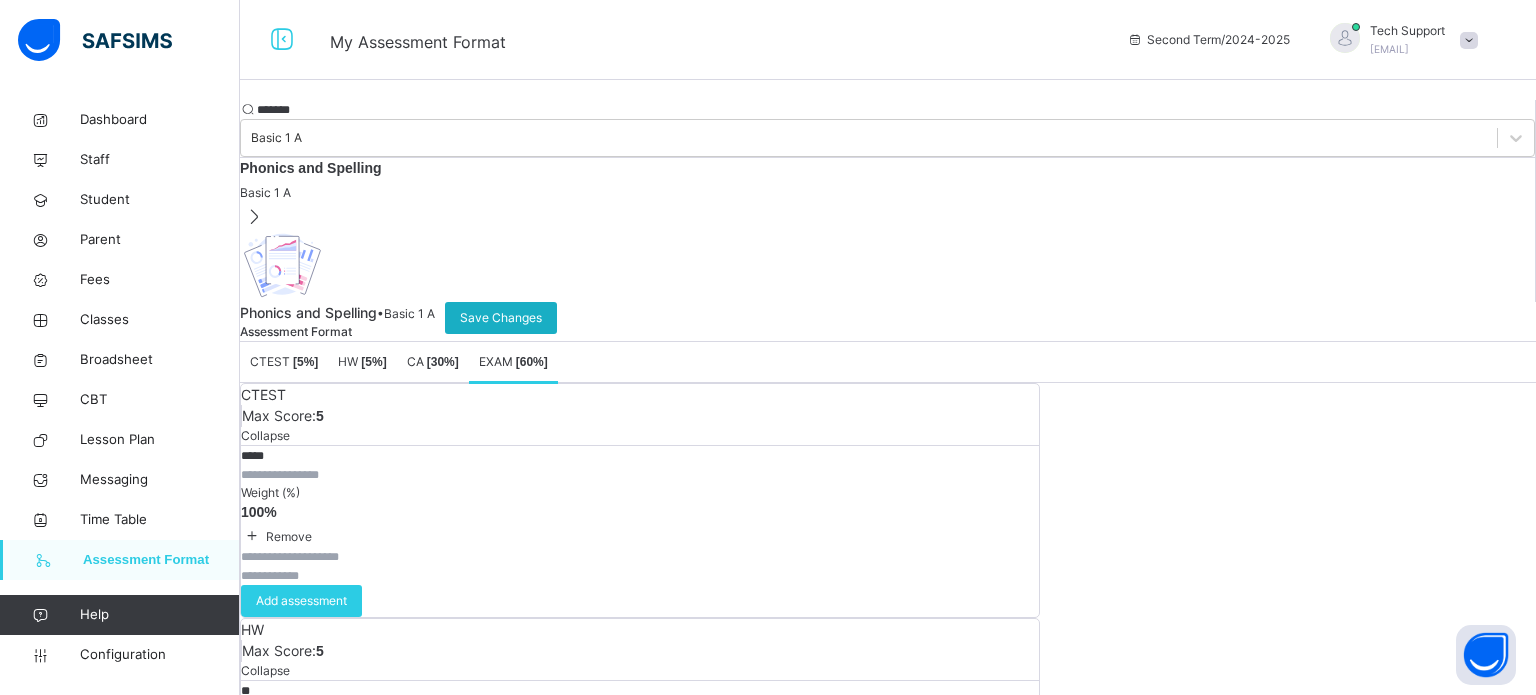 click on "Save Changes" at bounding box center (501, 318) 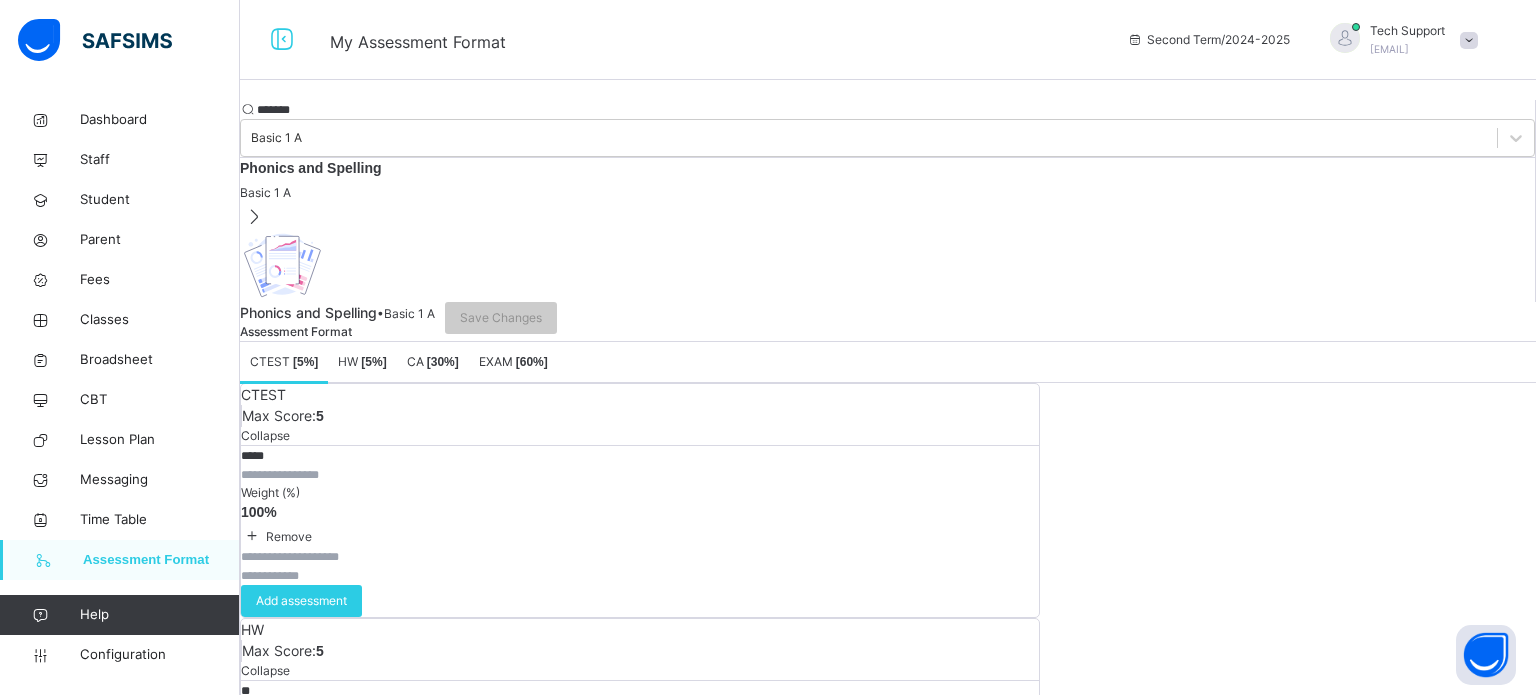 click on "HW   [ 5 %]" at bounding box center (362, 361) 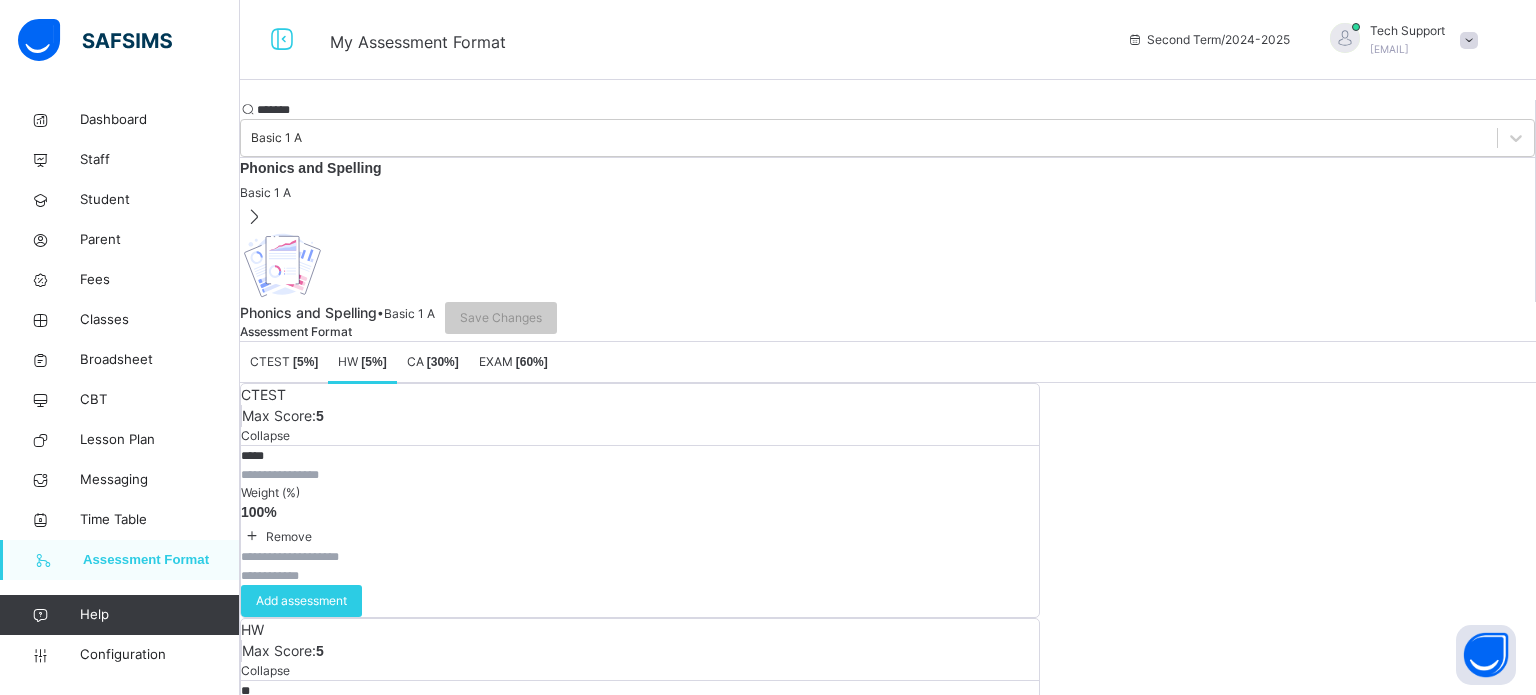 click on "[ 30 %]" at bounding box center (443, 362) 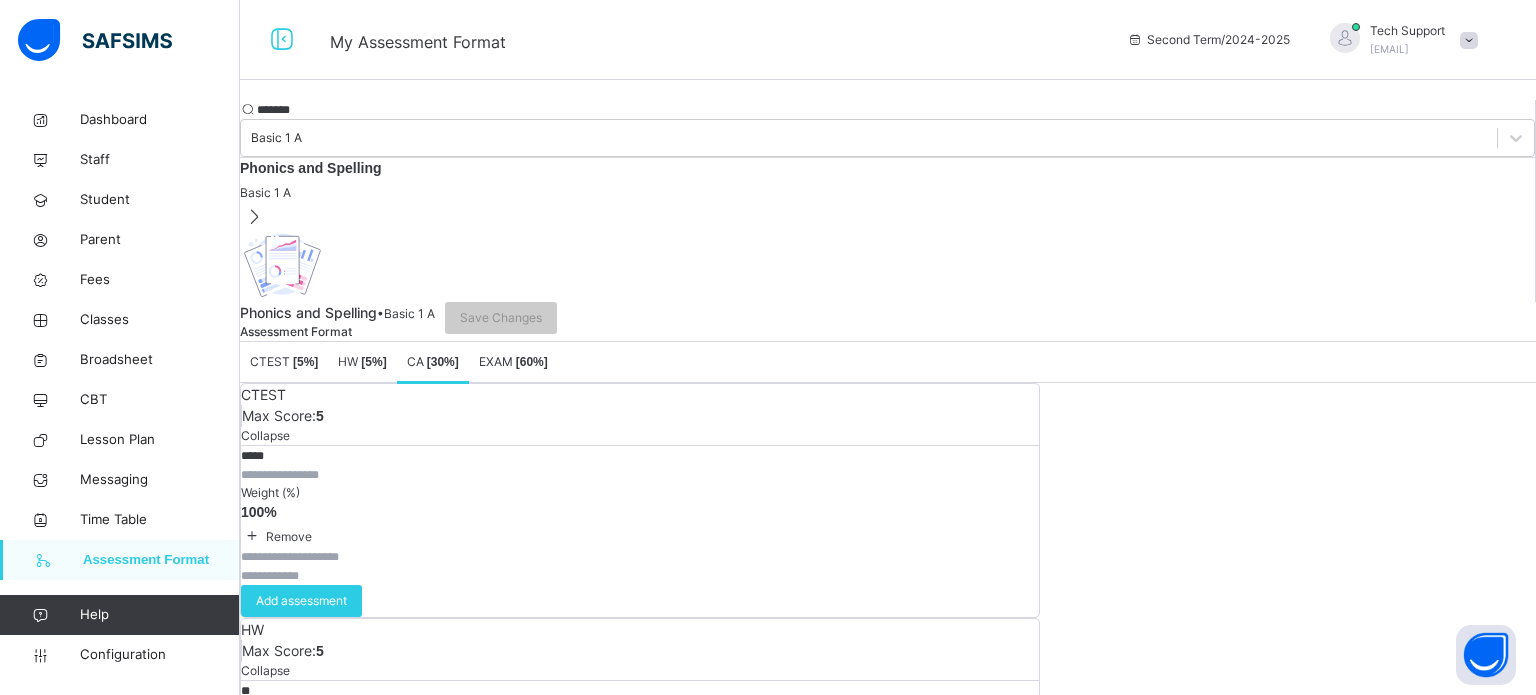 click on "[ 60 %]" at bounding box center [532, 362] 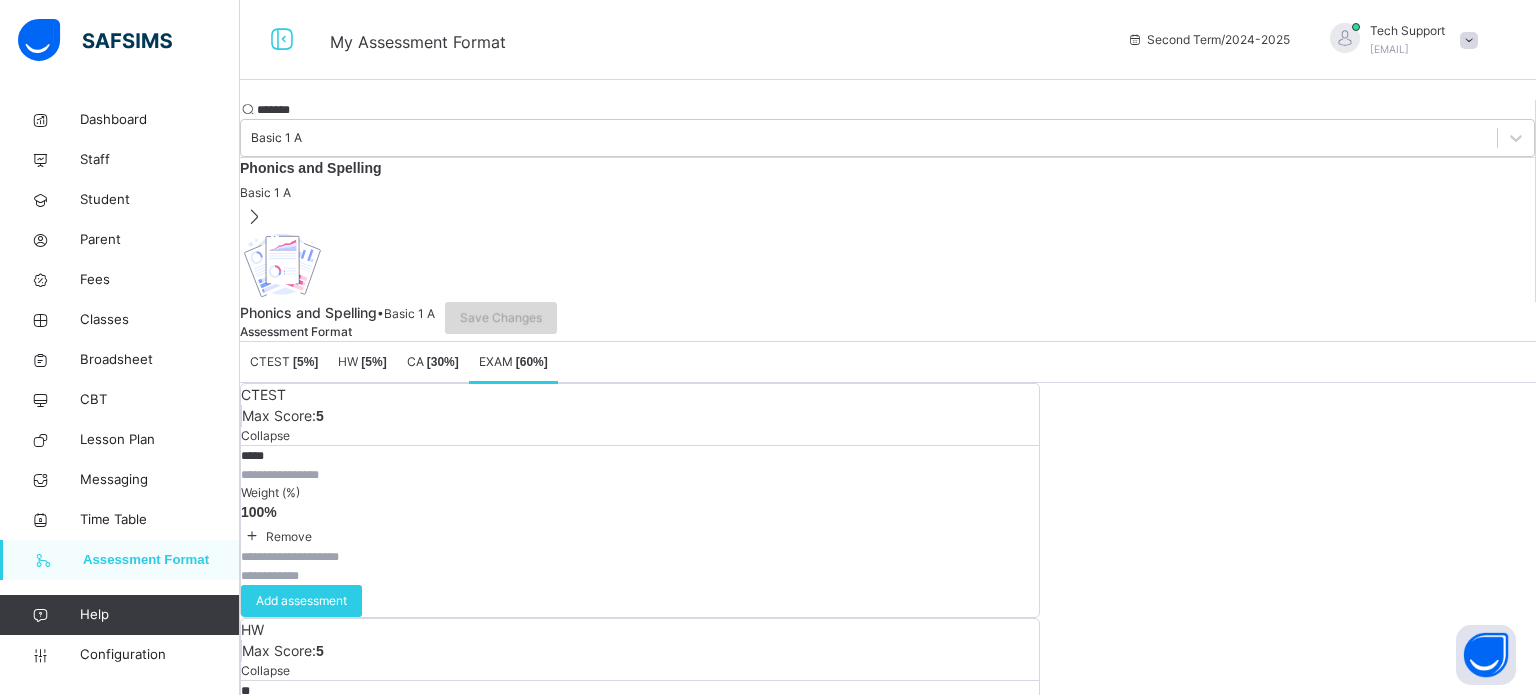 click on "Save Changes" at bounding box center [501, 318] 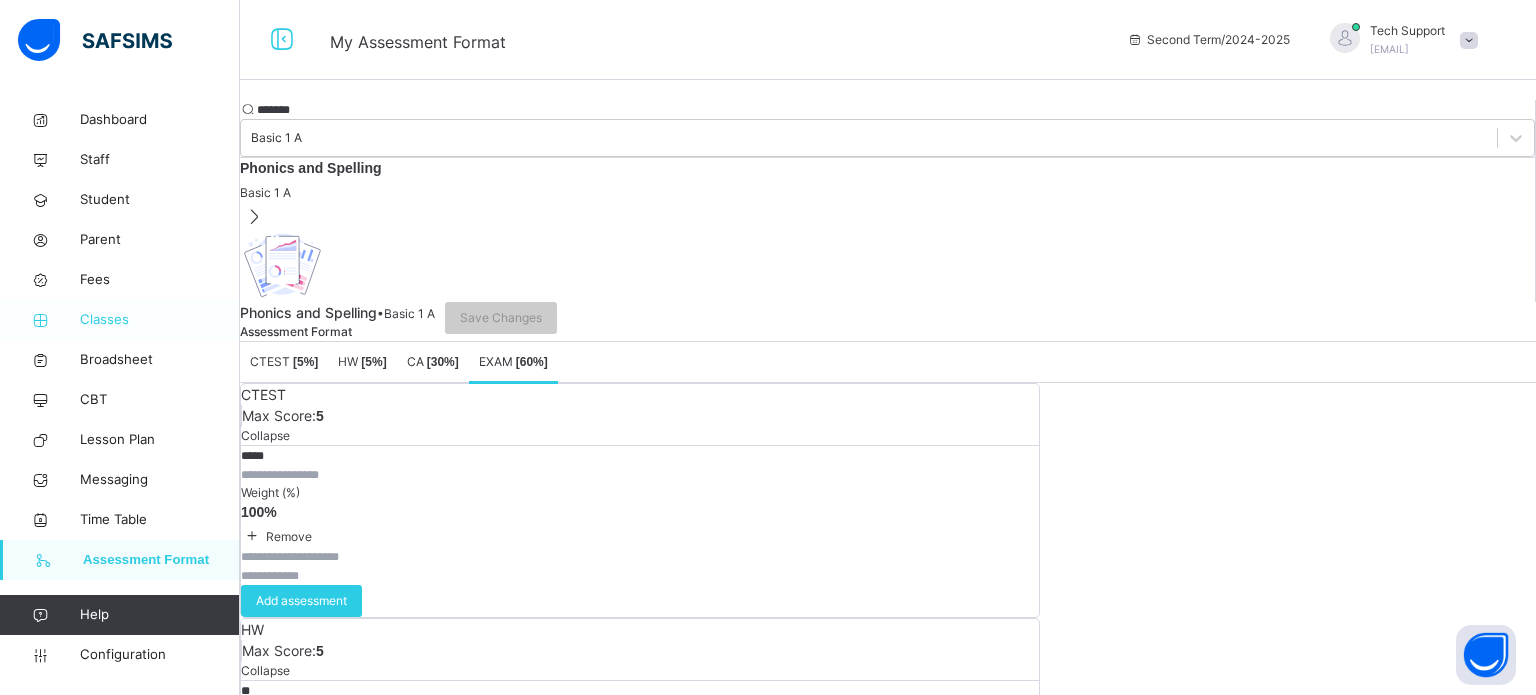 click on "Classes" at bounding box center [160, 320] 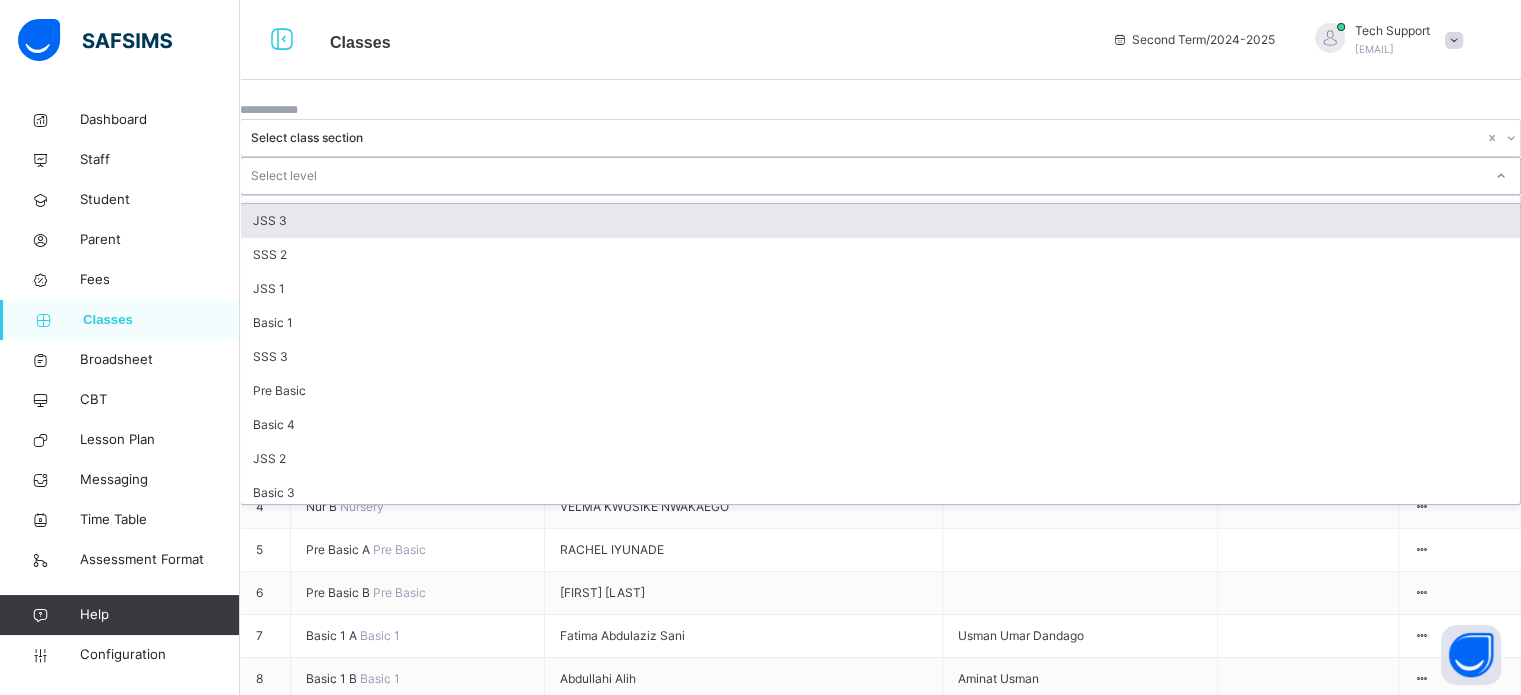 click on "Select level" at bounding box center [861, 176] 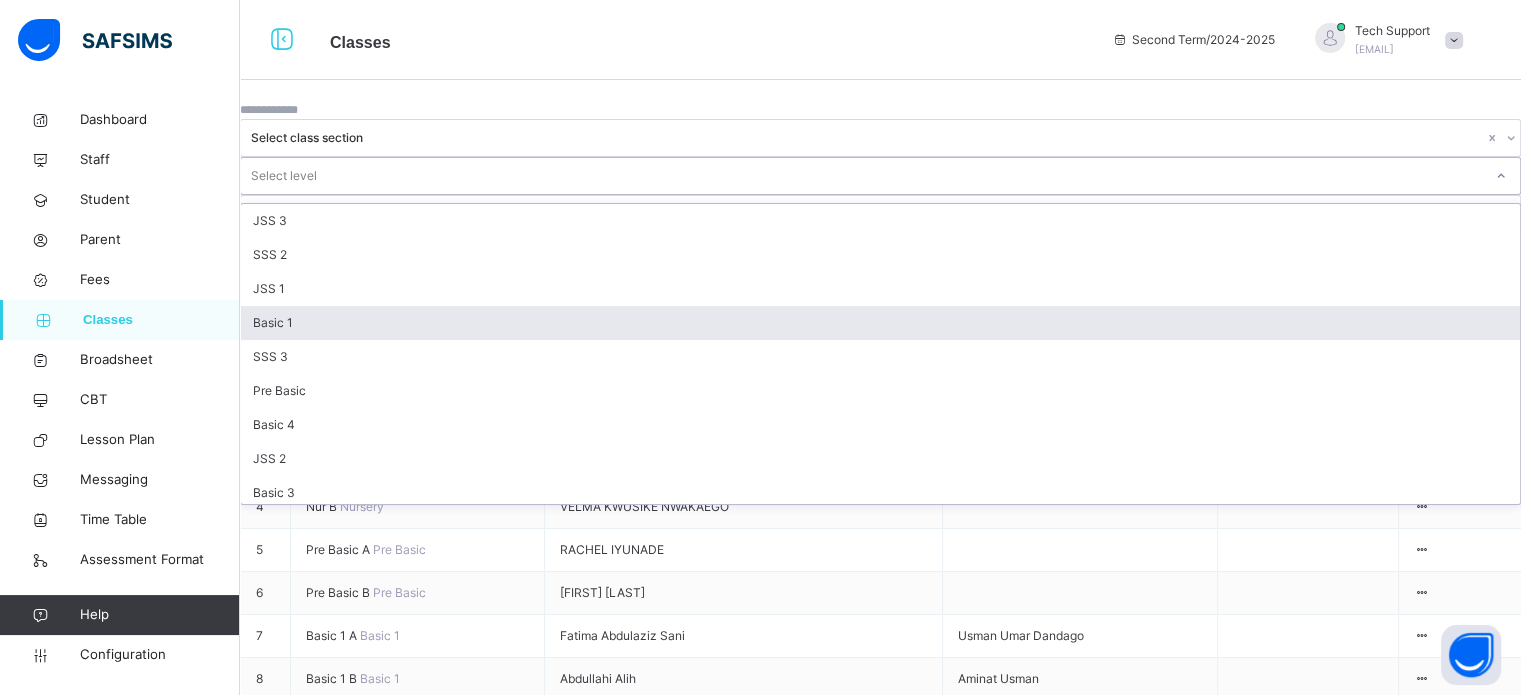 click on "Basic  1" at bounding box center (880, 323) 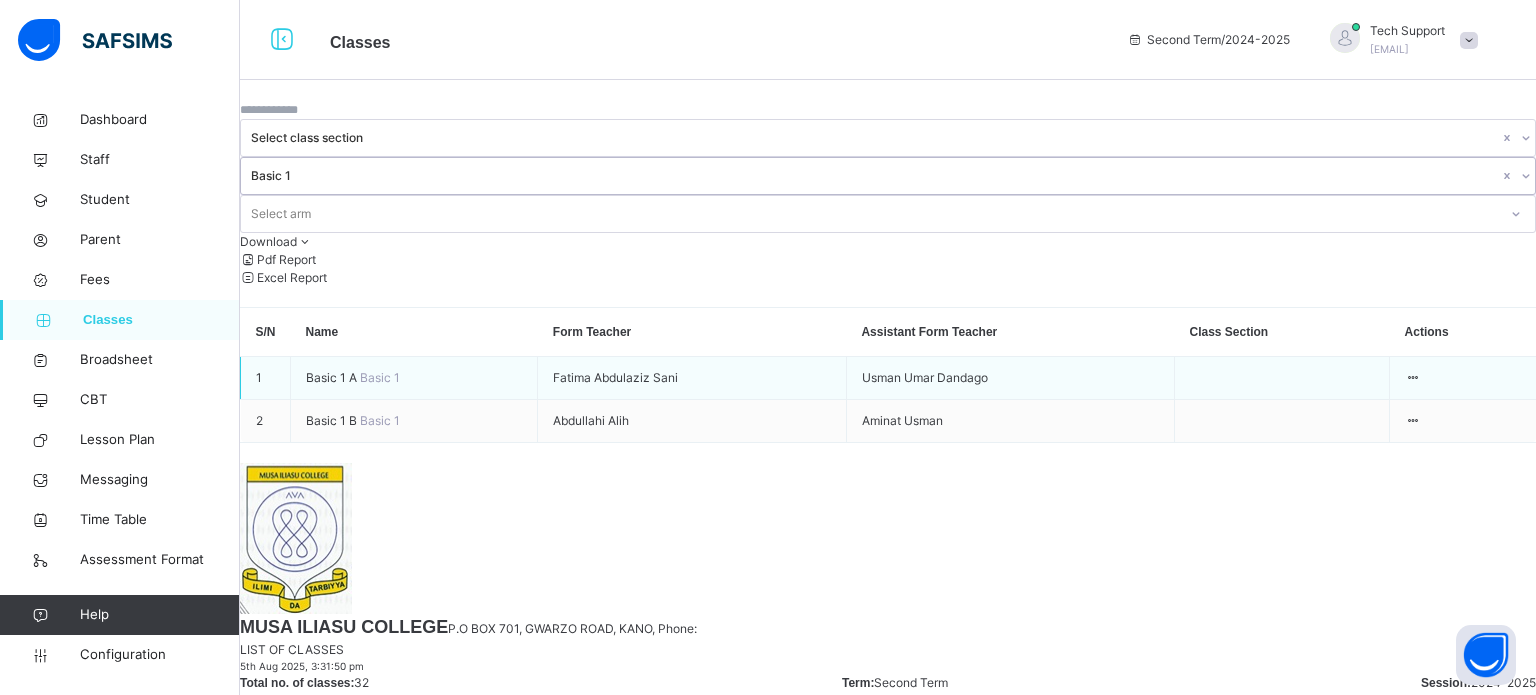 click on "Basic  1   A" at bounding box center (333, 377) 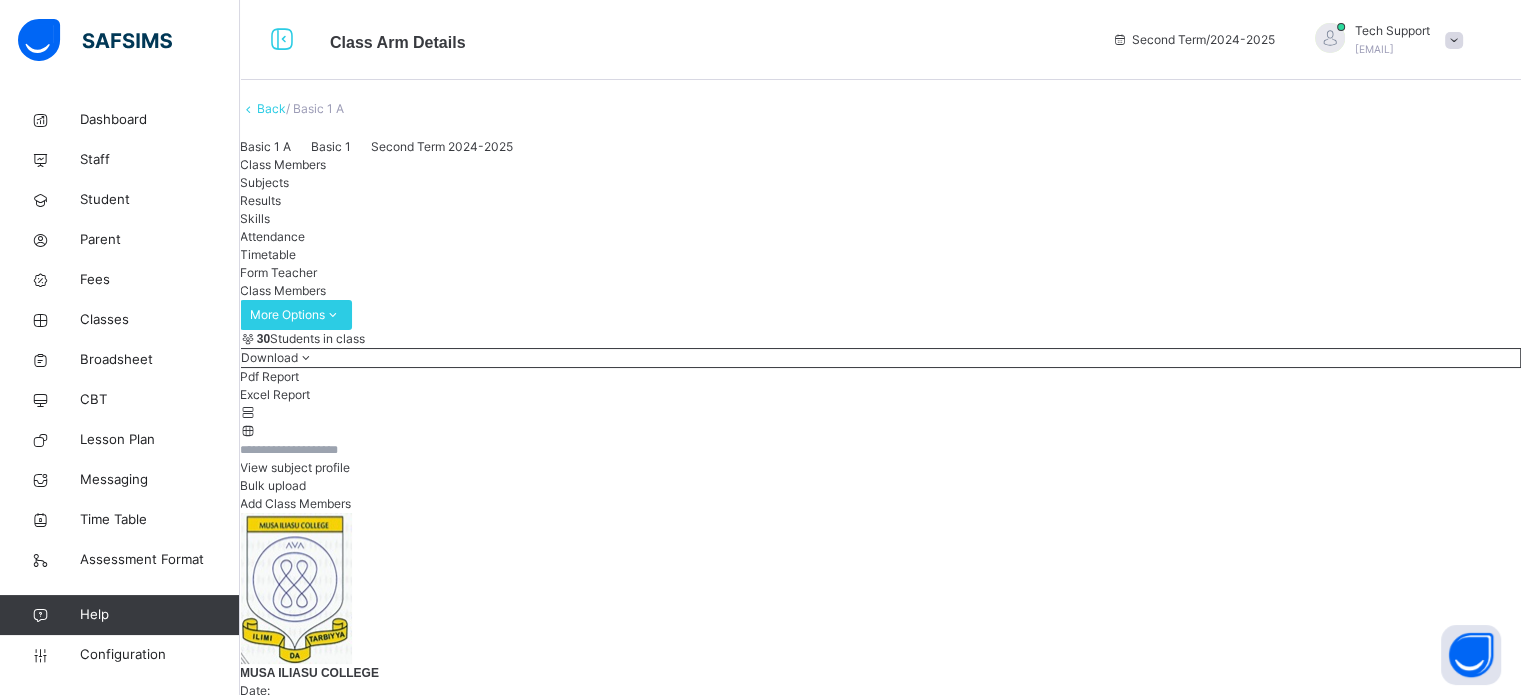 click on "Subjects" at bounding box center (264, 182) 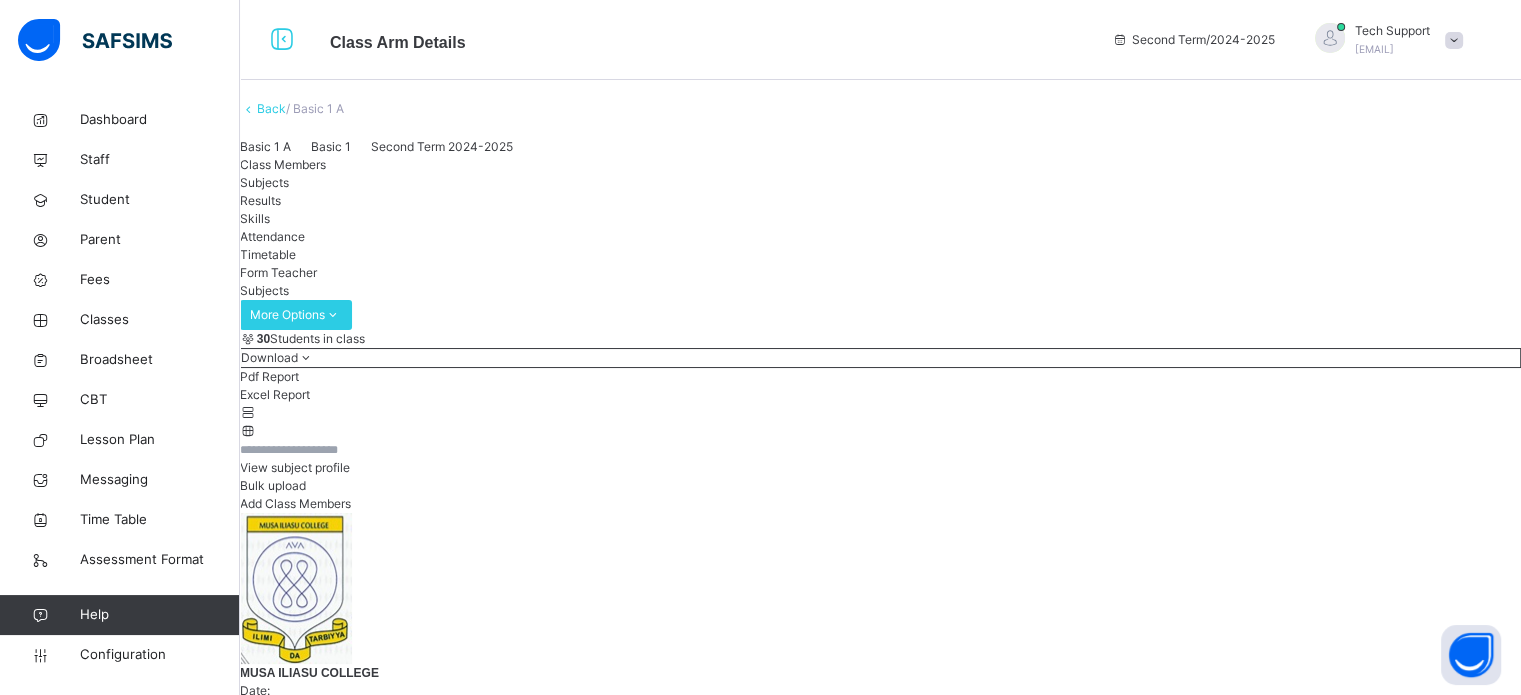 click on "Assess Students" at bounding box center (1459, 4427) 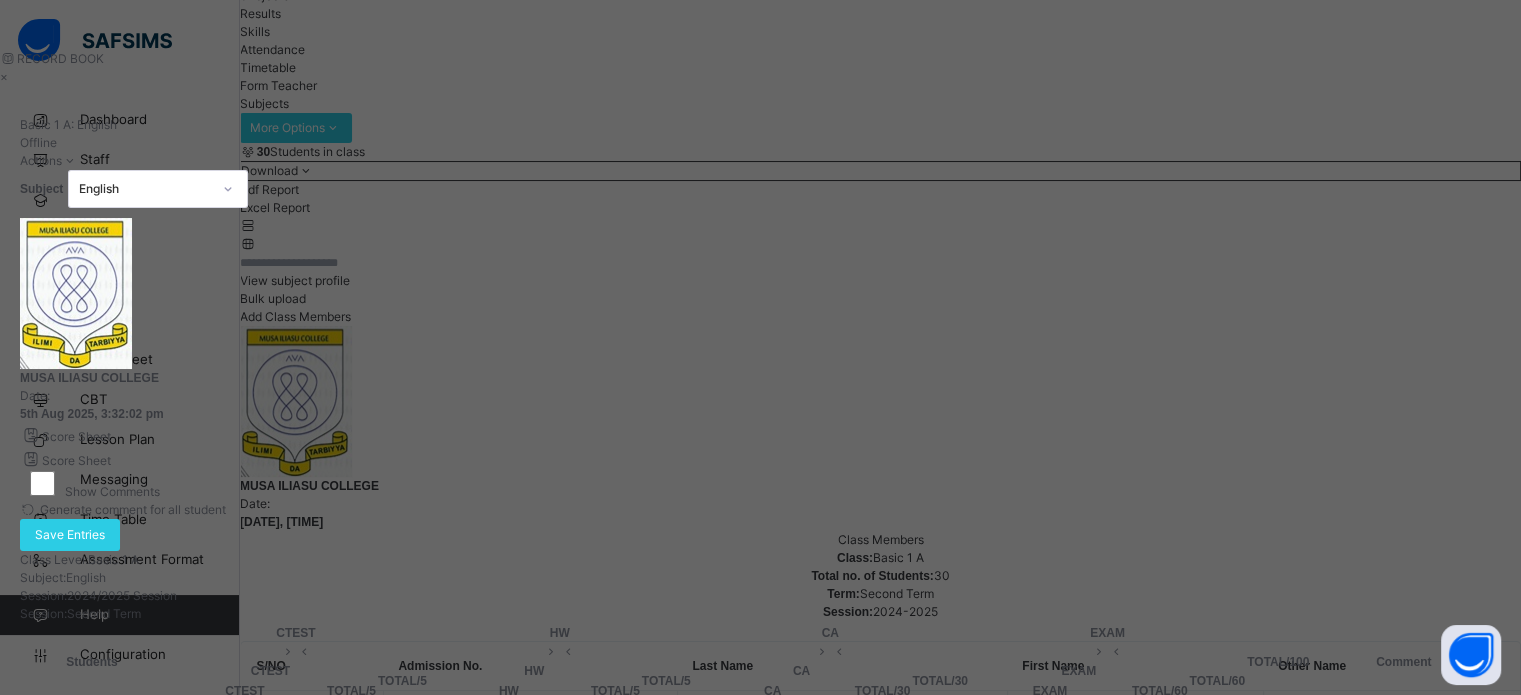 scroll, scrollTop: 196, scrollLeft: 0, axis: vertical 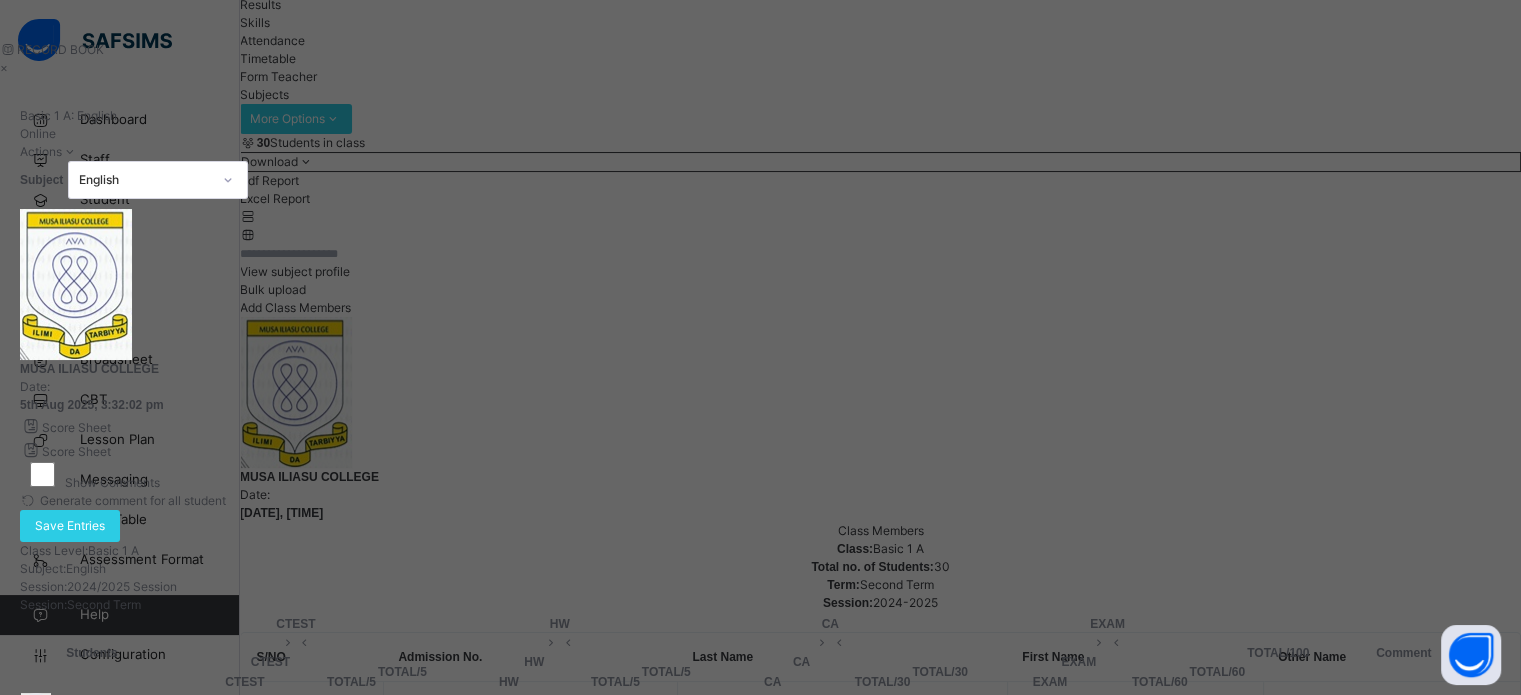 click on "Score Sheet Score Sheet Show Comments   Generate comment for all student   Save Entries Class Level:  Basic  1   A Subject:  English Session:  2024/2025 Session Session:  Second Term Students CTEST HW CA EXAM TOTAL /100 Comment CTEST TOTAL / 5 HW TOTAL / 5 CA TOTAL / 30 EXAM TOTAL / 60 CTEST TOTAL / 5 HW TOTAL / 5 CA TOTAL / 30 EXAM TOTAL / 60 [NAME]  MINPS/21/0021 [NAME]  MINPS/21/0021 0.00 0.00 0.00 0.00 0.00 0.00 0.00 0.00 0.00 Generate comment 0 / 250   ×   Subject Teacher’s Comment Generate and see in full the comment developed by the AI with an option to regenerate the comment JS [NAME]    MINPS/21/0021   Total 0.00  / 100.00 Sims Bot   Regenerate     Use this comment   [NAME]  MINPS/21/0012 [NAME]  MINPS/21/0012 0.00 0.00 0.00 0.00 0.00 0.00 0.00 0.00 0.00 Generate comment 0 / 250   ×   Subject Teacher’s Comment Generate and see in full the comment developed by the AI with an option to regenerate the comment JS" at bounding box center [760, 764] 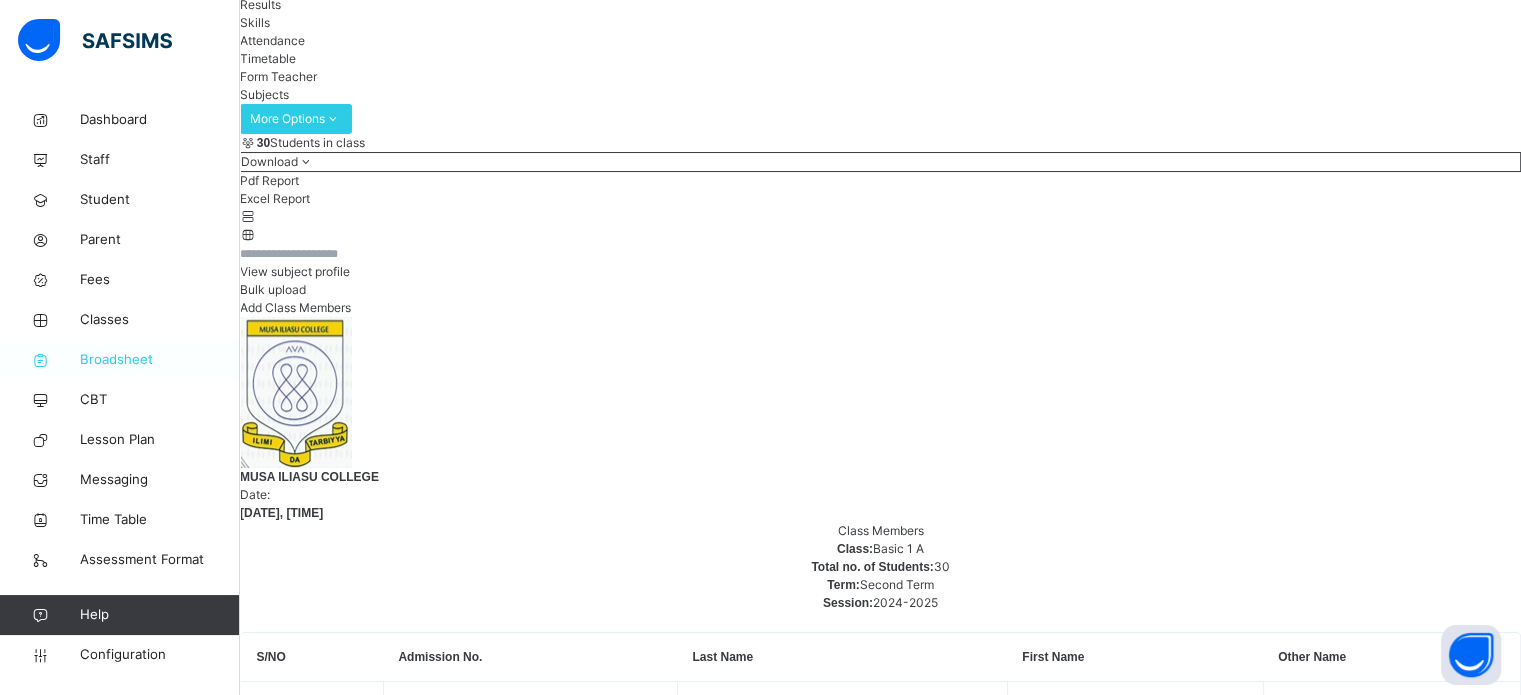 click on "Broadsheet" at bounding box center [160, 360] 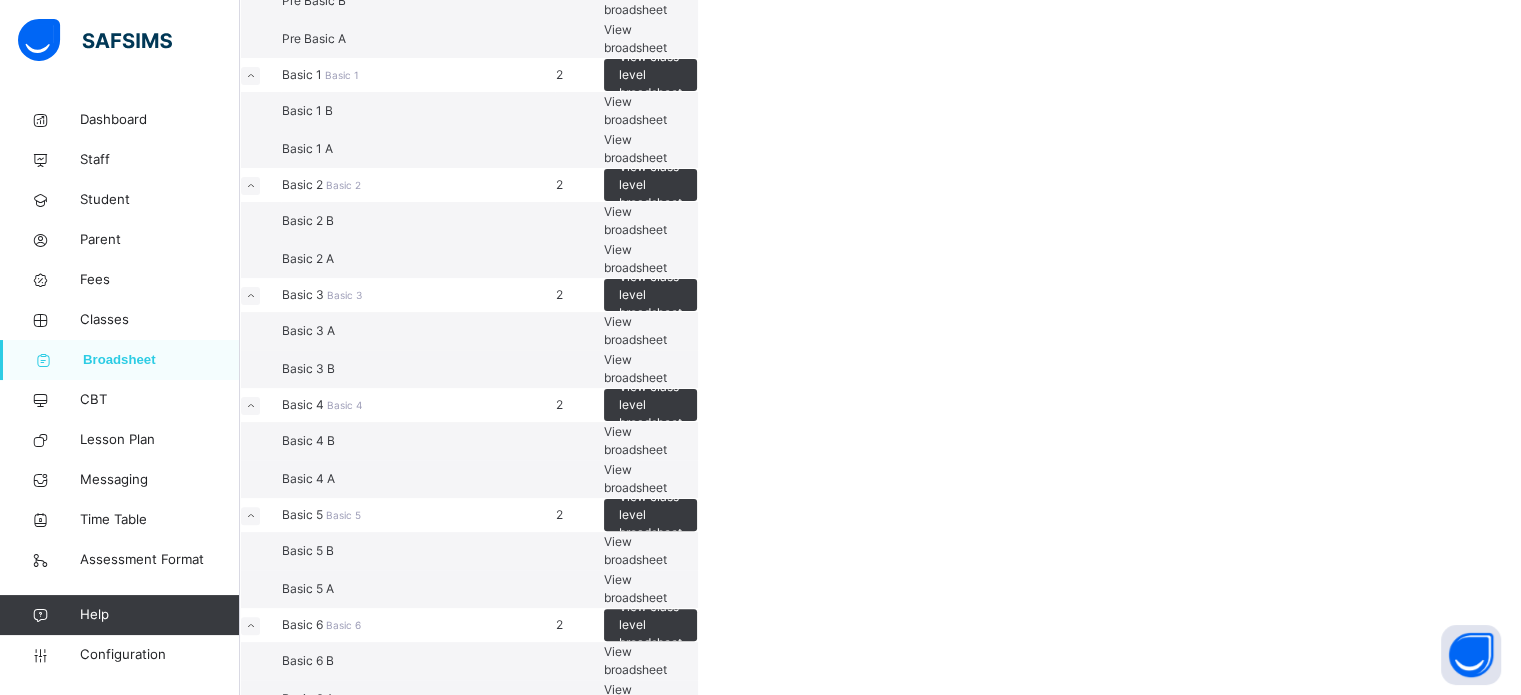 scroll, scrollTop: 459, scrollLeft: 0, axis: vertical 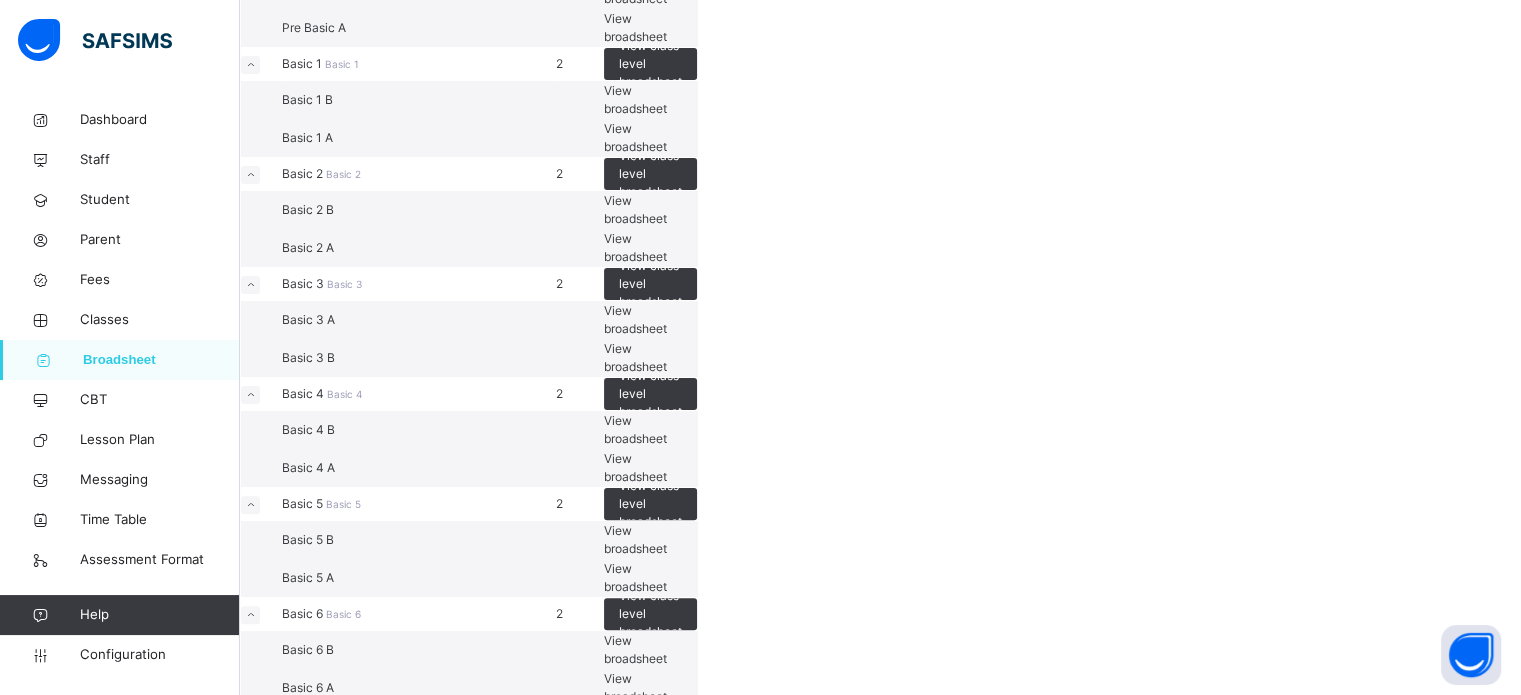click on "View broadsheet" at bounding box center (635, 137) 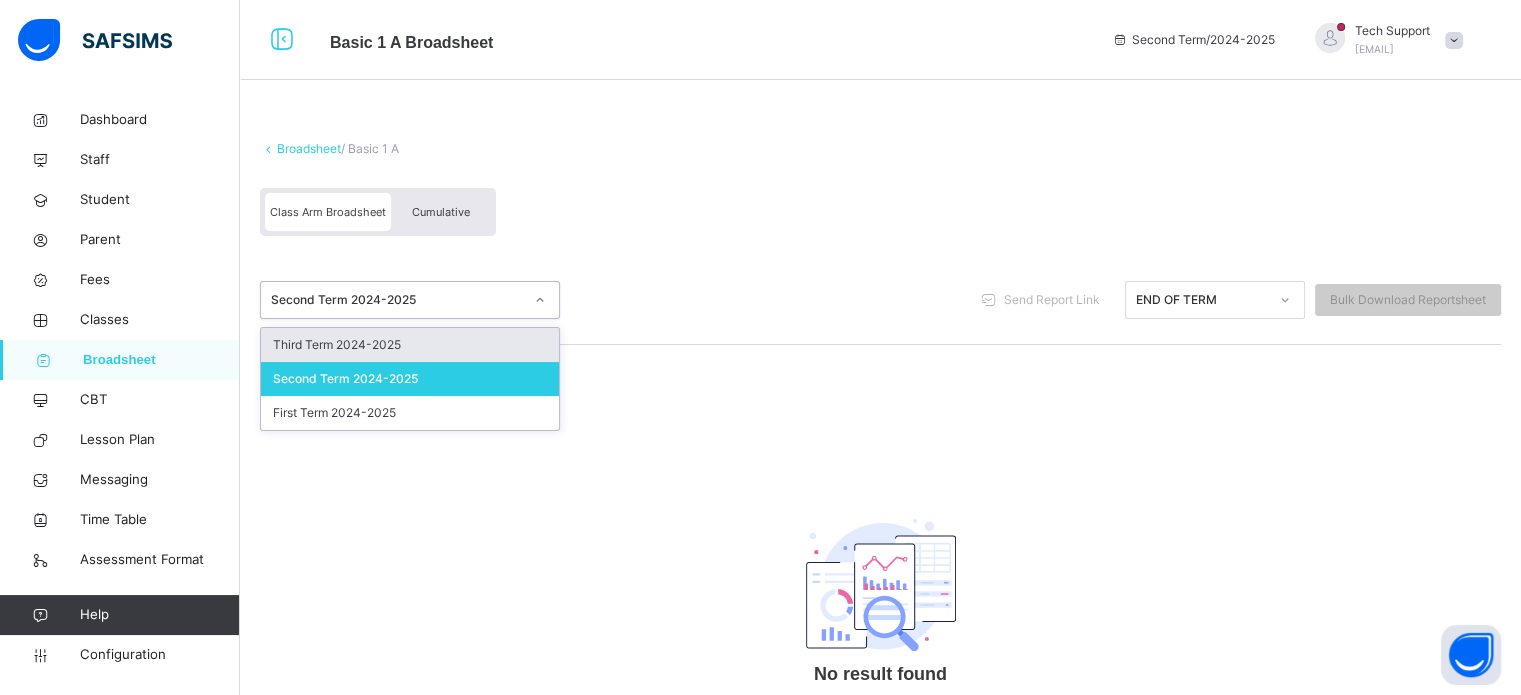 click on "Second Term 2024-2025" at bounding box center (397, 300) 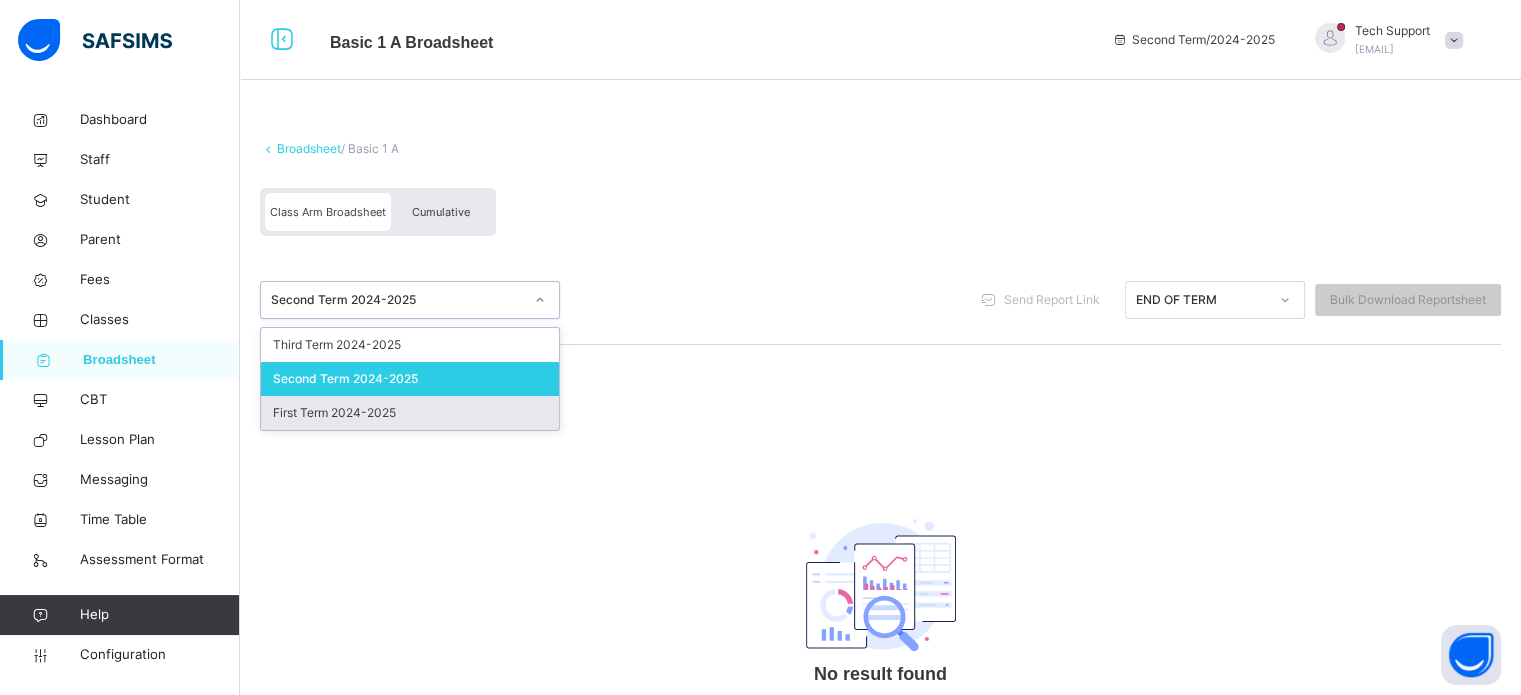 click on "First Term 2024-2025" at bounding box center [410, 413] 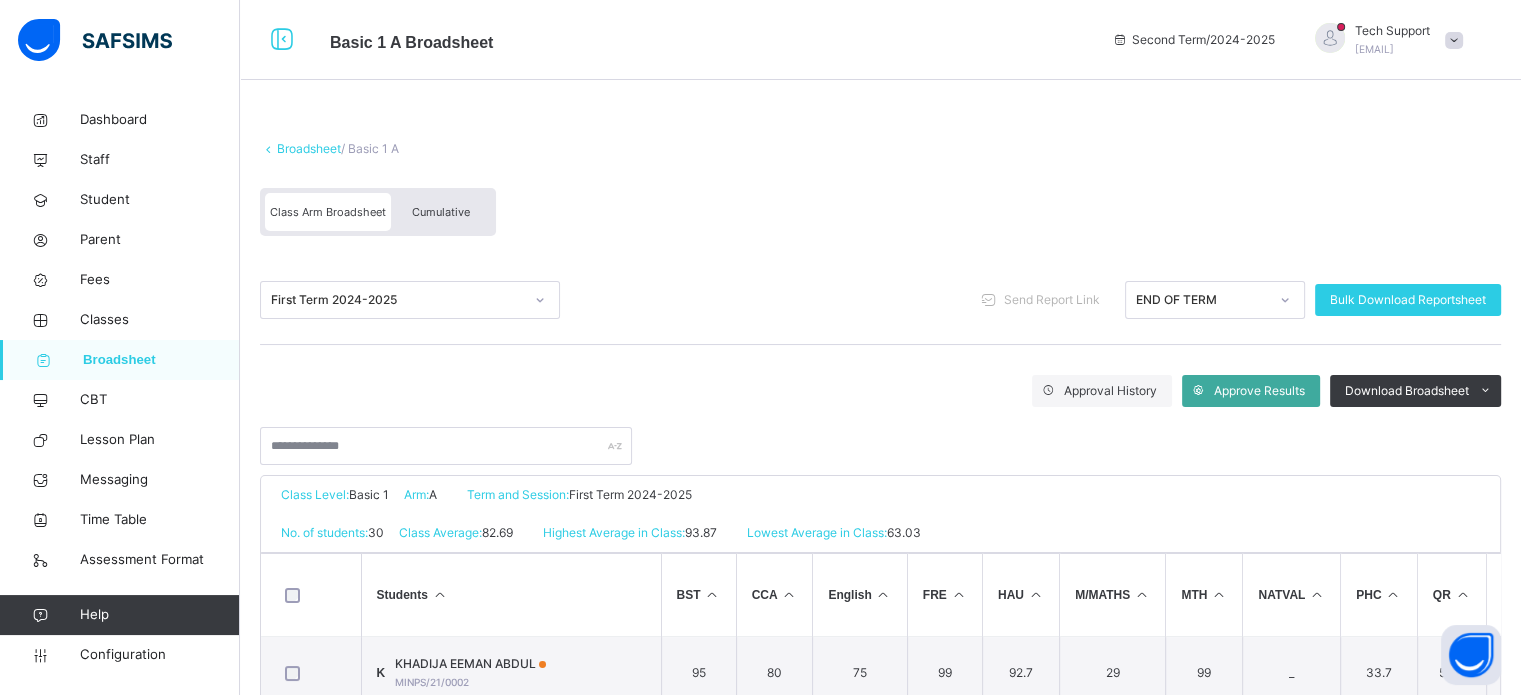 click at bounding box center (439, 595) 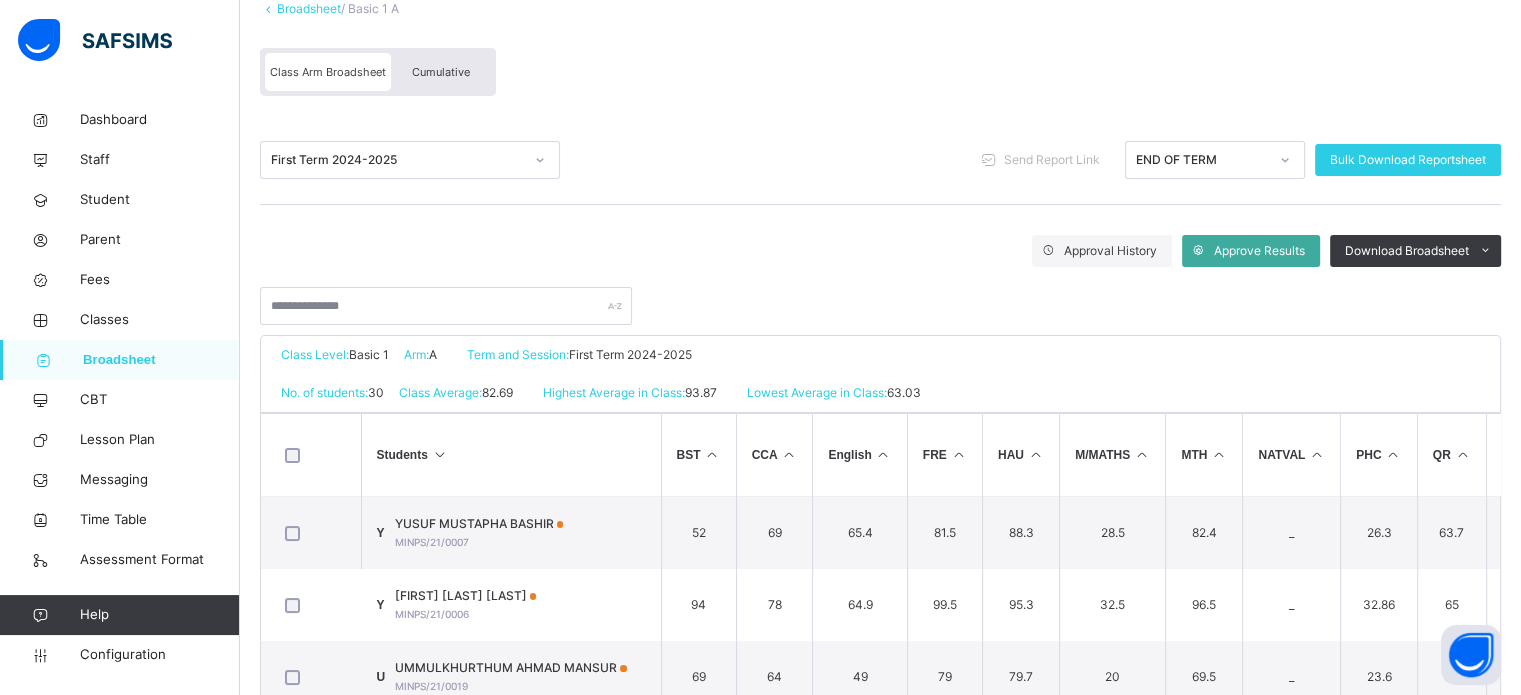 scroll, scrollTop: 144, scrollLeft: 0, axis: vertical 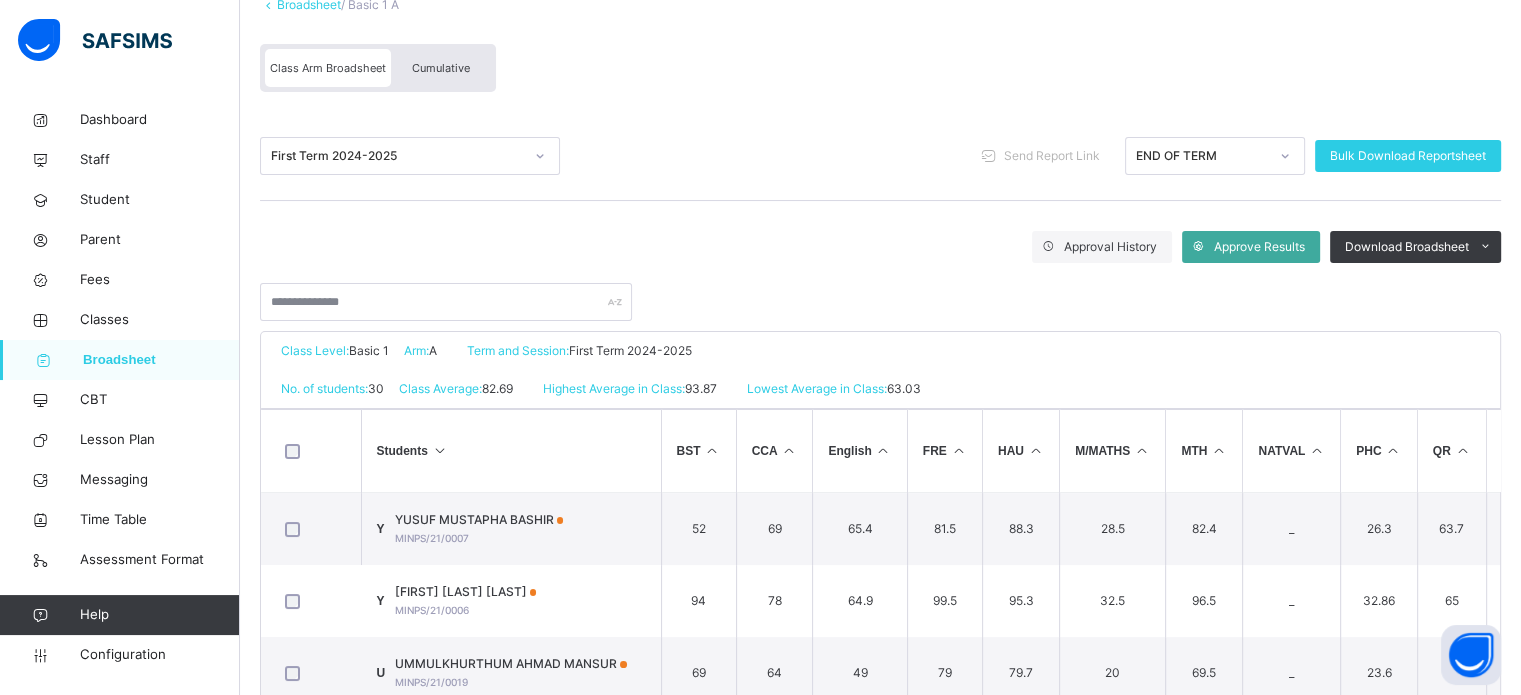 click at bounding box center (439, 451) 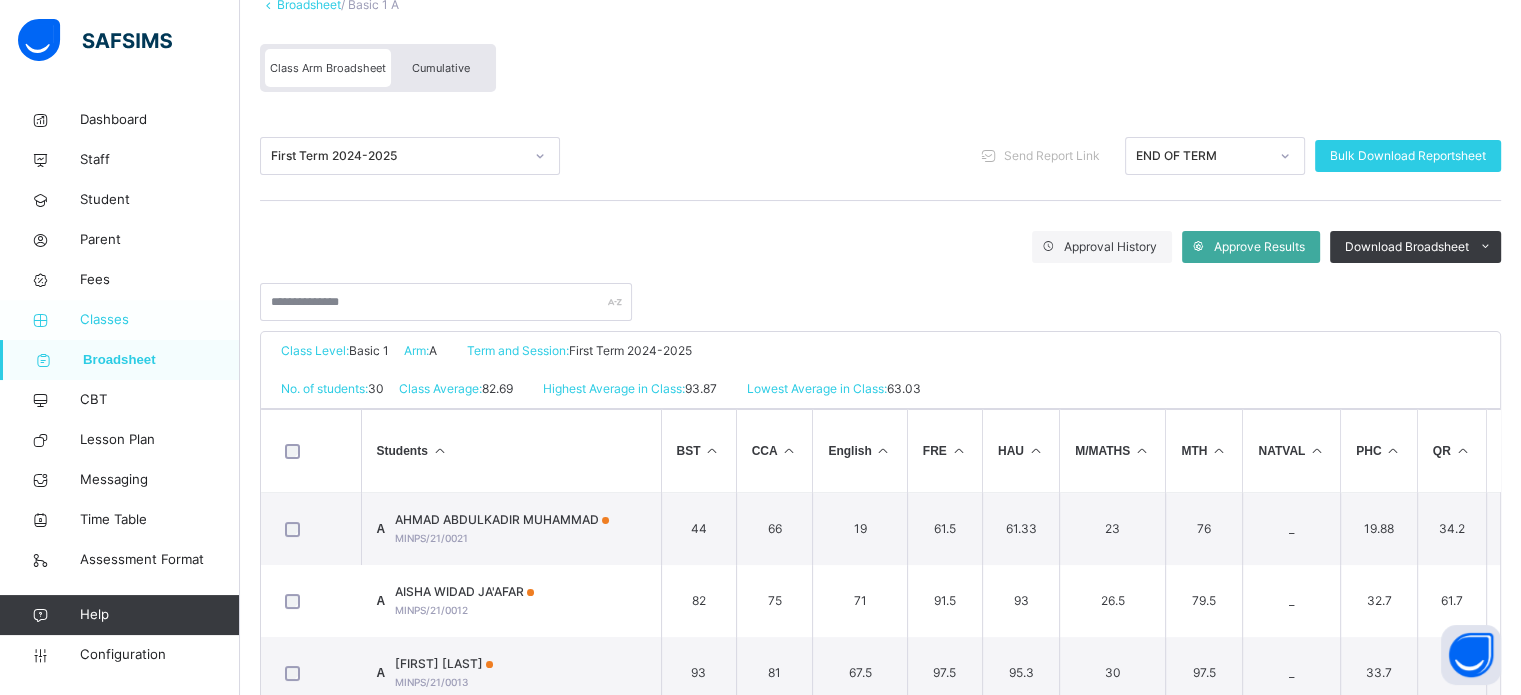 click on "Classes" at bounding box center (160, 320) 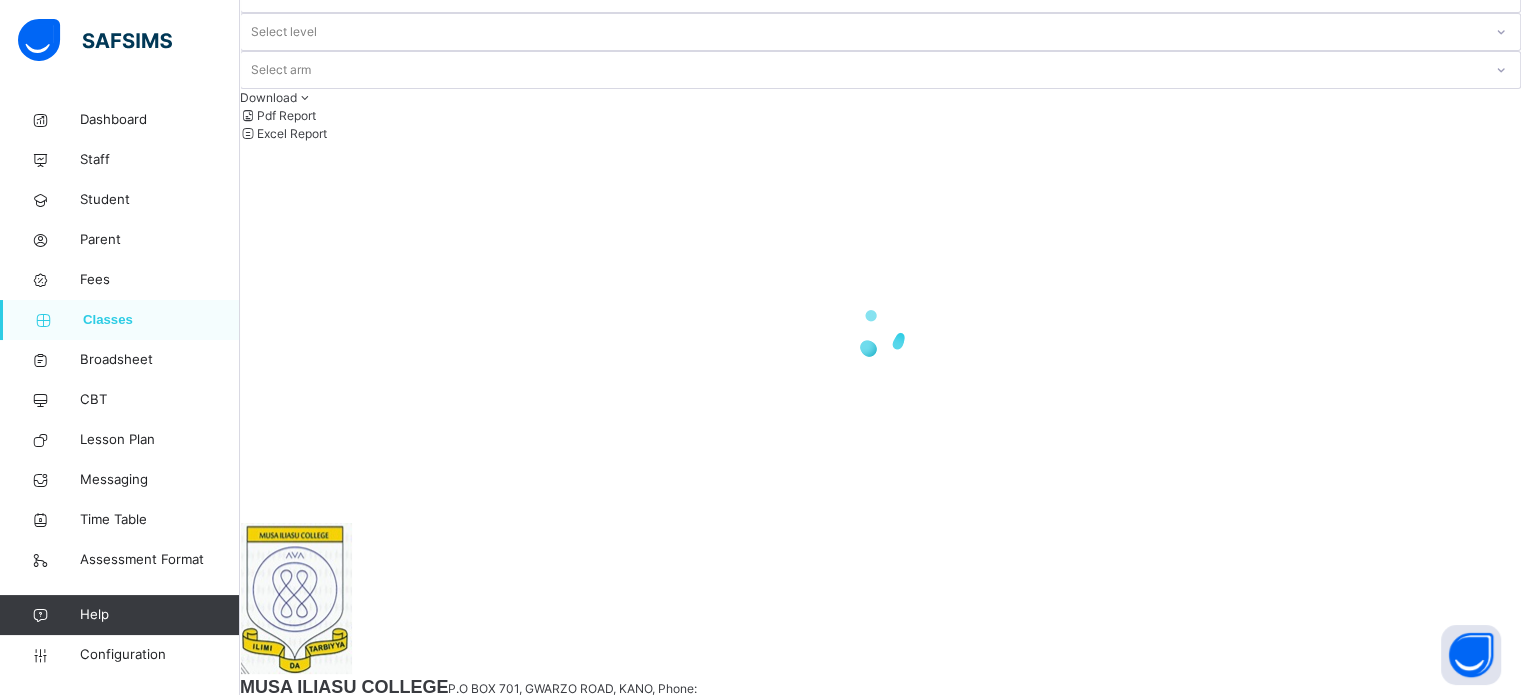 scroll, scrollTop: 0, scrollLeft: 0, axis: both 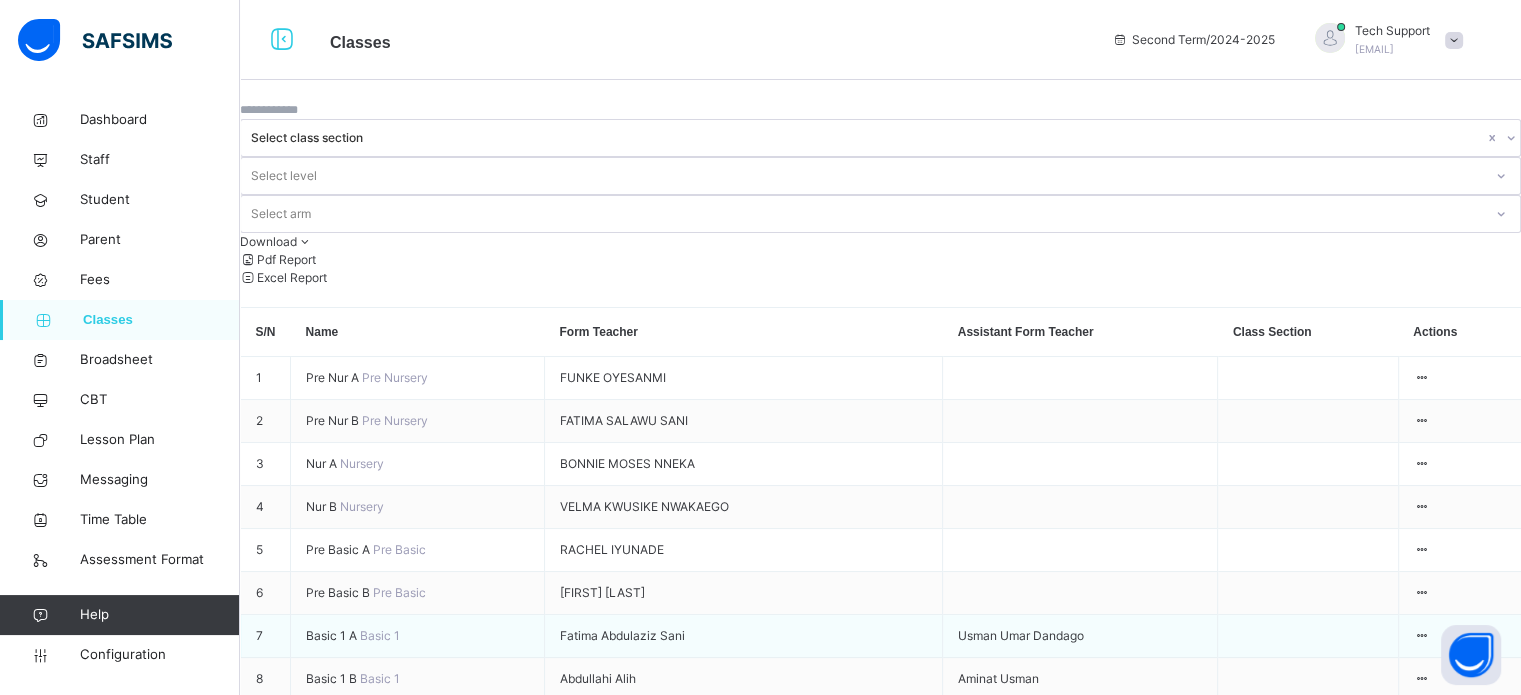 click on "Basic  1   A" at bounding box center [333, 635] 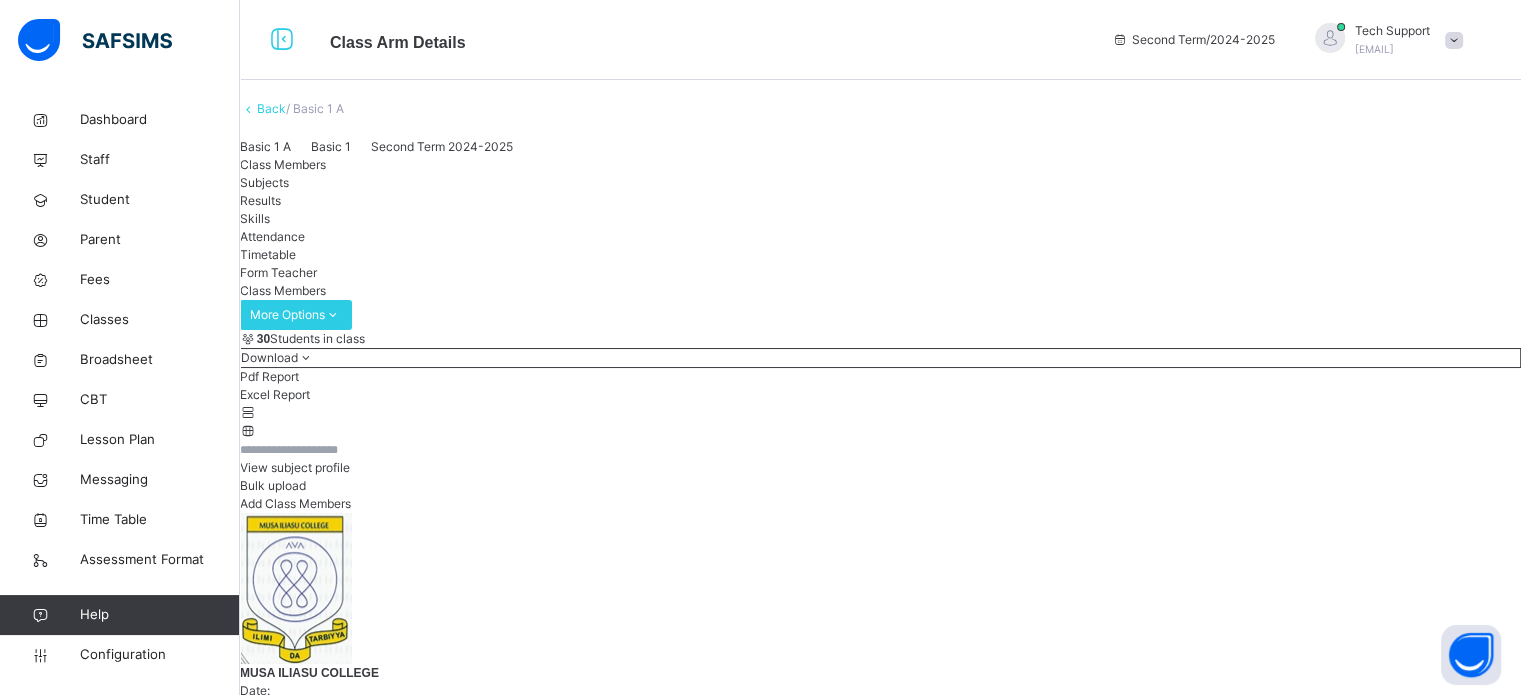 click on "Subjects" at bounding box center [264, 182] 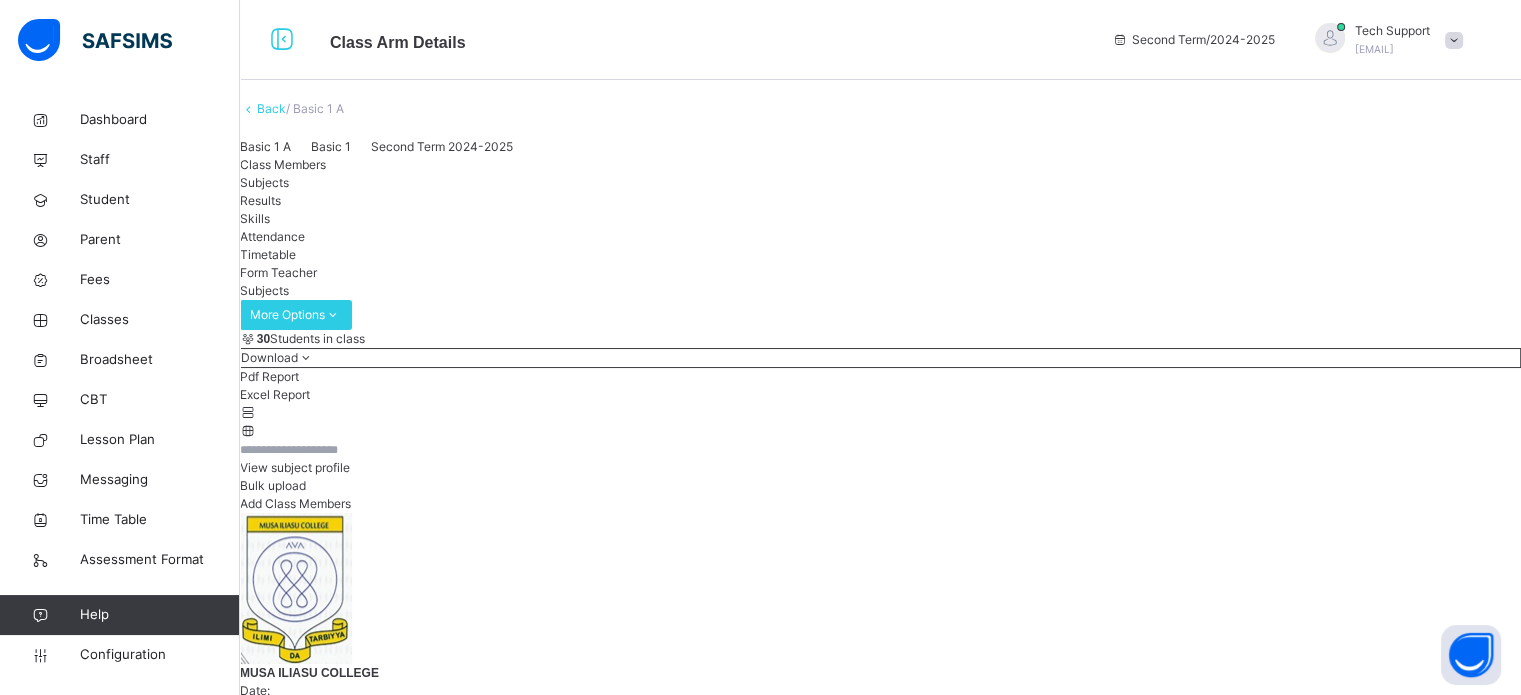 click on "Assess Students" at bounding box center [1459, 4427] 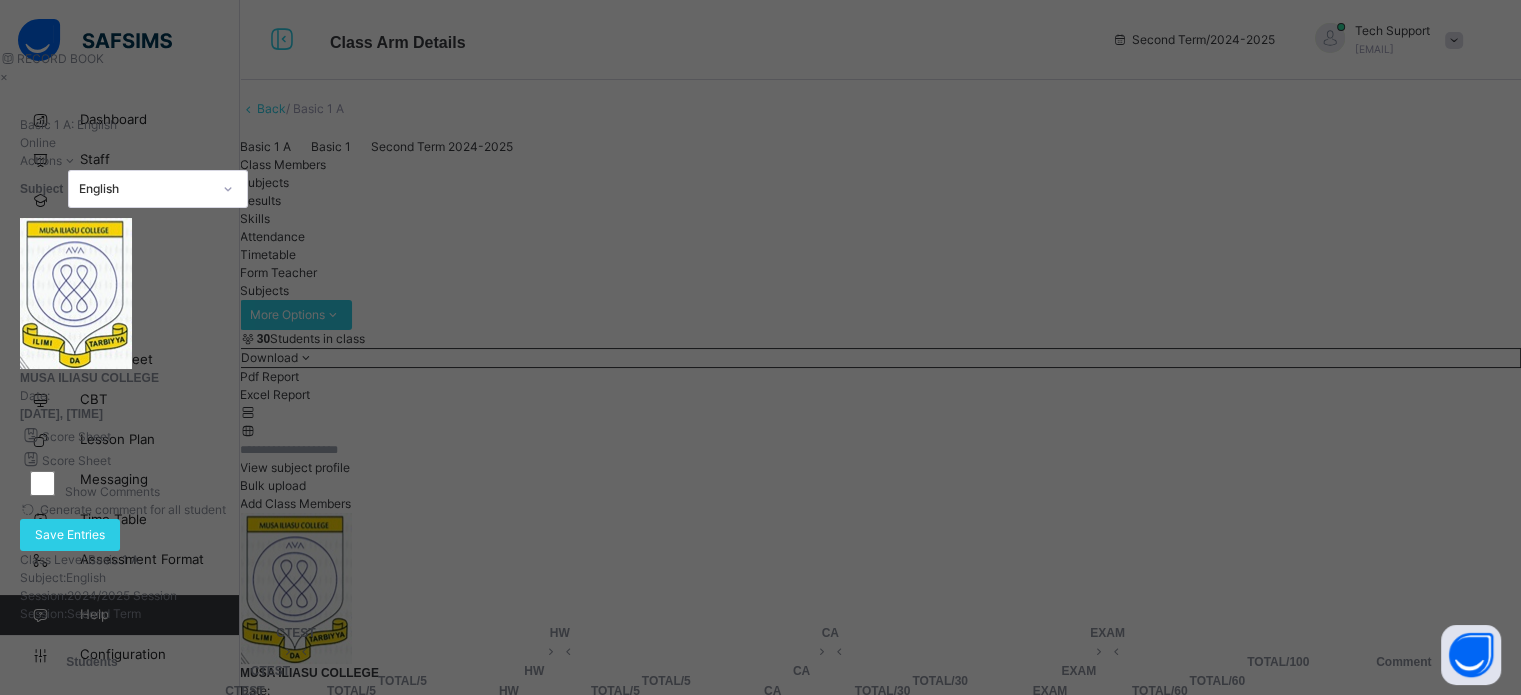 click at bounding box center (245, 771) 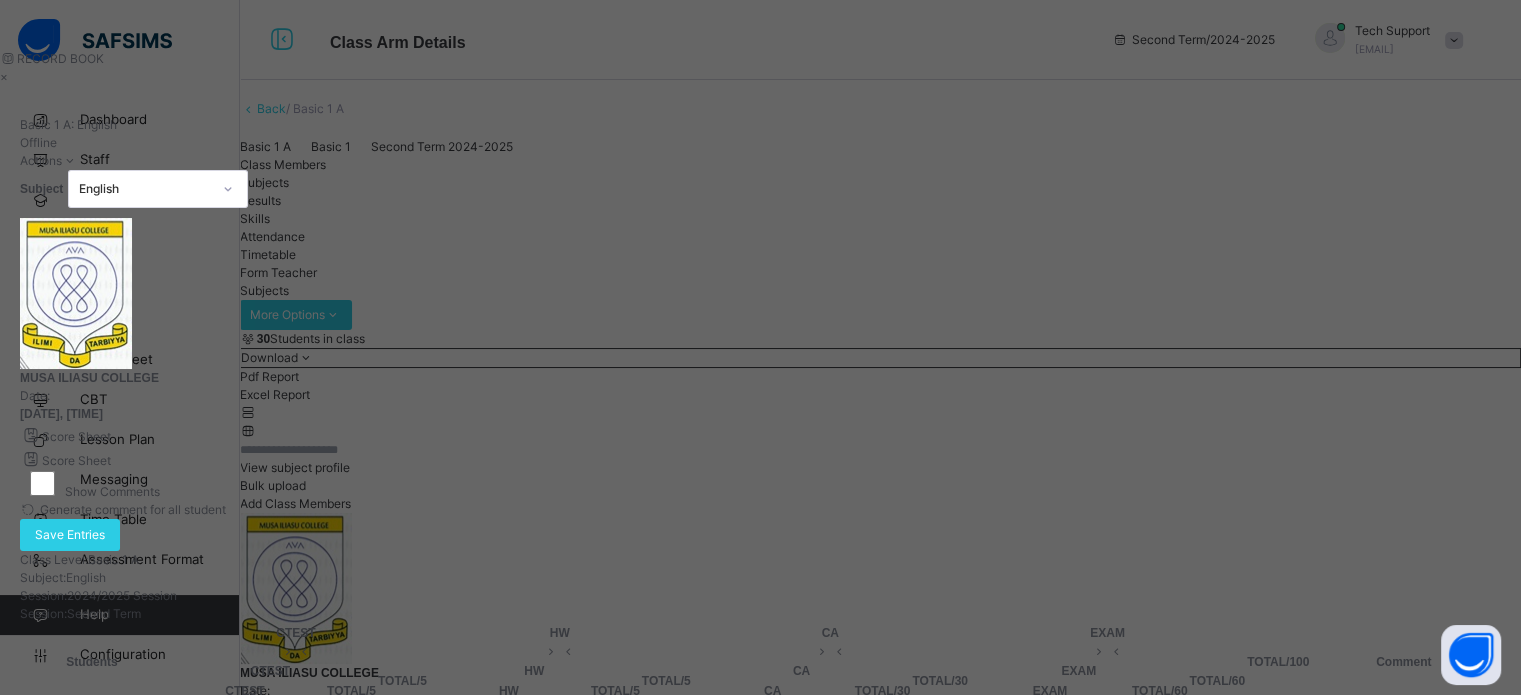 type on "*" 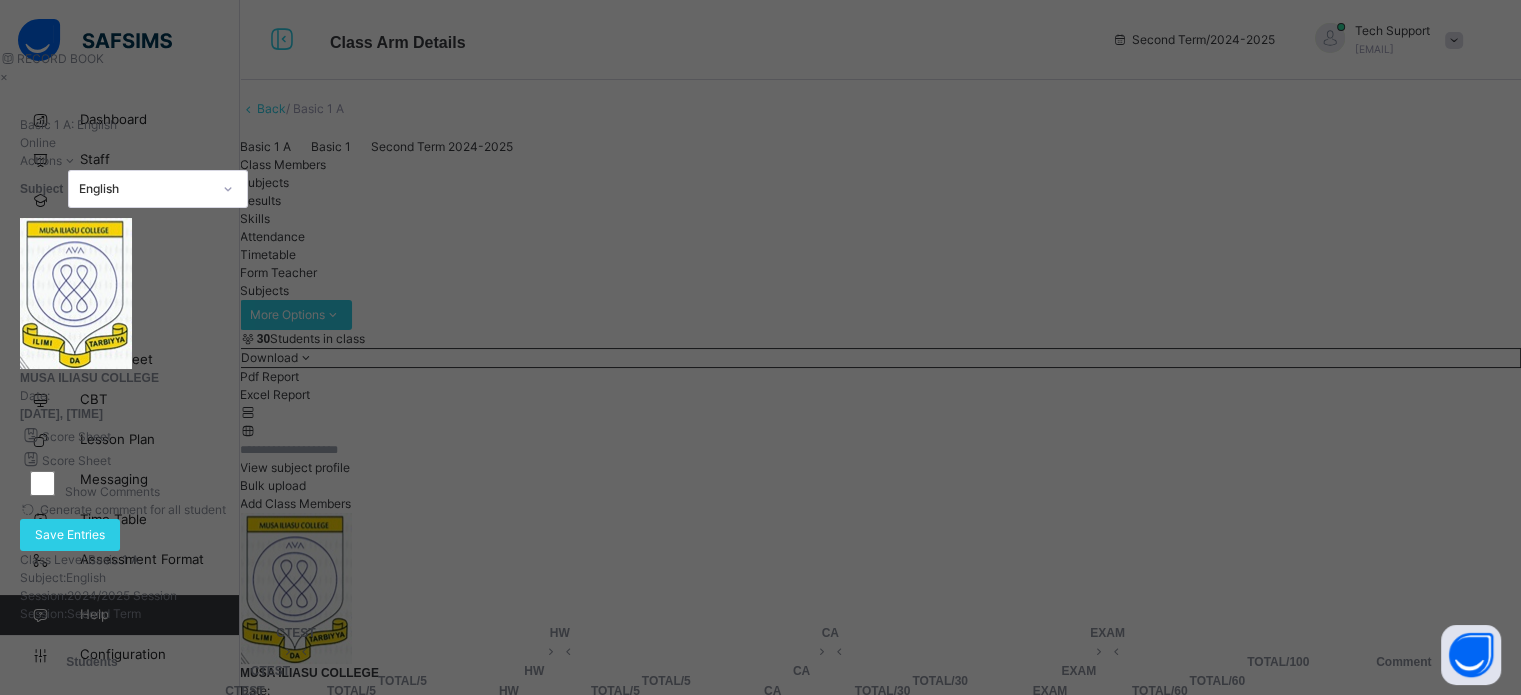 type on "**" 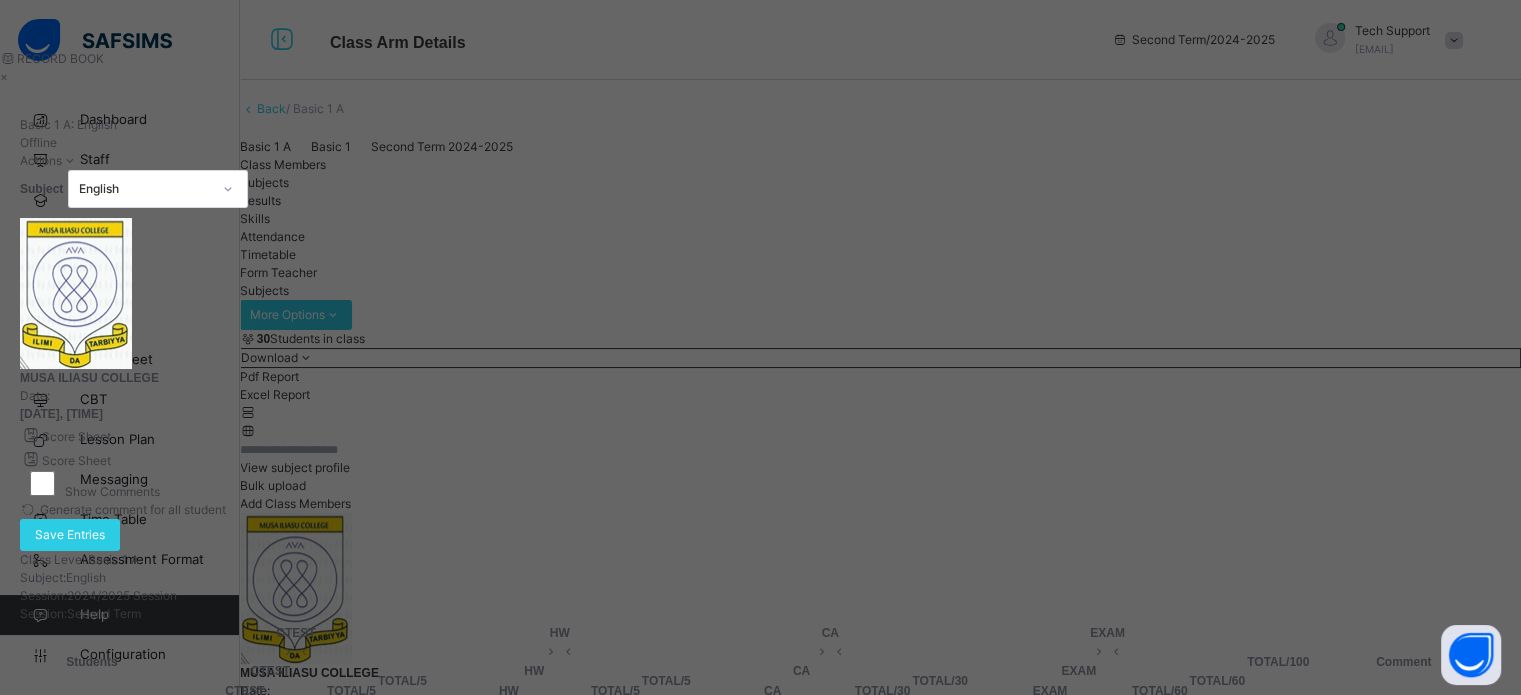 type on "**" 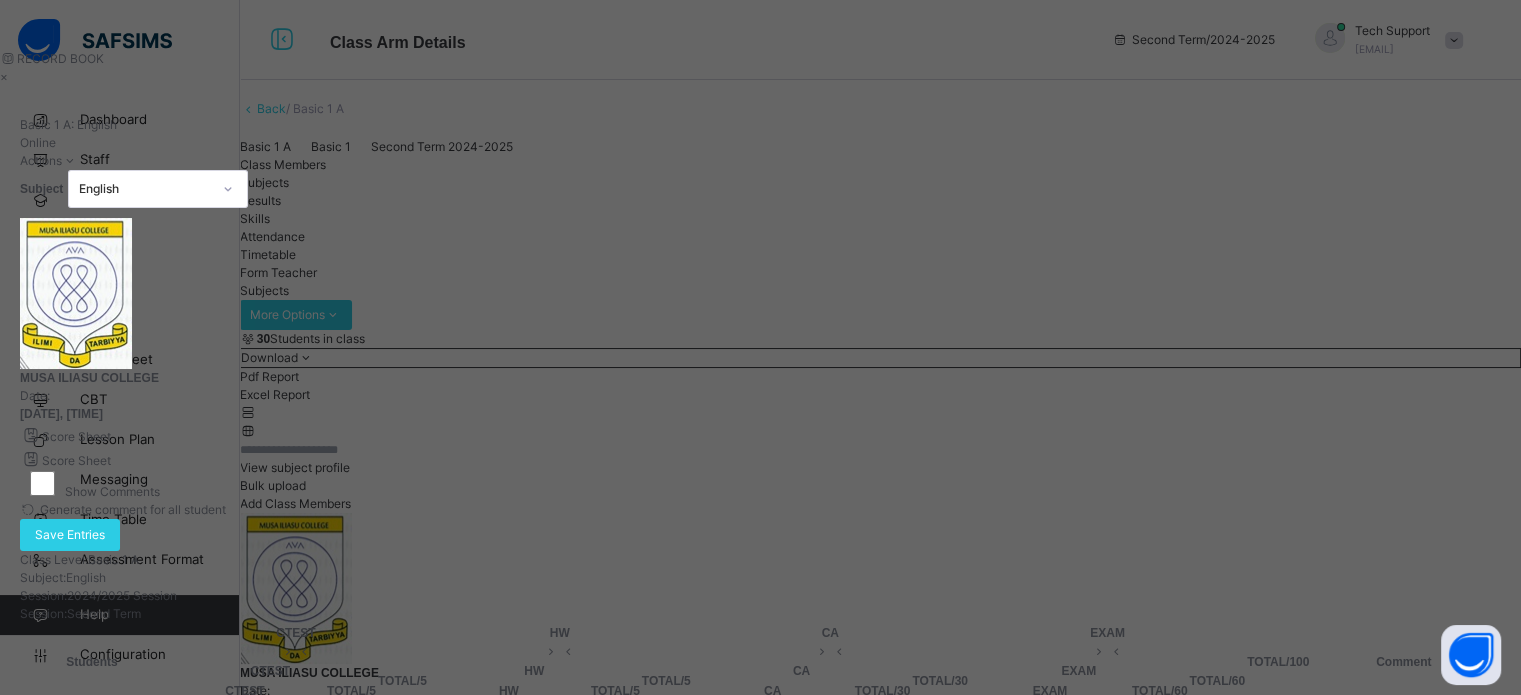 type on "*" 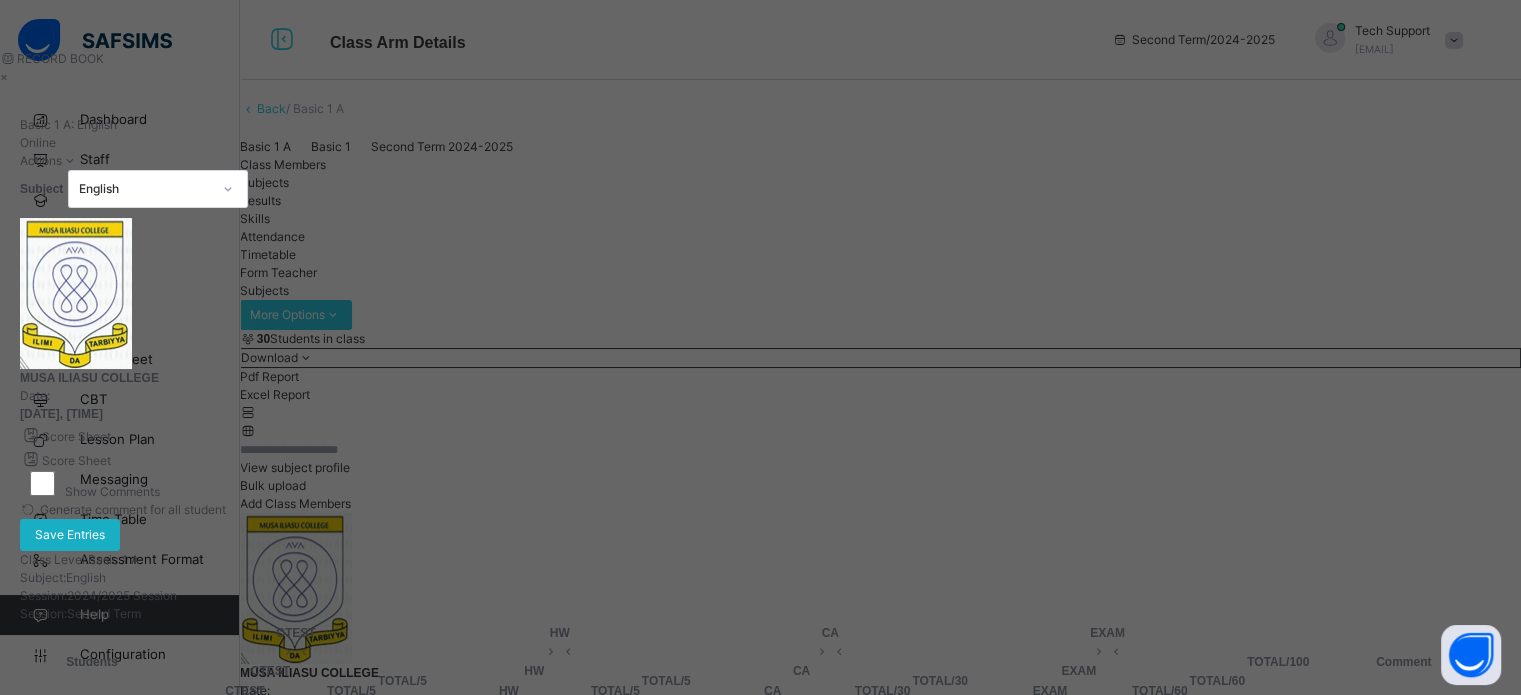 click on "Save Entries" at bounding box center [70, 535] 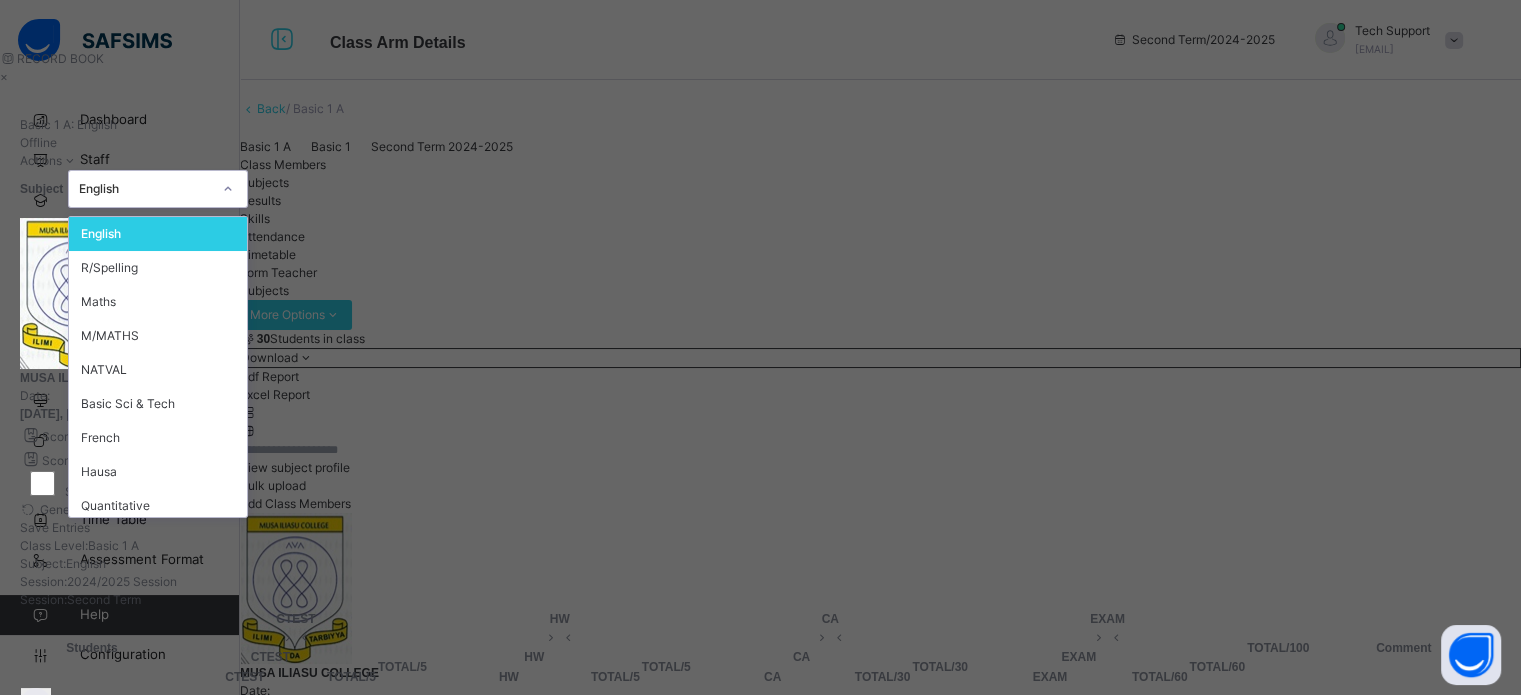 click on "English" at bounding box center (145, 189) 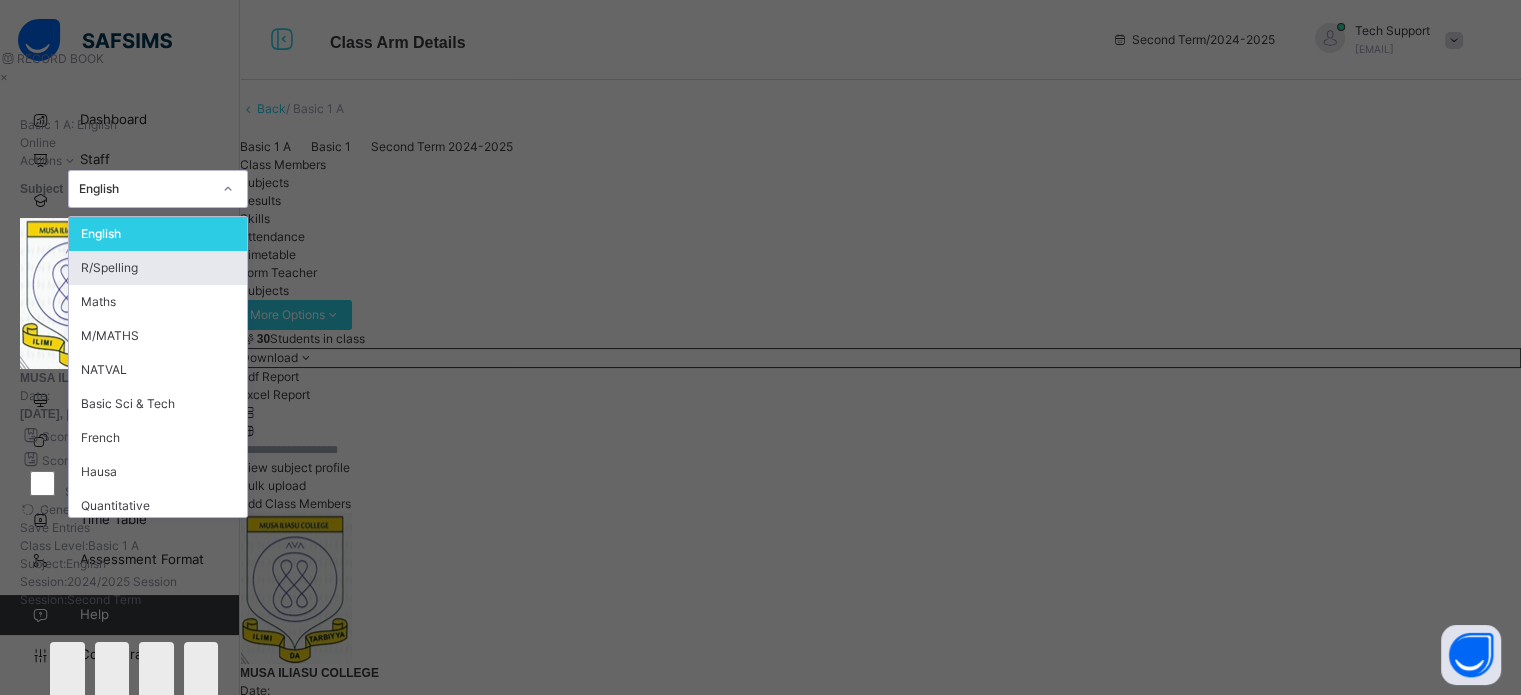 click on "R/Spelling" at bounding box center [158, 268] 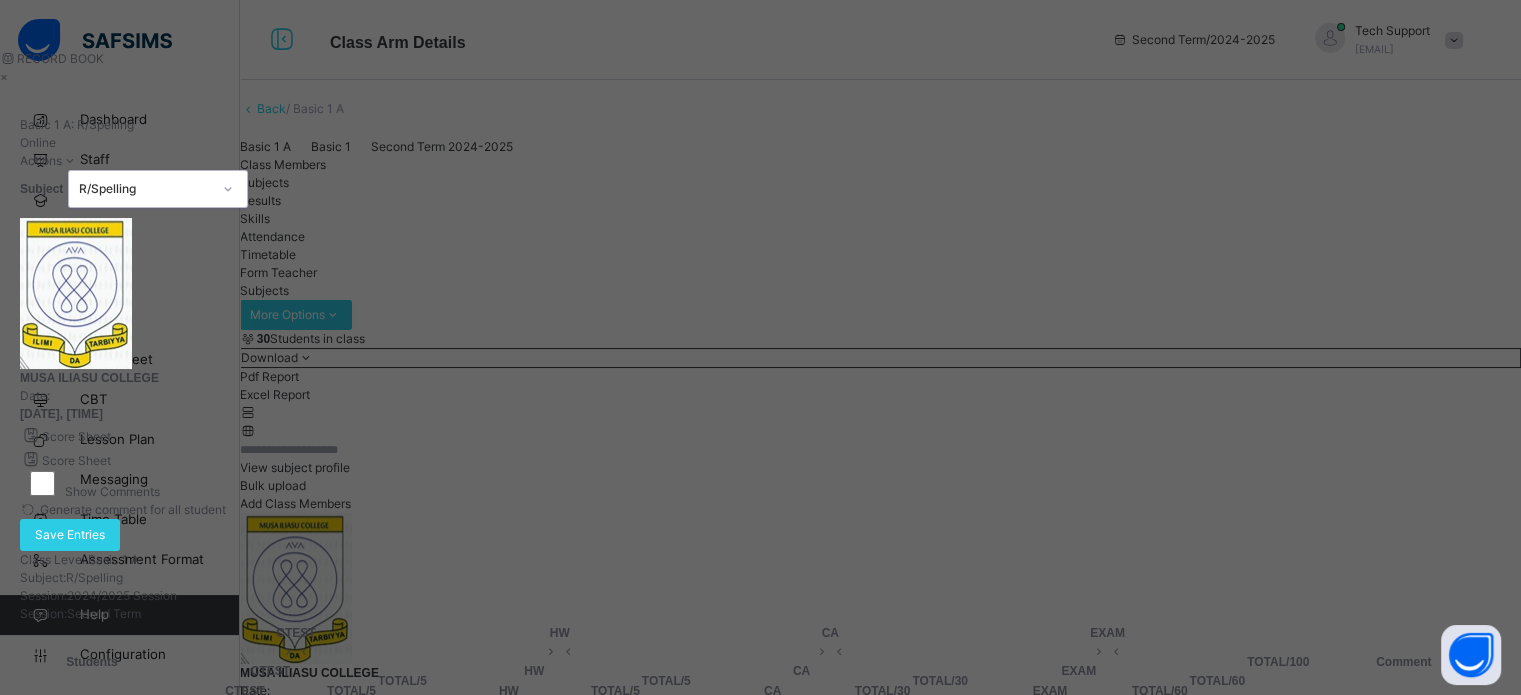 click on "Basic  1   A :   R/Spelling  Online Actions  Download Empty Score Sheet  Upload/map score sheet Subject    option R/Spelling , selected.     0 results available. Select is focused ,type to refine list, press Down to open the menu,  R/Spelling" at bounding box center (760, 162) 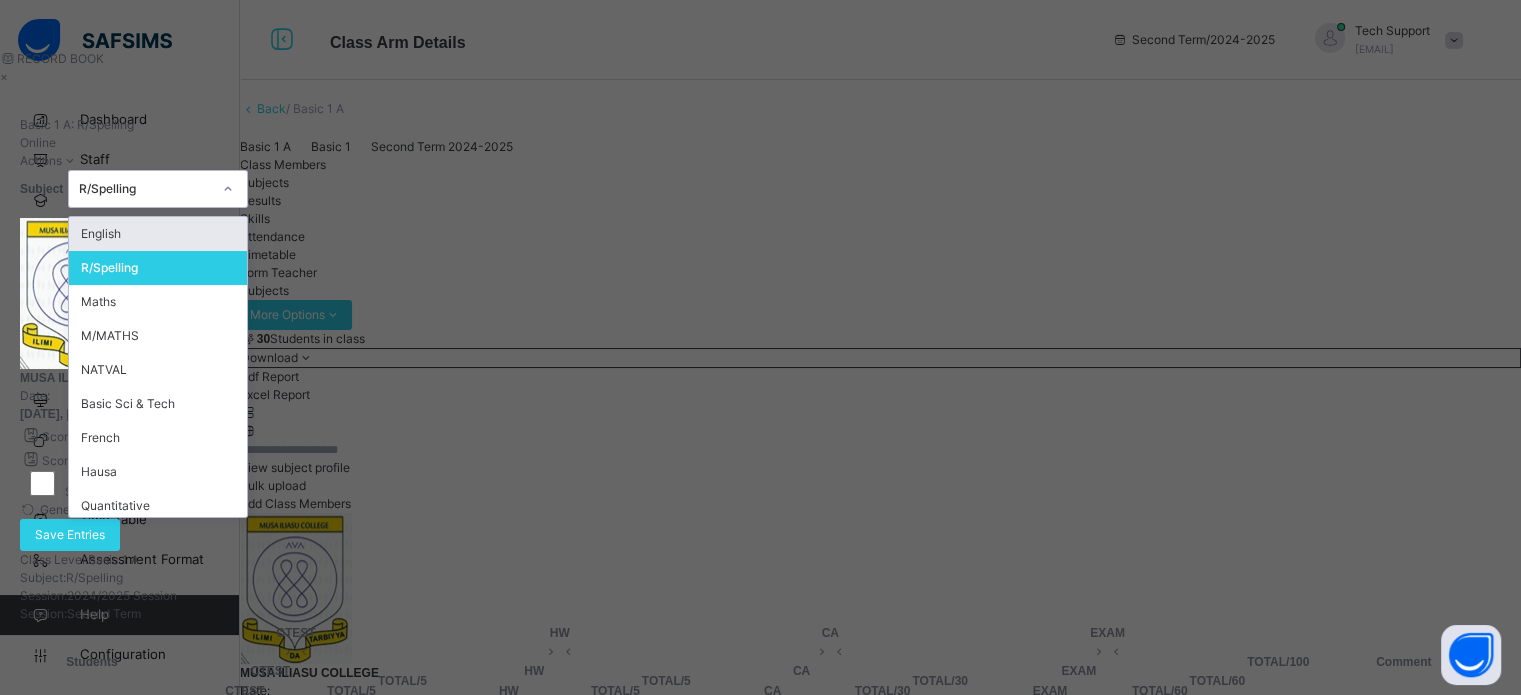 click on "R/Spelling" at bounding box center [145, 189] 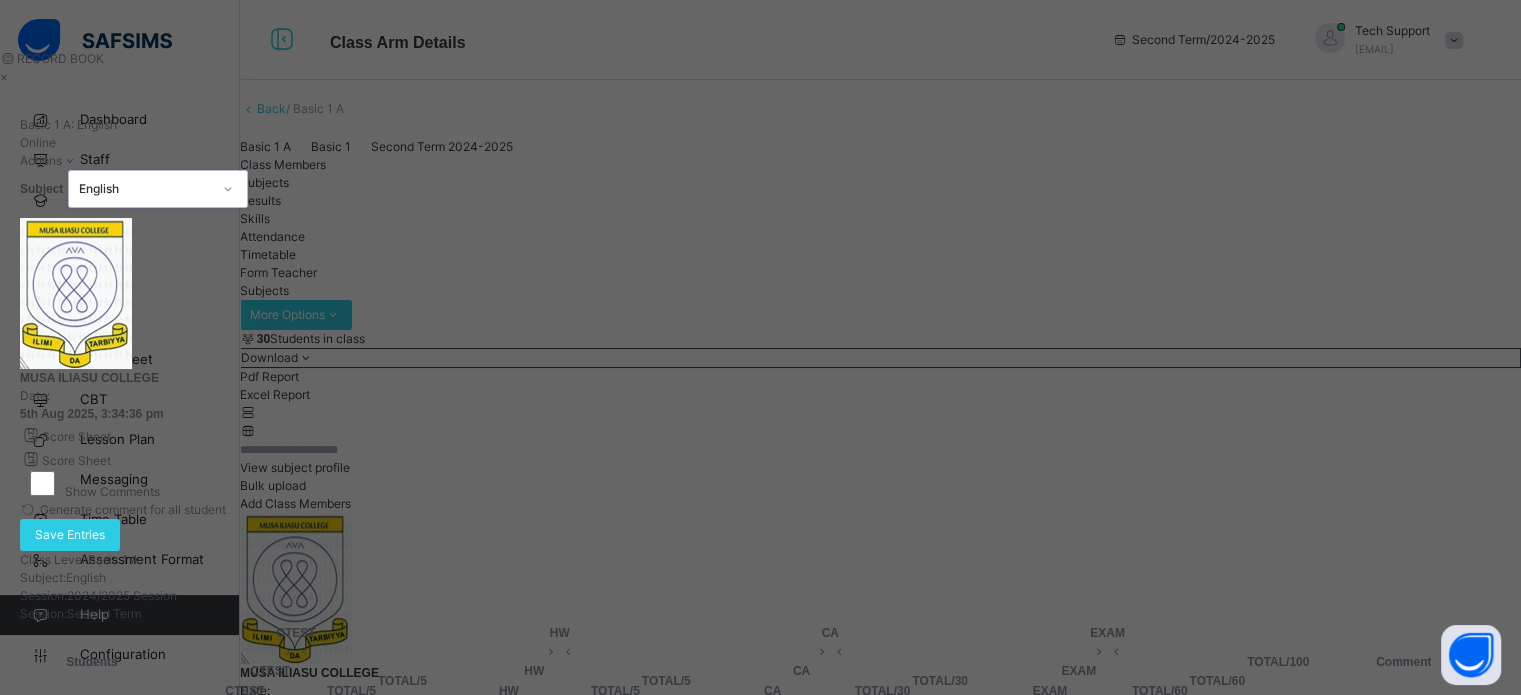 type on "*" 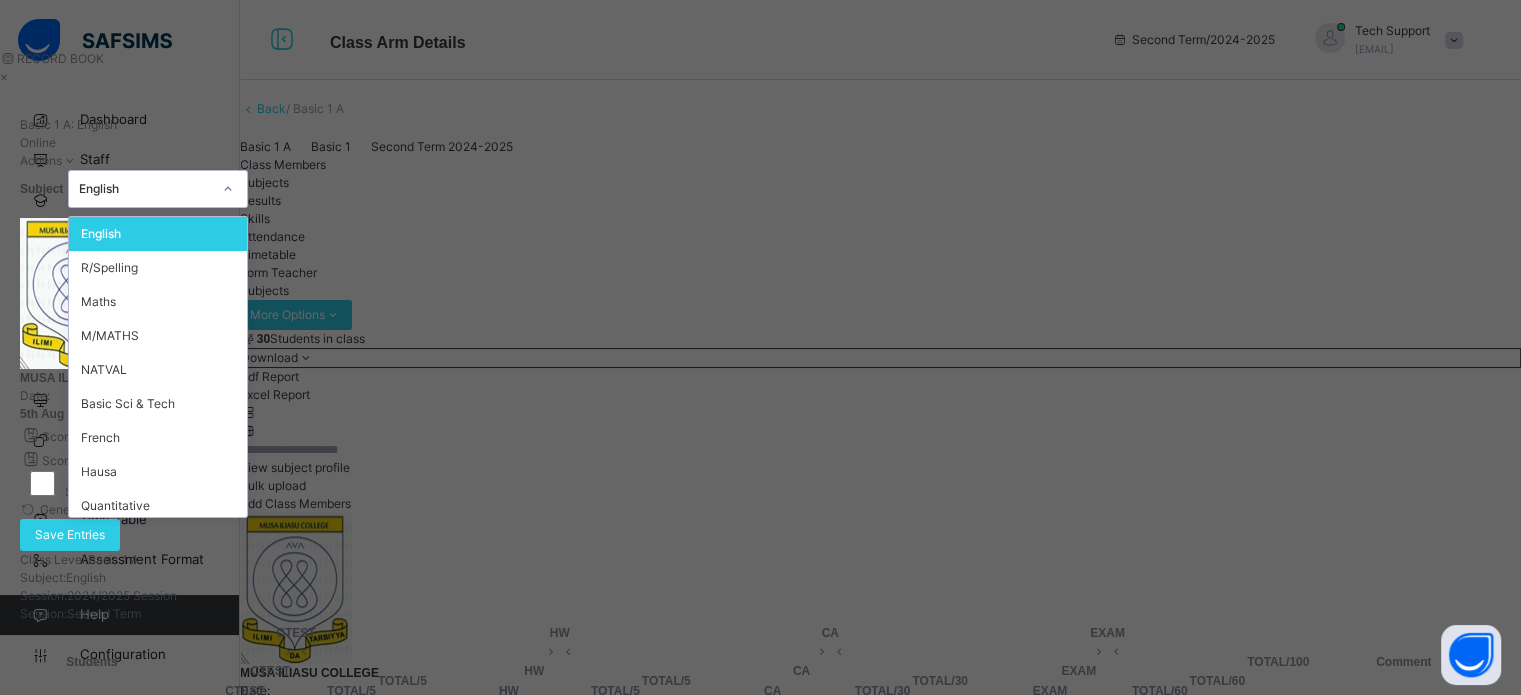 click on "English" at bounding box center [145, 189] 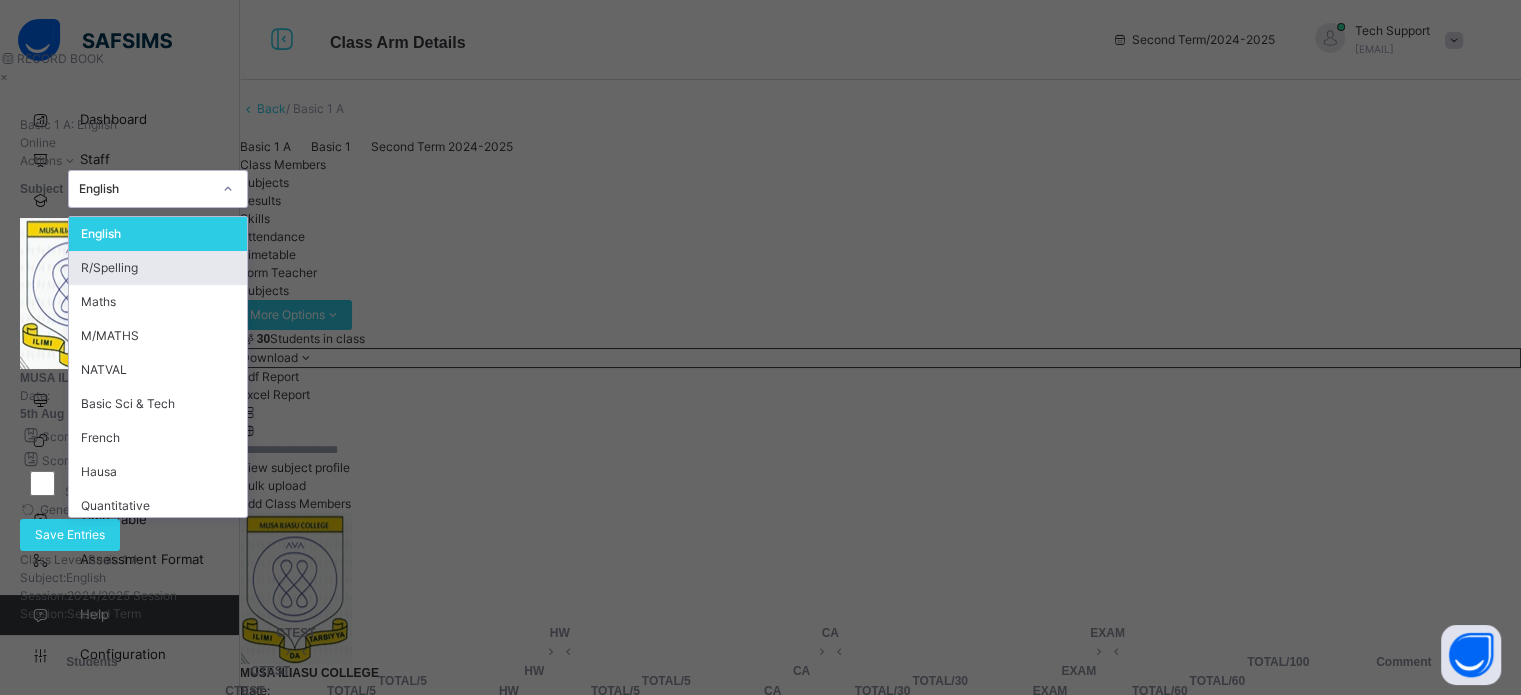 click on "R/Spelling" at bounding box center (158, 268) 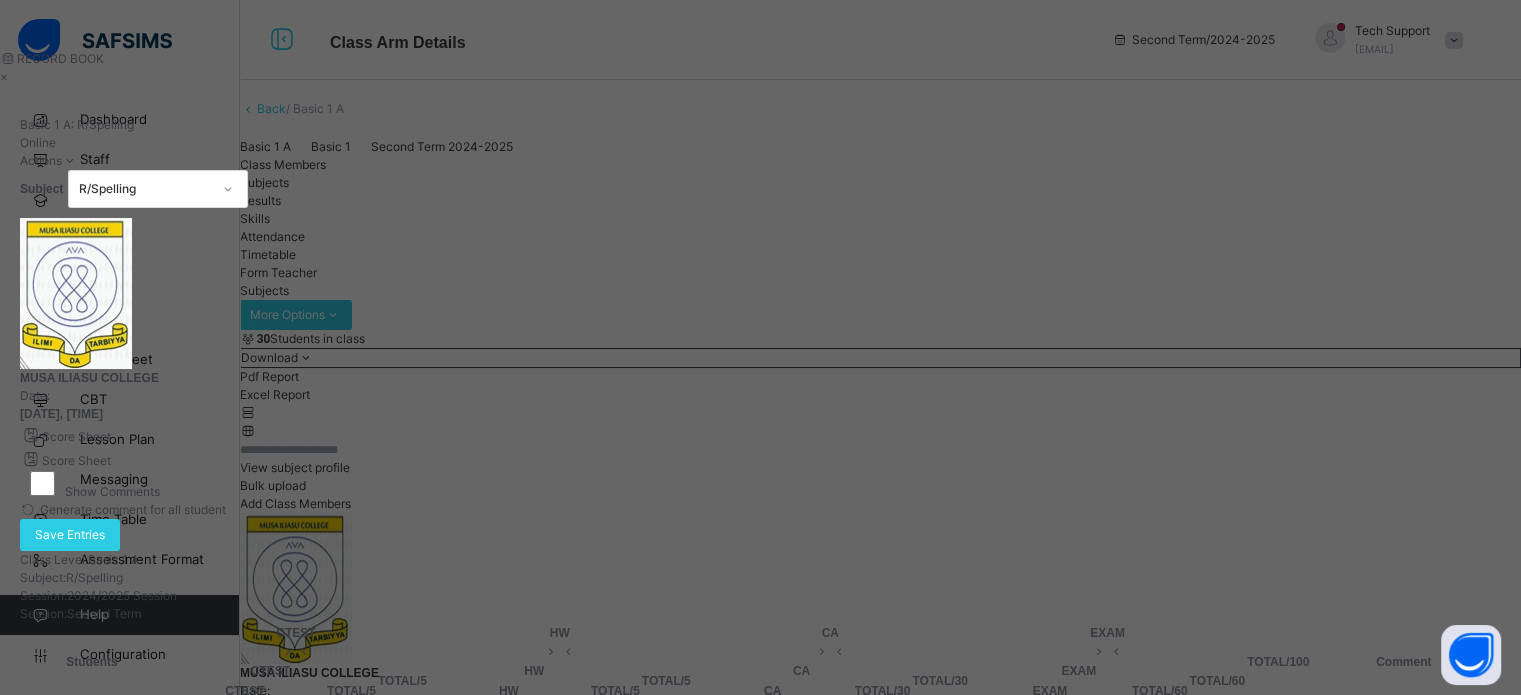 click at bounding box center [245, 771] 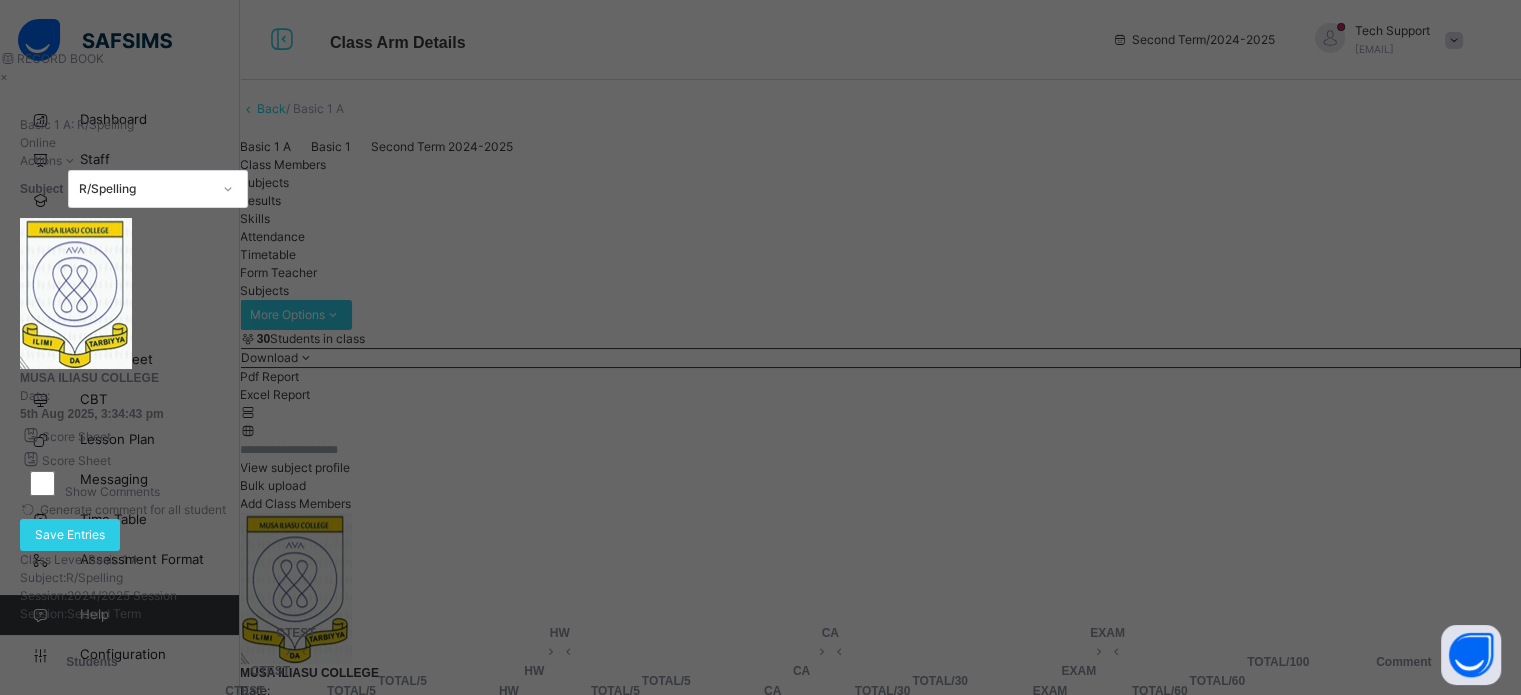 type on "*" 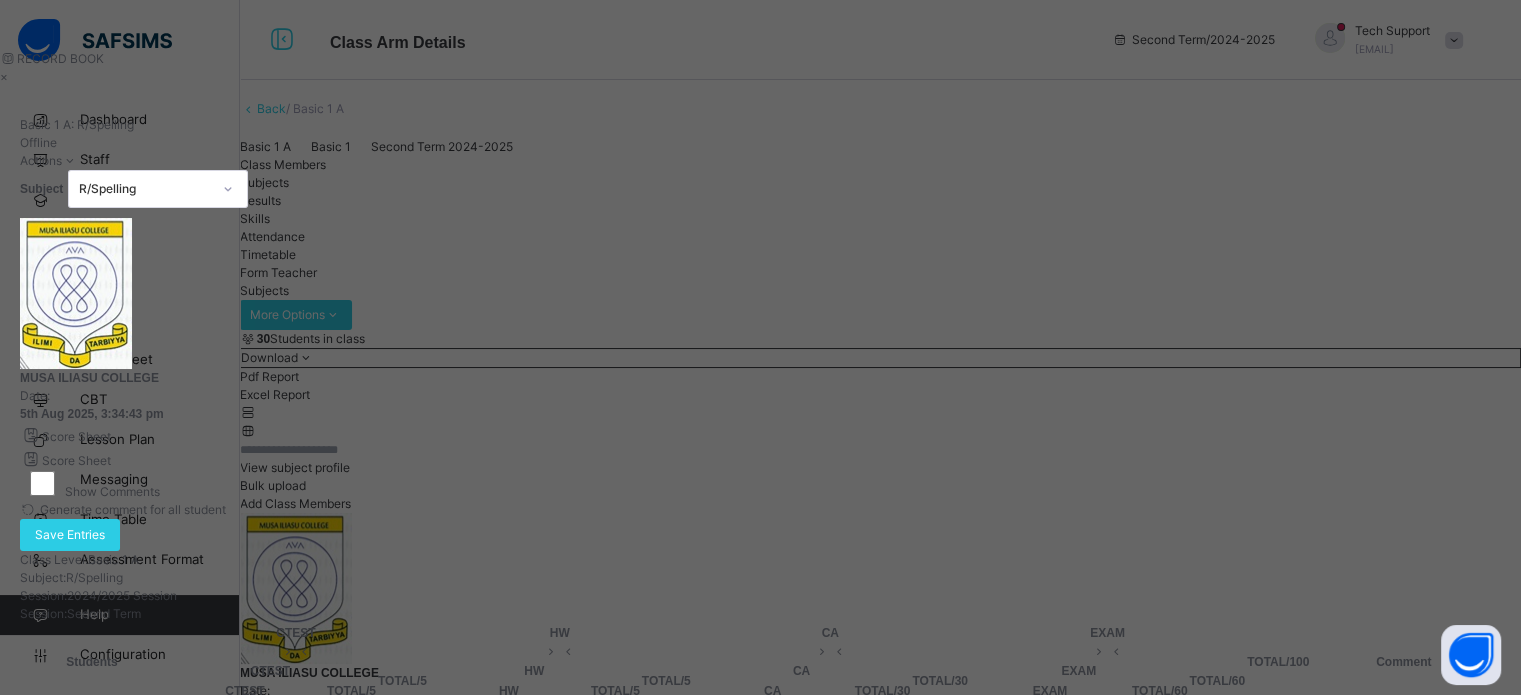 type on "*" 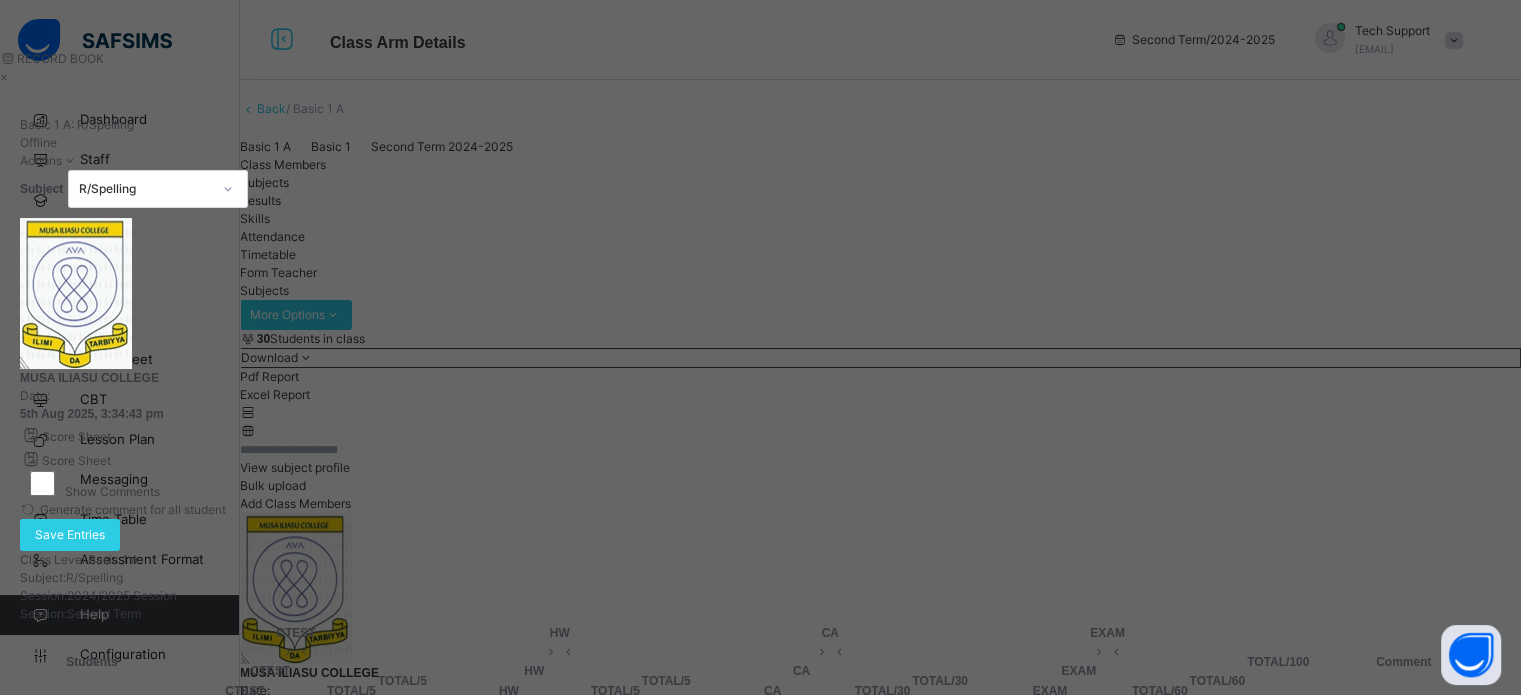 type on "*" 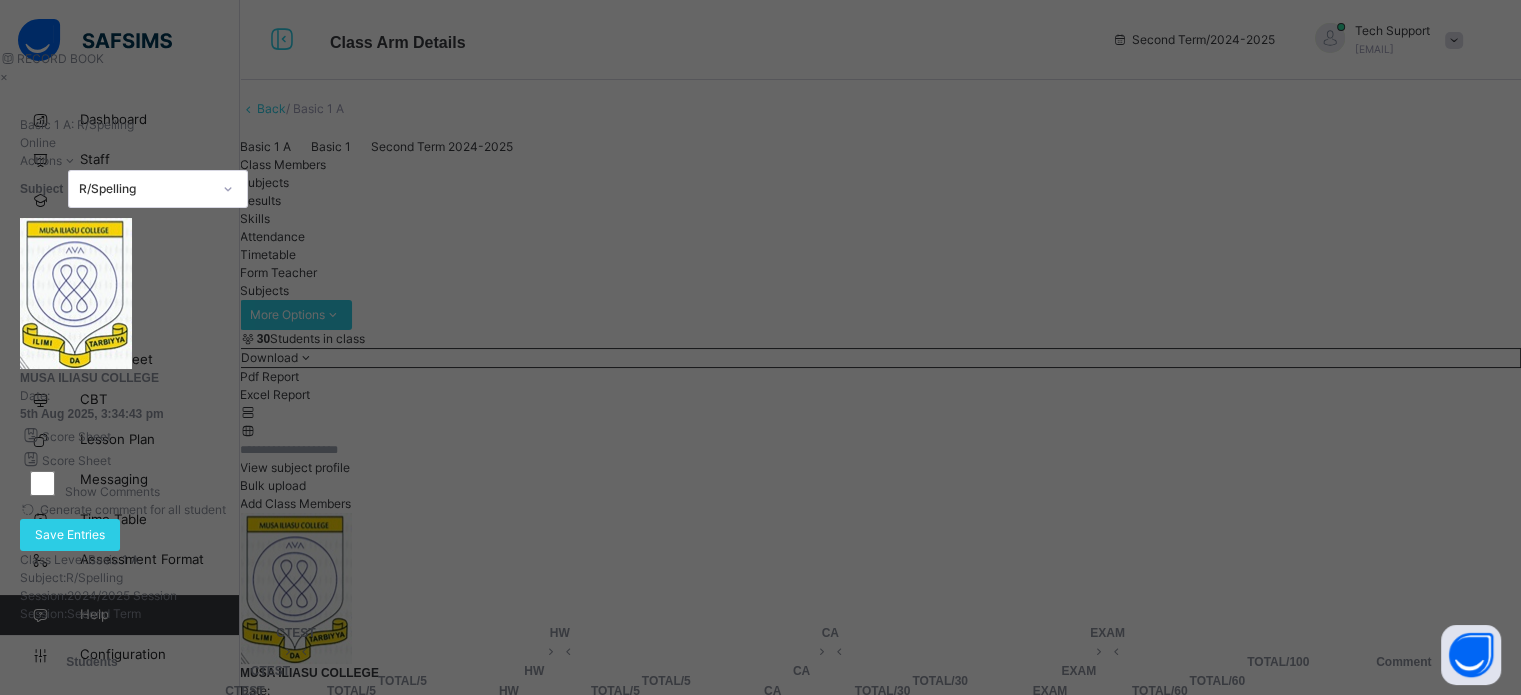 type on "*" 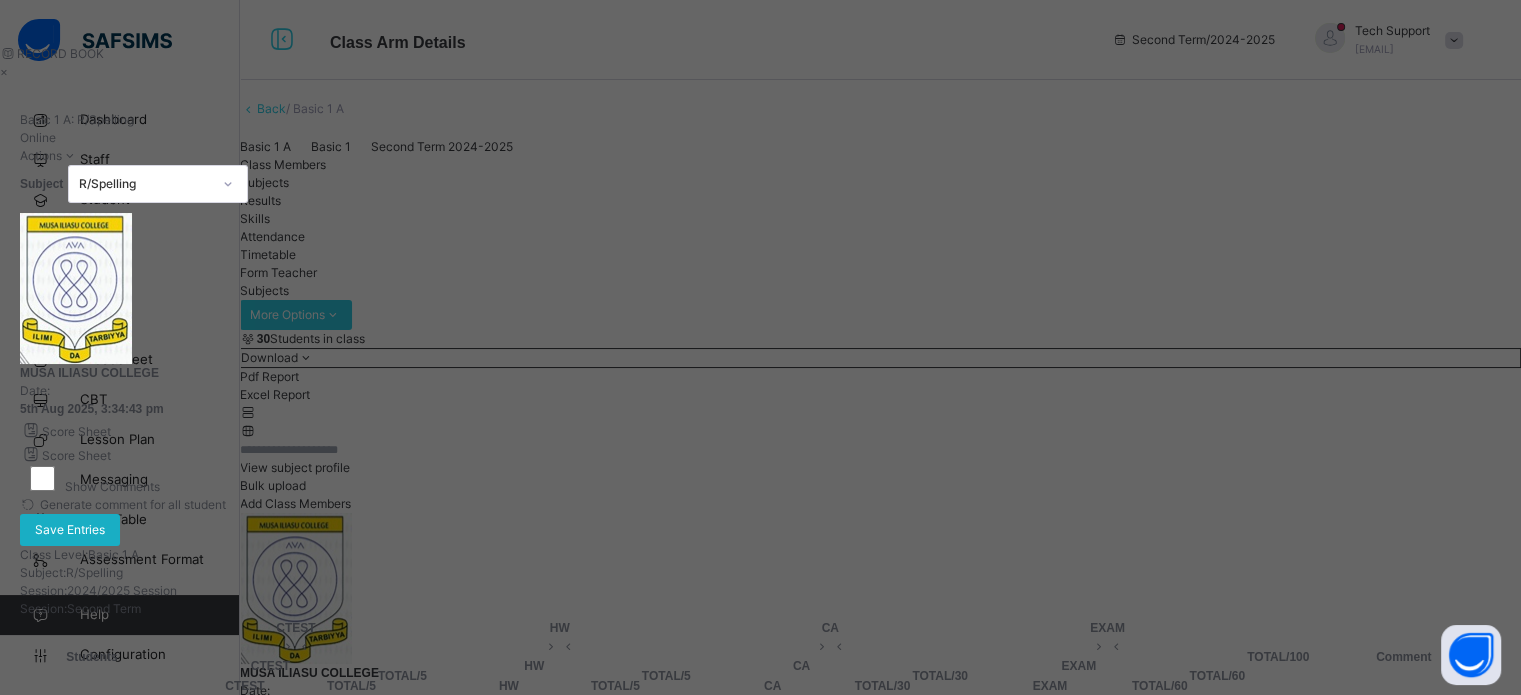 click on "Save Entries" at bounding box center (70, 530) 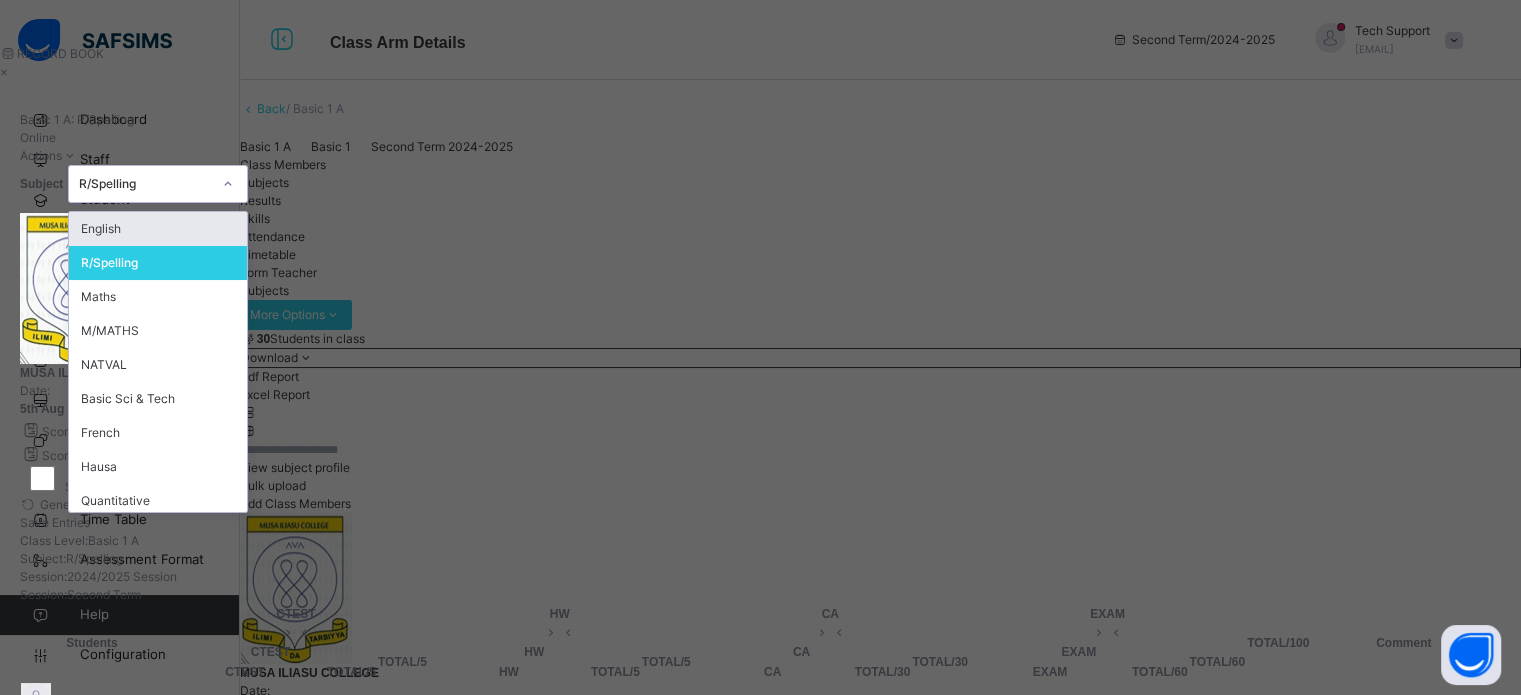 click on "R/Spelling" at bounding box center (145, 184) 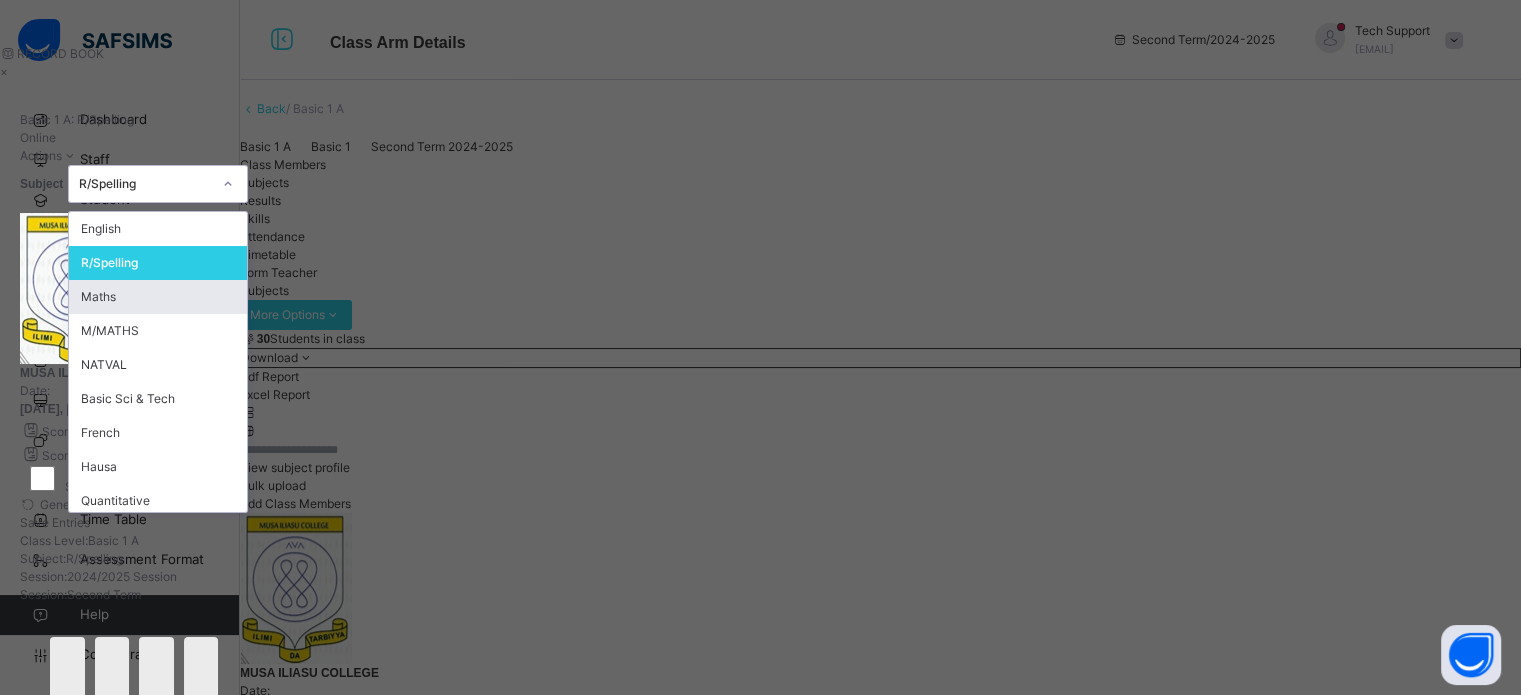 click on "Maths" at bounding box center (158, 297) 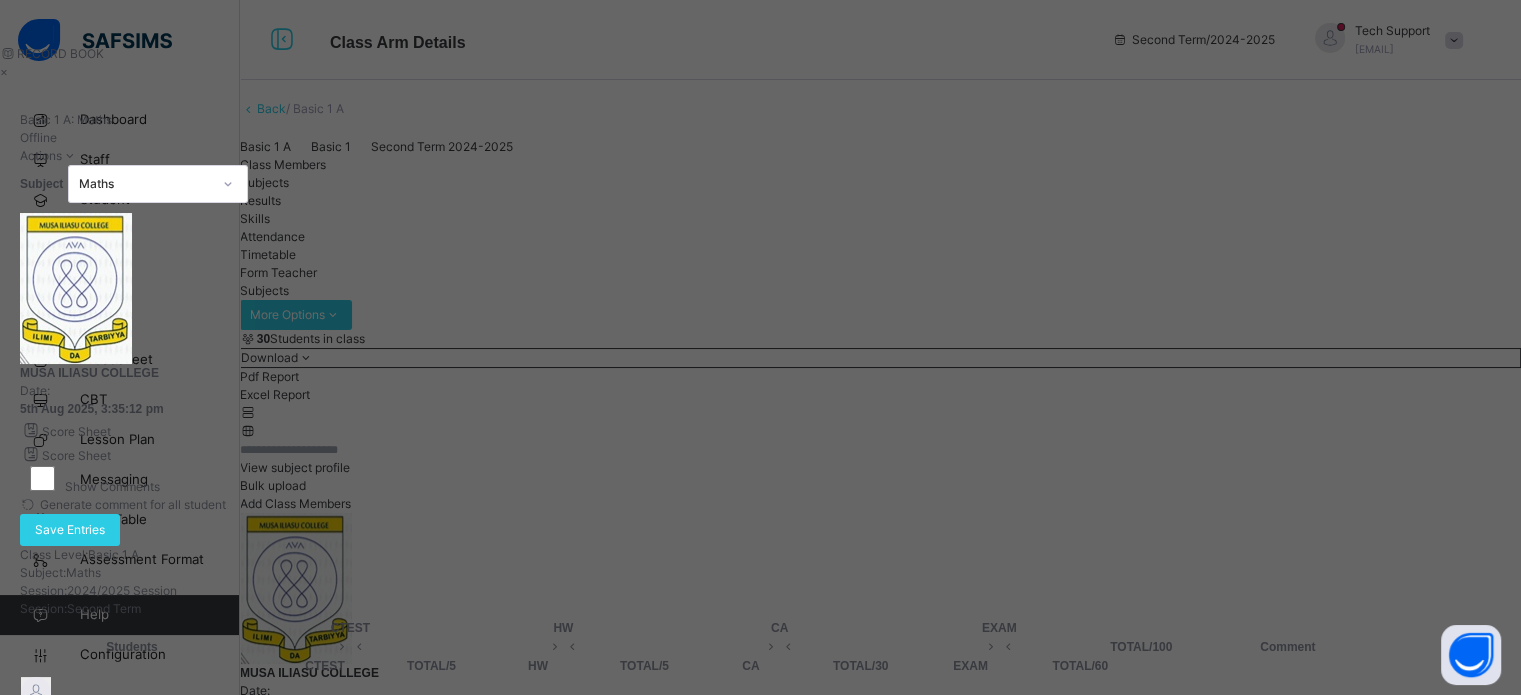 click at bounding box center (325, 728) 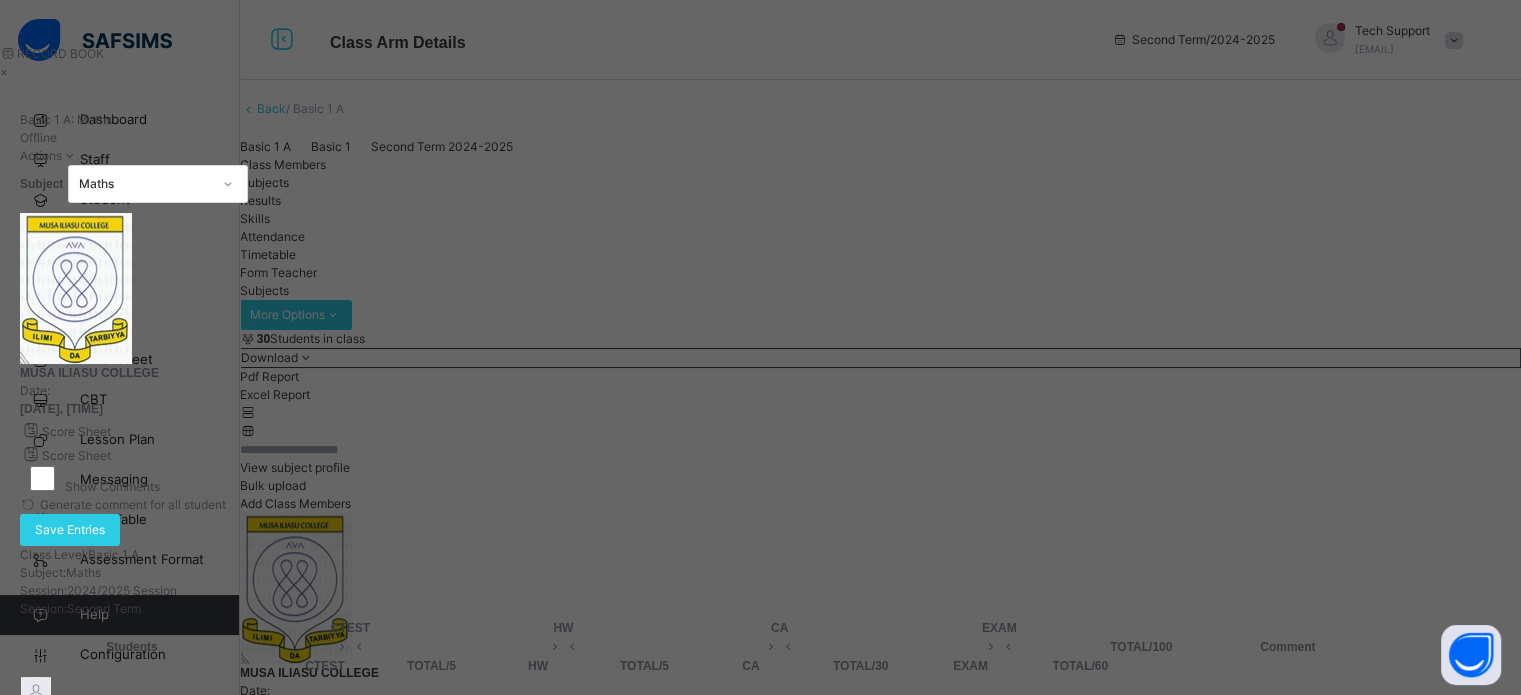 type on "*" 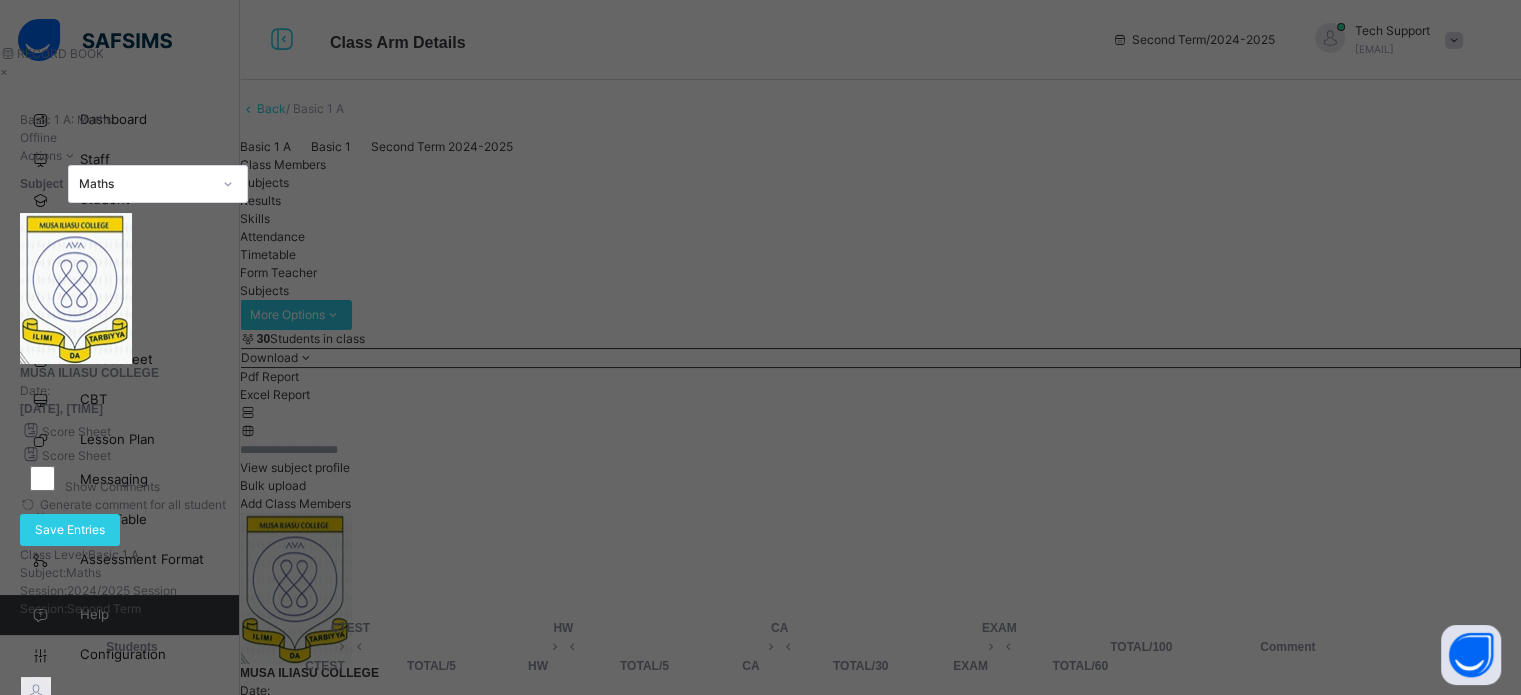 type on "*" 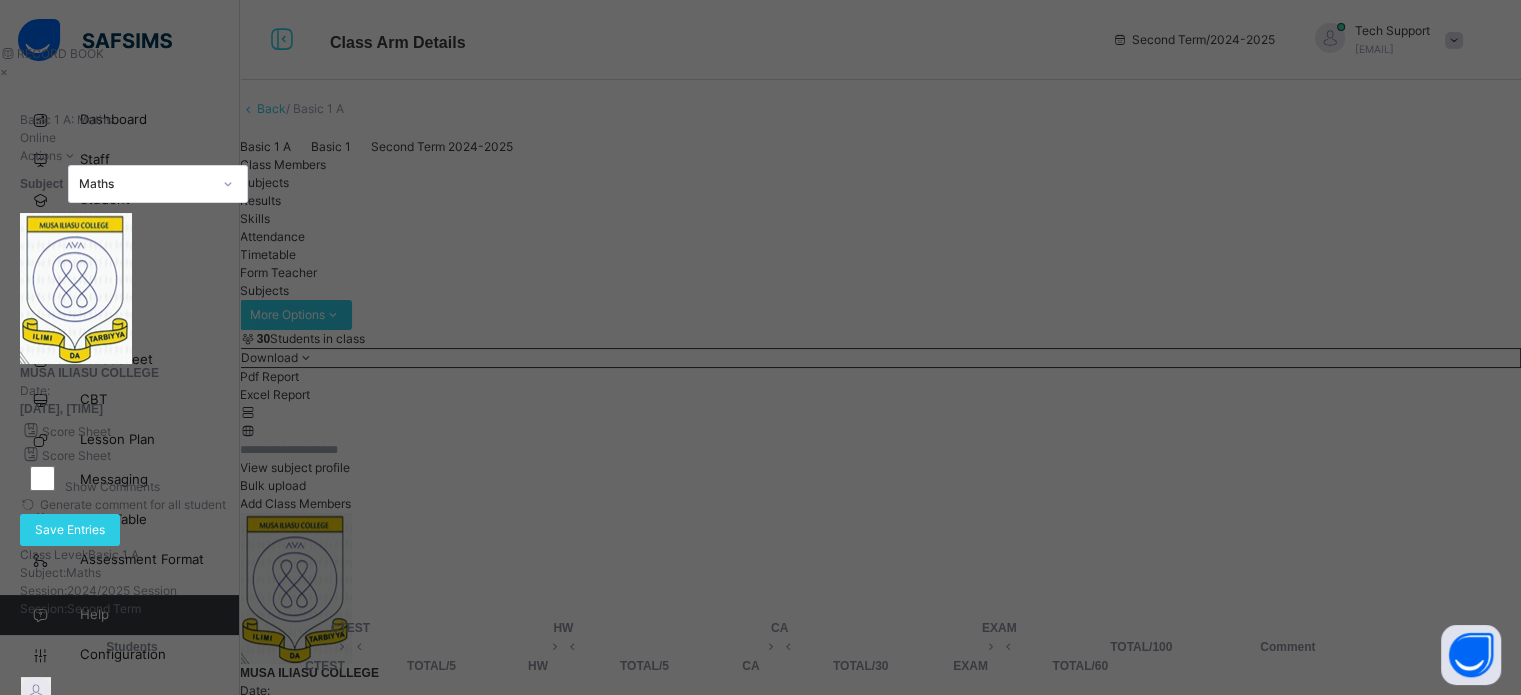 type on "*" 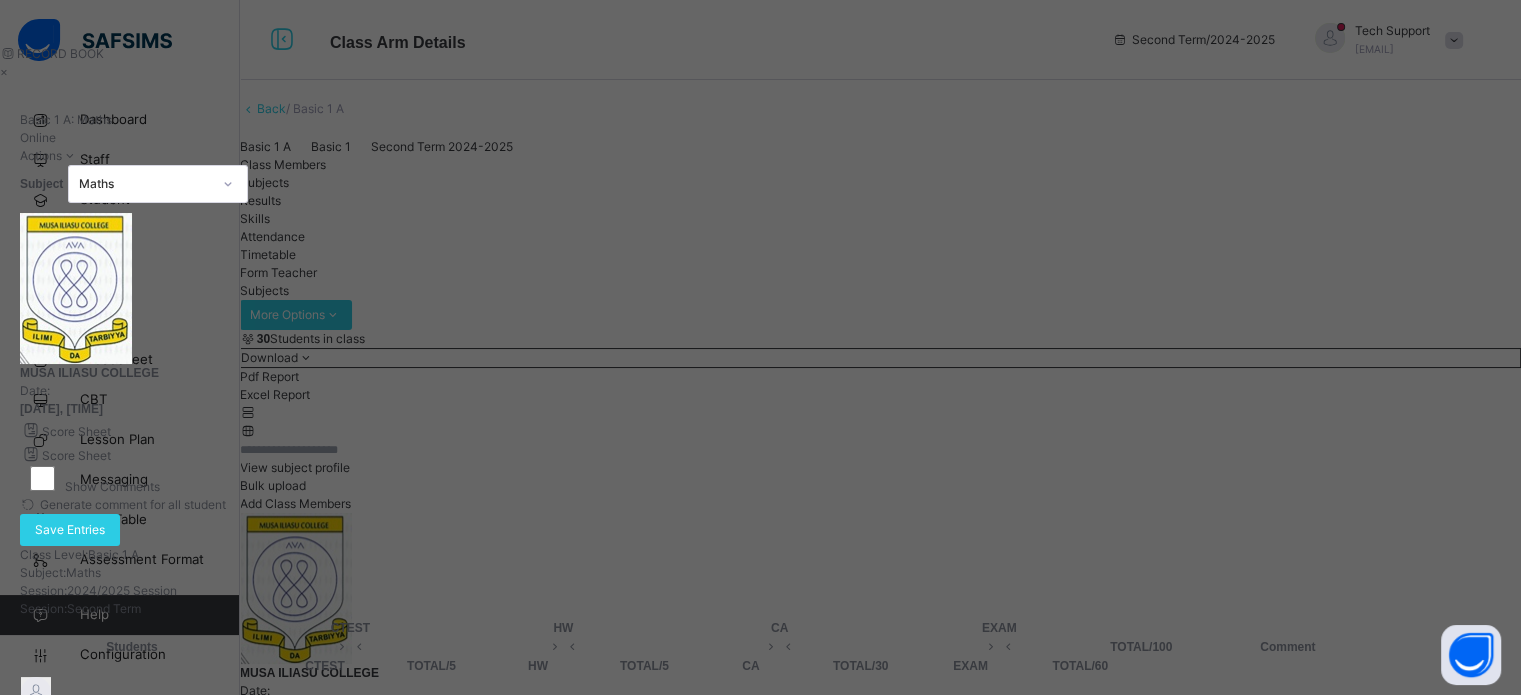 type on "*" 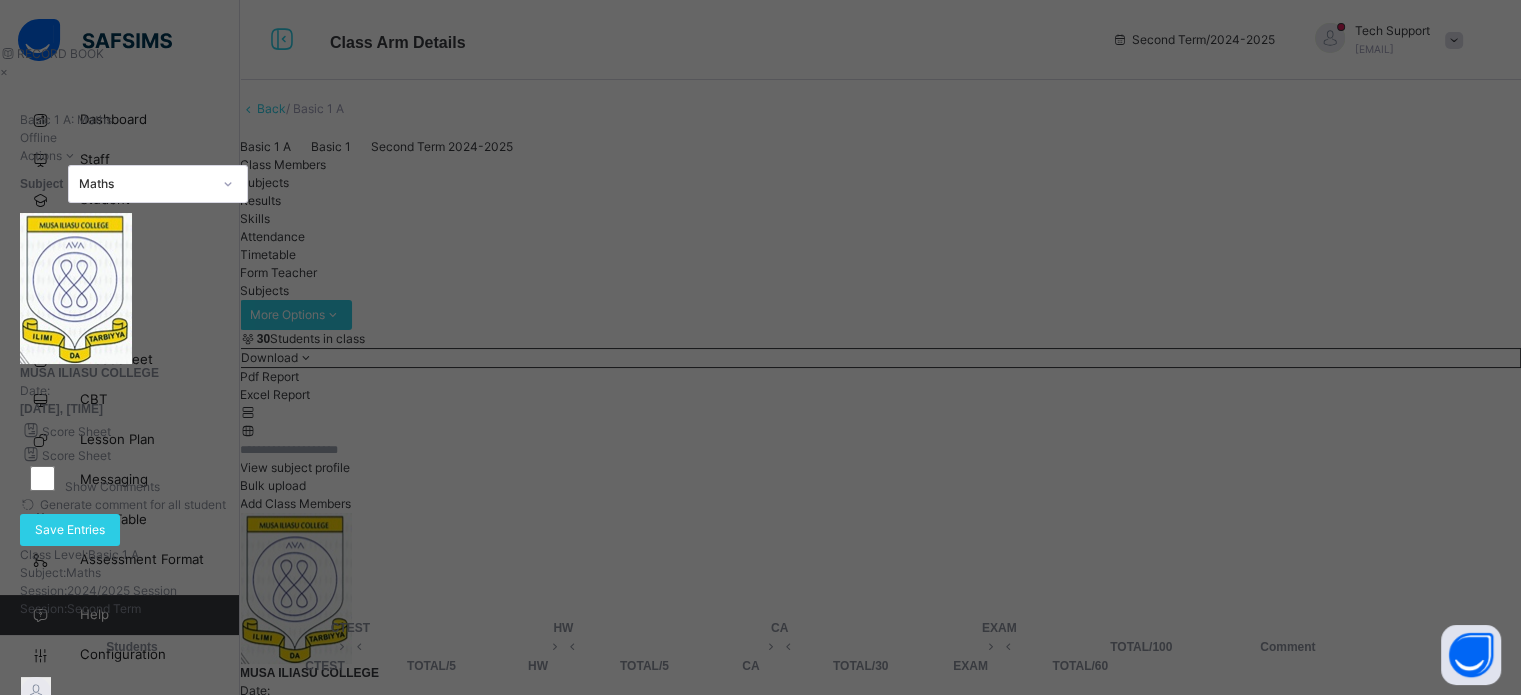 type on "**" 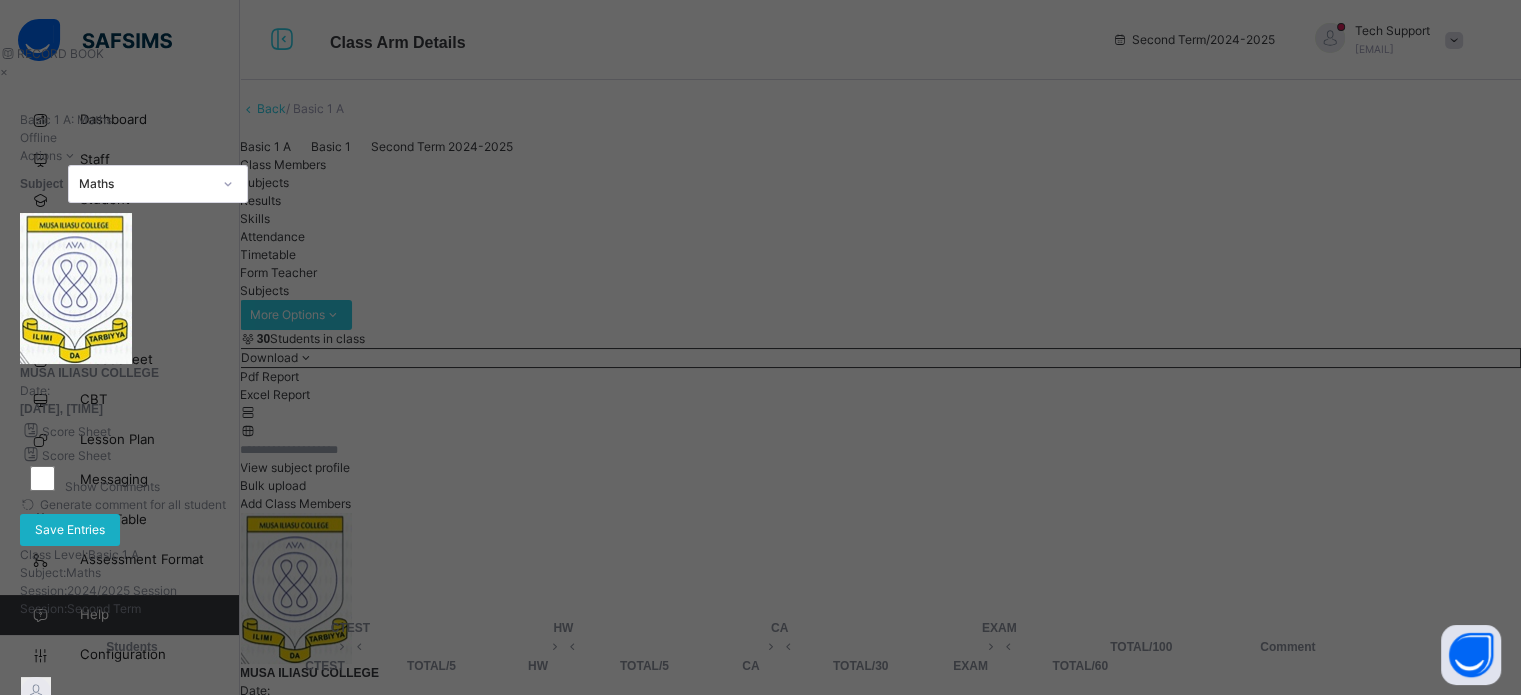 type on "**" 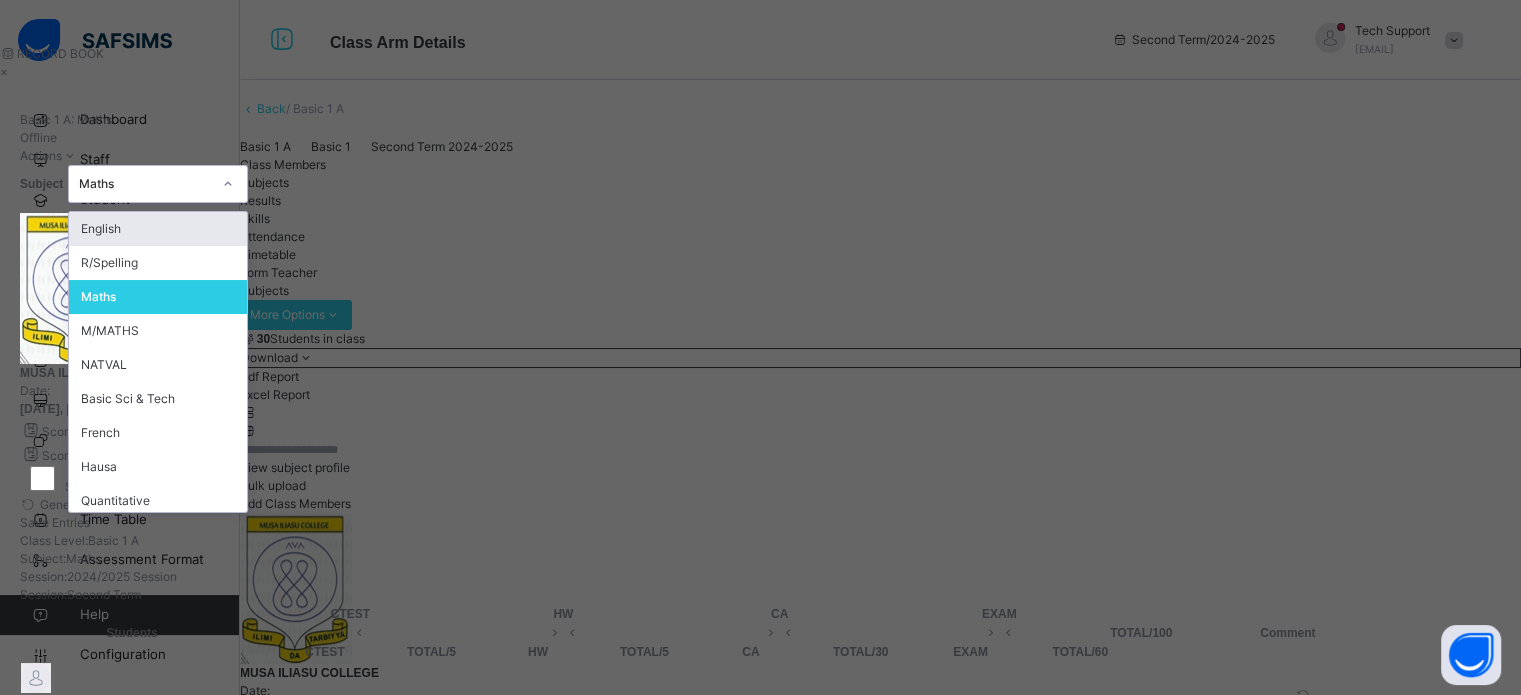 click on "Maths" at bounding box center [145, 184] 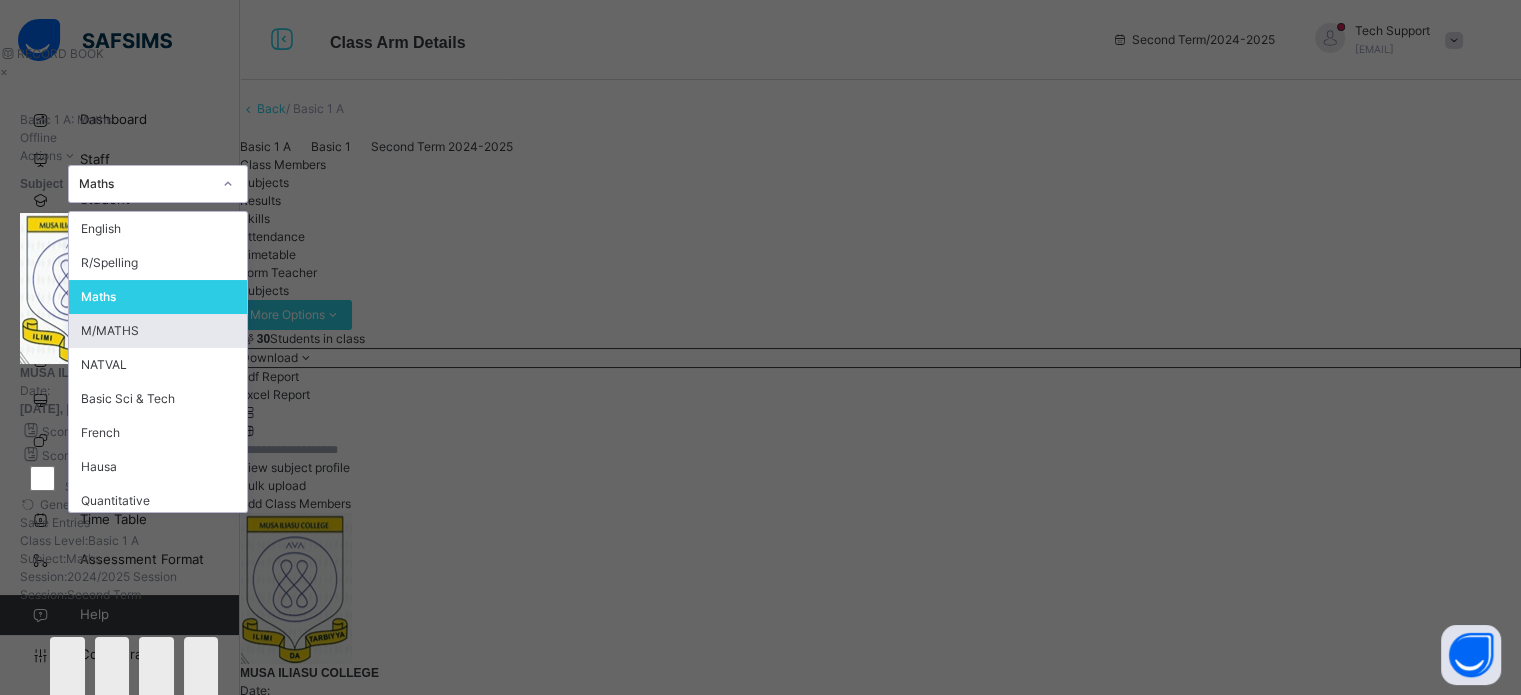 click on "M/MATHS" at bounding box center (158, 331) 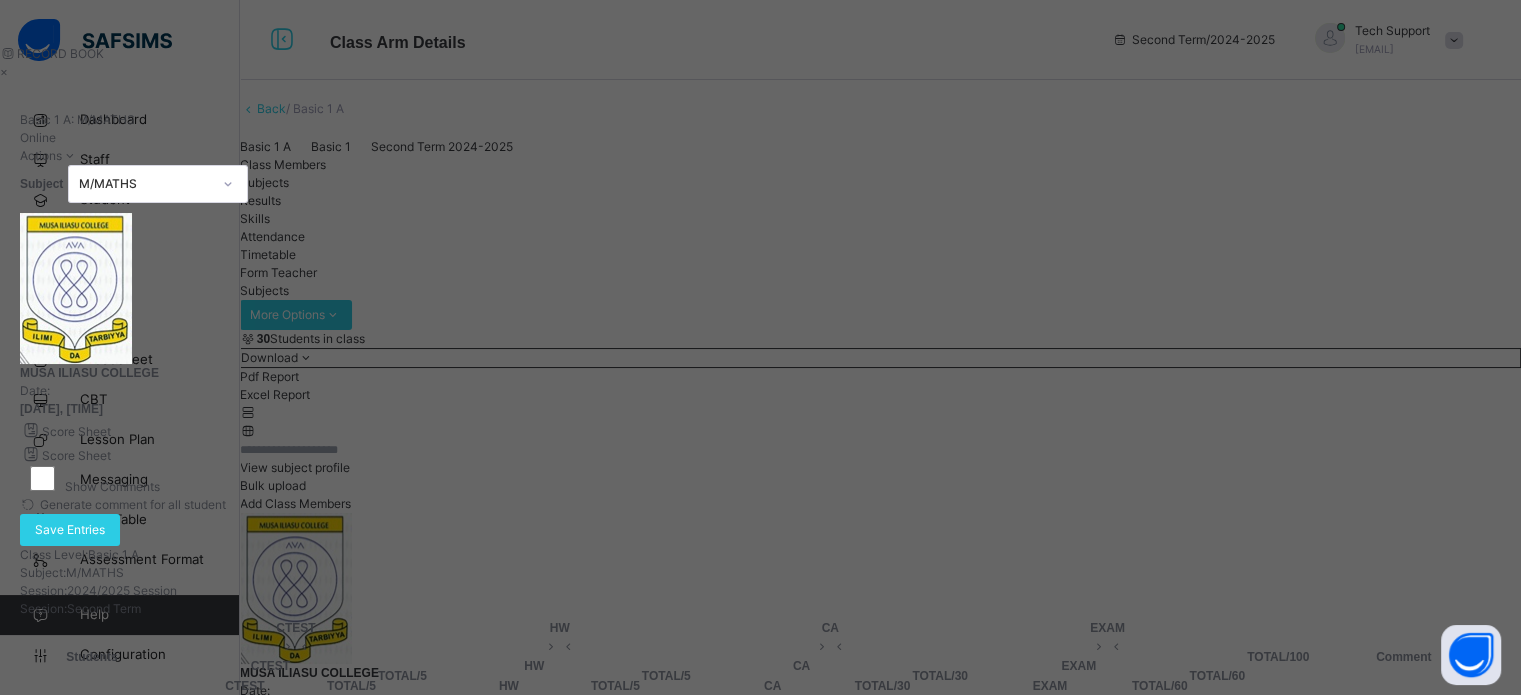 click at bounding box center (245, 766) 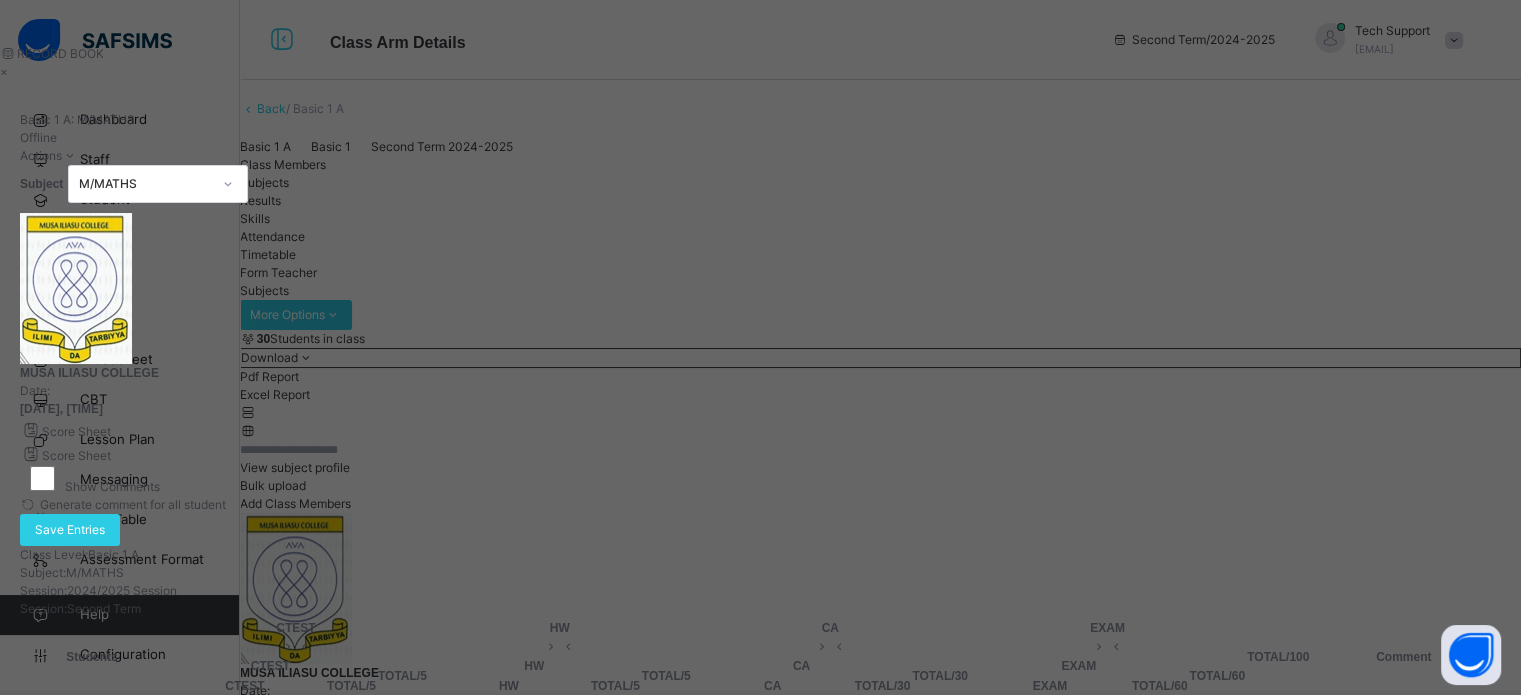 type on "*" 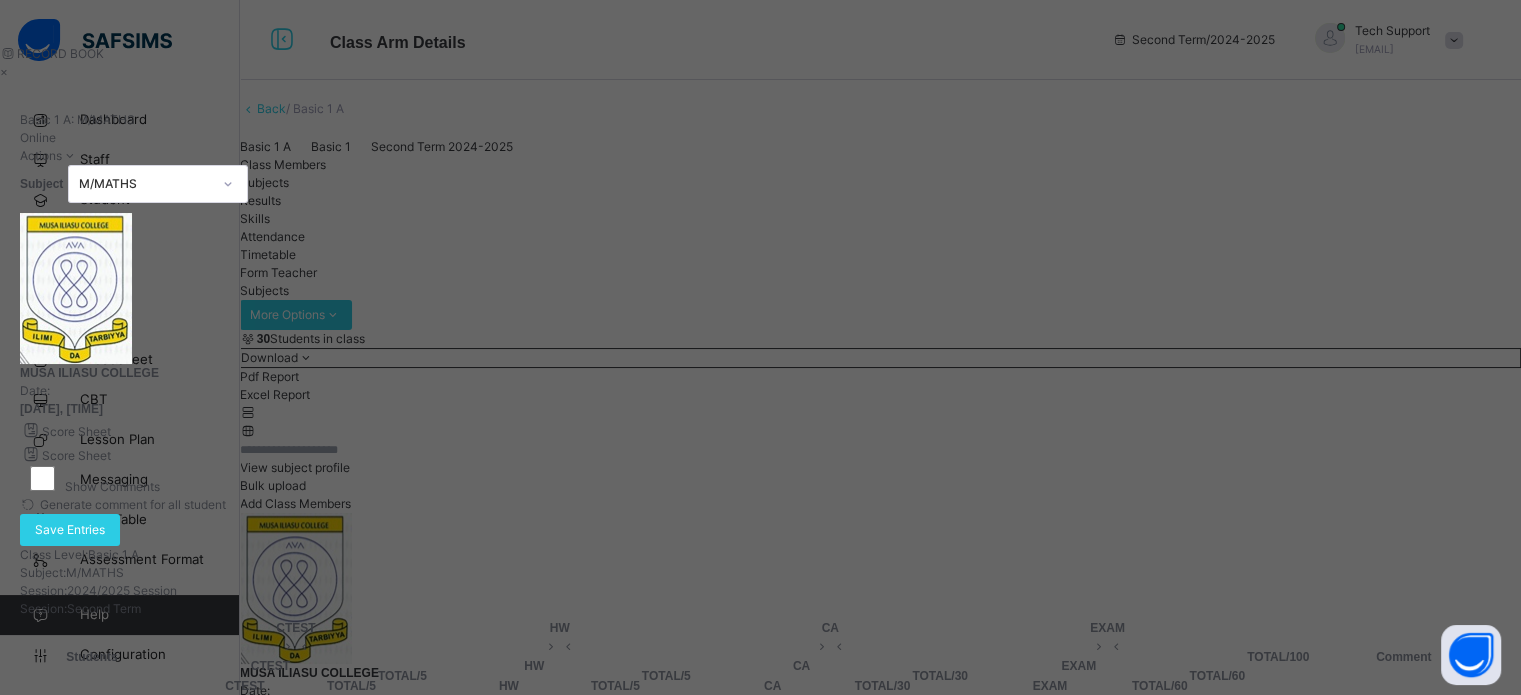 type on "**" 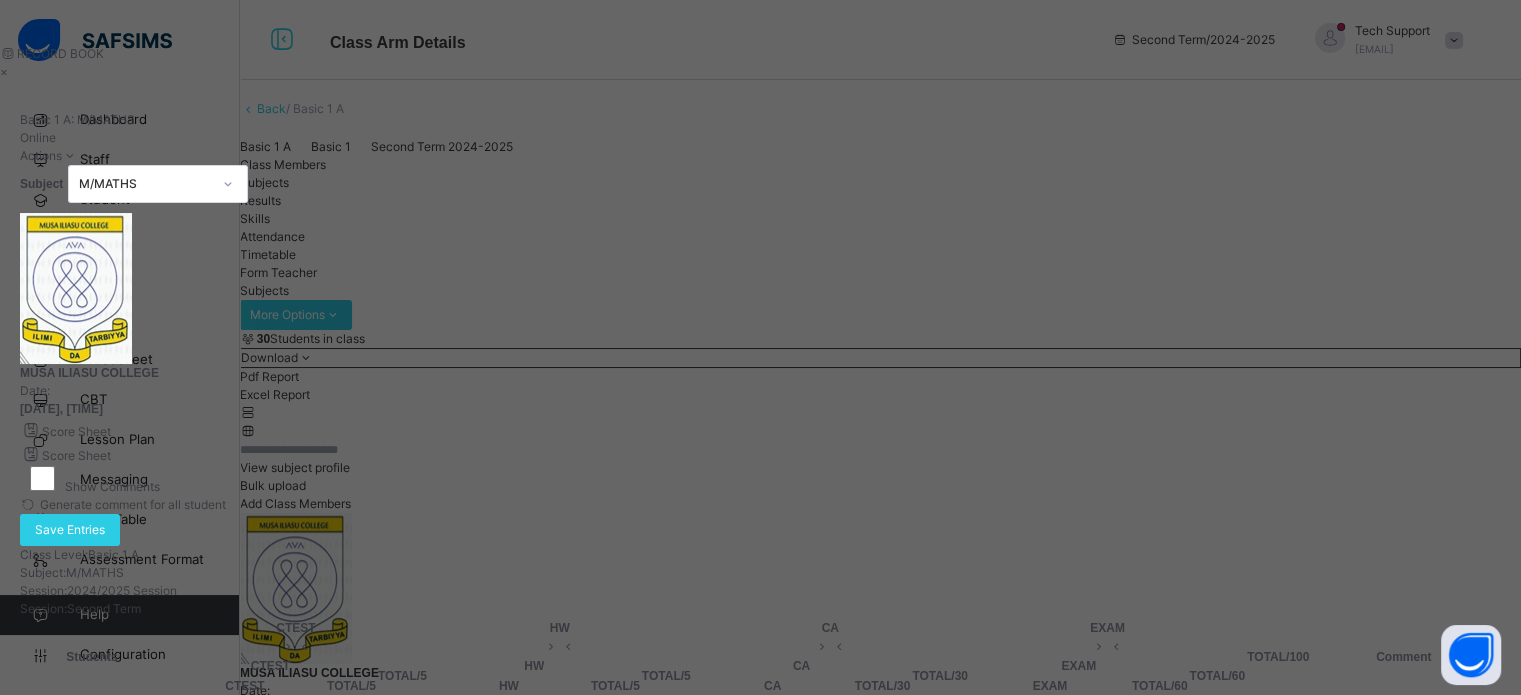 type on "*" 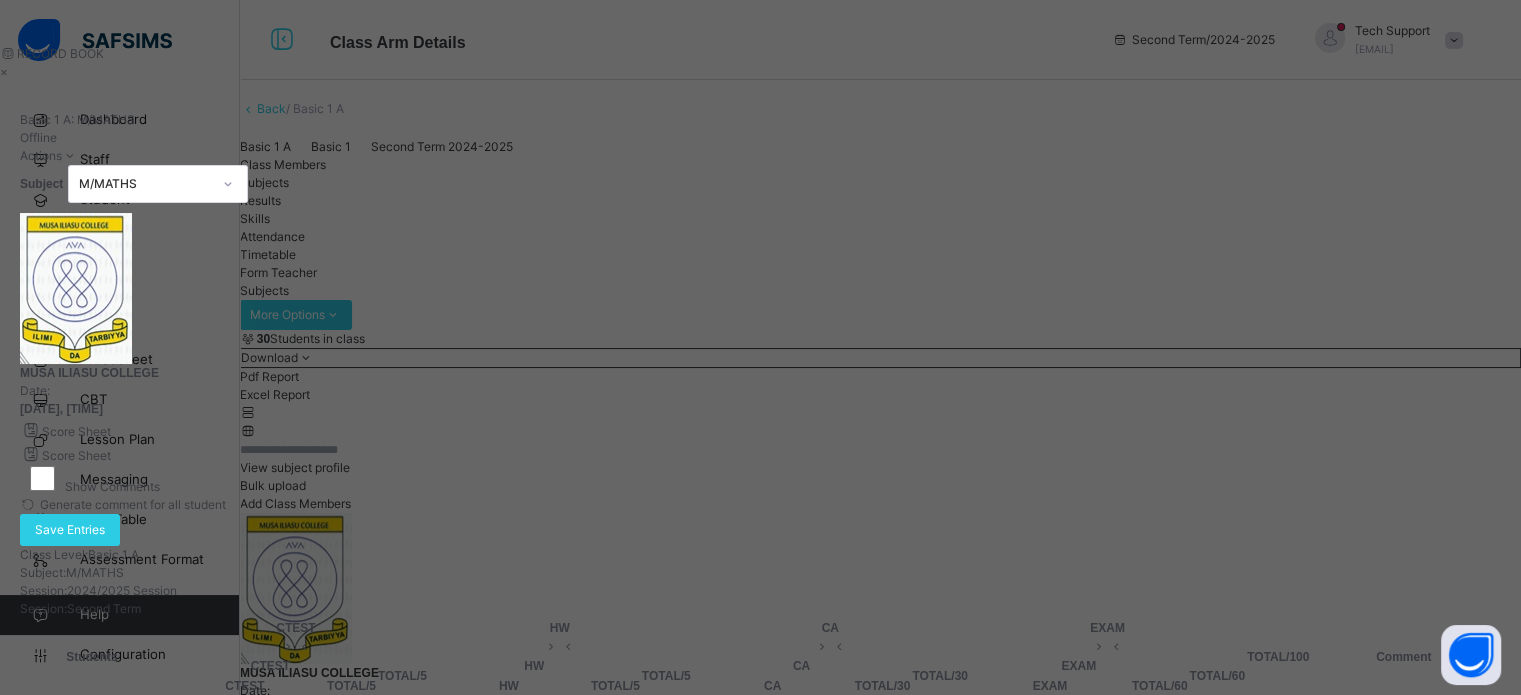 type on "*" 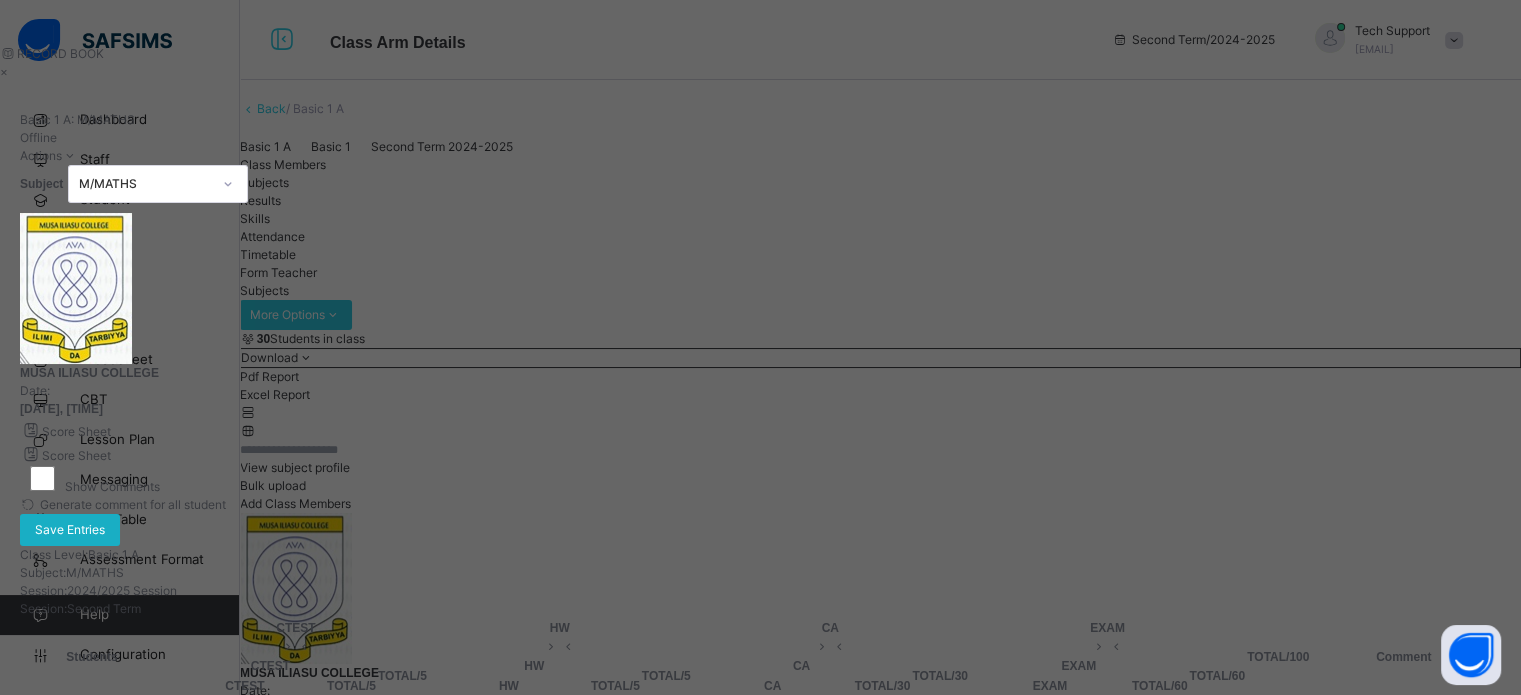 click on "Save Entries" at bounding box center (70, 530) 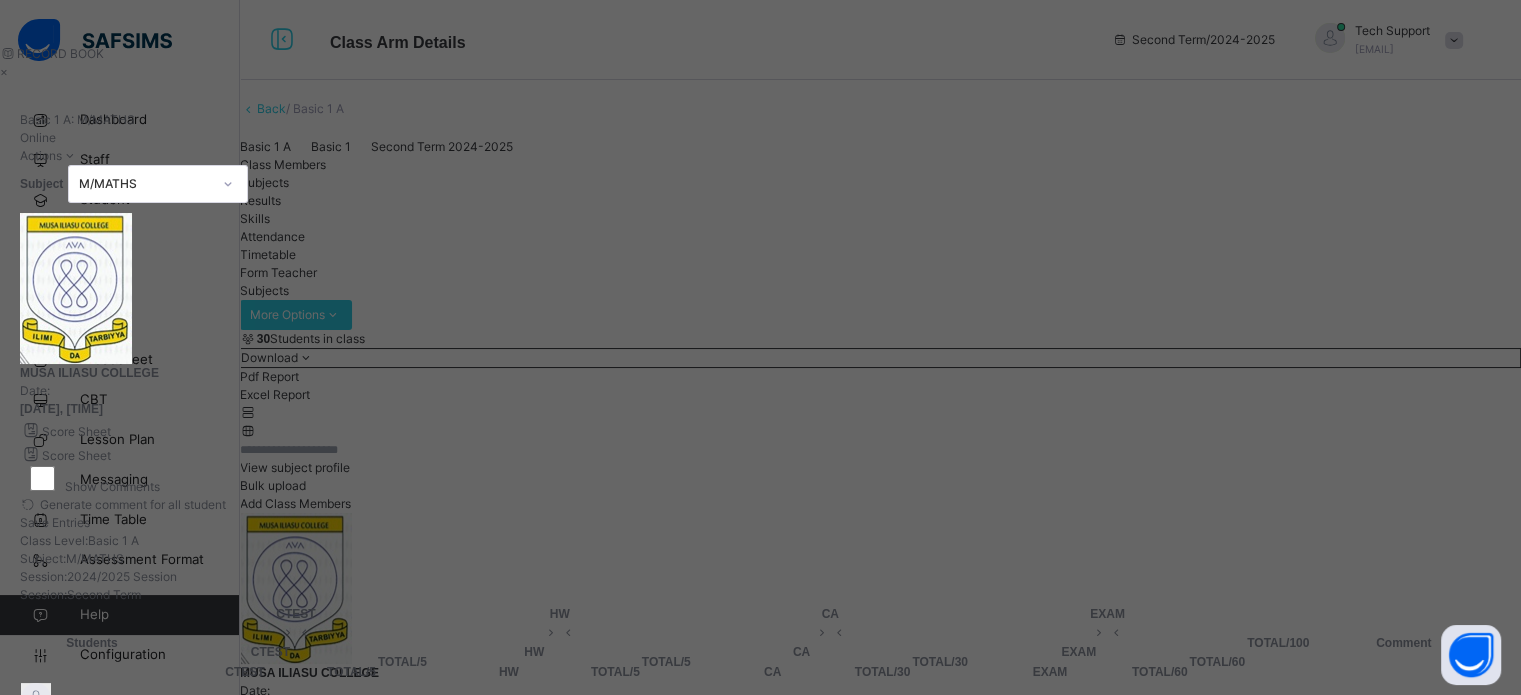 click on "Basic  1   A :   M/MATHS Online Actions  Download Empty Score Sheet  Upload/map score sheet Subject  M/MATHS" at bounding box center [760, 157] 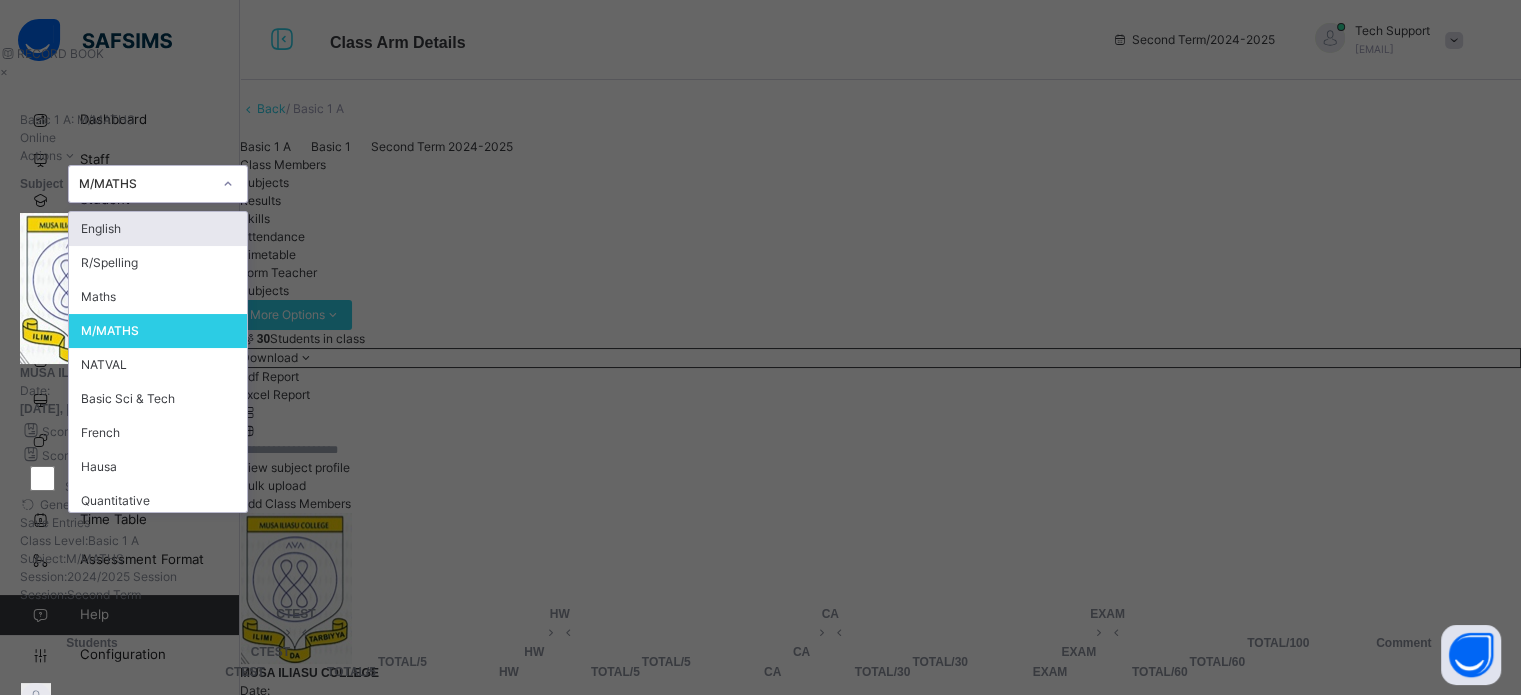 click on "M/MATHS" at bounding box center (145, 184) 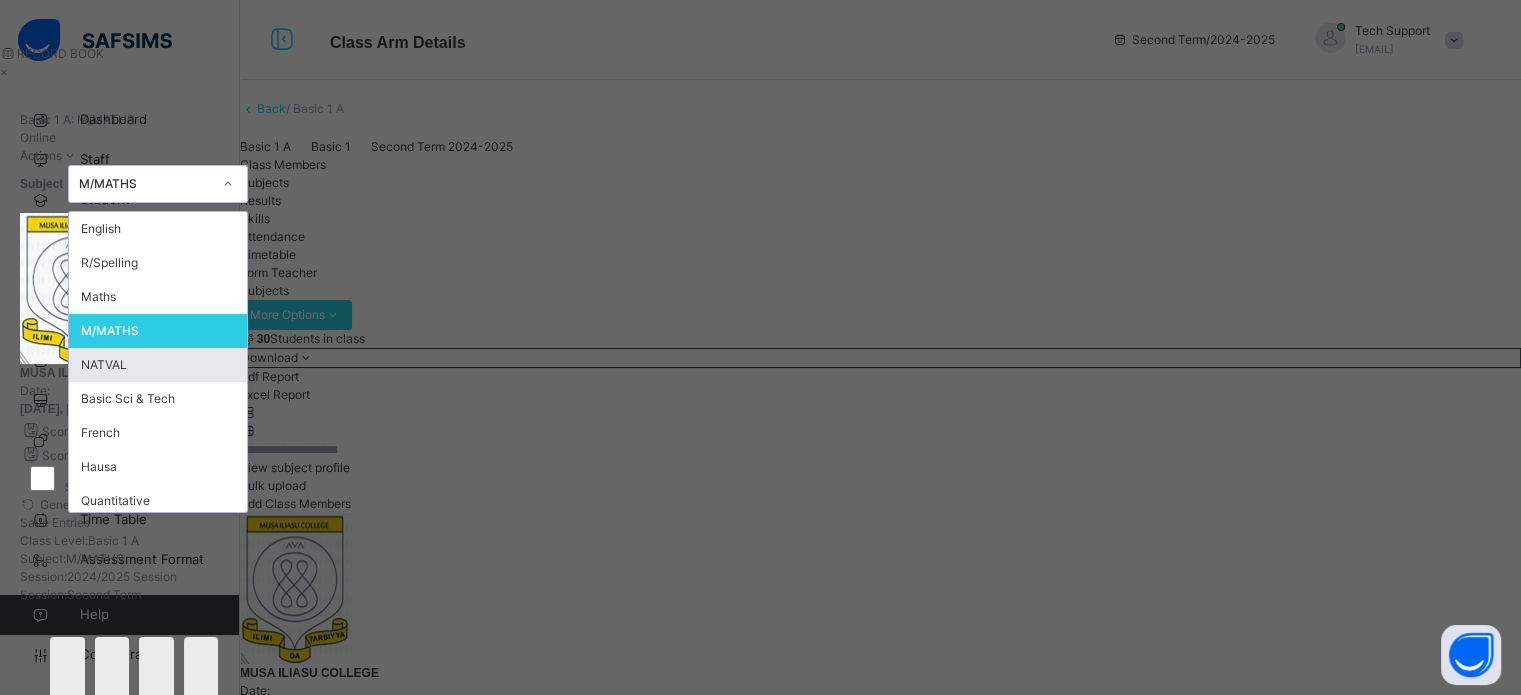 click on "NATVAL" at bounding box center [158, 365] 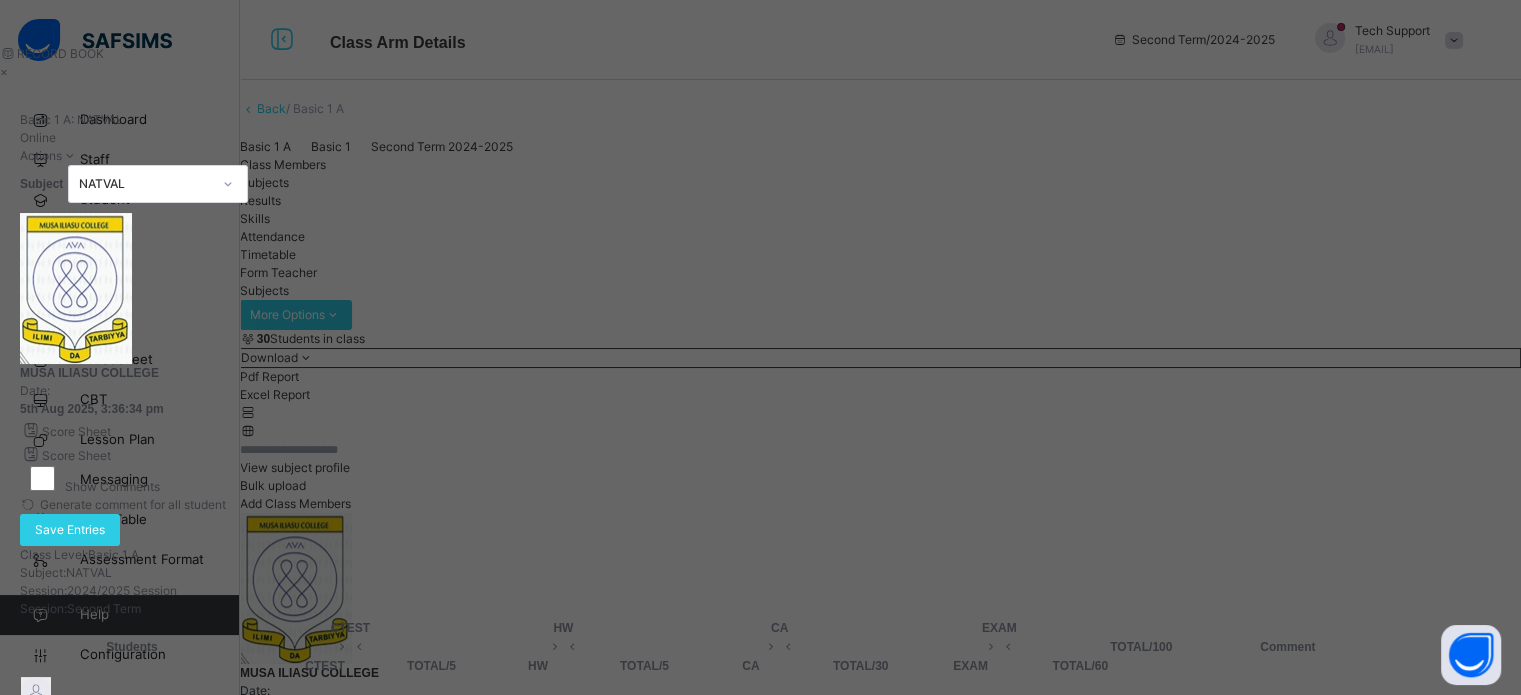click at bounding box center [325, 728] 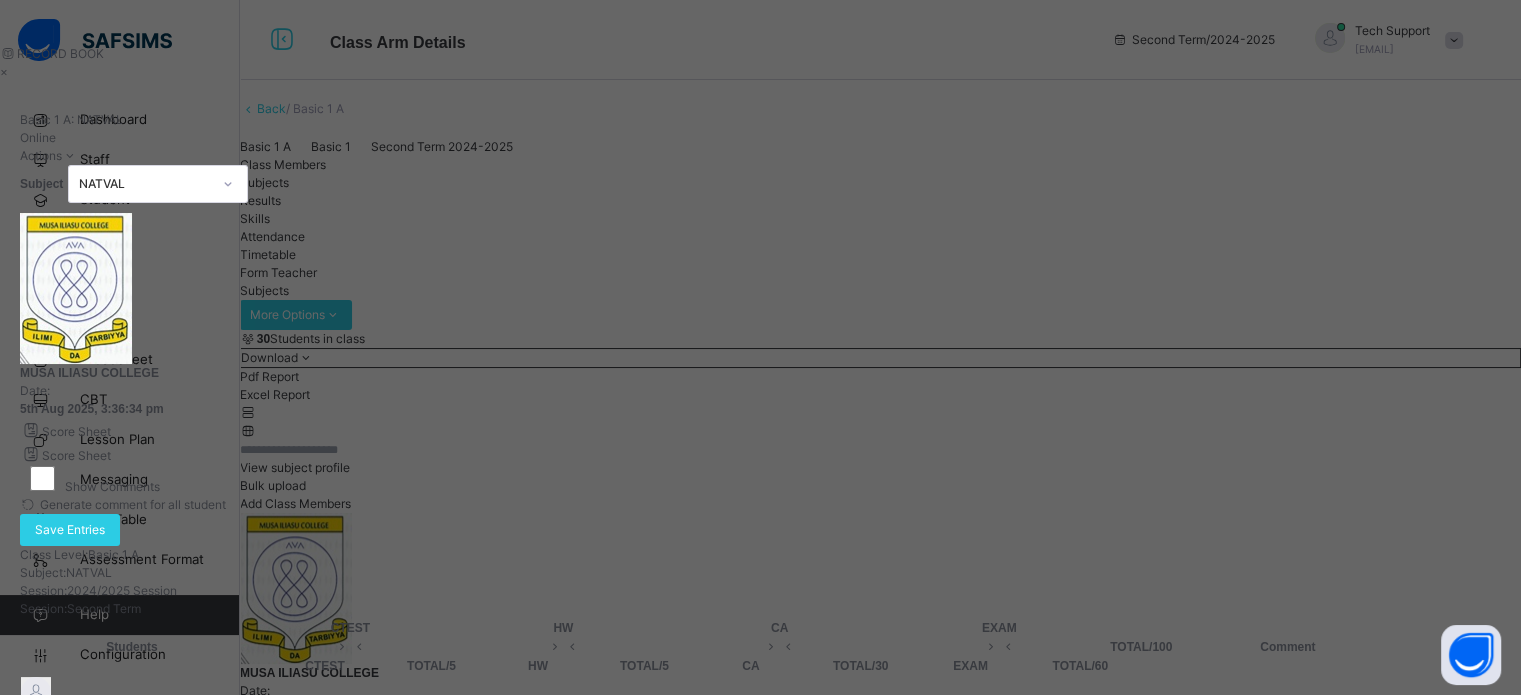 type on "*" 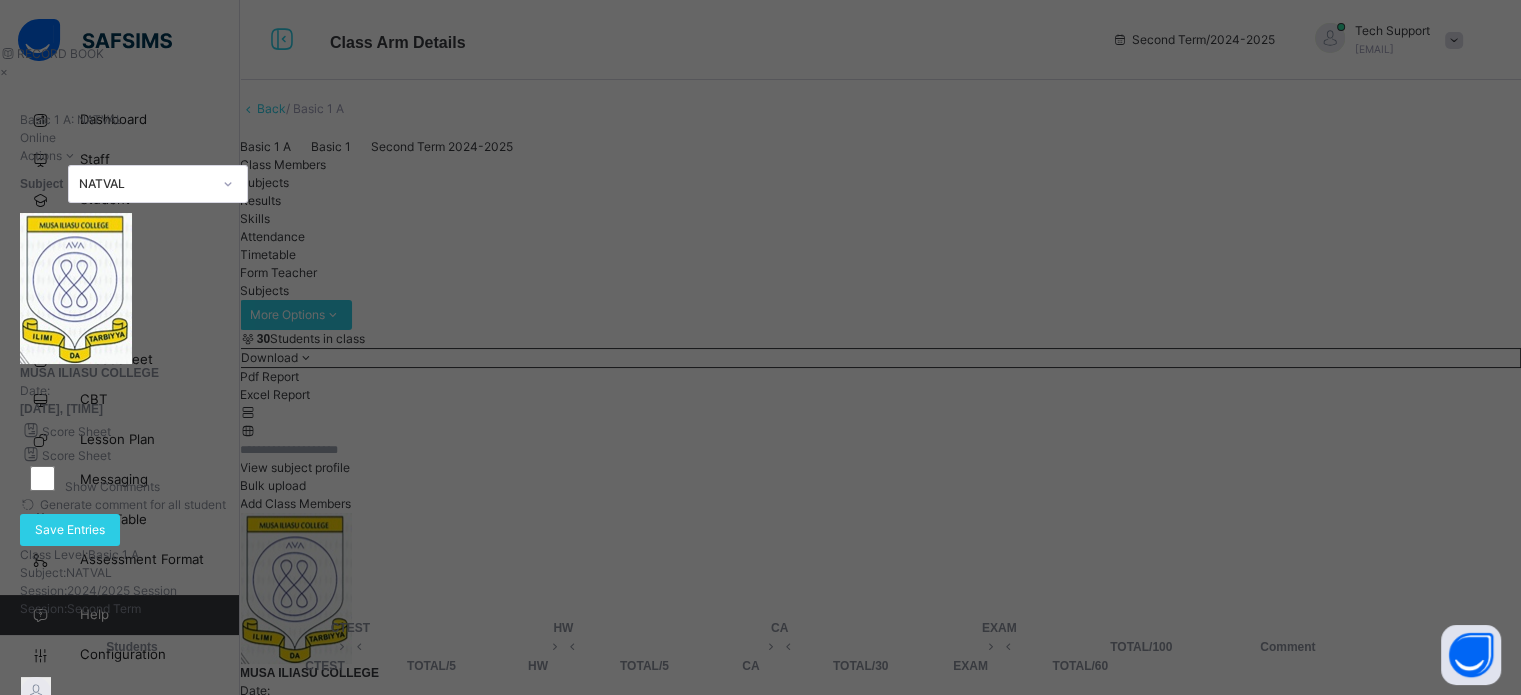 type on "**" 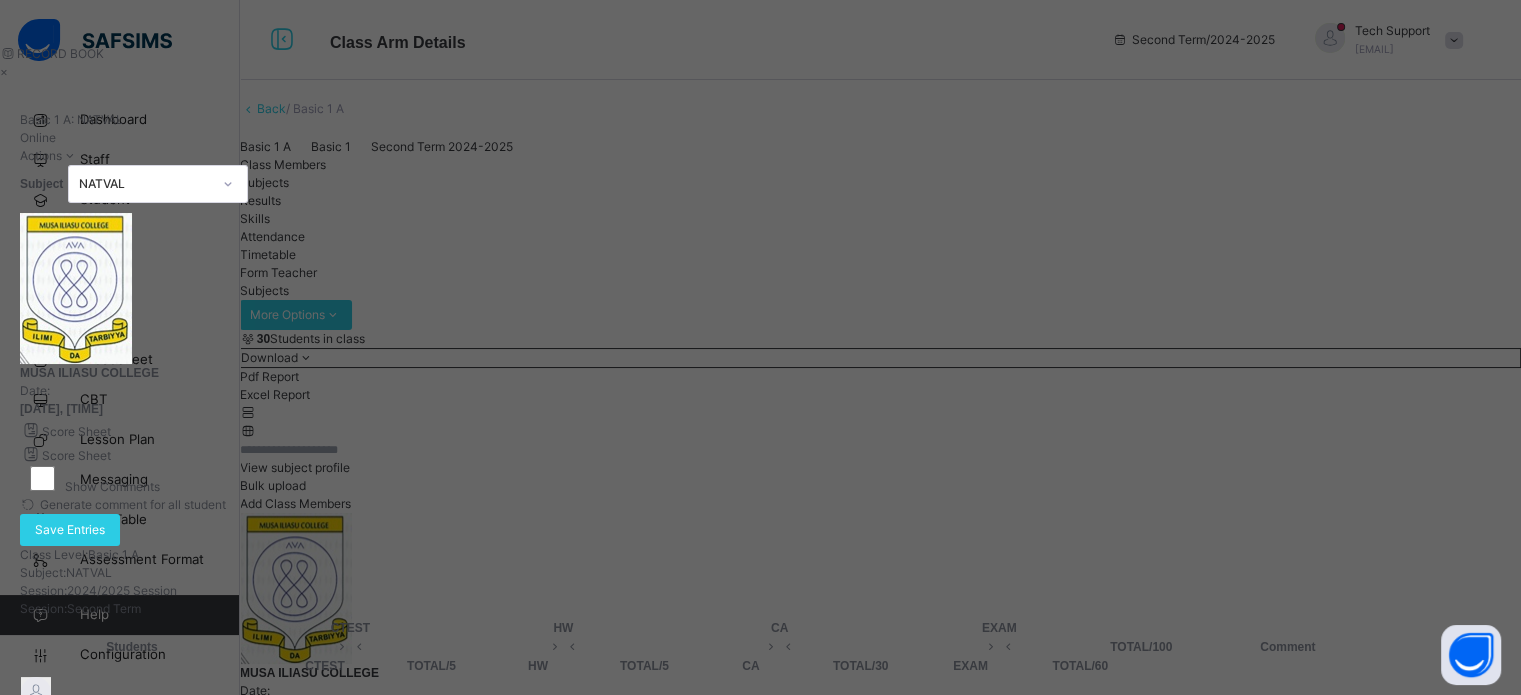 type on "*" 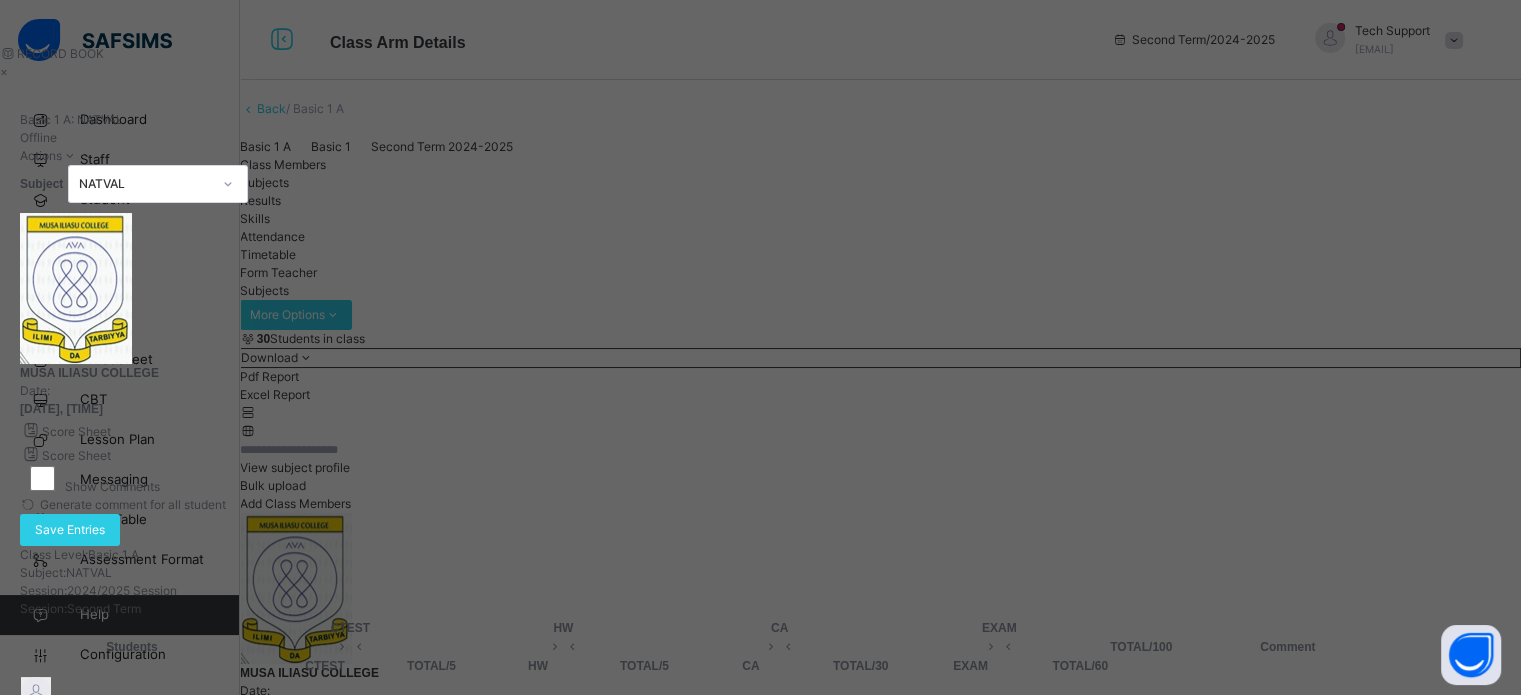 type on "*" 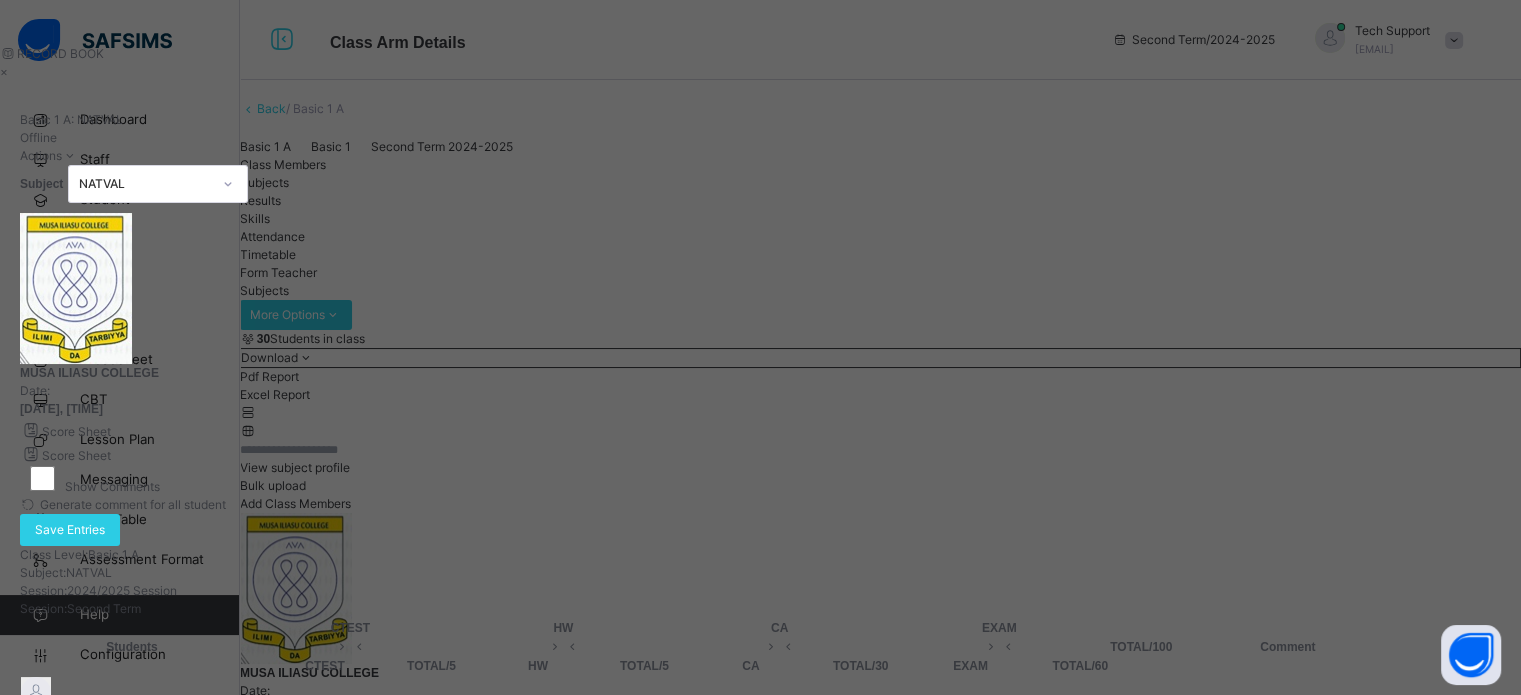 type on "*" 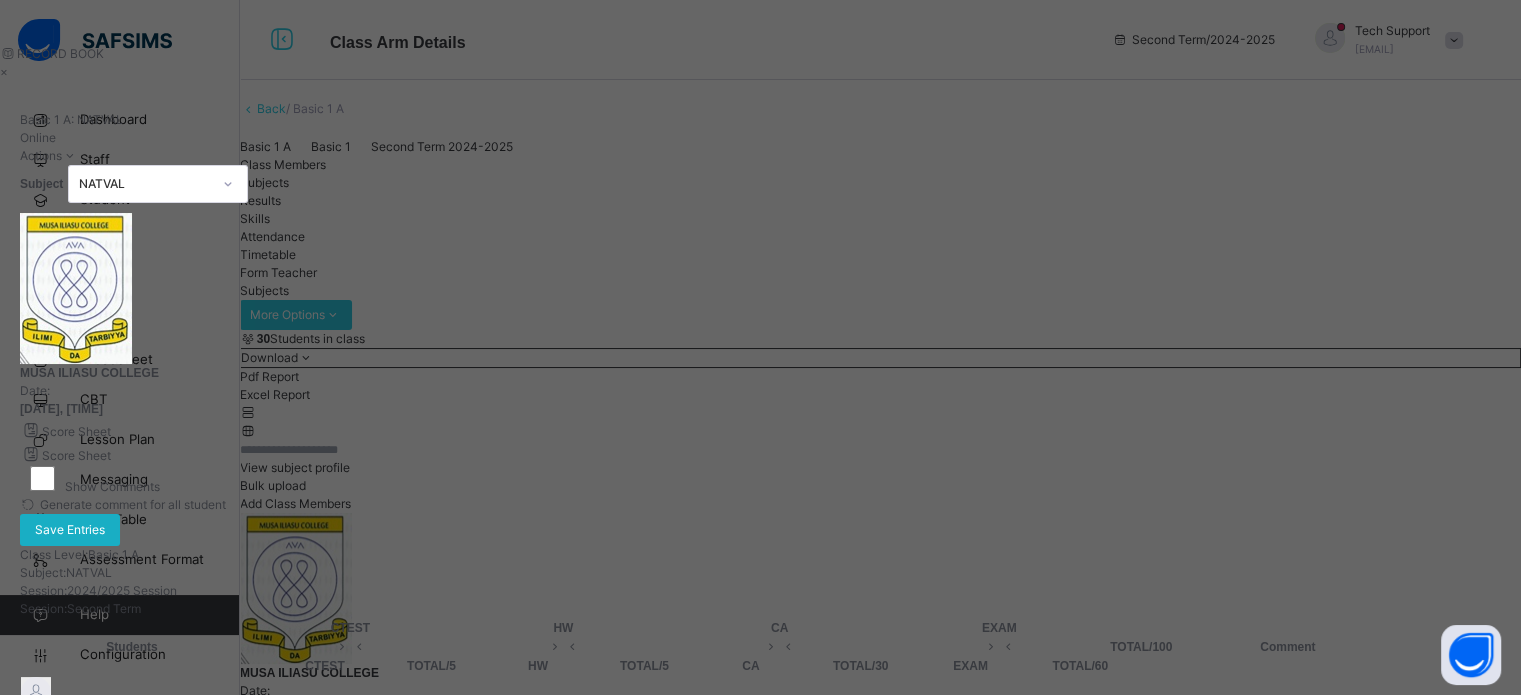 click on "Save Entries" at bounding box center [70, 530] 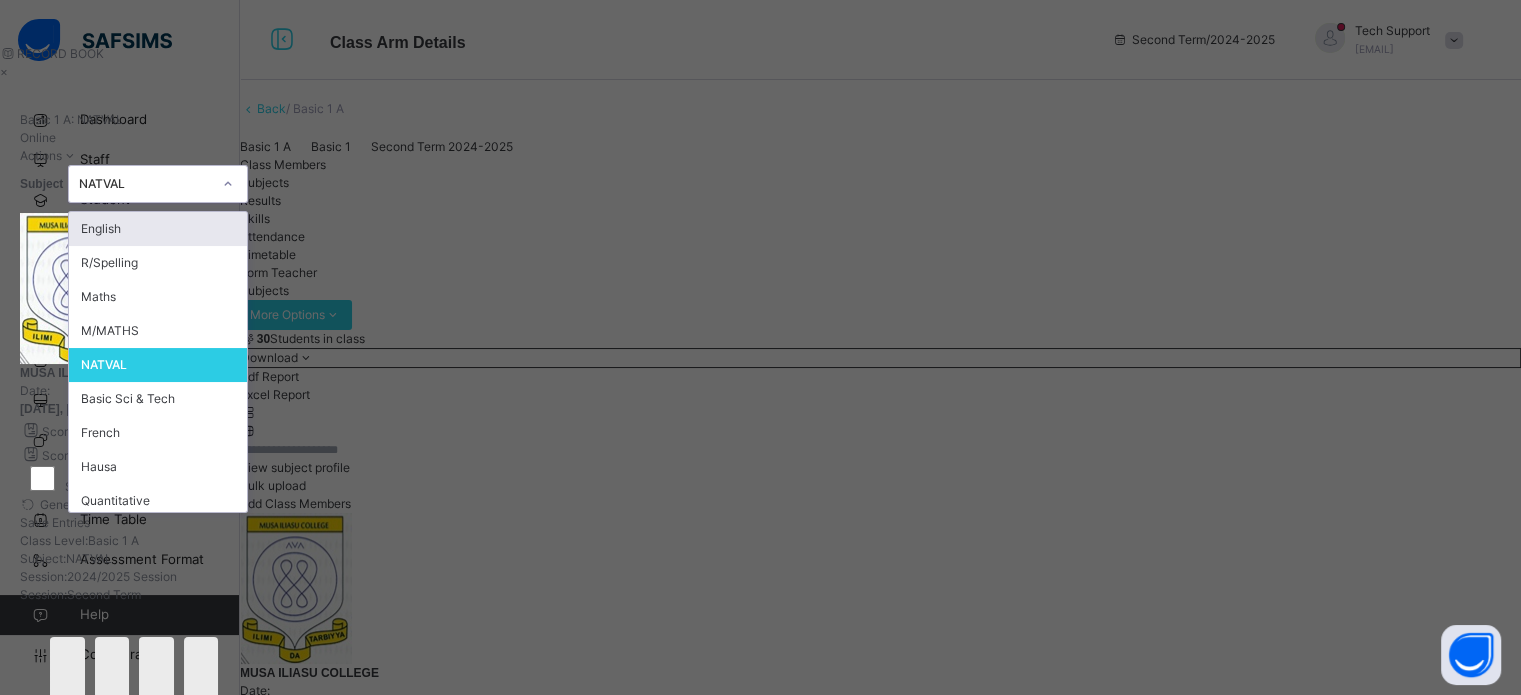 click on "NATVAL" at bounding box center [145, 184] 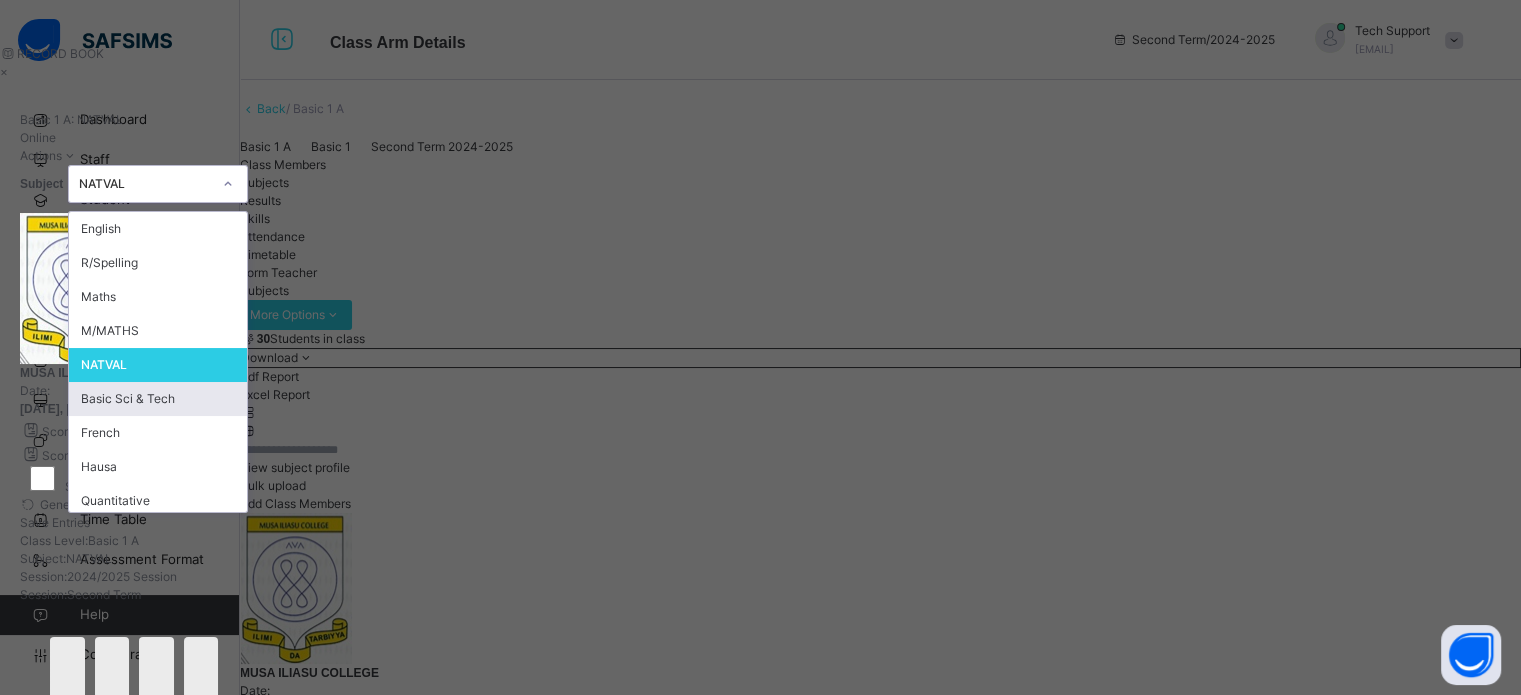 click on "Basic Sci & Tech" at bounding box center (158, 399) 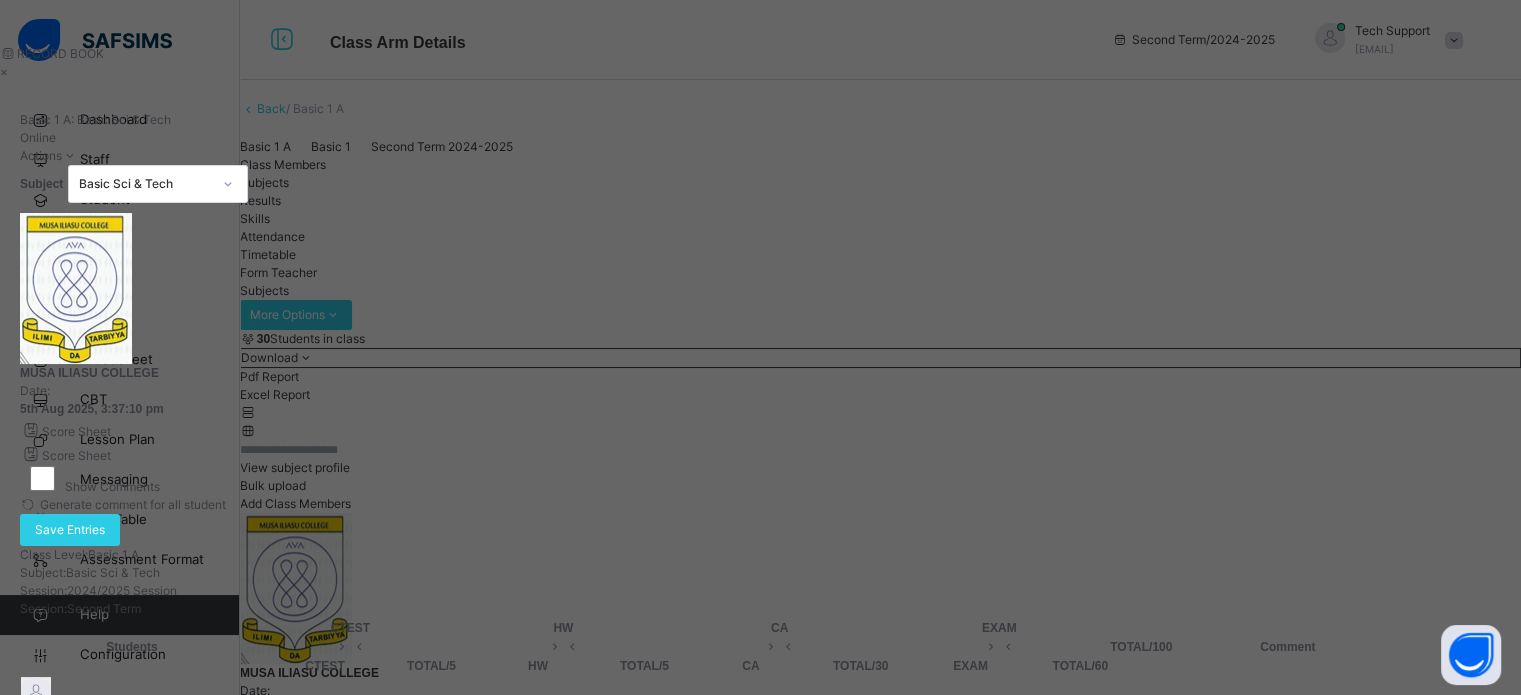click at bounding box center (325, 728) 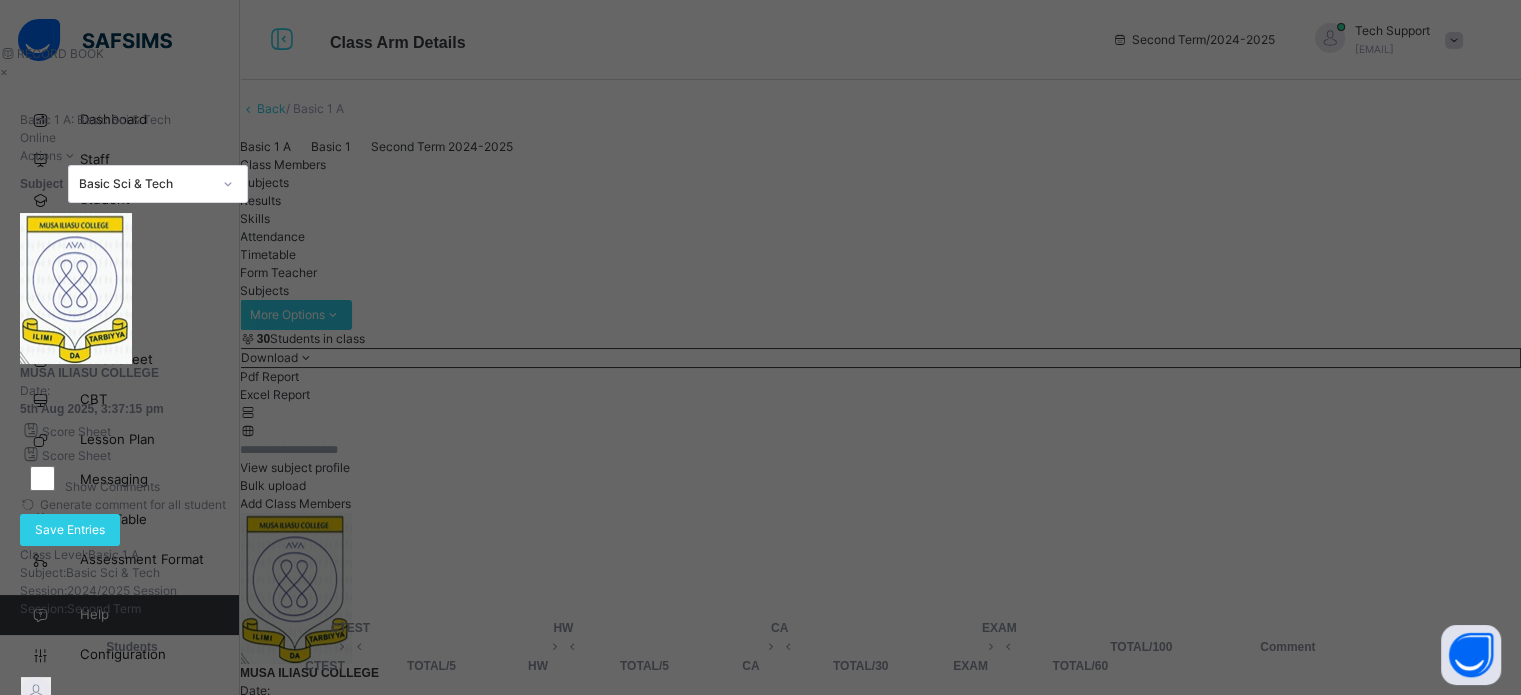 type on "*" 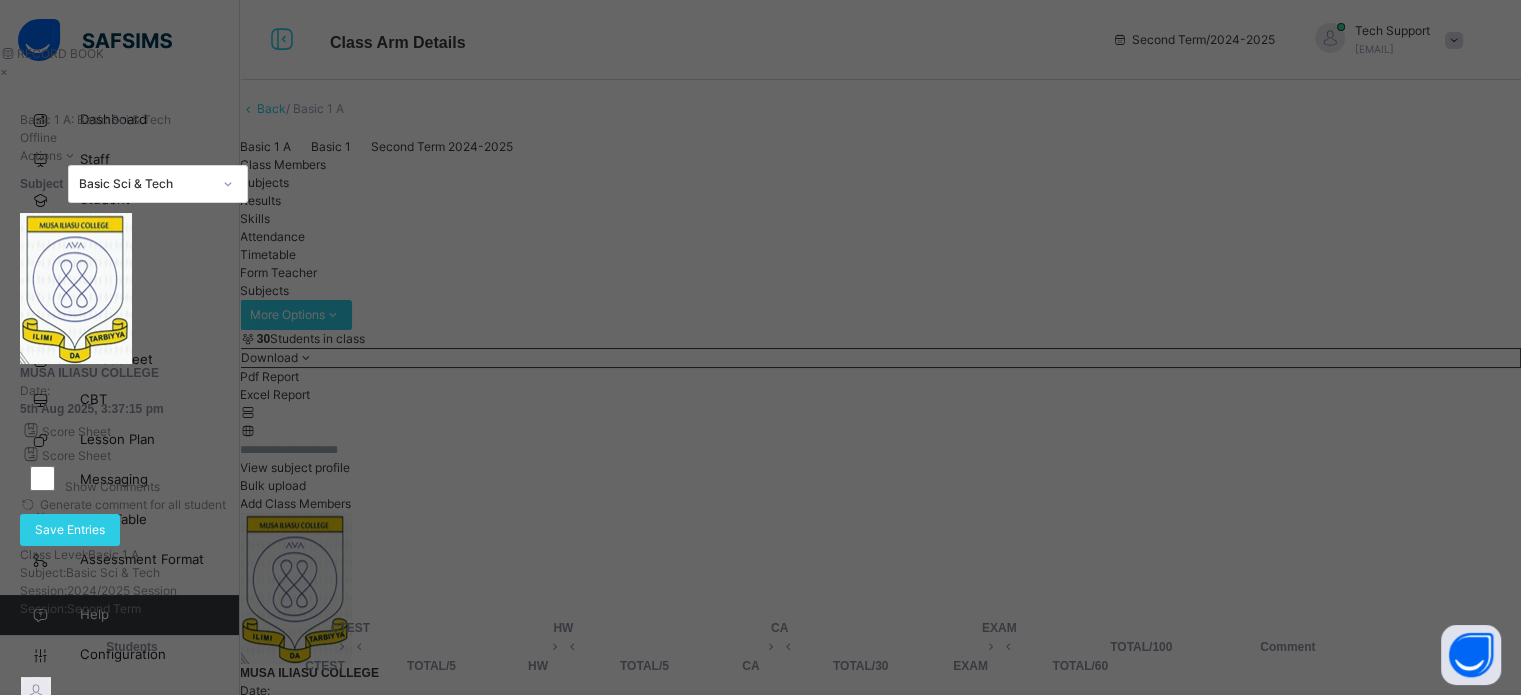 type on "**" 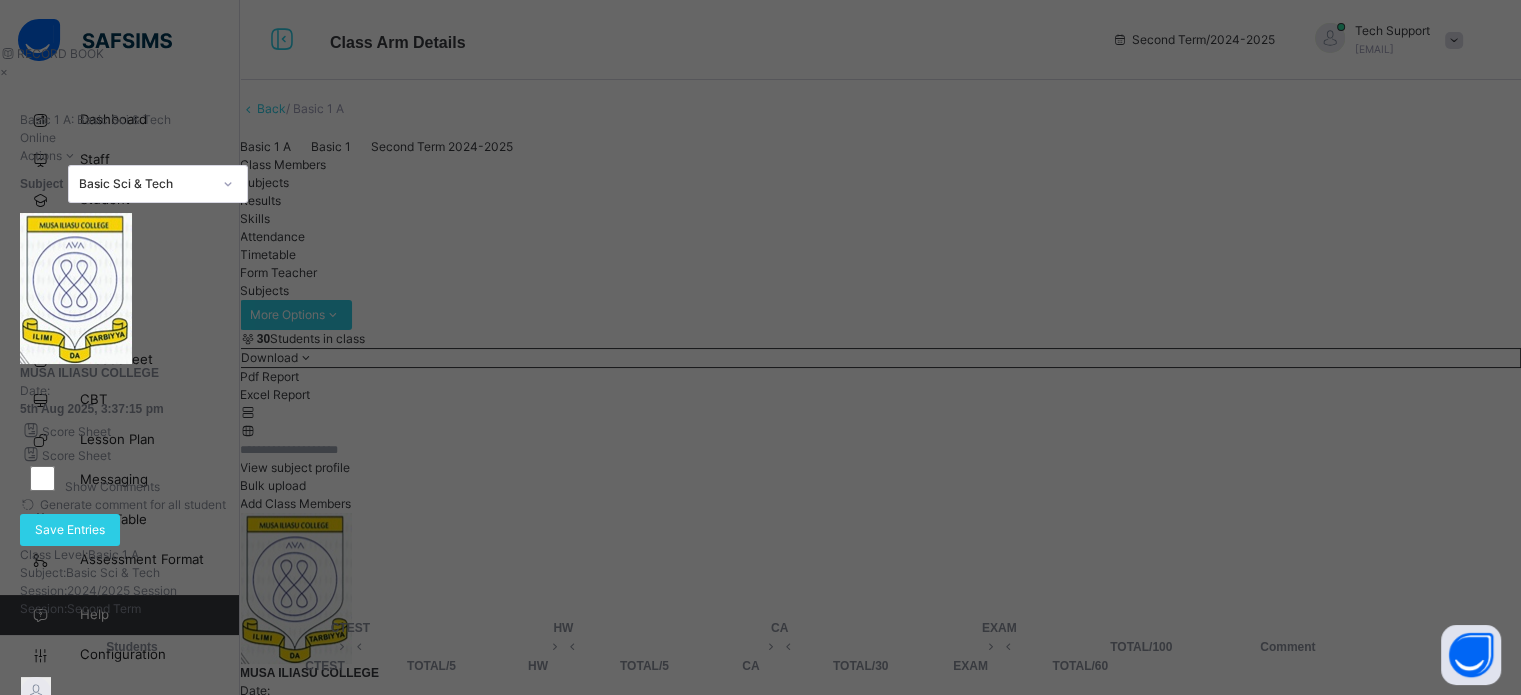 type on "**" 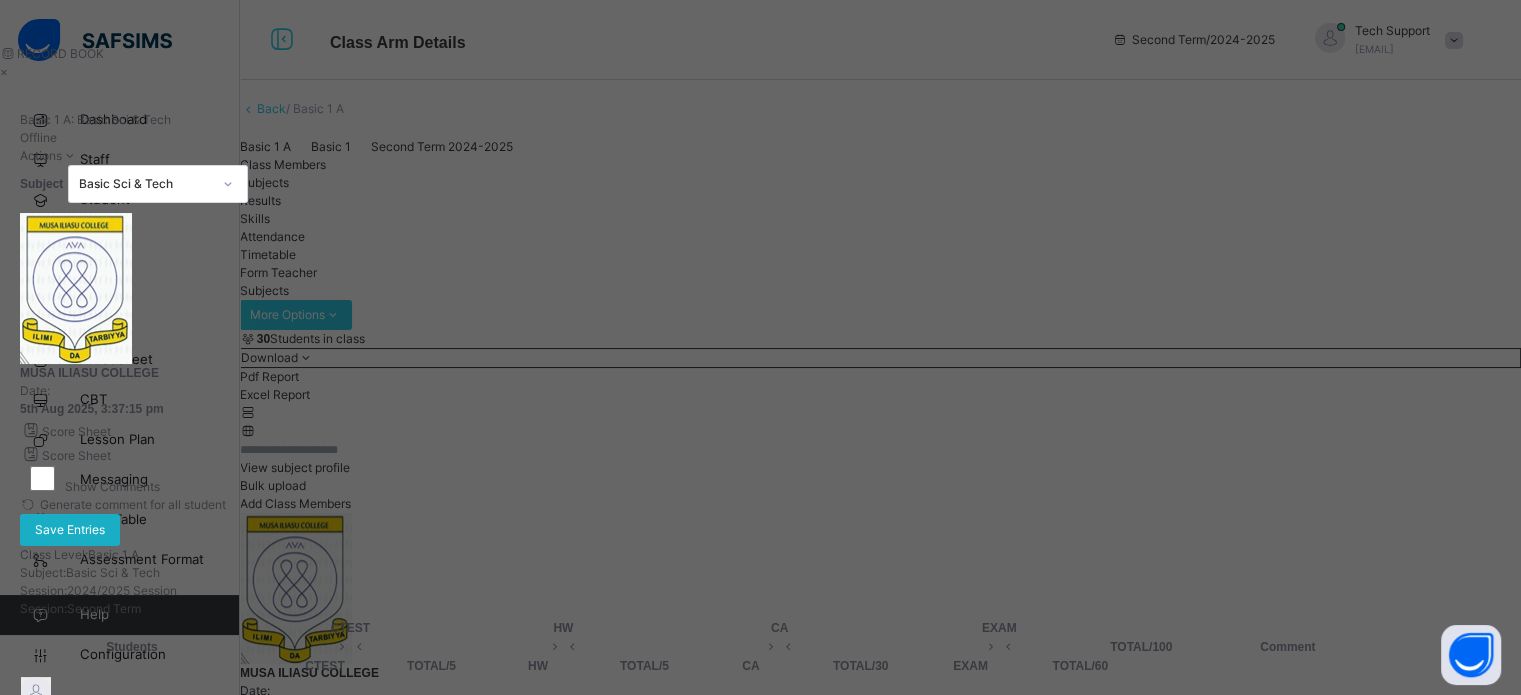 type 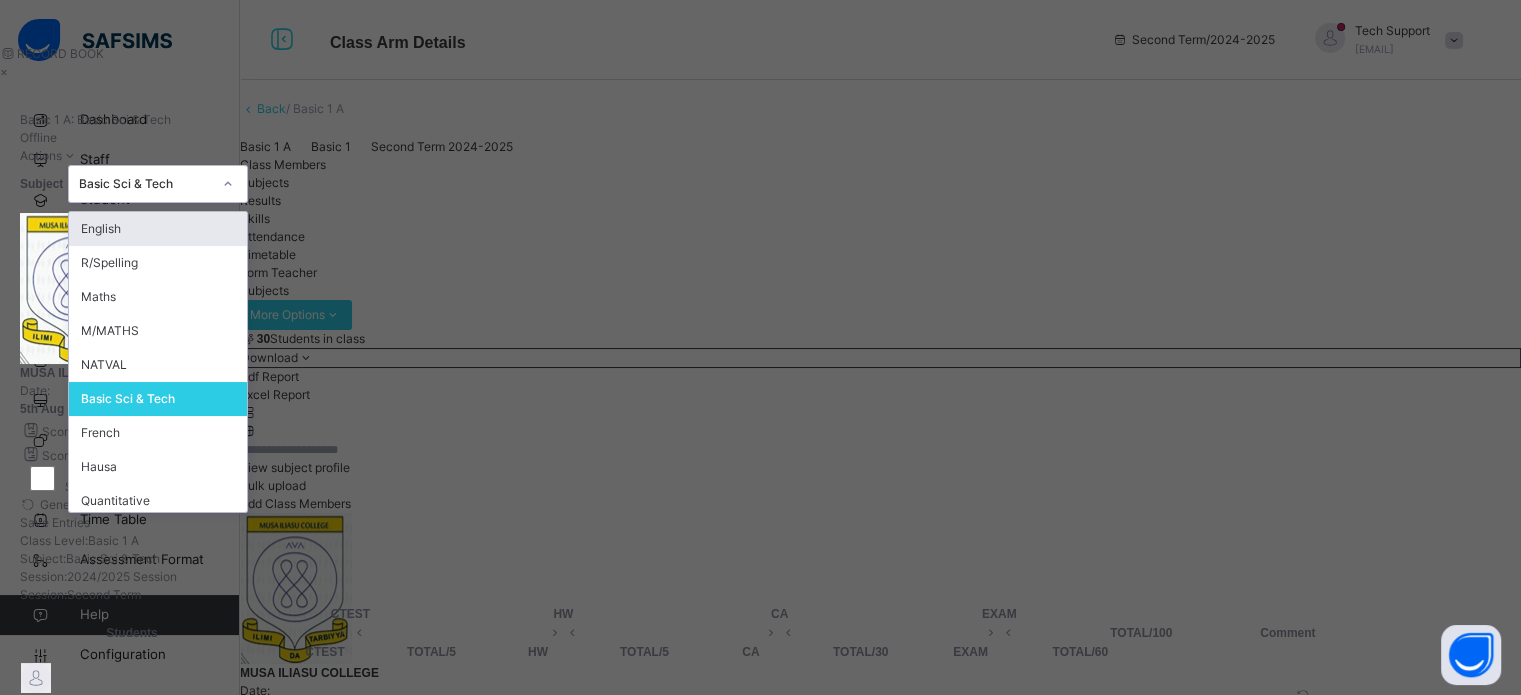 click on "Basic Sci & Tech" at bounding box center (145, 184) 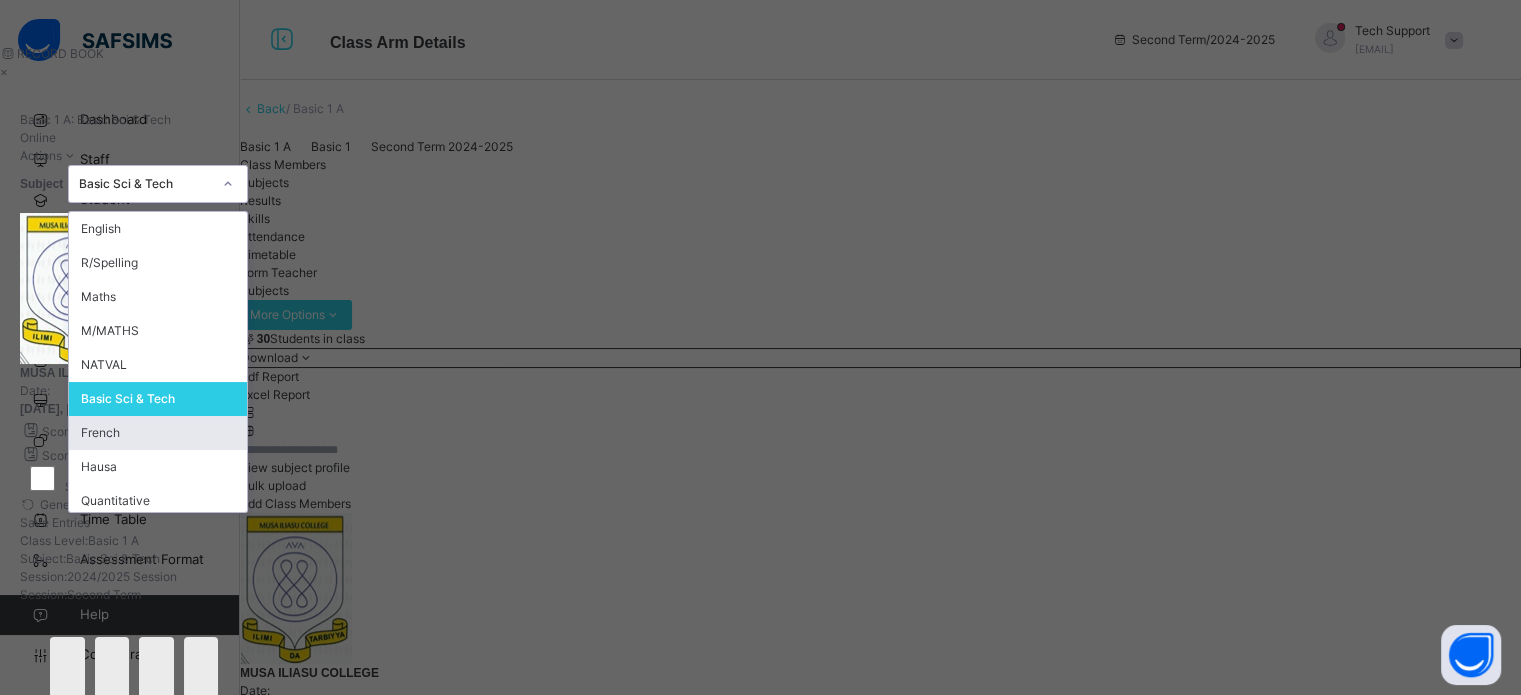 click on "French" at bounding box center [158, 433] 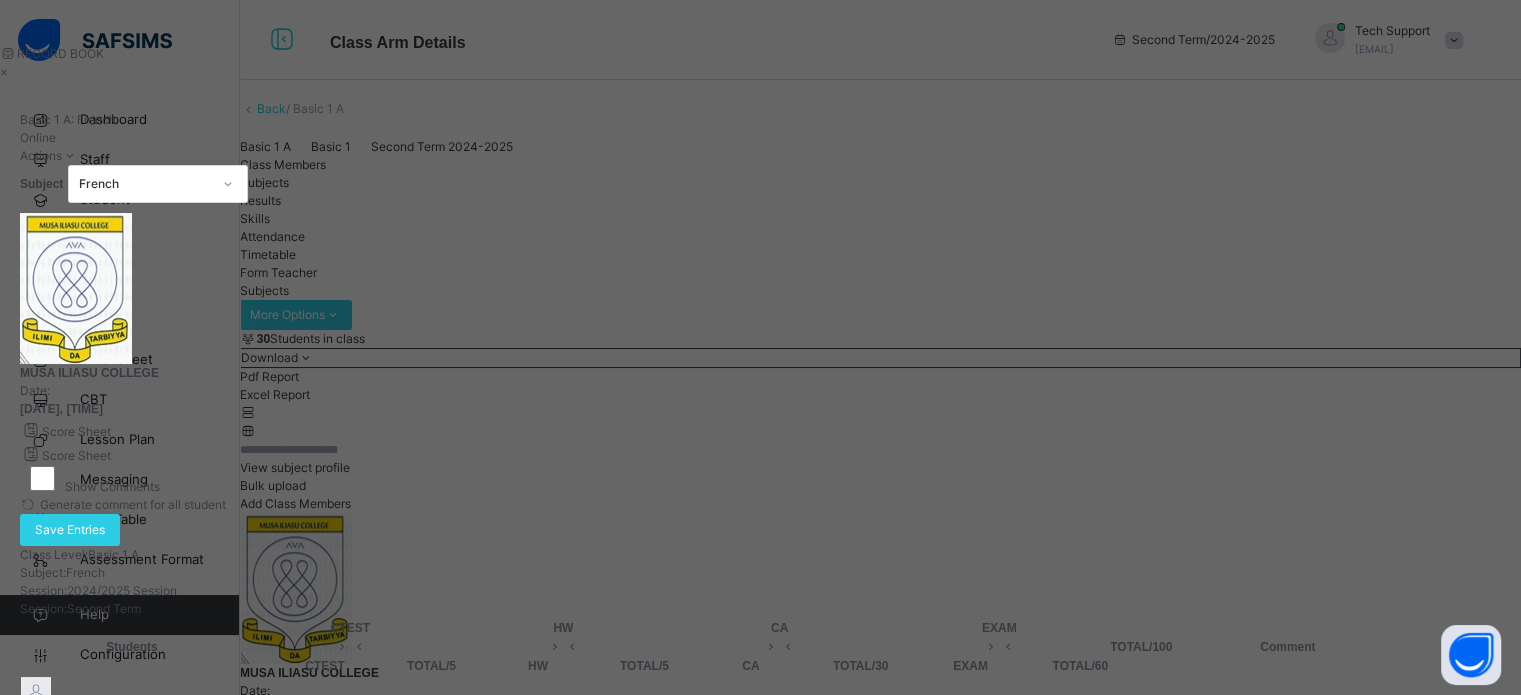 click at bounding box center [325, 728] 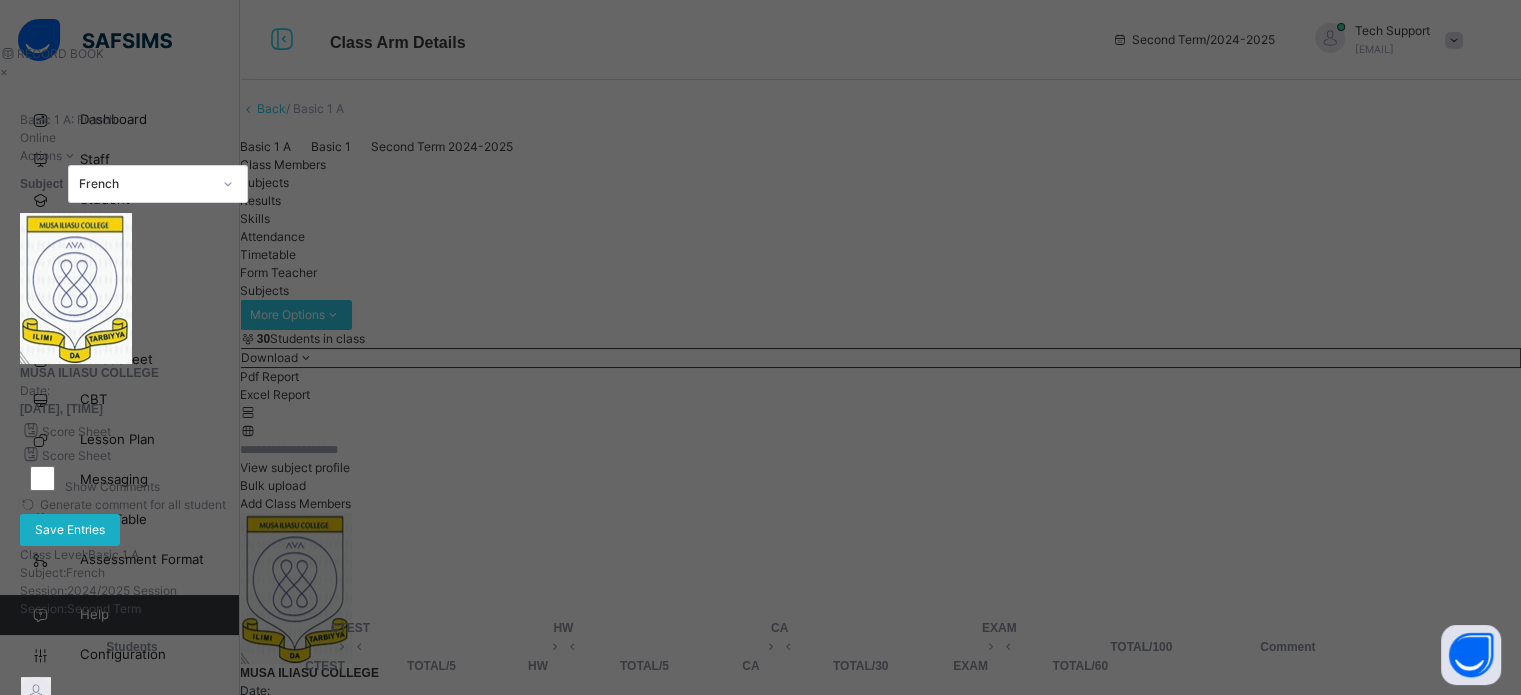 click on "Save Entries" at bounding box center [70, 530] 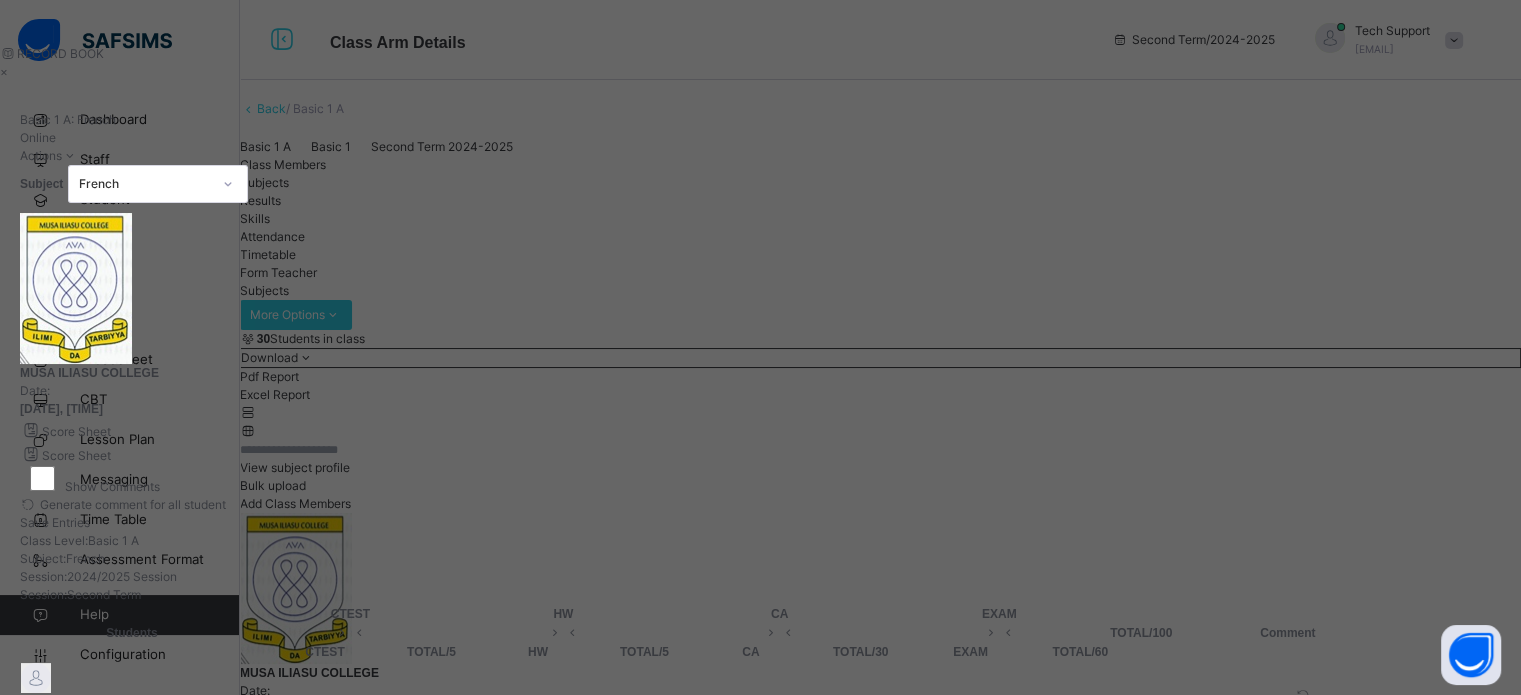 click on "French" at bounding box center [145, 184] 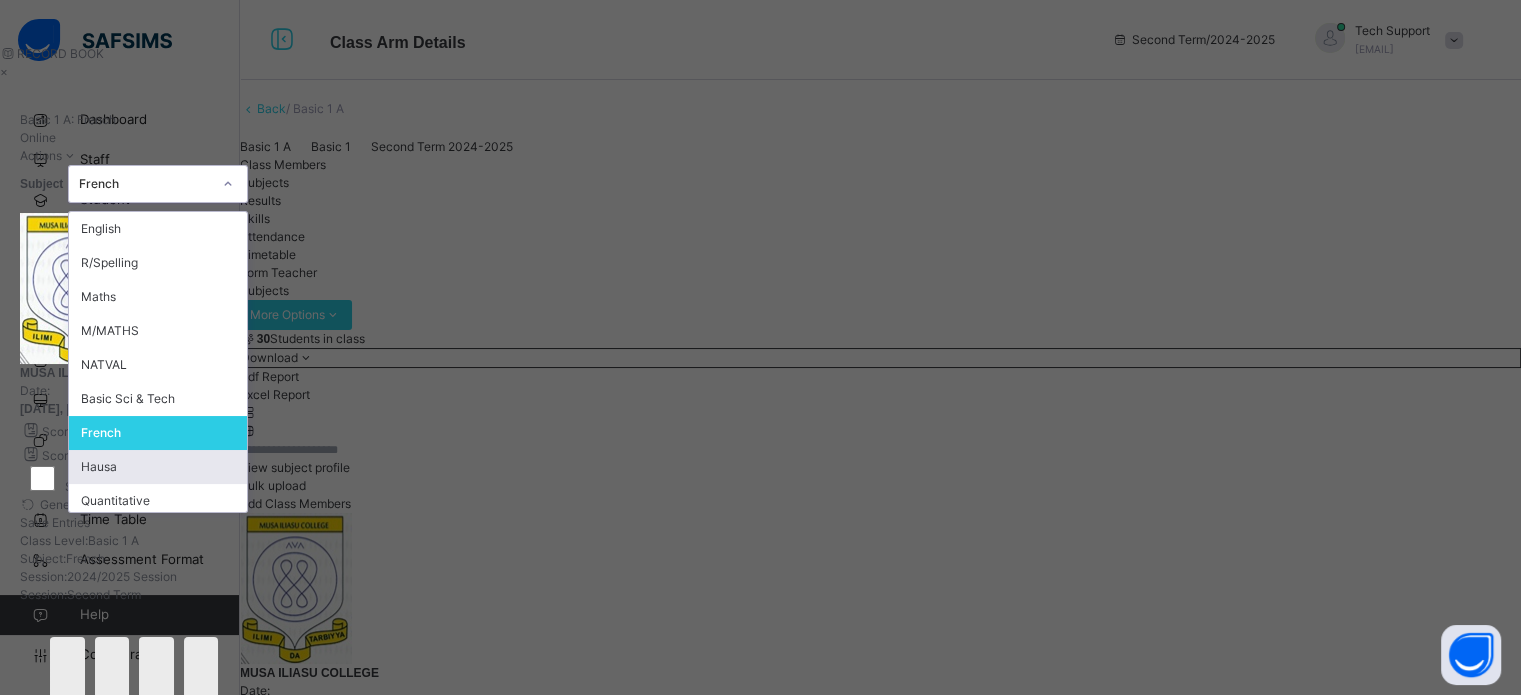click on "Hausa" at bounding box center [158, 467] 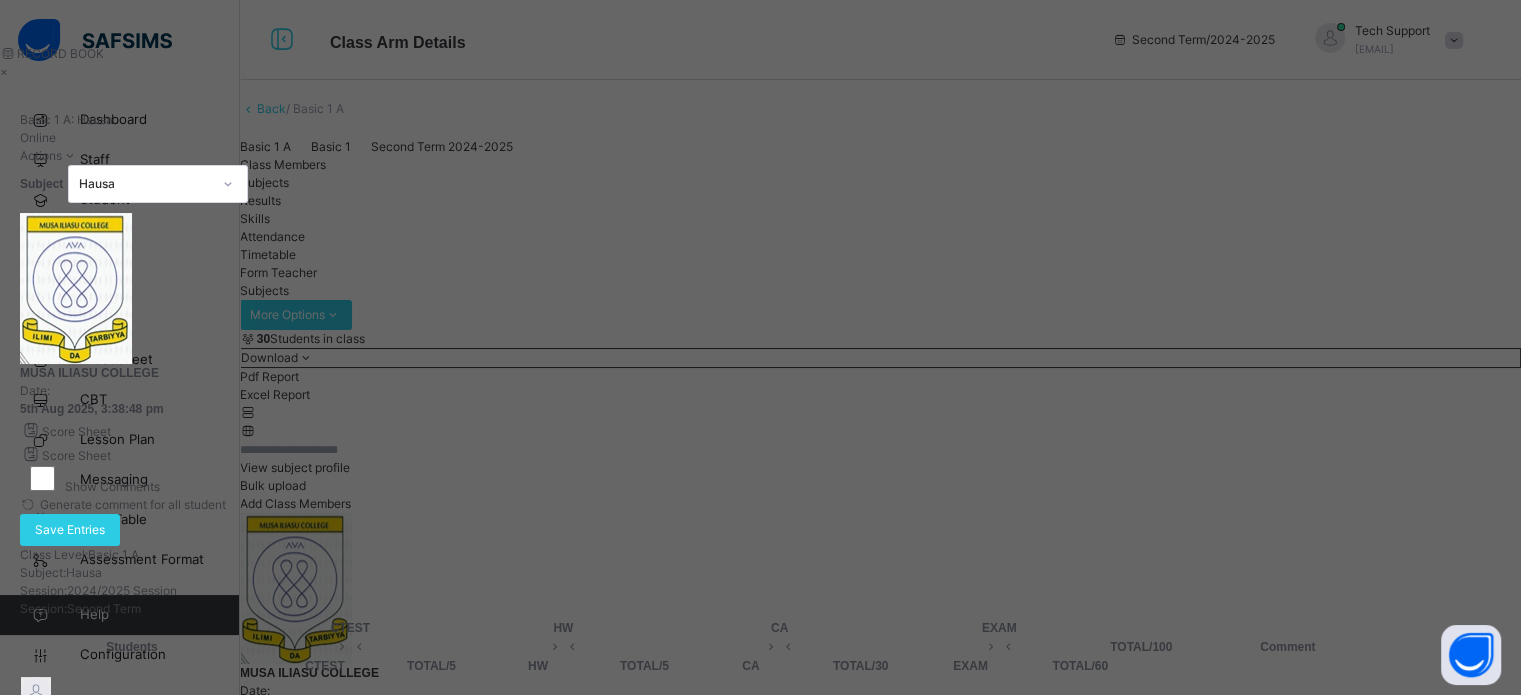 click at bounding box center [325, 728] 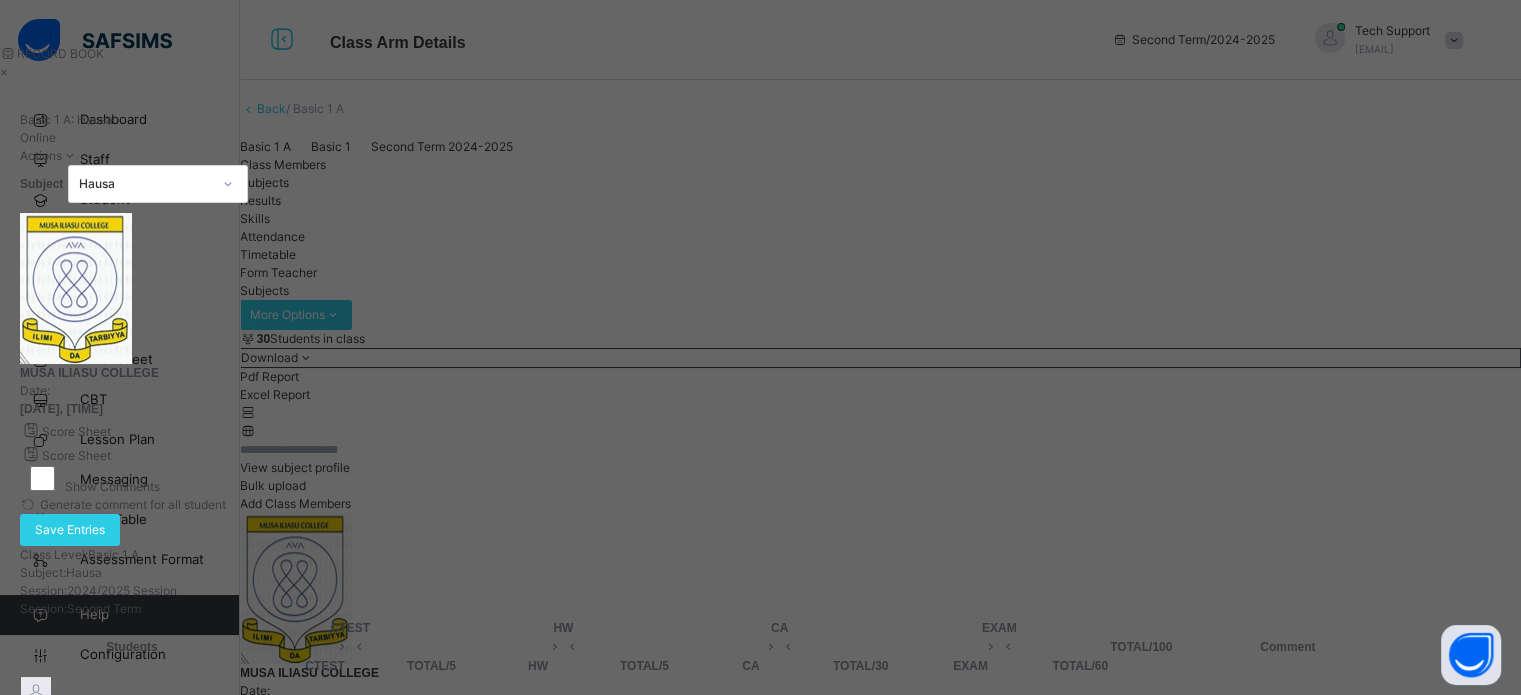 click at bounding box center (325, 728) 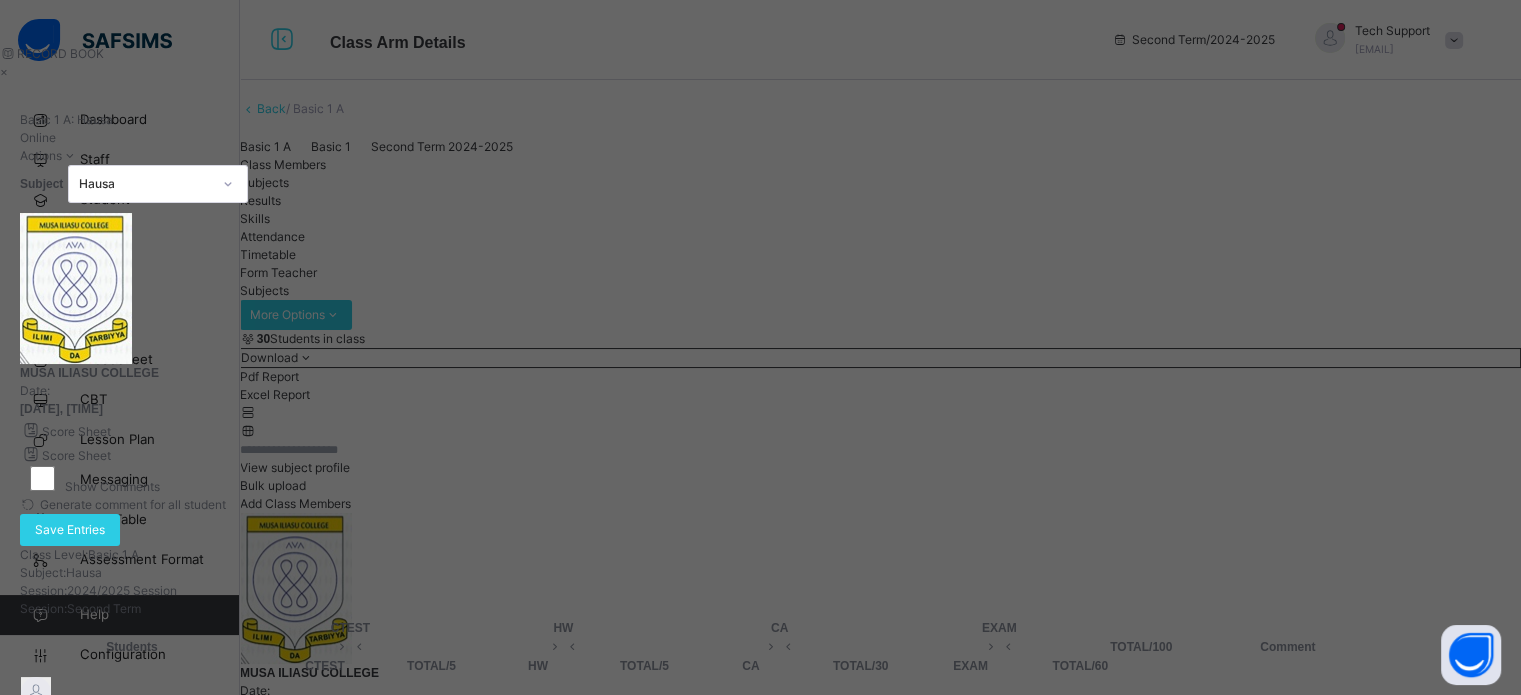 click at bounding box center (538, 728) 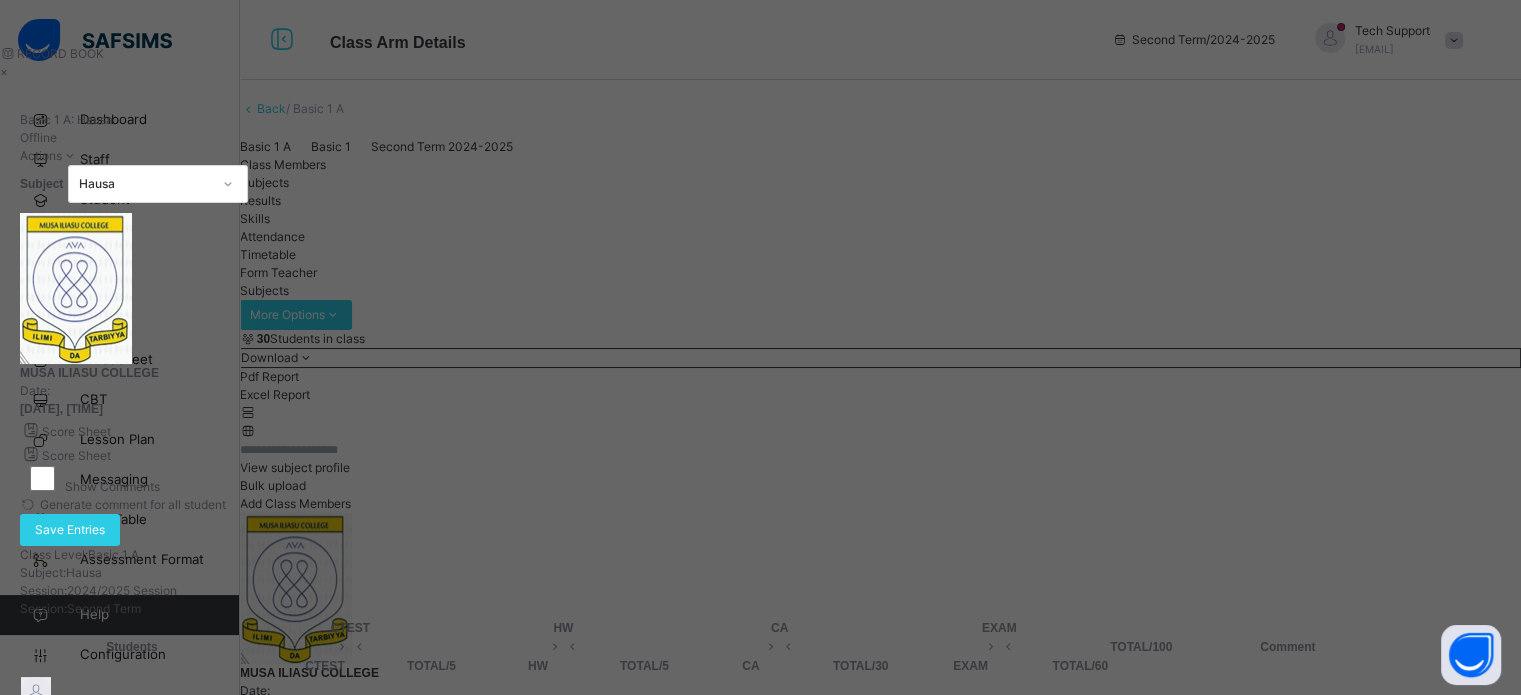 click at bounding box center [538, 832] 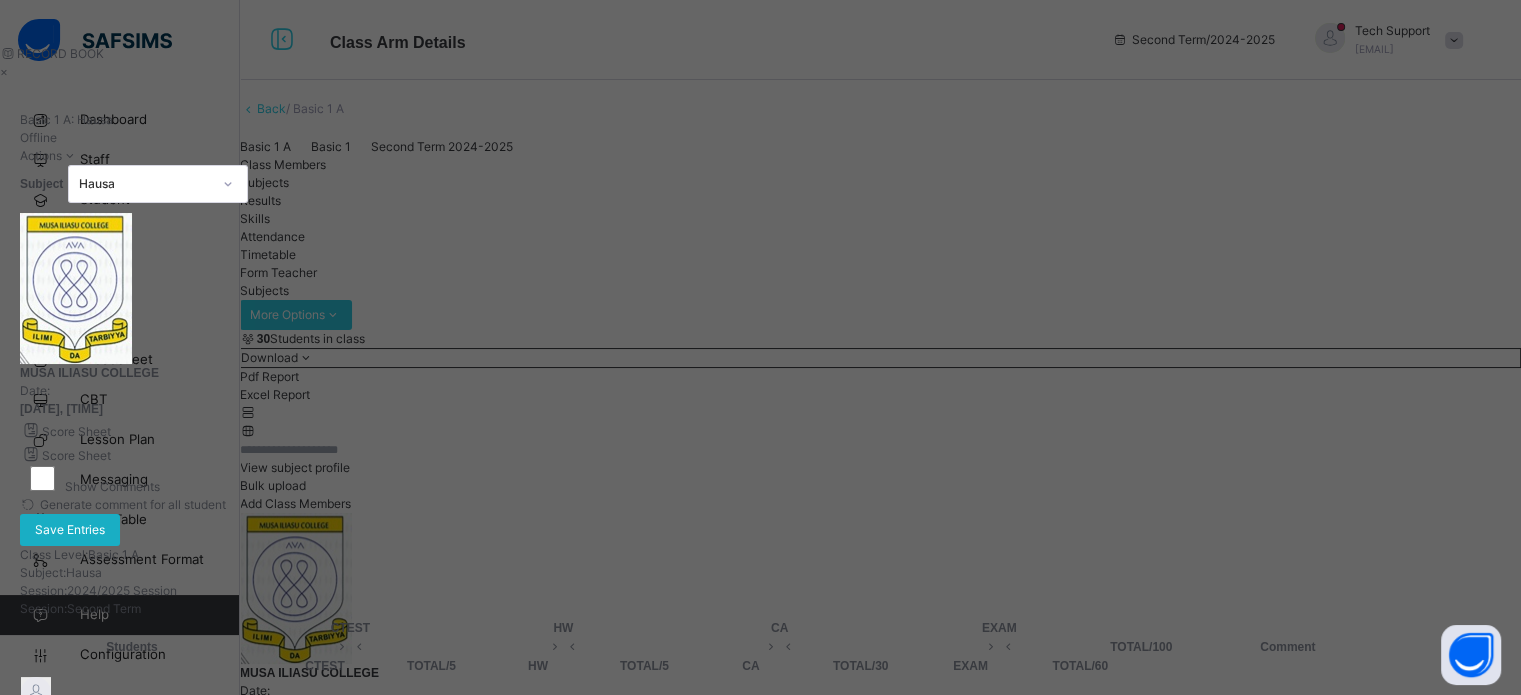 click on "Save Entries" at bounding box center [70, 530] 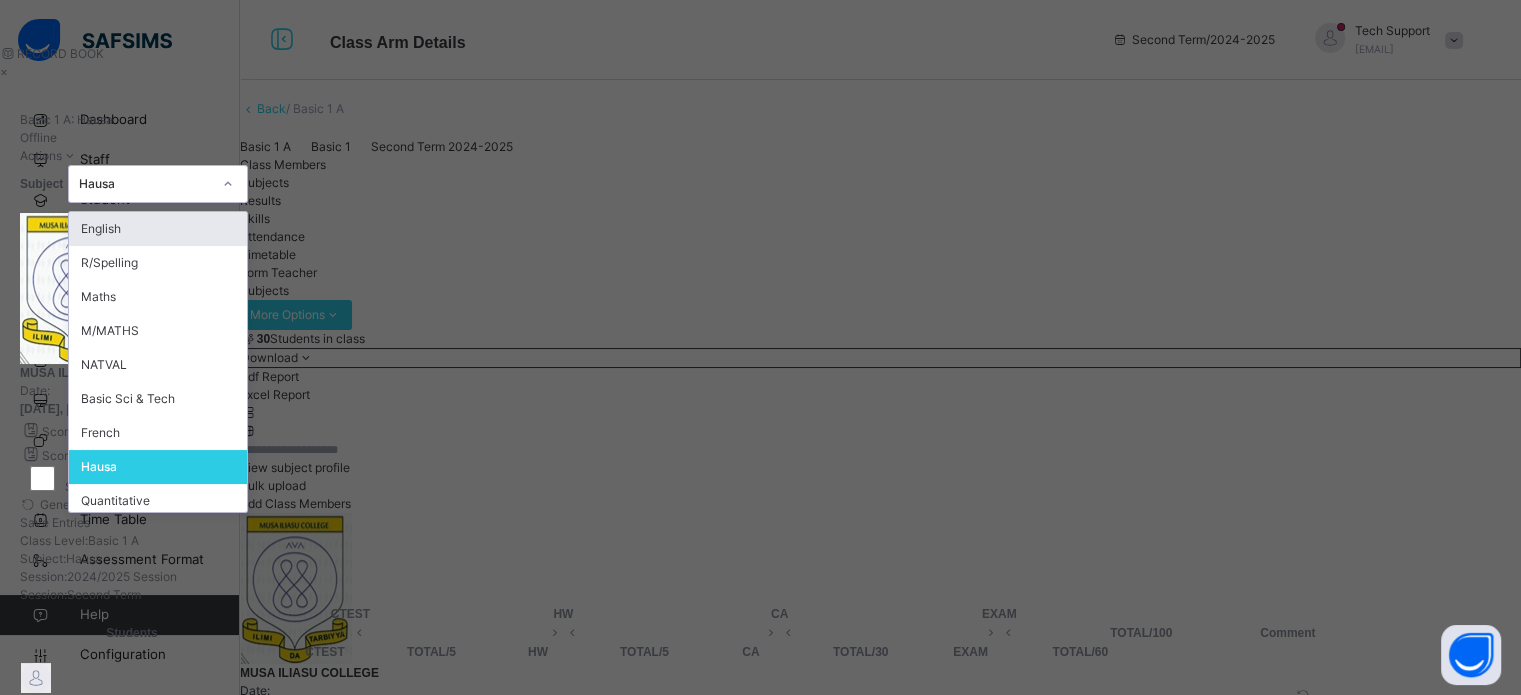 click on "Hausa" at bounding box center (145, 184) 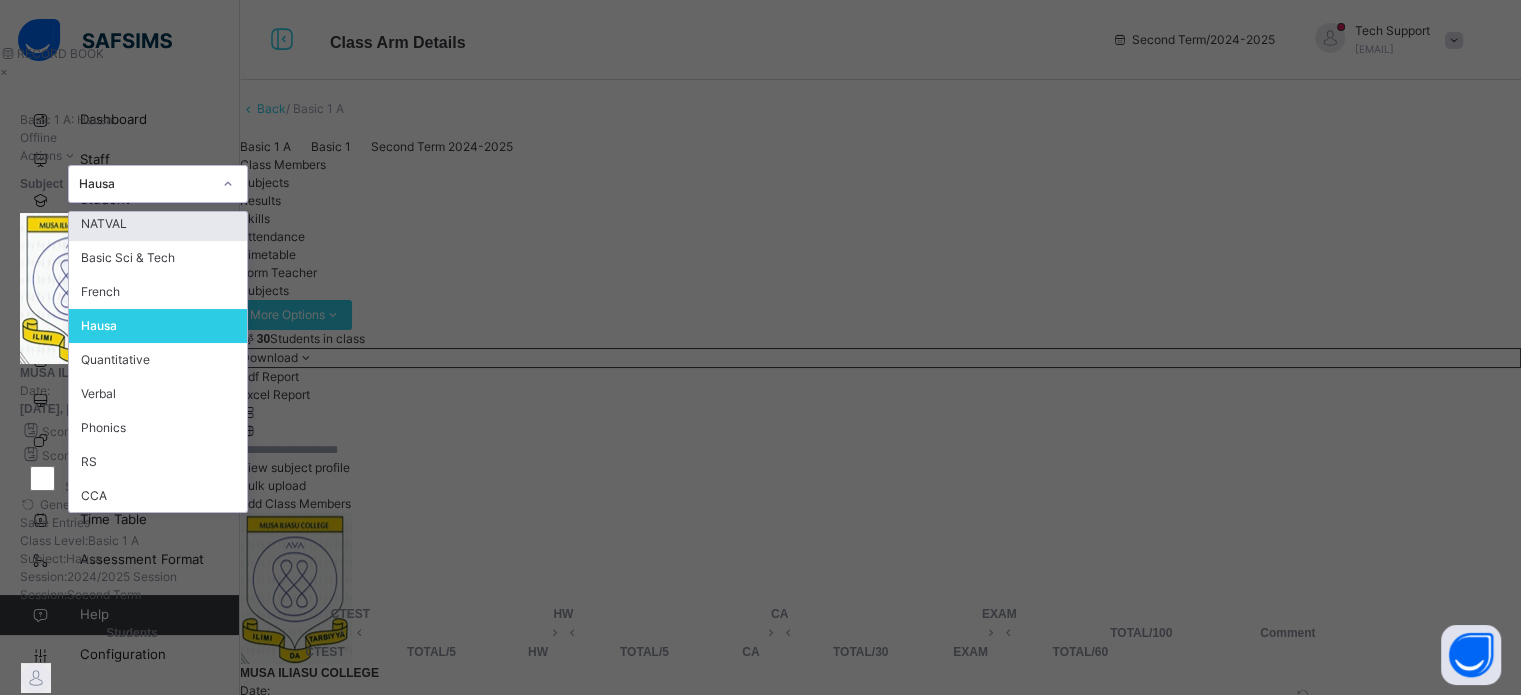 scroll, scrollTop: 142, scrollLeft: 0, axis: vertical 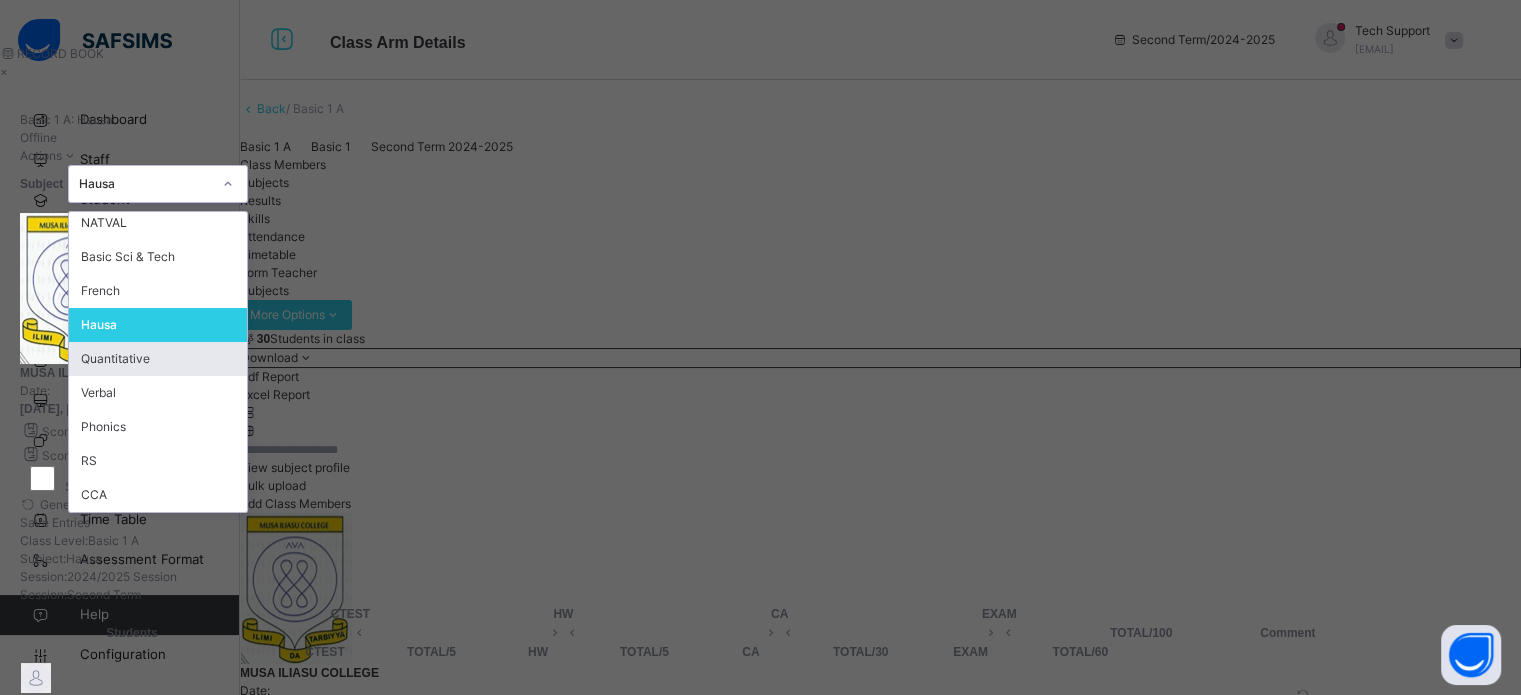click on "Quantitative" at bounding box center (158, 359) 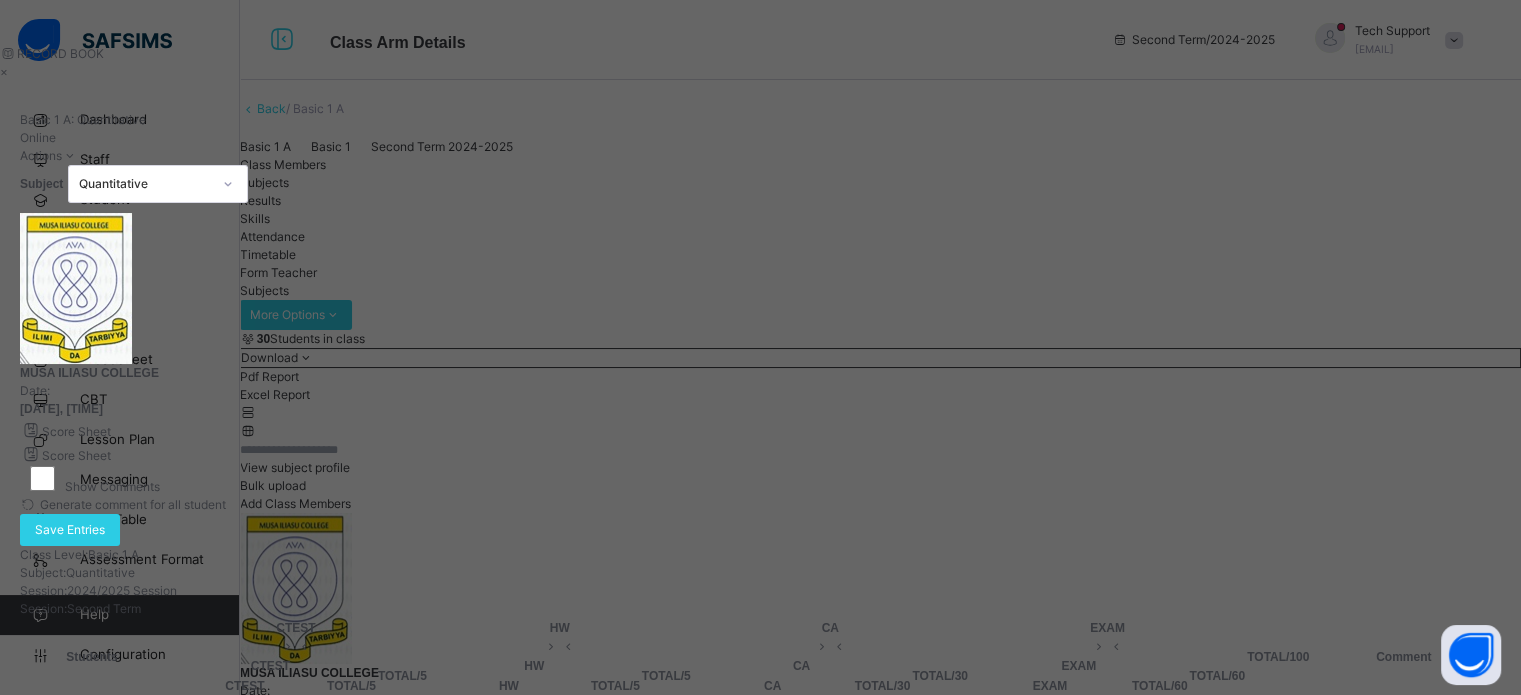 click at bounding box center (245, 766) 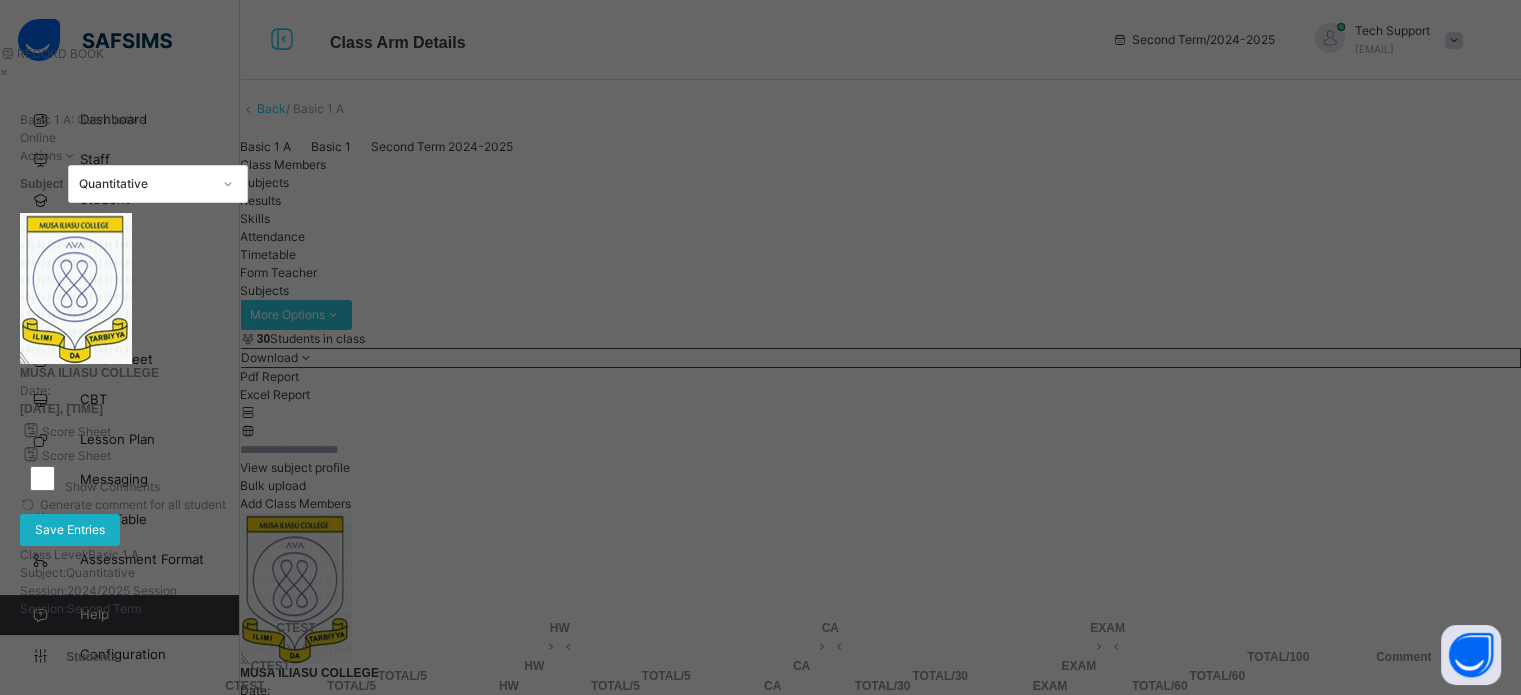 click on "Save Entries" at bounding box center [70, 530] 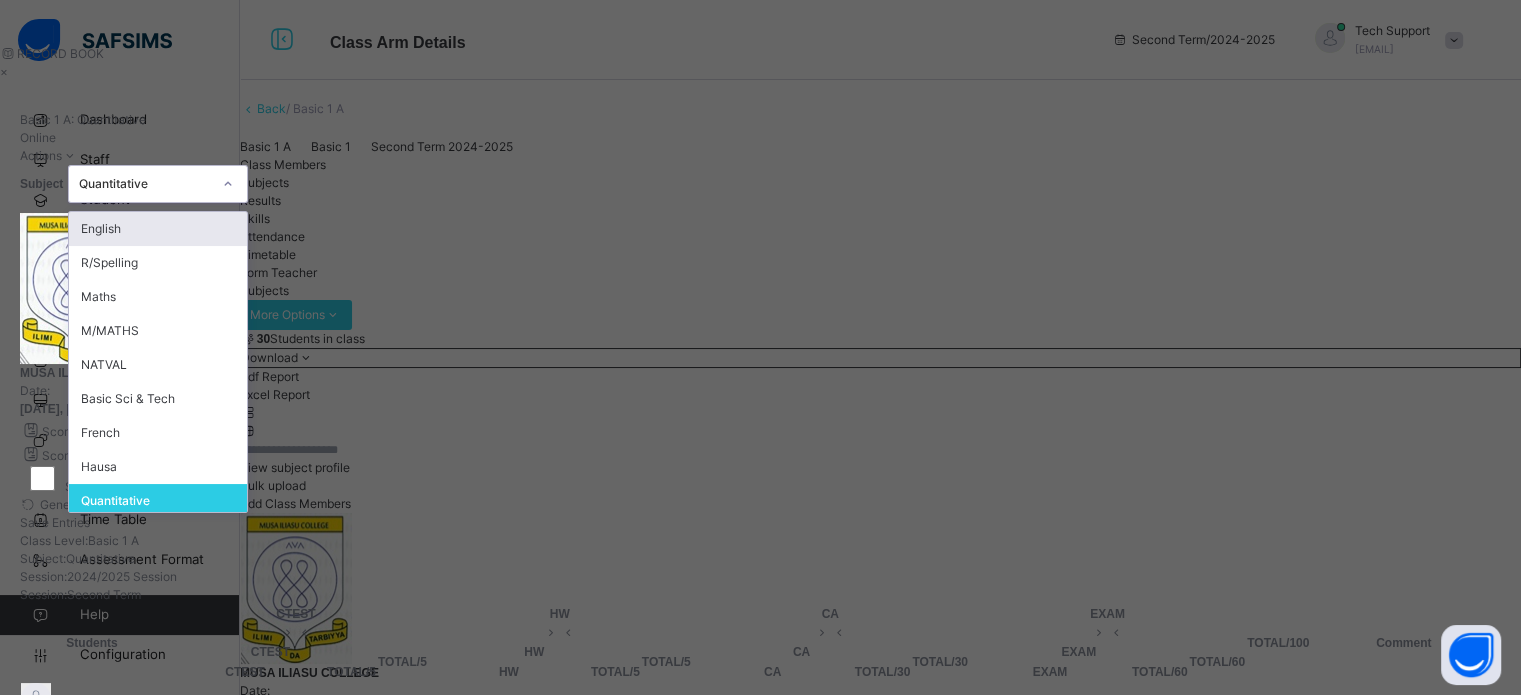 click on "Quantitative" at bounding box center [145, 184] 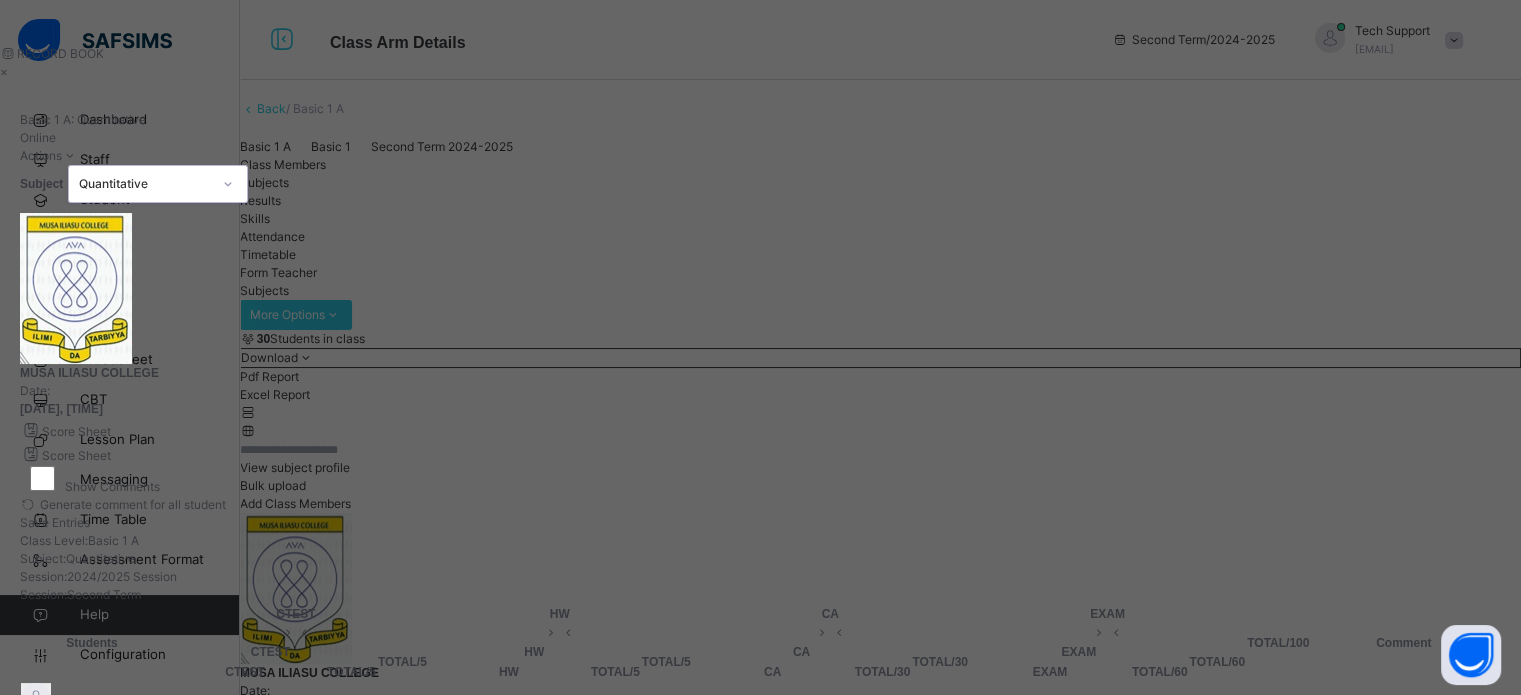 click on "Quantitative" at bounding box center [145, 184] 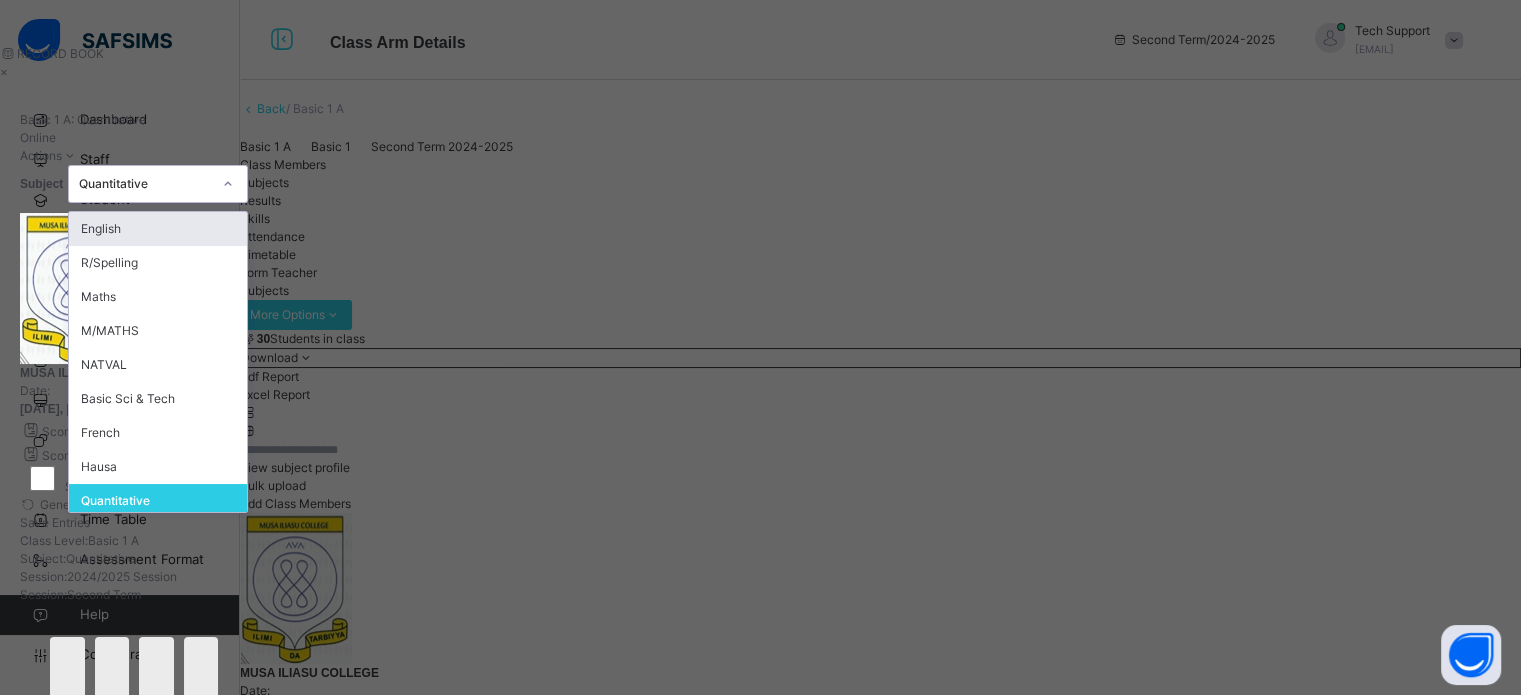 click on "Quantitative" at bounding box center [158, 184] 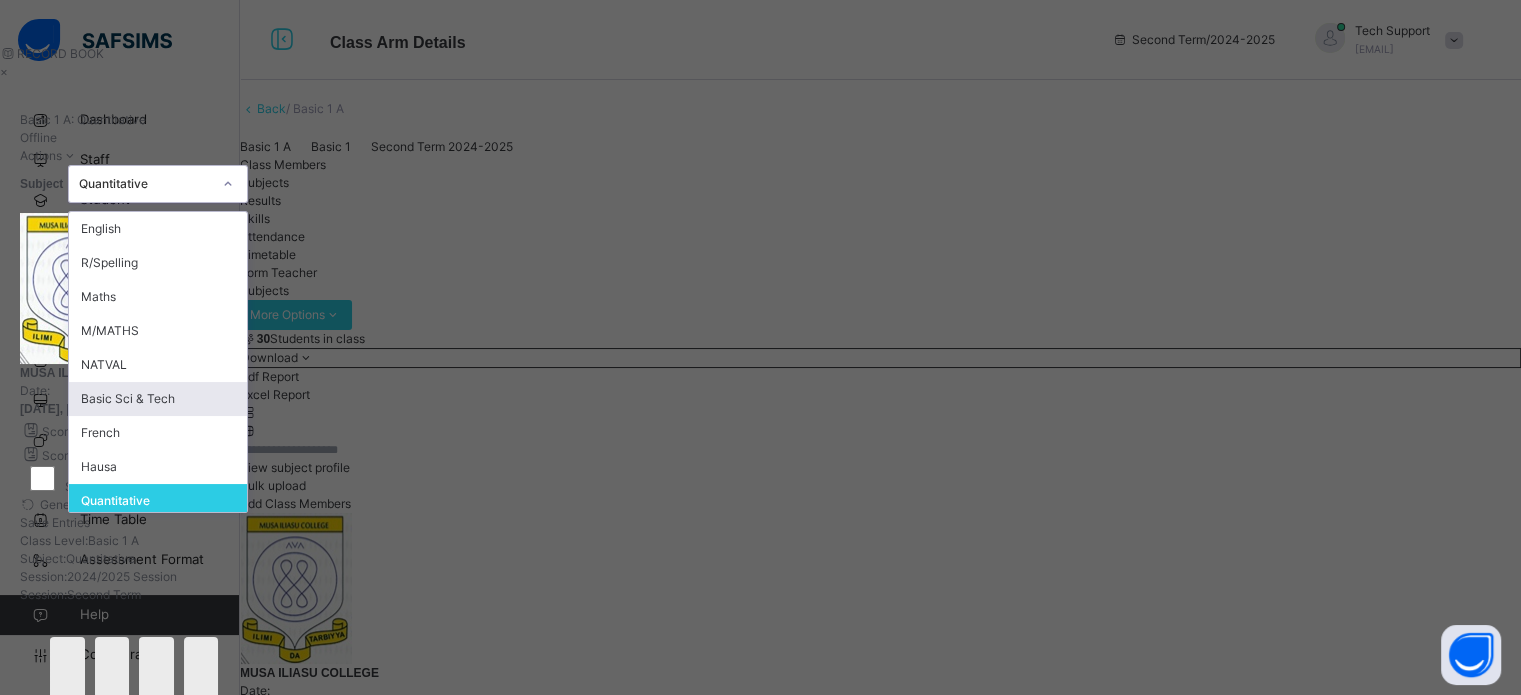 scroll, scrollTop: 142, scrollLeft: 0, axis: vertical 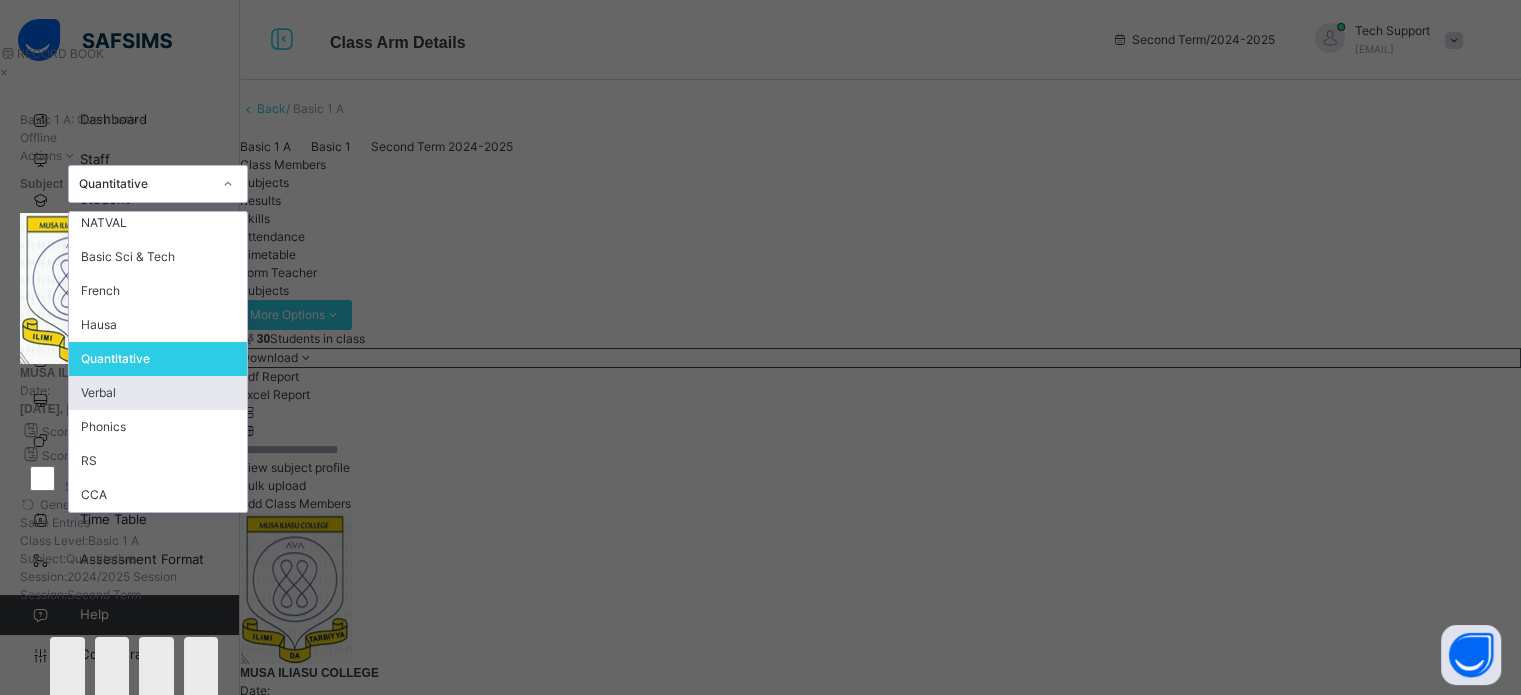 click on "Verbal" at bounding box center [158, 393] 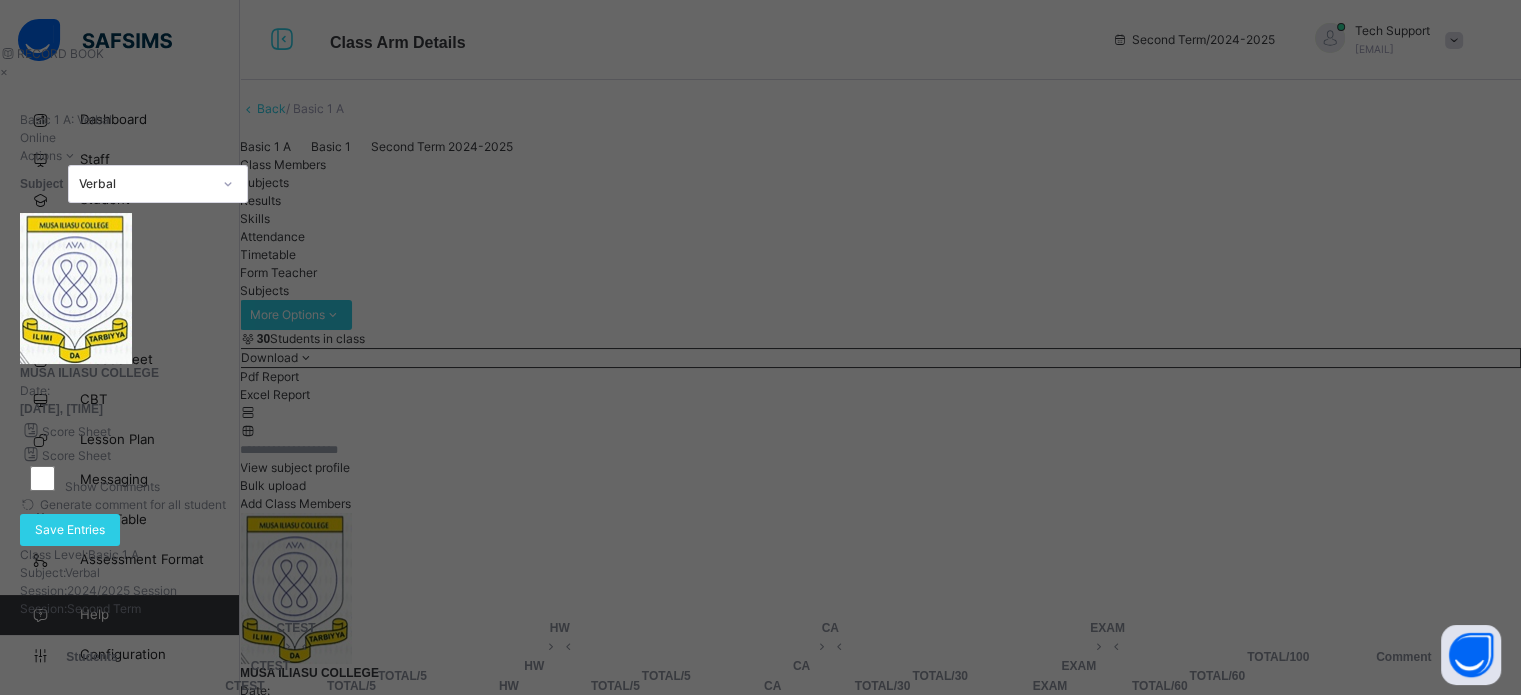 click at bounding box center [245, 766] 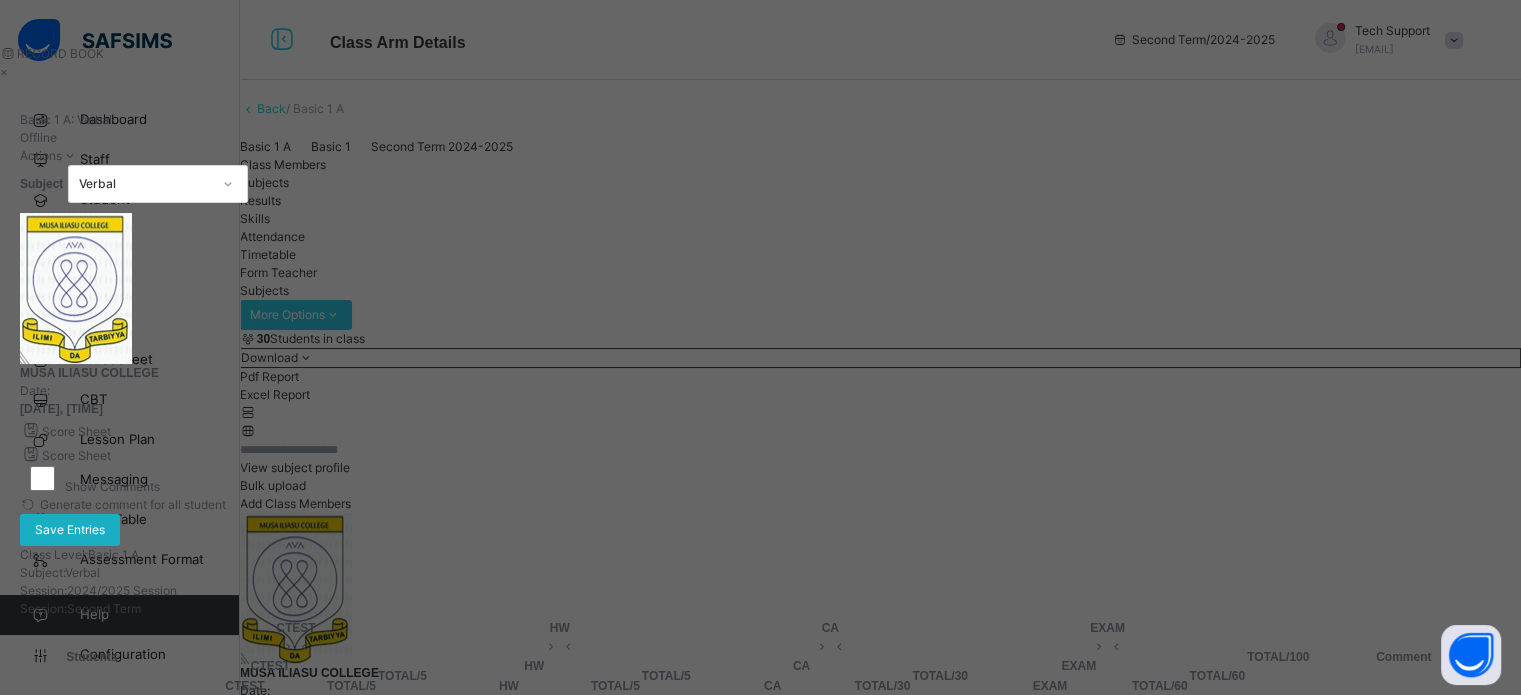 click on "Save Entries" at bounding box center (70, 530) 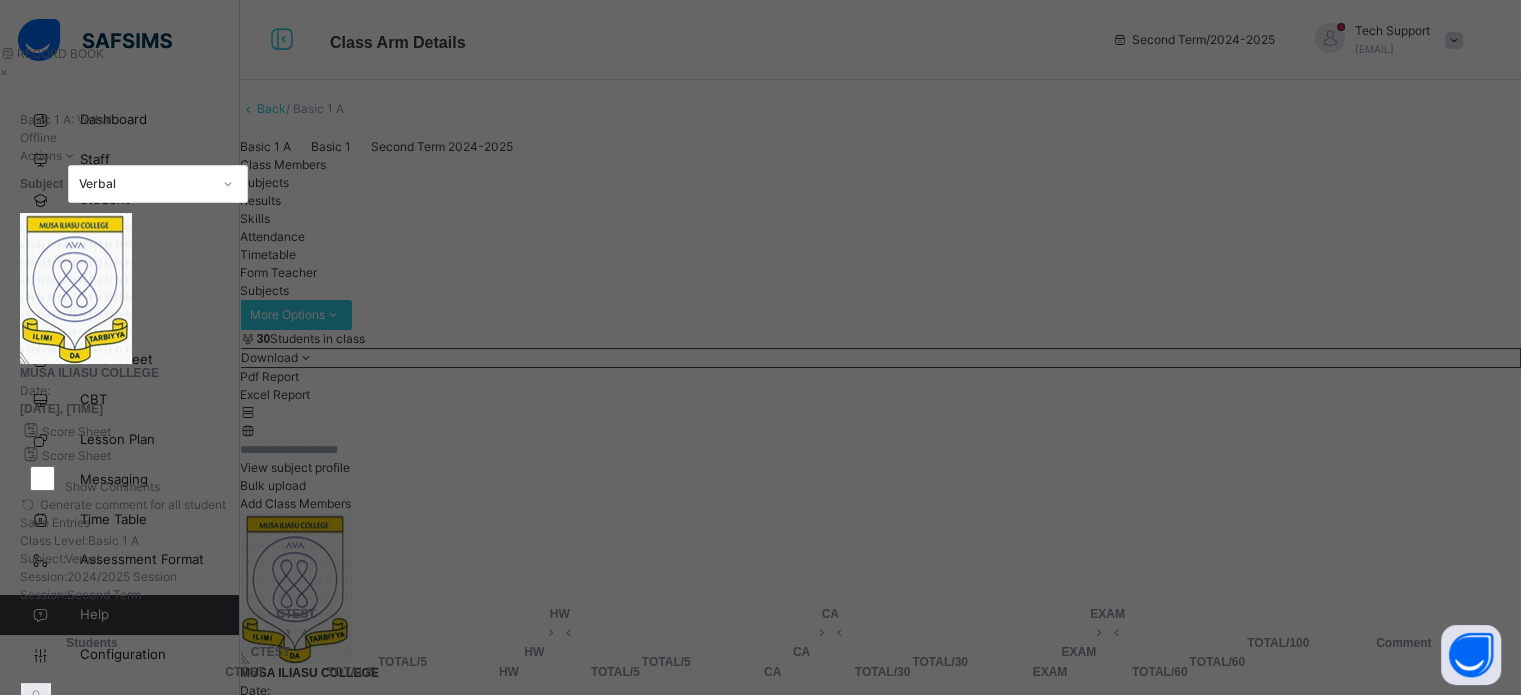 click on "Basic  1   A :   Verbal Offline Actions  Download Empty Score Sheet  Upload/map score sheet Subject  Verbal" at bounding box center (760, 157) 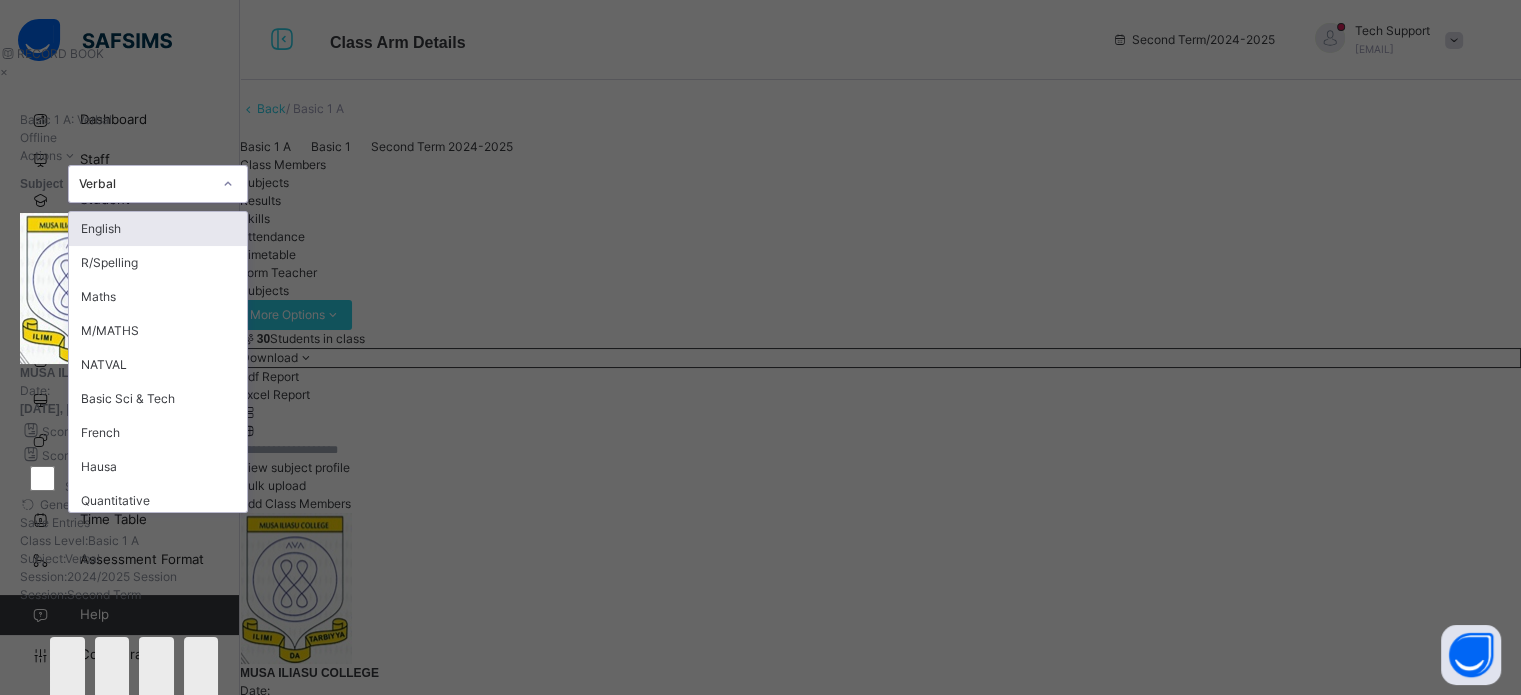 click on "Verbal" at bounding box center [139, 184] 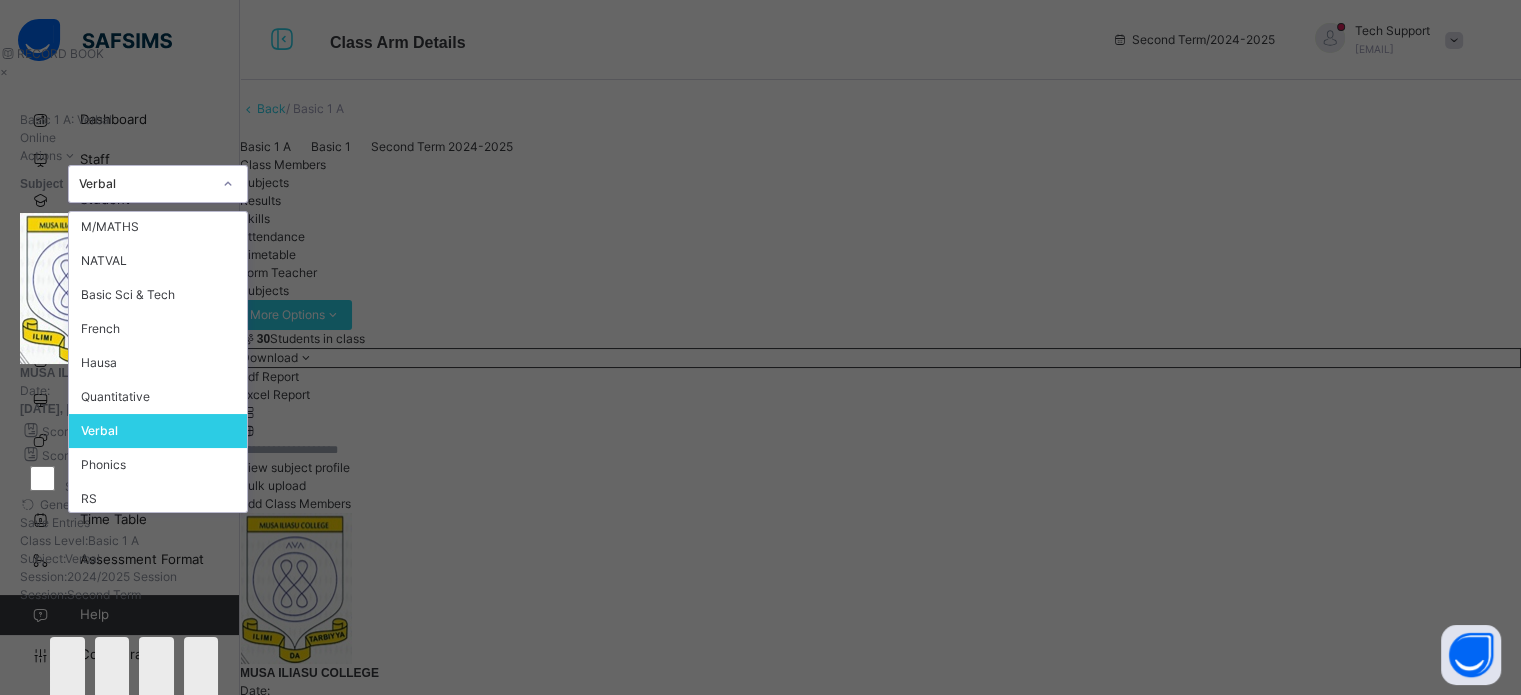 scroll, scrollTop: 142, scrollLeft: 0, axis: vertical 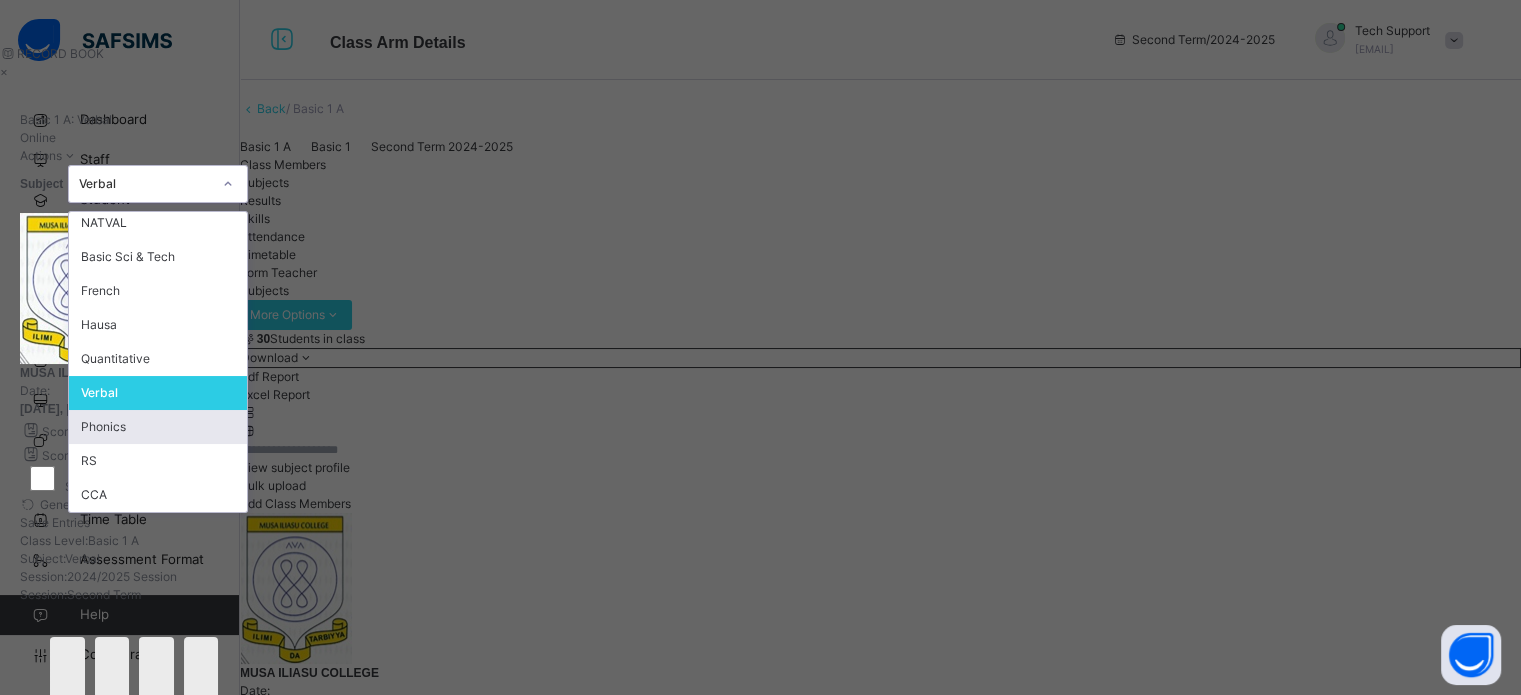 click on "Phonics" at bounding box center [158, 427] 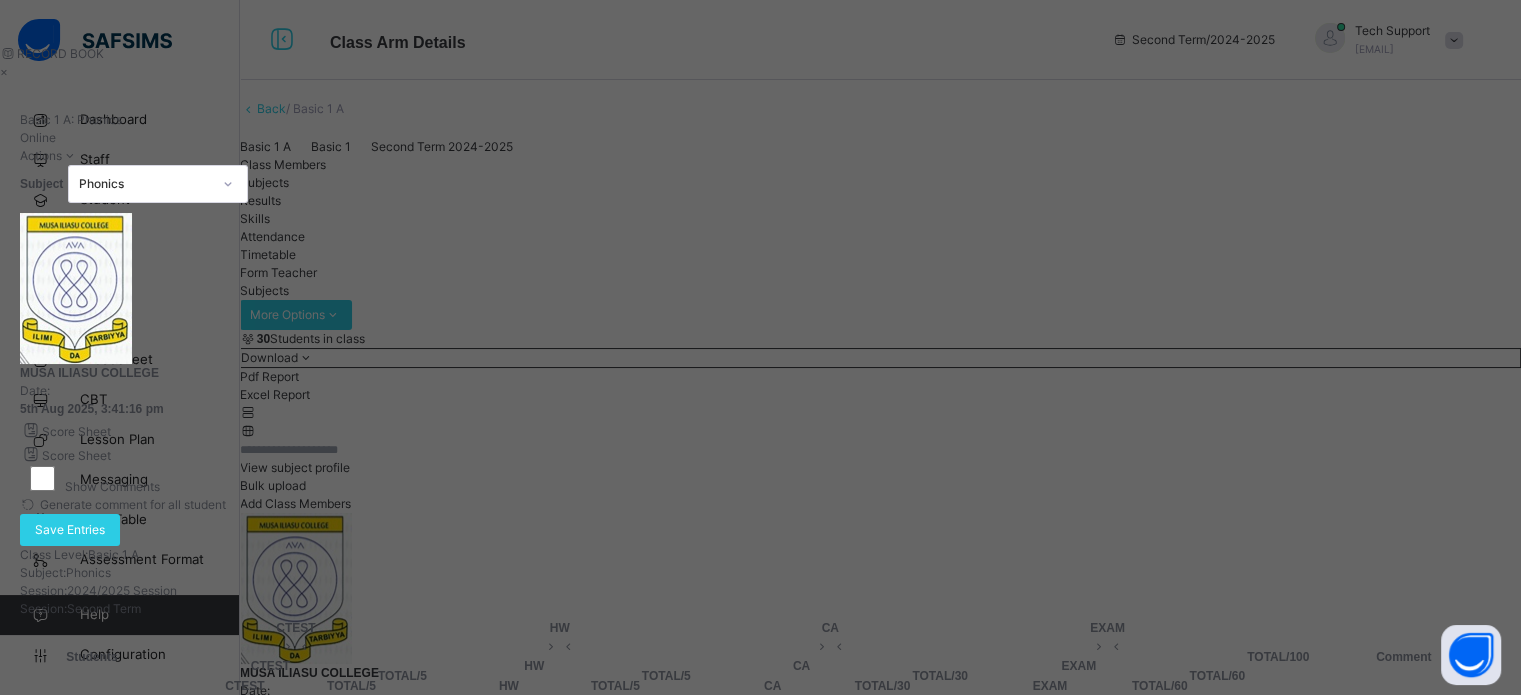click at bounding box center [245, 766] 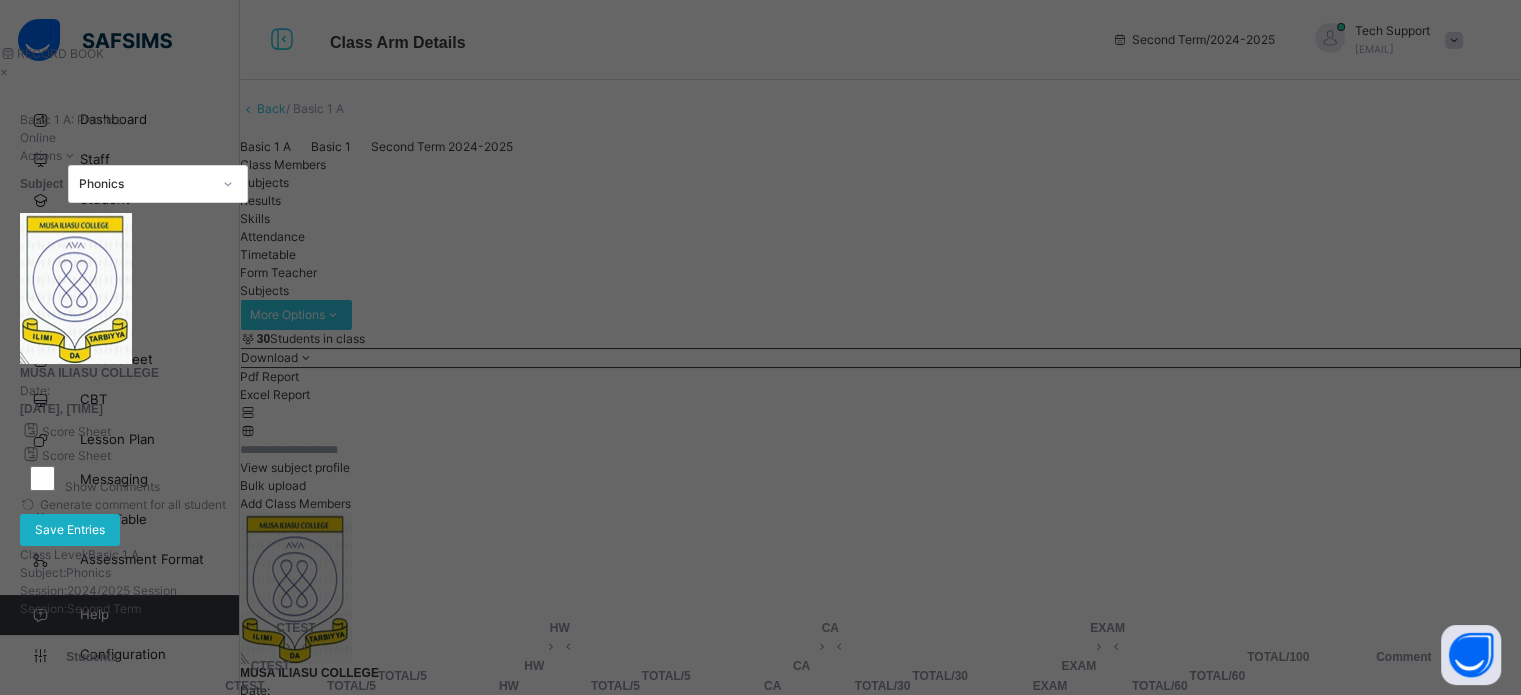 click on "Save Entries" at bounding box center [70, 530] 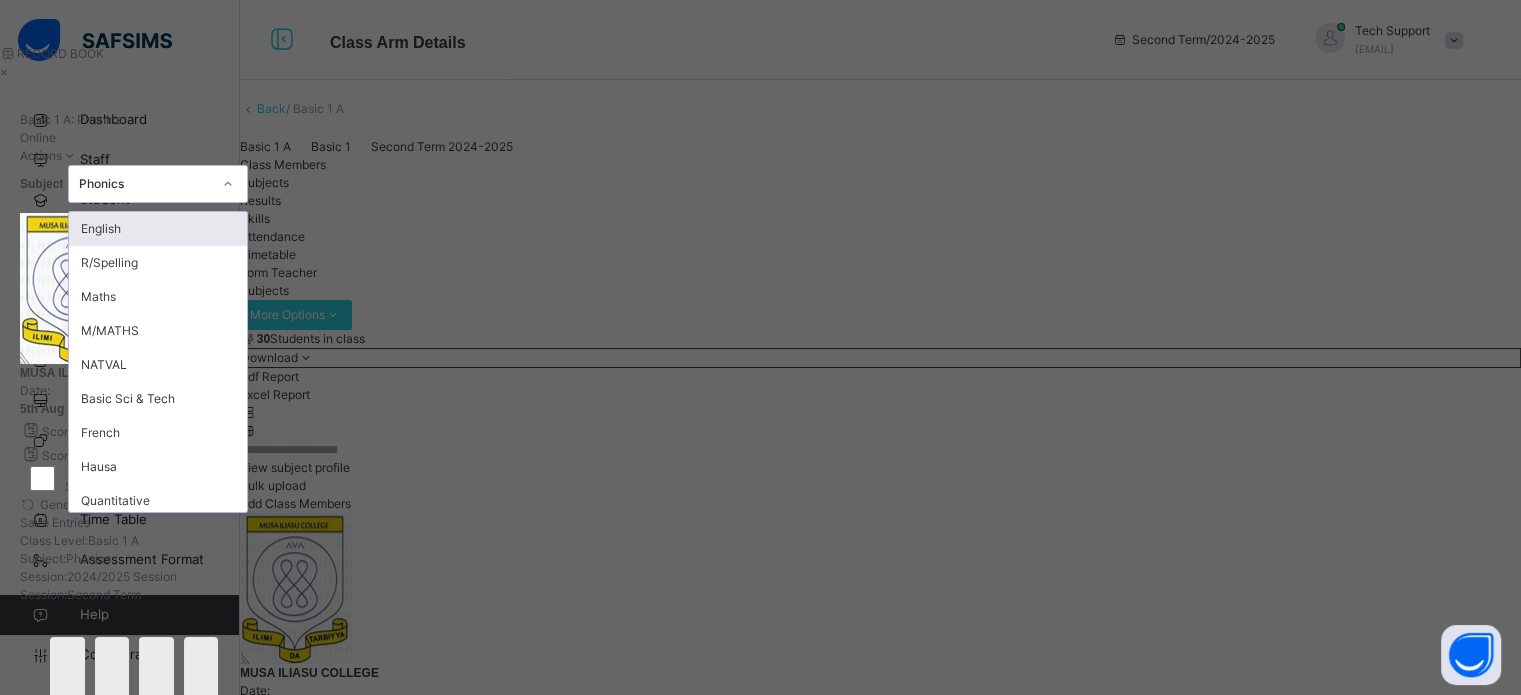 click on "Phonics" at bounding box center [139, 184] 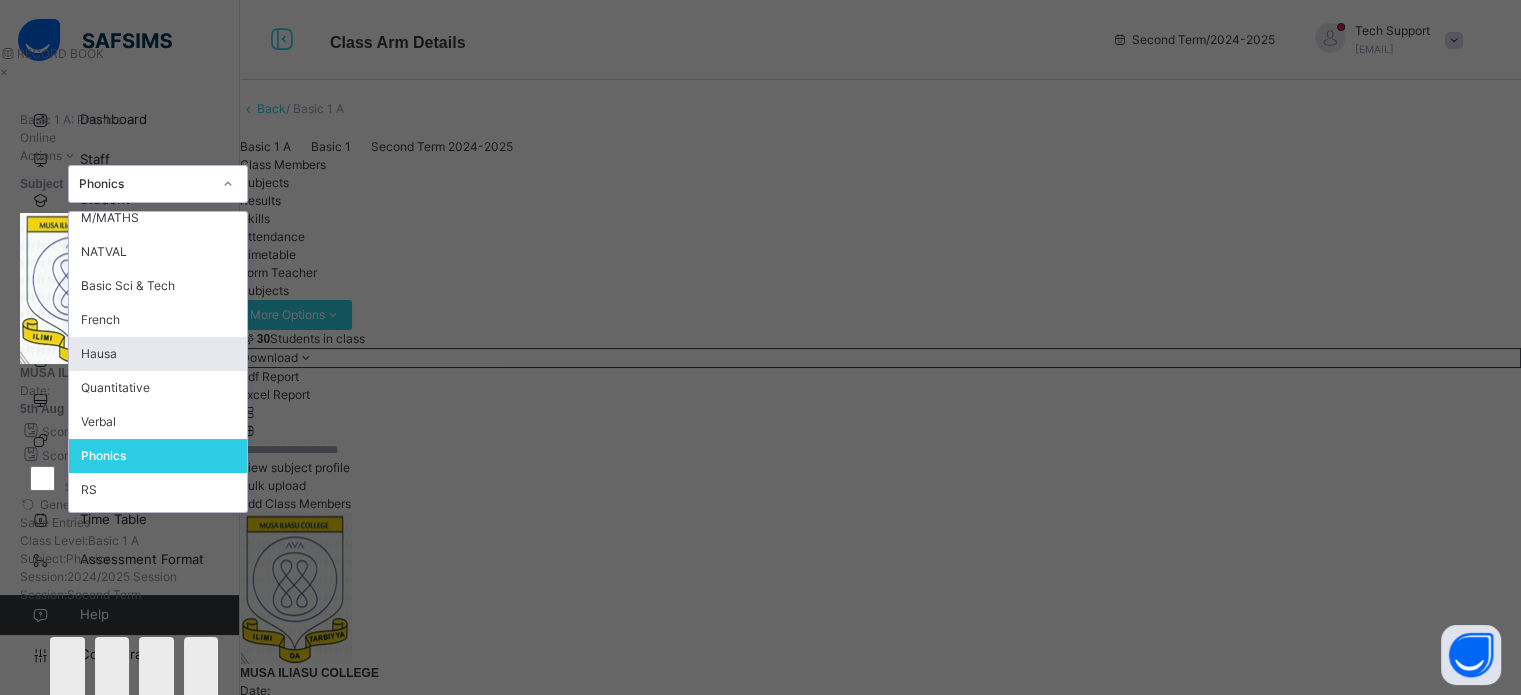 scroll, scrollTop: 142, scrollLeft: 0, axis: vertical 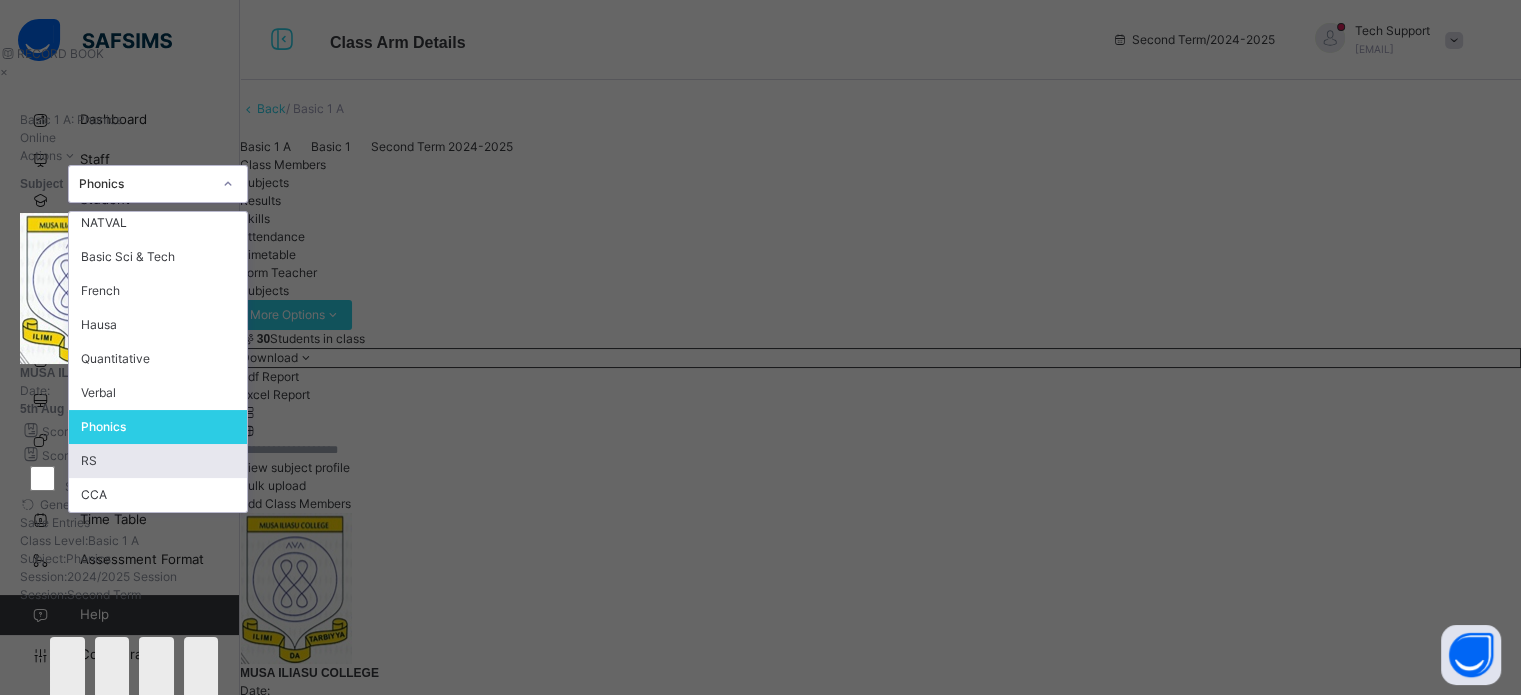 click on "RS" at bounding box center (158, 461) 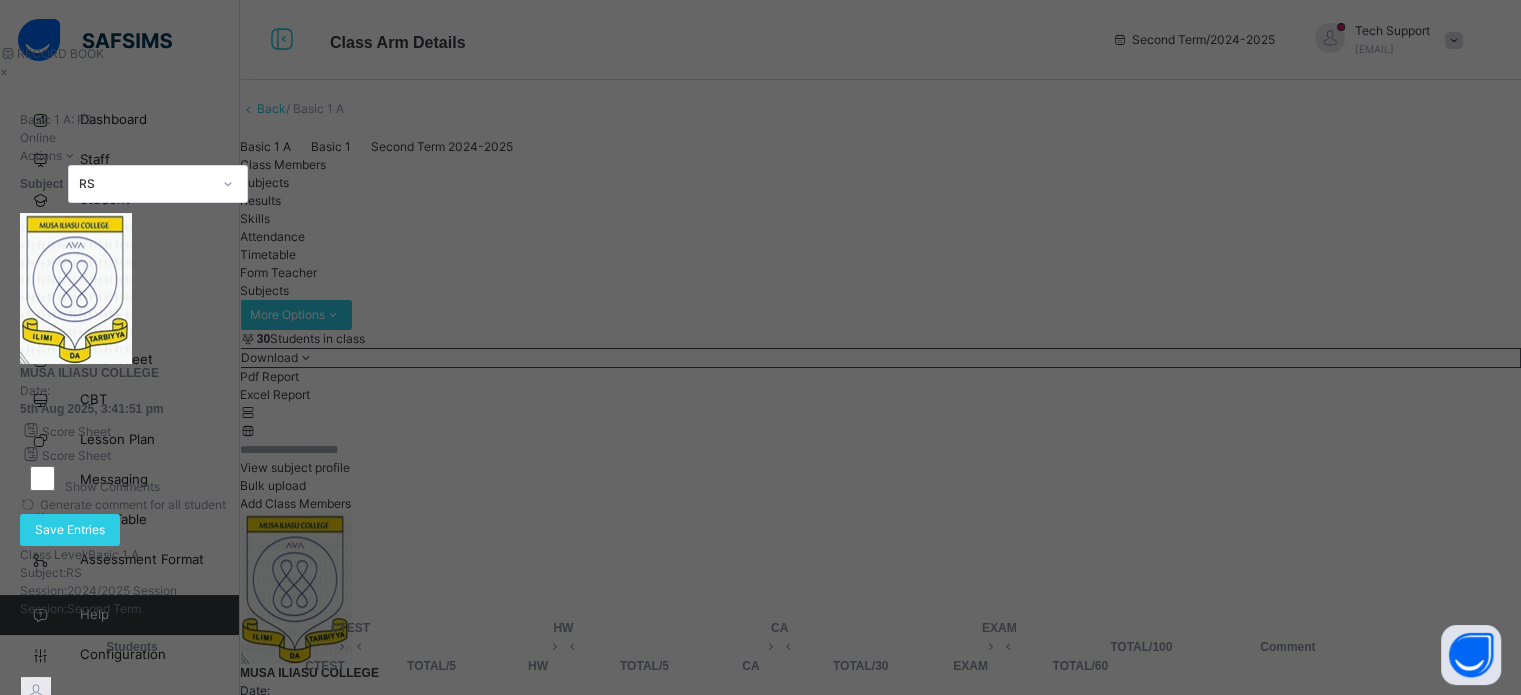 click at bounding box center (325, 728) 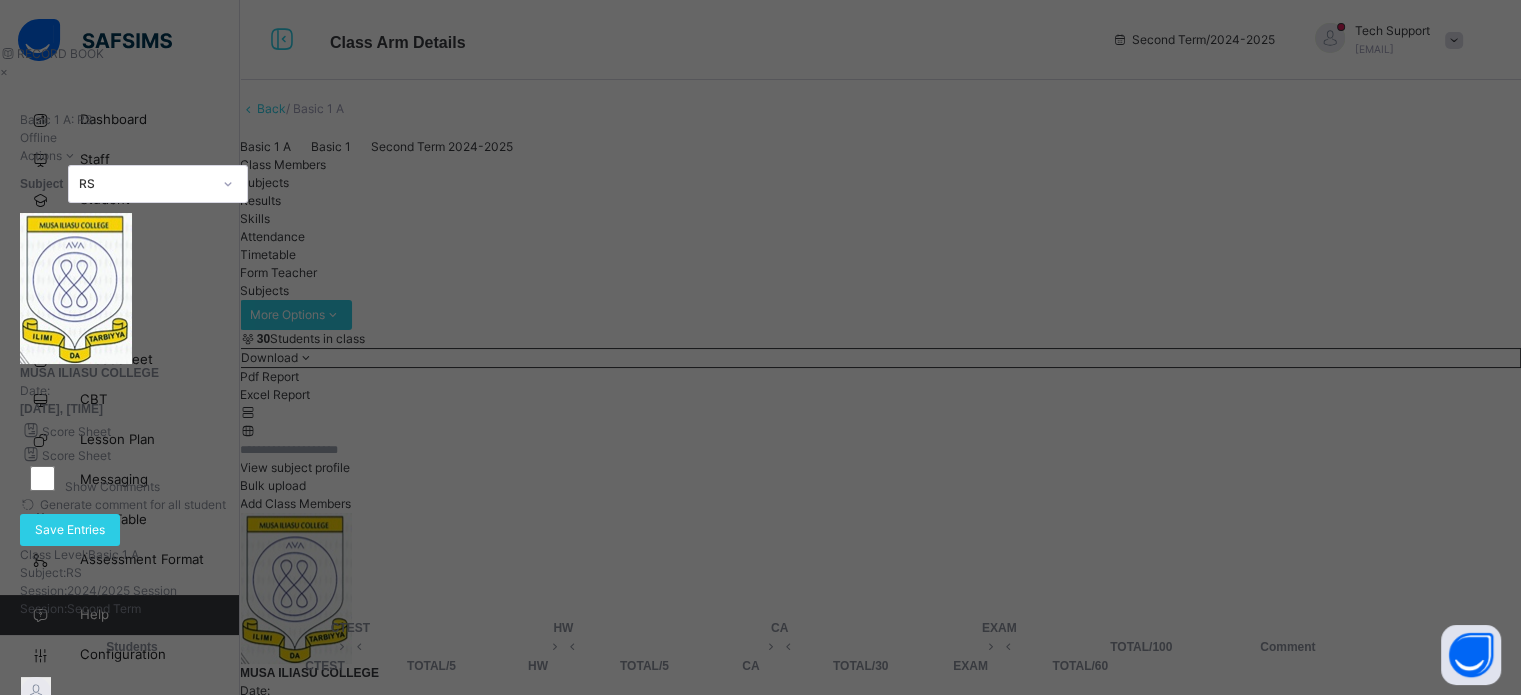 click on "**" at bounding box center [970, 728] 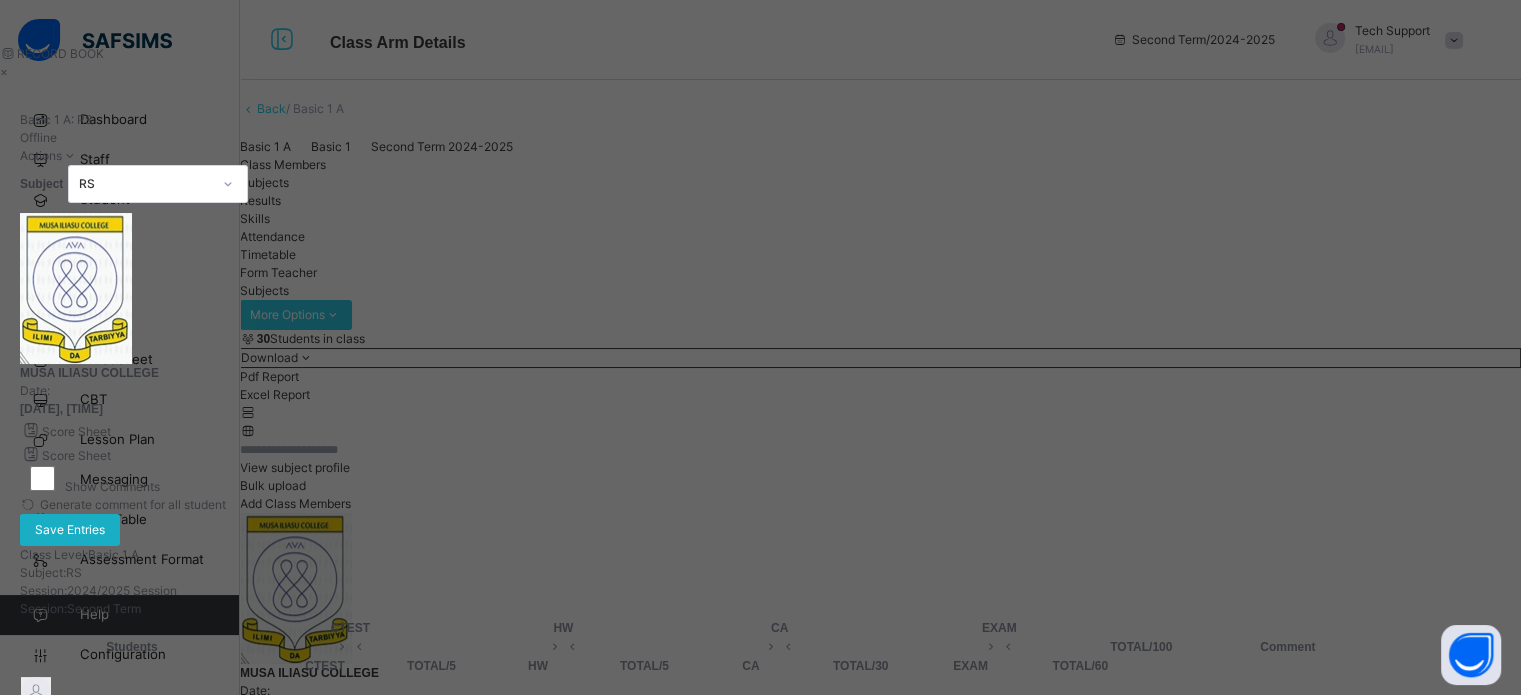 click on "Save Entries" at bounding box center (70, 530) 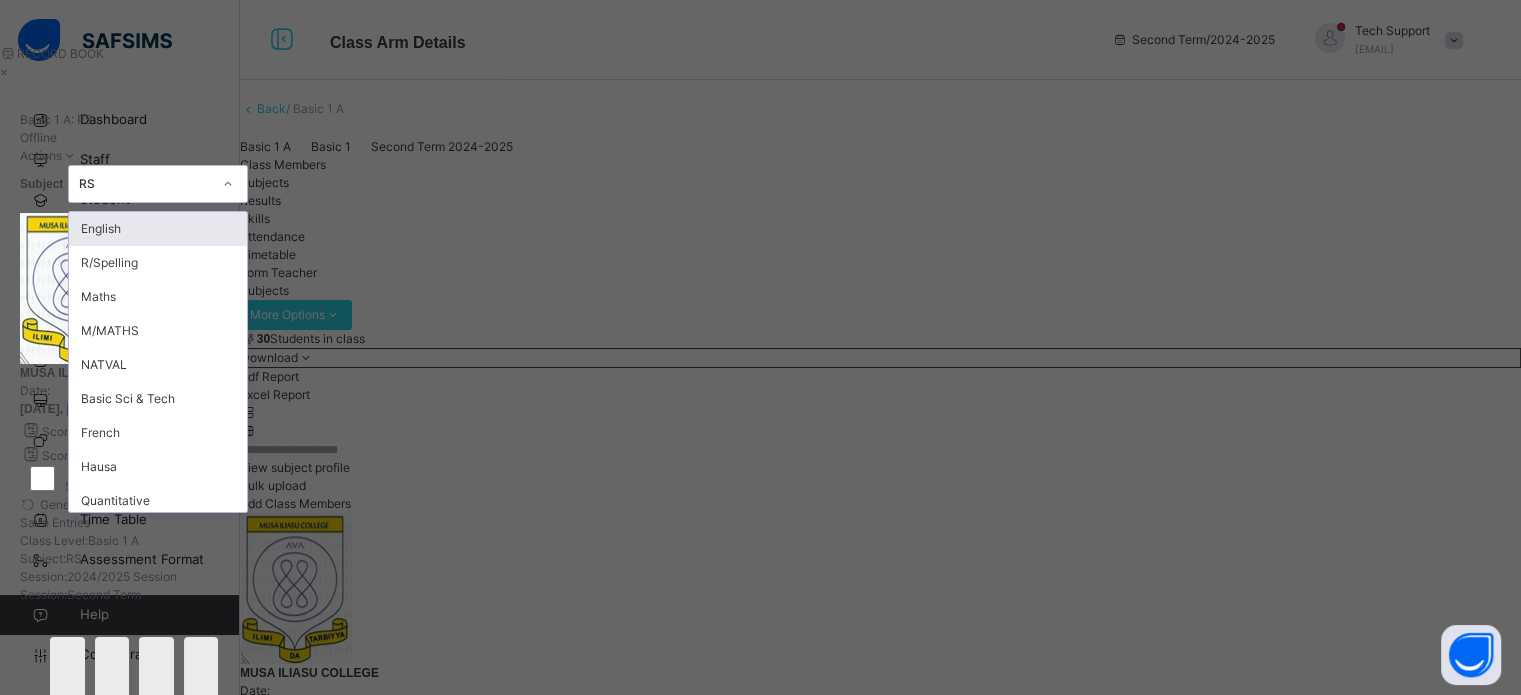 click on "RS" at bounding box center (145, 184) 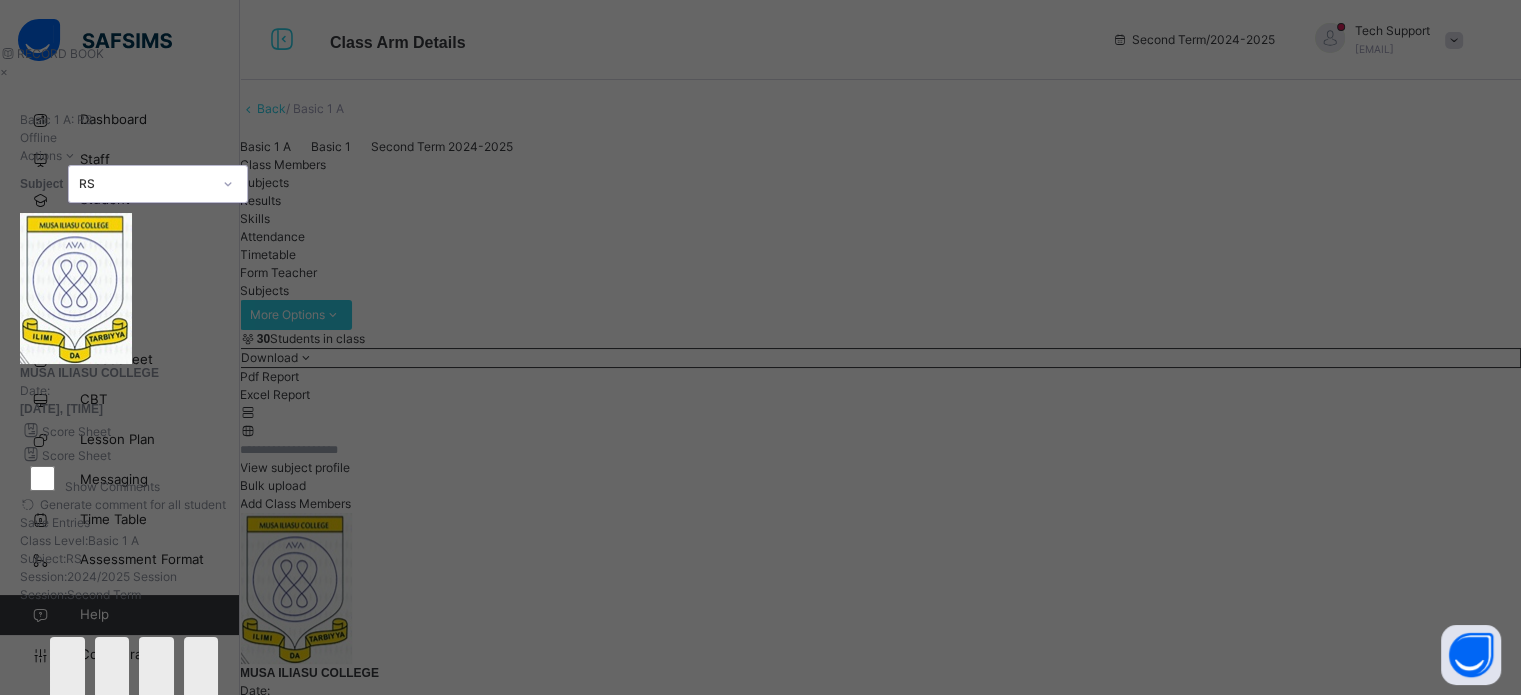 click on "RS" at bounding box center [145, 184] 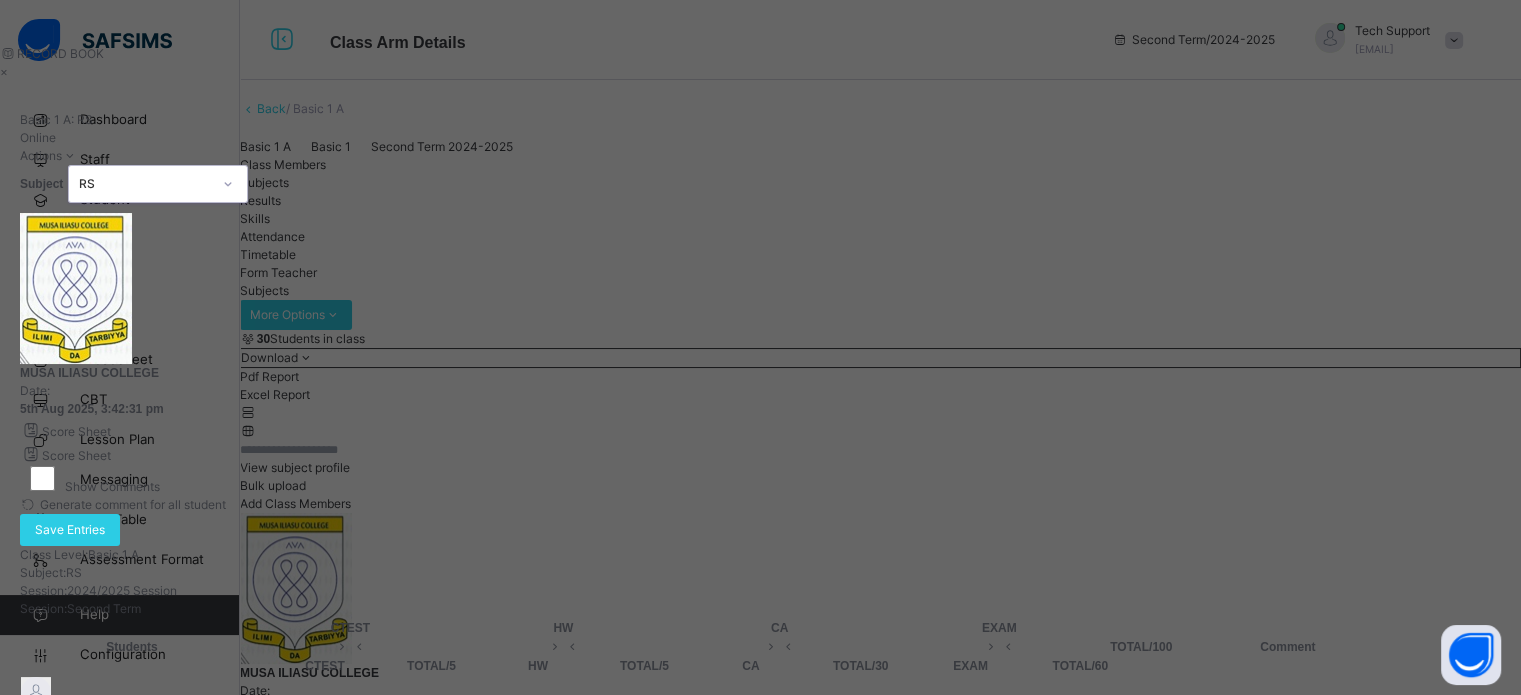 click on "AISHA WIDAD JA'AFAR  MINPS/21/0012" at bounding box center (132, 814) 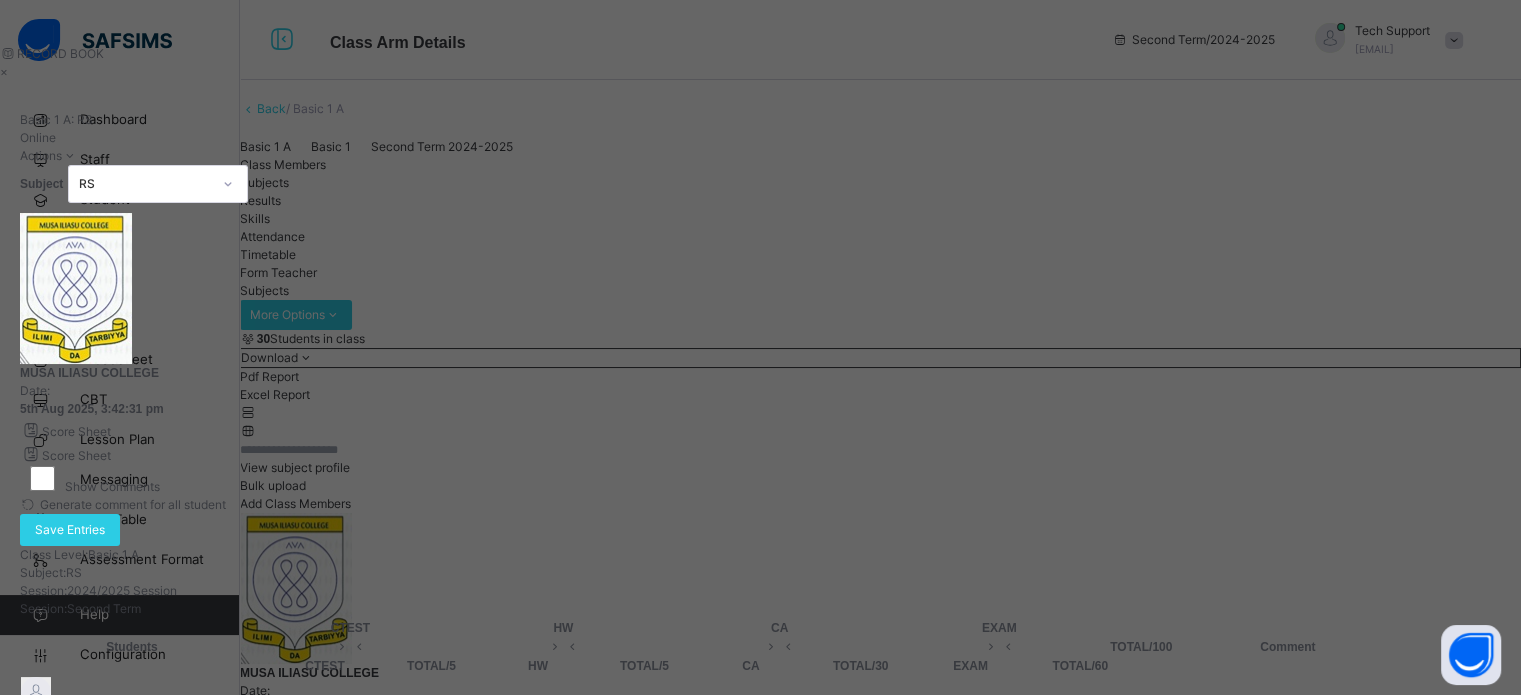 click at bounding box center [325, 728] 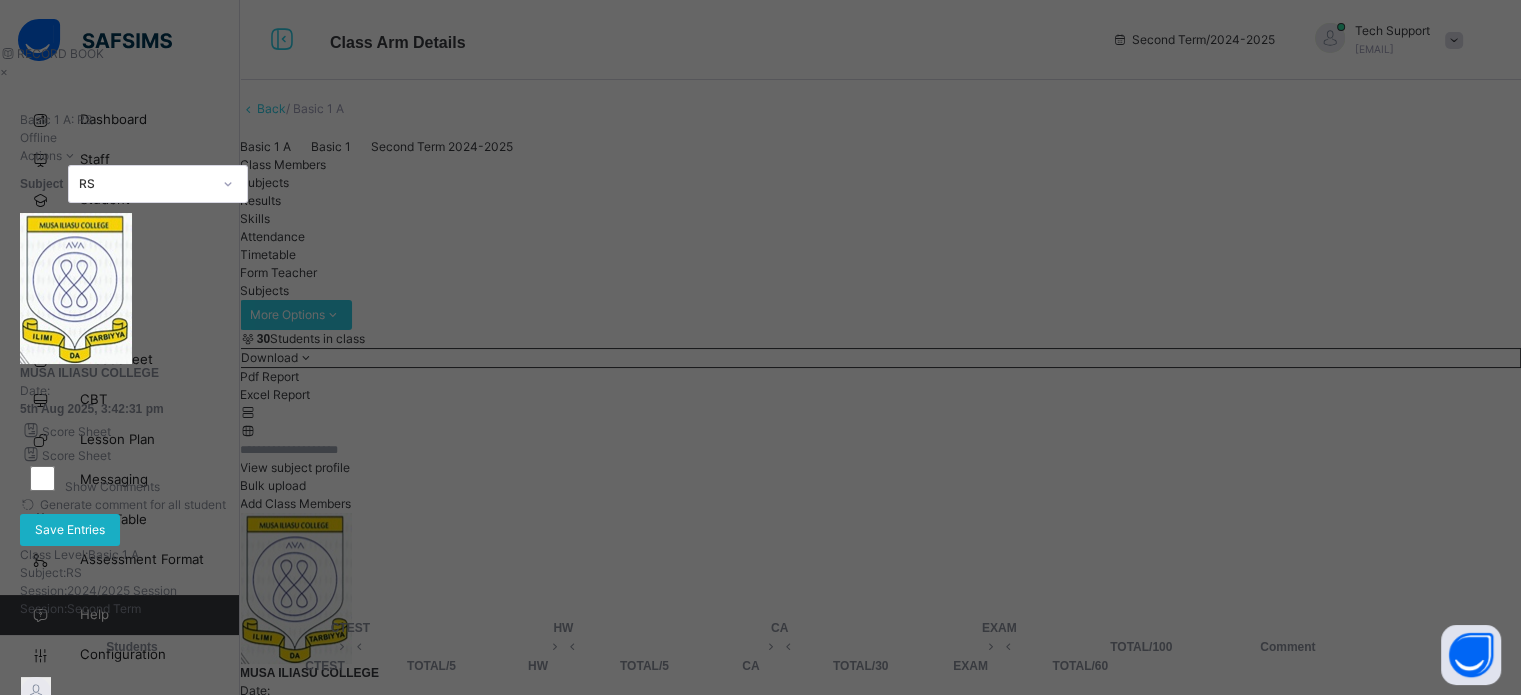 click on "Save Entries" at bounding box center [70, 530] 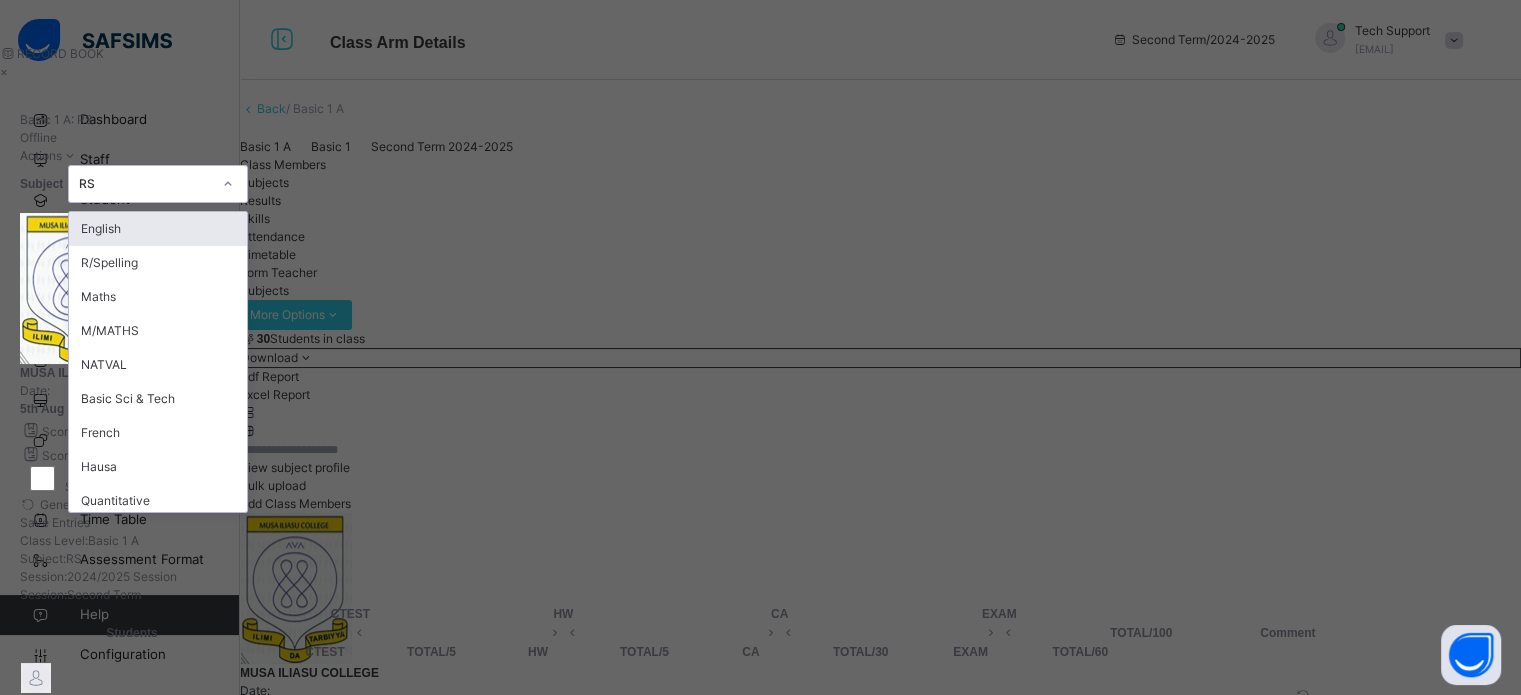 click on "RS" at bounding box center [145, 184] 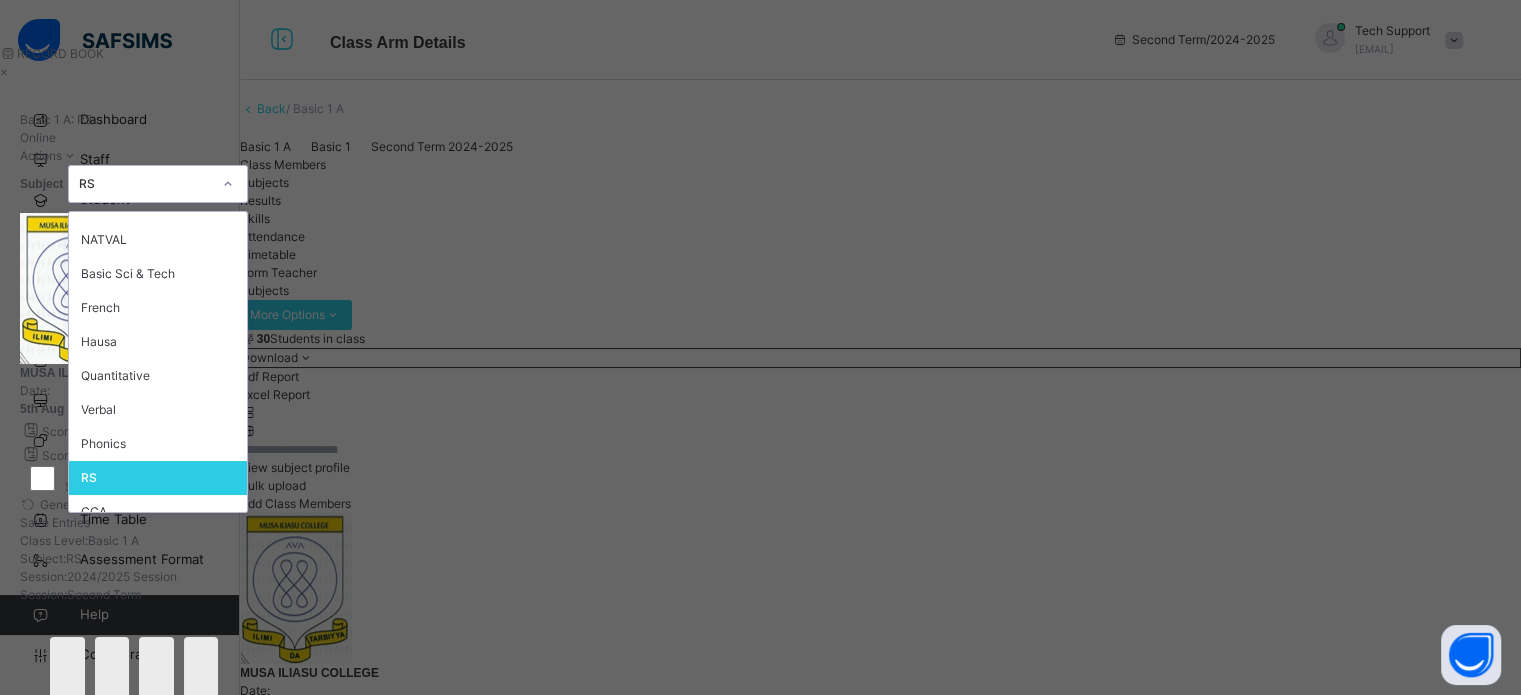 scroll, scrollTop: 142, scrollLeft: 0, axis: vertical 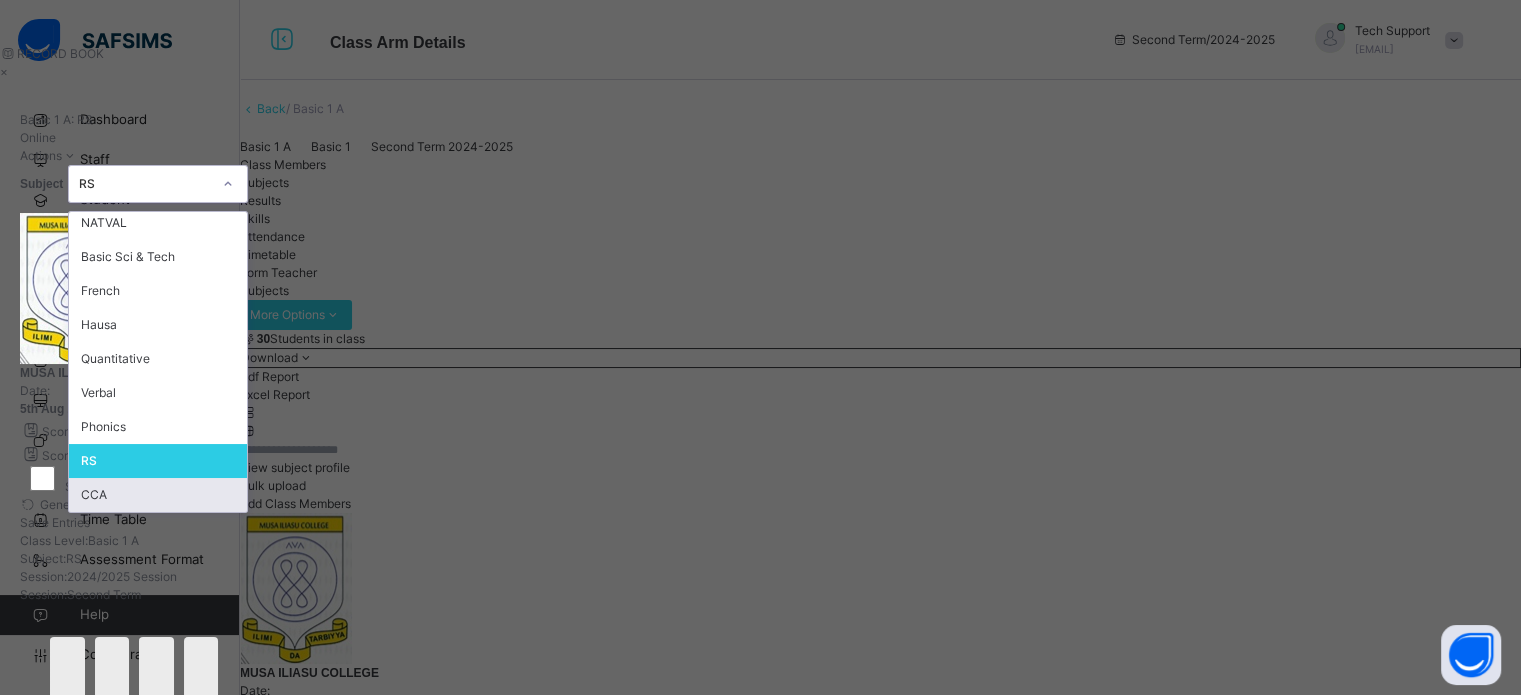click on "CCA" at bounding box center [158, 495] 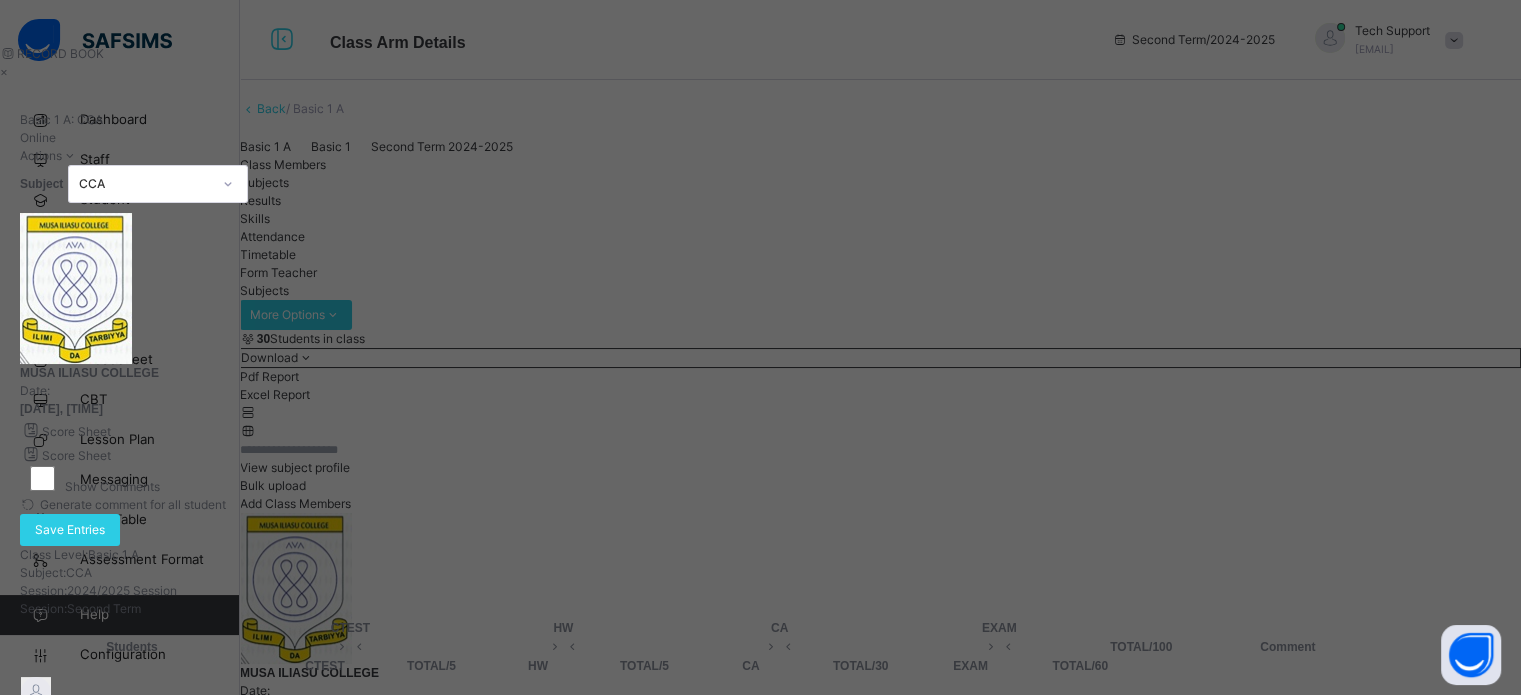 click at bounding box center (325, 728) 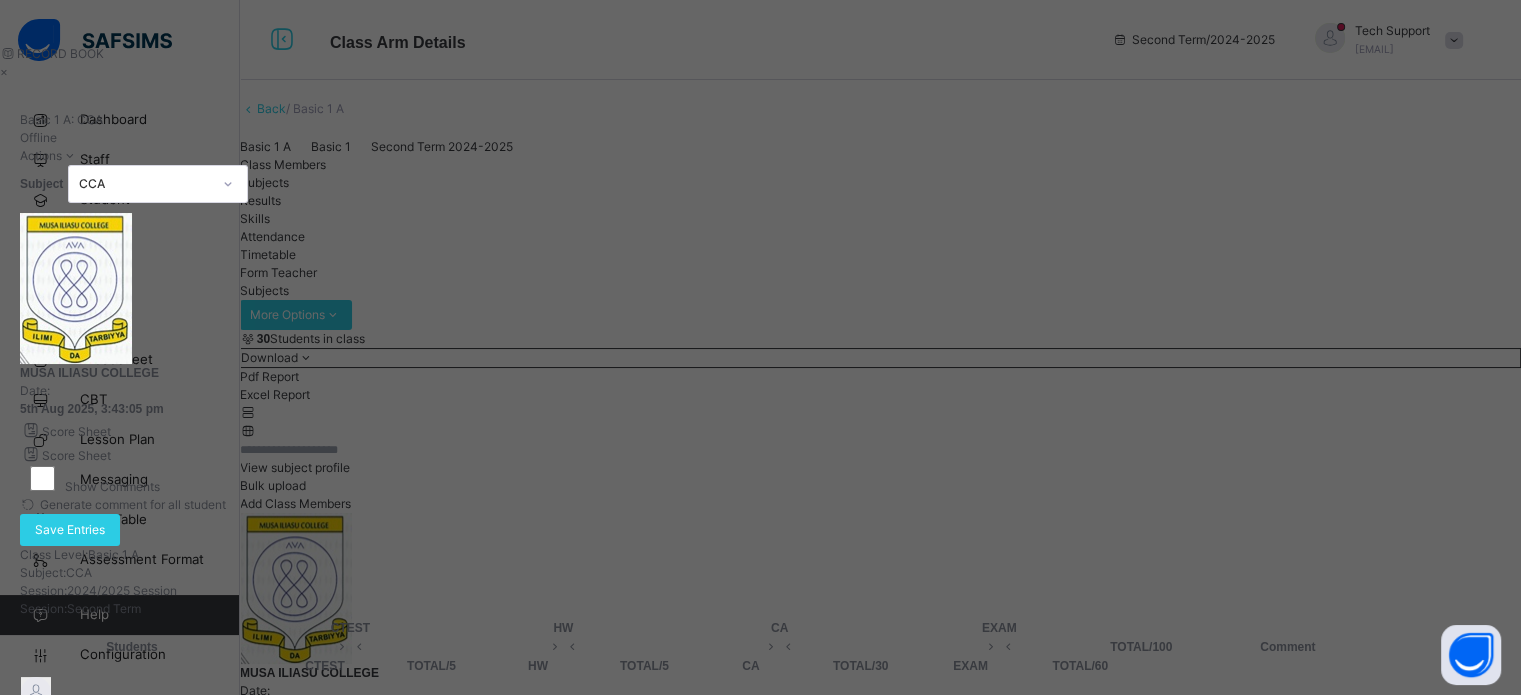 click on "0.00" at bounding box center (644, 728) 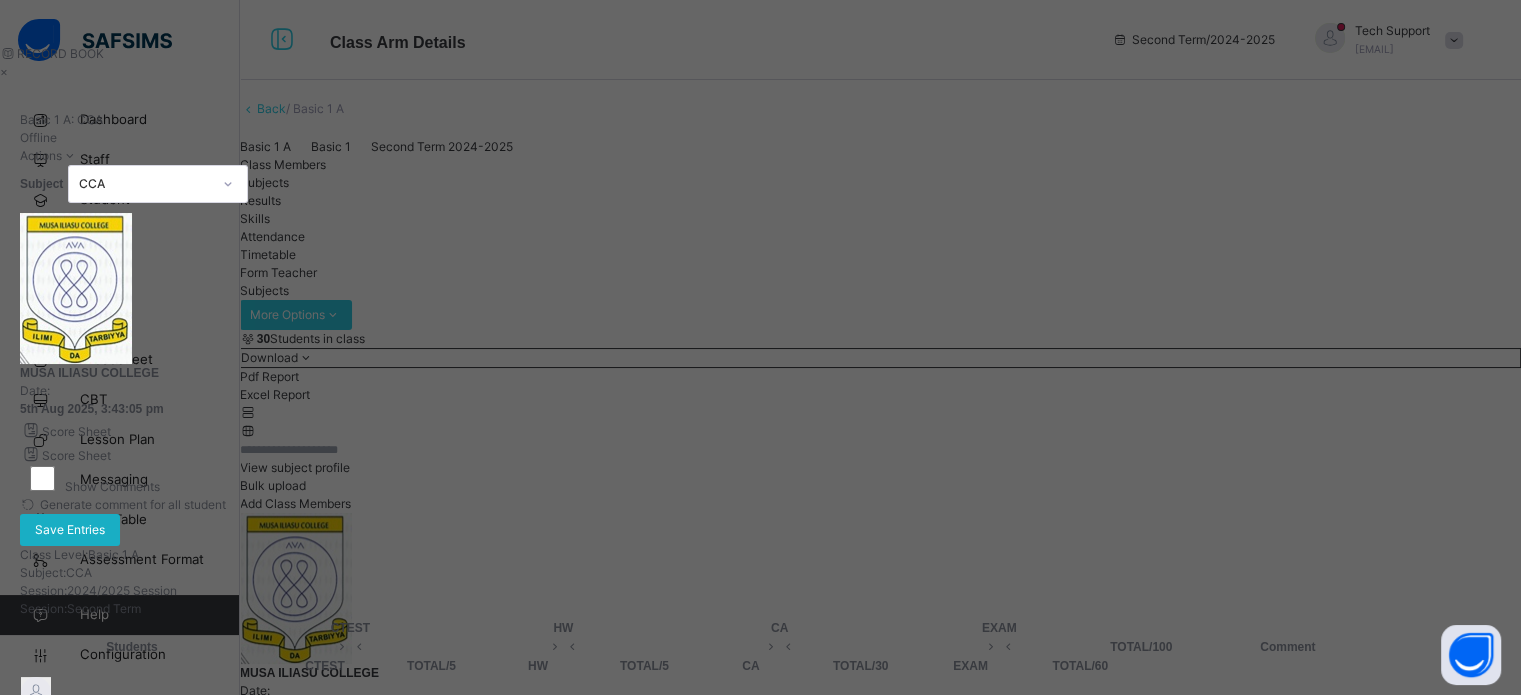 click on "Save Entries" at bounding box center [70, 530] 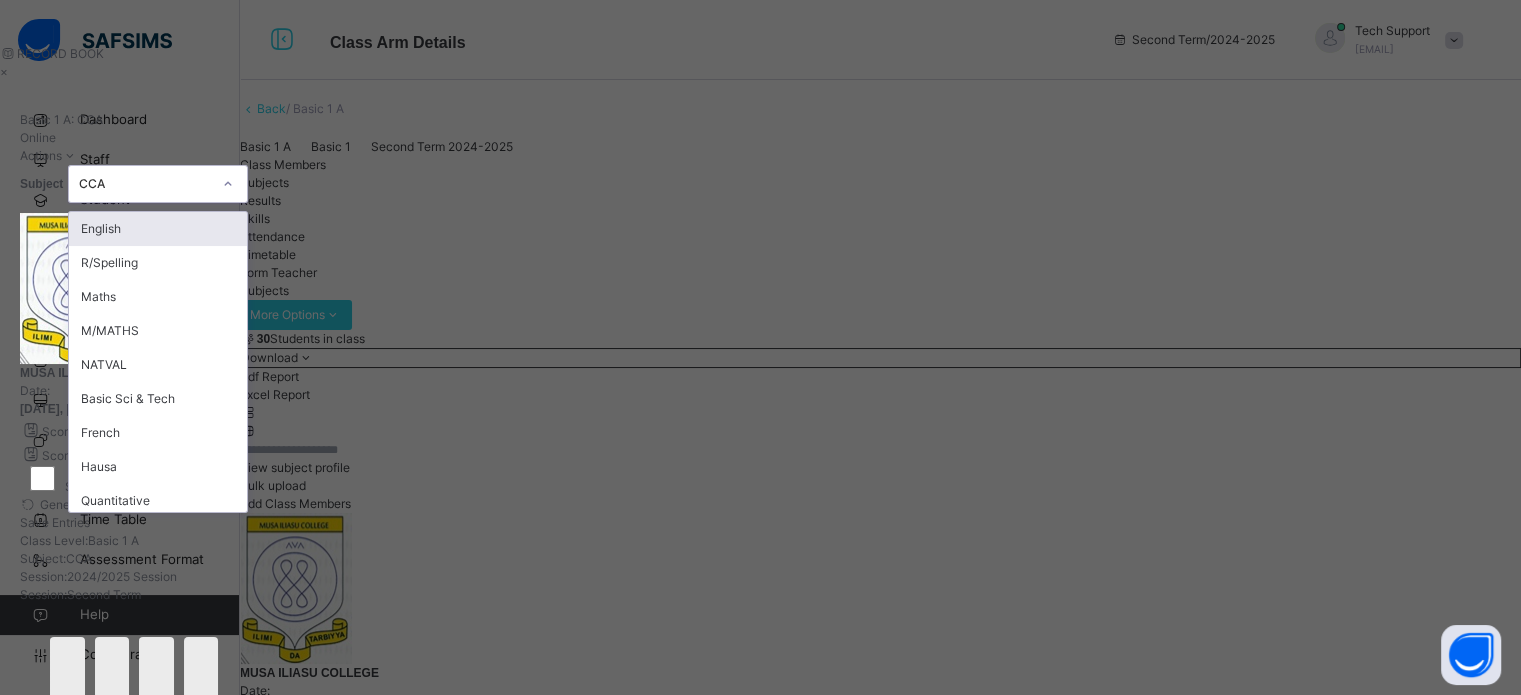 click on "CCA" at bounding box center (145, 184) 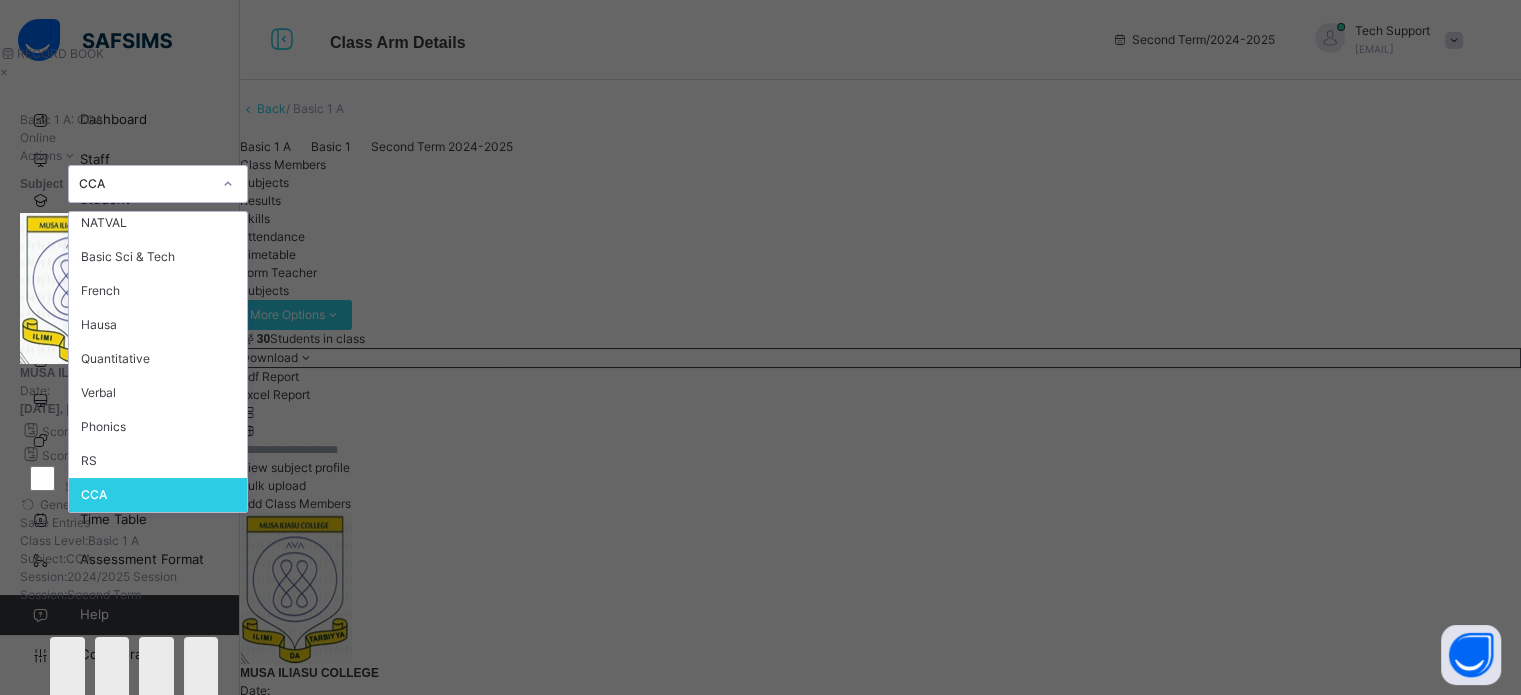 scroll, scrollTop: 0, scrollLeft: 0, axis: both 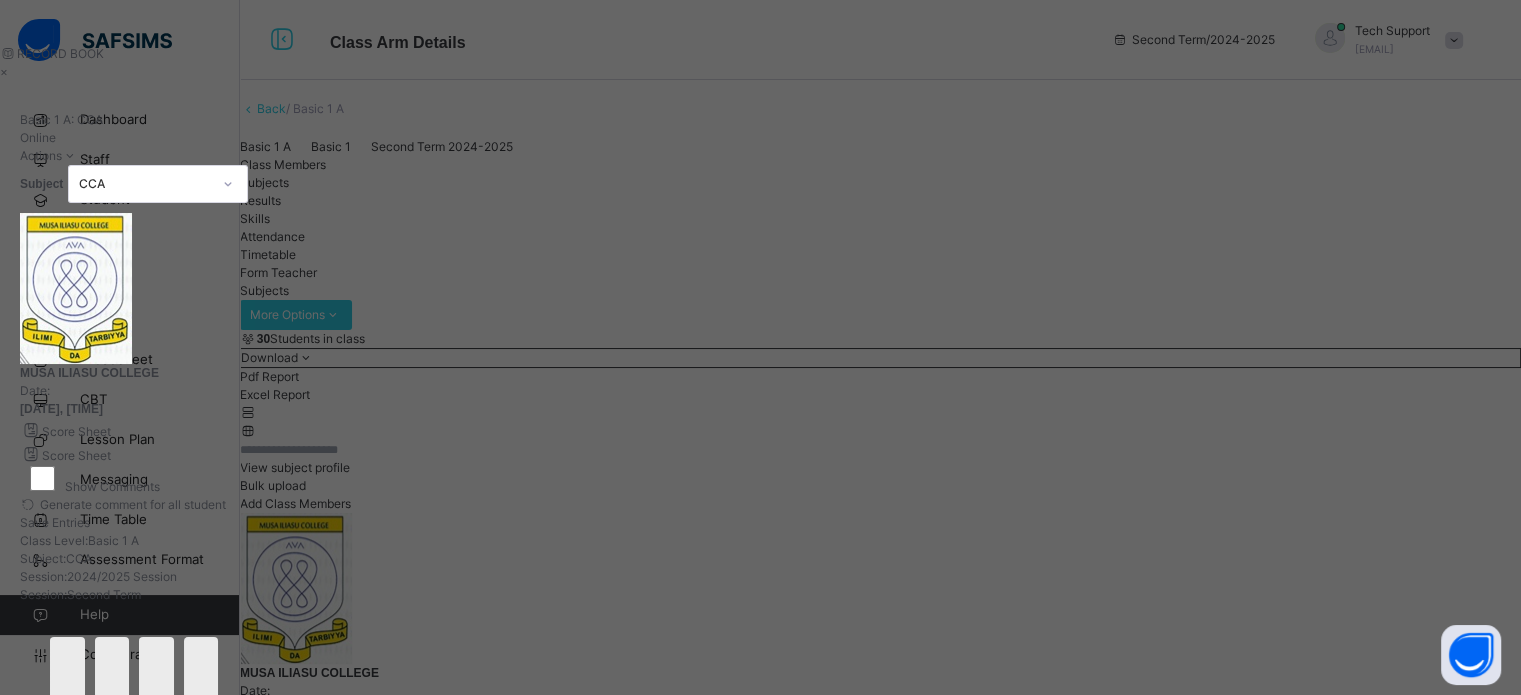 click on "×" at bounding box center (134, 72) 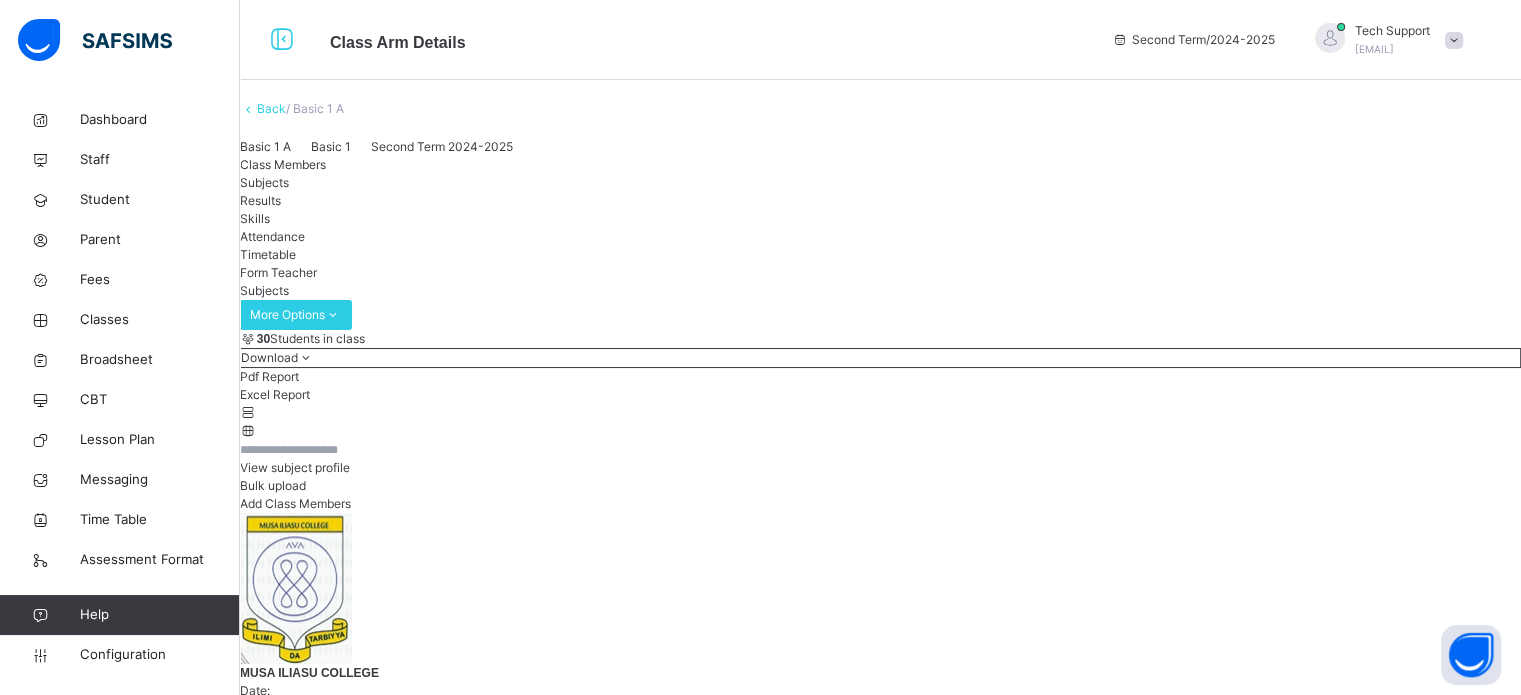 click on "View subject result Name Subject teacher(s) Actions English   English   Tech Support, [FIRST] [LAST] [LAST], [FIRST] [LAST] [LAST] Assess Students Take Attendance Change Teacher Reading & Spelling    R/Spelling   Tech Support, [FIRST] [LAST] [LAST], [FIRST] [LAST] [LAST] Assess Students Take Attendance Change Teacher Mathematics   MTH   Tech Support, [FIRST] [LAST] Assess Students Take Attendance Change Teacher Mental Maths   M/MATHS   [FIRST] [LAST] [LAST], Tech Support, [FIRST] [LAST] [LAST] Assess Students Take Attendance Change Teacher National Values   NATVAL   Tech Support, [FIRST] [LAST] [LAST] Assess Students Take Attendance Change Teacher Basic Sci And Tech   BST   [FIRST] [LAST] [LAST], Tech Support Assess Students Take Attendance Change Teacher French   FRE   Tech Support, [FIRST] [LAST] [LAST] Assess Students Take Attendance Change Teacher Hausa Language   HAU   [FIRST] [LAST] [LAST], Tech Support Assess Students Take Attendance Change Teacher Quantitative Reasoning   QR   Tech Support, [FIRST] [LAST], [FIRST] [LAST] Assess Students" at bounding box center [880, 4891] 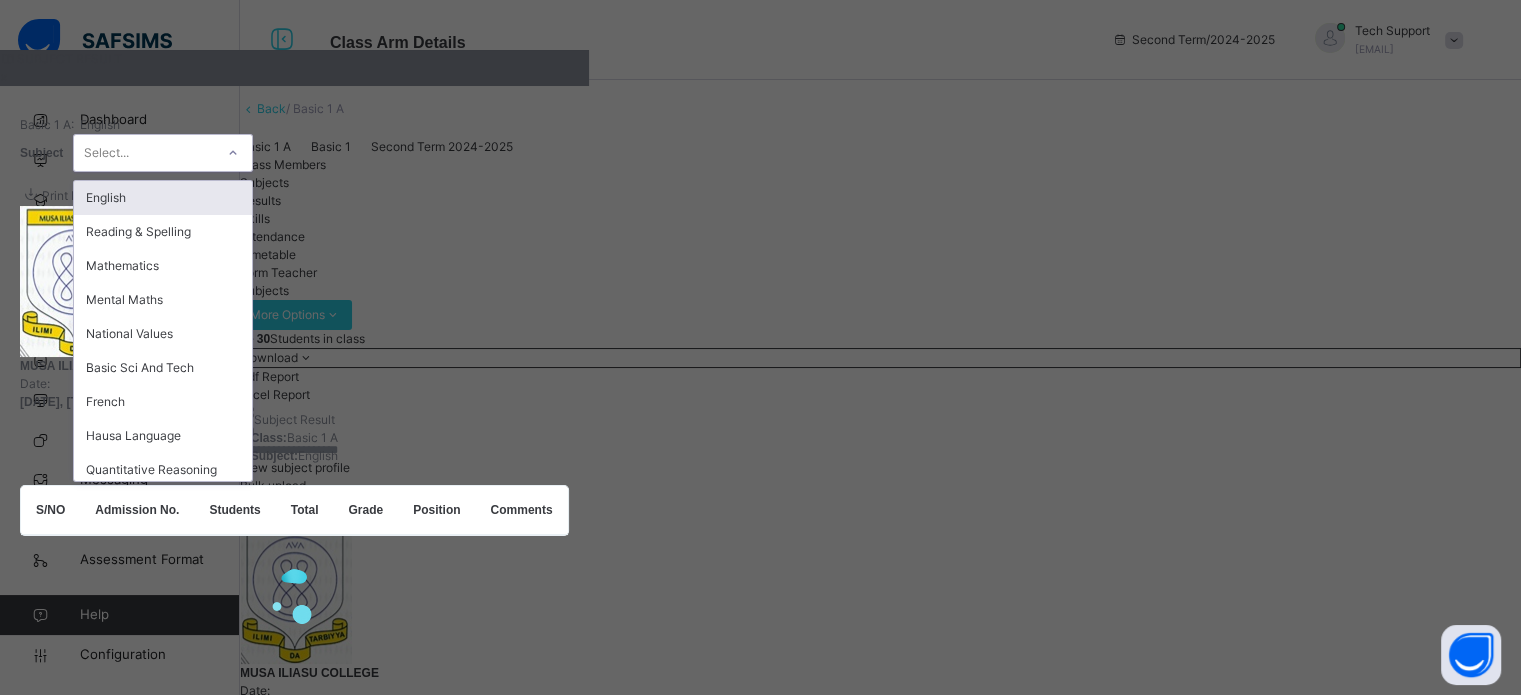 click on "Select..." at bounding box center (144, 153) 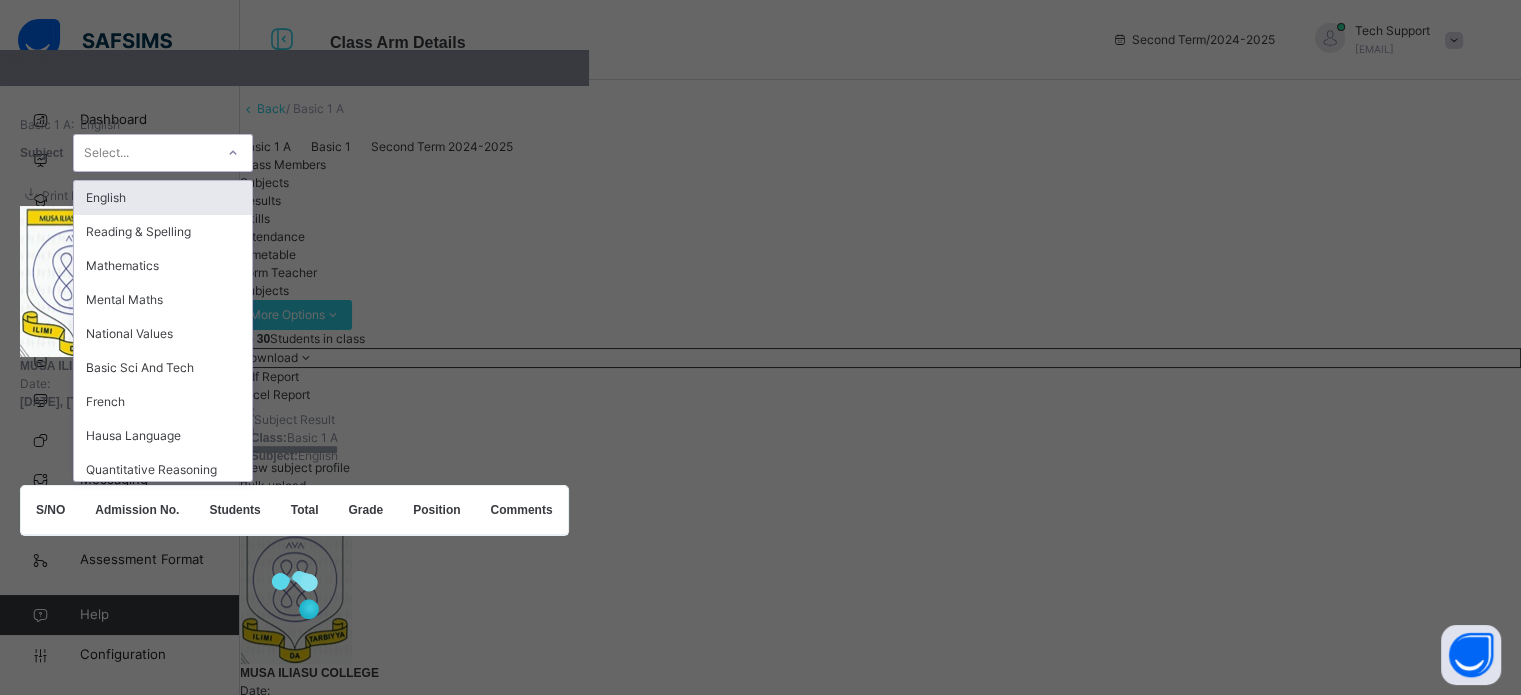 click on "English" at bounding box center (163, 198) 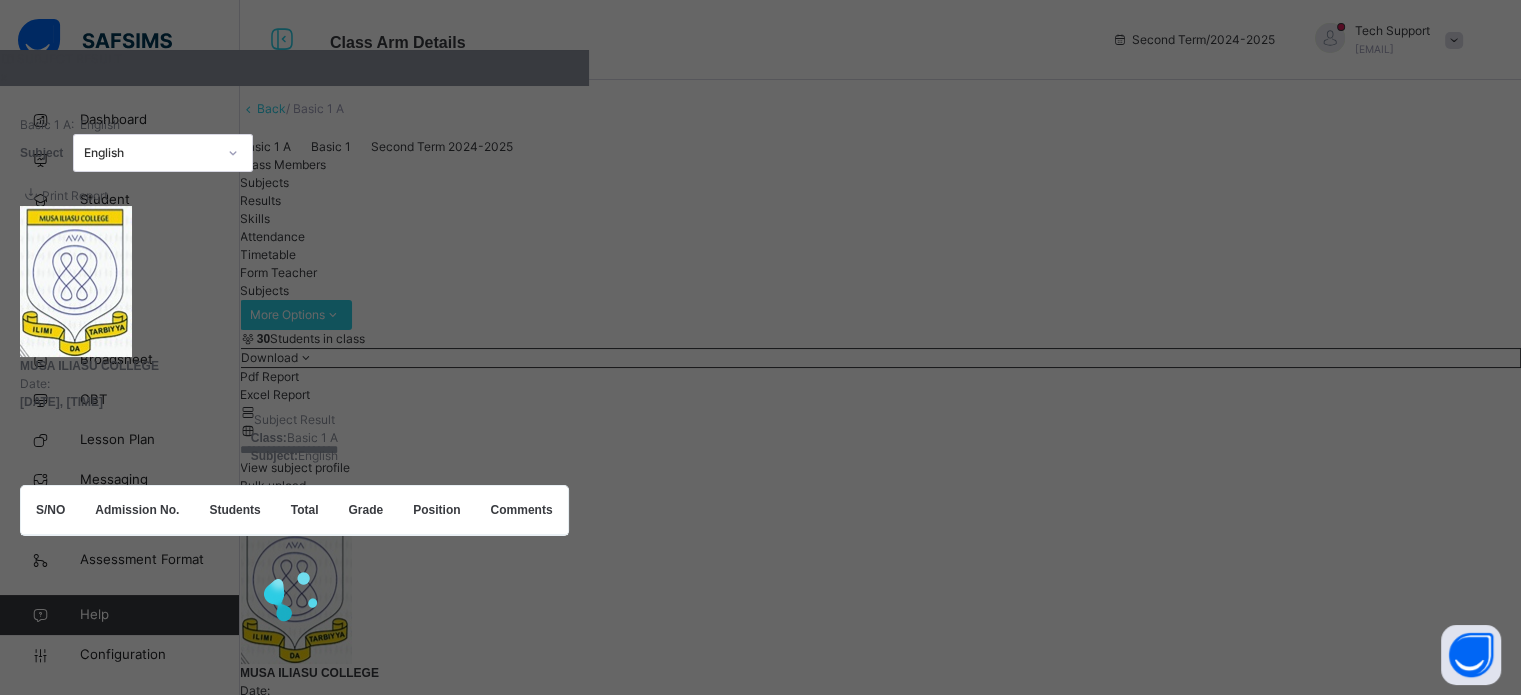 click on "×" at bounding box center (294, 77) 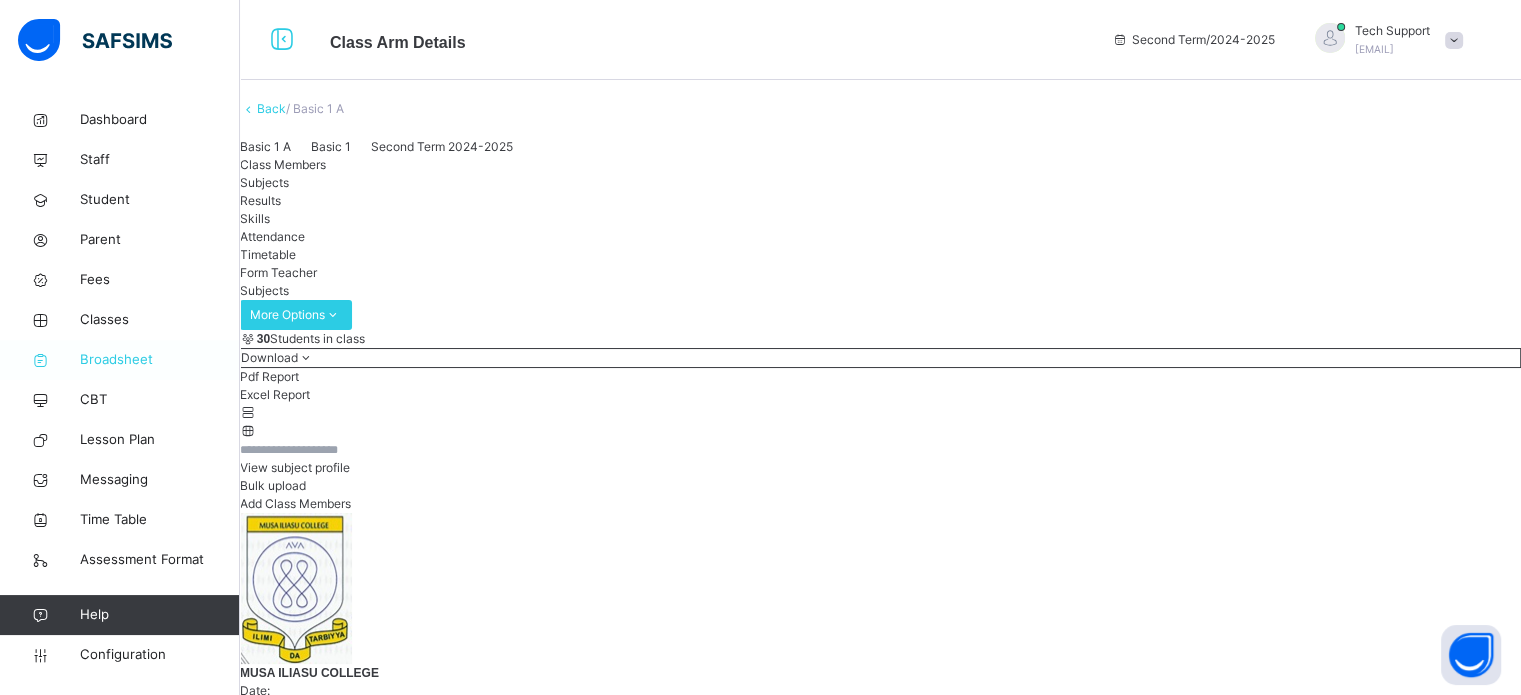 click on "Broadsheet" at bounding box center (160, 360) 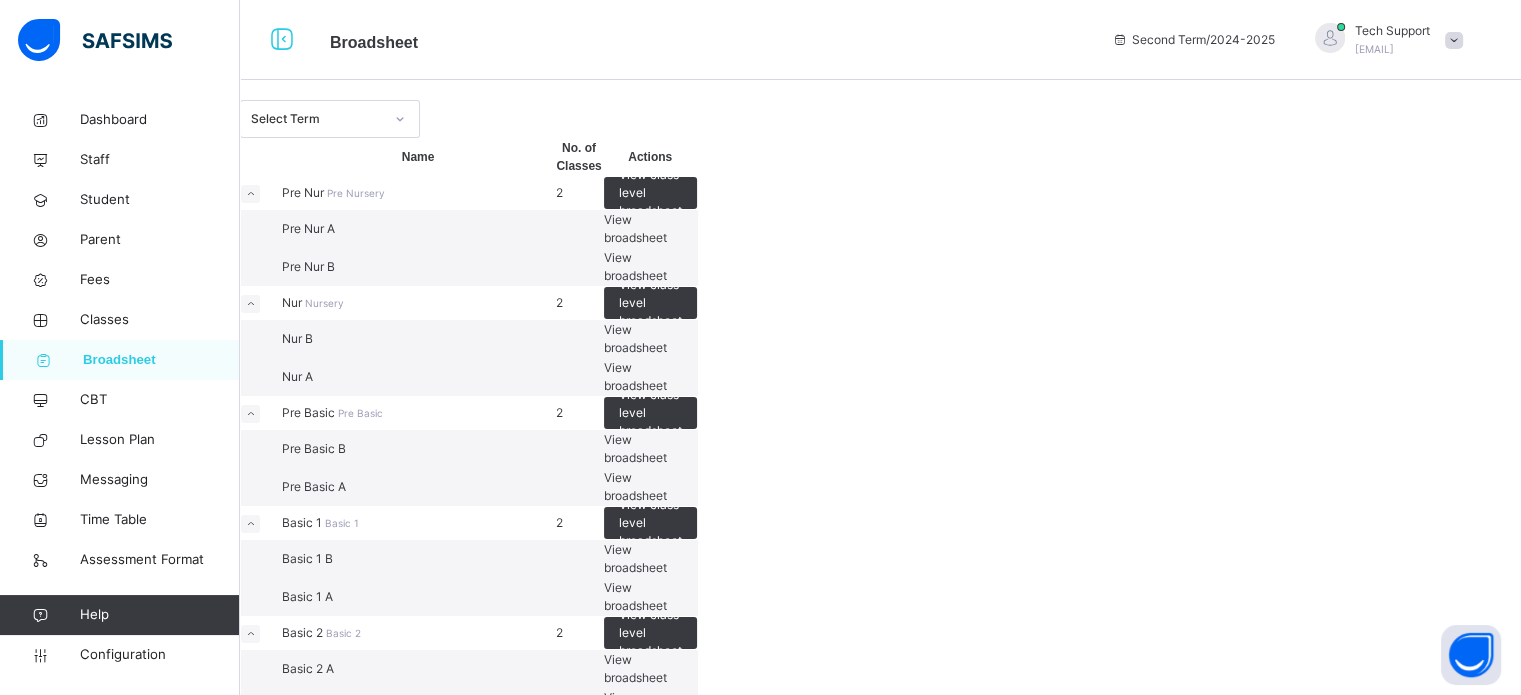 scroll, scrollTop: 689, scrollLeft: 0, axis: vertical 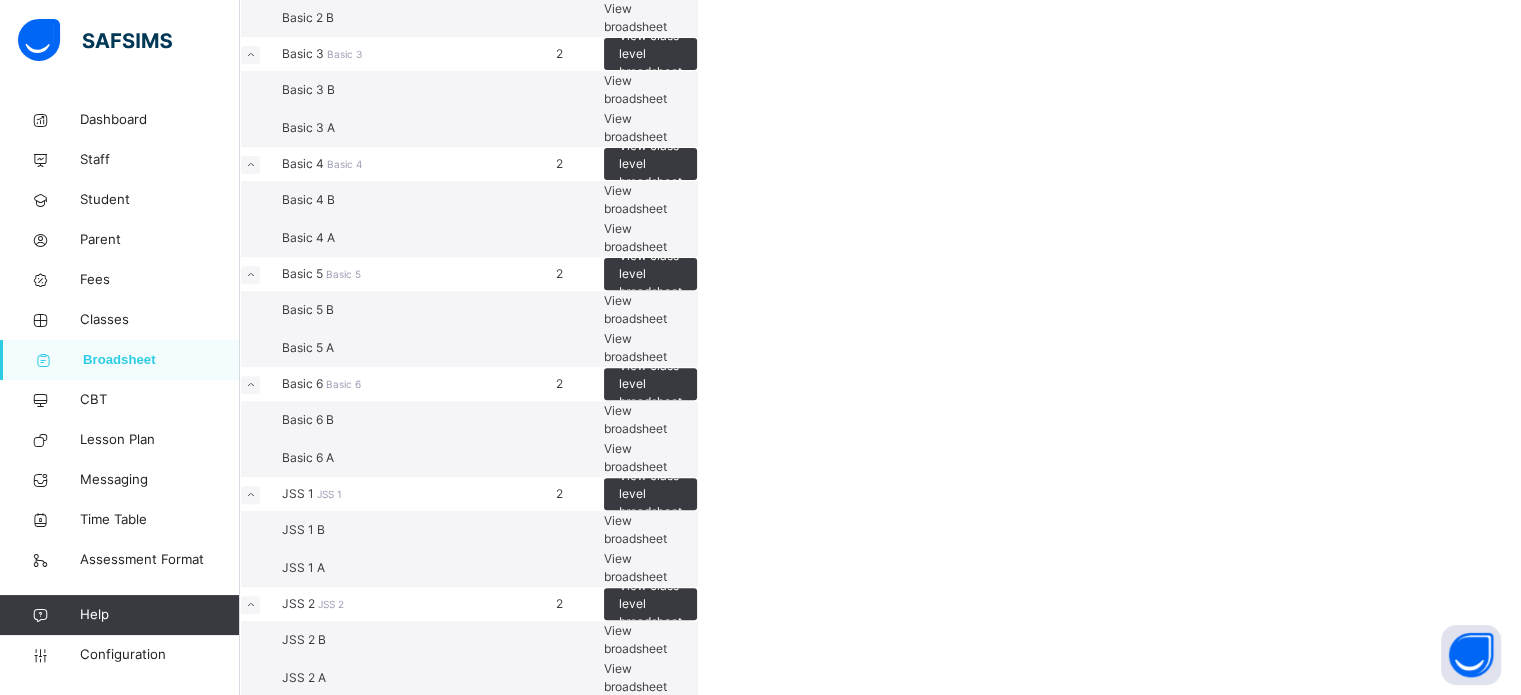 click on "View broadsheet" at bounding box center (635, -93) 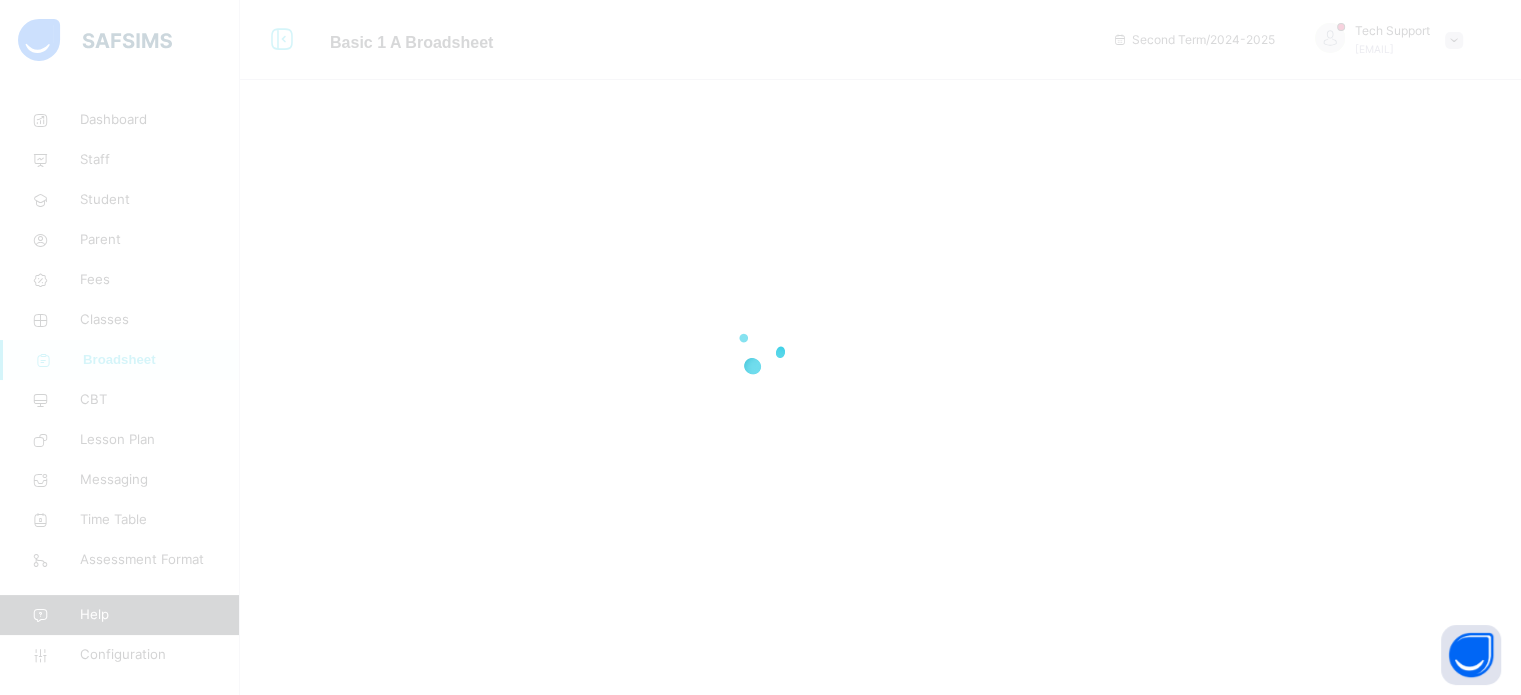 scroll, scrollTop: 0, scrollLeft: 0, axis: both 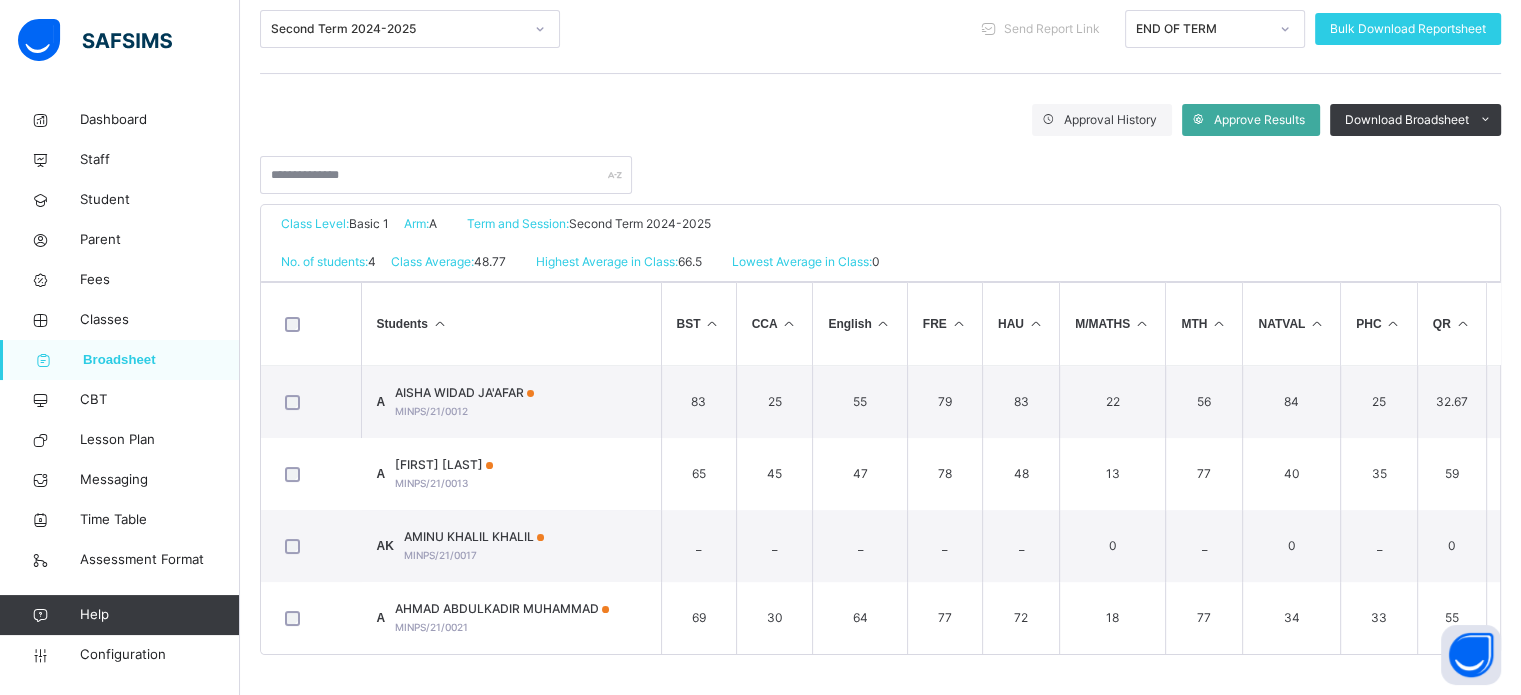 click at bounding box center (439, 324) 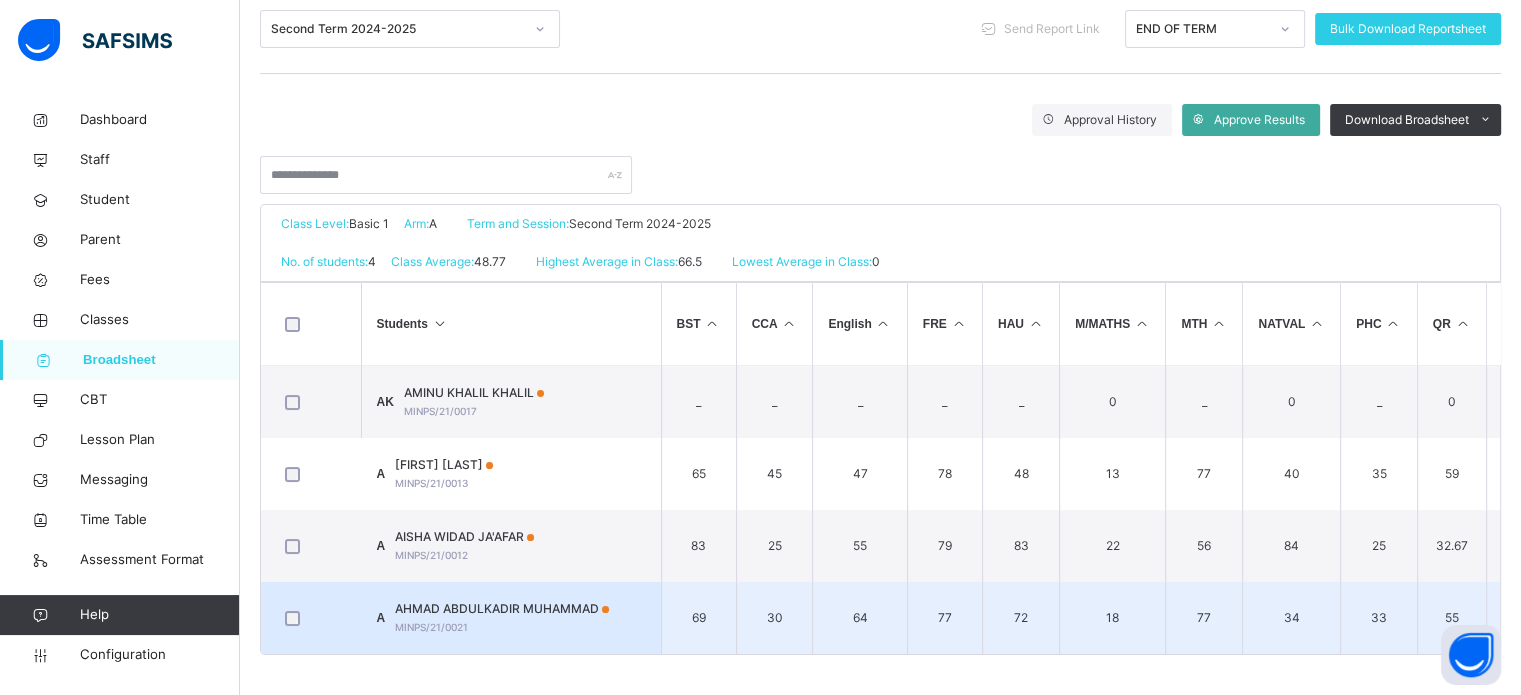 click on "AHMAD ABDULKADIR MUHAMMAD" at bounding box center (502, 609) 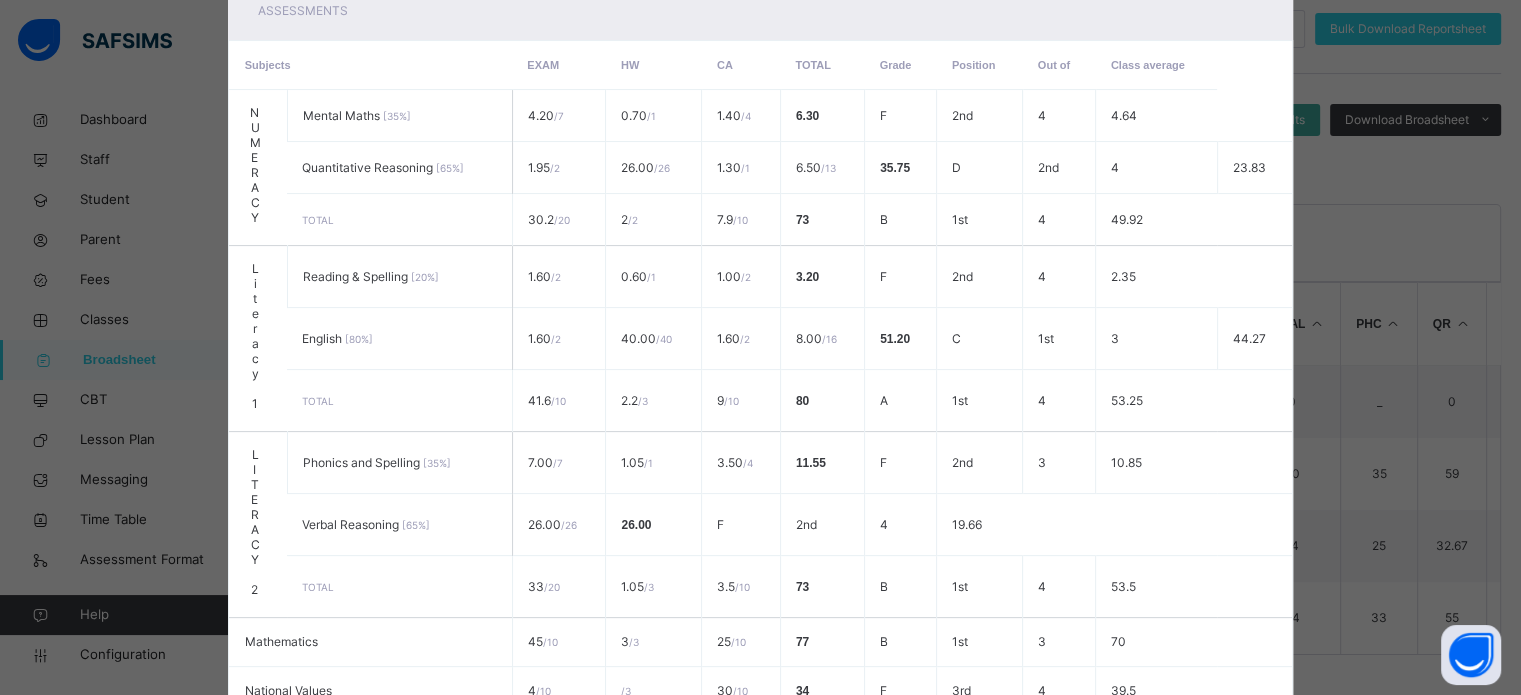 scroll, scrollTop: 415, scrollLeft: 0, axis: vertical 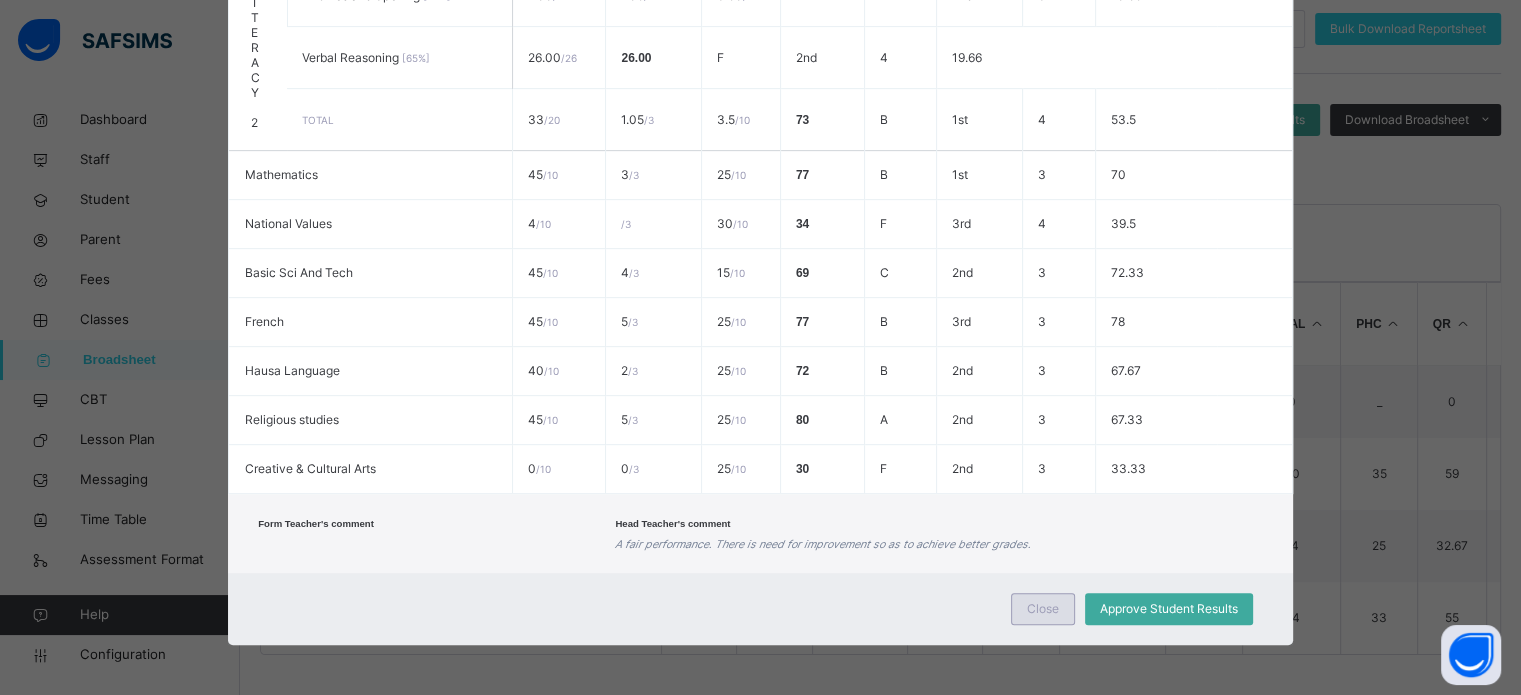 click on "Close" at bounding box center (1043, 609) 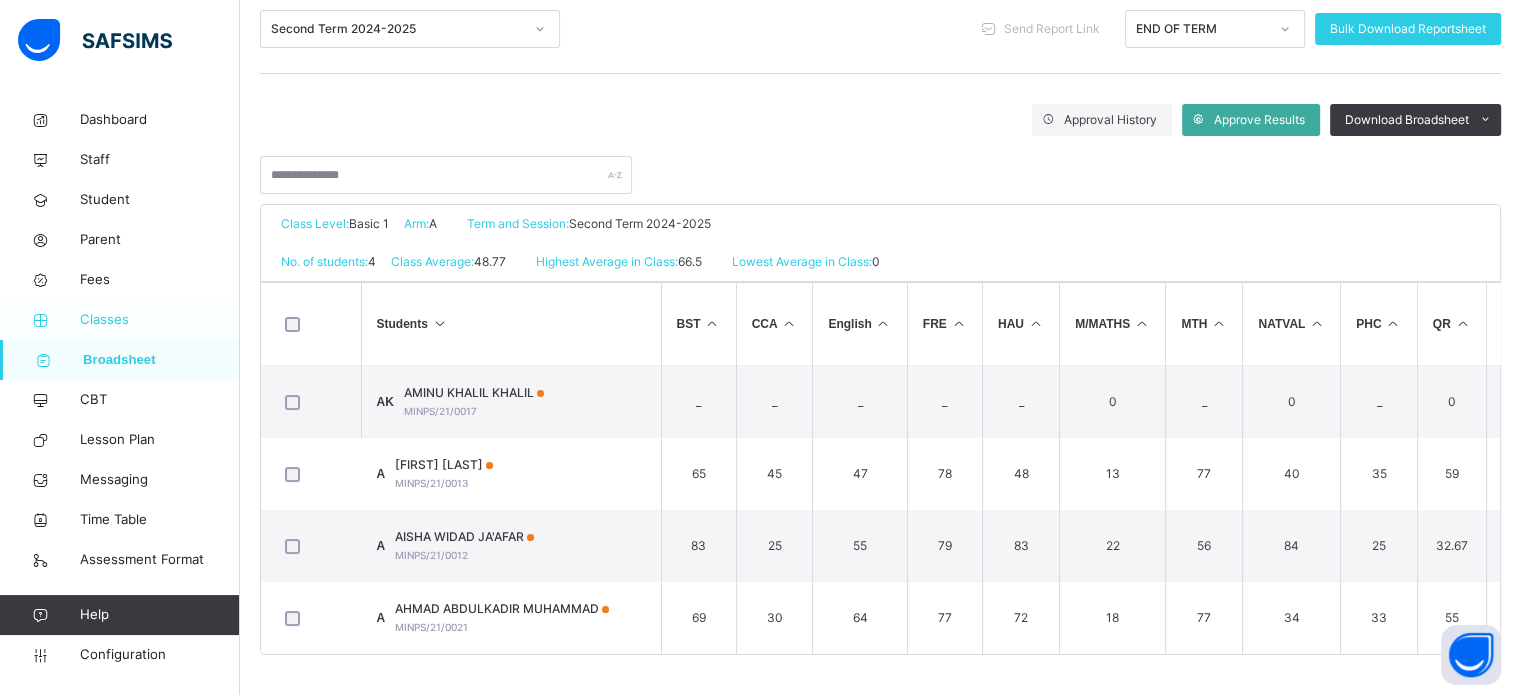 click on "Classes" at bounding box center (120, 320) 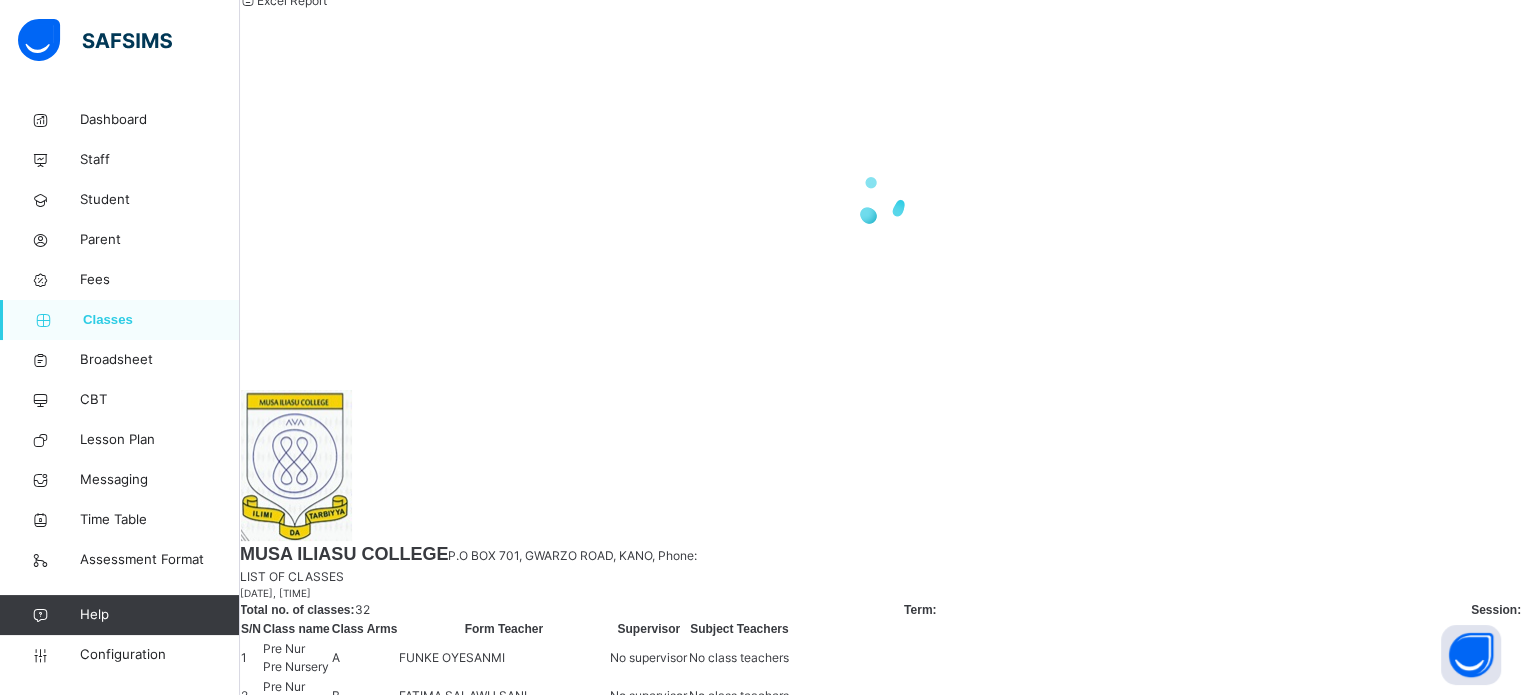 scroll, scrollTop: 0, scrollLeft: 0, axis: both 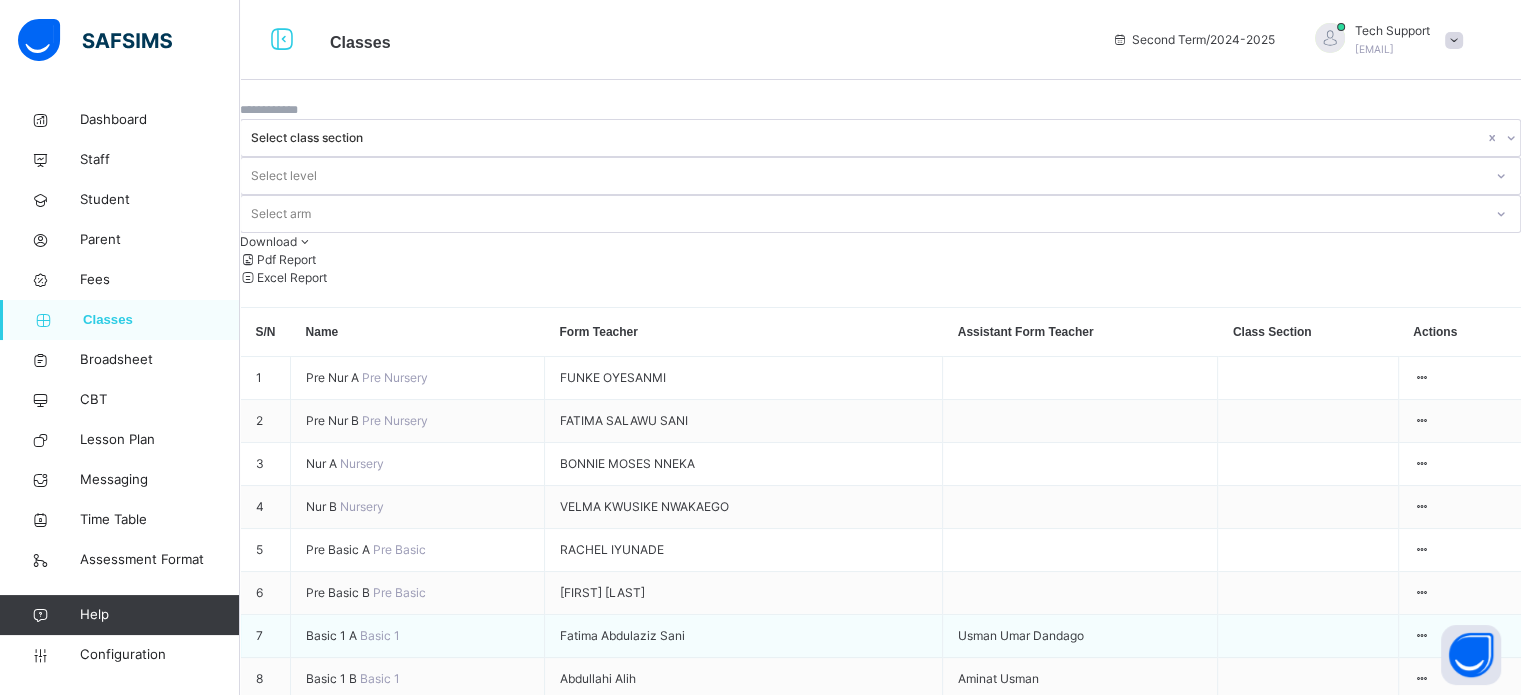 click on "Basic  1   A" at bounding box center (333, 635) 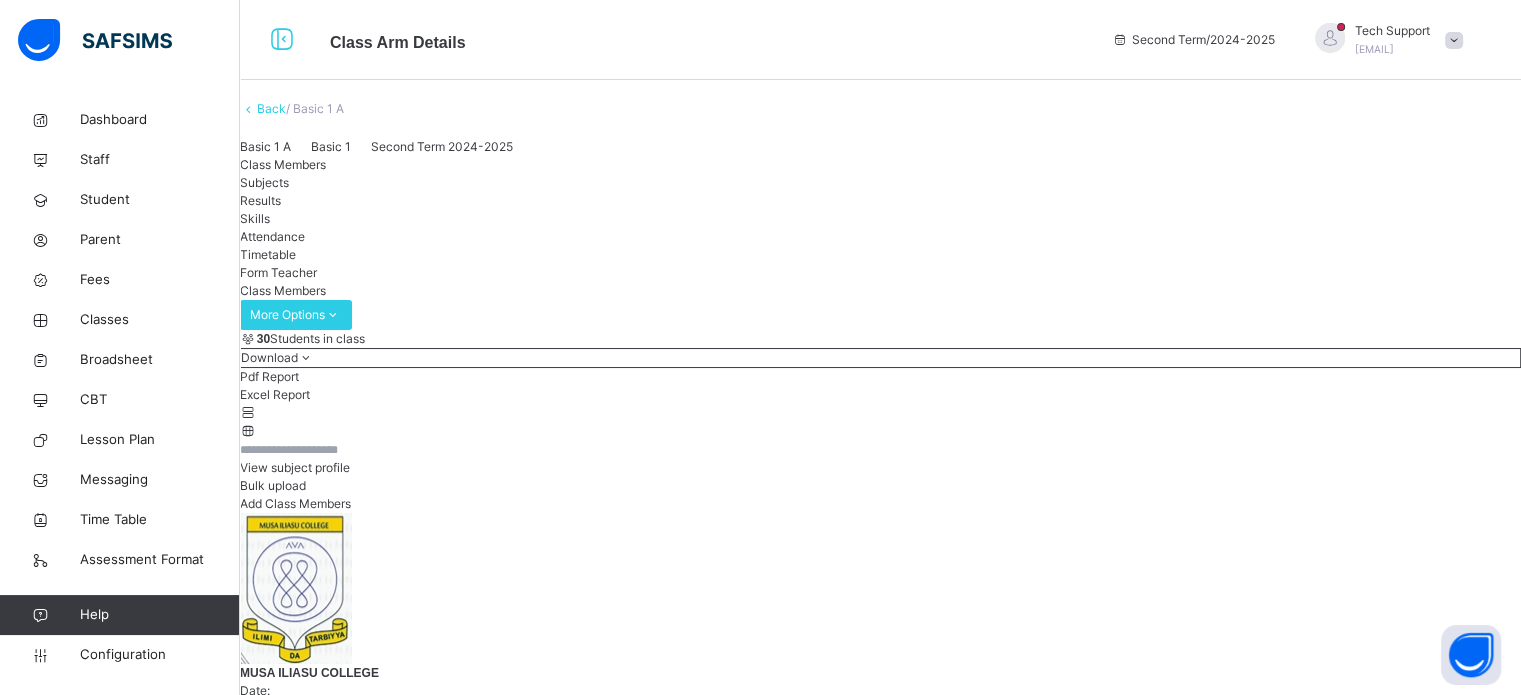 click on "Subjects" at bounding box center (264, 182) 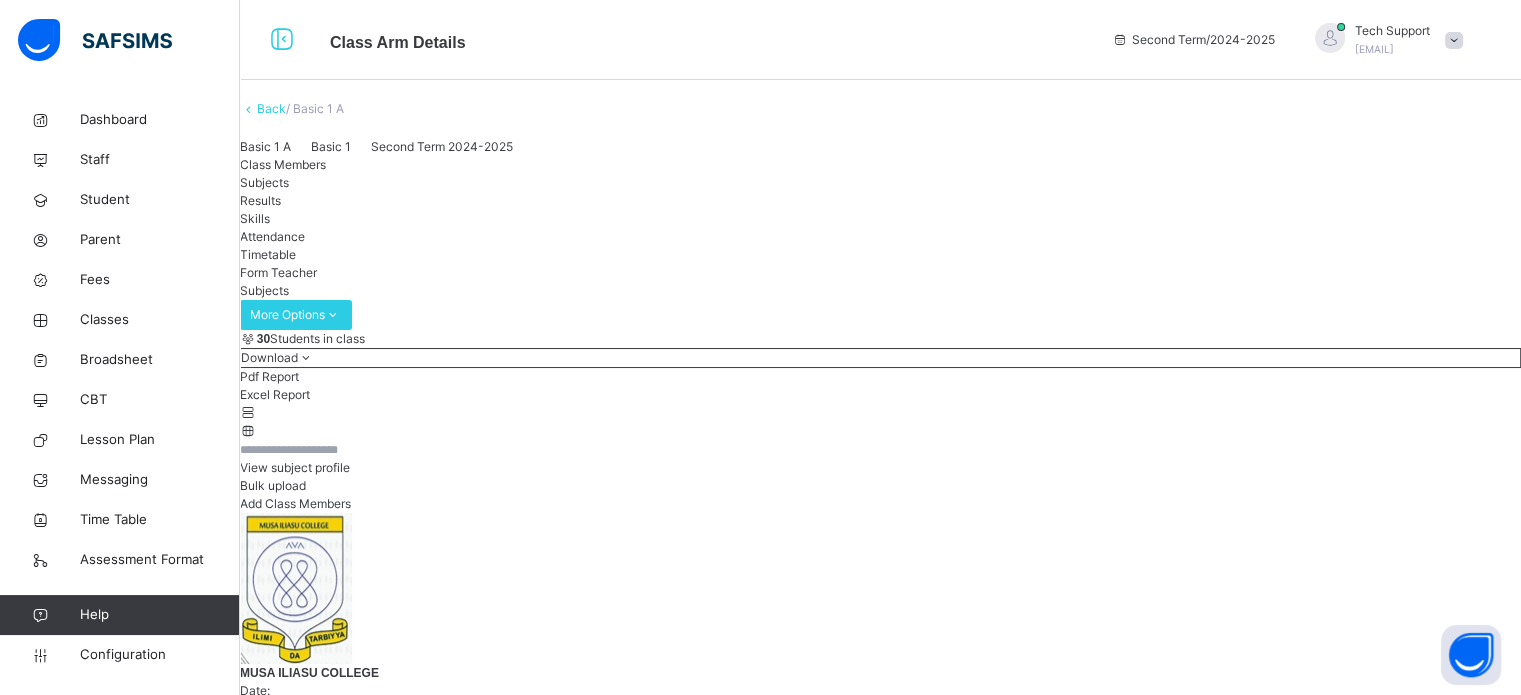 click on "Assess Students" at bounding box center (1459, 4427) 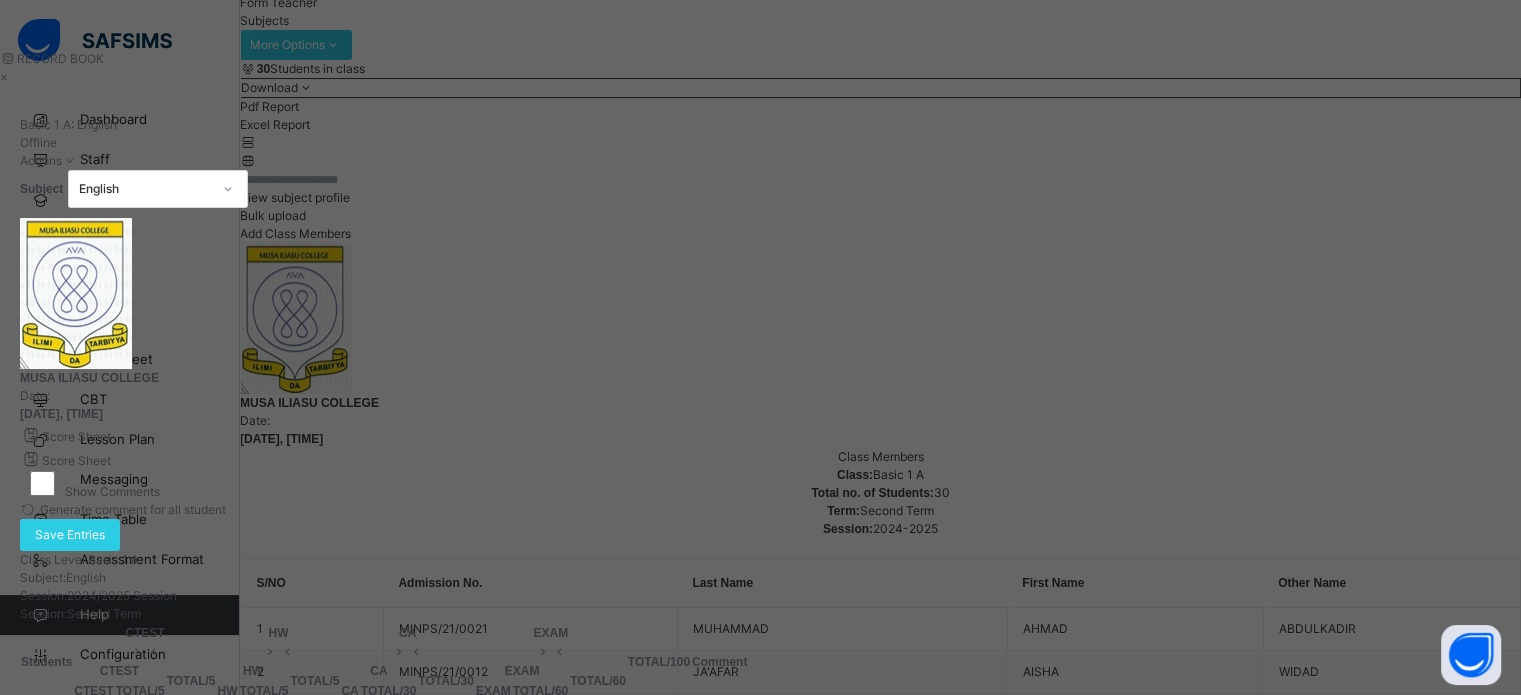 scroll, scrollTop: 172, scrollLeft: 0, axis: vertical 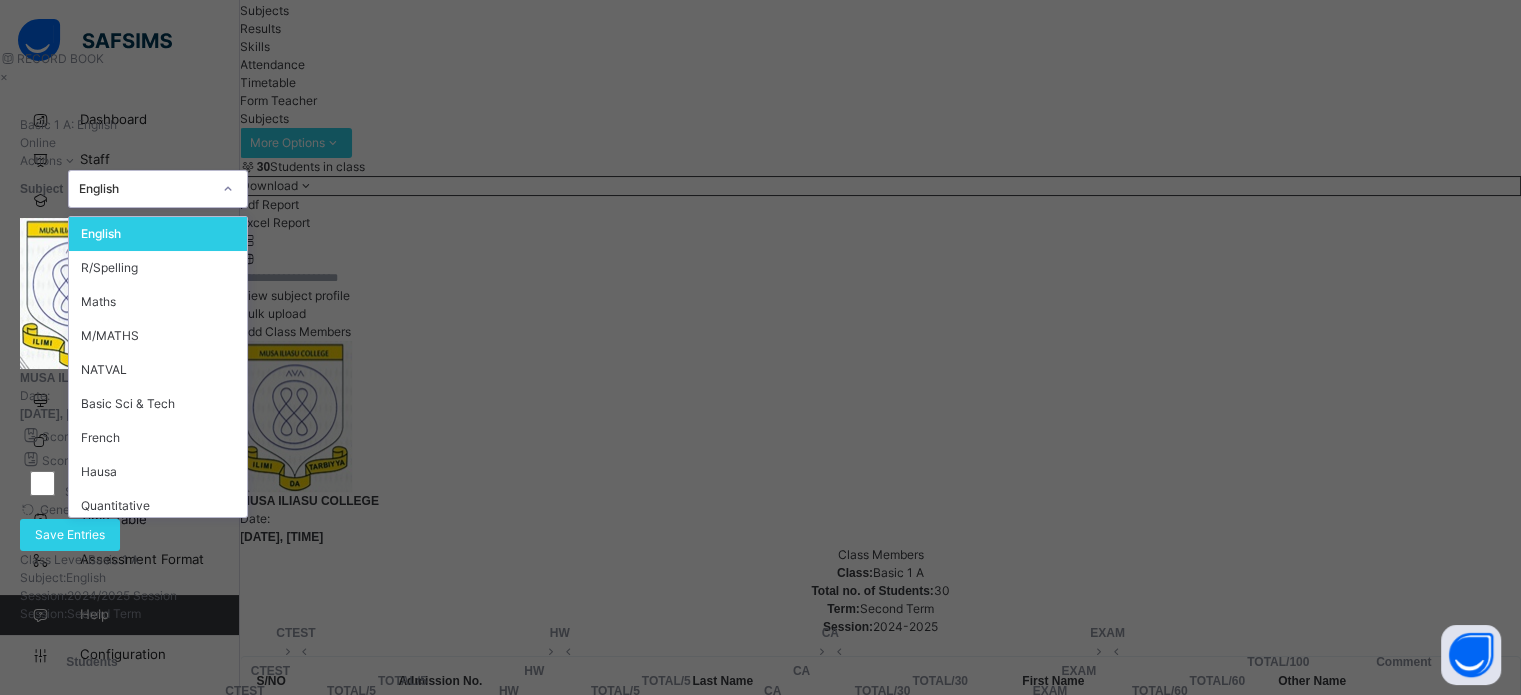 click on "English" at bounding box center [139, 189] 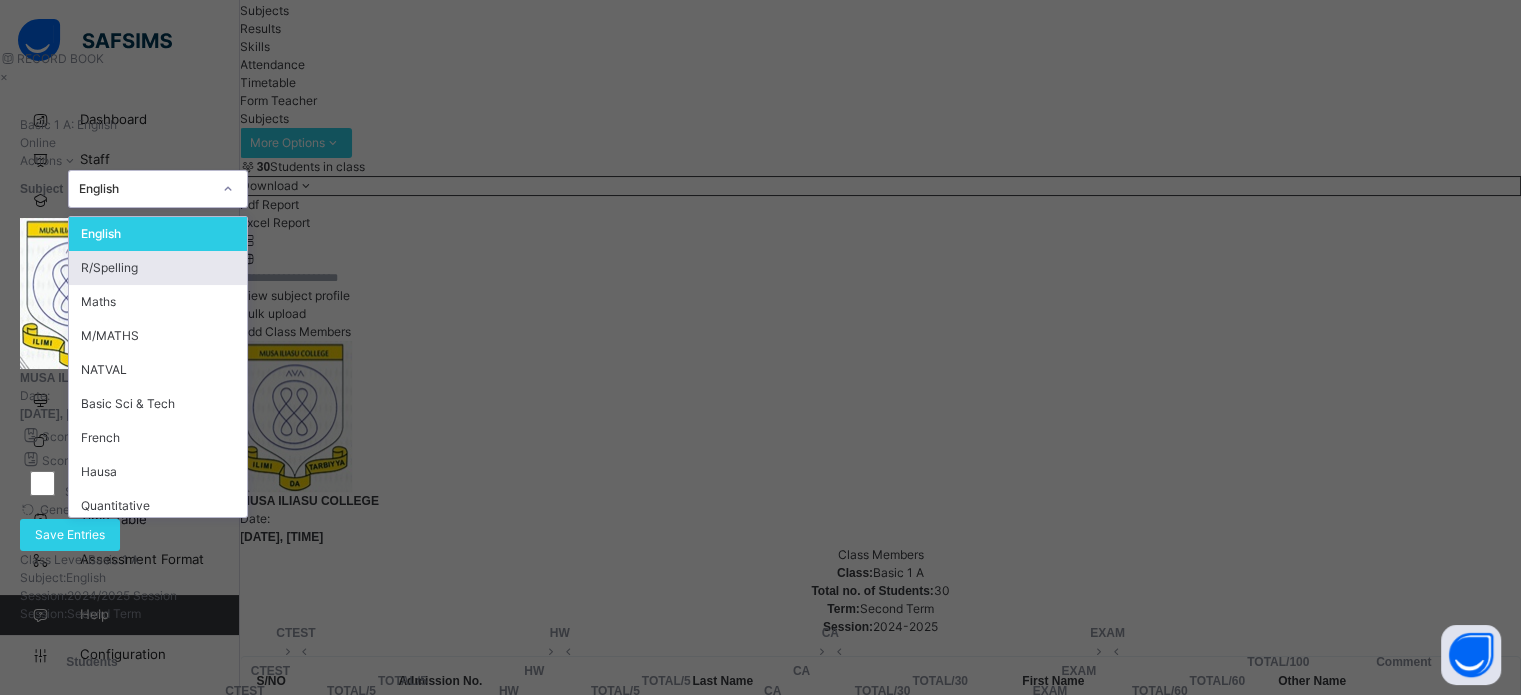 click on "R/Spelling" at bounding box center [158, 268] 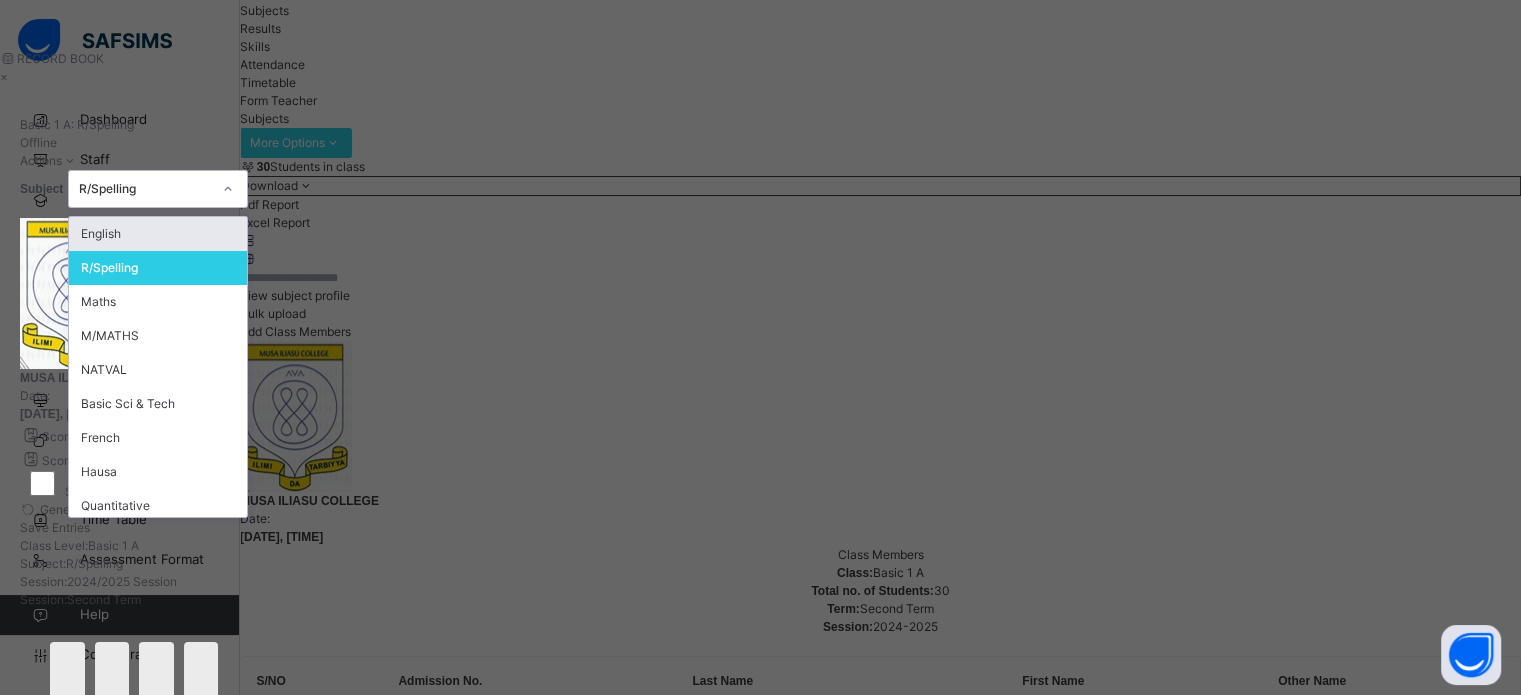 click on "R/Spelling" at bounding box center (145, 189) 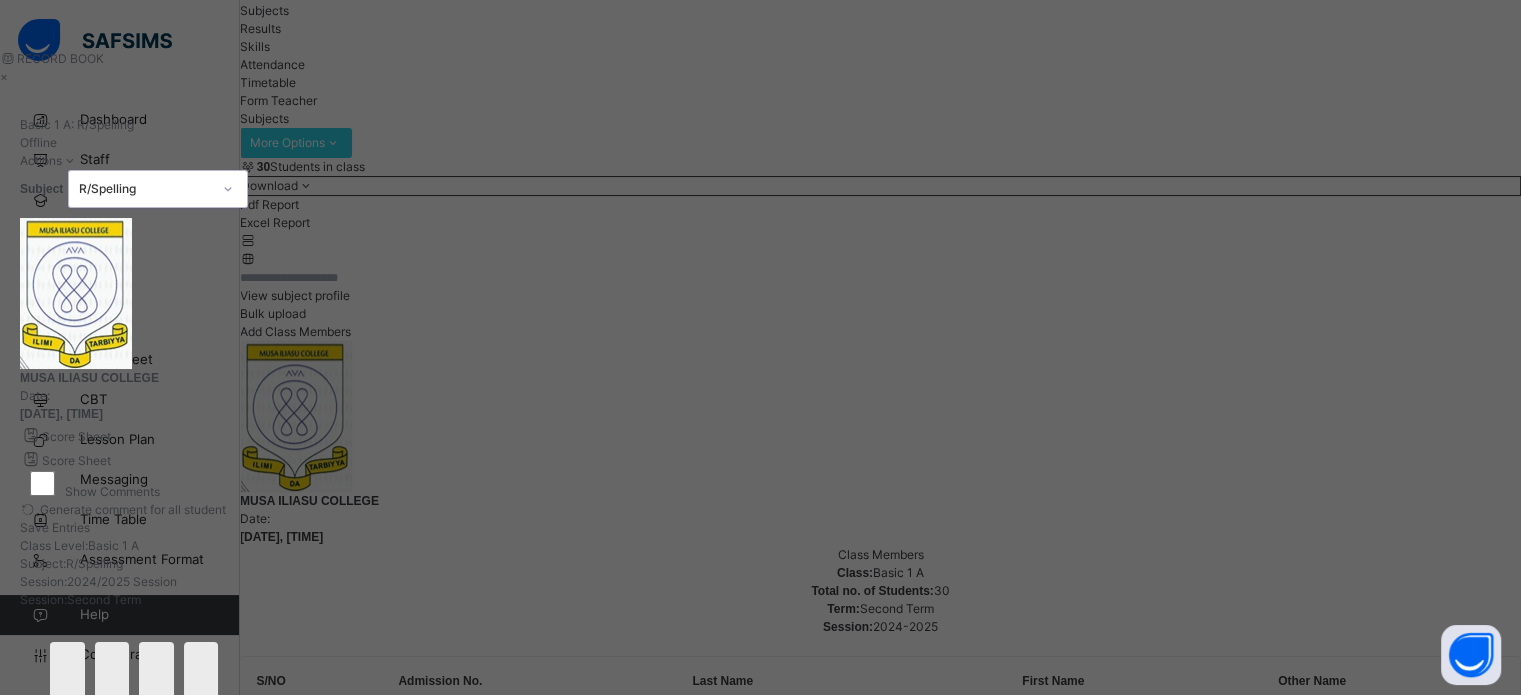 click on "R/Spelling" at bounding box center (145, 189) 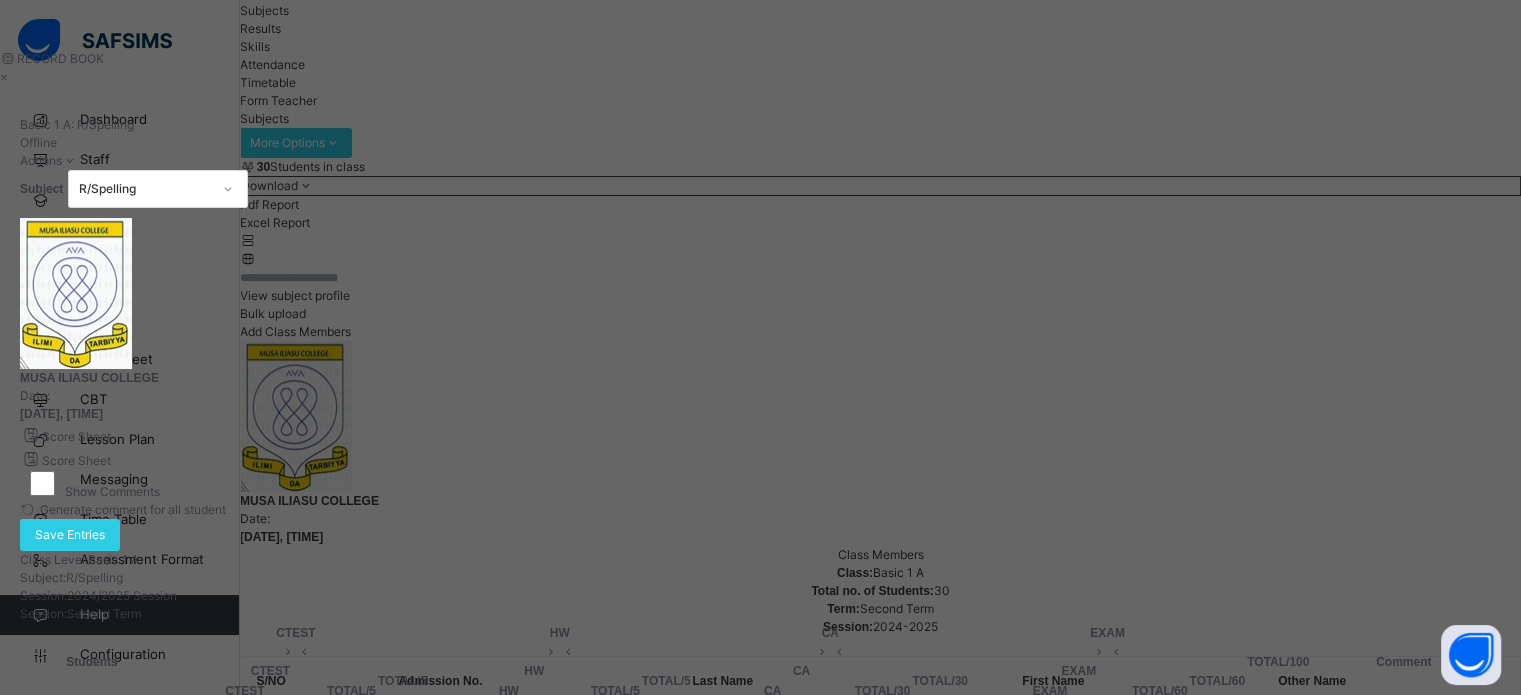 click at bounding box center (245, 771) 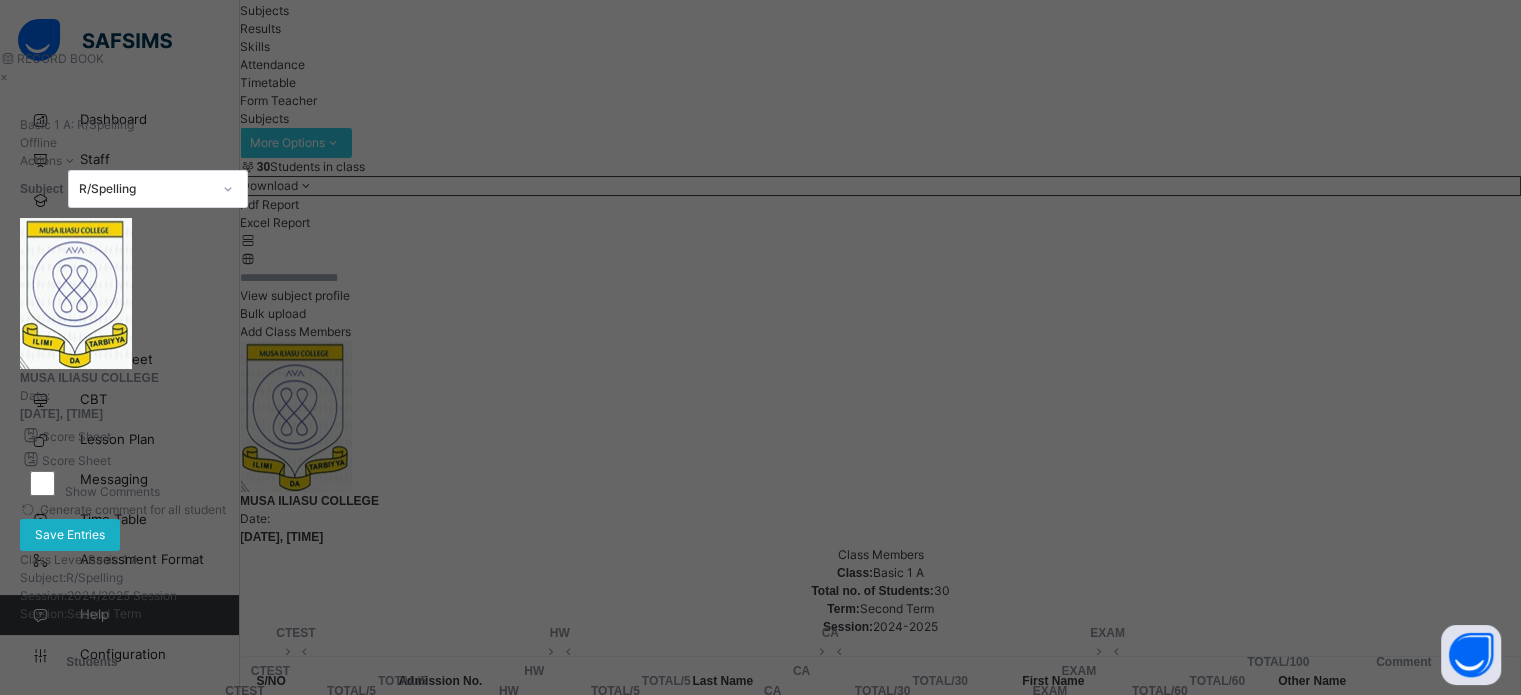 click on "Save Entries" at bounding box center [70, 535] 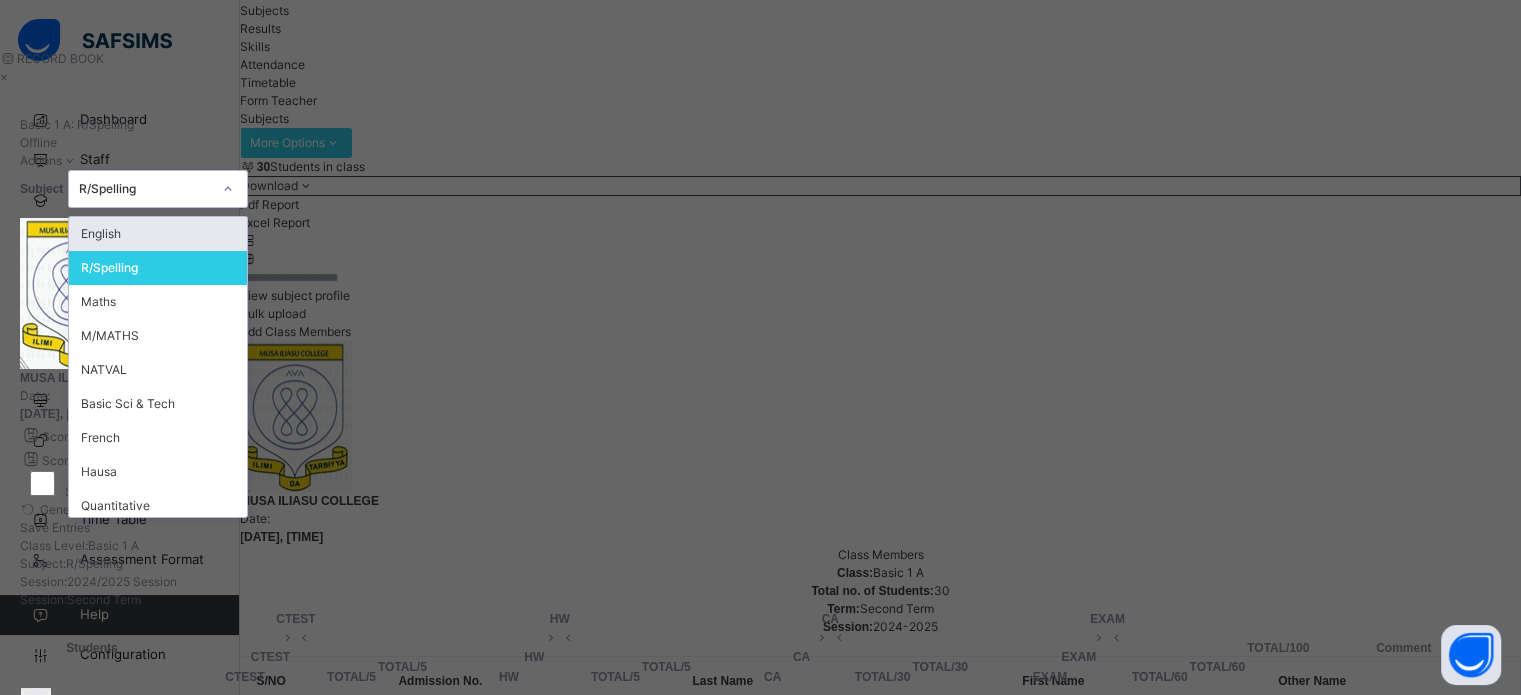 click on "R/Spelling" at bounding box center (145, 189) 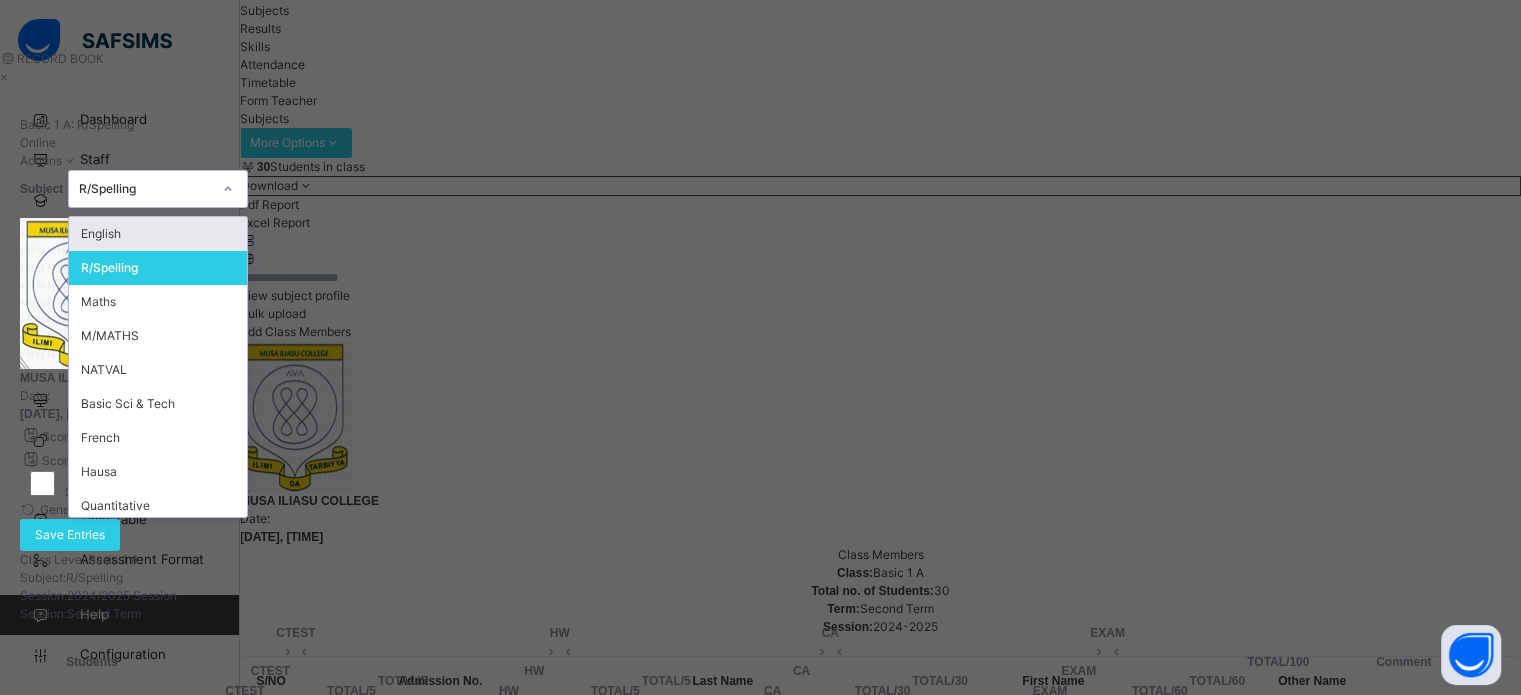 click on "Score Sheet Score Sheet Show Comments   Generate comment for all student   Save Entries Class Level:  Basic  1   A Subject:  R/Spelling  Session:  2024/2025 Session Session:  Second Term Students CTEST HW CA EXAM TOTAL /100 Comment CTEST TOTAL / 5 HW TOTAL / 5 CA TOTAL / 30 EXAM TOTAL / 60 CTEST TOTAL / 5 HW TOTAL / 5 CA TOTAL / 30 EXAM TOTAL / 60 [FIRST] [LAST] [LAST]  MINPS/[NUMBER]/[NUMBER] [FIRST] [LAST] [LAST]  MINPS/[NUMBER]/[NUMBER] * 5.00 5.00 * 5.00 5.00 * 15.00 15.00 * 48.00 48.00 73.00 Generate comment 0 / 250   ×   Subject Teacher’s Comment Generate and see in full the comment developed by the AI with an option to regenerate the comment JS [FIRST] [LAST] [LAST]    MINPS/[NUMBER]/[NUMBER]   Total 73.00  / 100.00 Sims Bot   Regenerate     Use this comment   [FIRST] [LAST] [LAST]  MINPS/[NUMBER]/[NUMBER] [FIRST] [LAST] [LAST]  MINPS/[NUMBER]/[NUMBER] * 5.00 5.00 * 3.33 3.33 * 15.00 15.00 ** 60.00 60.00 83.33 Generate comment 0 / 250   ×   Subject Teacher’s Comment JS [FIRST] [LAST] [LAST]    MINPS/[NUMBER]/[NUMBER]   Total 83.33  / 100.00 Sims Bot" at bounding box center [760, 773] 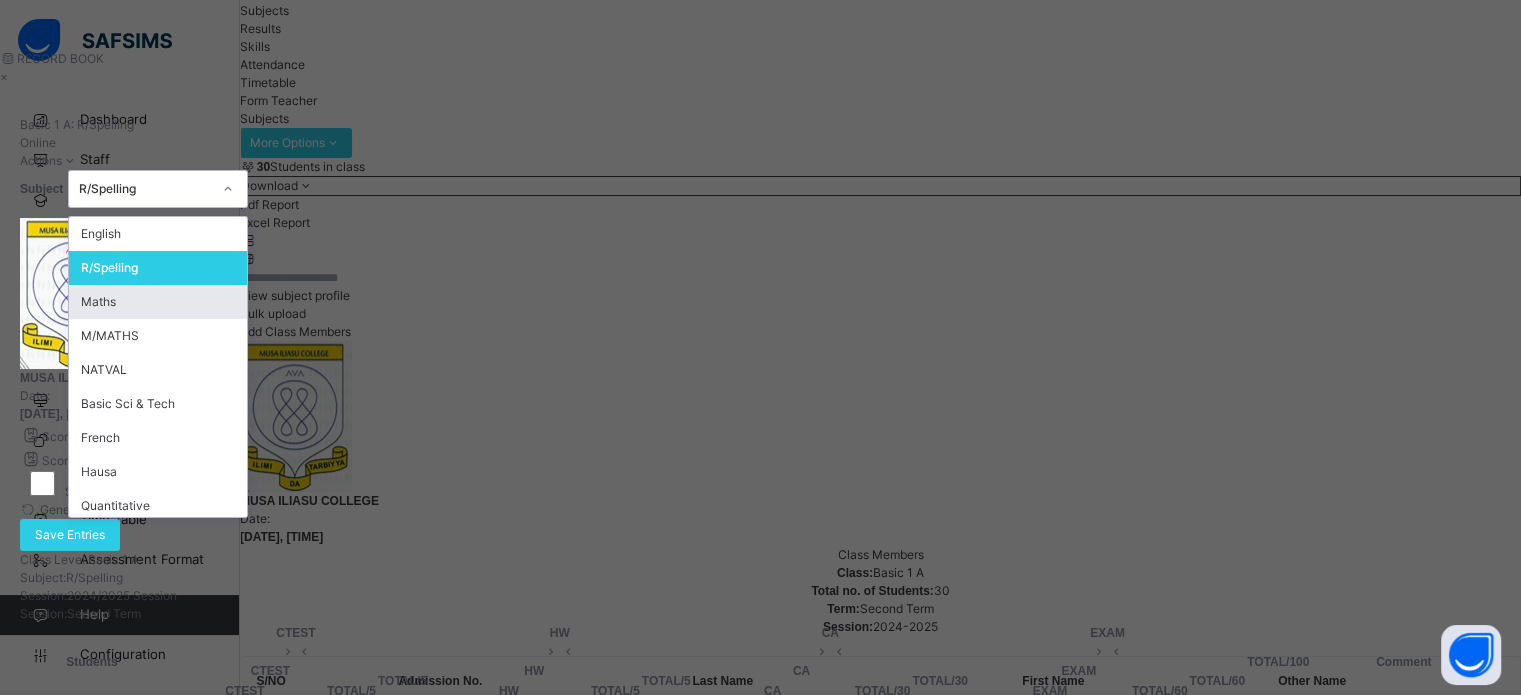 click on "Maths" at bounding box center (158, 302) 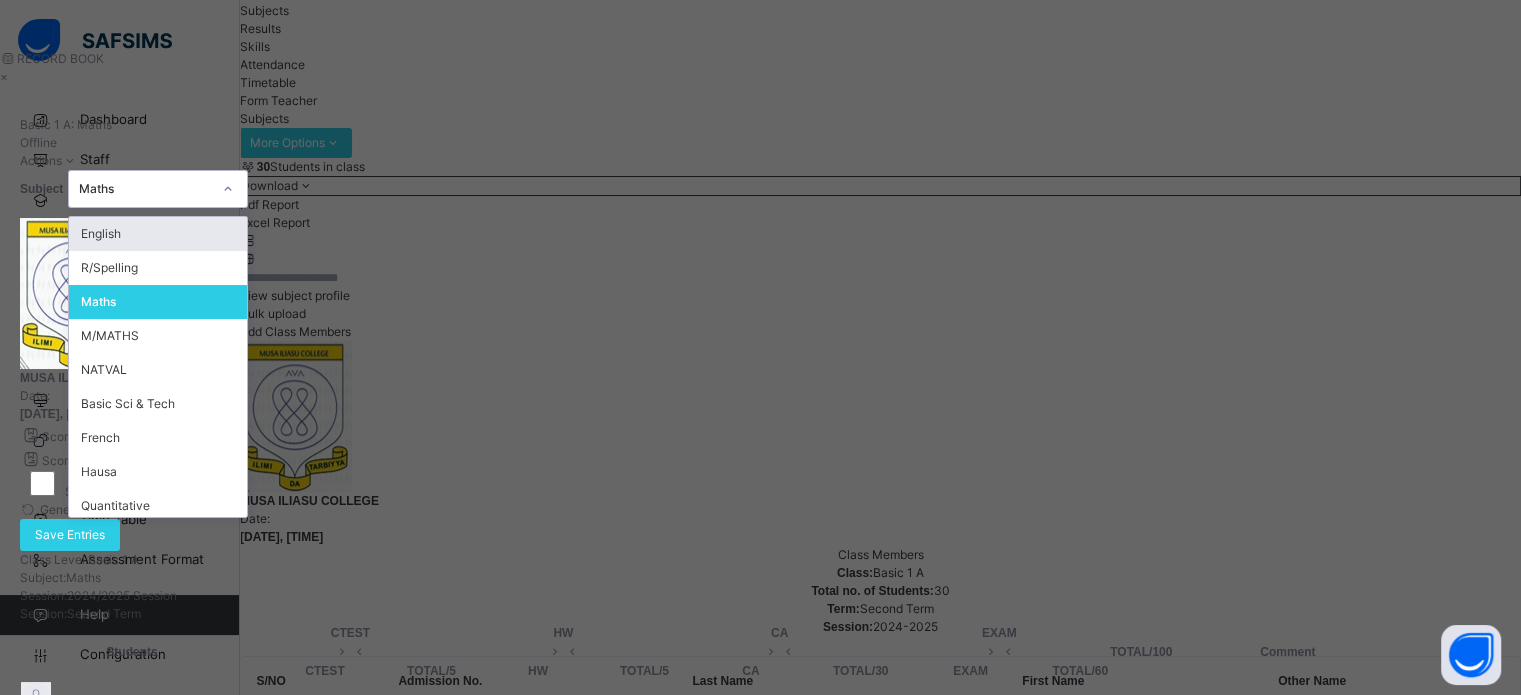 click on "Maths" at bounding box center [145, 189] 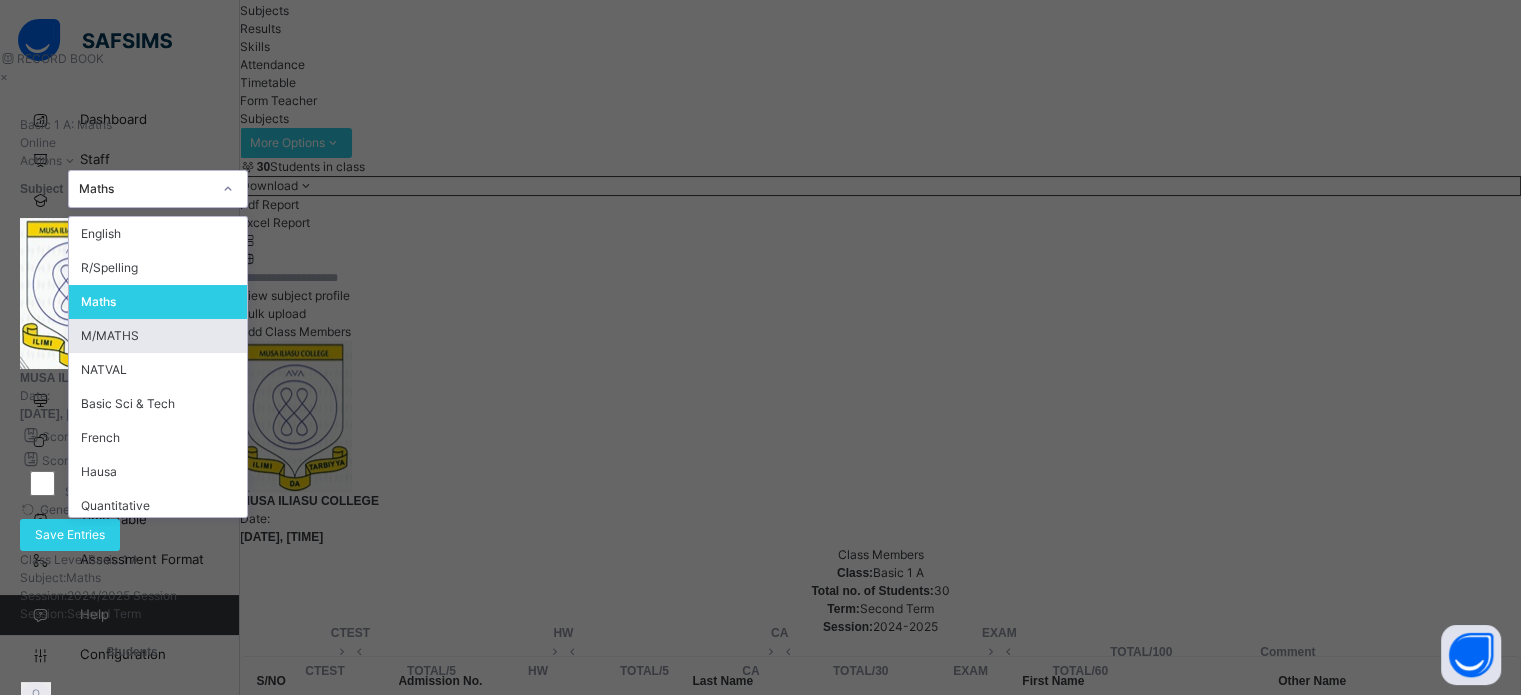 click on "M/MATHS" at bounding box center (158, 336) 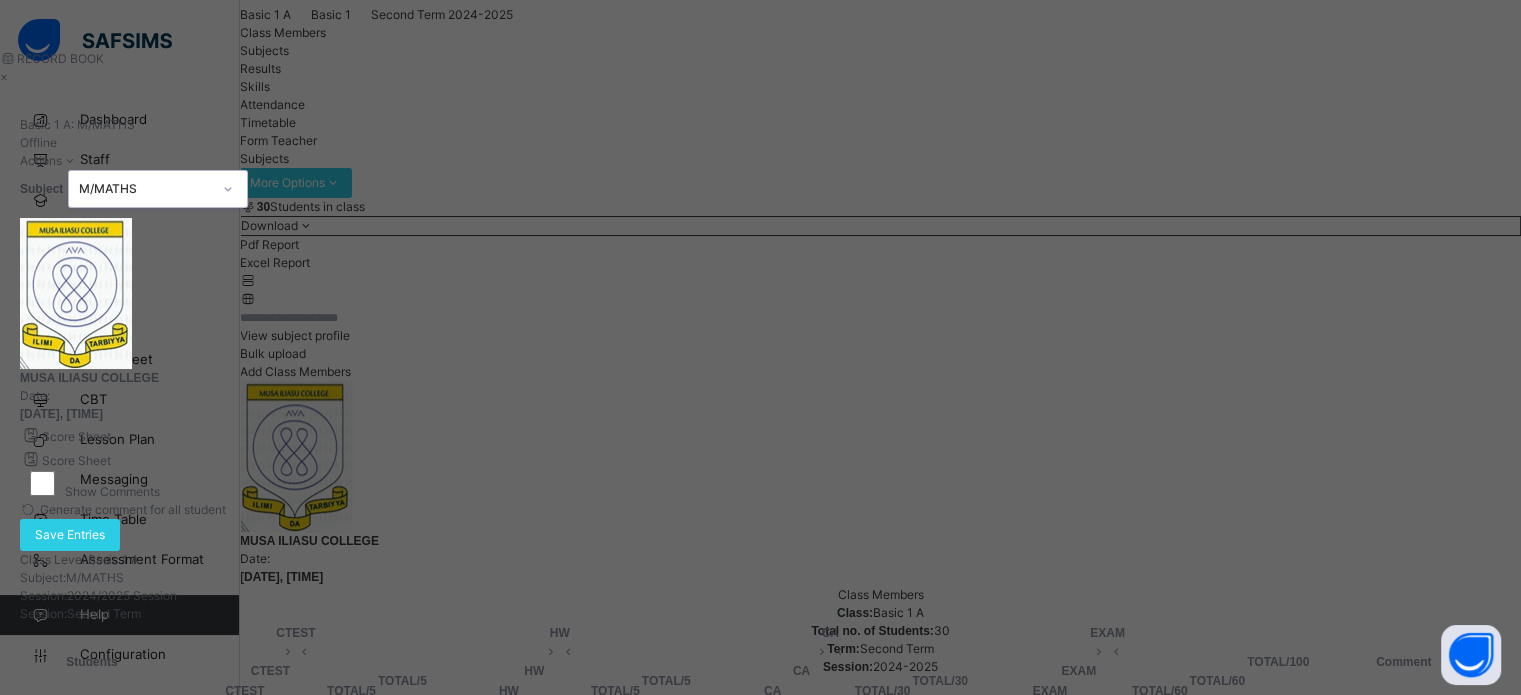 scroll, scrollTop: 130, scrollLeft: 0, axis: vertical 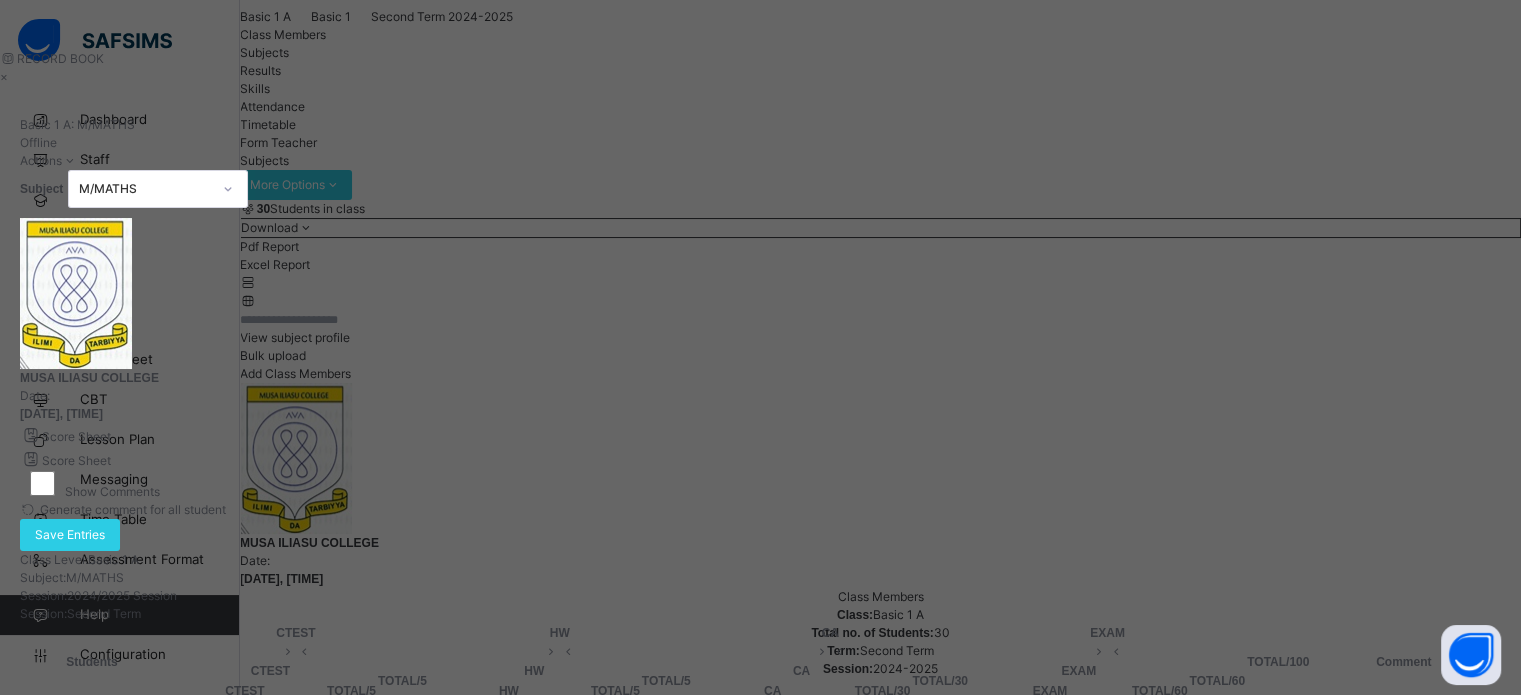 click at bounding box center (245, 771) 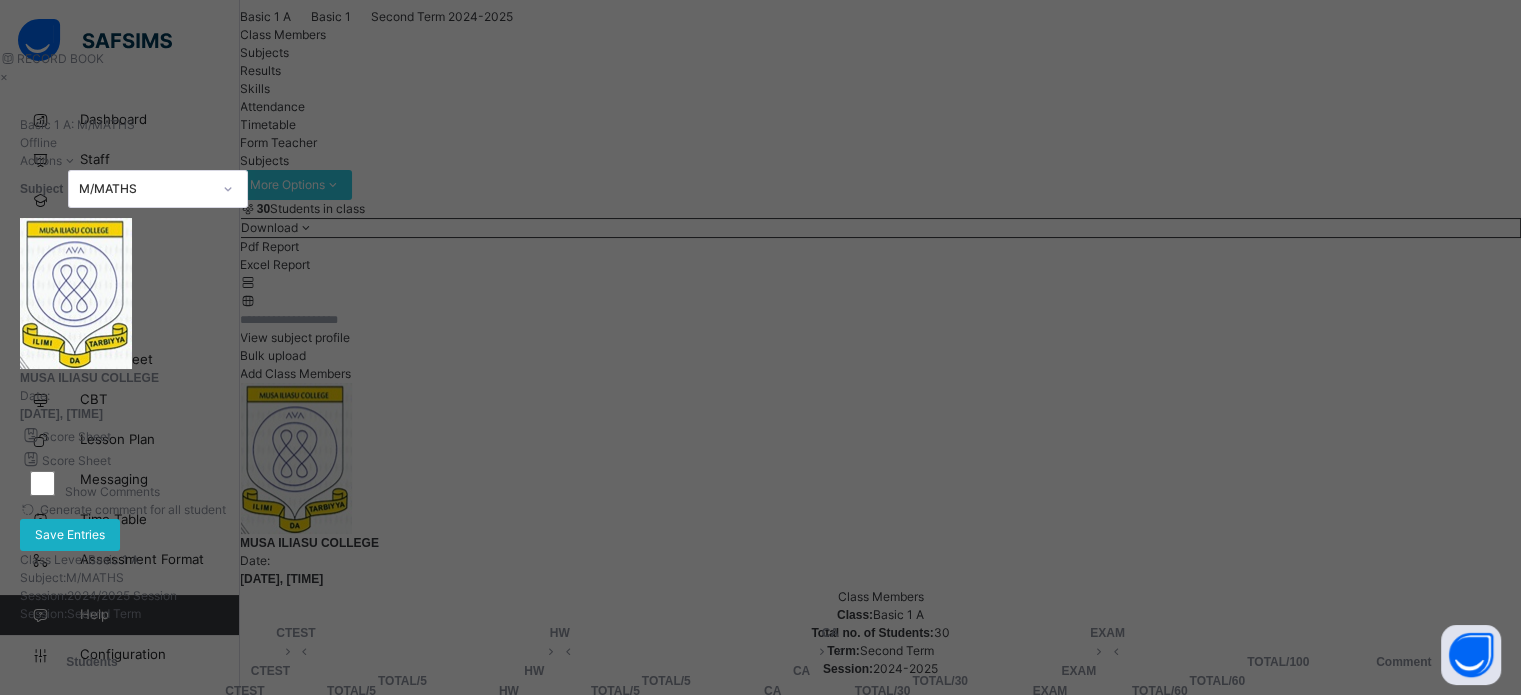 click on "Save Entries" at bounding box center [70, 535] 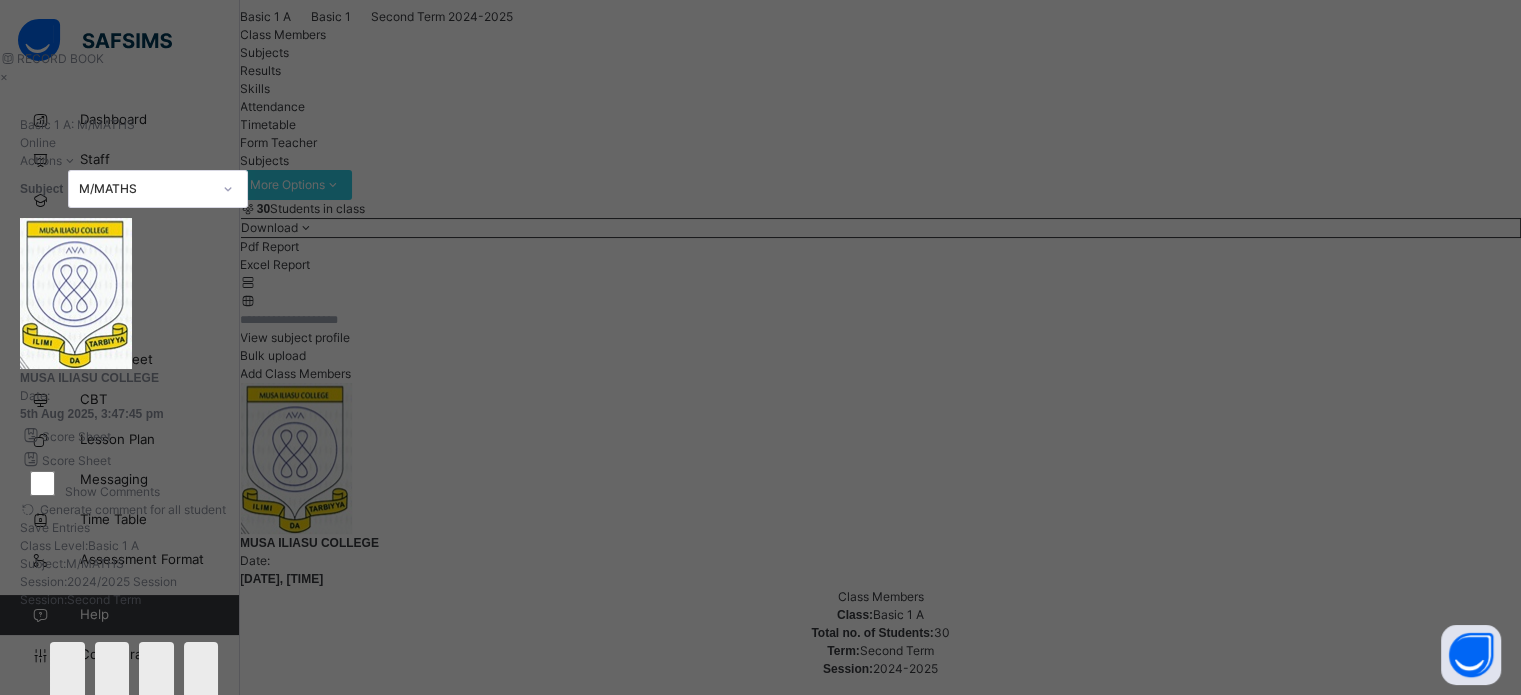 click on "M/MATHS" at bounding box center [145, 189] 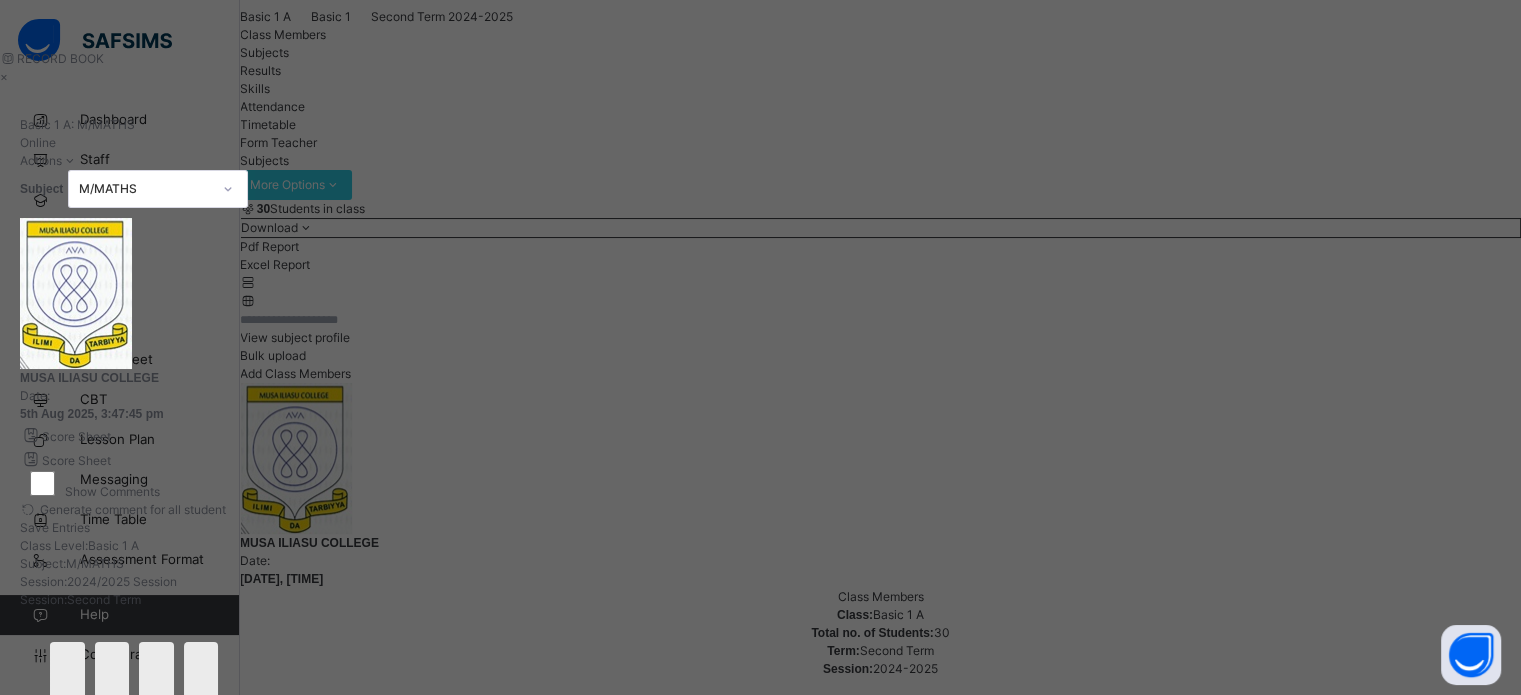 click on "Score Sheet Score Sheet Show Comments   Generate comment for all student   Save Entries Class Level:  Basic  1   A Subject:  M/MATHS Session:  2024/2025 Session Session:  Second Term ‌ ‌ ‌ ‌ ‌ ‌ ‌ ‌ ‌ ‌ ‌ ‌ ‌ ‌ ‌ ‌ ‌ ‌ ‌ ‌ ‌ ‌ ‌ ‌ ‌ ‌ ‌ ‌ ‌   ×   Subject Teacher’s Comment Generate and see in full the comment developed by the AI with an option to regenerate the comment Sims Bot Please wait while the Sims Bot generates comments for all your students" at bounding box center [134, 1025] 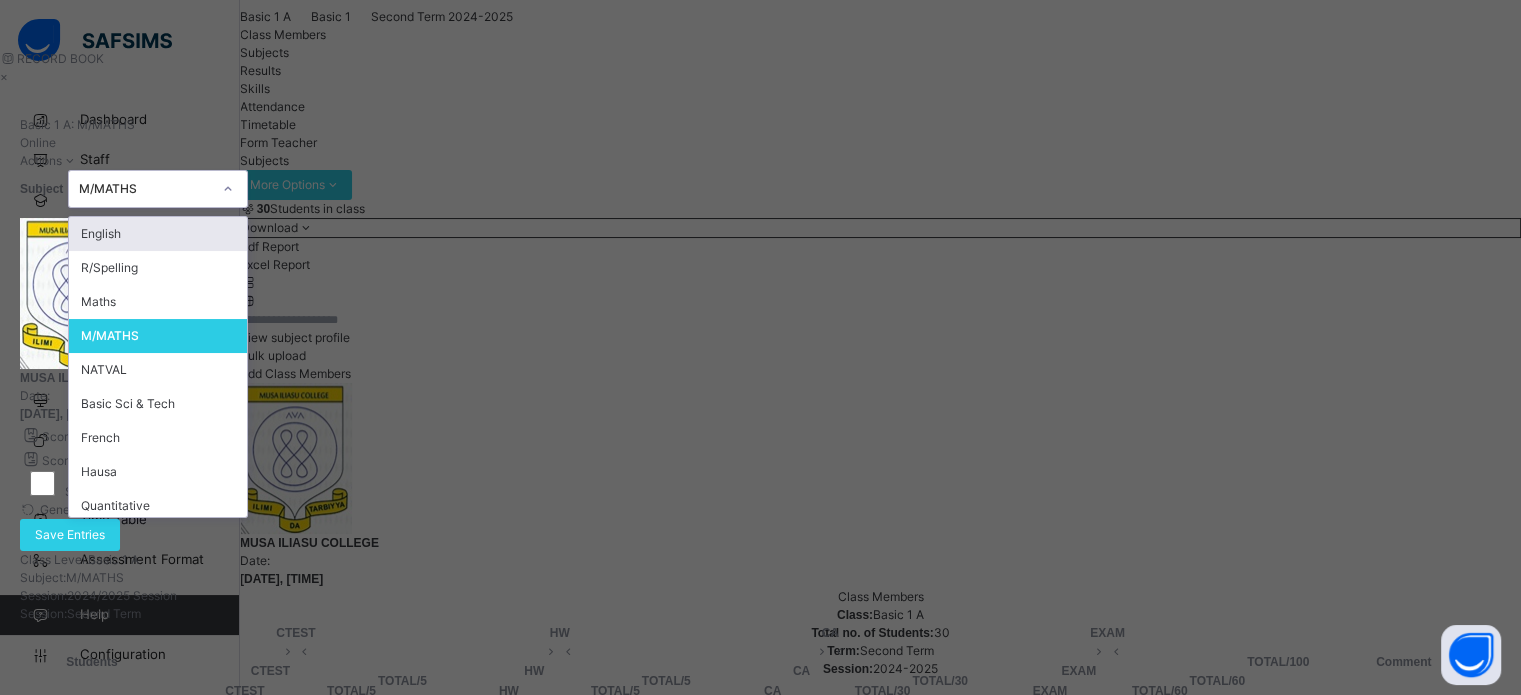 click on "M/MATHS" at bounding box center [145, 189] 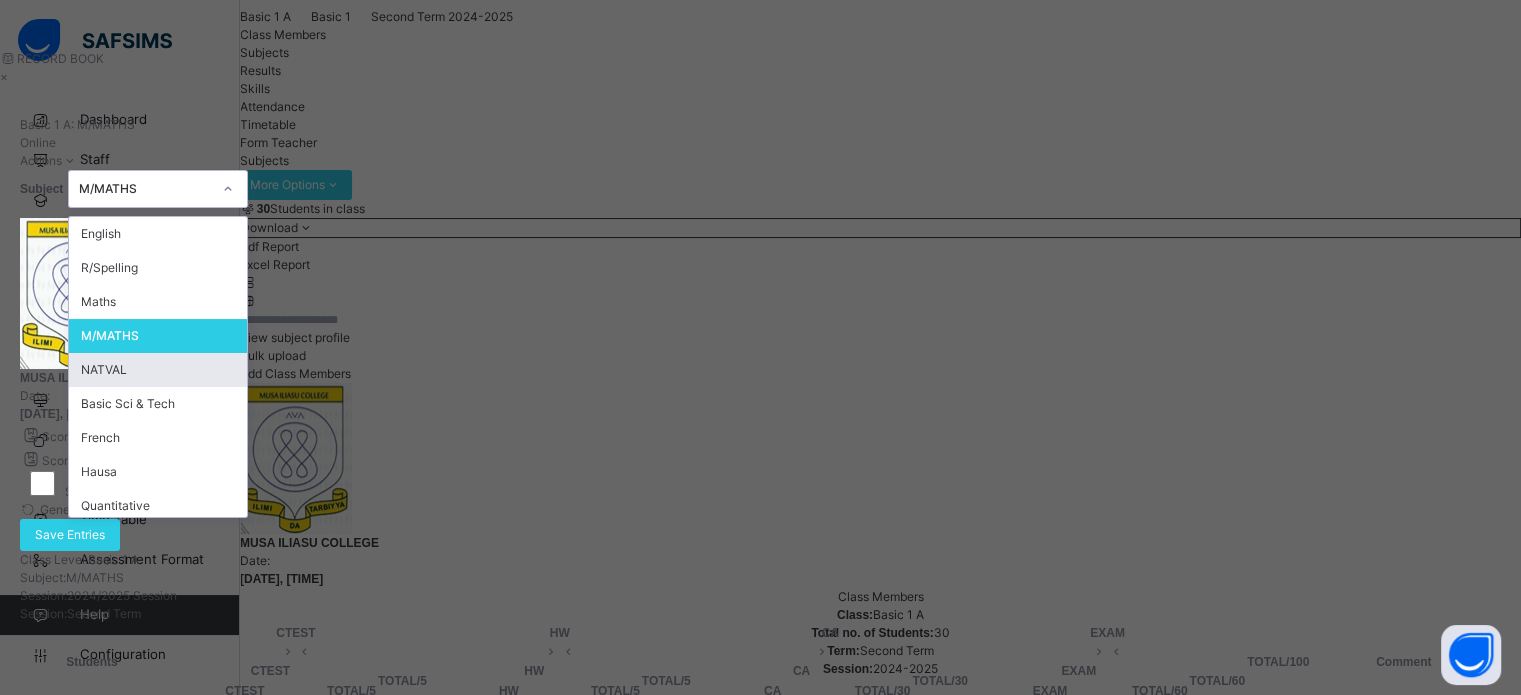 click on "NATVAL" at bounding box center [158, 370] 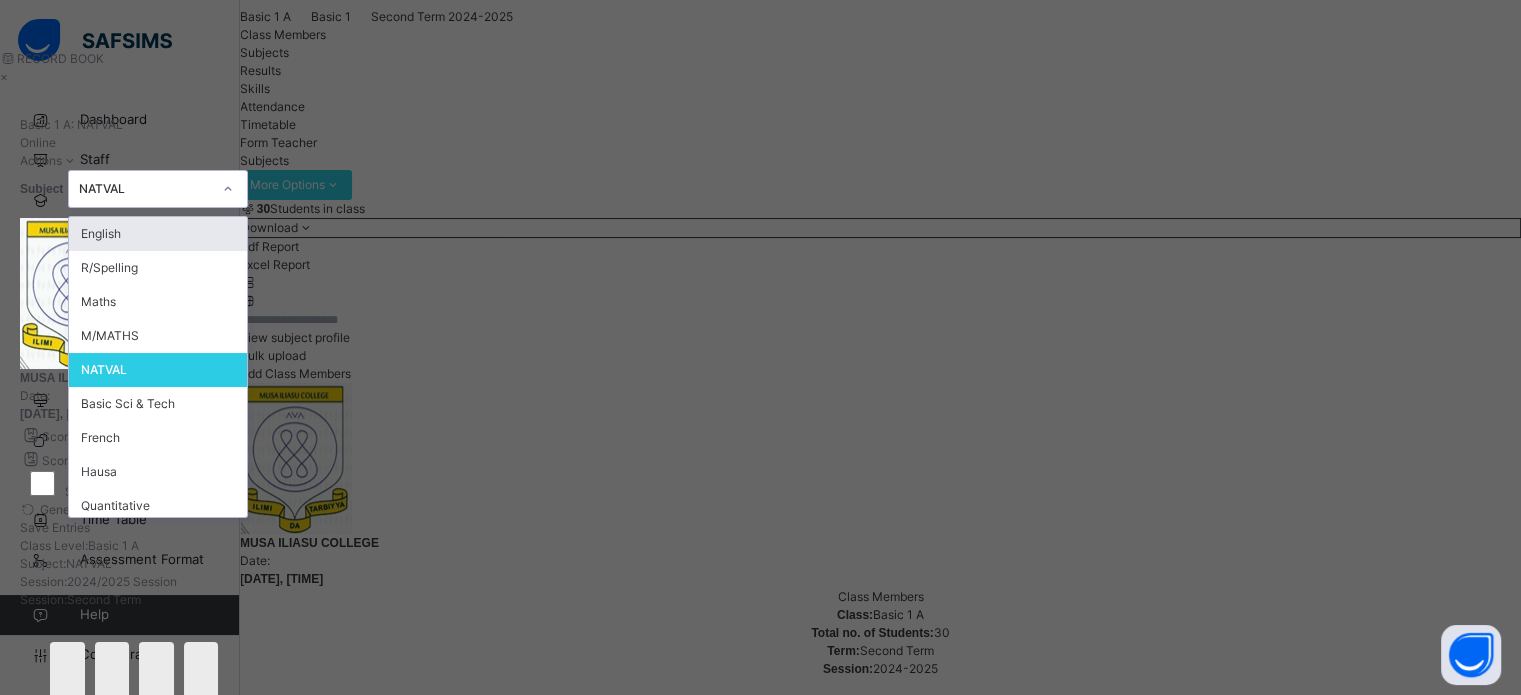 click 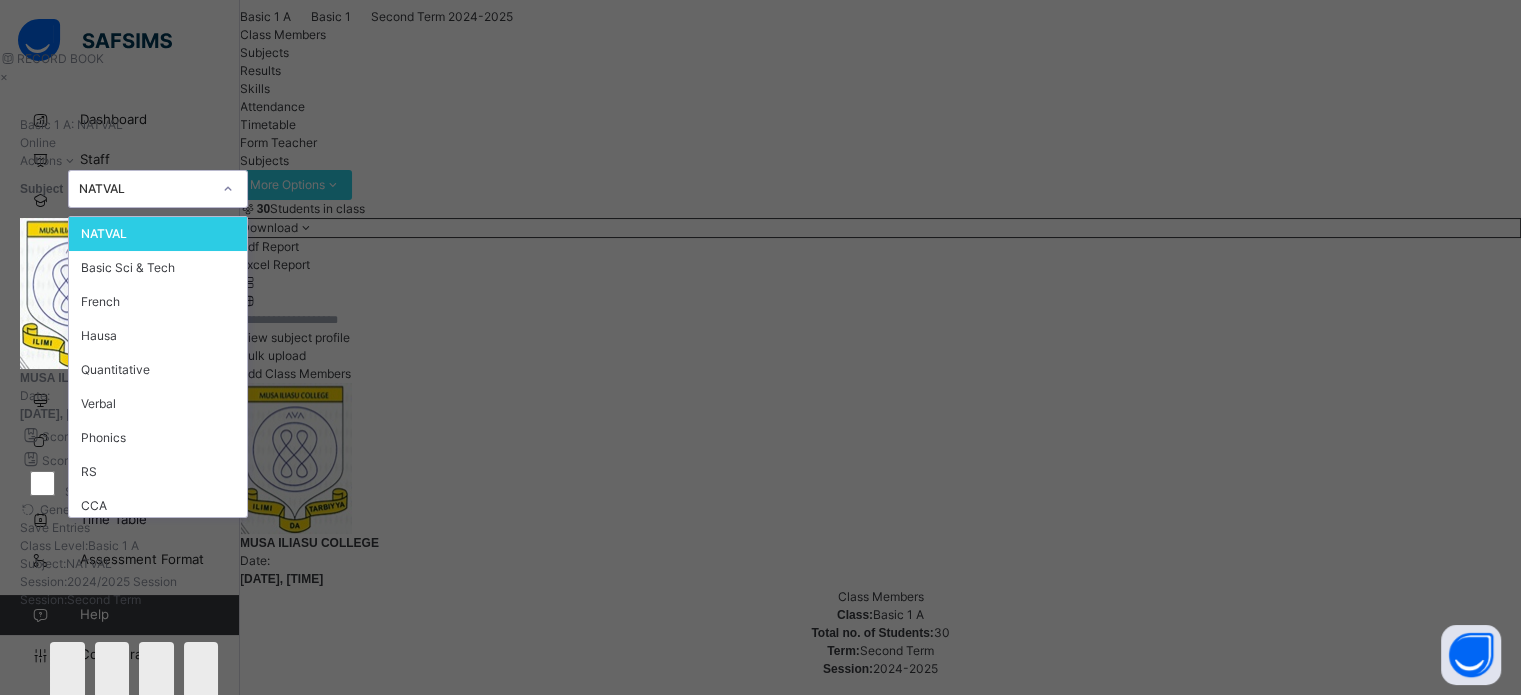 scroll, scrollTop: 142, scrollLeft: 0, axis: vertical 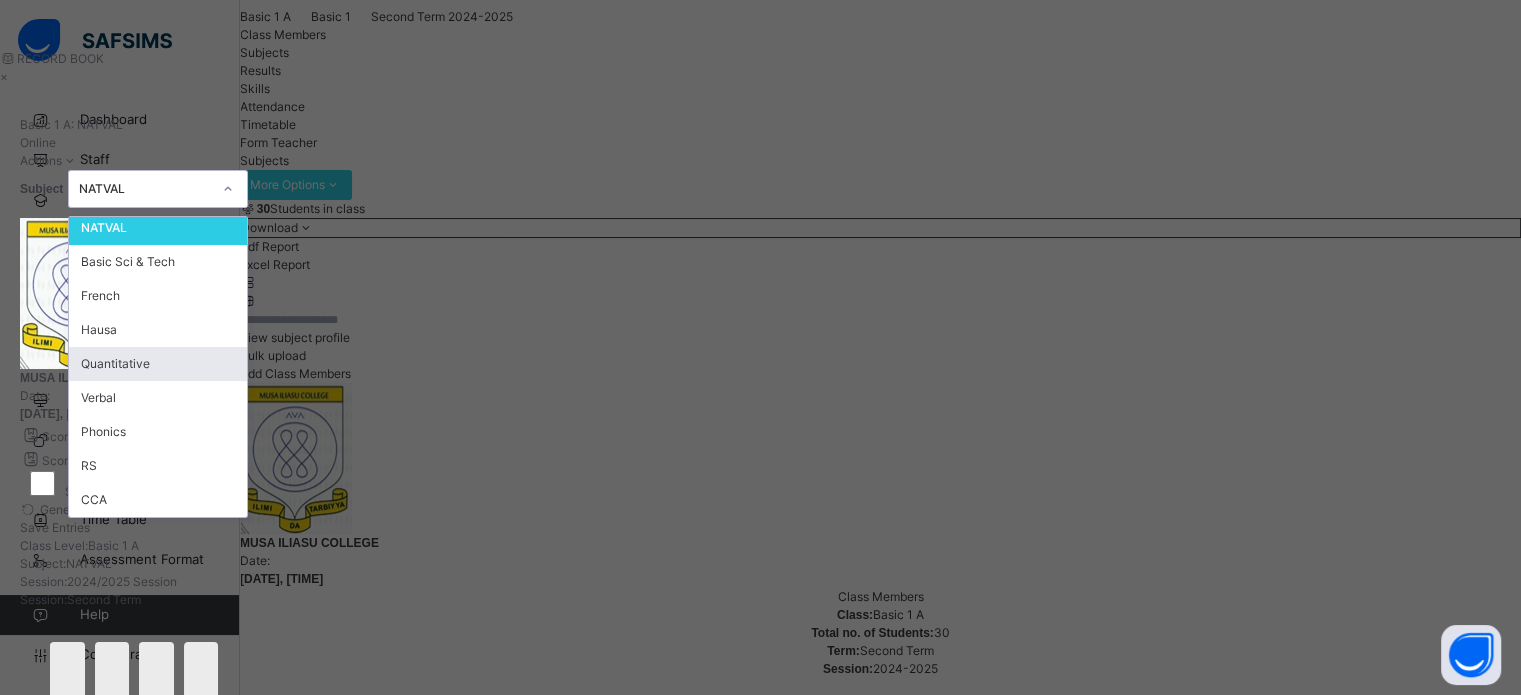click on "Quantitative" at bounding box center [158, 364] 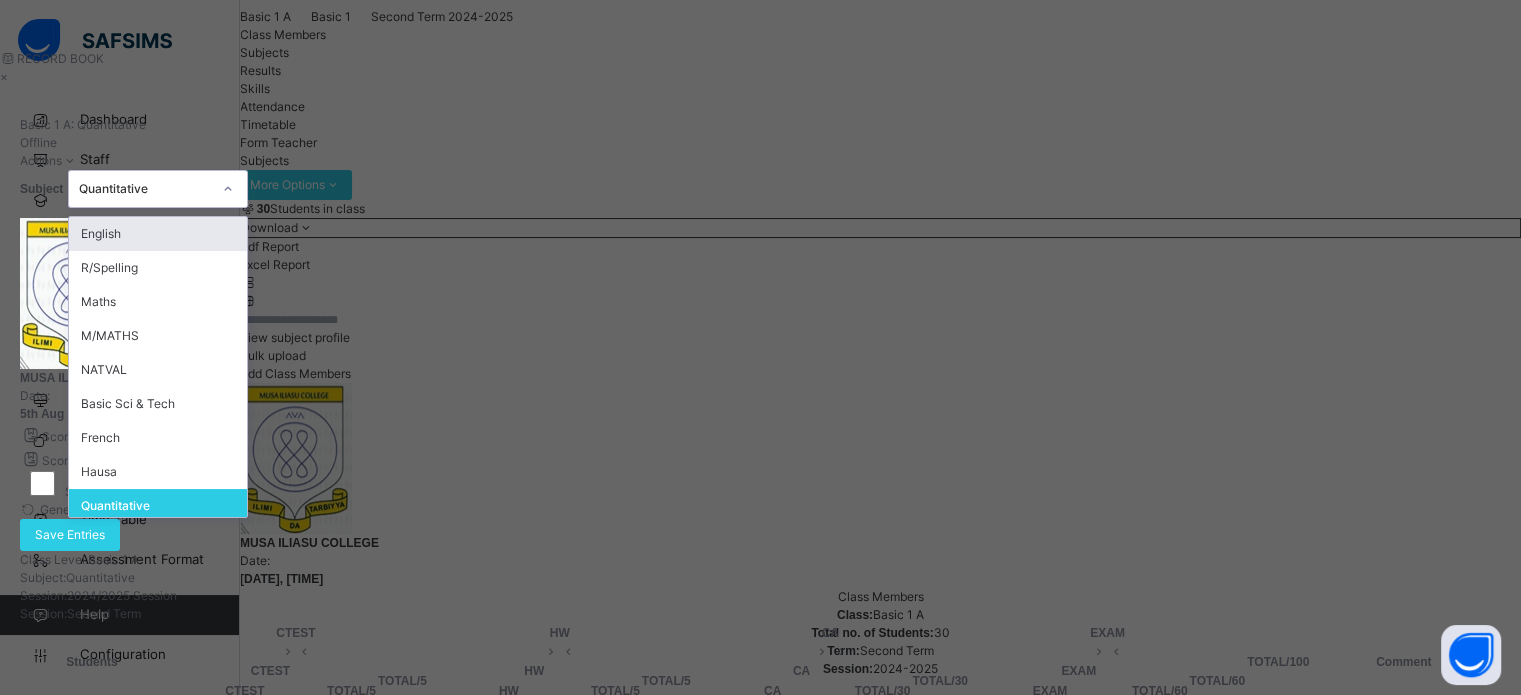 click on "Quantitative" at bounding box center [145, 189] 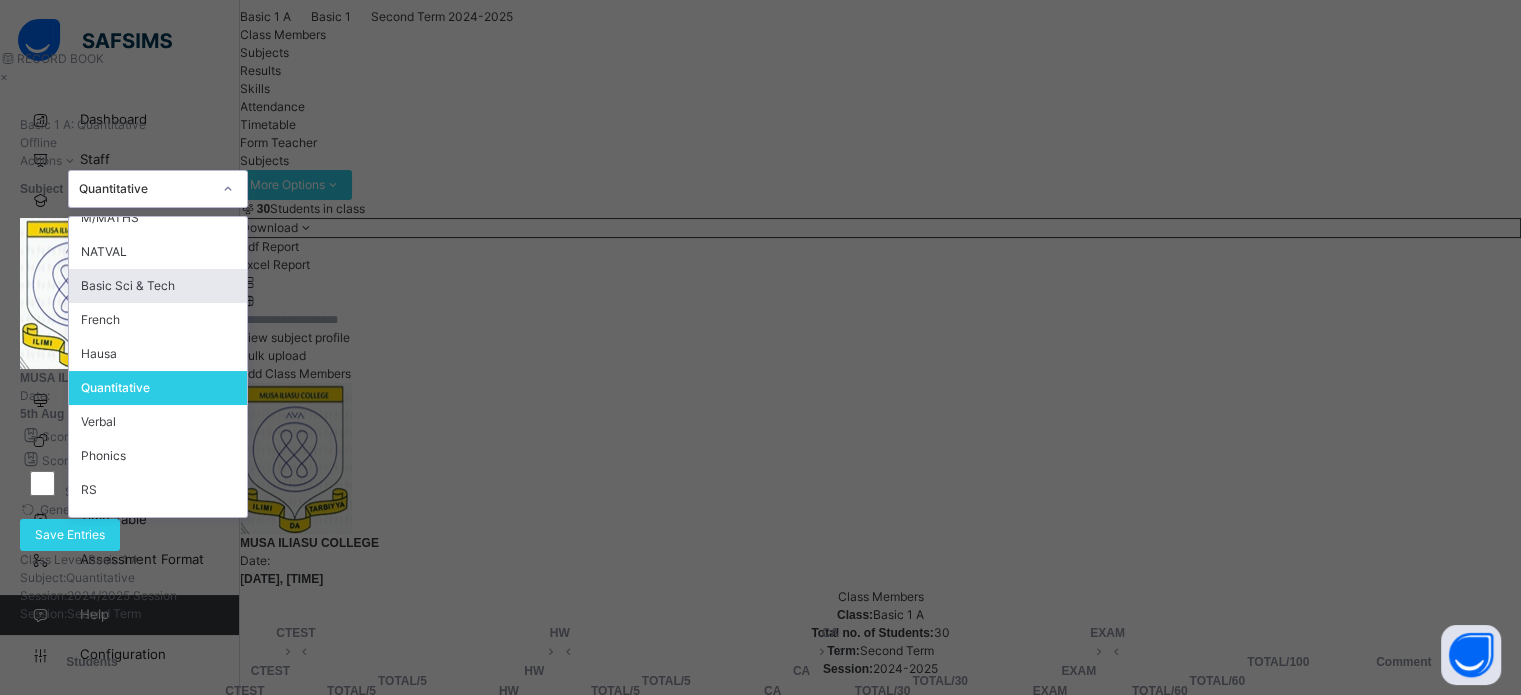 scroll, scrollTop: 122, scrollLeft: 0, axis: vertical 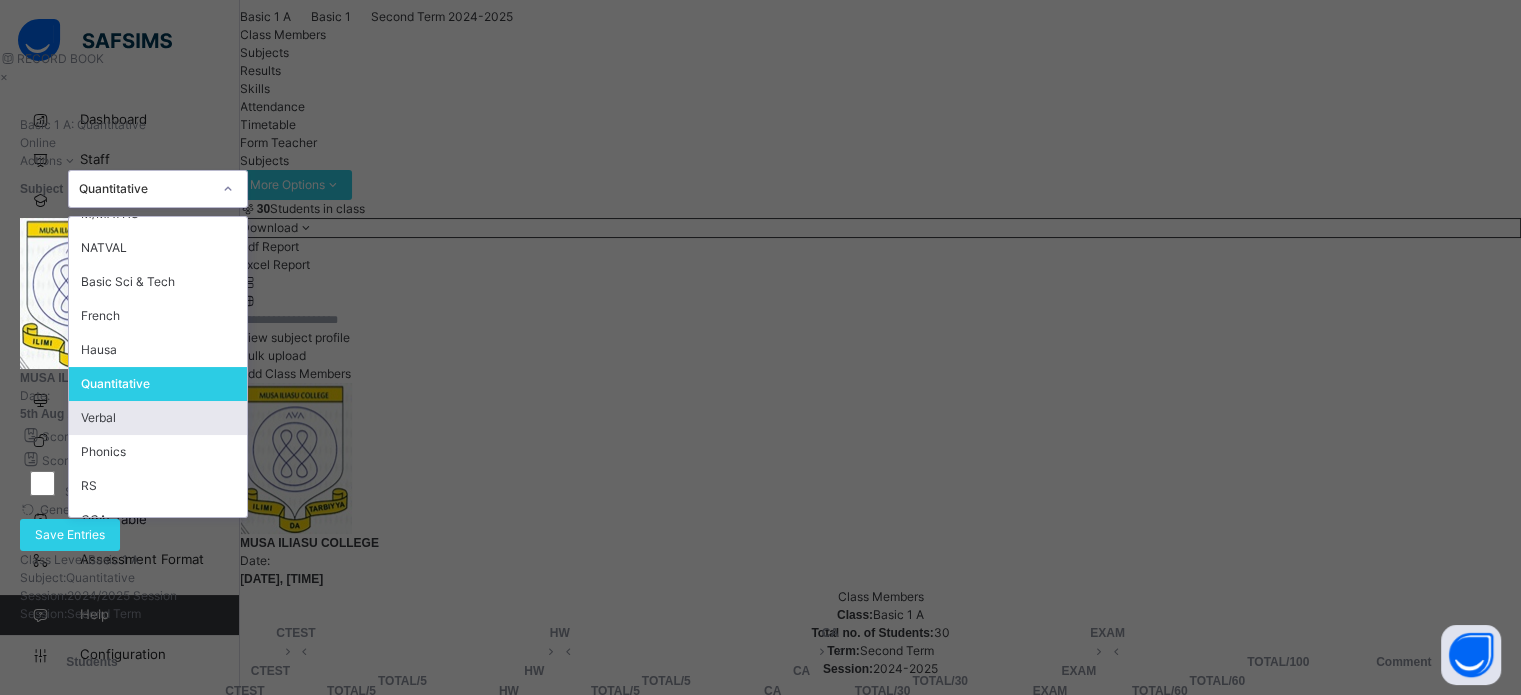 click on "Verbal" at bounding box center [158, 418] 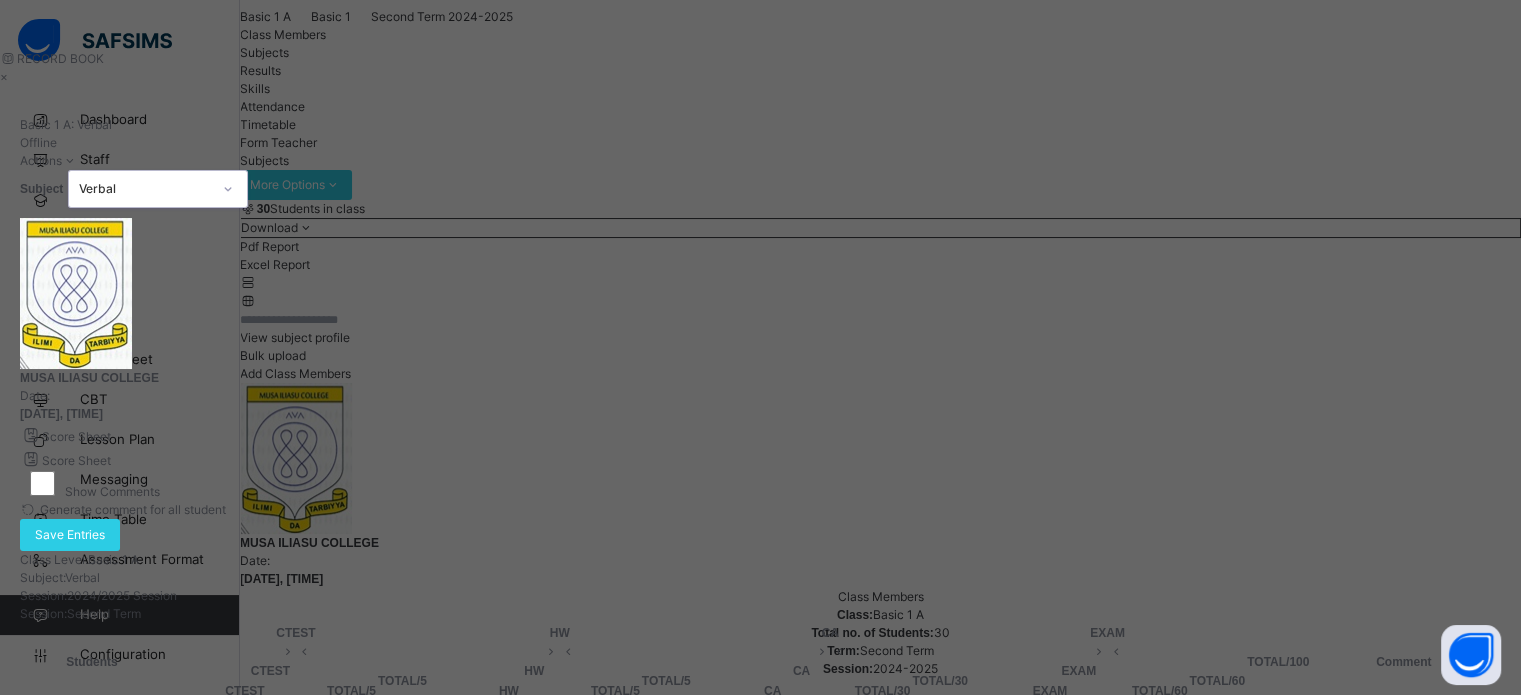 click at bounding box center [245, 771] 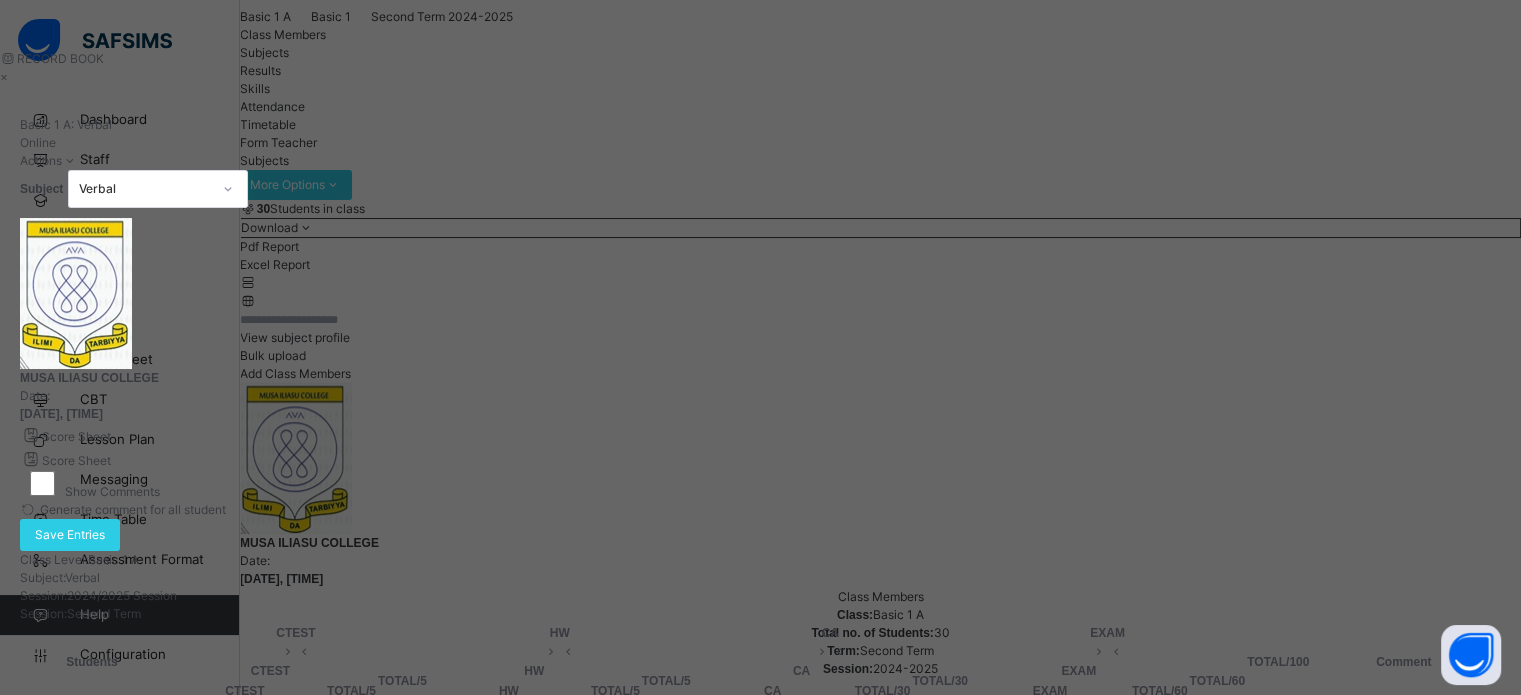 click on "Generate comment for all student   Save Entries" at bounding box center [760, 526] 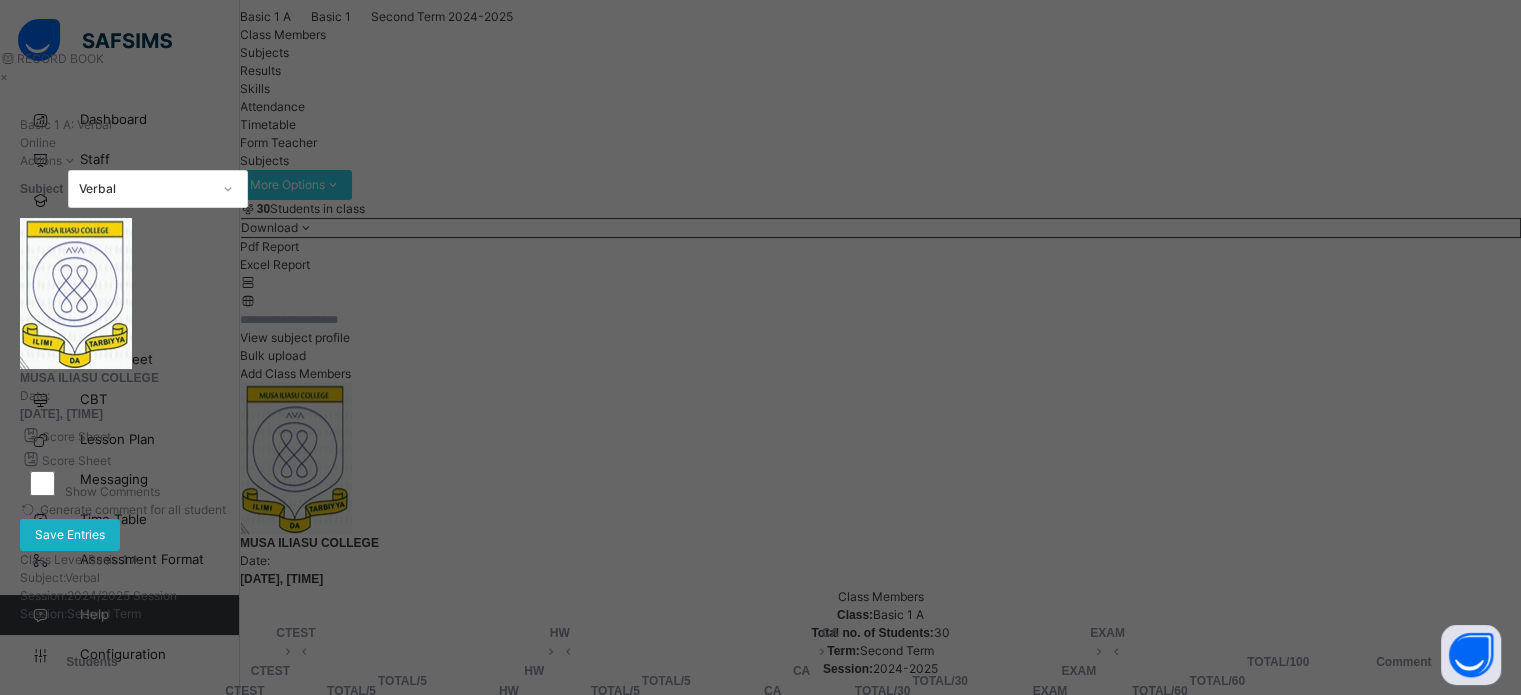 click on "Save Entries" at bounding box center (70, 535) 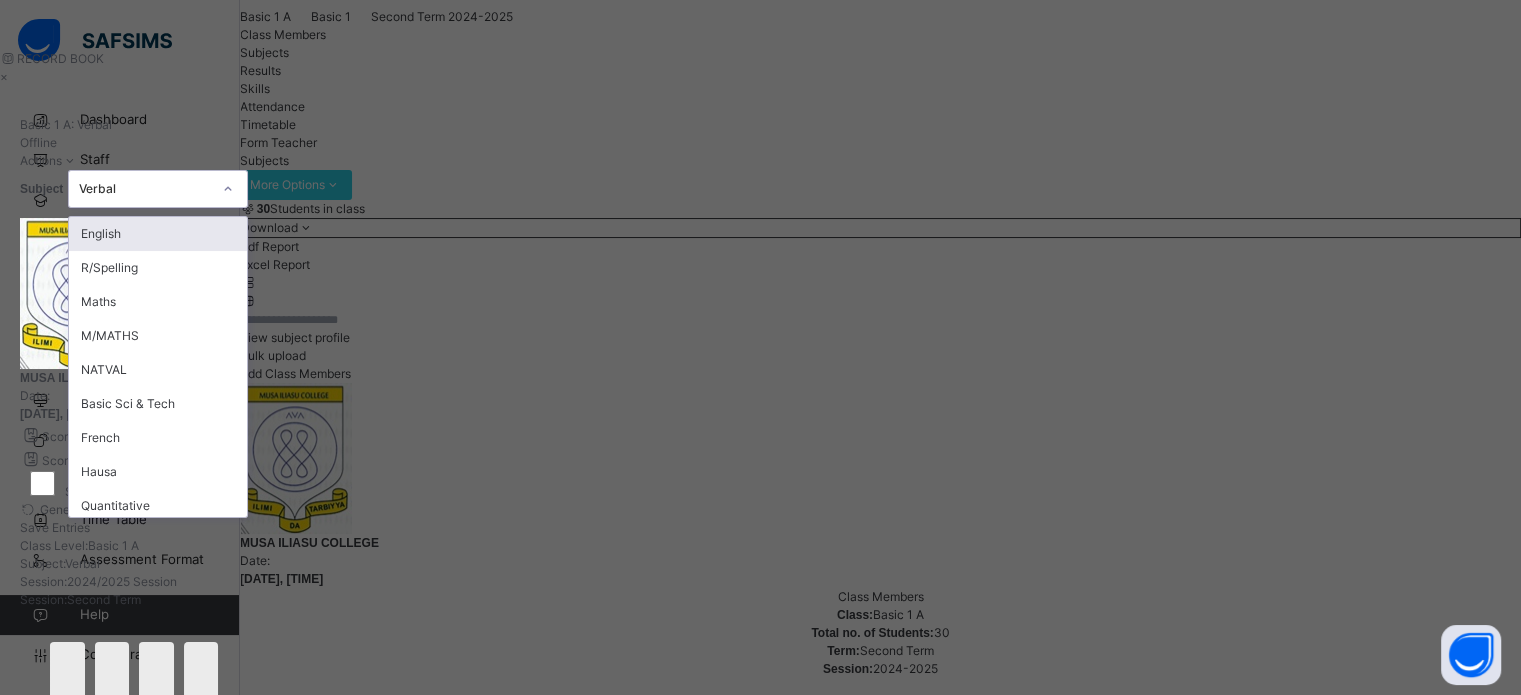 click on "Verbal" at bounding box center (145, 189) 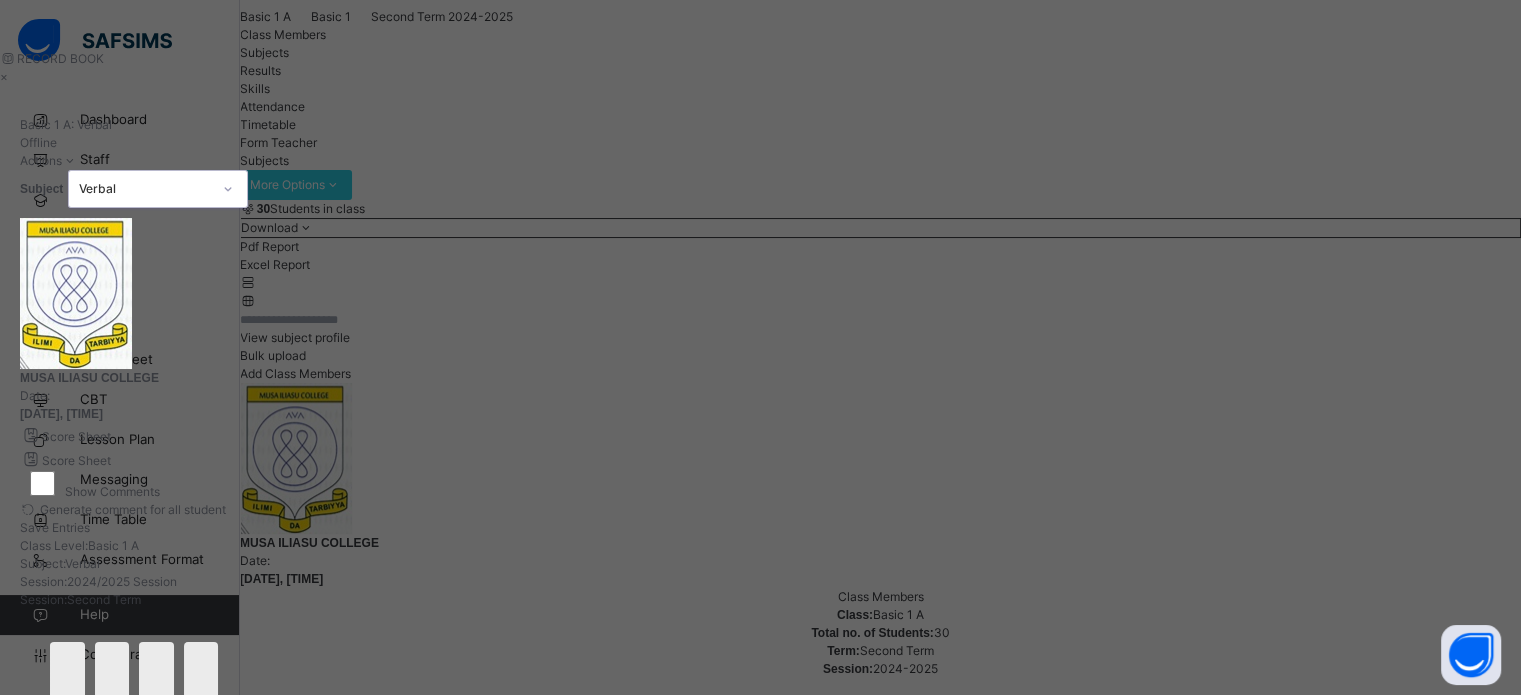 click on "Verbal" at bounding box center (145, 189) 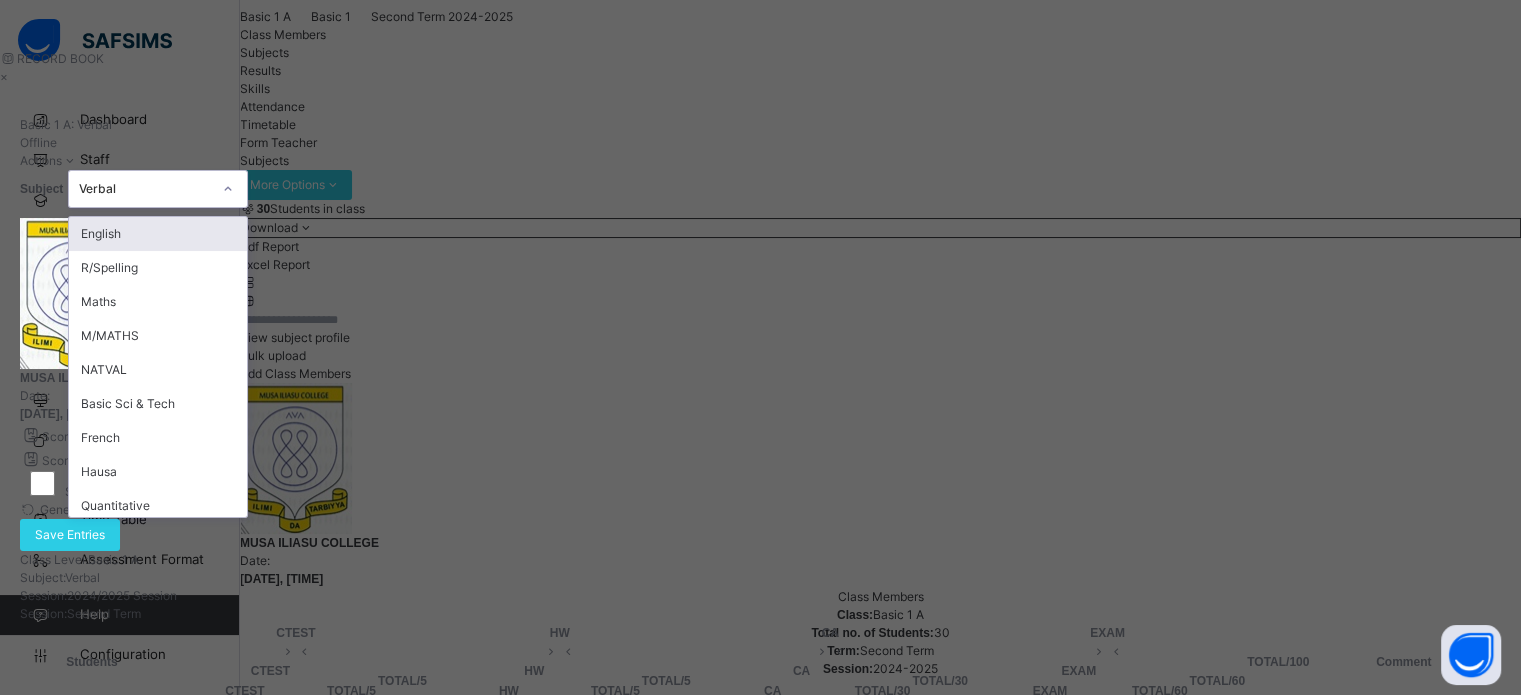 click on "Verbal" at bounding box center (145, 189) 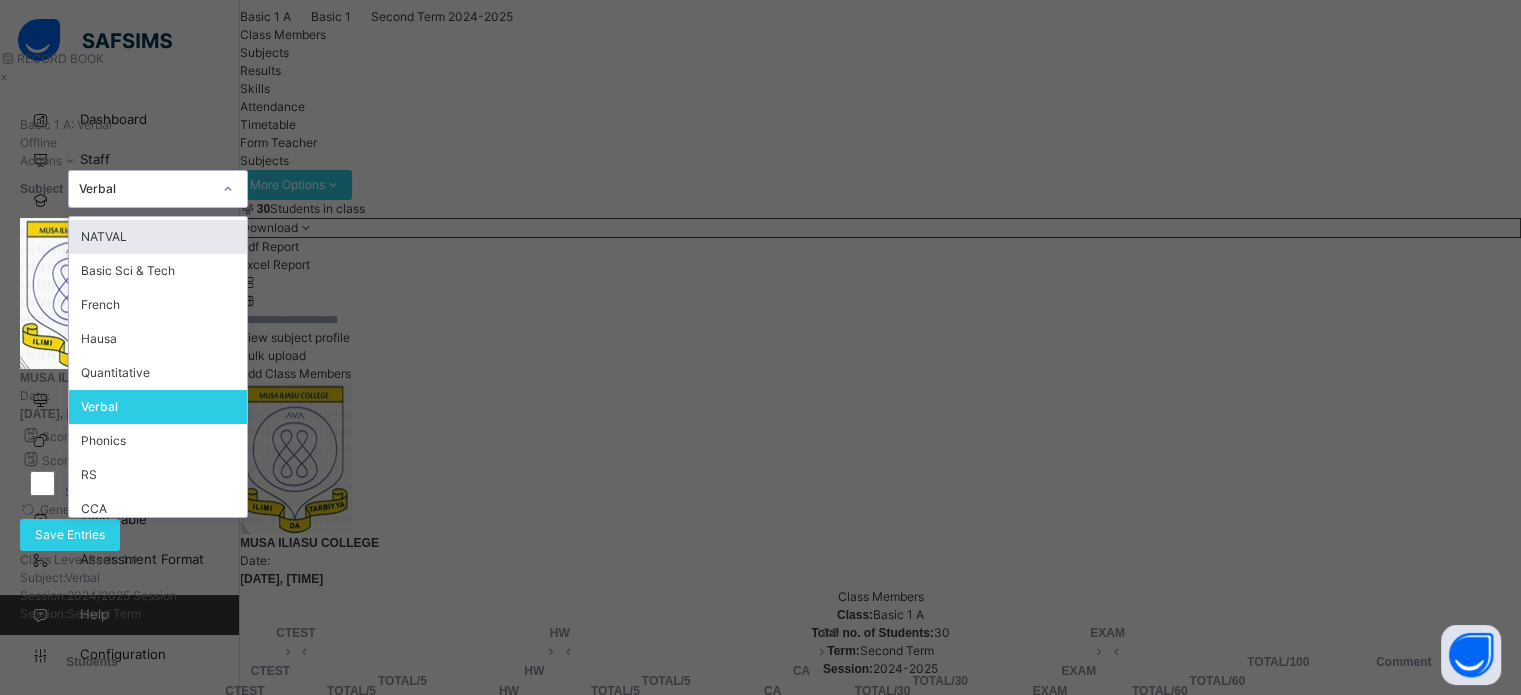 scroll, scrollTop: 142, scrollLeft: 0, axis: vertical 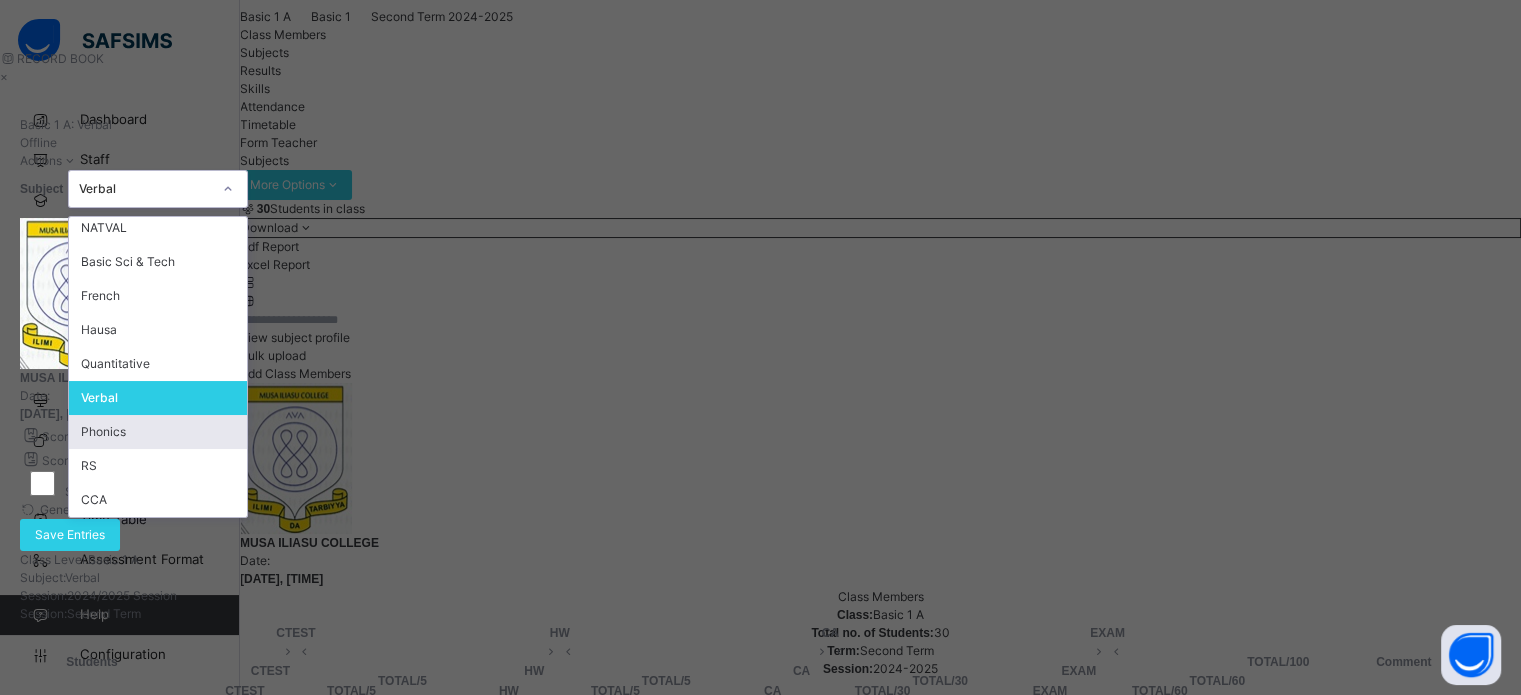 click on "Phonics" at bounding box center [158, 432] 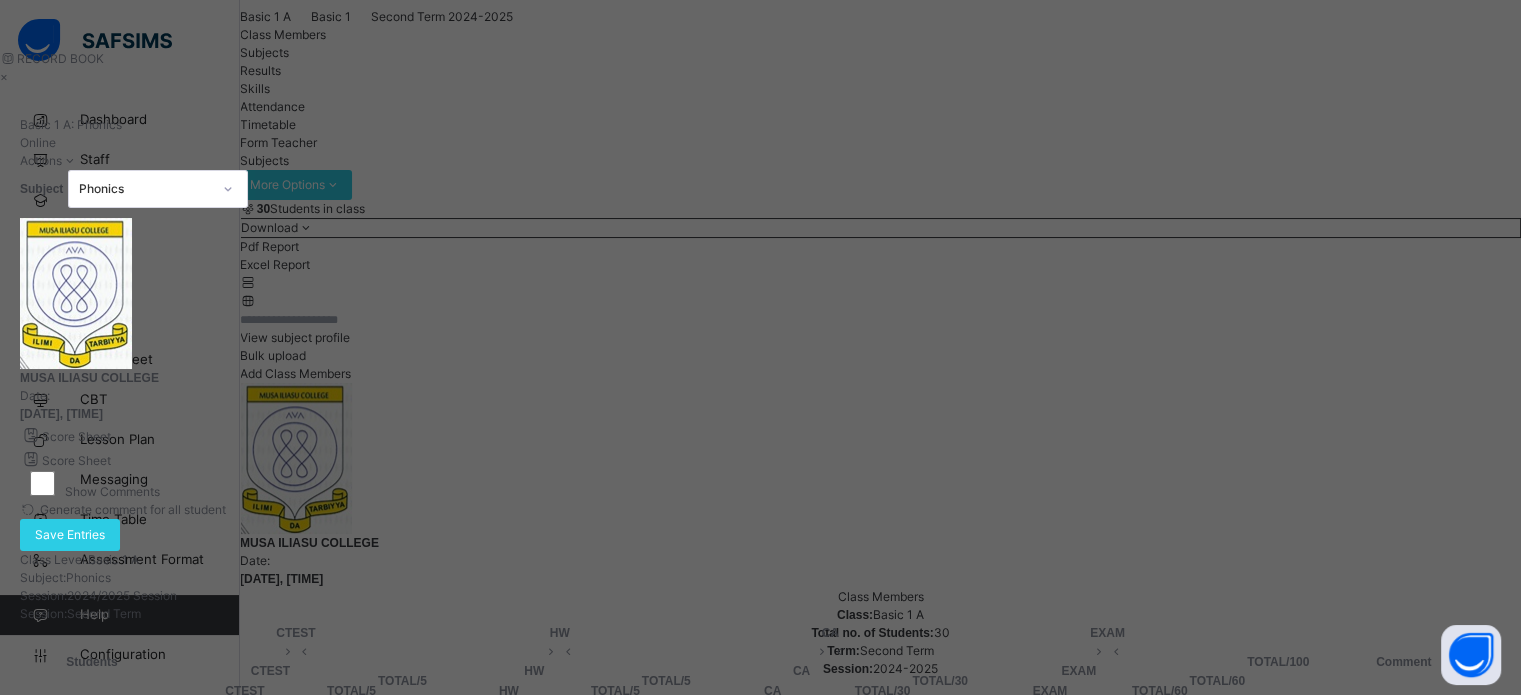 click at bounding box center (245, 771) 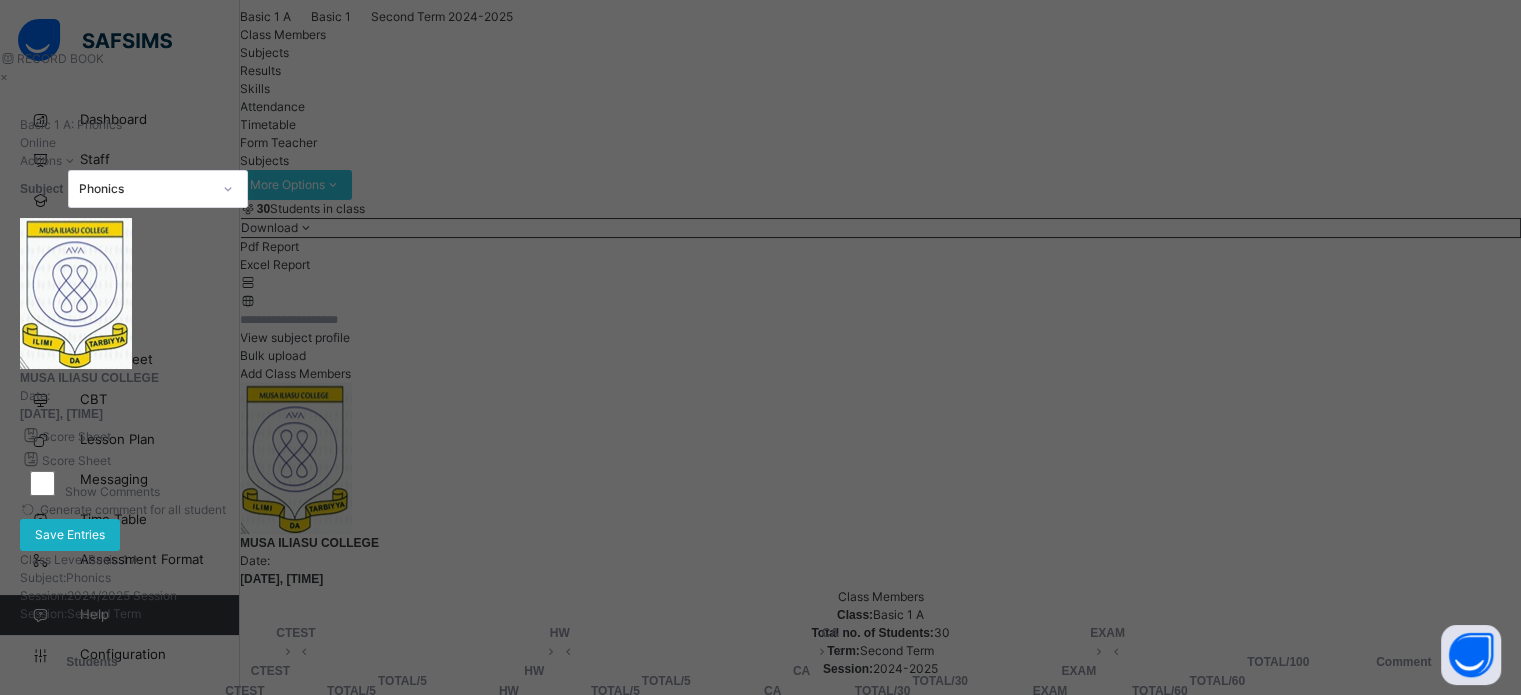 click on "Save Entries" at bounding box center (70, 535) 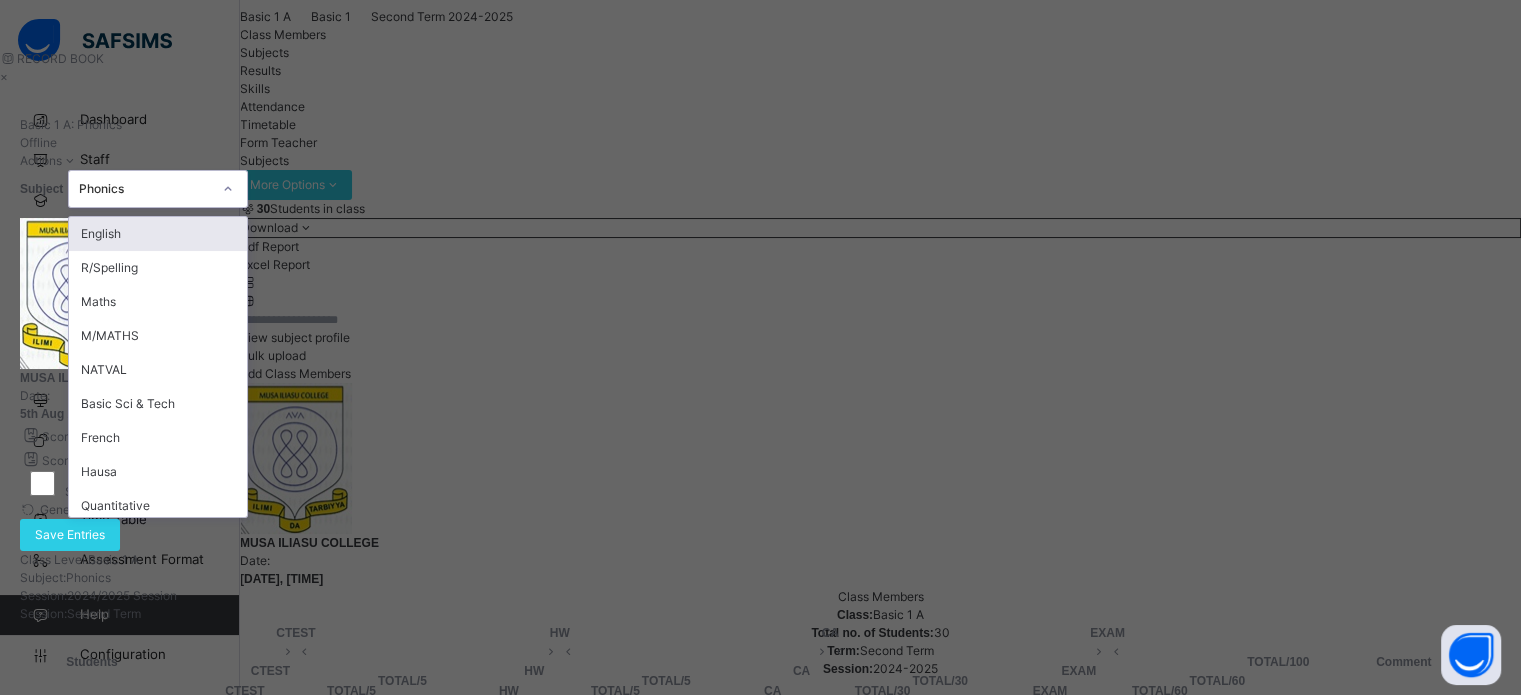click on "Phonics" at bounding box center [158, 189] 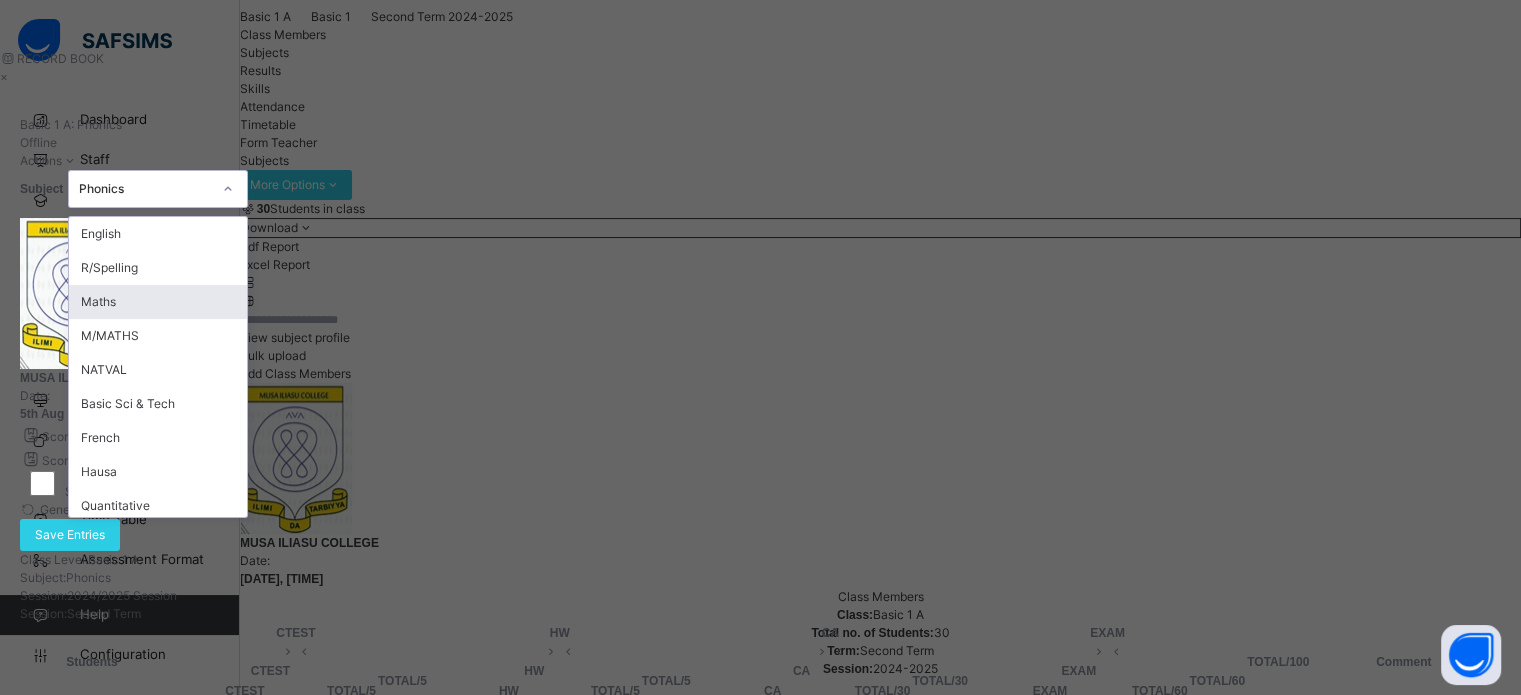 scroll, scrollTop: 142, scrollLeft: 0, axis: vertical 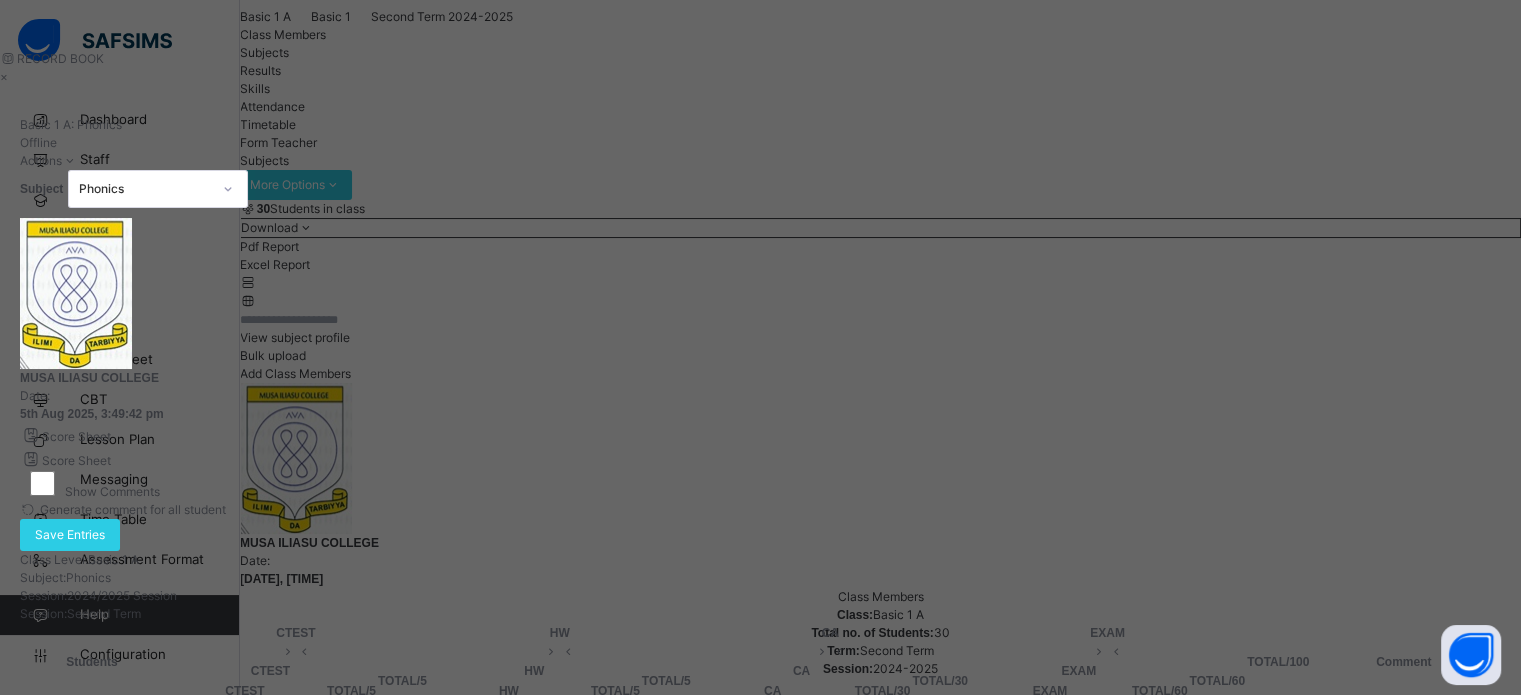 drag, startPoint x: 1501, startPoint y: 426, endPoint x: 1496, endPoint y: 381, distance: 45.276924 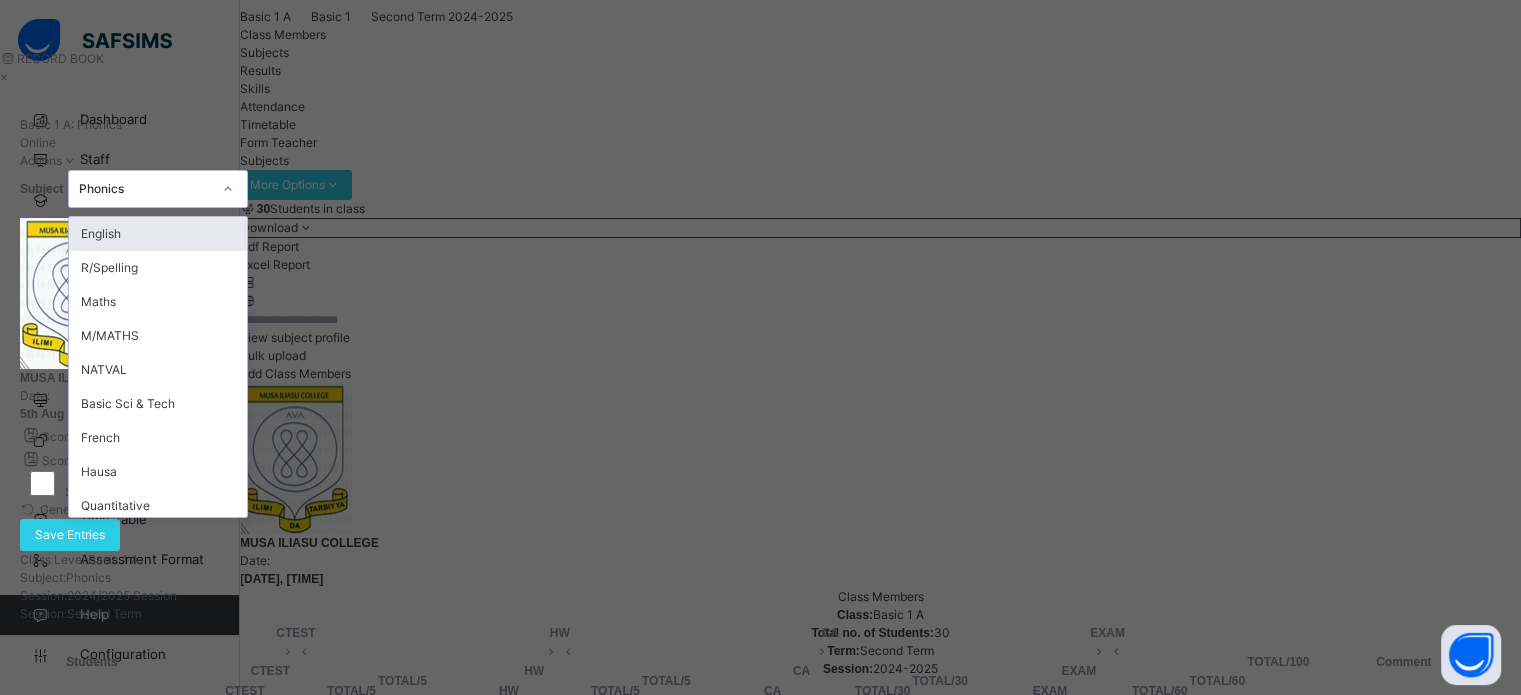 click 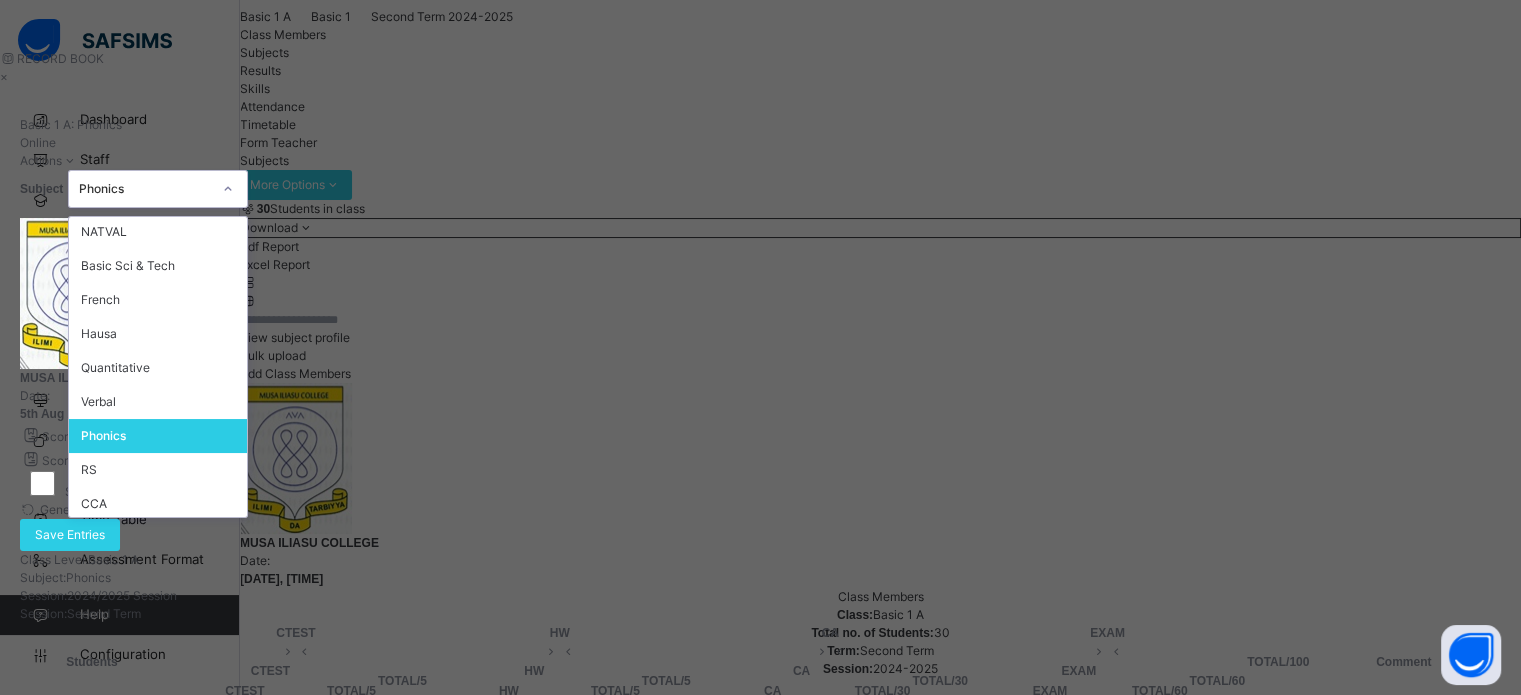 scroll, scrollTop: 142, scrollLeft: 0, axis: vertical 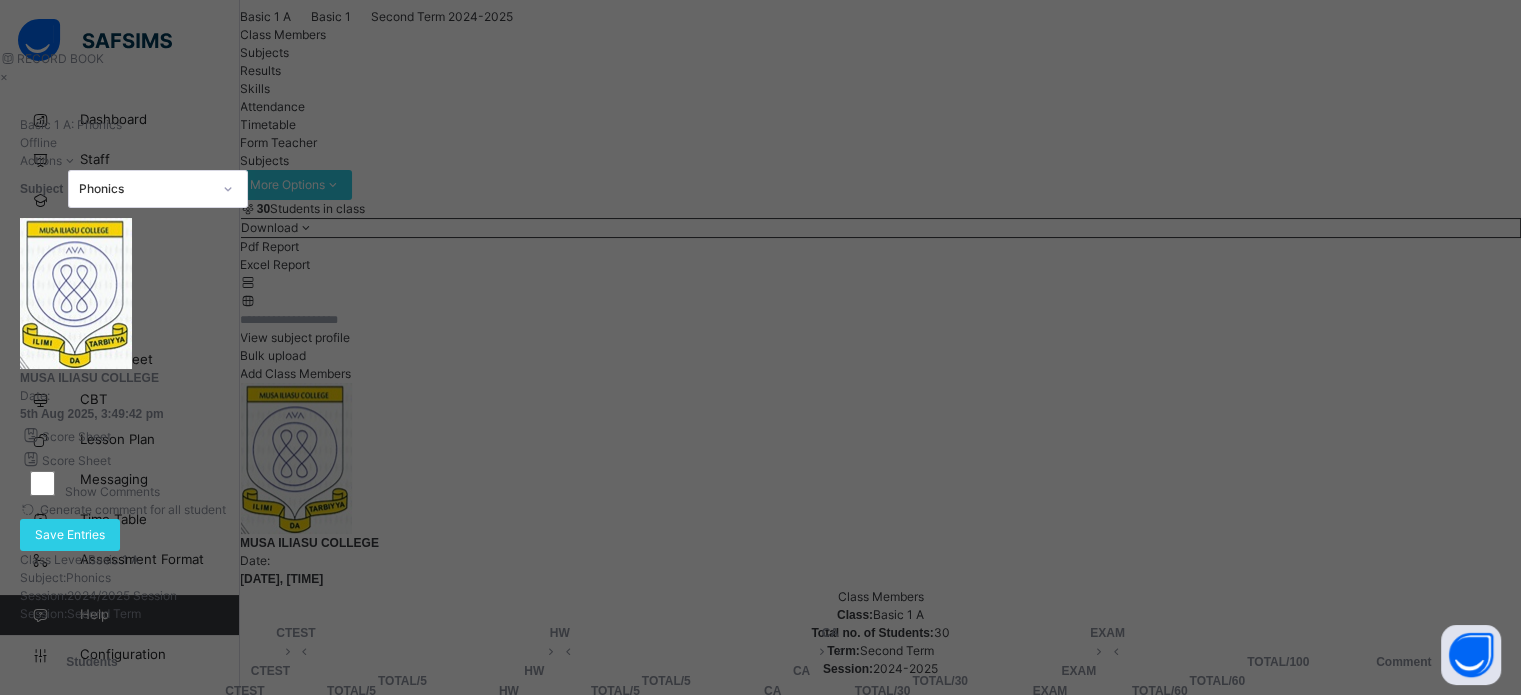 click on "Score Sheet Score Sheet Show Comments   Generate comment for all student   Save Entries Class Level:  Basic  1   A Subject:  Phonics Session:  2024/2025 Session Session:  Second Term Students CTEST HW CA EXAM TOTAL /100 Comment CTEST TOTAL / 5 HW TOTAL / 5 CA TOTAL / 30 EXAM TOTAL / 60 CTEST TOTAL / 5 HW TOTAL / 5 CA TOTAL / 30 EXAM TOTAL / 60 [LAST] [LAST] [LAST]  [ID] [LAST] [LAST] [LAST]  [ID] * 2.50 2.50 * 5.00 5.00 ** 30.00 30.00 ** 60.00 60.00 97.50 Generate comment 0 / 250   ×   Subject Teacher’s Comment Generate and see in full the comment developed by the AI with an option to regenerate the comment JS [LAST] [LAST] [LAST]    [ID]   Total 97.50  / 100.00 Sims Bot   Regenerate     Use this comment   [LAST] [LAST] [LAST]  [ID] [LAST] [LAST] [LAST]  [ID] * 5.00 5.00 * 5.00 5.00 ** 30.00 30.00 ** 30.00 30.00 70.00 Generate comment 0 / 250   ×   Subject Teacher’s Comment JS [LAST] [LAST] [LAST]    [ID]   Total 70.00  / 100.00 Sims Bot" at bounding box center (760, 773) 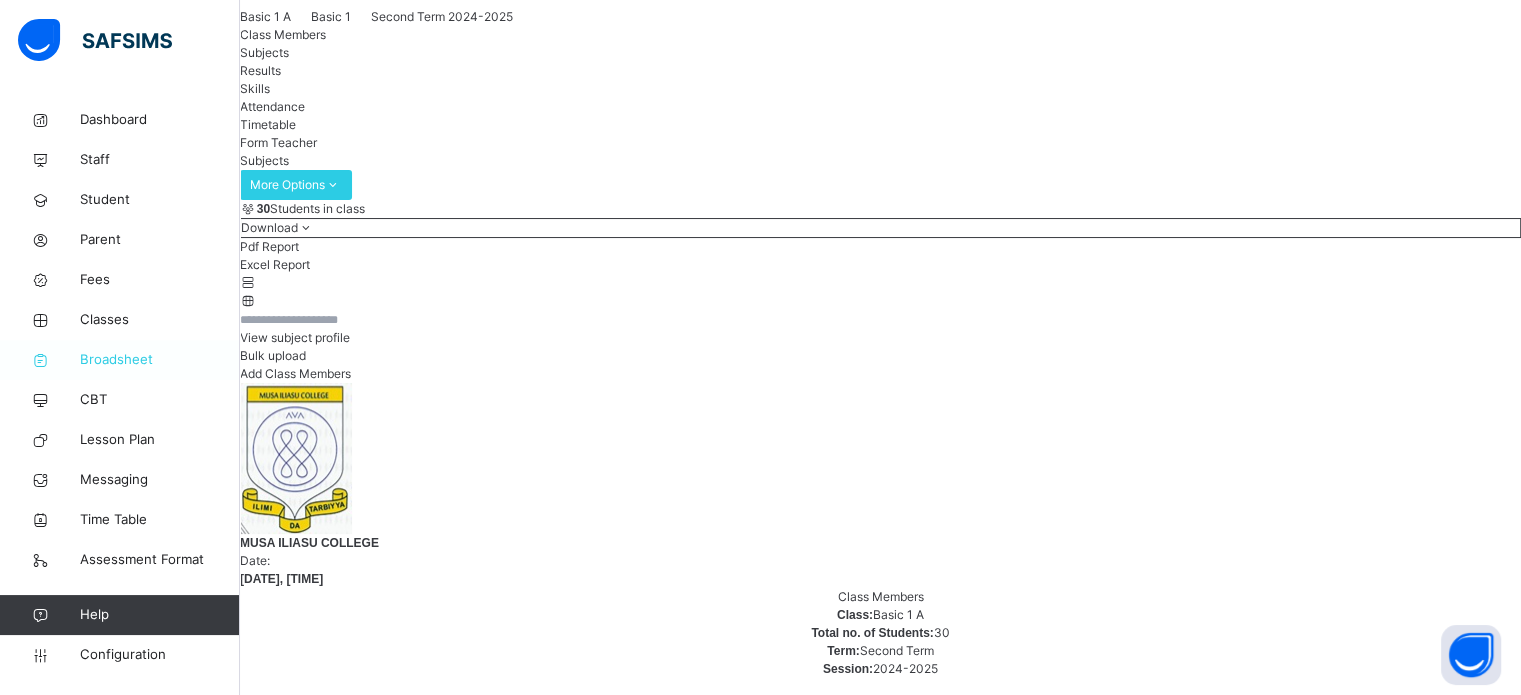 click on "Broadsheet" at bounding box center [160, 360] 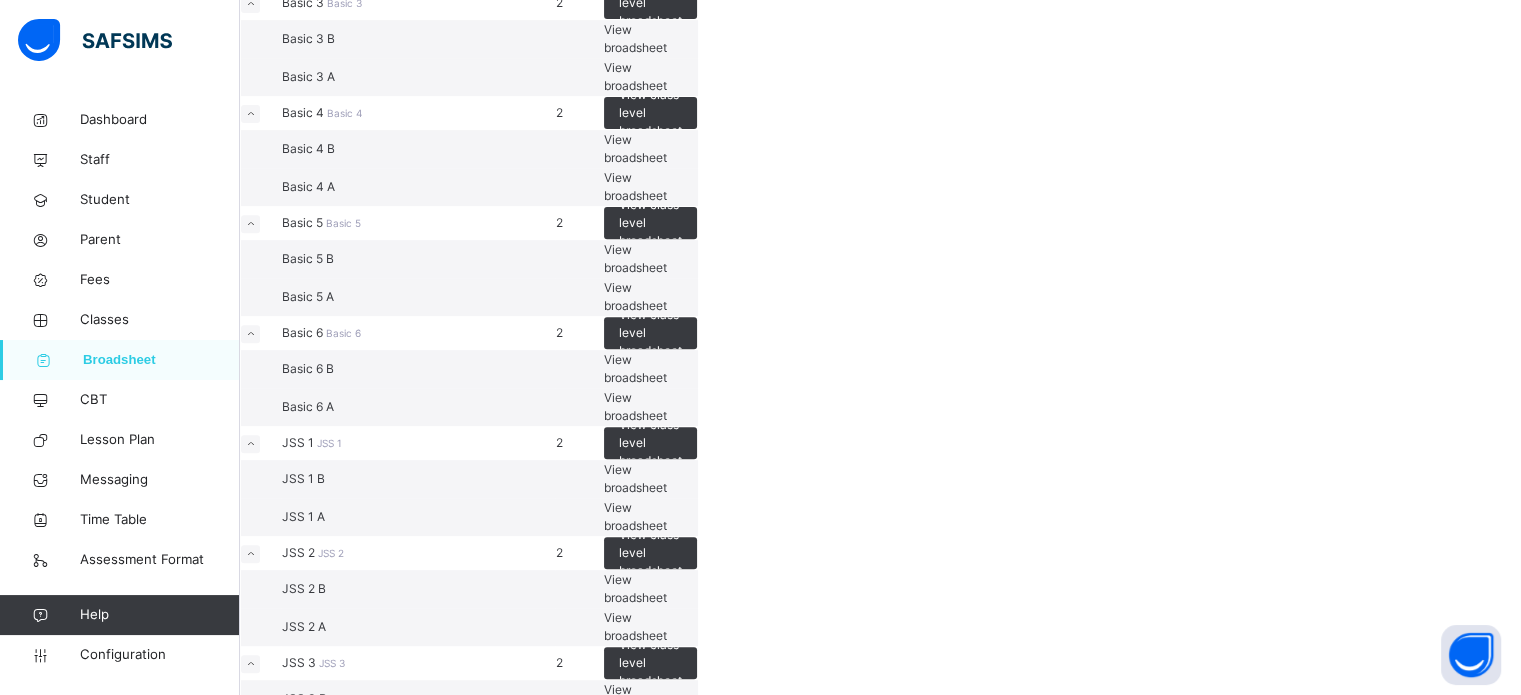 scroll, scrollTop: 722, scrollLeft: 0, axis: vertical 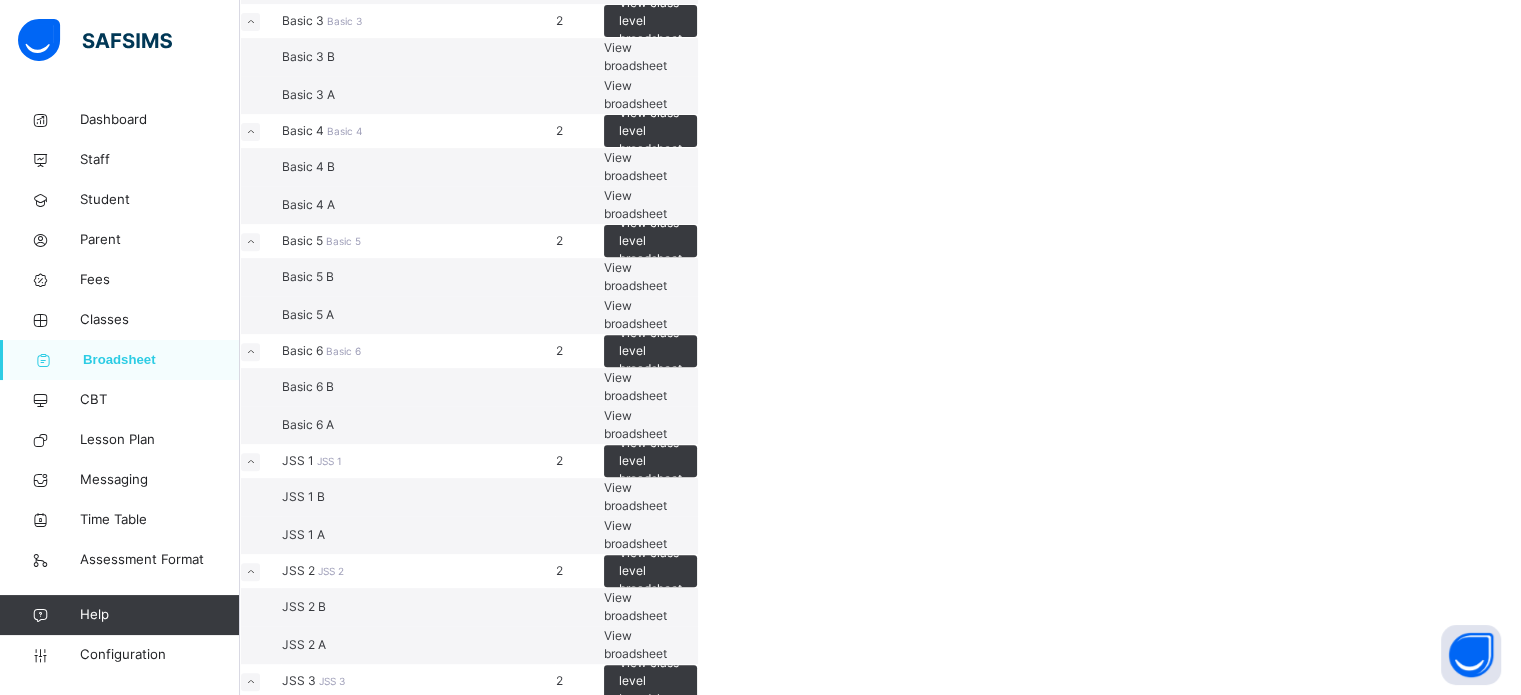 click on "View broadsheet" at bounding box center (635, -126) 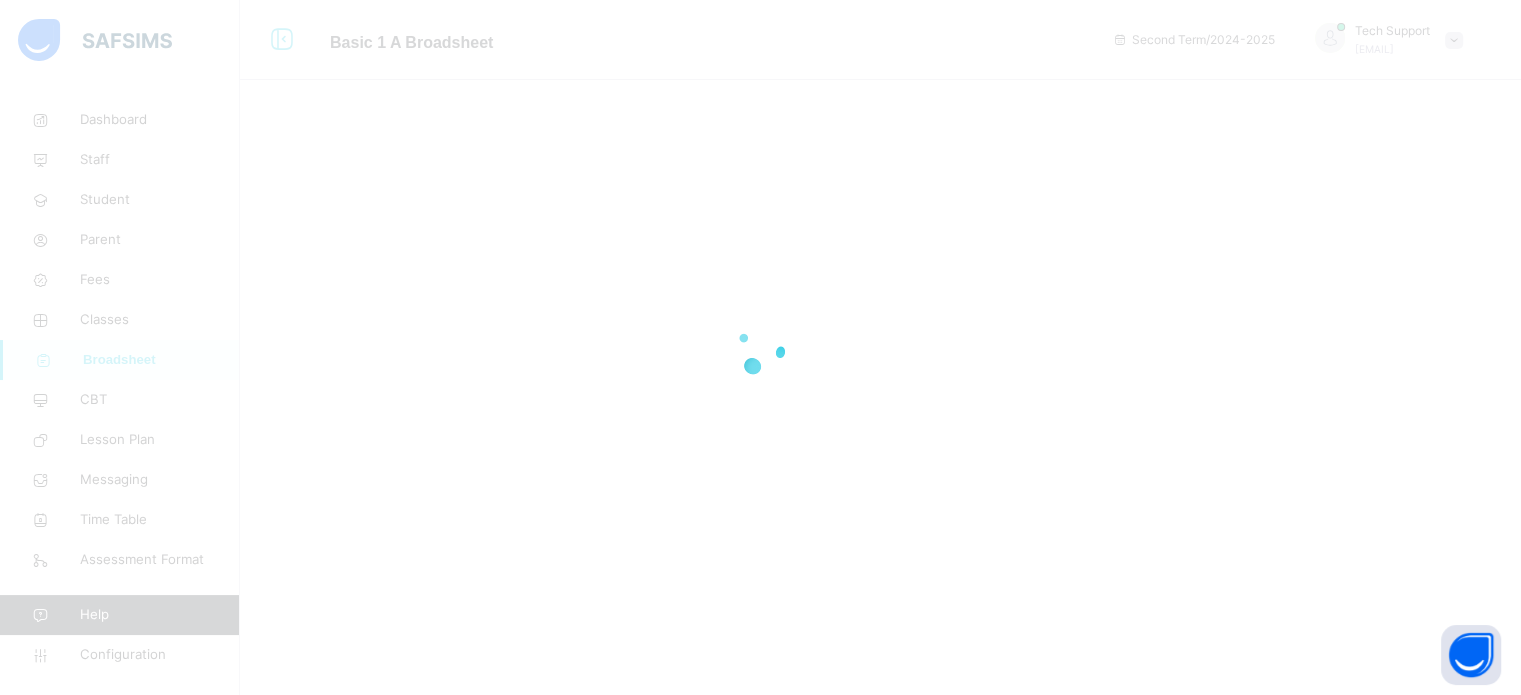 scroll, scrollTop: 0, scrollLeft: 0, axis: both 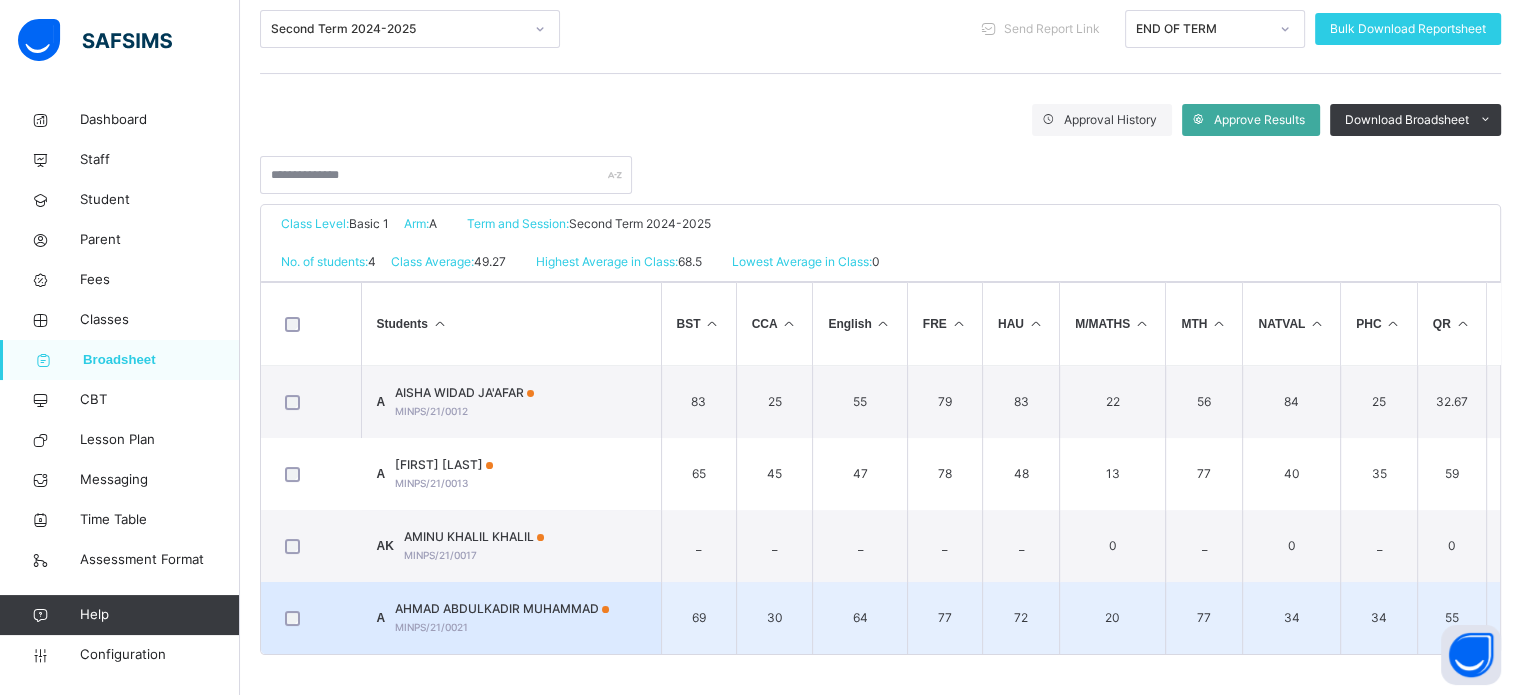 click on "AHMAD ABDULKADIR MUHAMMAD    MINPS/21/0021" at bounding box center (502, 618) 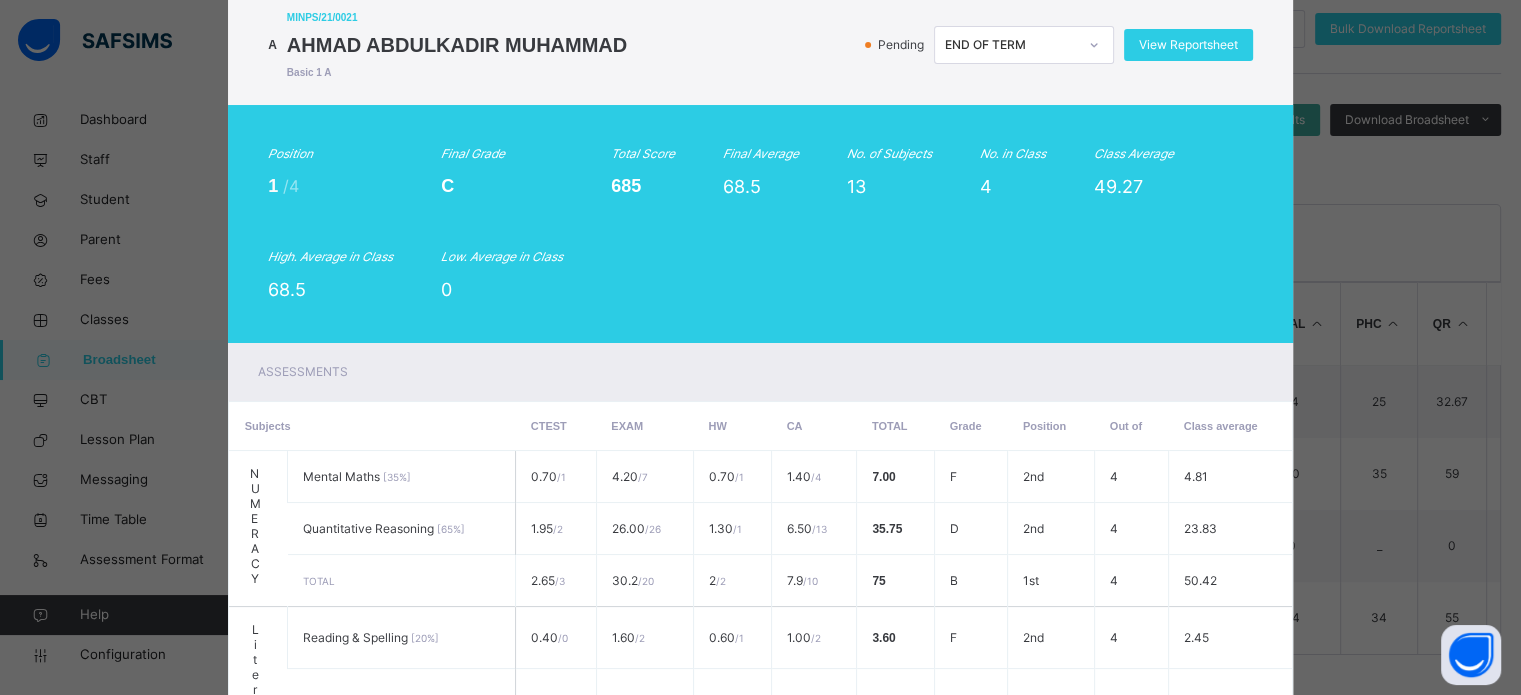 scroll, scrollTop: 49, scrollLeft: 0, axis: vertical 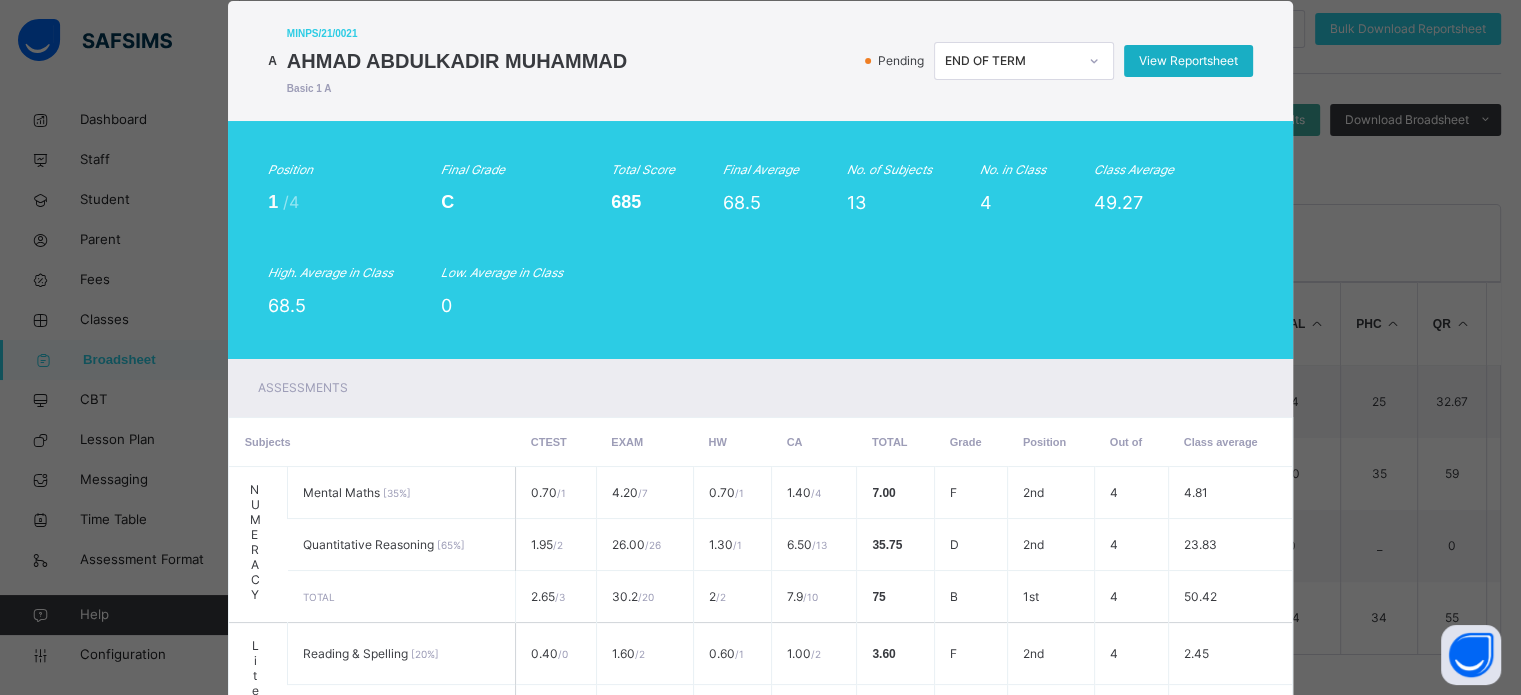 click on "View Reportsheet" at bounding box center (1188, 61) 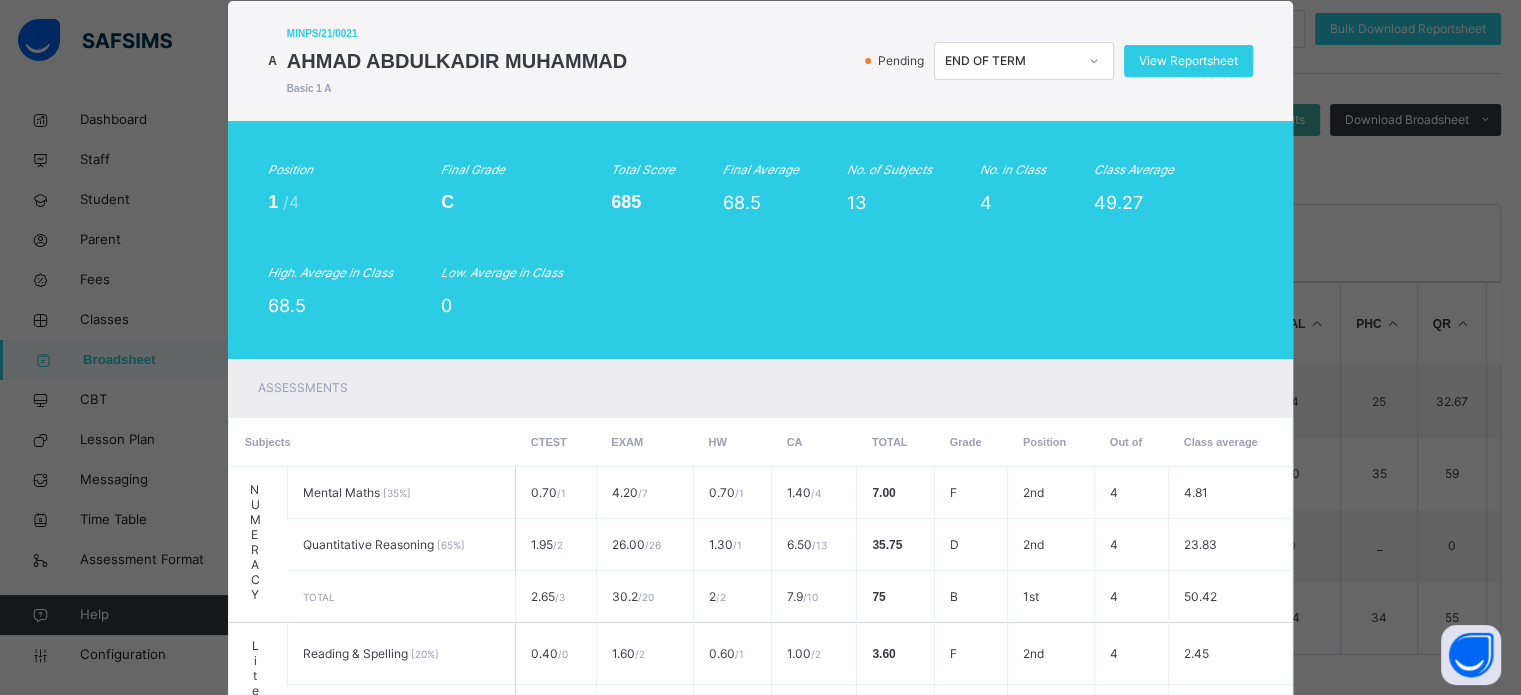 scroll, scrollTop: 896, scrollLeft: 0, axis: vertical 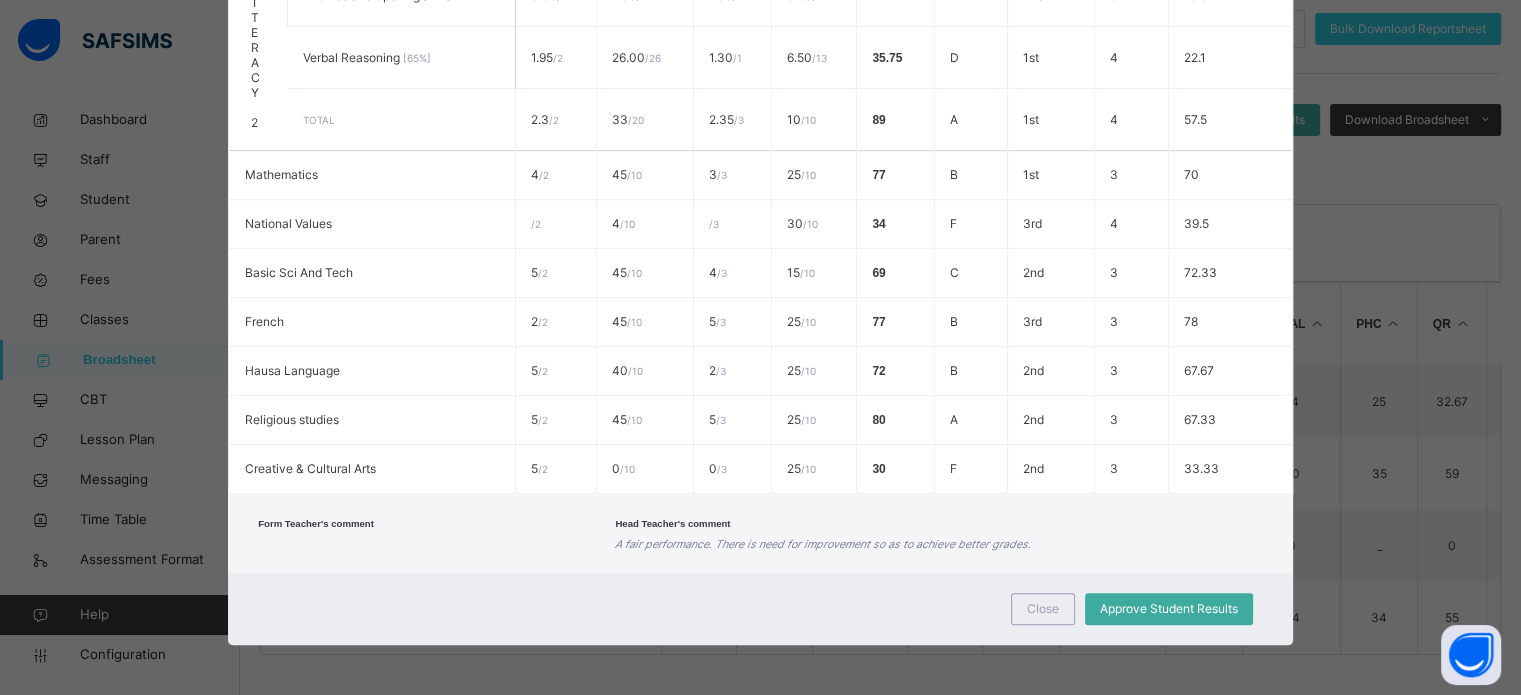 click on "Close   Approve Student Results" at bounding box center (760, 609) 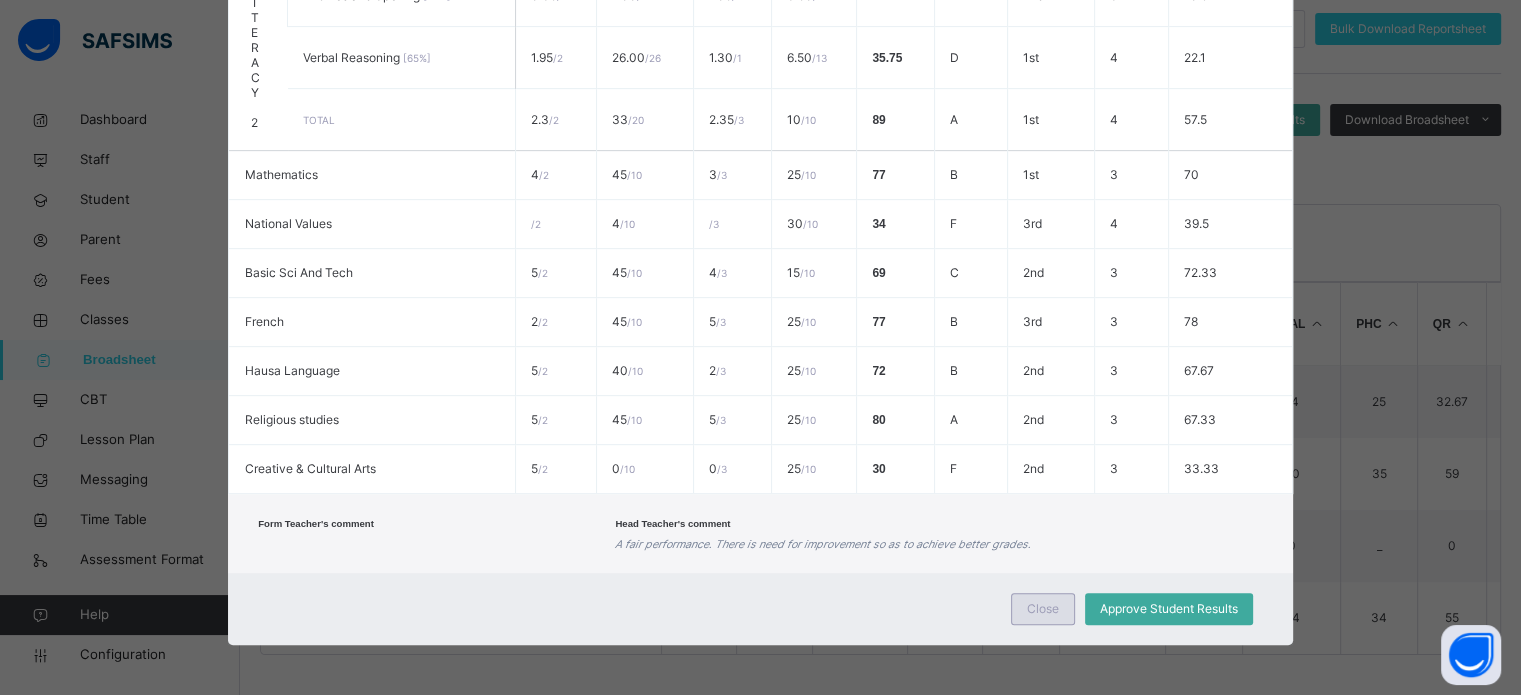 click on "Close" at bounding box center [1043, 609] 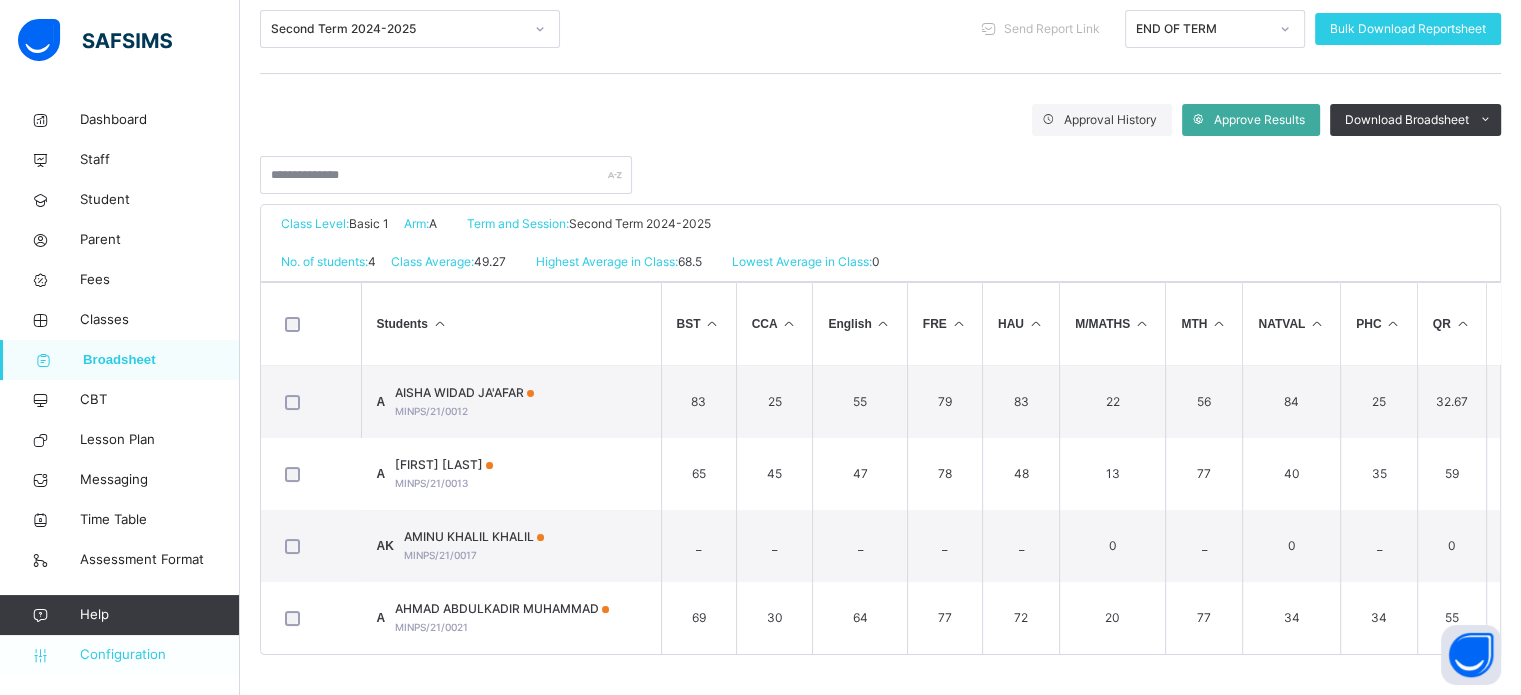 click on "Configuration" at bounding box center [159, 655] 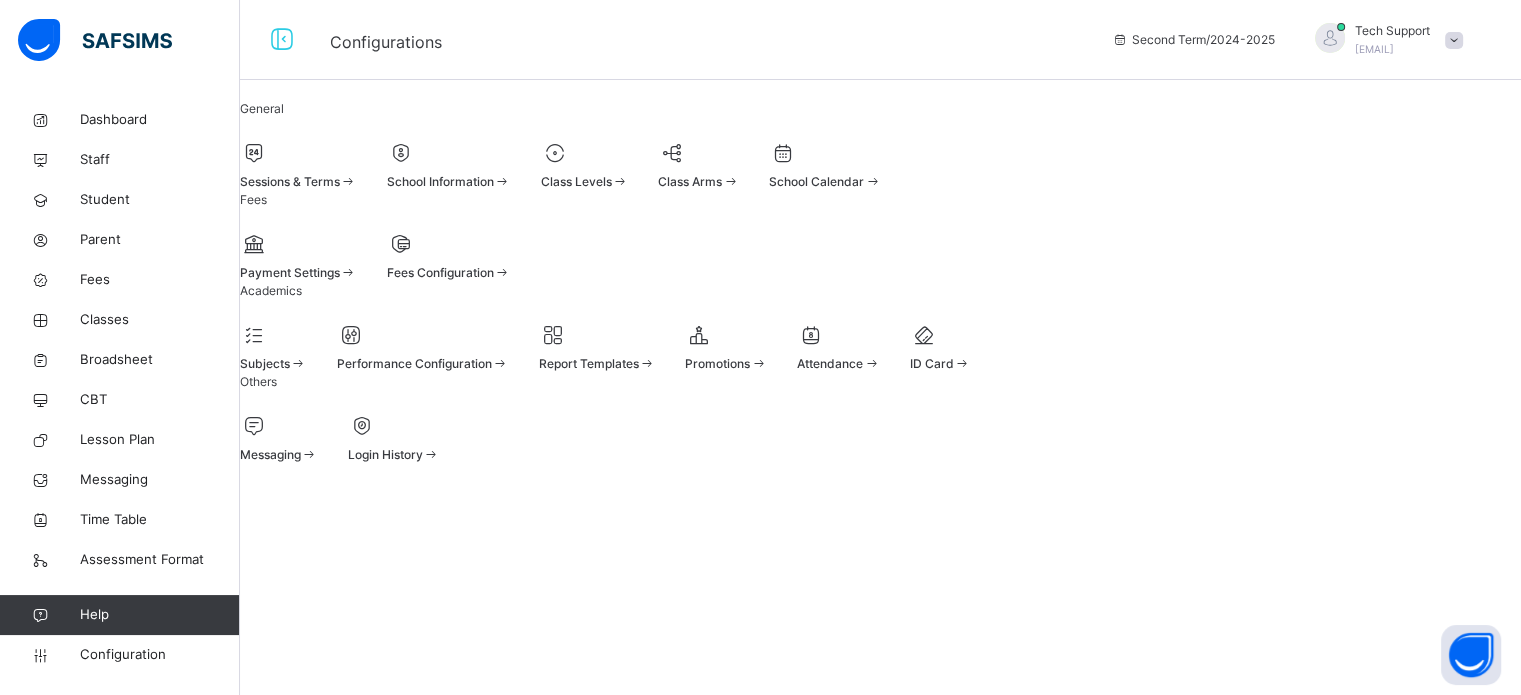 click at bounding box center (298, 153) 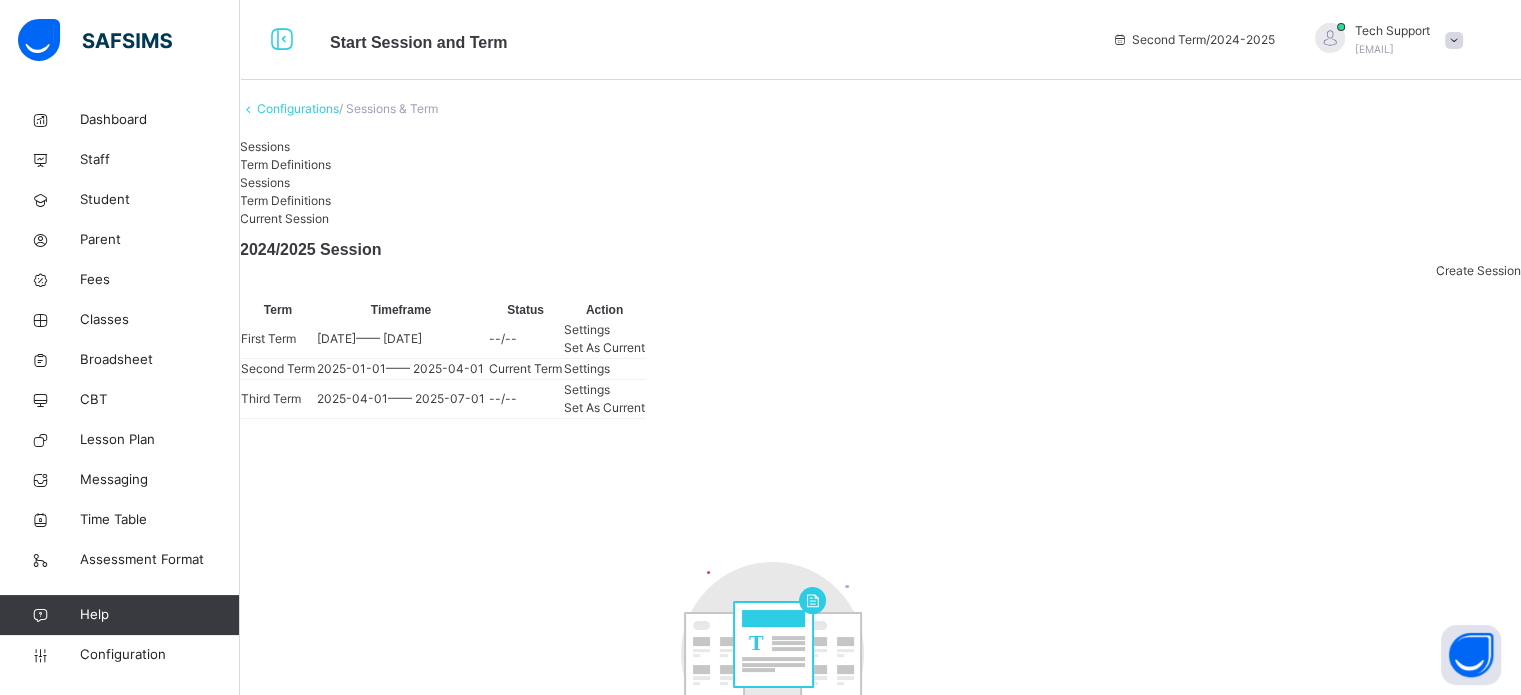click on "Set As Current" at bounding box center [604, 407] 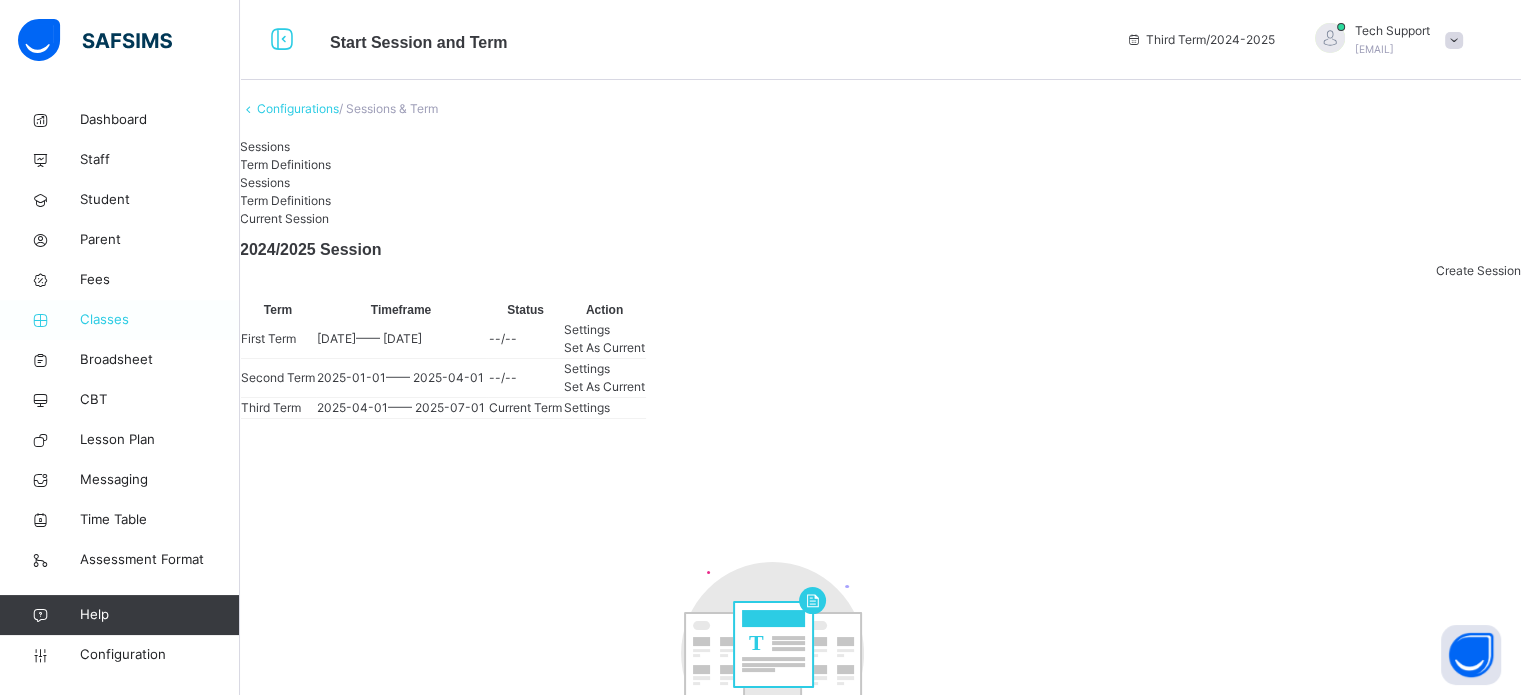 click on "Classes" at bounding box center [120, 320] 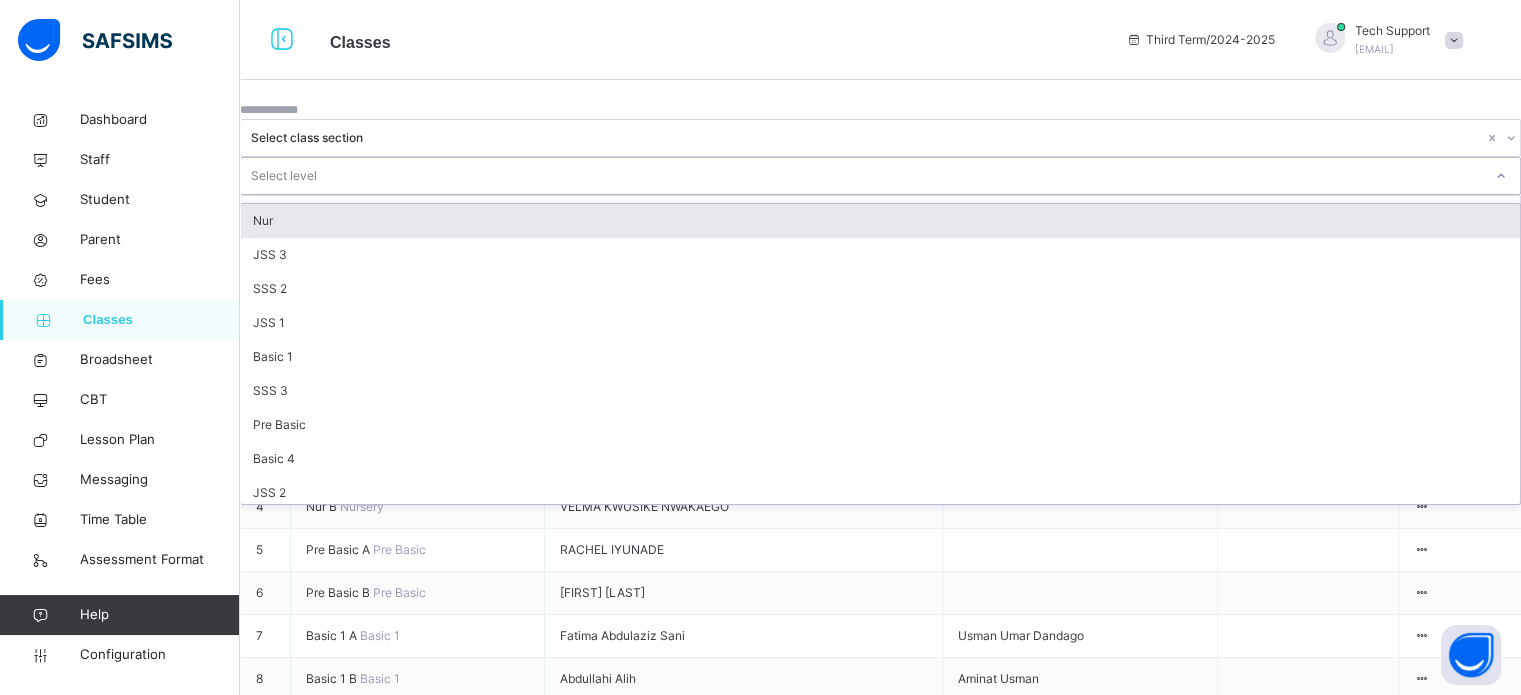 click on "Select level" at bounding box center (861, 176) 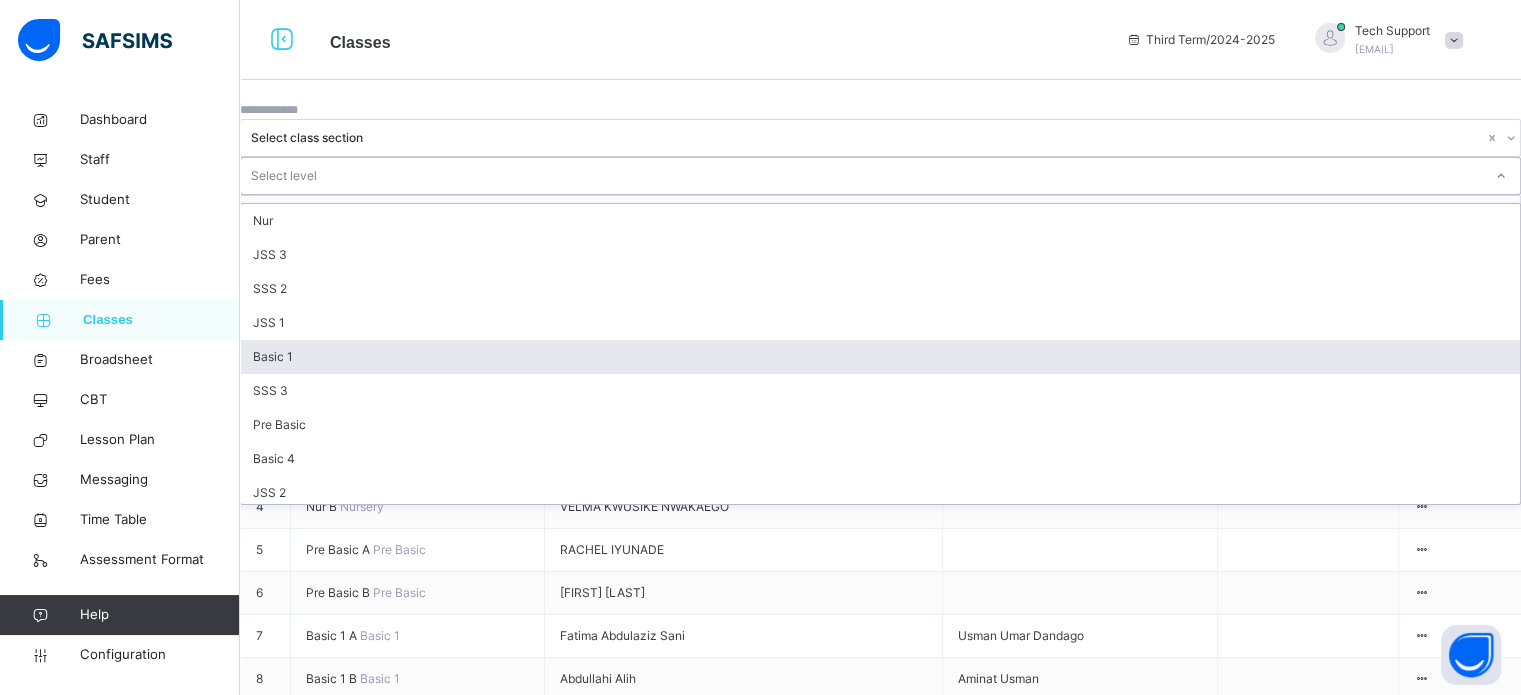 click on "Basic  1" at bounding box center (880, 357) 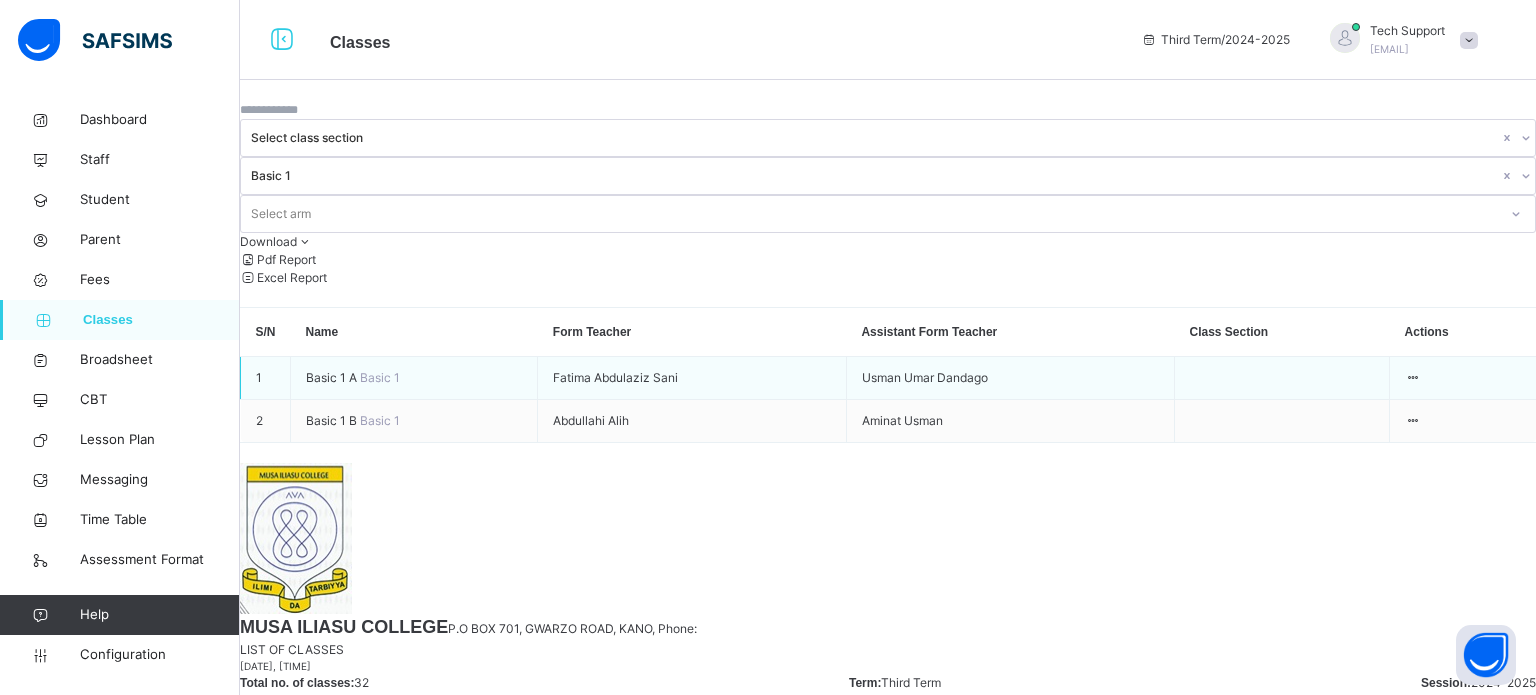 click on "Basic 1" at bounding box center [380, 377] 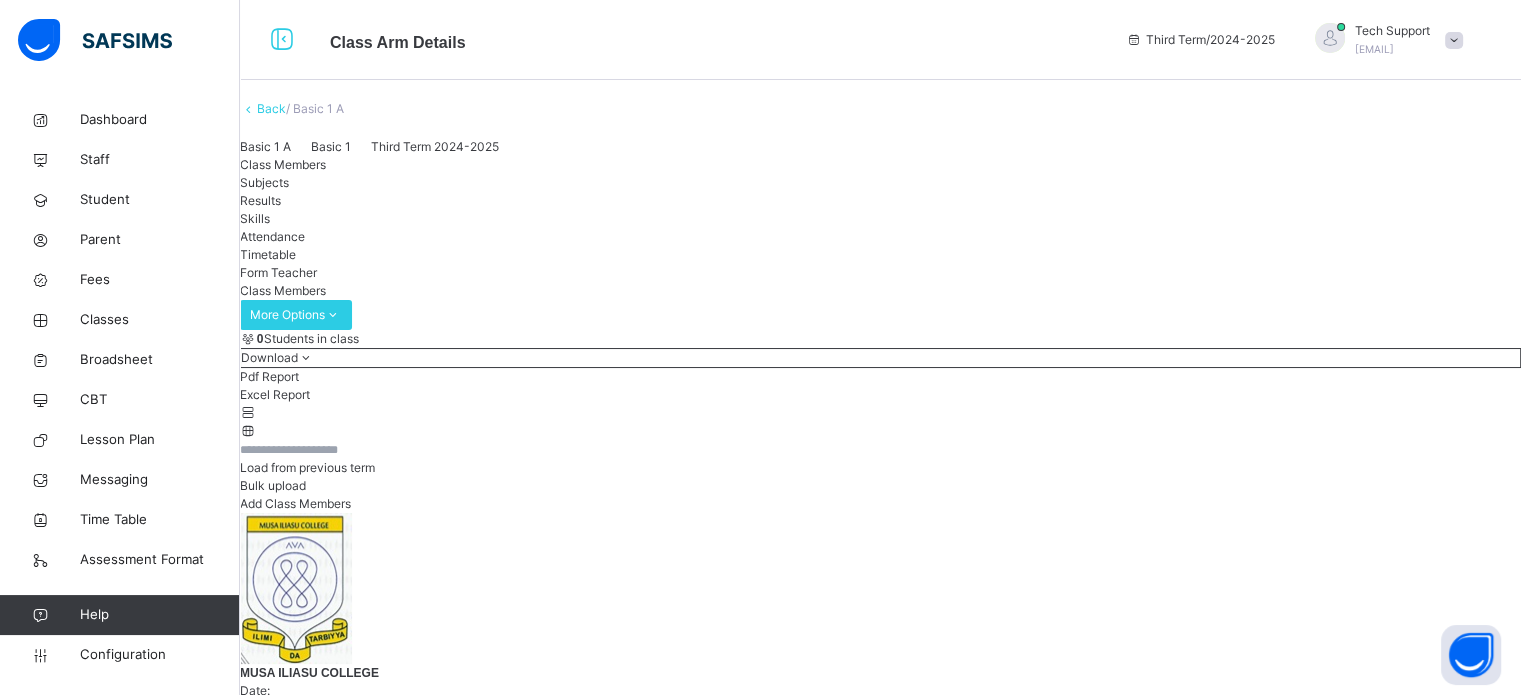 click on "Load from previous term" at bounding box center (307, 467) 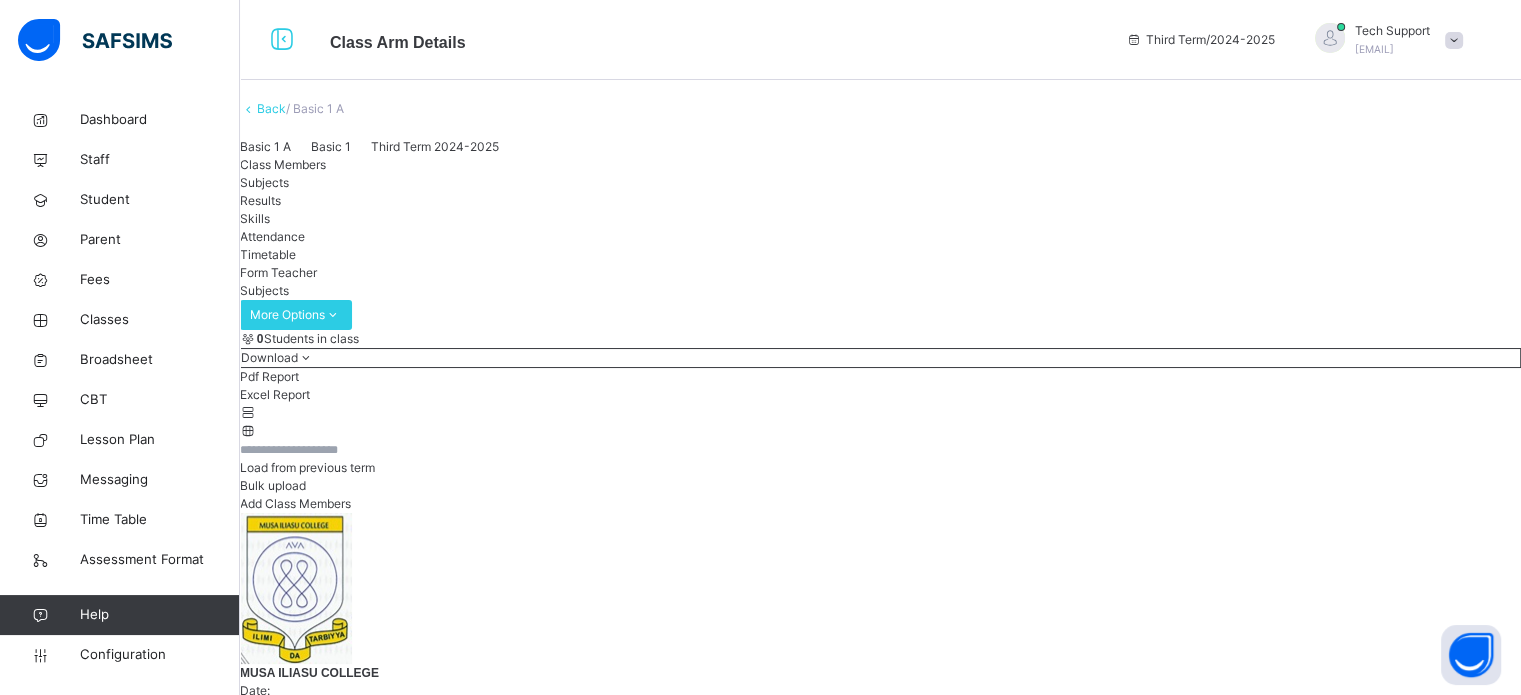 click on "Assign Subjects to a teacher" at bounding box center [1300, 1290] 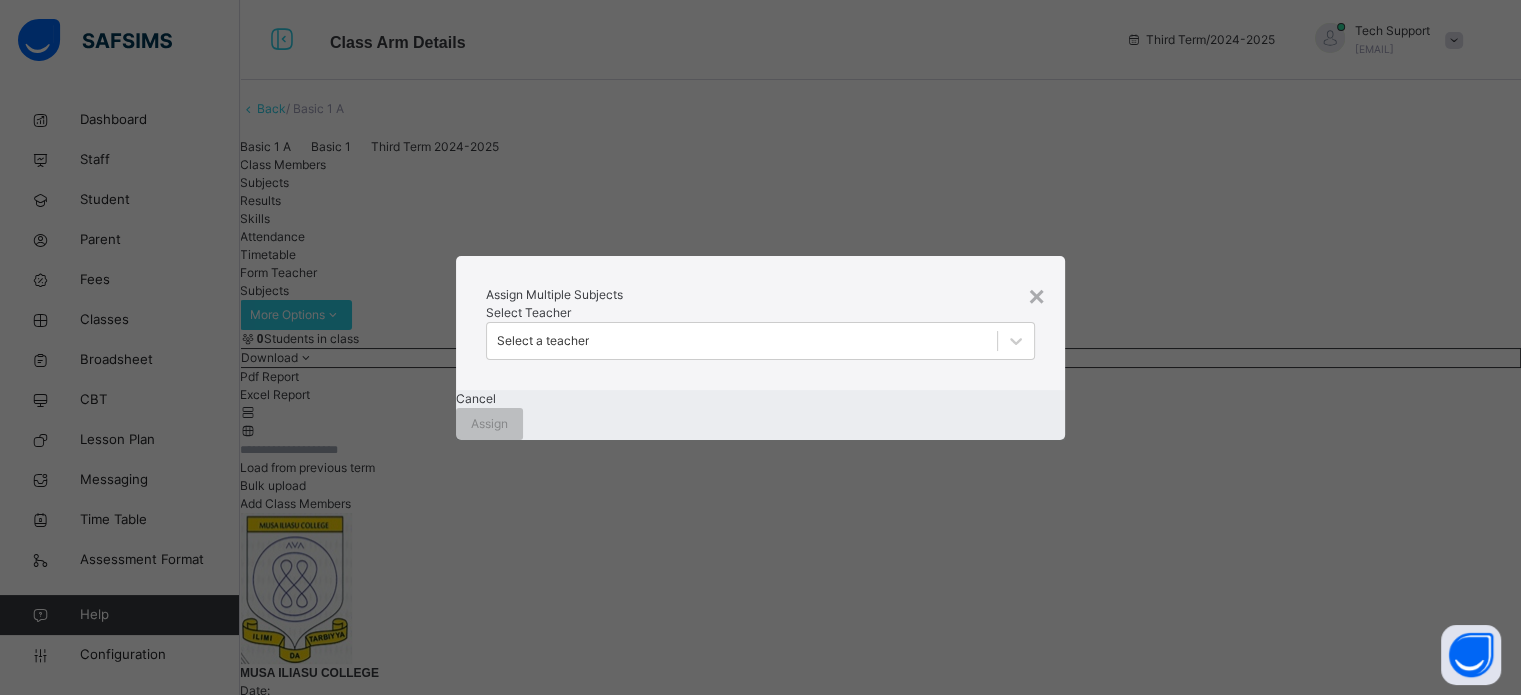 click on "Assign Multiple Subjects Select Teacher Select a teacher" at bounding box center [760, 323] 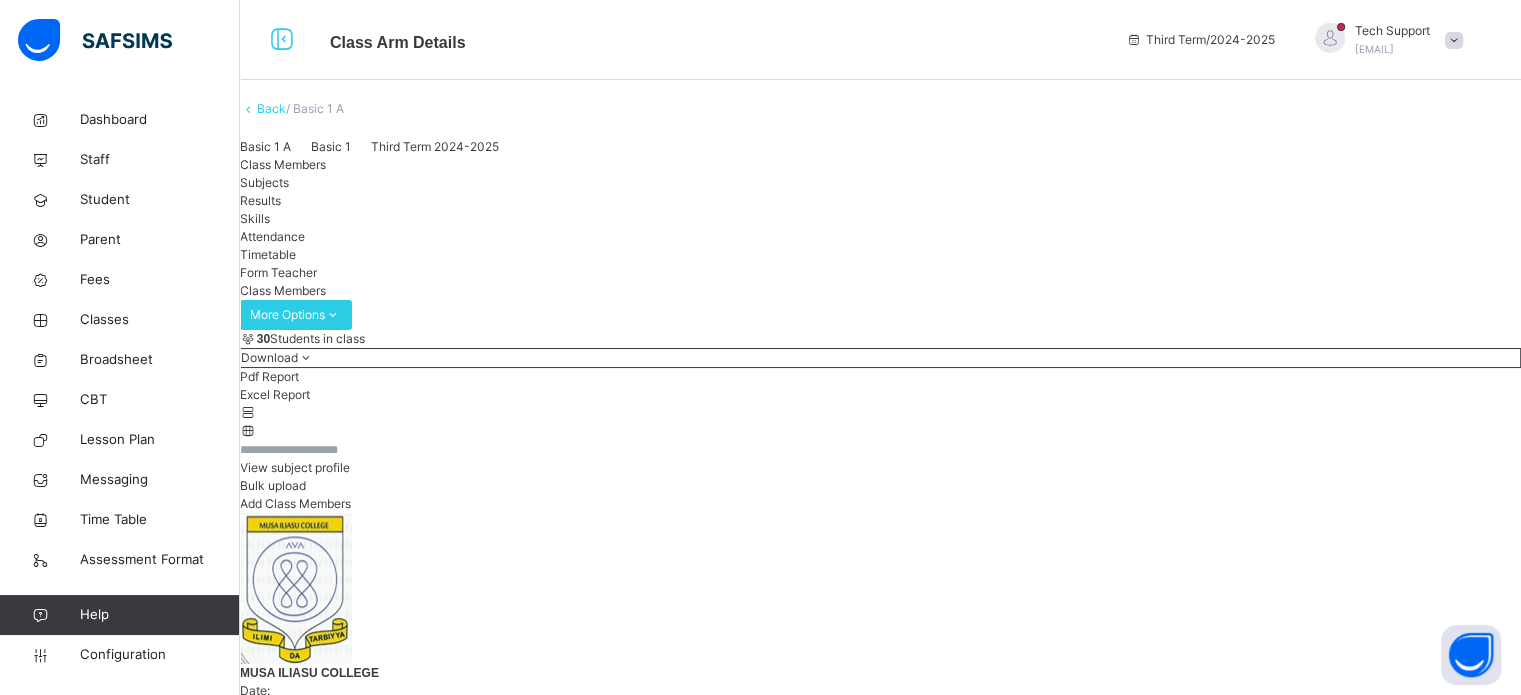 click on "Subjects" at bounding box center (264, 182) 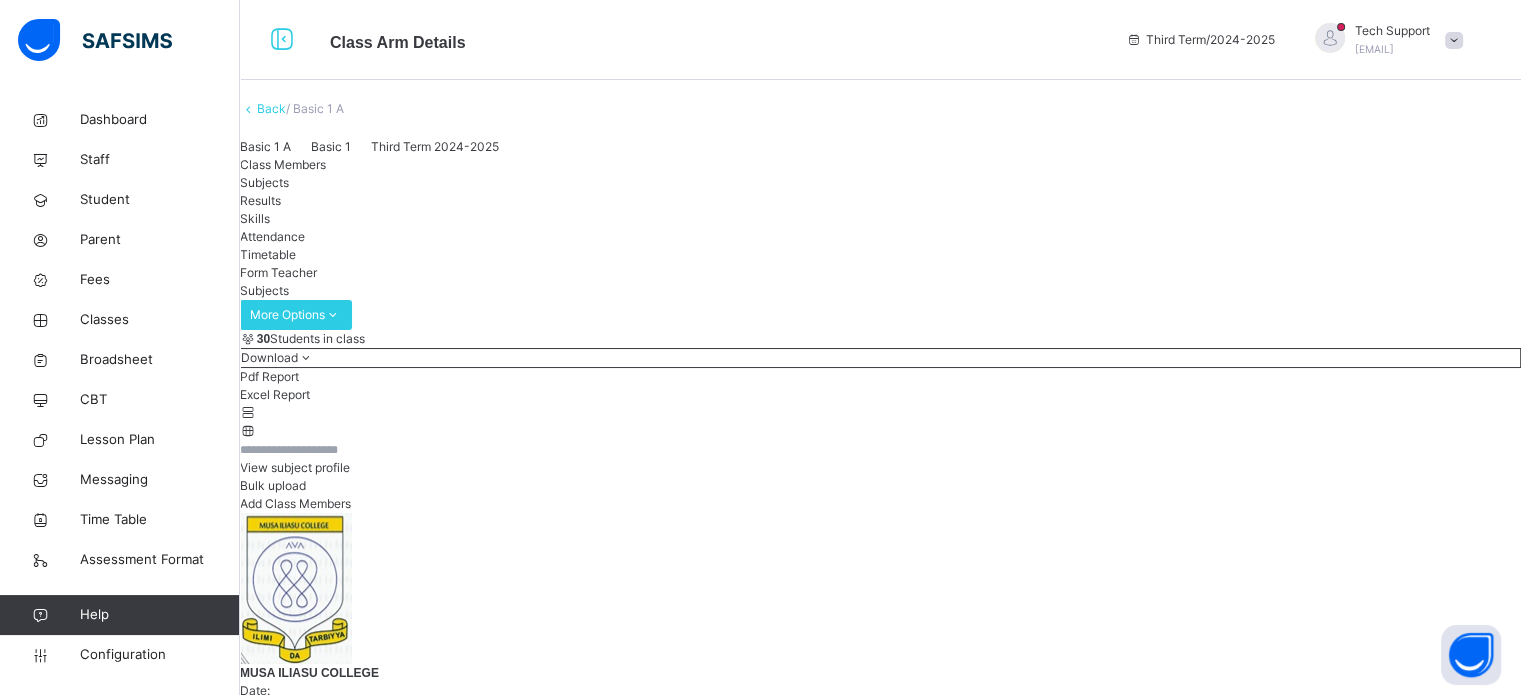 click on "Assign Subjects to a teacher" at bounding box center (1300, 4308) 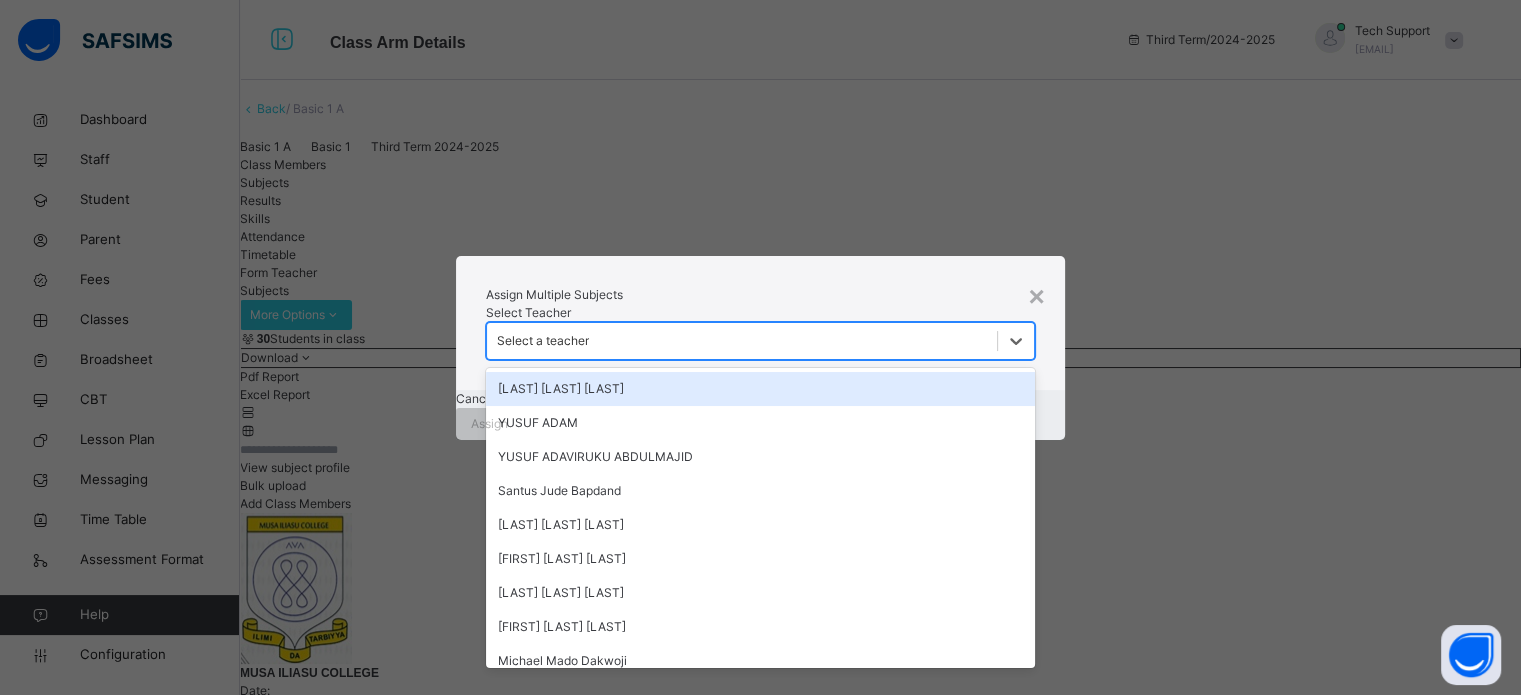 click on "Select a teacher" at bounding box center [741, 340] 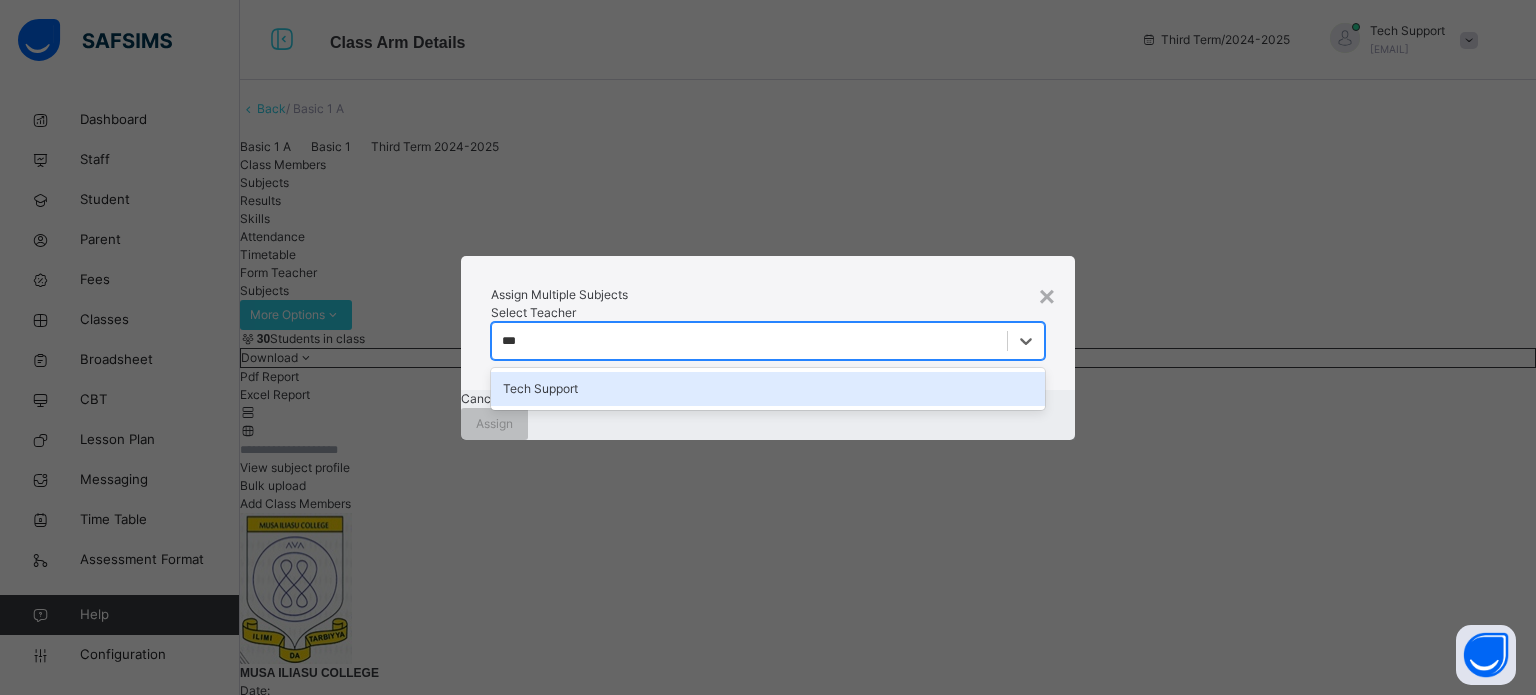 click on "Tech  Support" at bounding box center (768, 389) 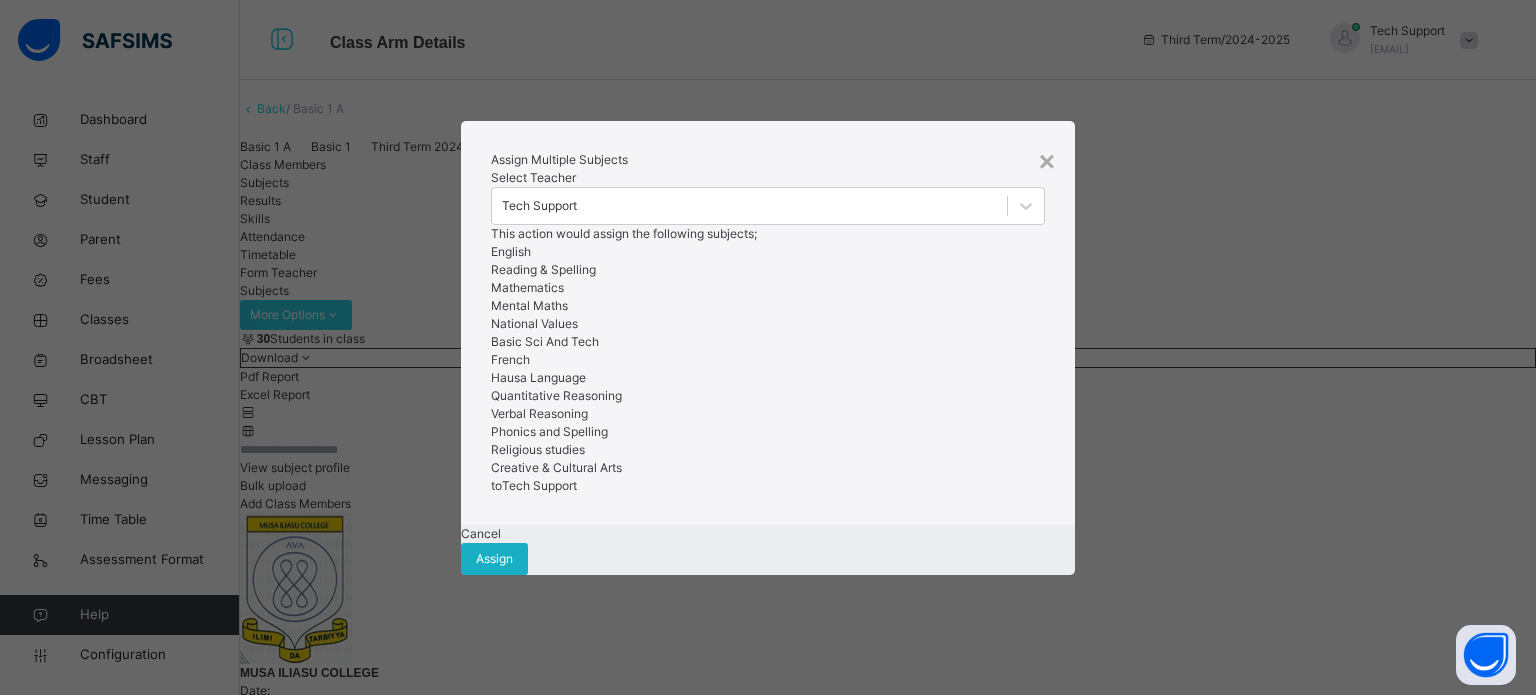 click on "Assign" at bounding box center [494, 559] 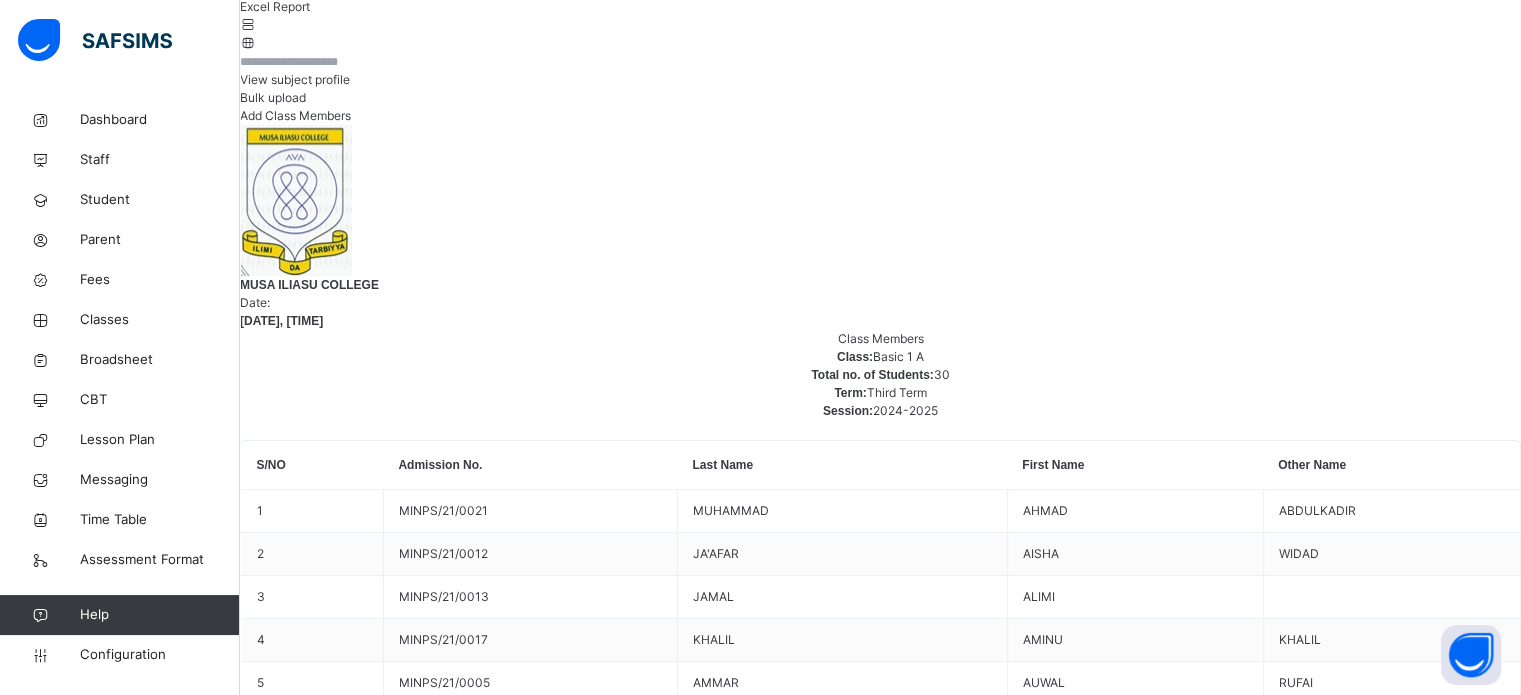 scroll, scrollTop: 390, scrollLeft: 0, axis: vertical 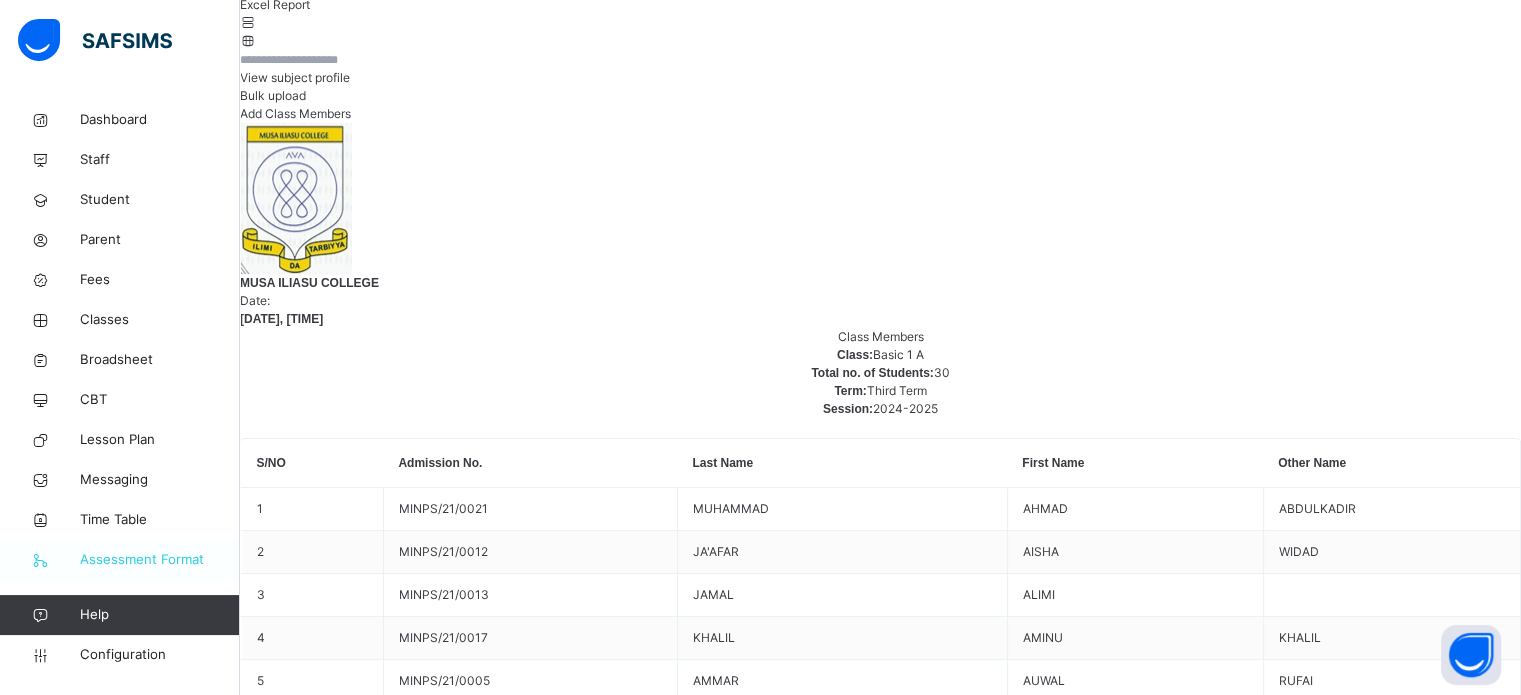 click on "Assessment Format" at bounding box center [160, 560] 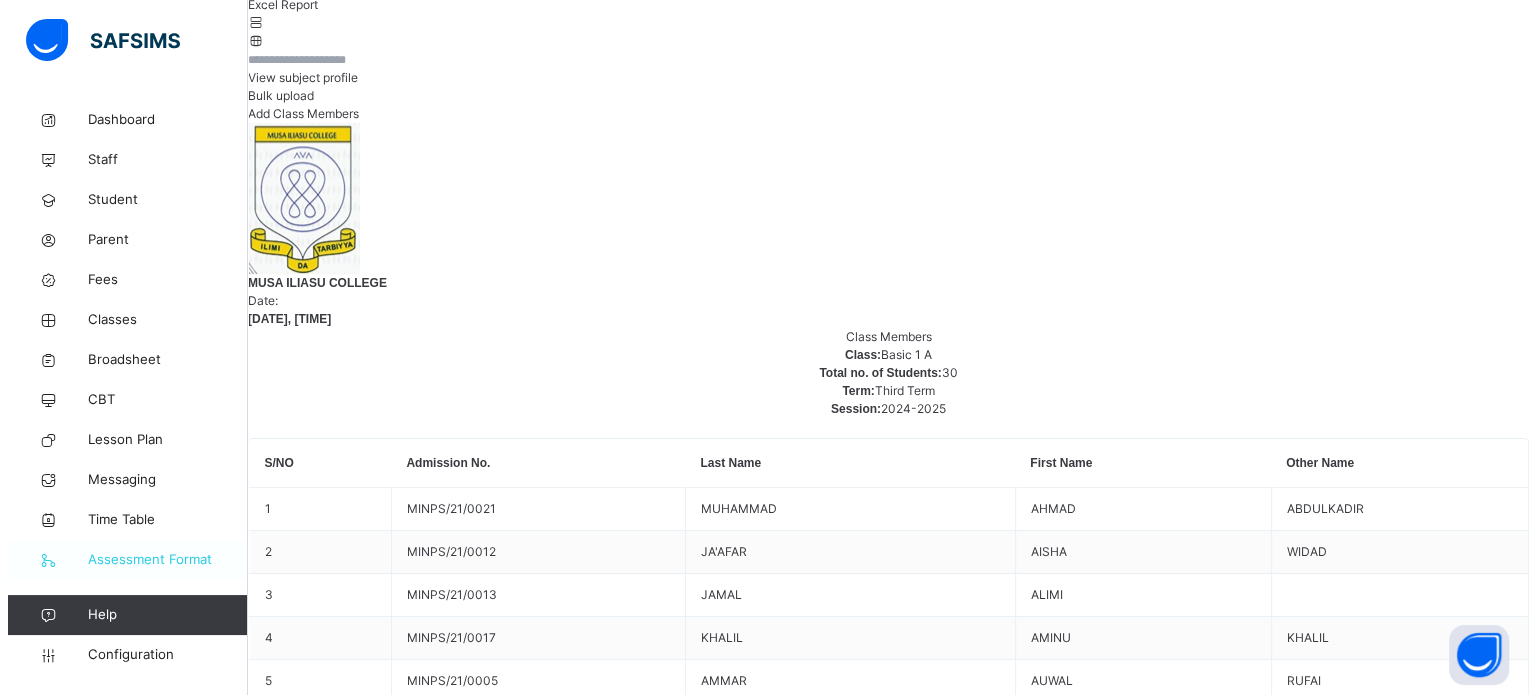 scroll, scrollTop: 0, scrollLeft: 0, axis: both 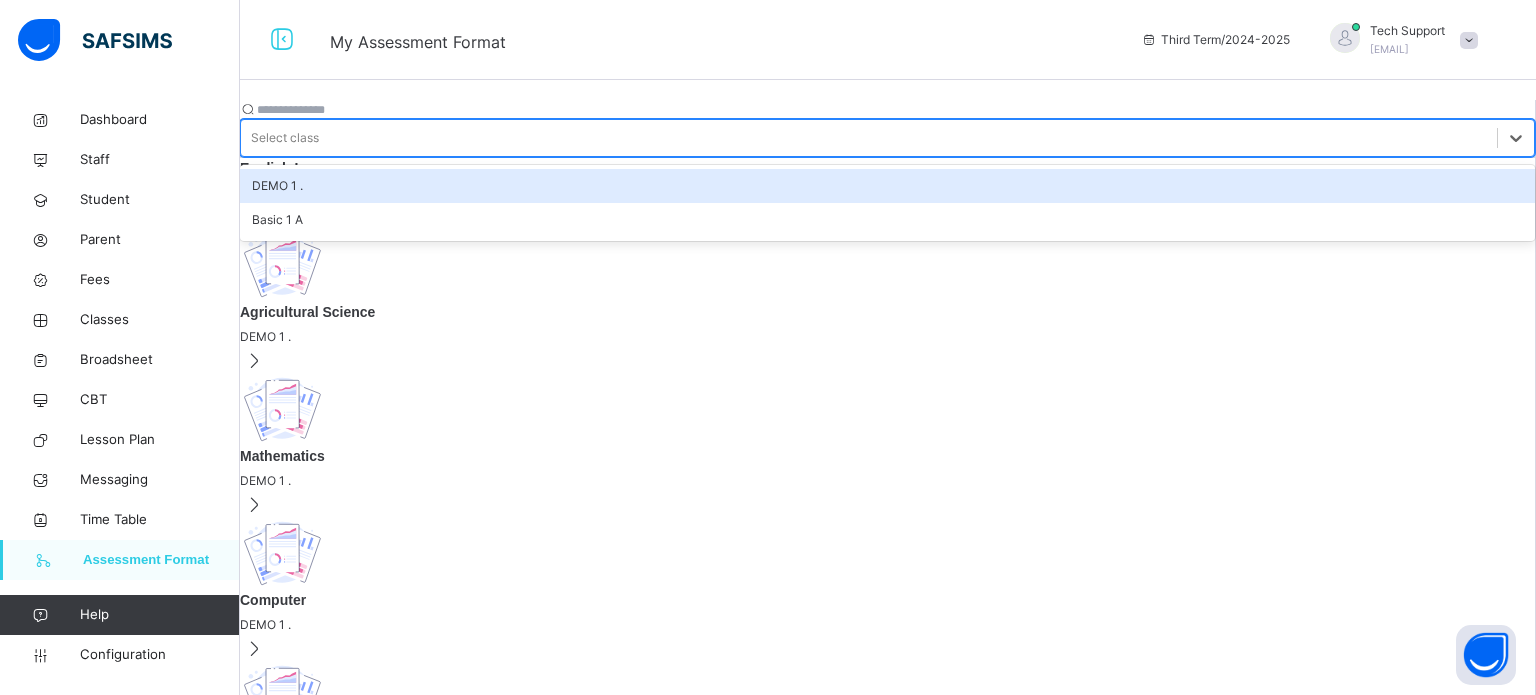 click on "Select class" at bounding box center [285, 138] 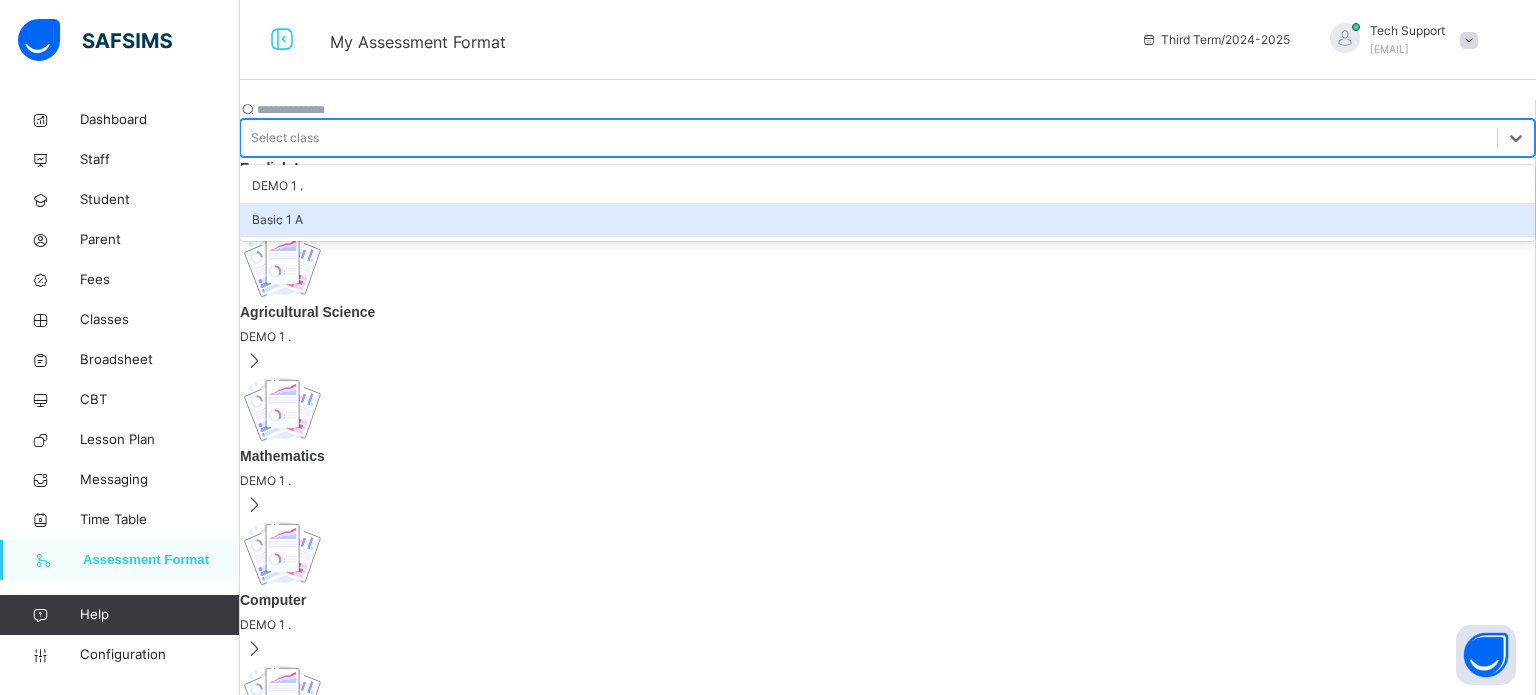 click on "Basic  1 A" at bounding box center (887, 220) 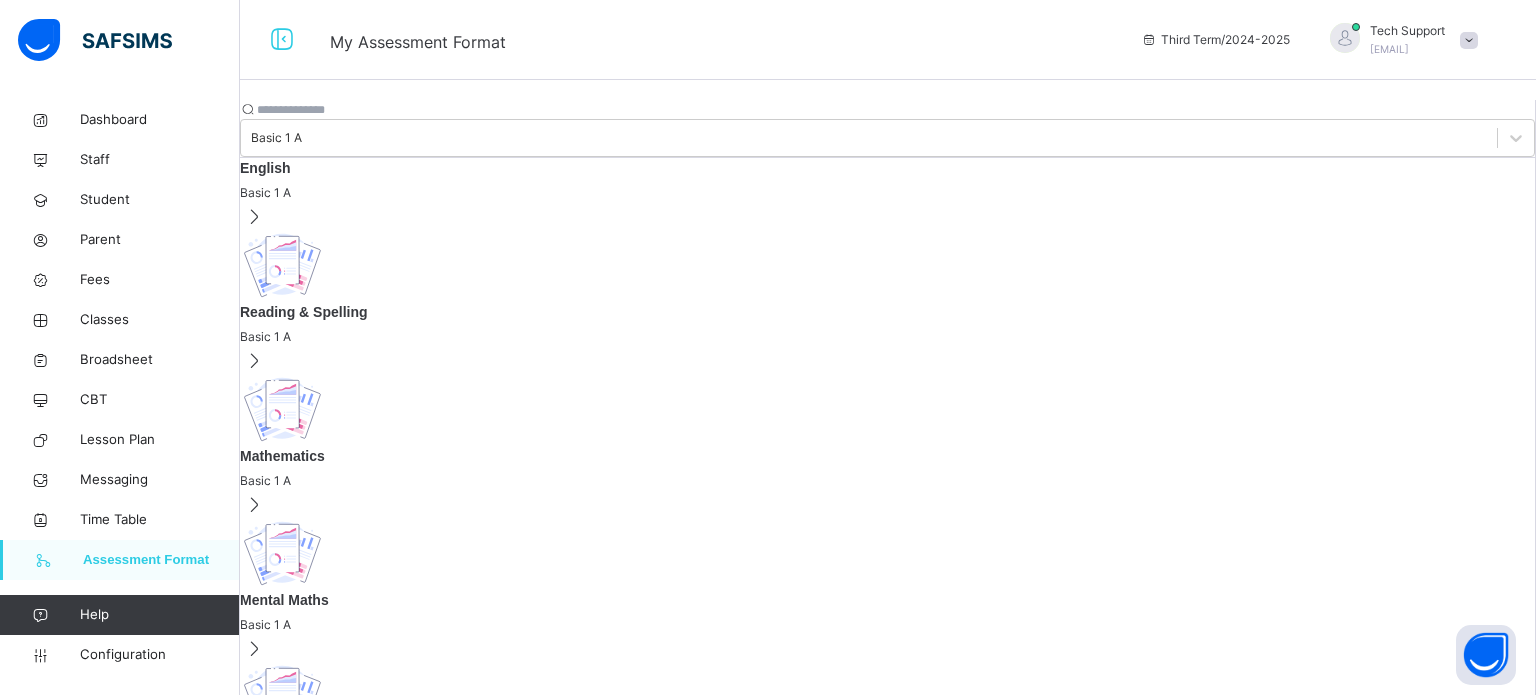 click on "English     Basic 1 A" at bounding box center (887, 230) 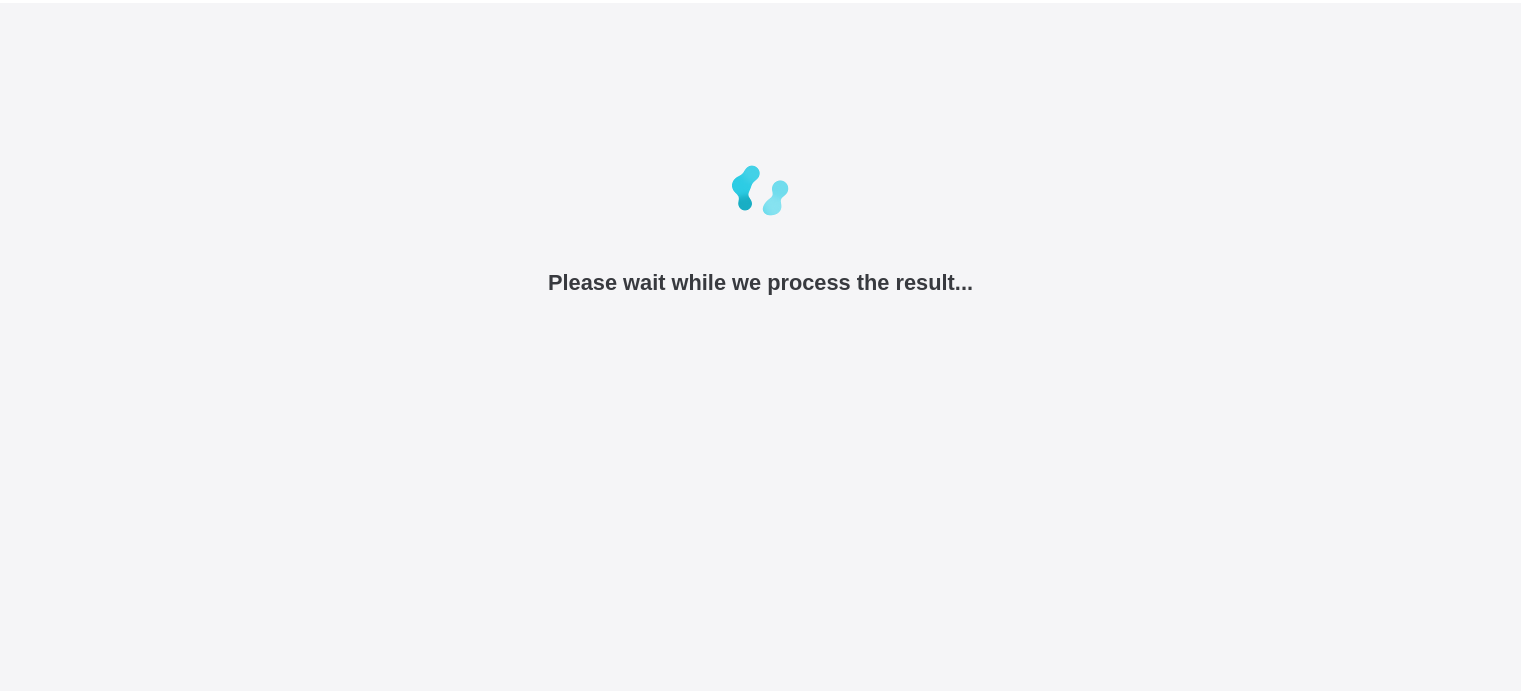 scroll, scrollTop: 0, scrollLeft: 0, axis: both 